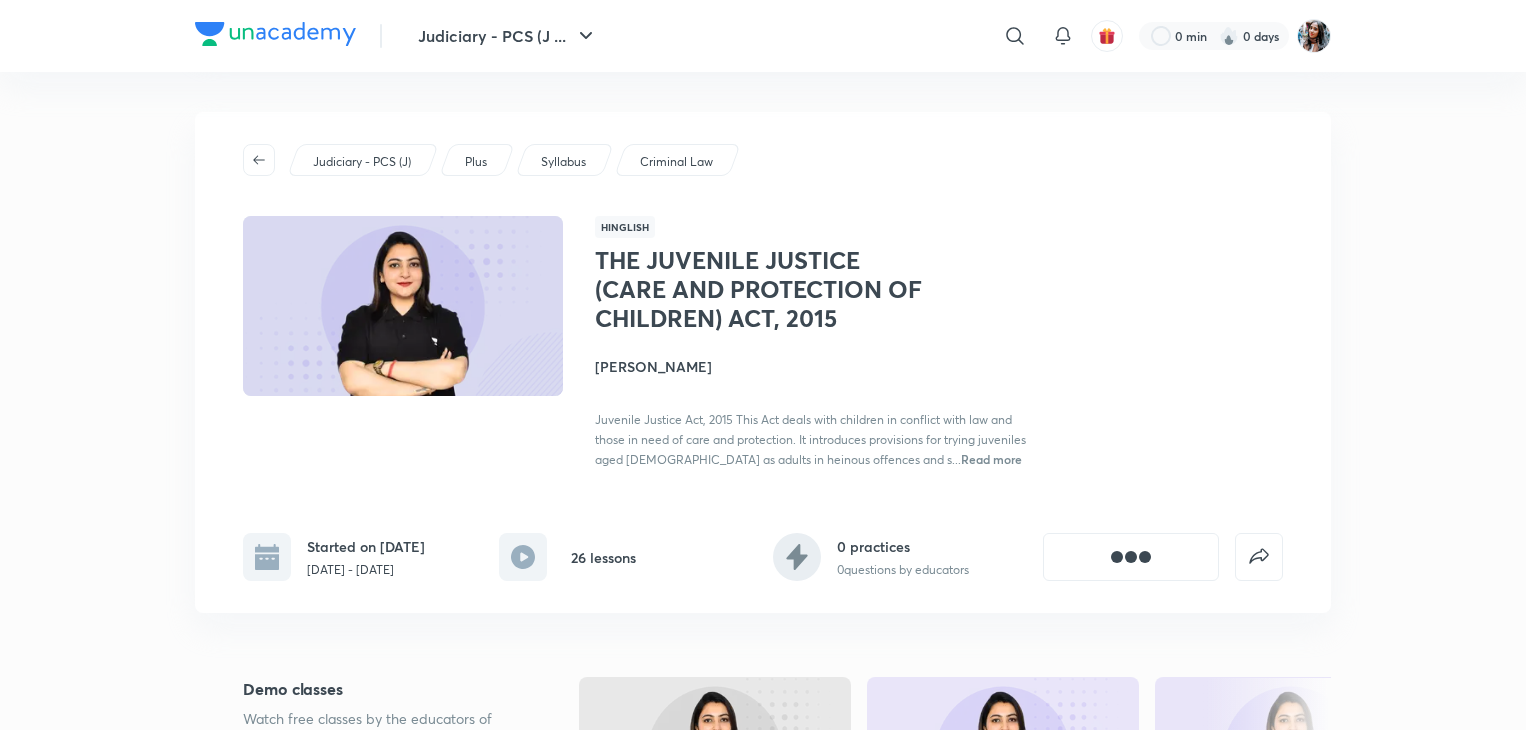 scroll, scrollTop: 0, scrollLeft: 0, axis: both 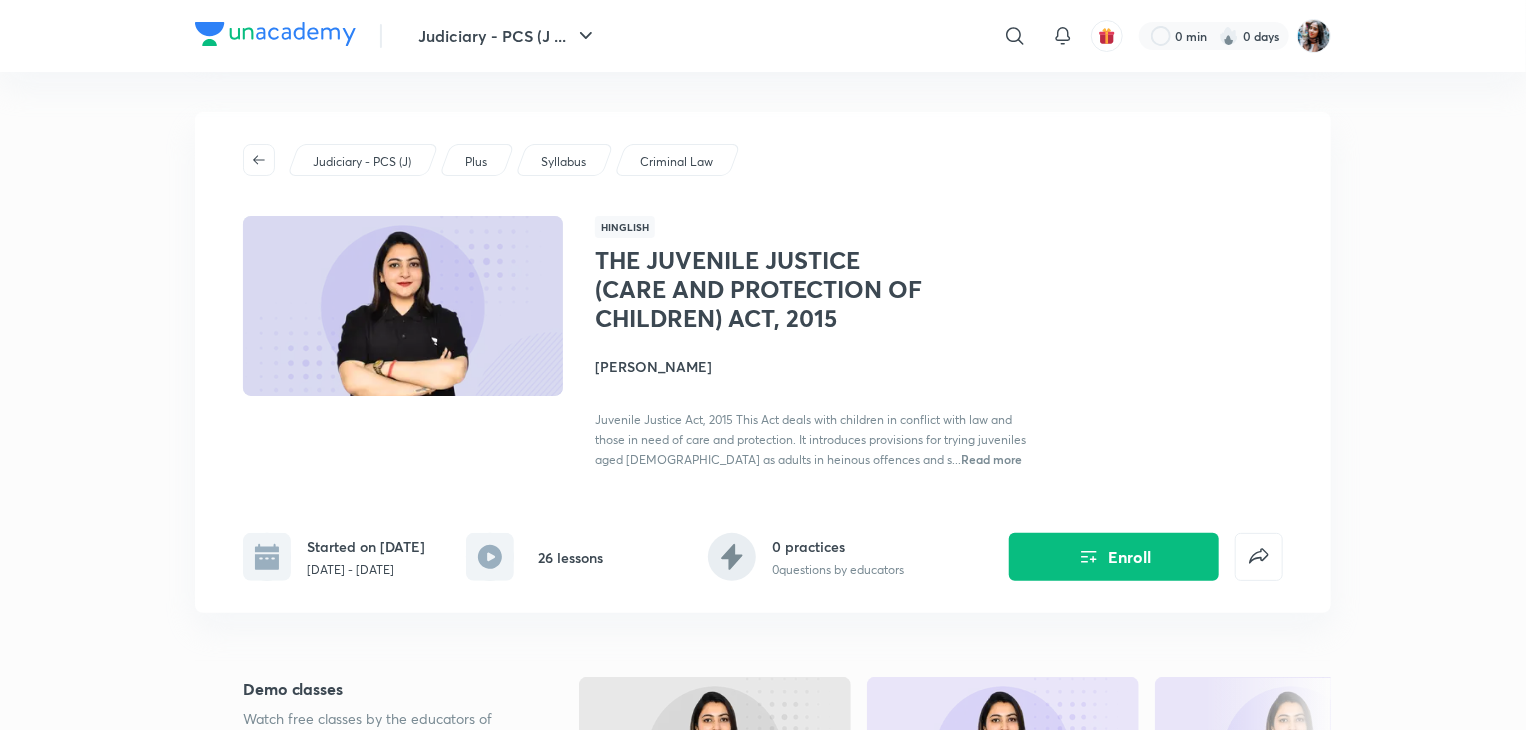click on "[PERSON_NAME]" at bounding box center (819, 366) 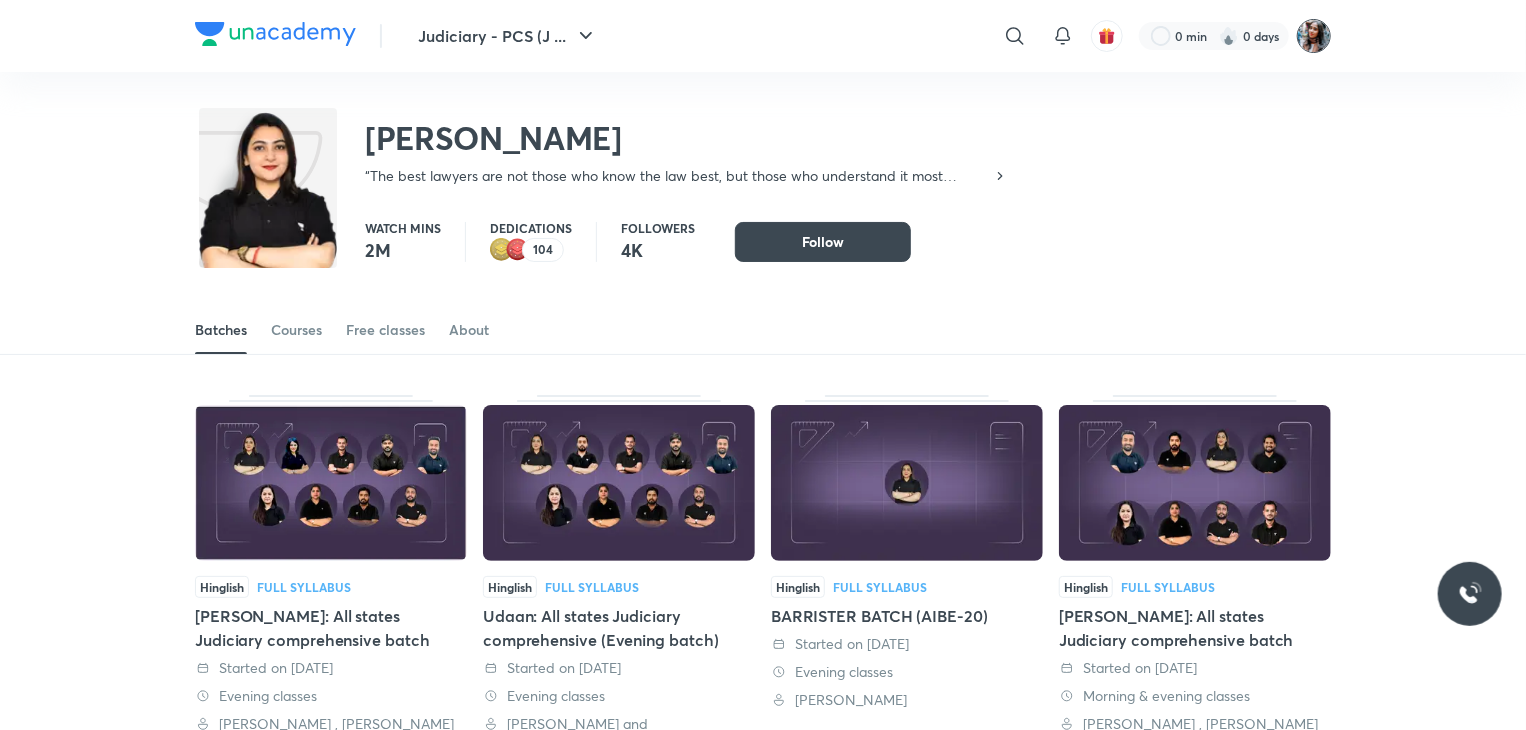 click at bounding box center (1314, 36) 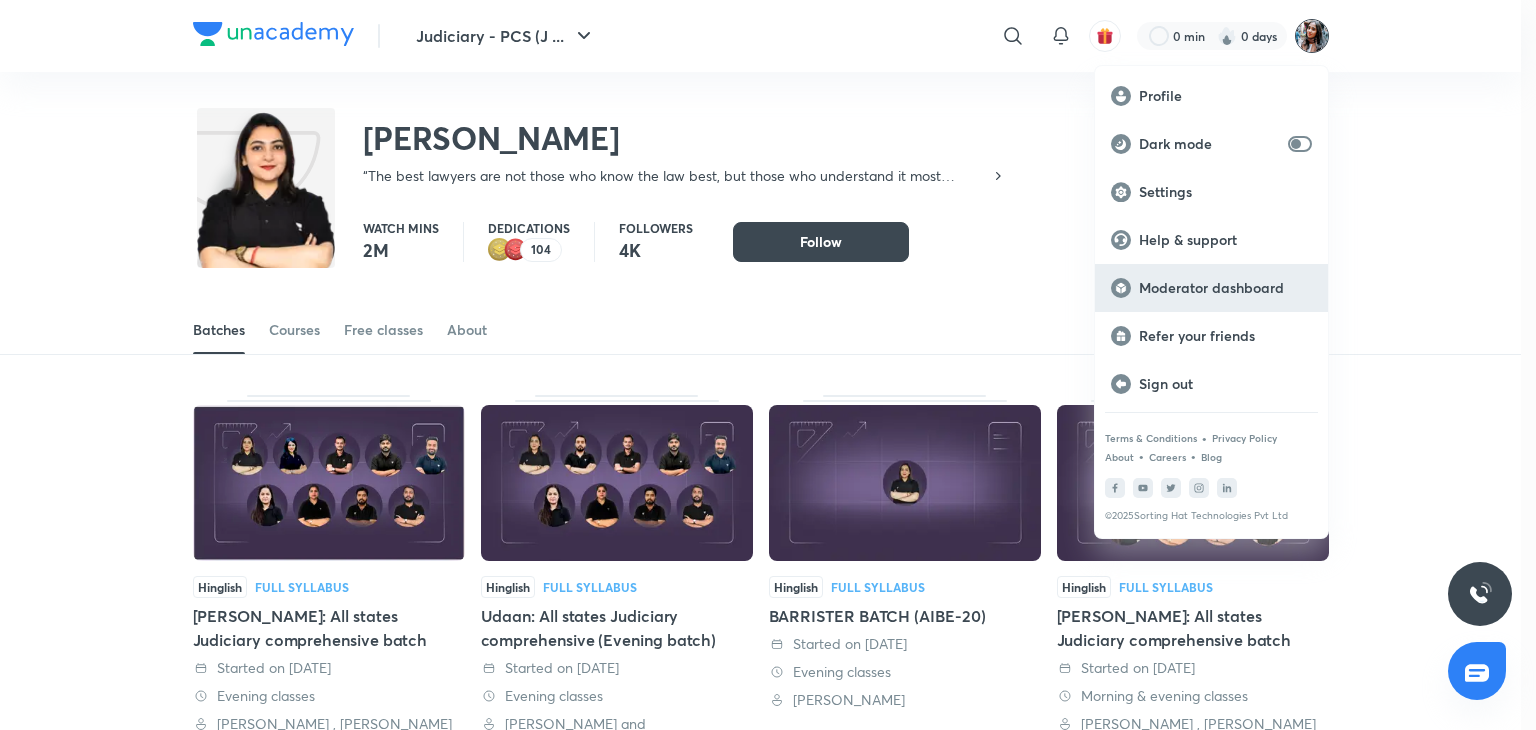 click on "Moderator dashboard" at bounding box center [1225, 288] 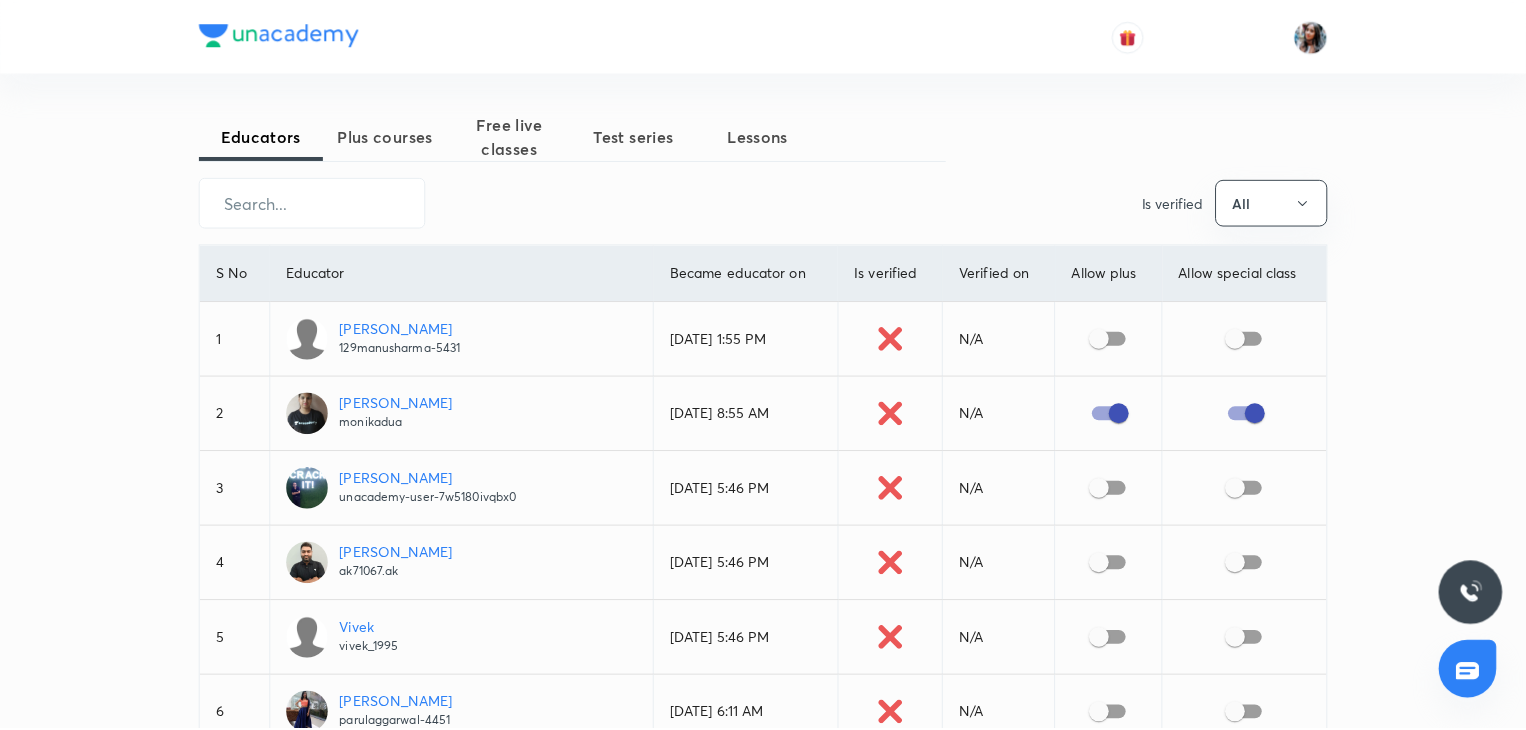 scroll, scrollTop: 0, scrollLeft: 0, axis: both 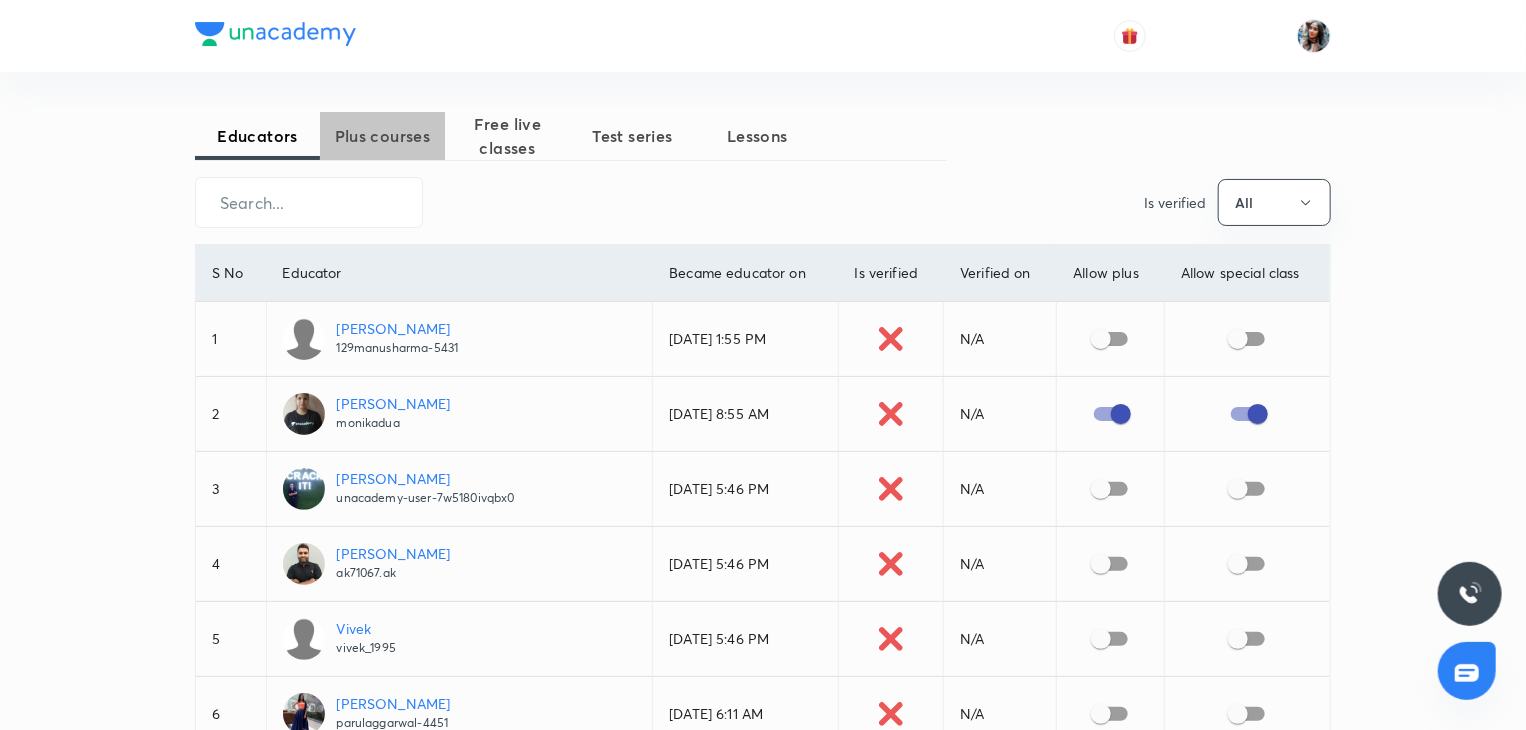 click on "Plus courses" at bounding box center [382, 136] 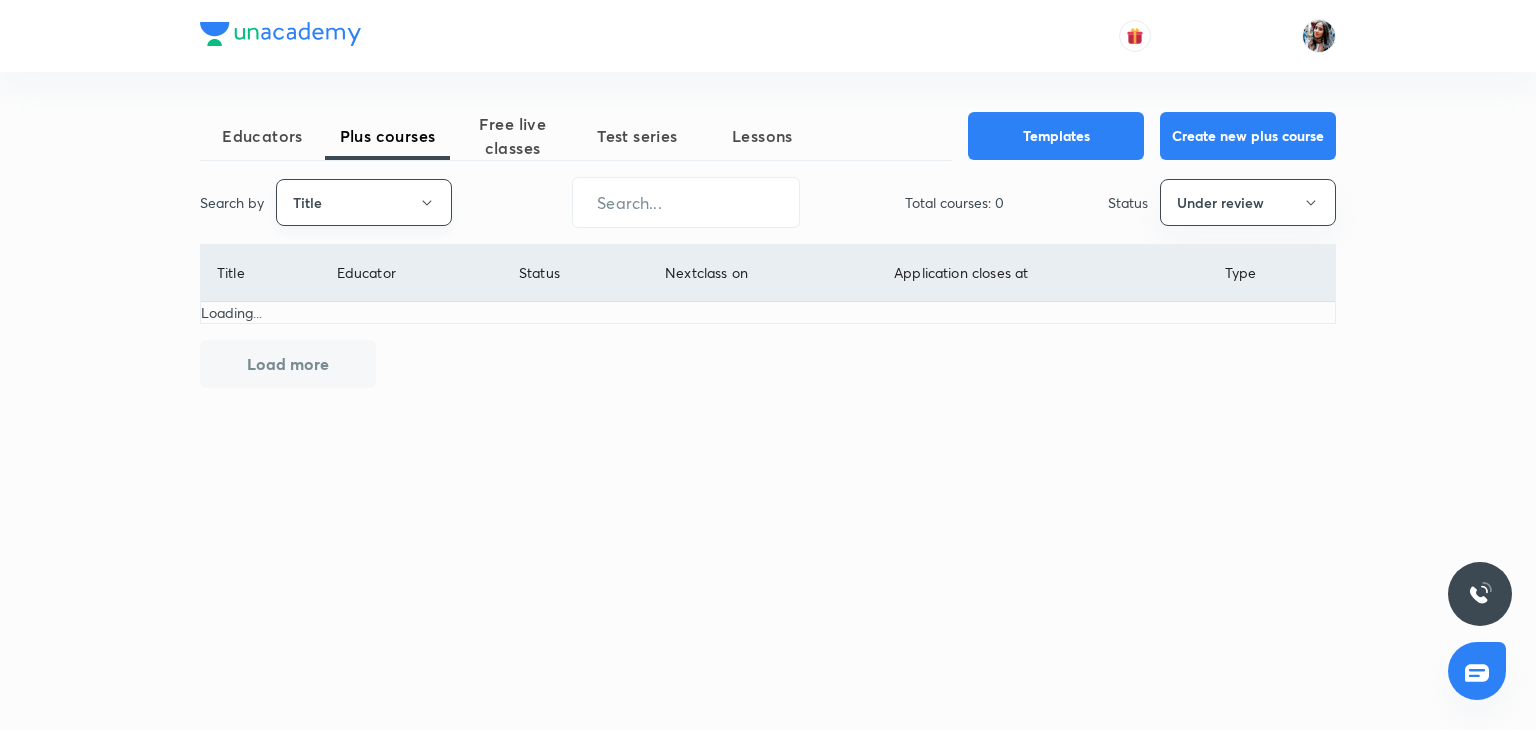 click on "Title" at bounding box center (364, 202) 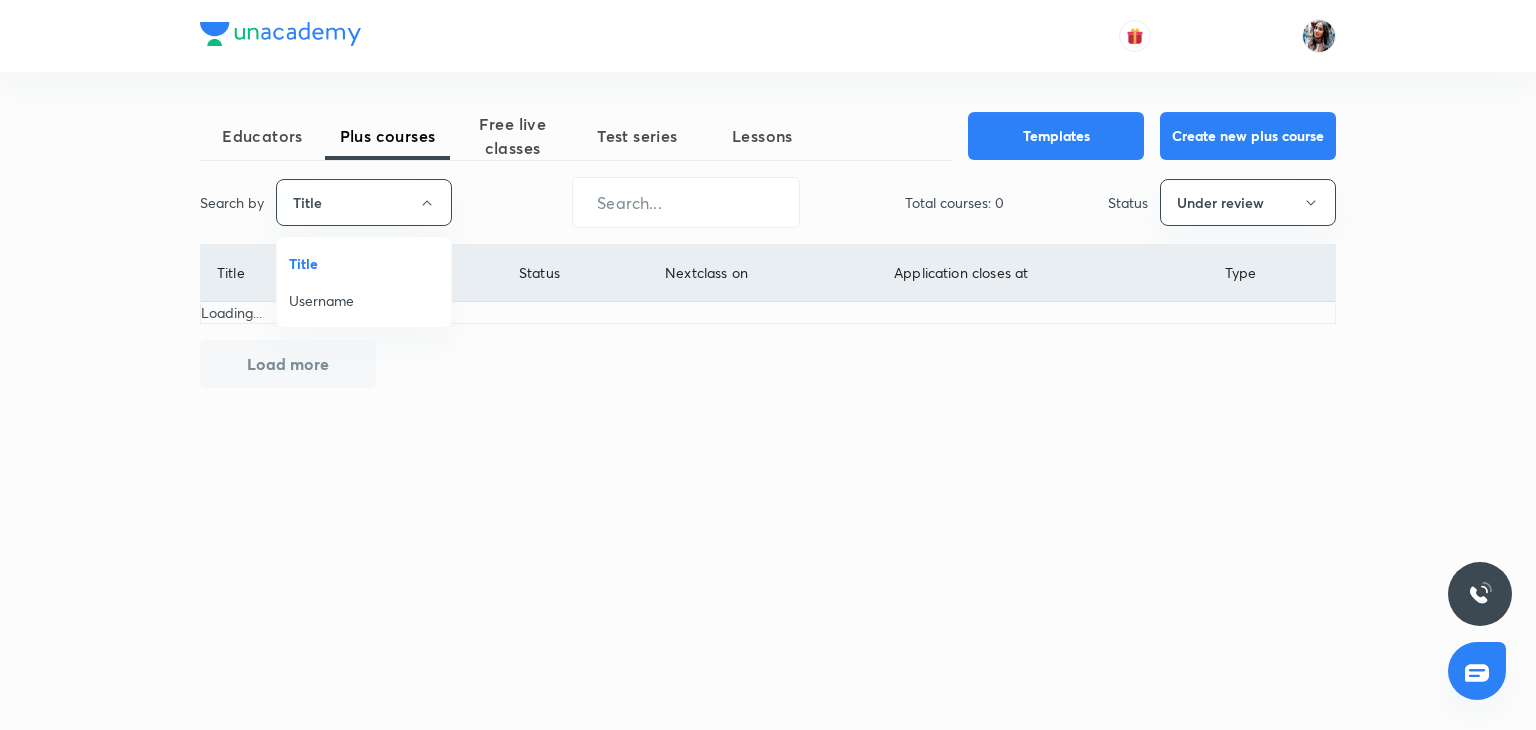 click on "Username" at bounding box center [364, 300] 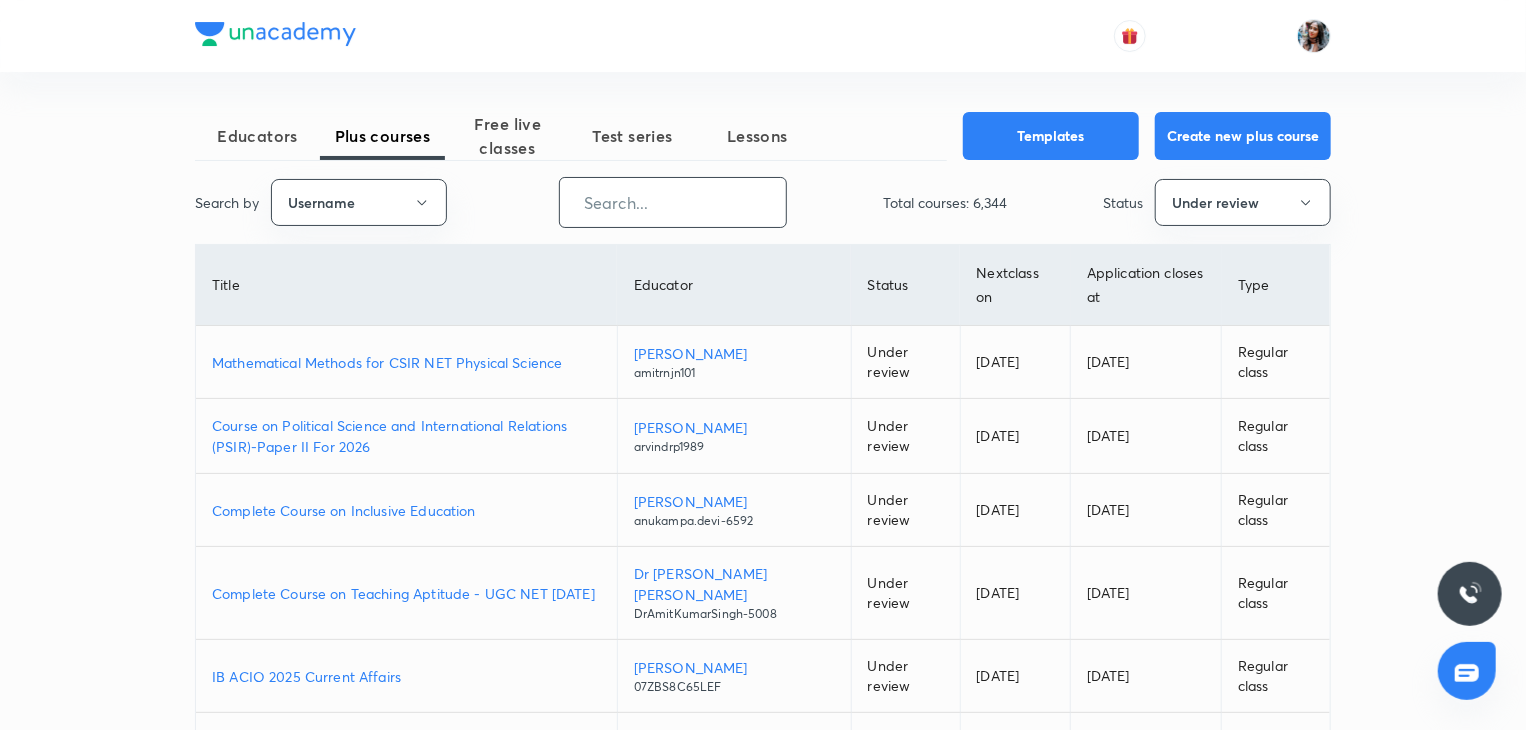 click at bounding box center (673, 202) 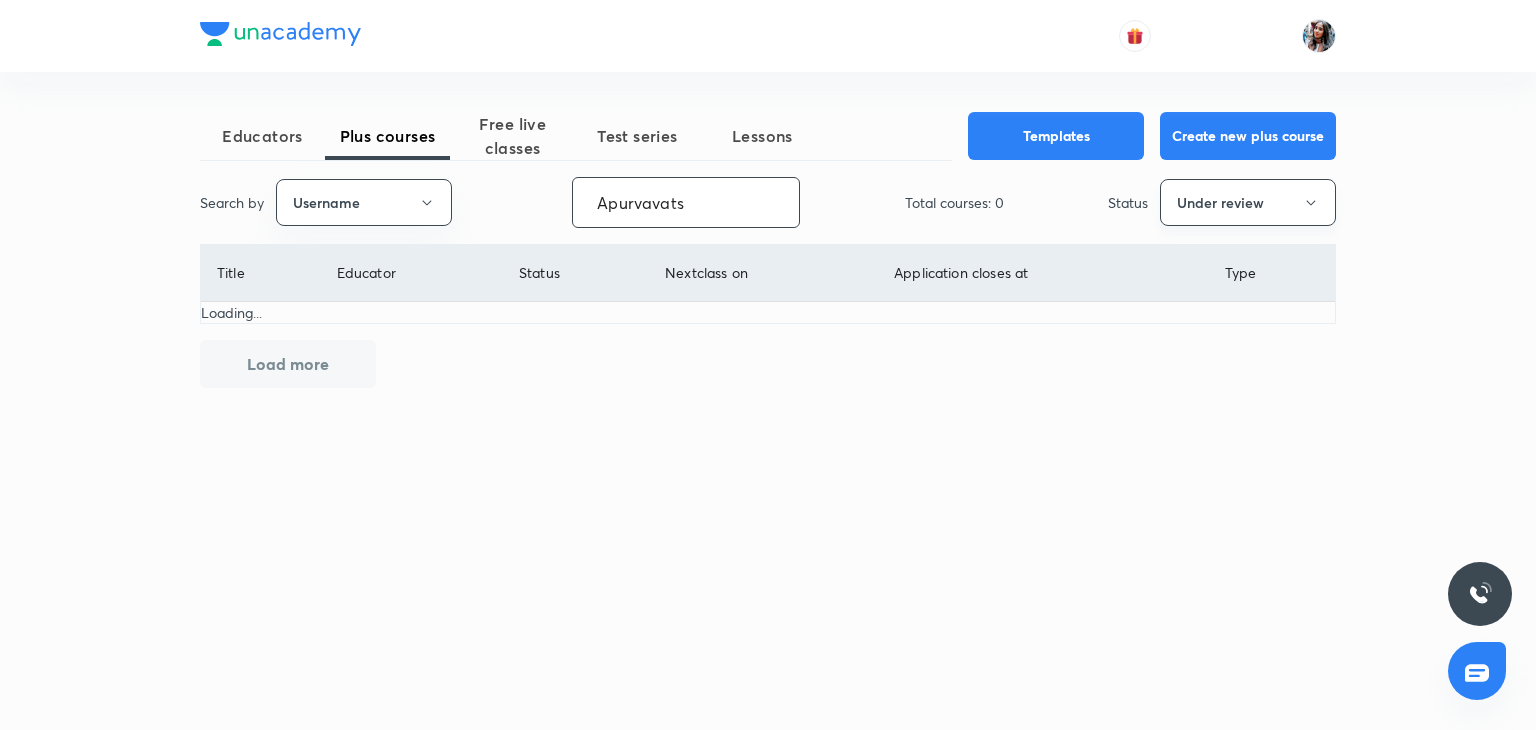 type on "Apurvavats" 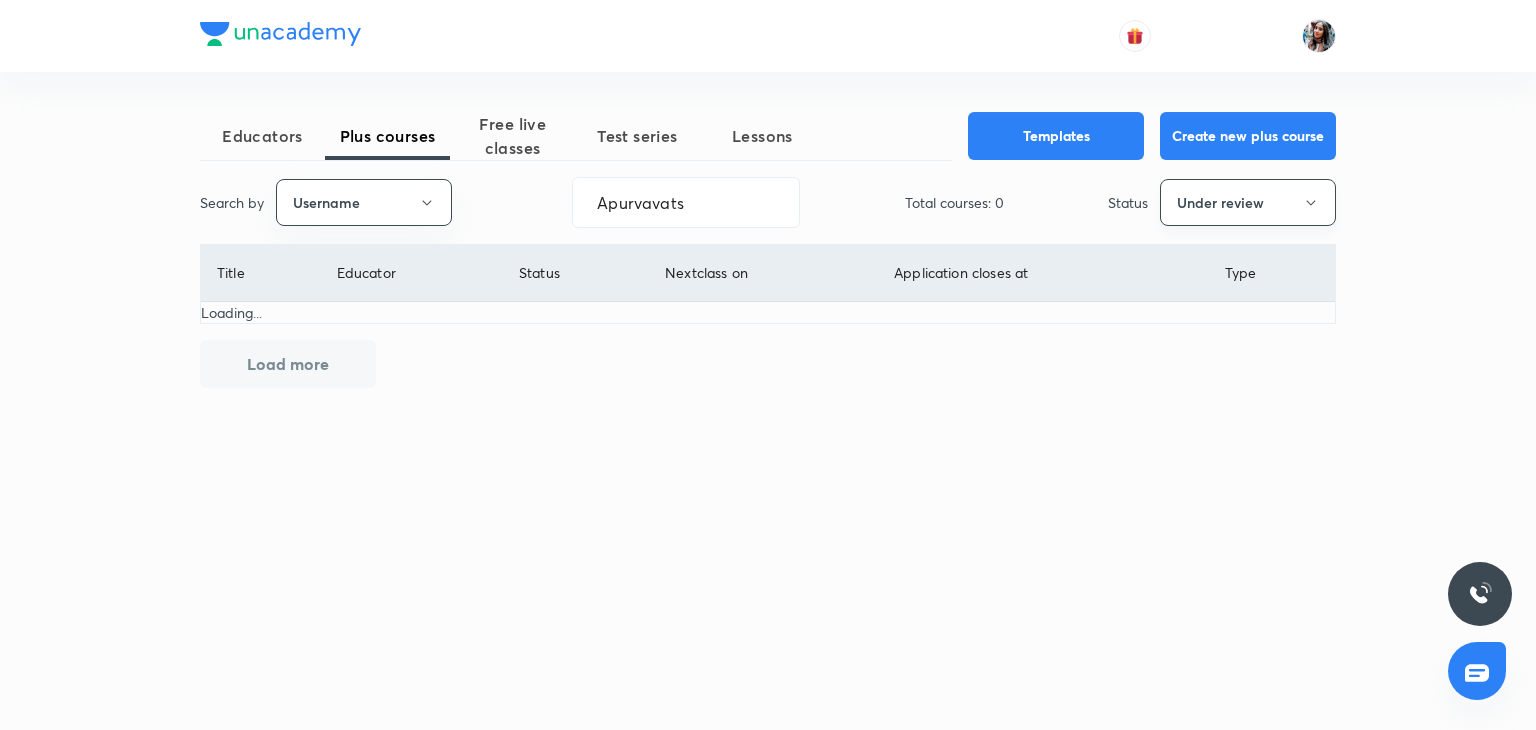 click on "Under review" at bounding box center [1248, 202] 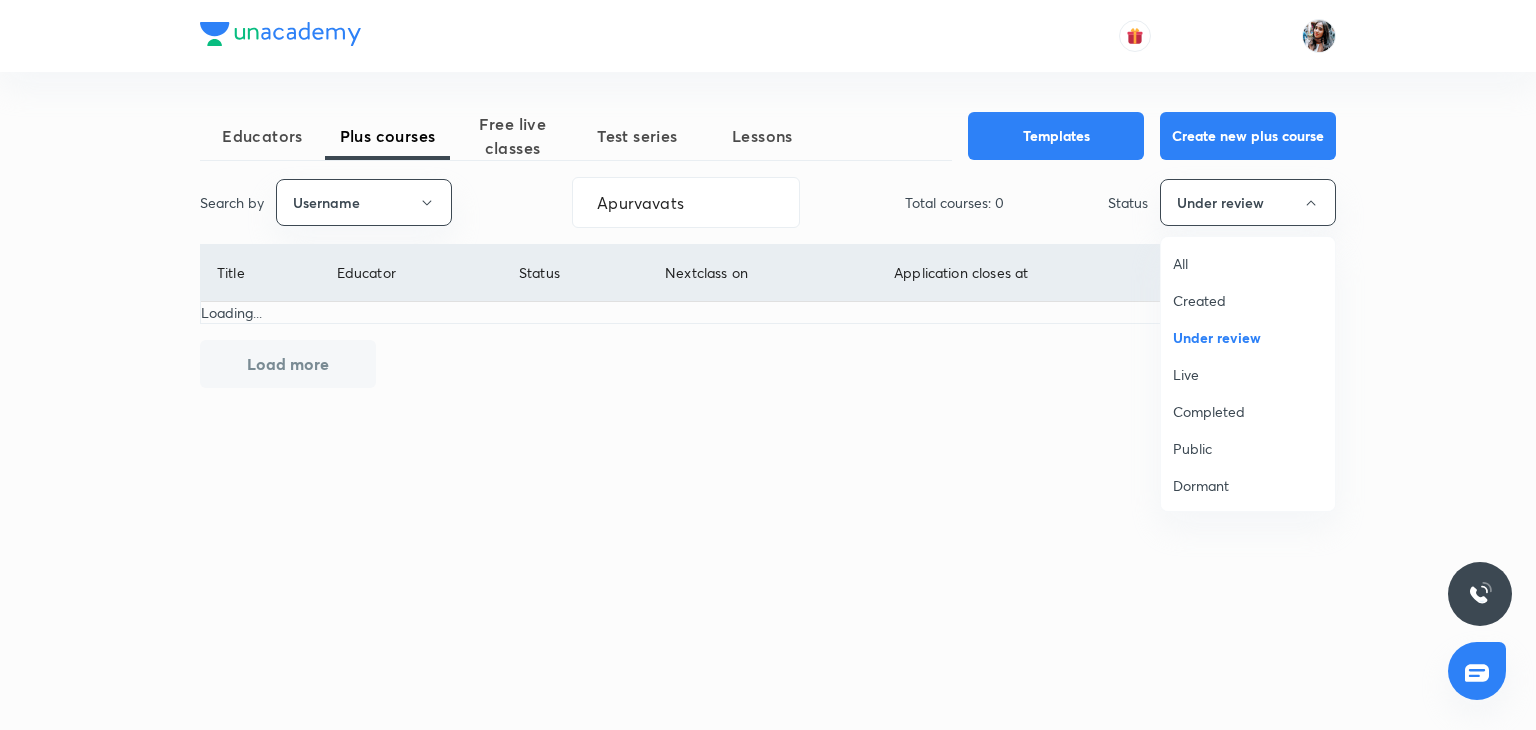 click on "All" at bounding box center [1248, 263] 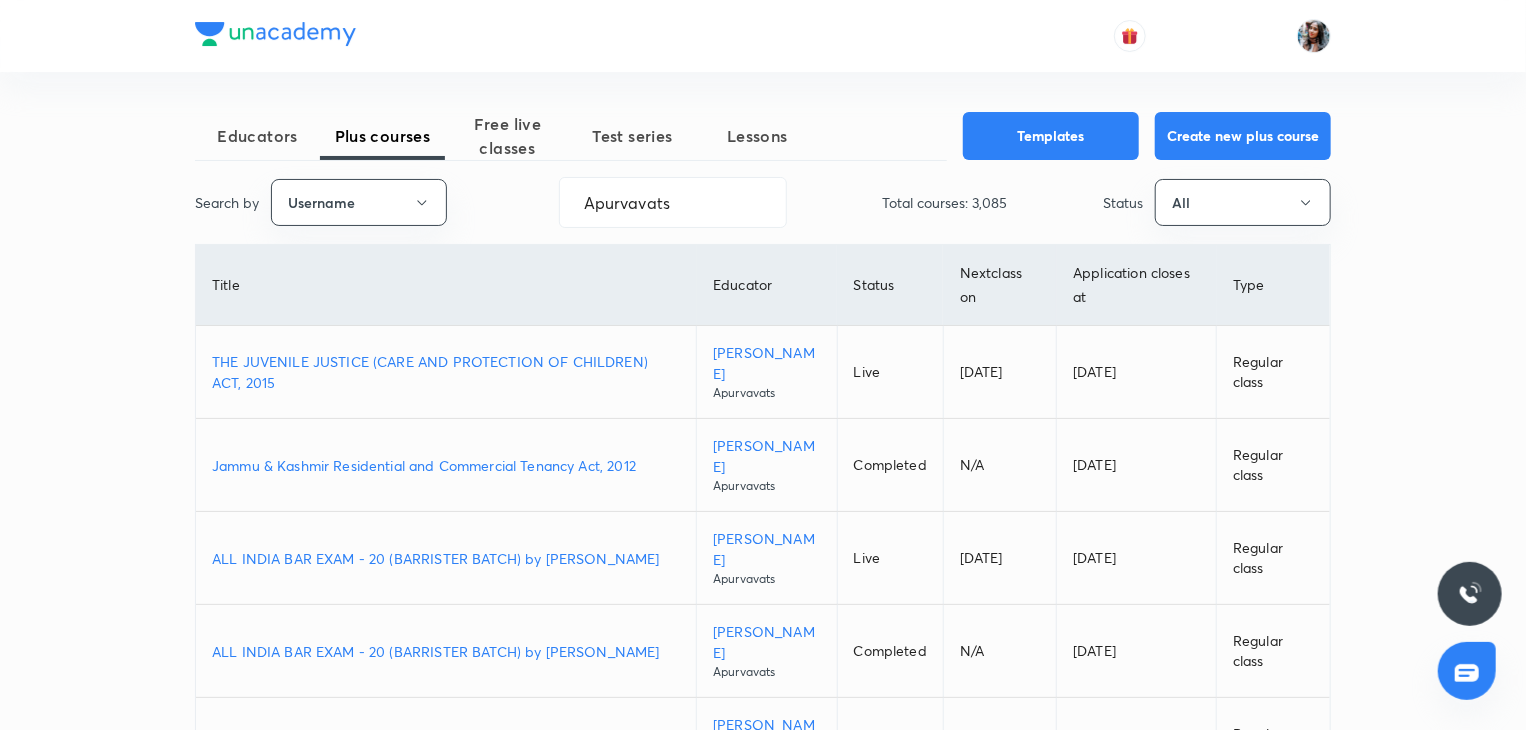 click on "THE JUVENILE JUSTICE (CARE AND PROTECTION OF CHILDREN) ACT, 2015" at bounding box center (446, 372) 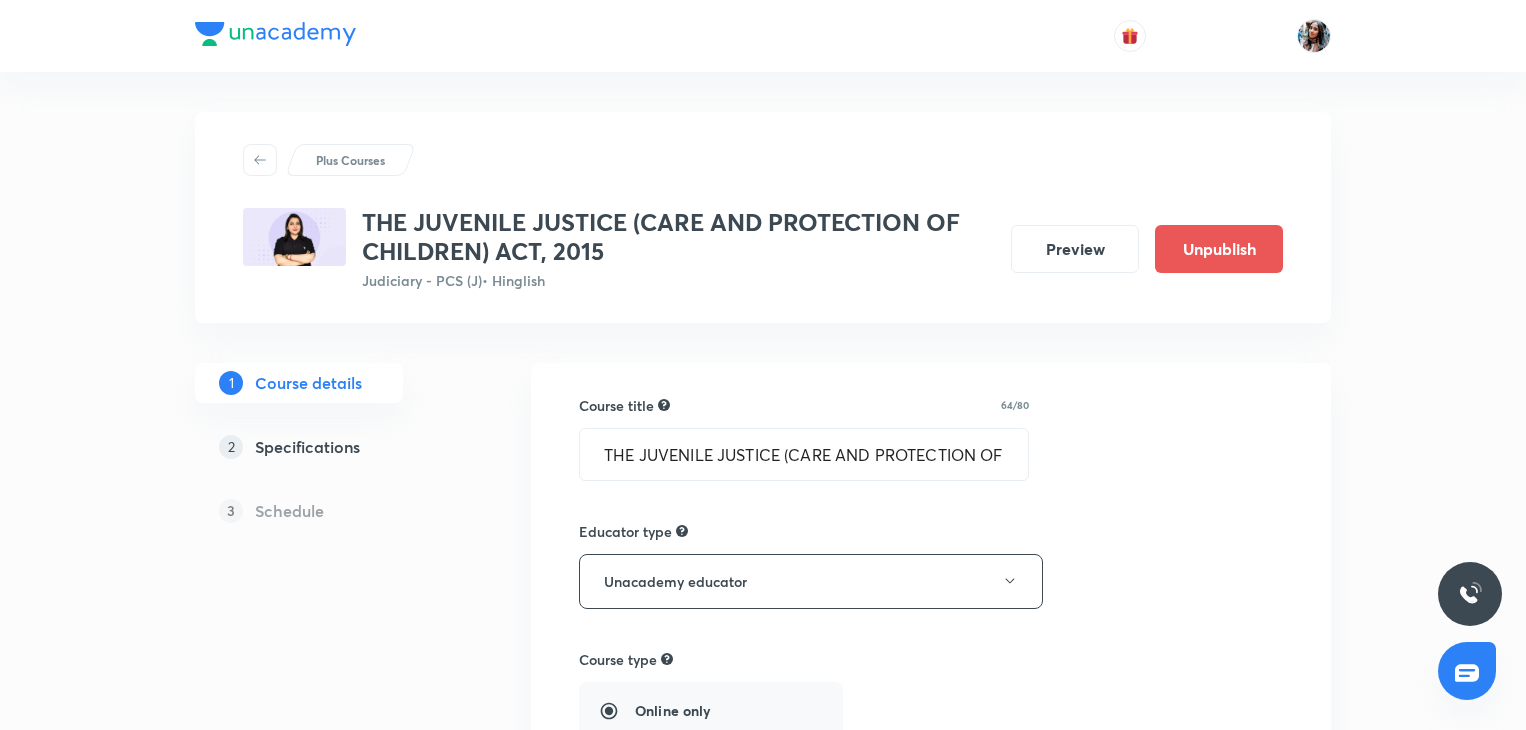 scroll, scrollTop: 0, scrollLeft: 0, axis: both 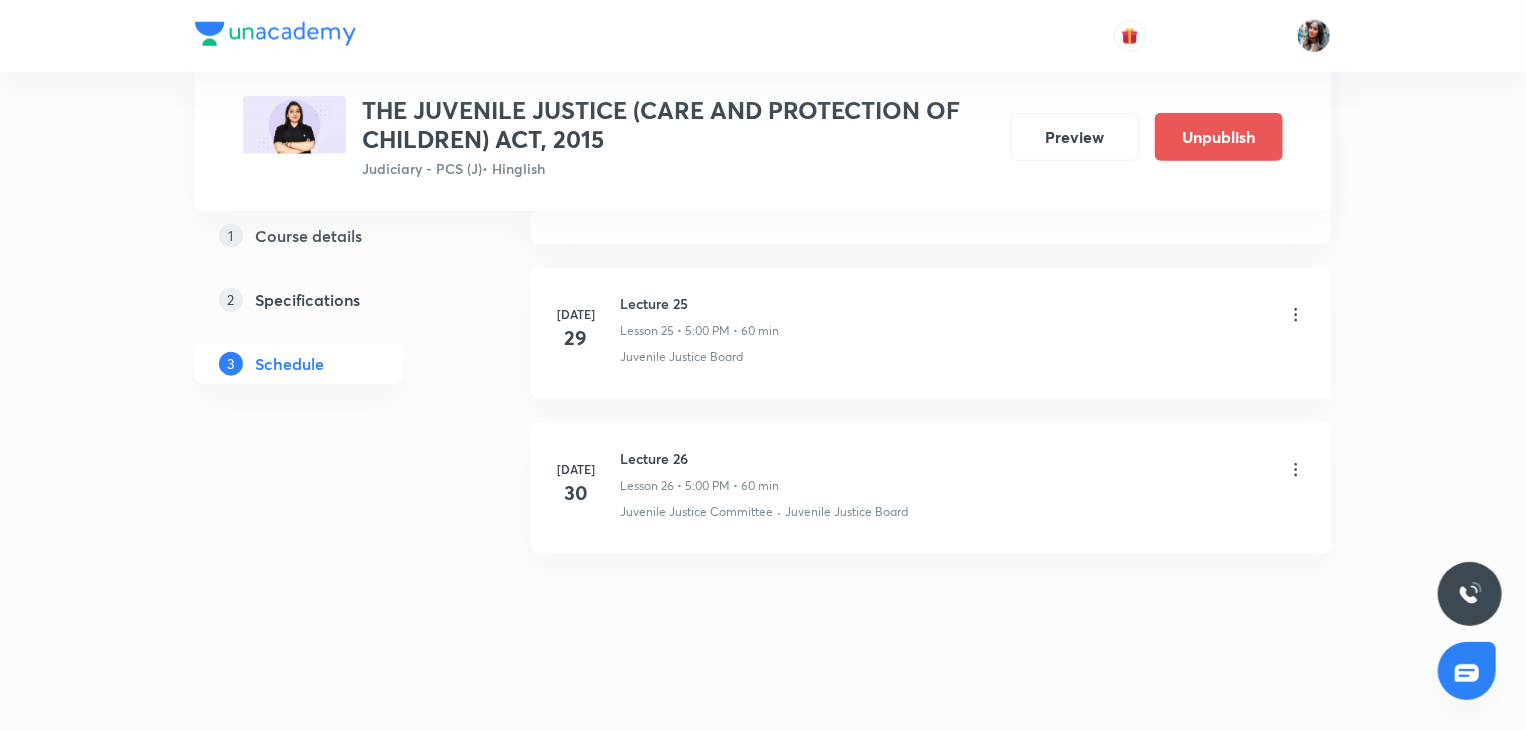 click on "Lecture 26" at bounding box center [699, 458] 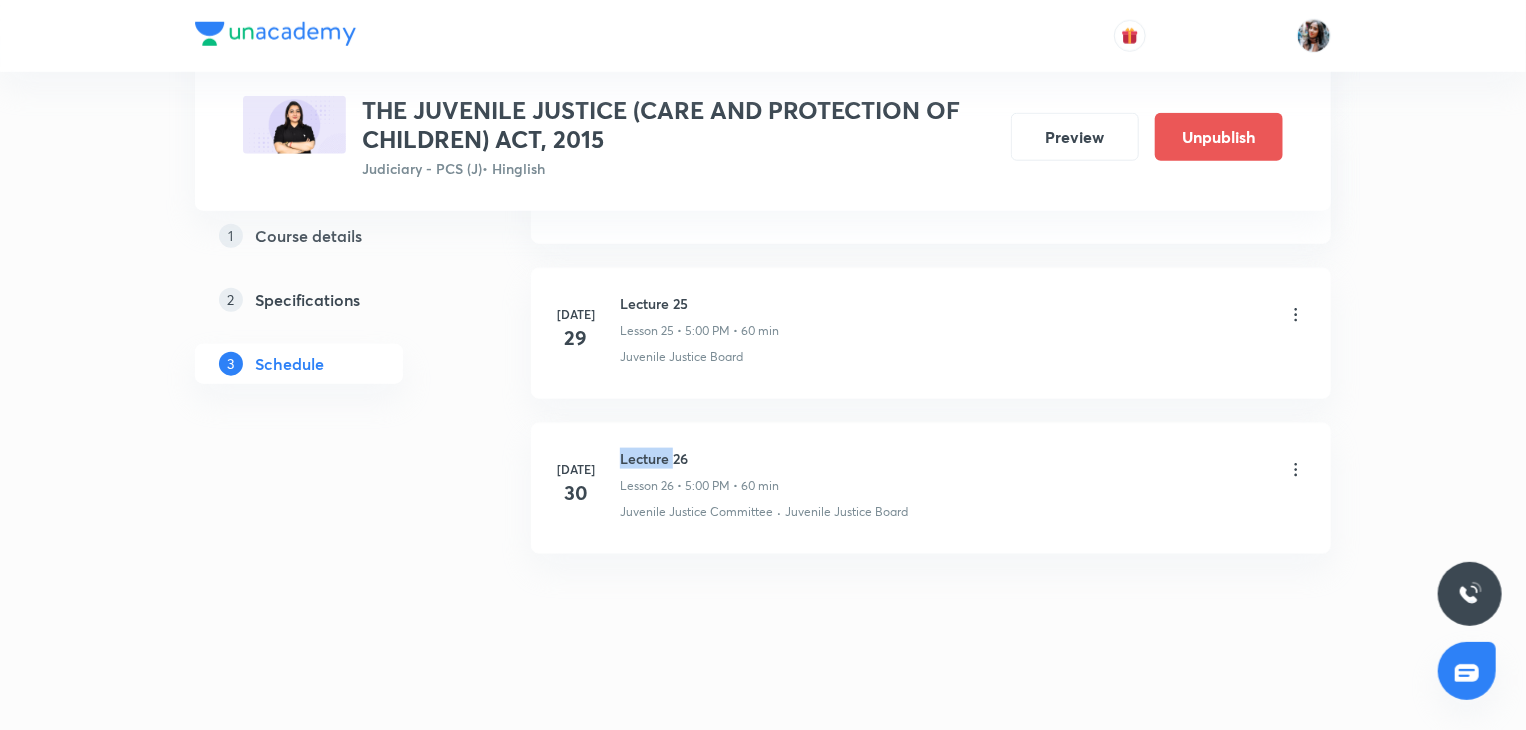 click on "Lecture 26" at bounding box center [699, 458] 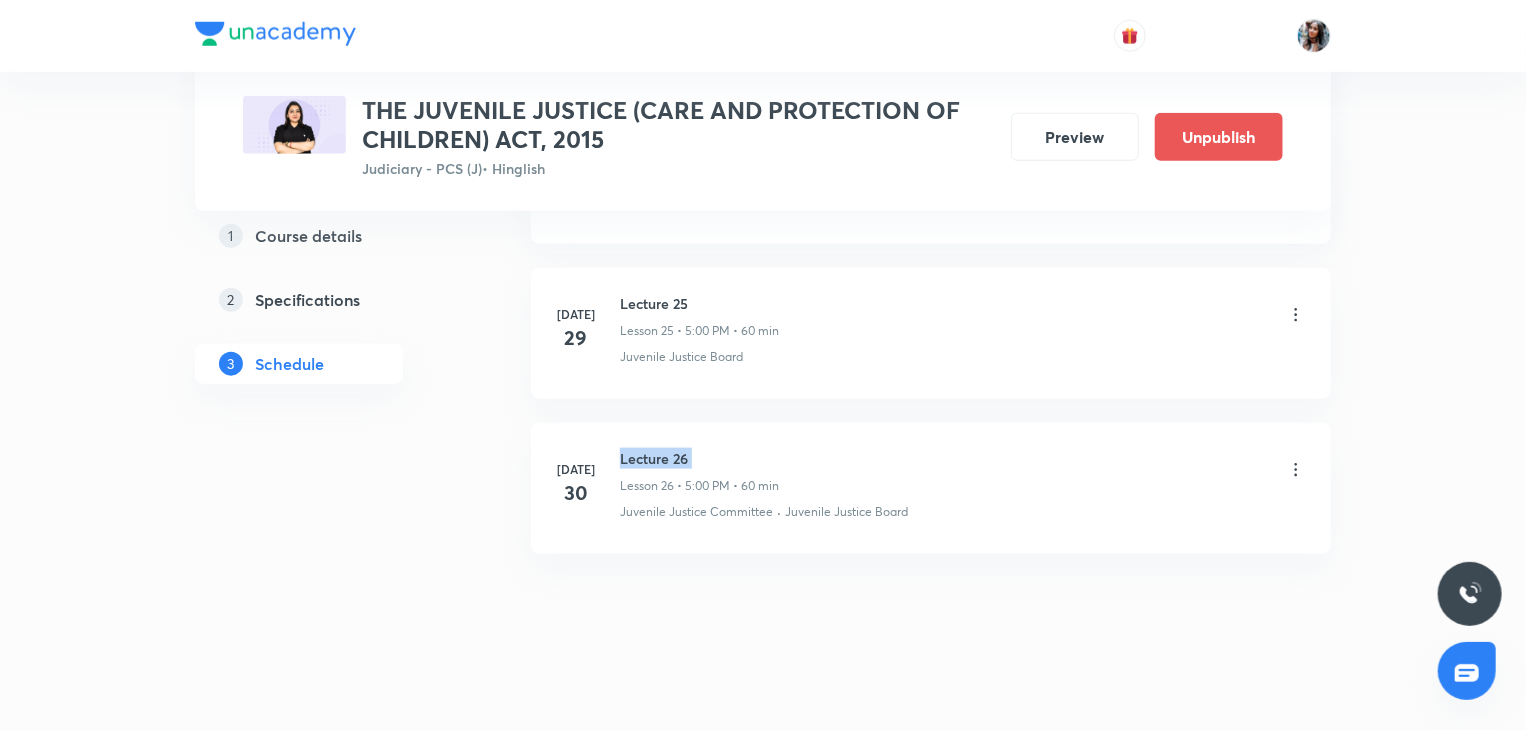 copy on "Lecture 26" 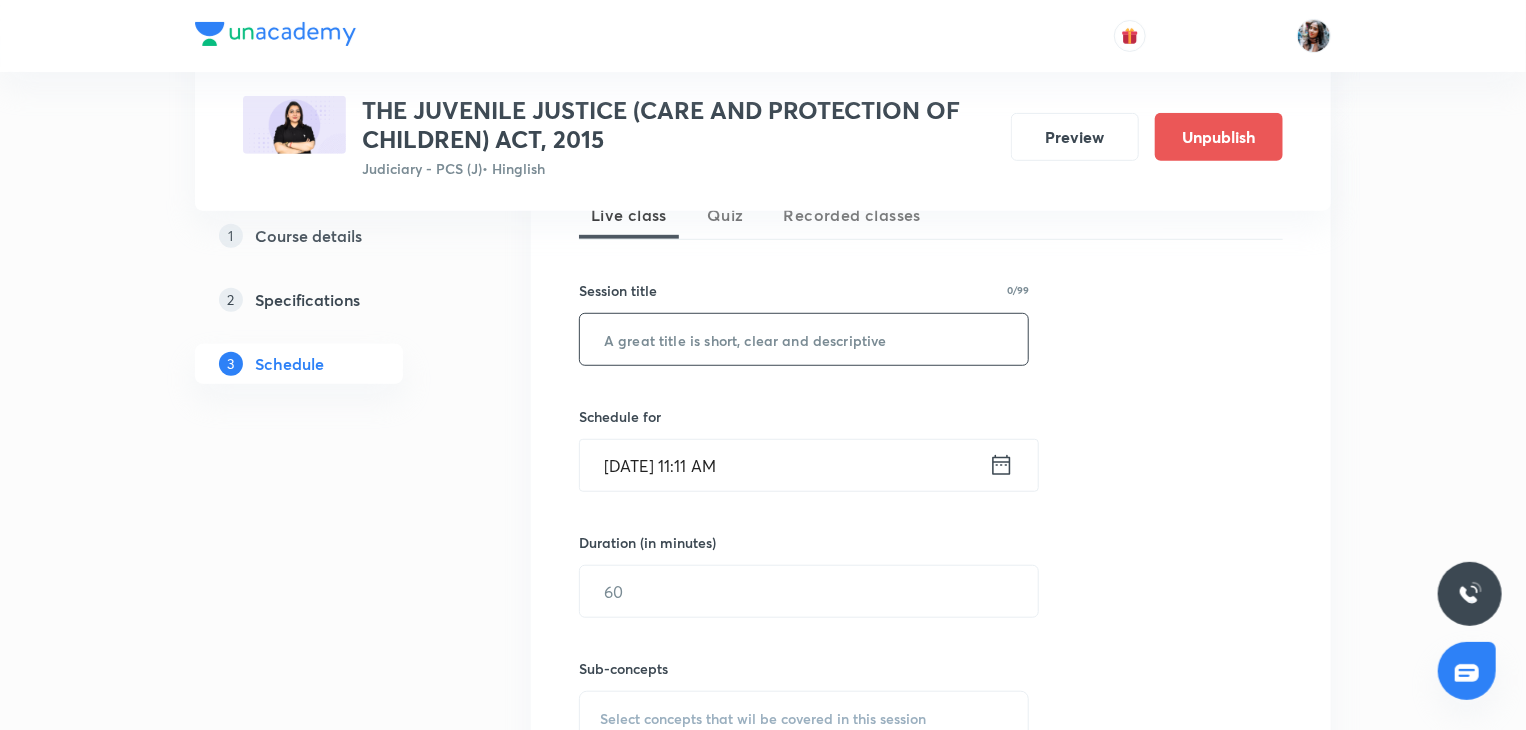 scroll, scrollTop: 474, scrollLeft: 0, axis: vertical 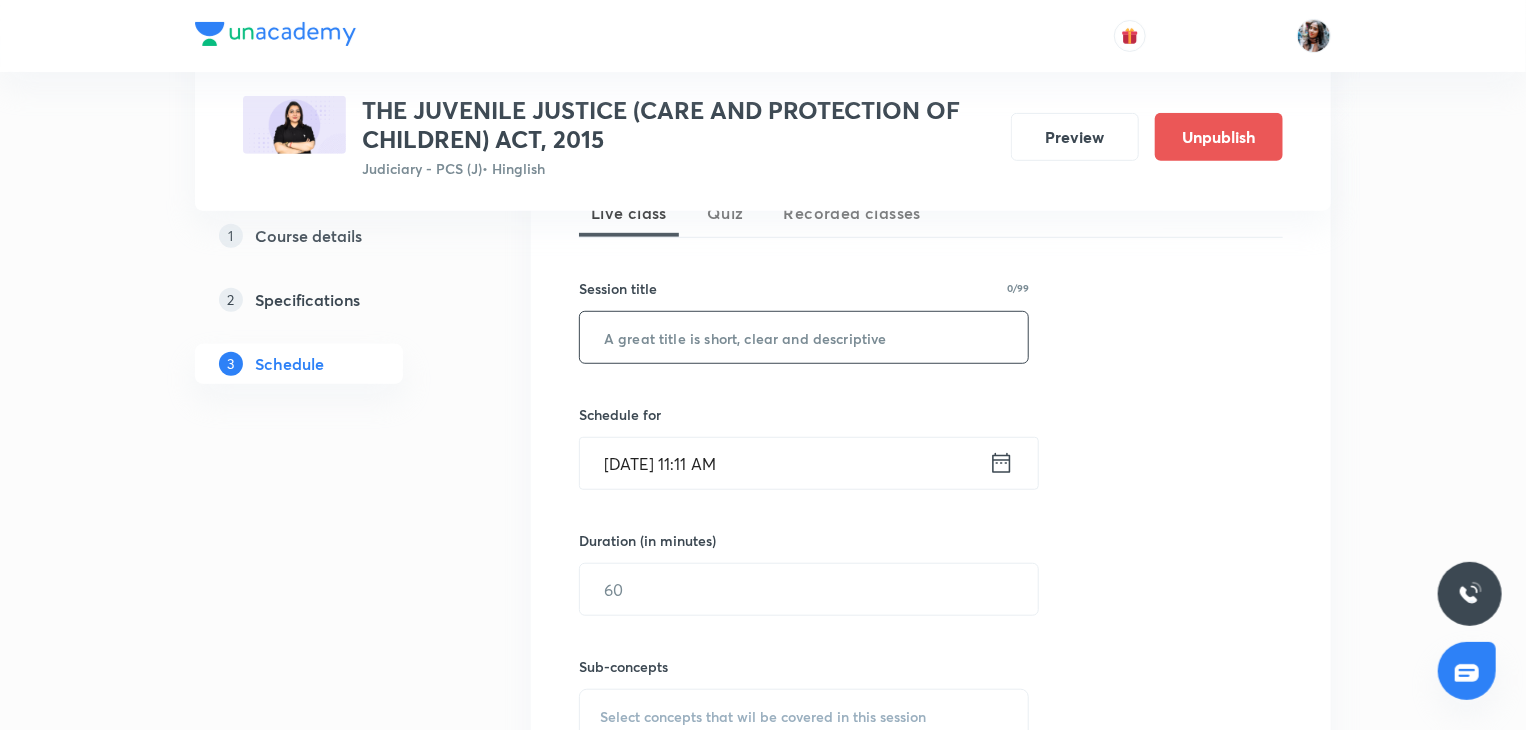 click at bounding box center [804, 337] 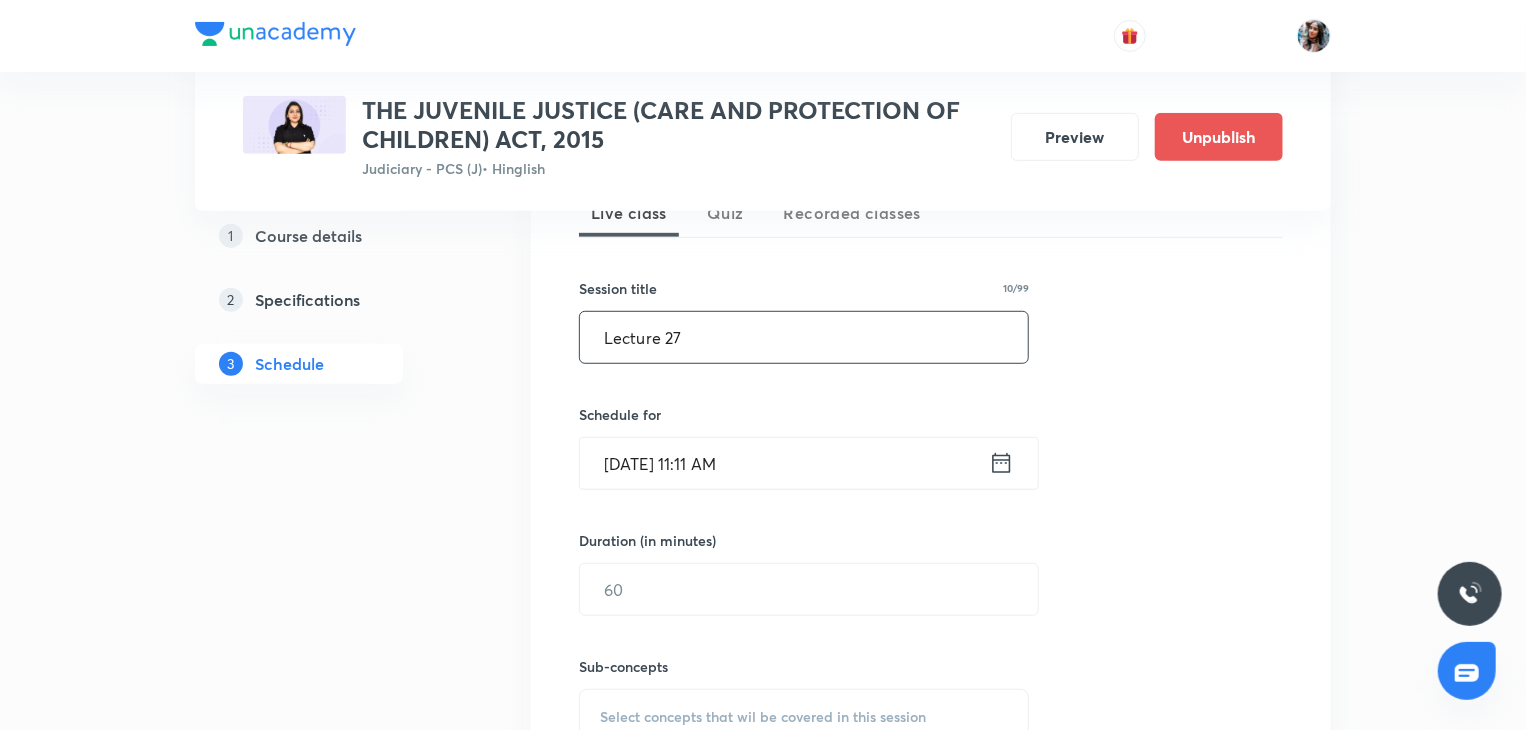 type on "Lecture 27" 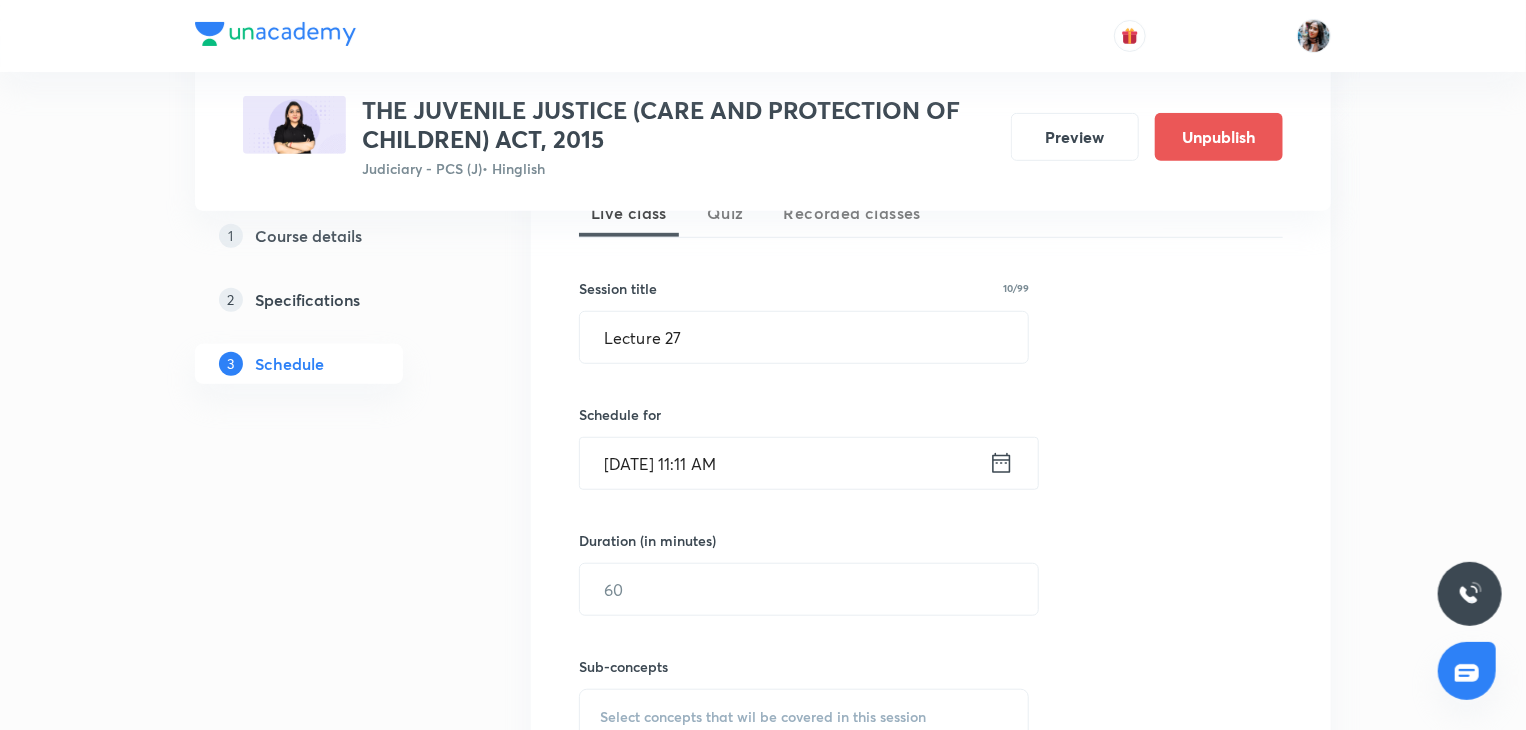 click on "Jul 30, 2025, 11:11 AM" at bounding box center (784, 463) 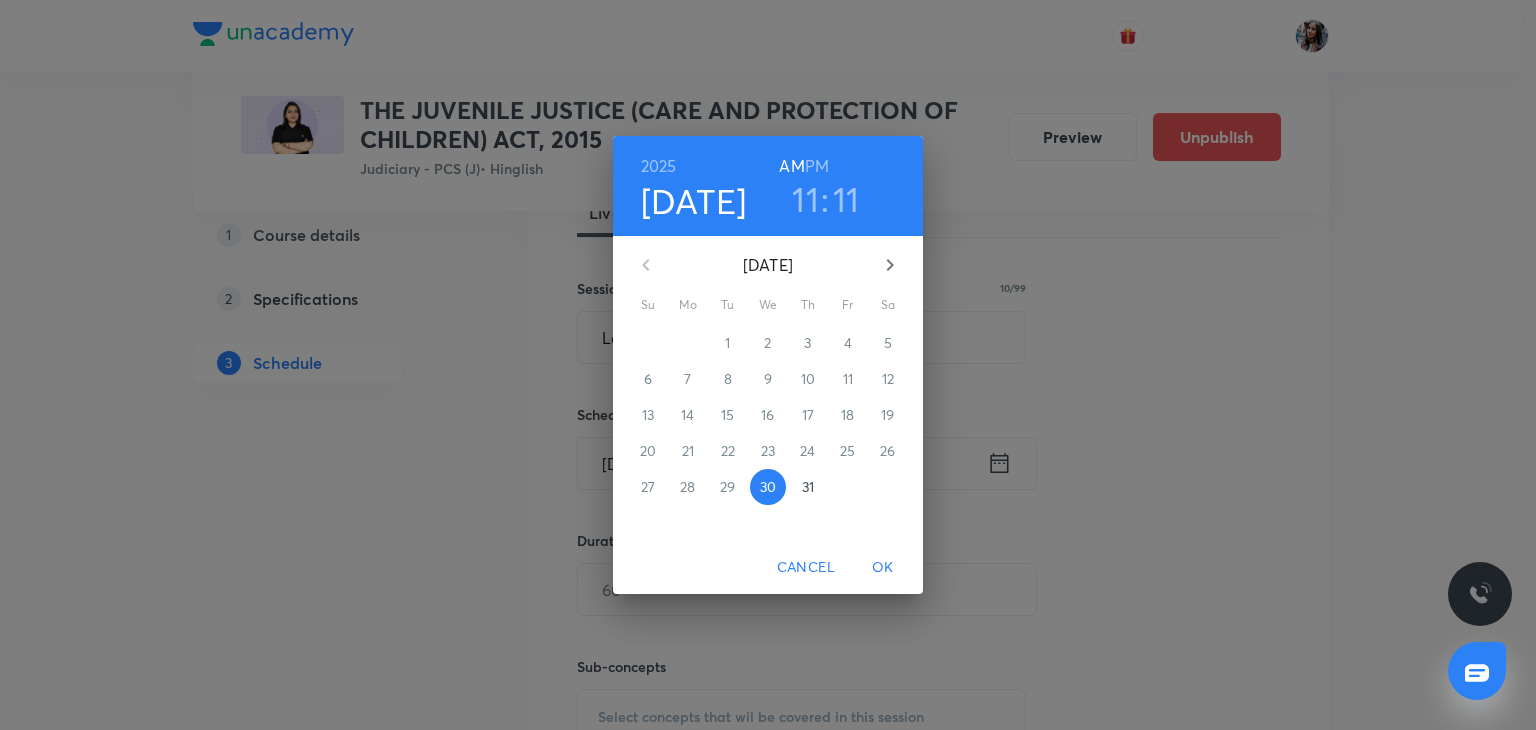 click 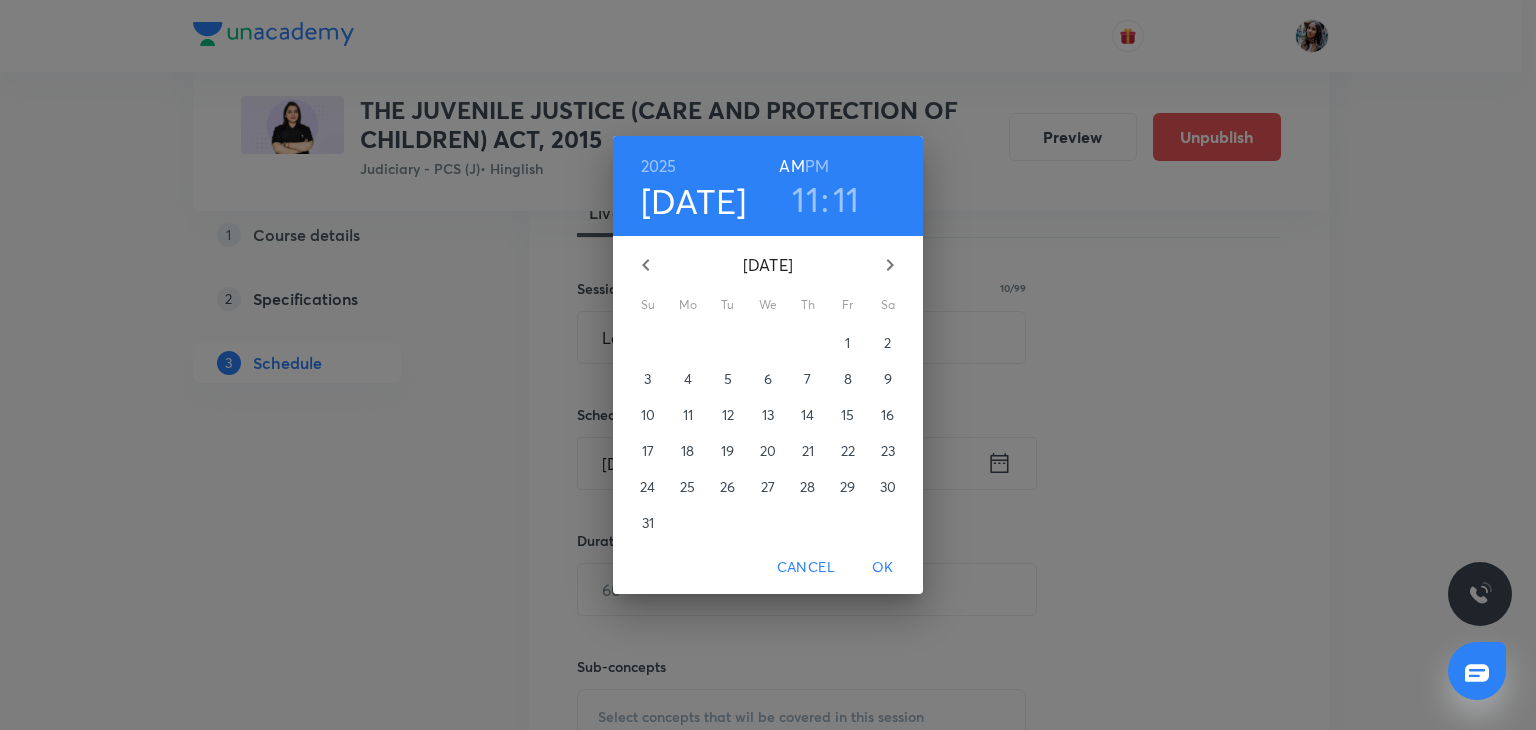 click on "1" at bounding box center (848, 343) 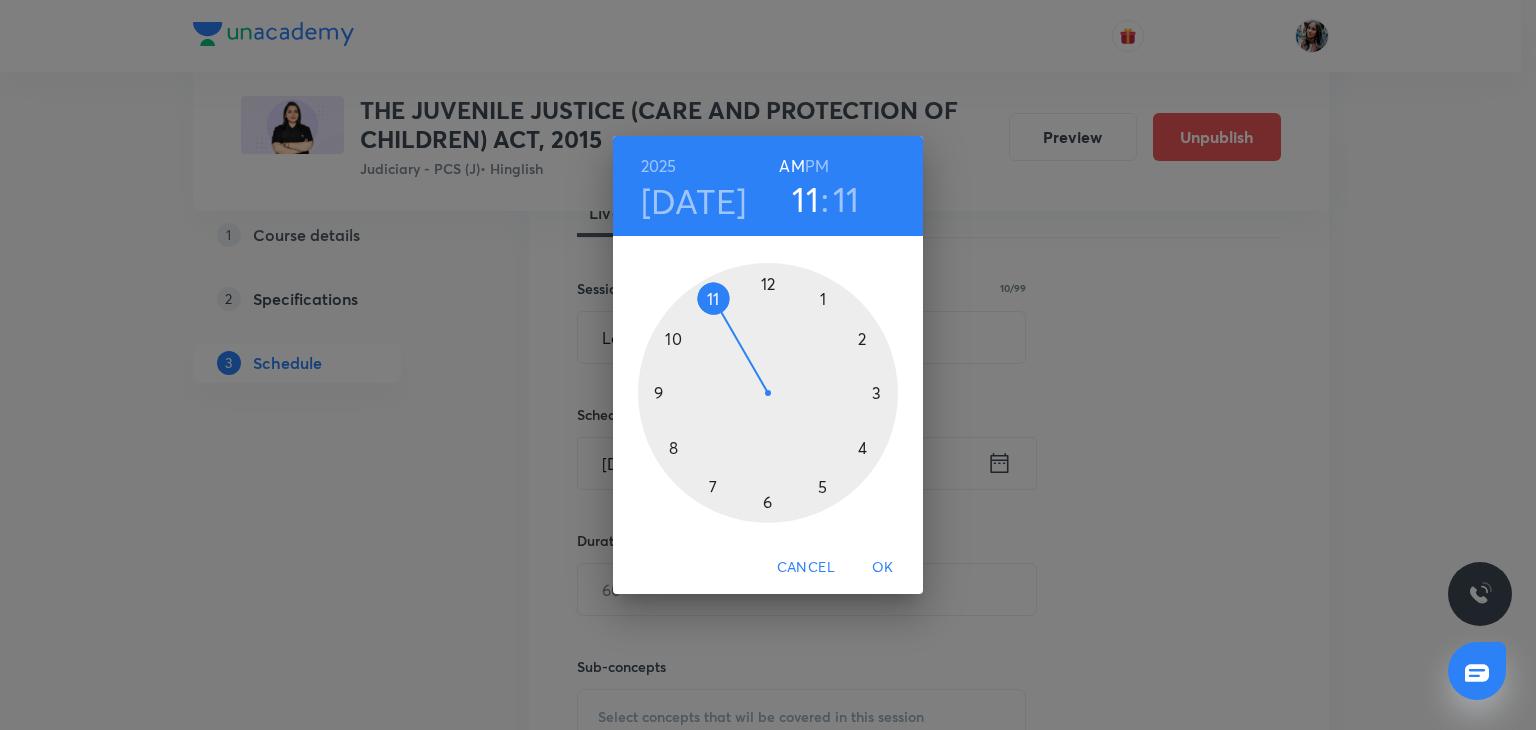 click on "PM" at bounding box center (817, 166) 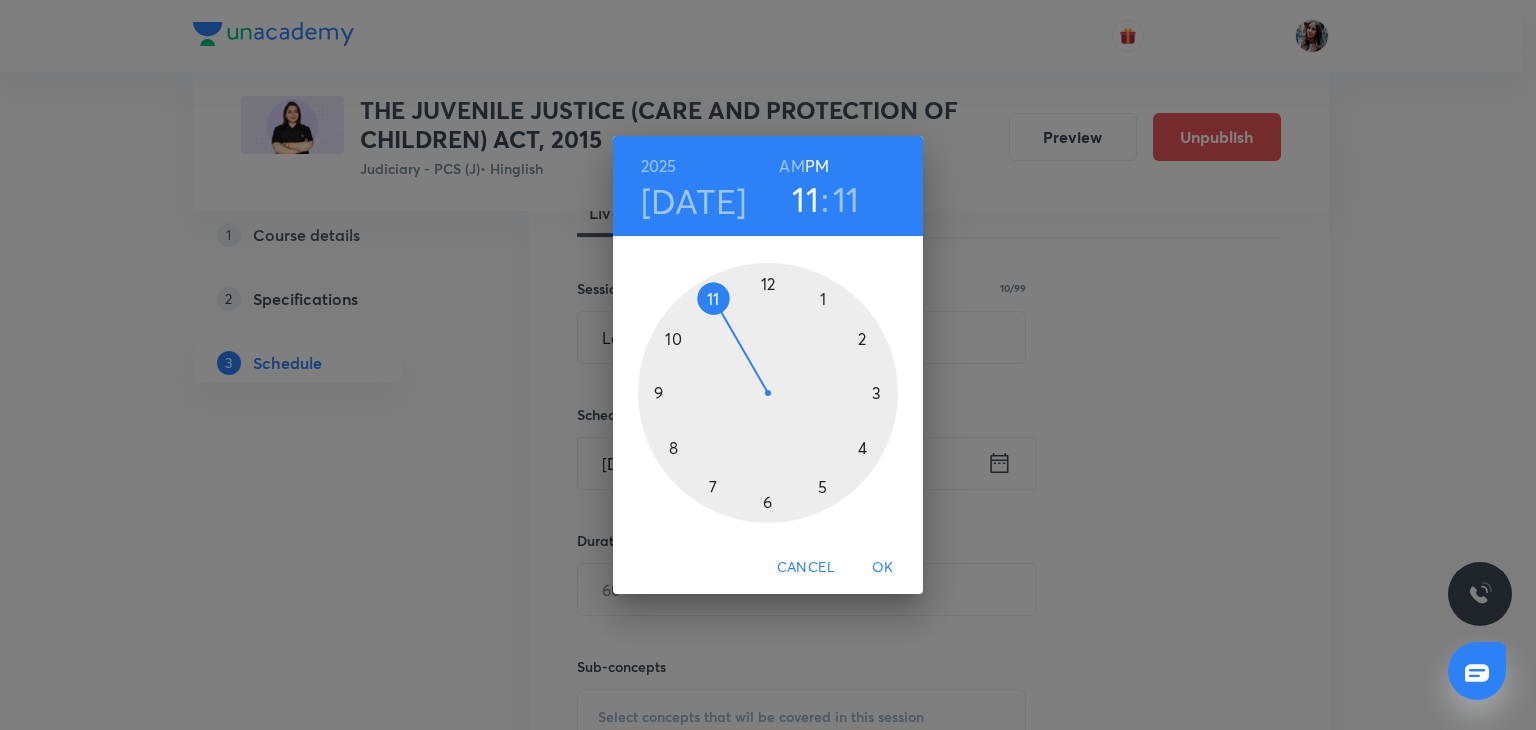 click at bounding box center [768, 393] 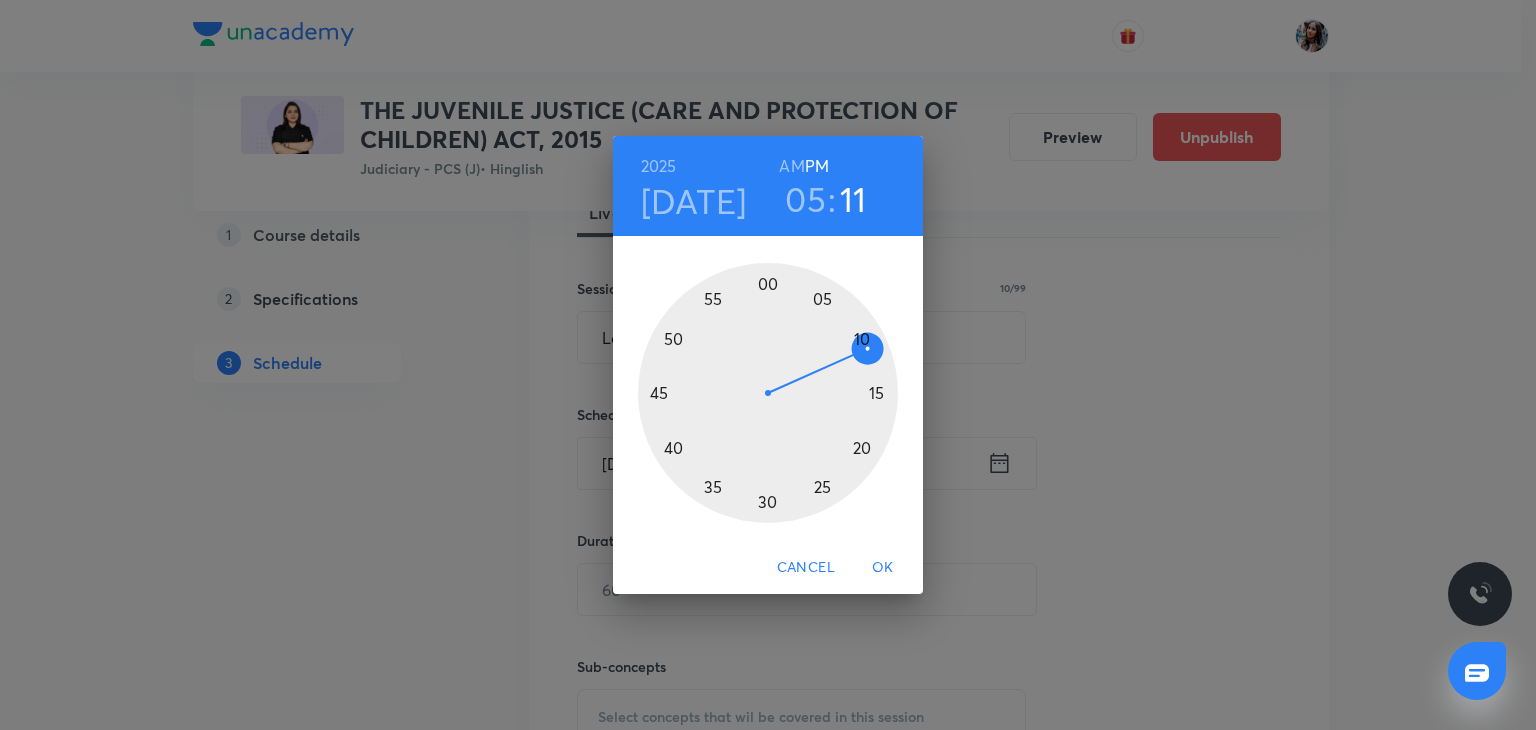click at bounding box center [768, 393] 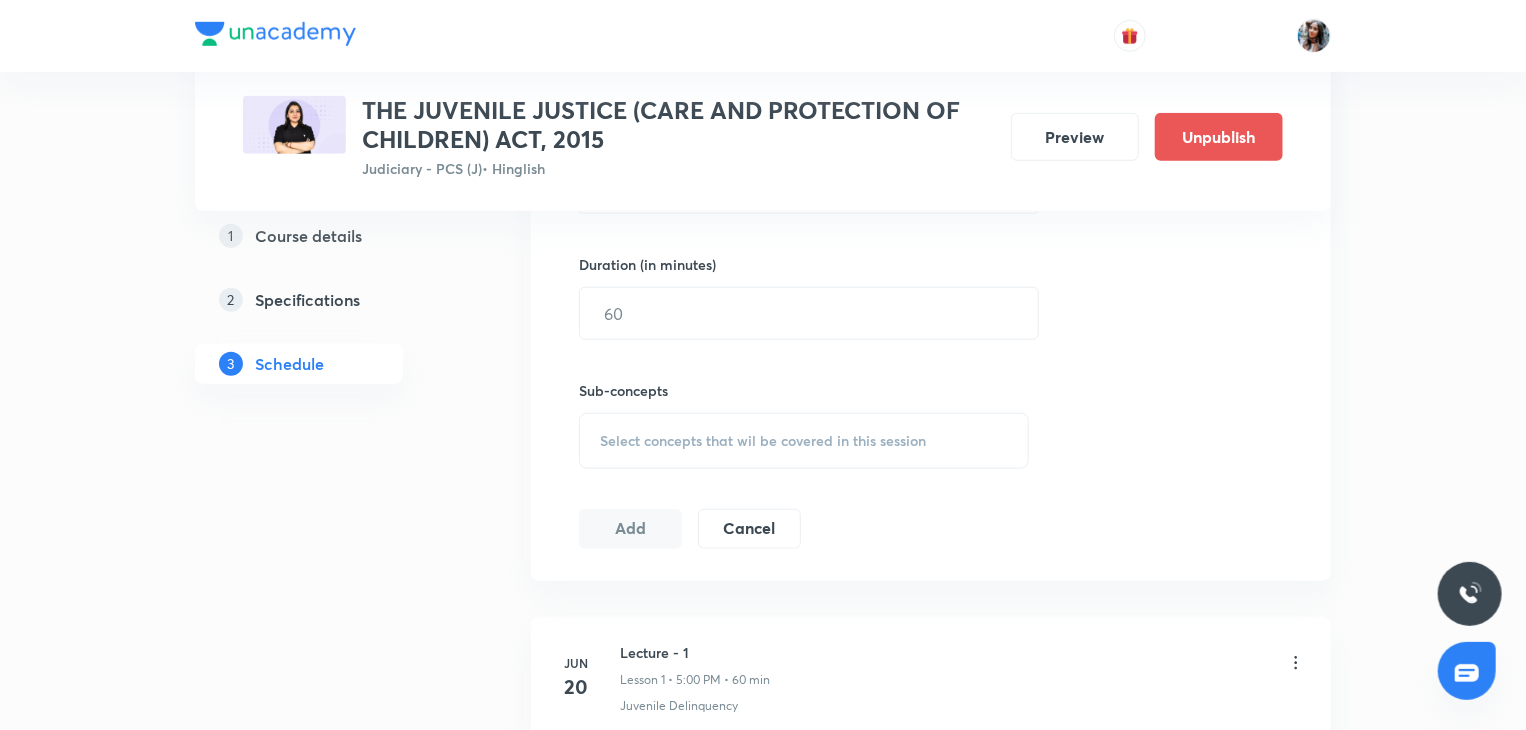 scroll, scrollTop: 752, scrollLeft: 0, axis: vertical 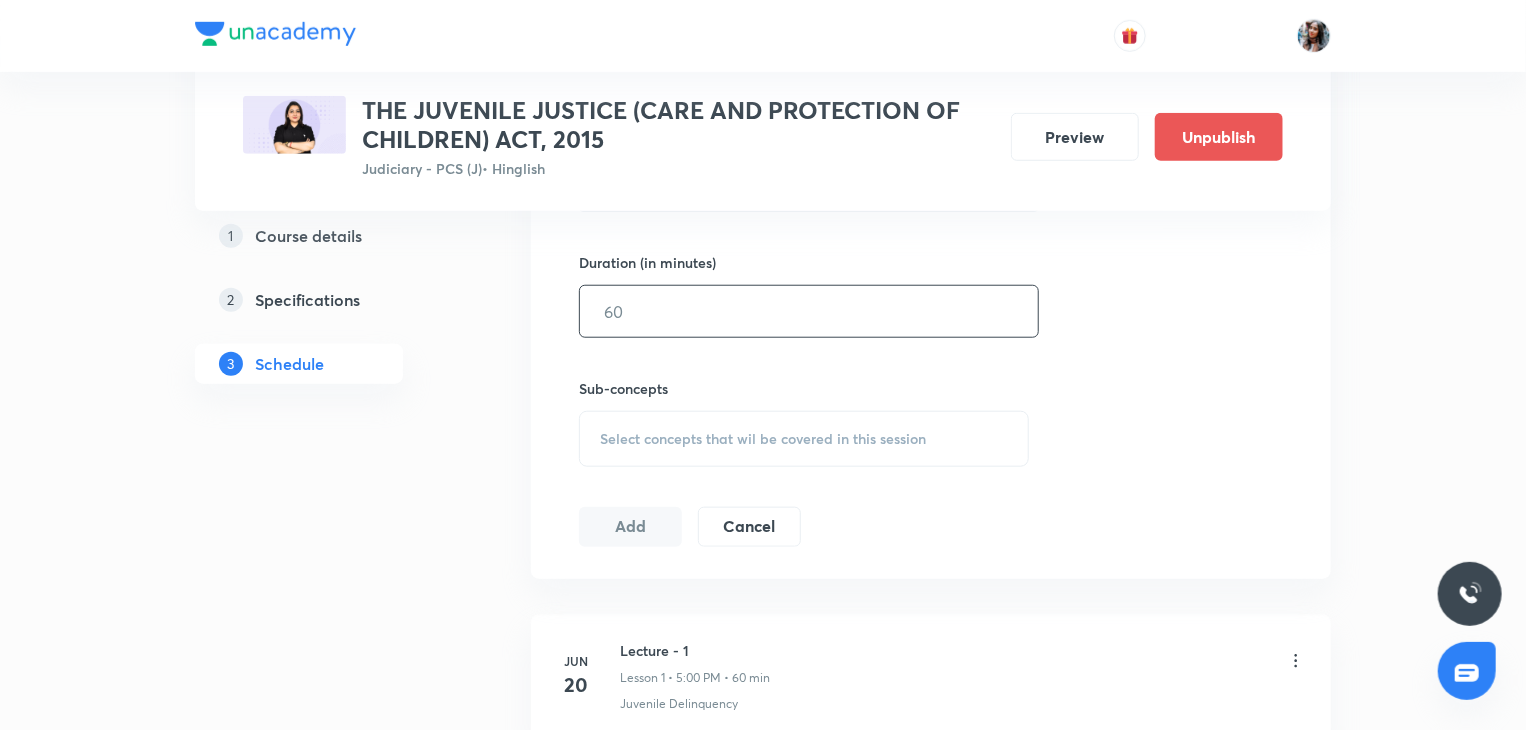 click at bounding box center (809, 311) 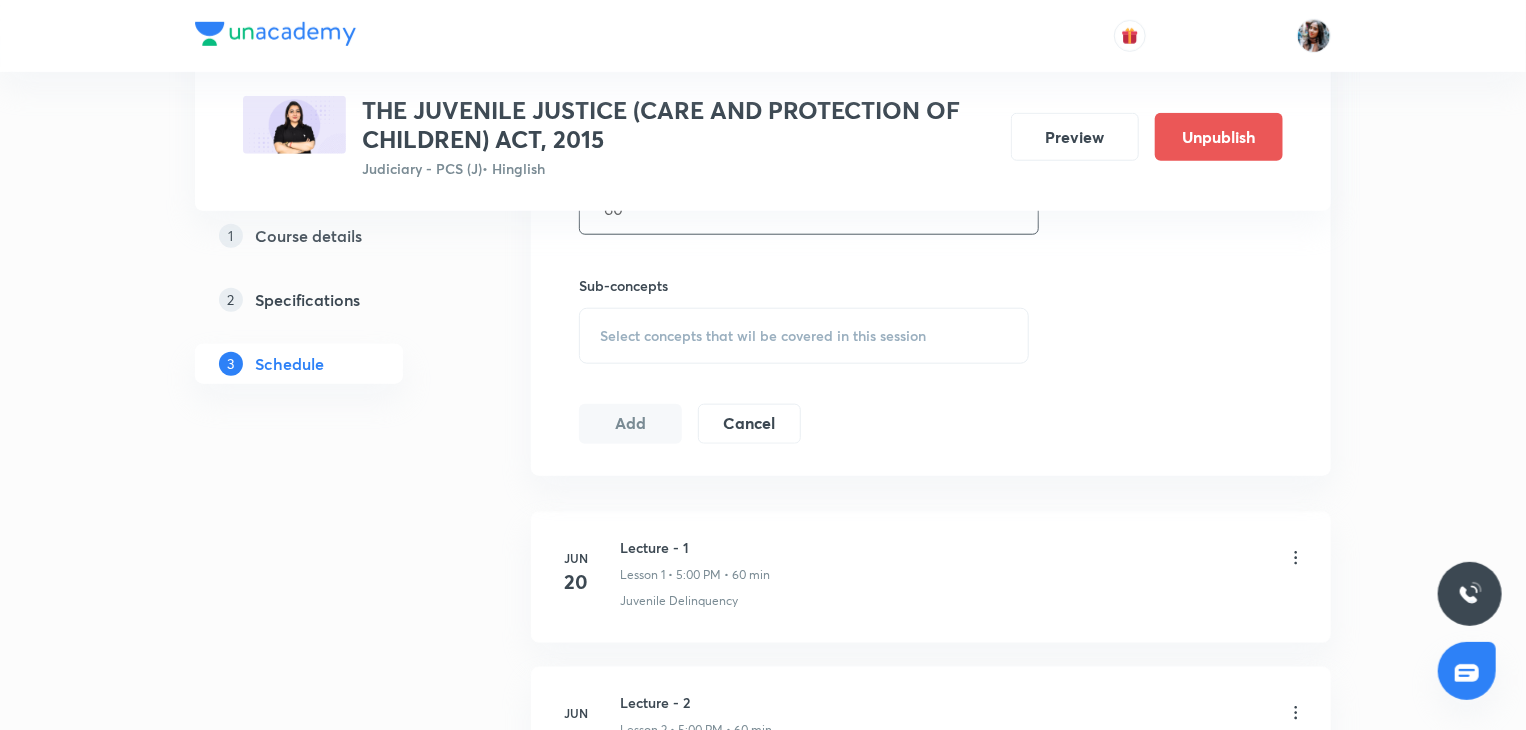 scroll, scrollTop: 856, scrollLeft: 0, axis: vertical 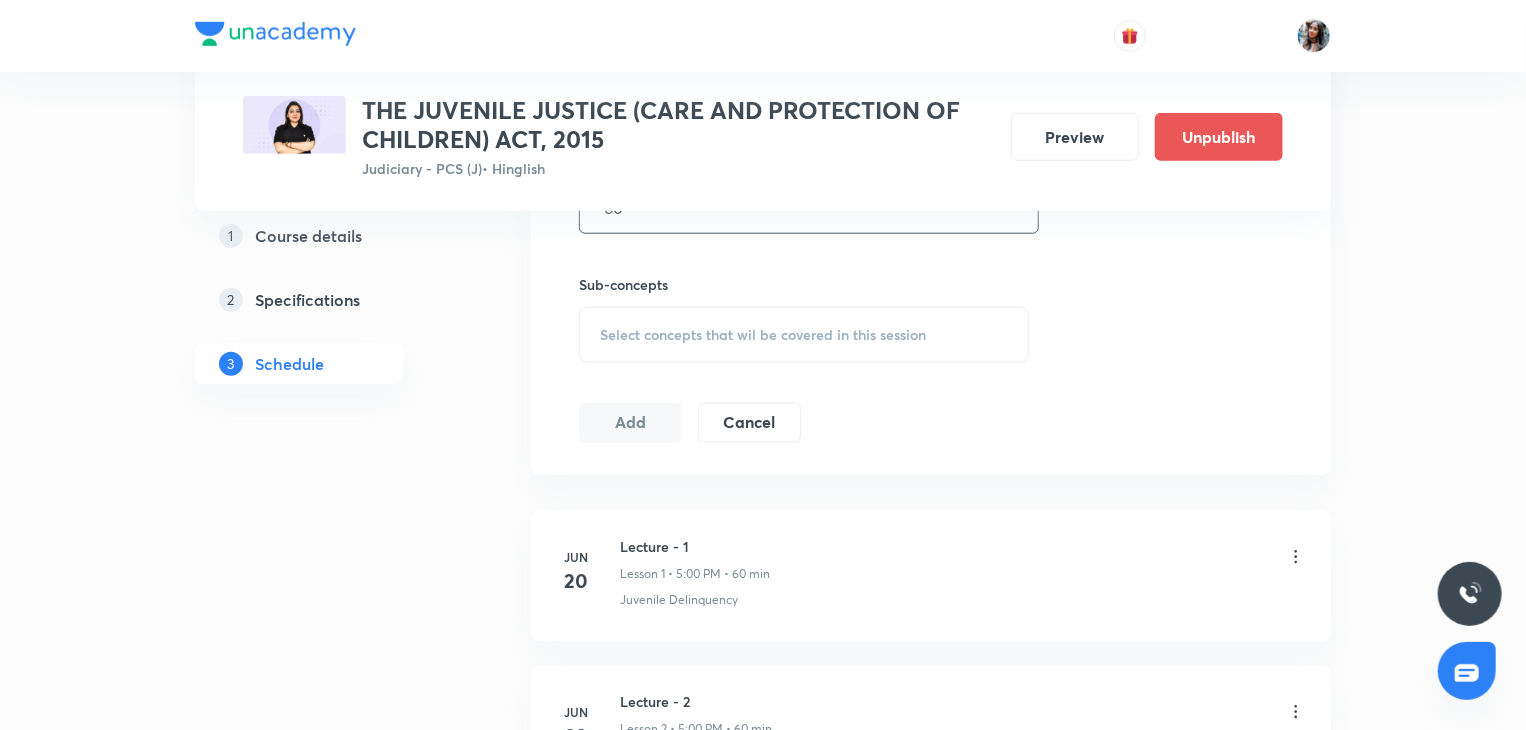 type on "60" 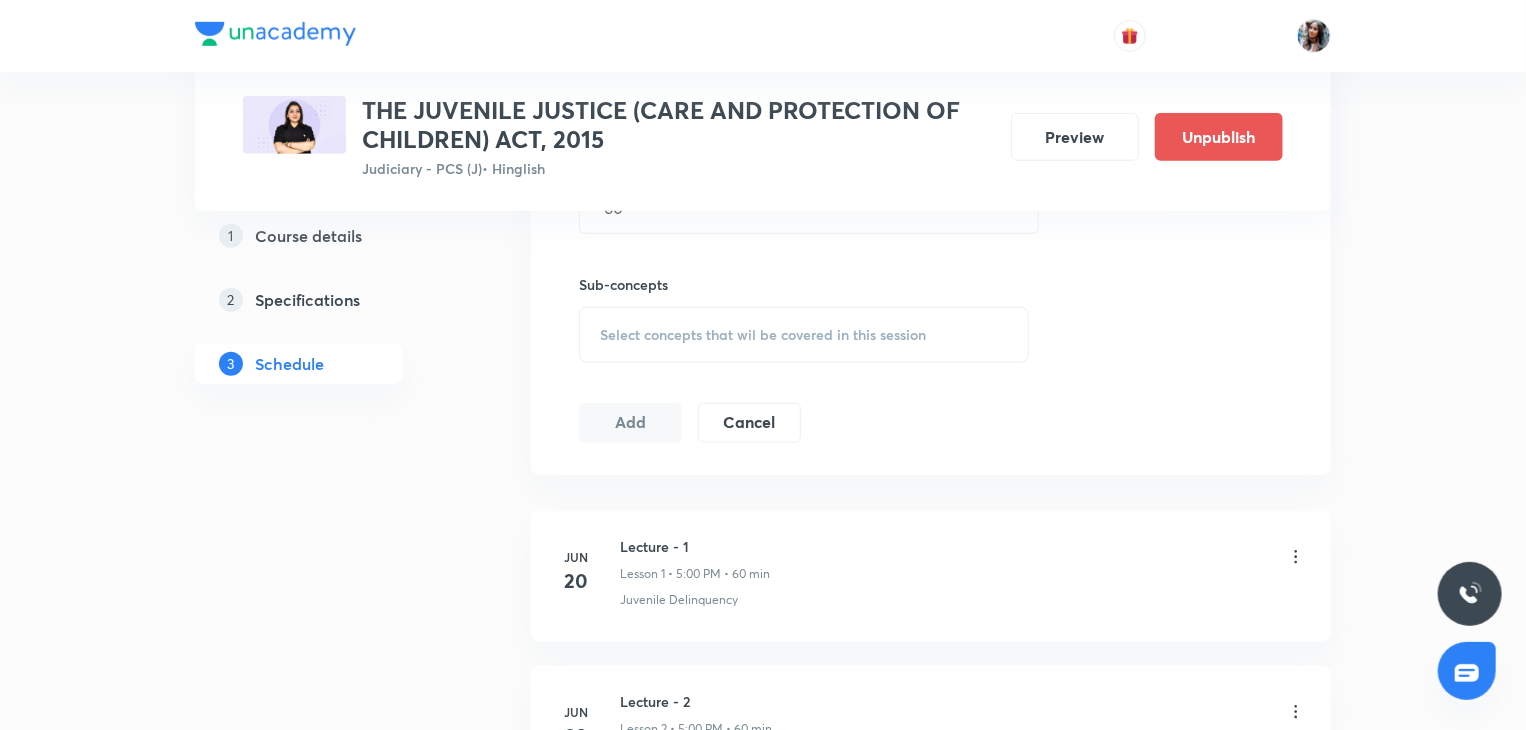 click on "Select concepts that wil be covered in this session" at bounding box center [804, 335] 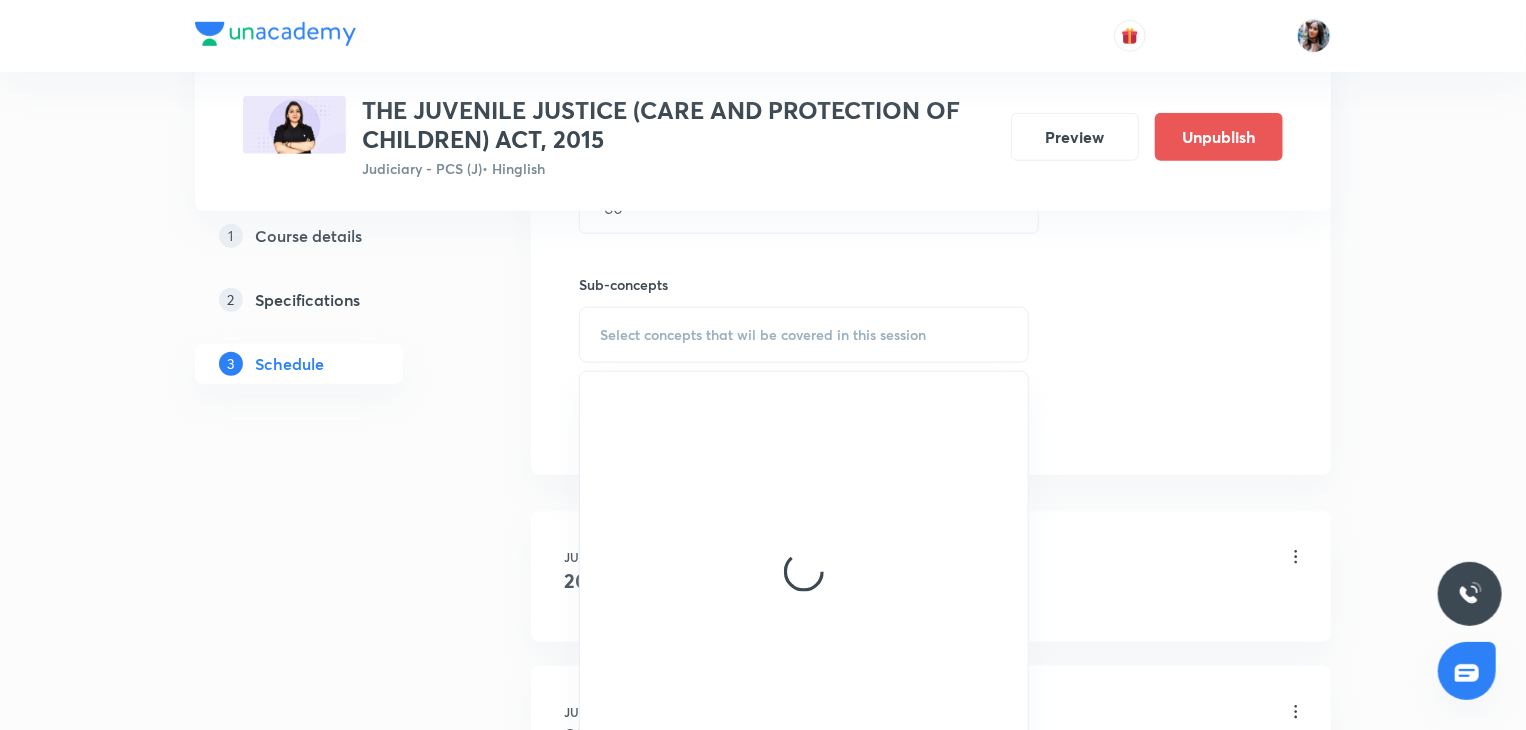 click on "Schedule 26  classes Topic coverage Juvenile Justice  Act 2015 Cover at least  60 % View details Session  27 Live class Quiz Recorded classes Session title 10/99 Lecture 27 ​ Schedule for Aug 1, 2025, 5:00 PM ​ Duration (in minutes) 60 ​ Sub-concepts Select concepts that wil be covered in this session Add Cancel Jun 20 Lecture - 1 Lesson 1 • 5:00 PM • 60 min Juvenile Delinquency Jun 23 Lecture - 2 Lesson 2 • 5:00 PM • 60 min Juvenile Justice Board Jun 24 Lecture - 3 Lesson 3 • 10:05 PM • 60 min Juvenile Justice Committee Jun 25 Lecture - 4 Lesson 4 • 5:00 PM • 60 min Juvenile Delinquency Jun 27 Lecture - 6 Lesson 5 • 5:00 PM • 60 min Juvenile Justice Board Jun 29 Lecture - 5 Lesson 6 • 5:00 PM • 60 min Juvenile Justice Committee Jun 30 Lecture - 7 Lesson 7 • 5:00 PM • 60 min Juvenile Justice Board Jul 1 Lecture - 8 Lesson 8 • 5:00 PM • 60 min Juvenile Delinquency Jul 2 Lecture - 9 Lesson 9 • 5:00 PM • 60 min Juvenile Justice Board Jul 3 Lecture - 10 Jul 7 Lecture - 11" at bounding box center (931, 2089) 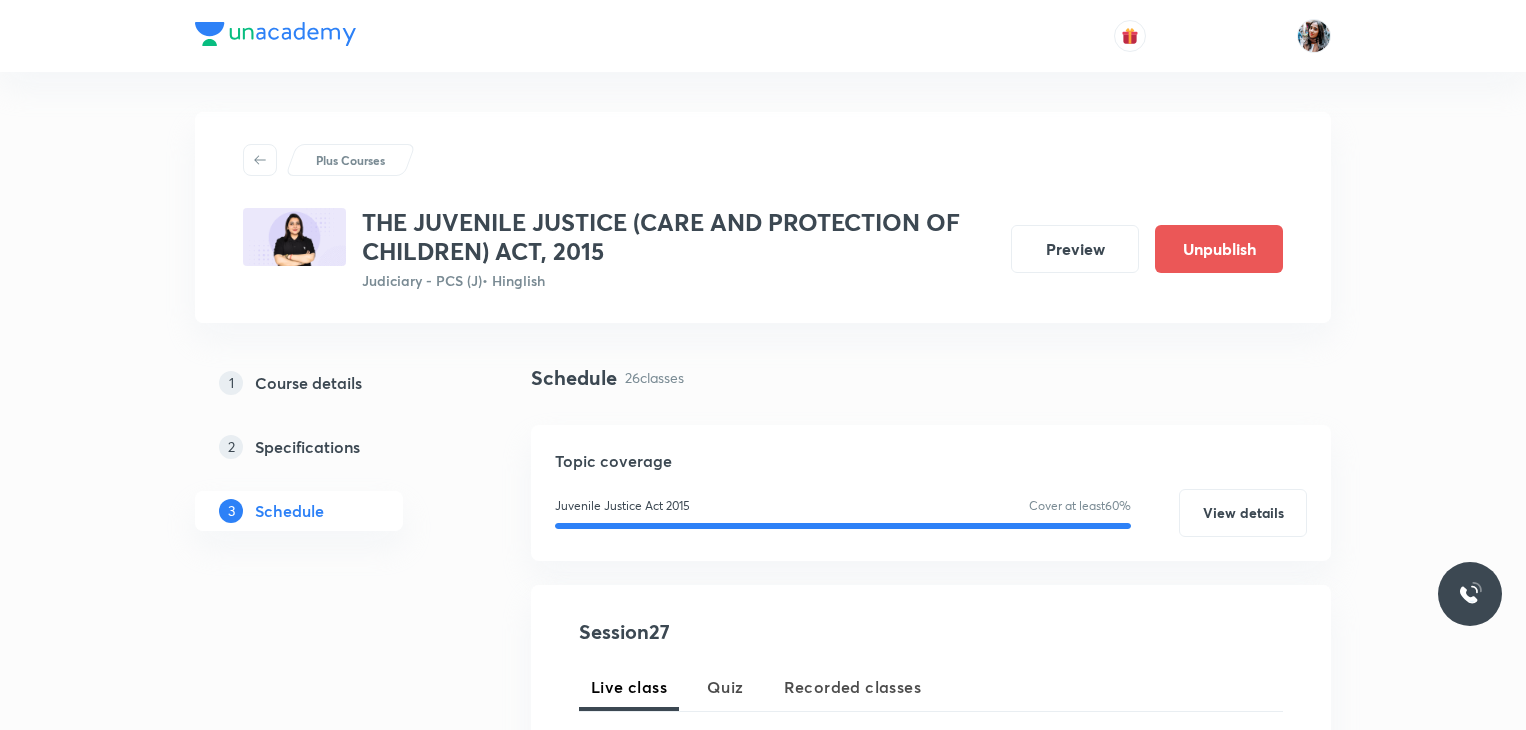 scroll, scrollTop: 856, scrollLeft: 0, axis: vertical 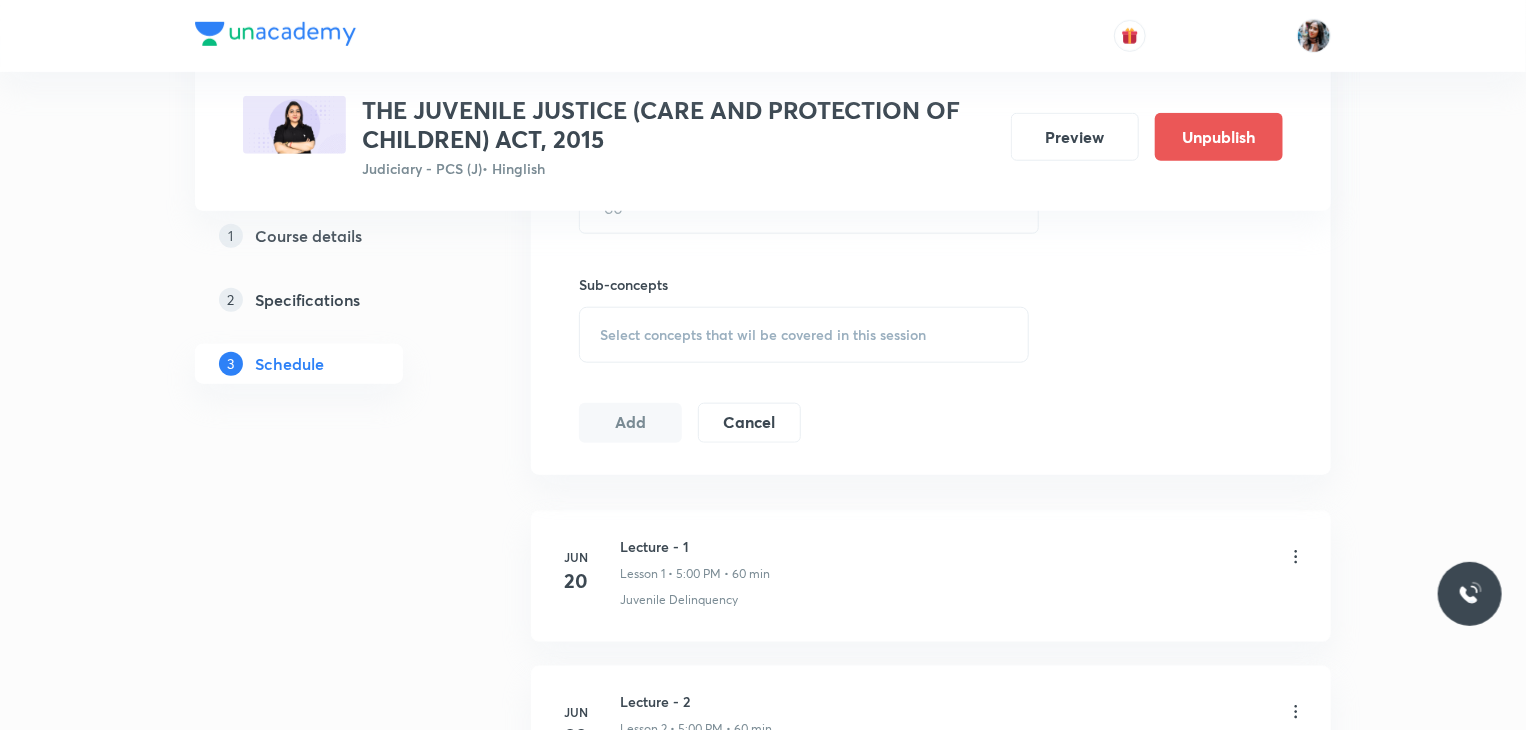 drag, startPoint x: 0, startPoint y: 0, endPoint x: 1381, endPoint y: 253, distance: 1403.9836 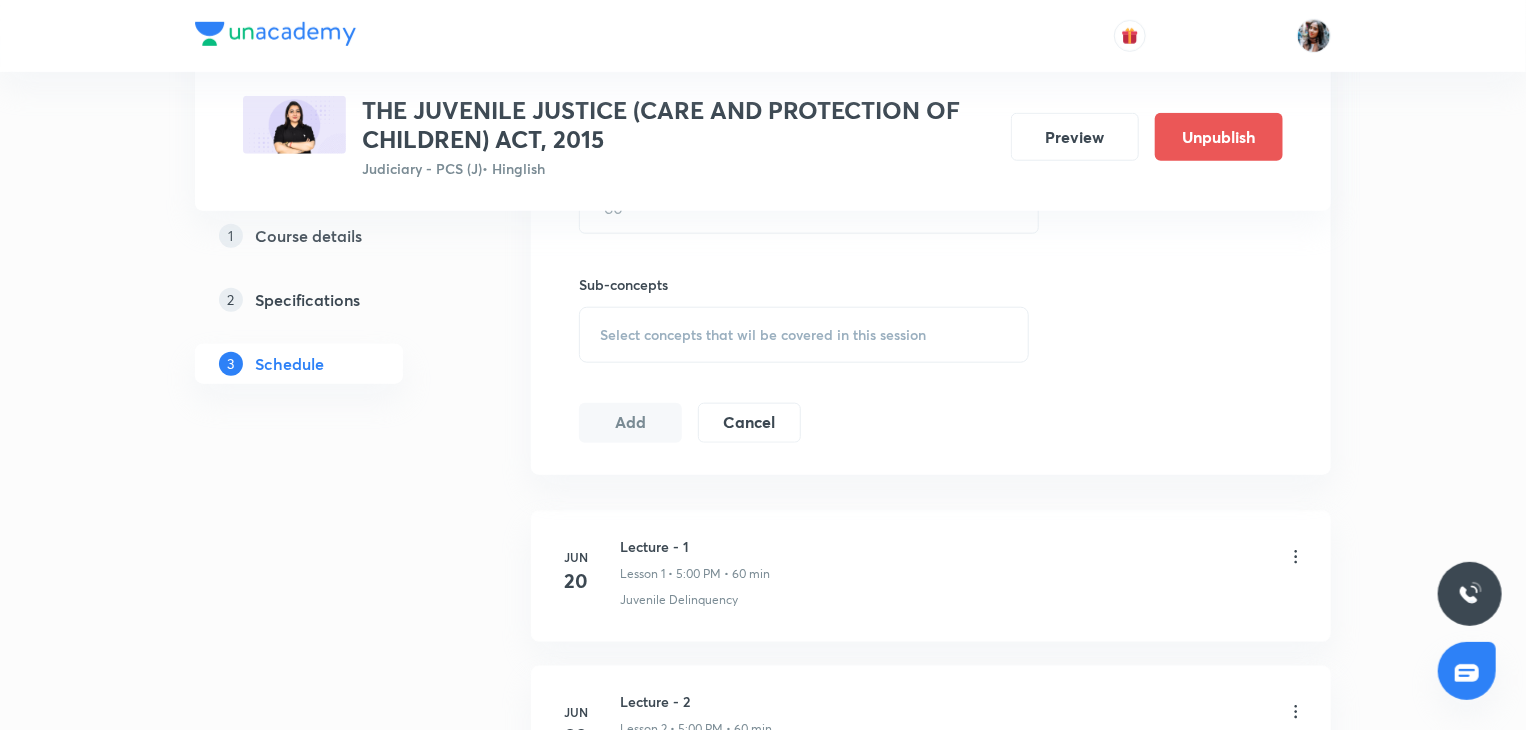 click on "Plus Courses THE JUVENILE JUSTICE (CARE AND PROTECTION OF CHILDREN) ACT, 2015 Judiciary - PCS (J)  • Hinglish Preview Unpublish 1 Course details 2 Specifications 3 Schedule Schedule 26  classes Topic coverage Juvenile Justice  Act 2015 Cover at least  60 % View details Session  27 Live class Quiz Recorded classes Session title 0/99 ​ Schedule for Jul 30, 2025, 11:13 AM ​ Duration (in minutes) ​ Sub-concepts Select concepts that wil be covered in this session Add Cancel Jun 20 Lecture - 1 Lesson 1 • 5:00 PM • 60 min Juvenile Delinquency Jun 23 Lecture - 2 Lesson 2 • 5:00 PM • 60 min Juvenile Justice Board Jun 24 Lecture - 3 Lesson 3 • 10:05 PM • 60 min Juvenile Justice Committee Jun 25 Lecture - 4 Lesson 4 • 5:00 PM • 60 min Juvenile Delinquency Jun 27 Lecture - 6 Lesson 5 • 5:00 PM • 60 min Juvenile Justice Board Jun 29 Lecture - 5 Lesson 6 • 5:00 PM • 60 min Juvenile Justice Committee Jun 30 Lecture - 7 Lesson 7 • 5:00 PM • 60 min Juvenile Justice Board Jul 1 Lecture - 8 2" at bounding box center (763, 1925) 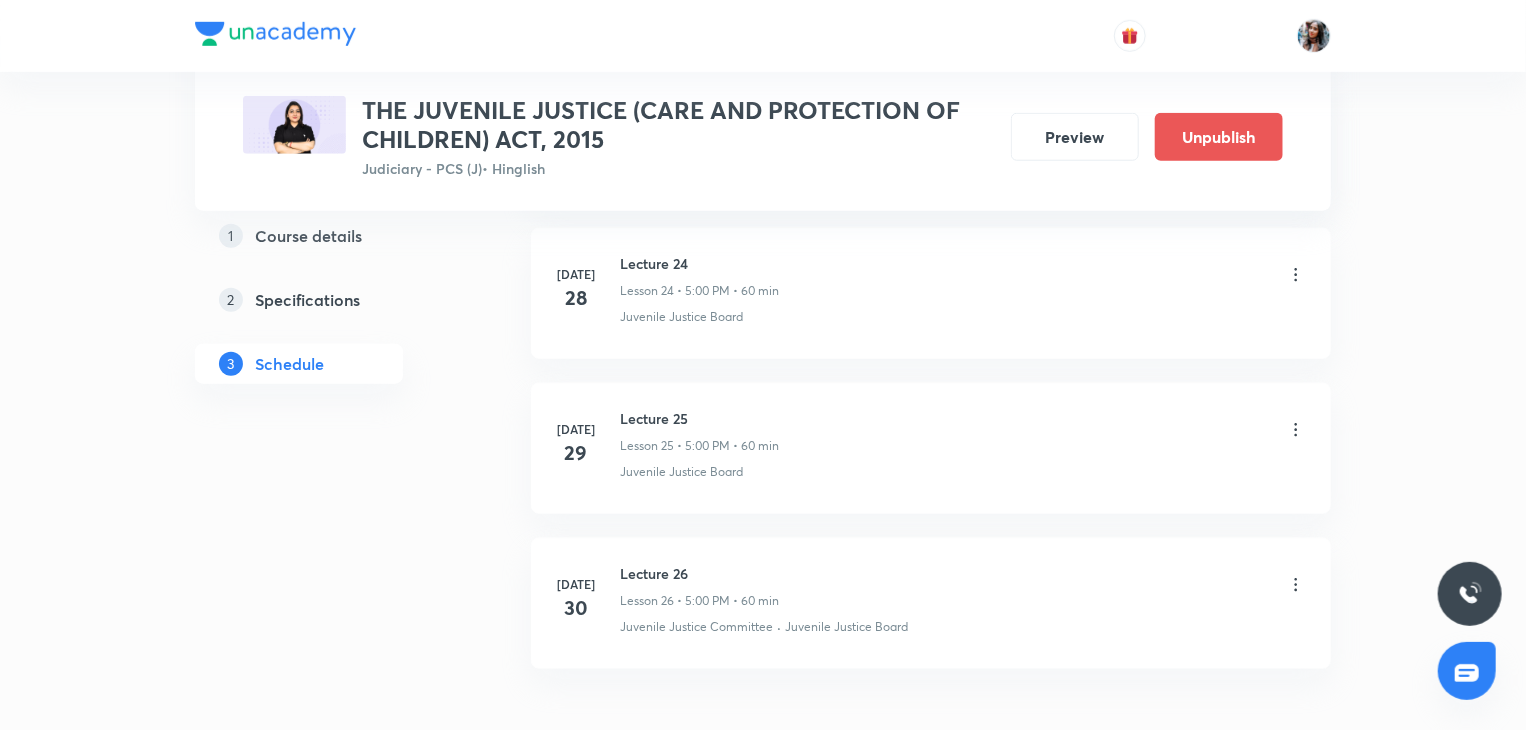 scroll, scrollTop: 4820, scrollLeft: 0, axis: vertical 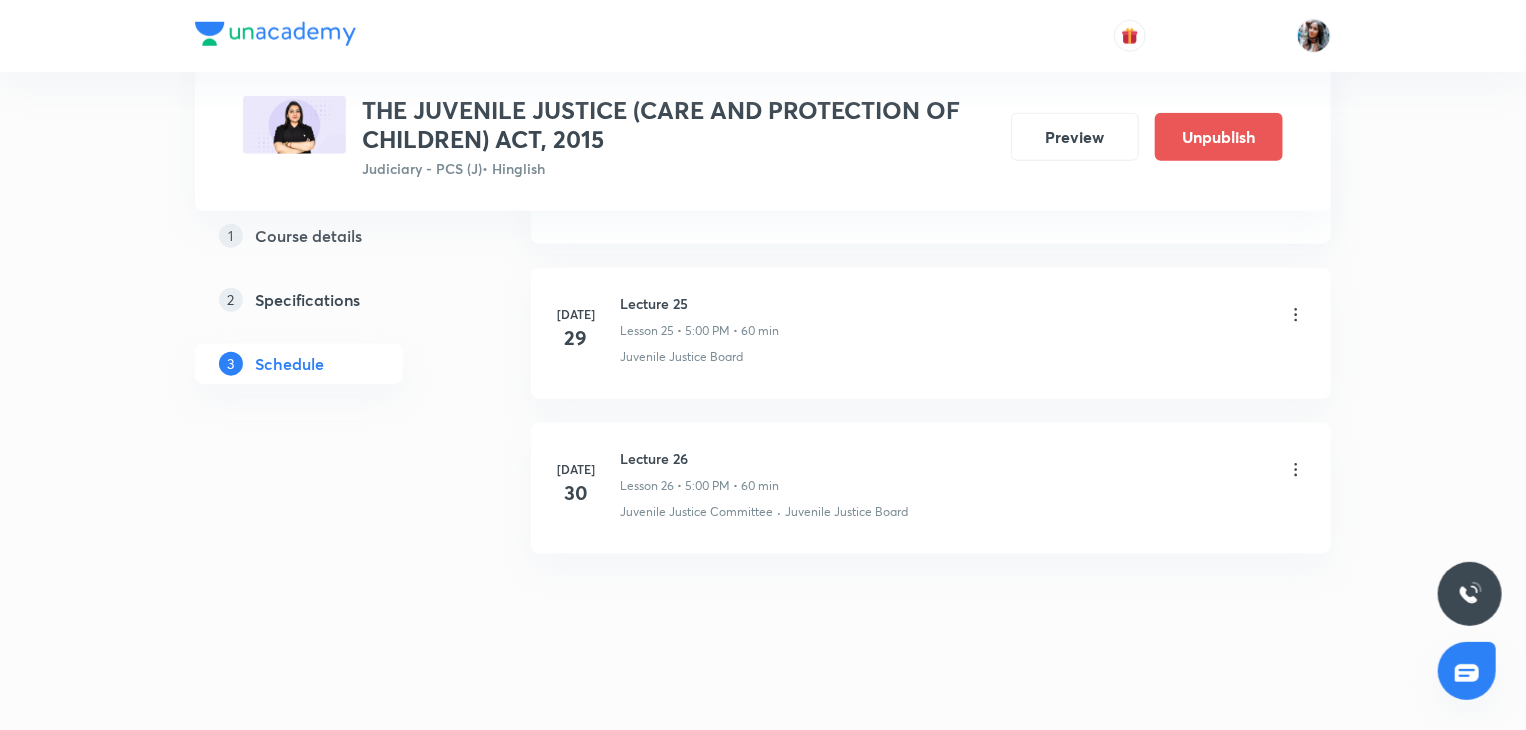 click on "Lecture 26" at bounding box center (699, 458) 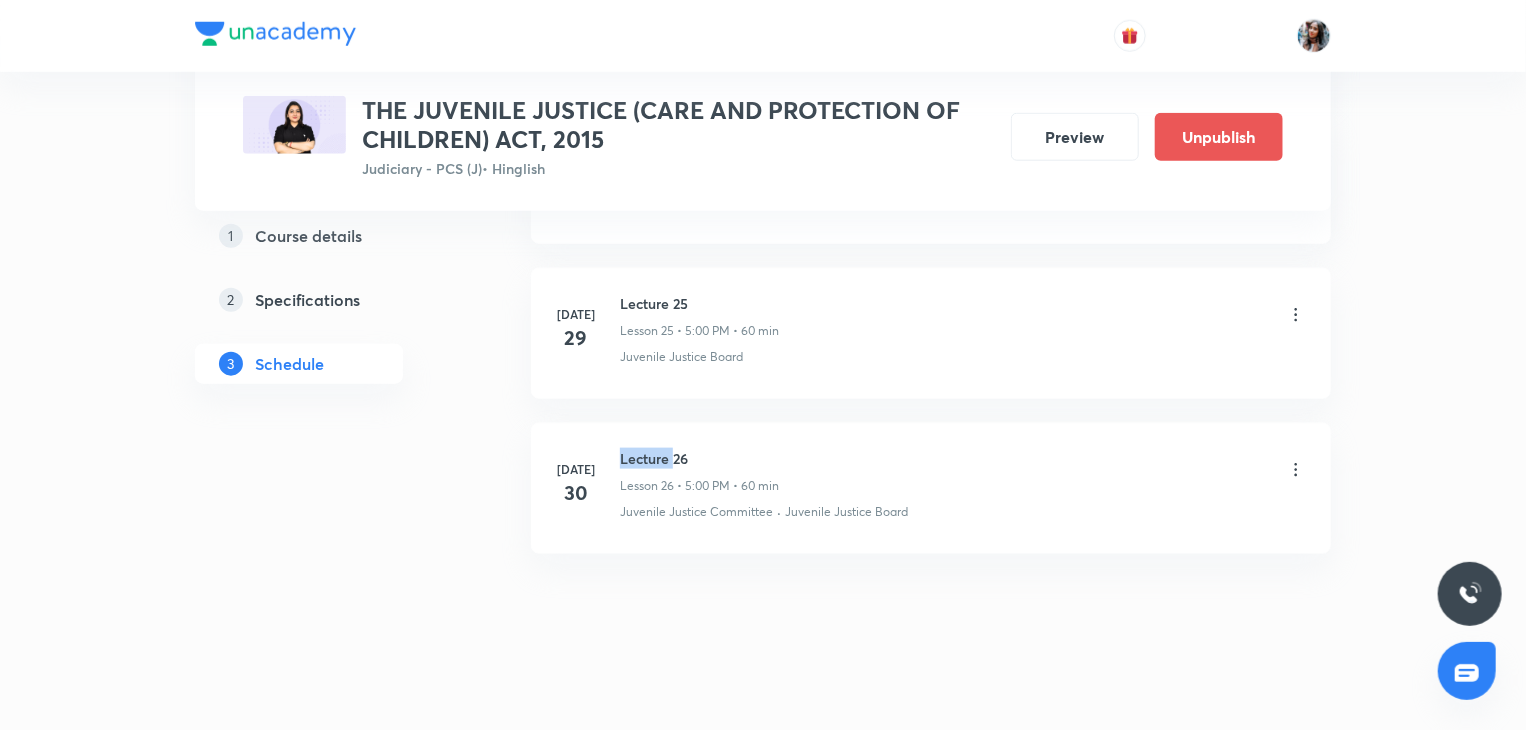 click on "Lecture 26" at bounding box center [699, 458] 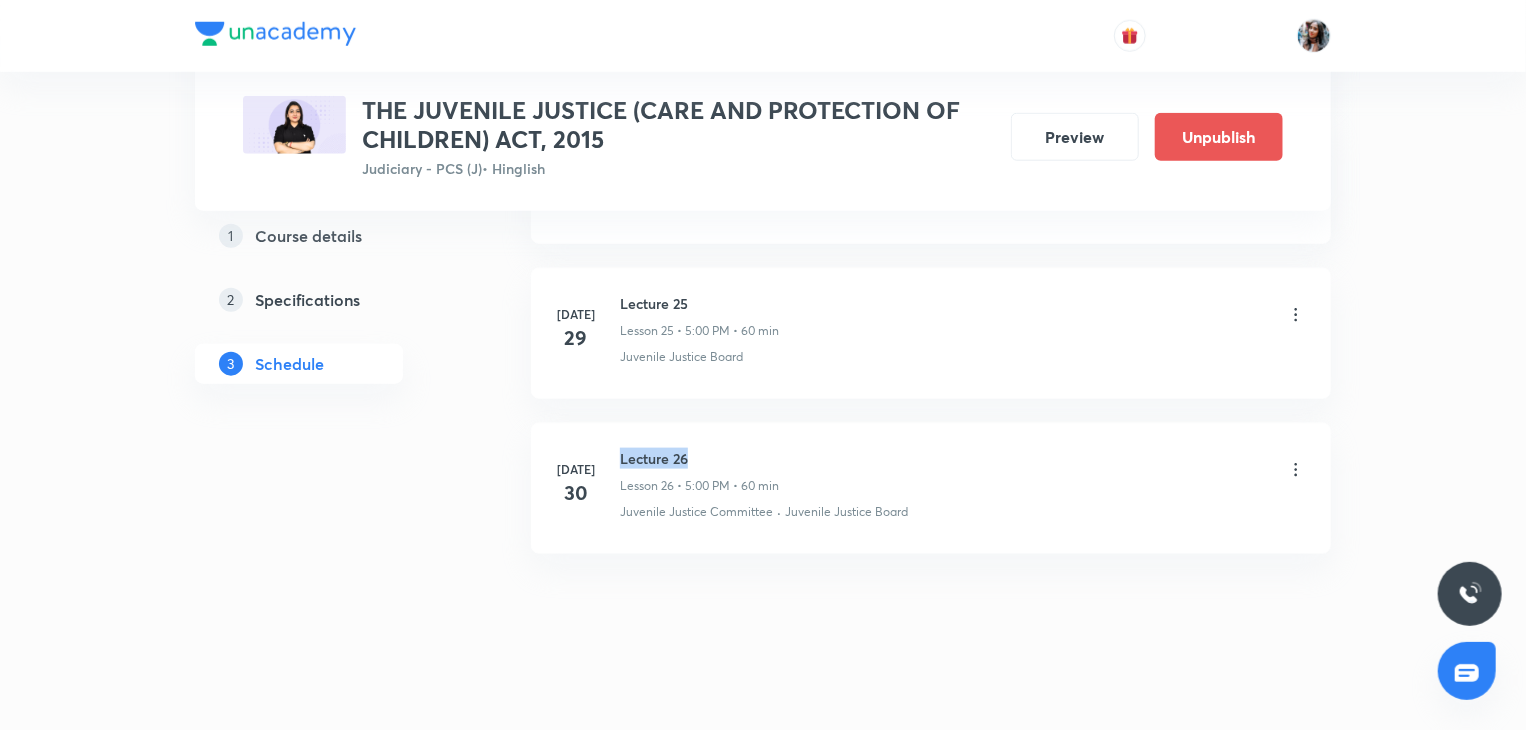 copy on "Lecture 26" 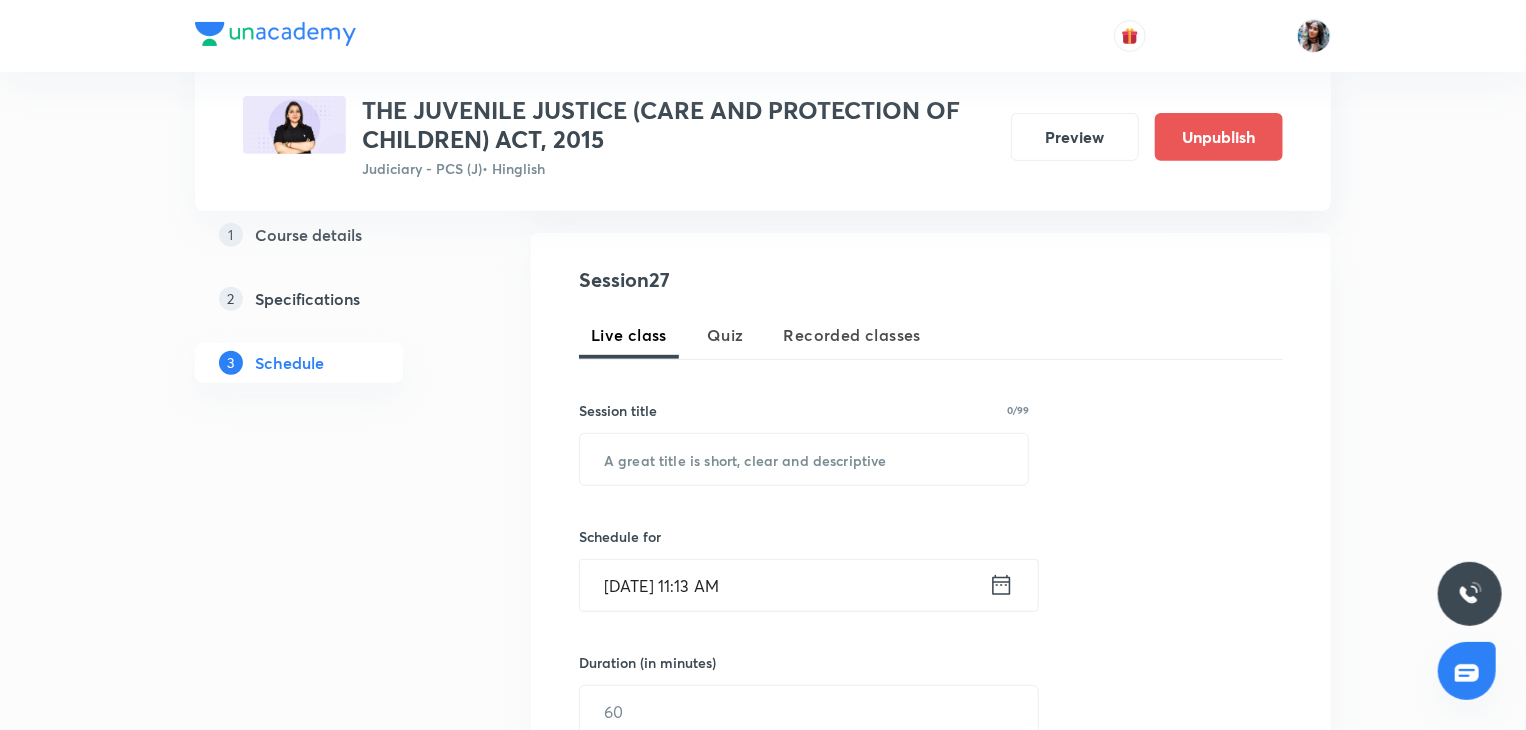scroll, scrollTop: 356, scrollLeft: 0, axis: vertical 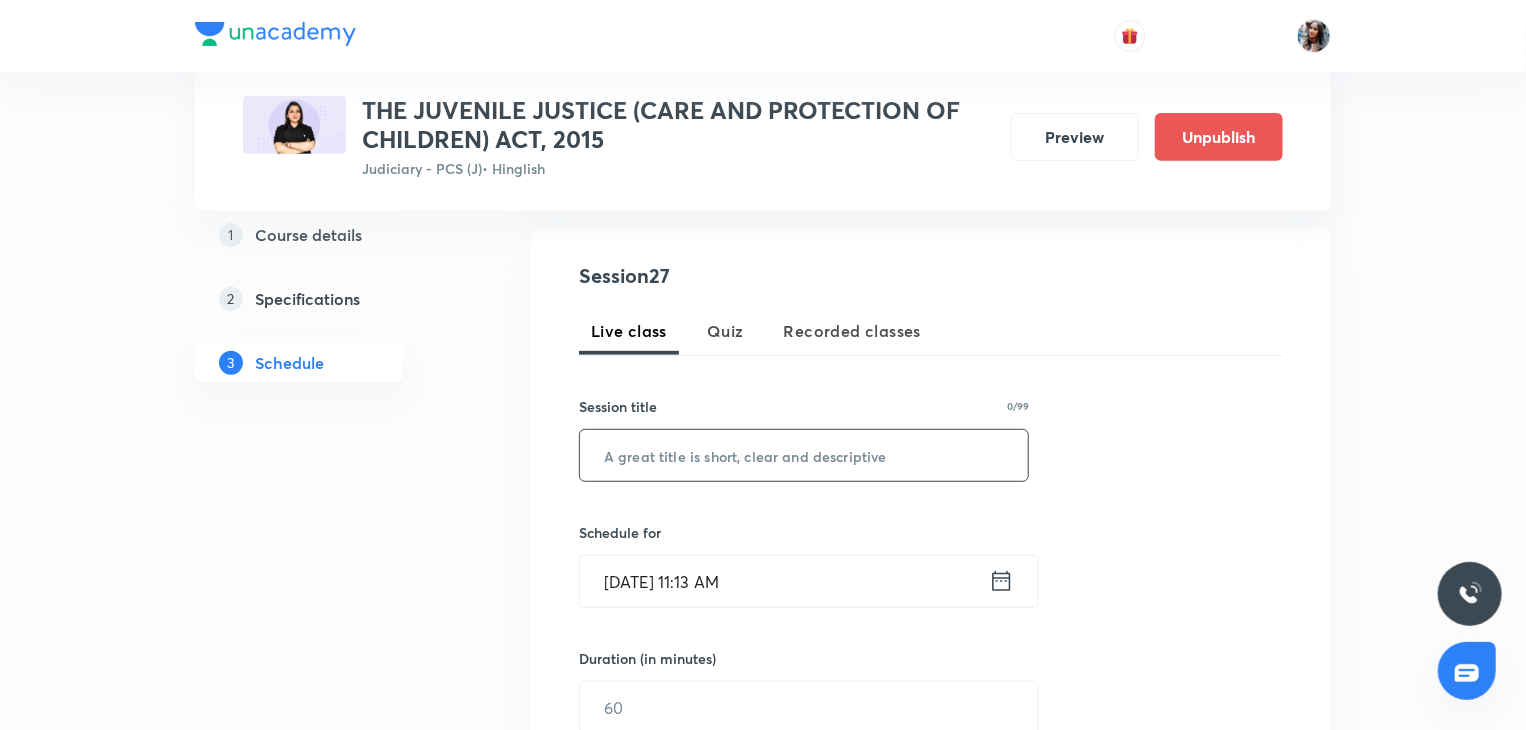 paste on "Lecture 26" 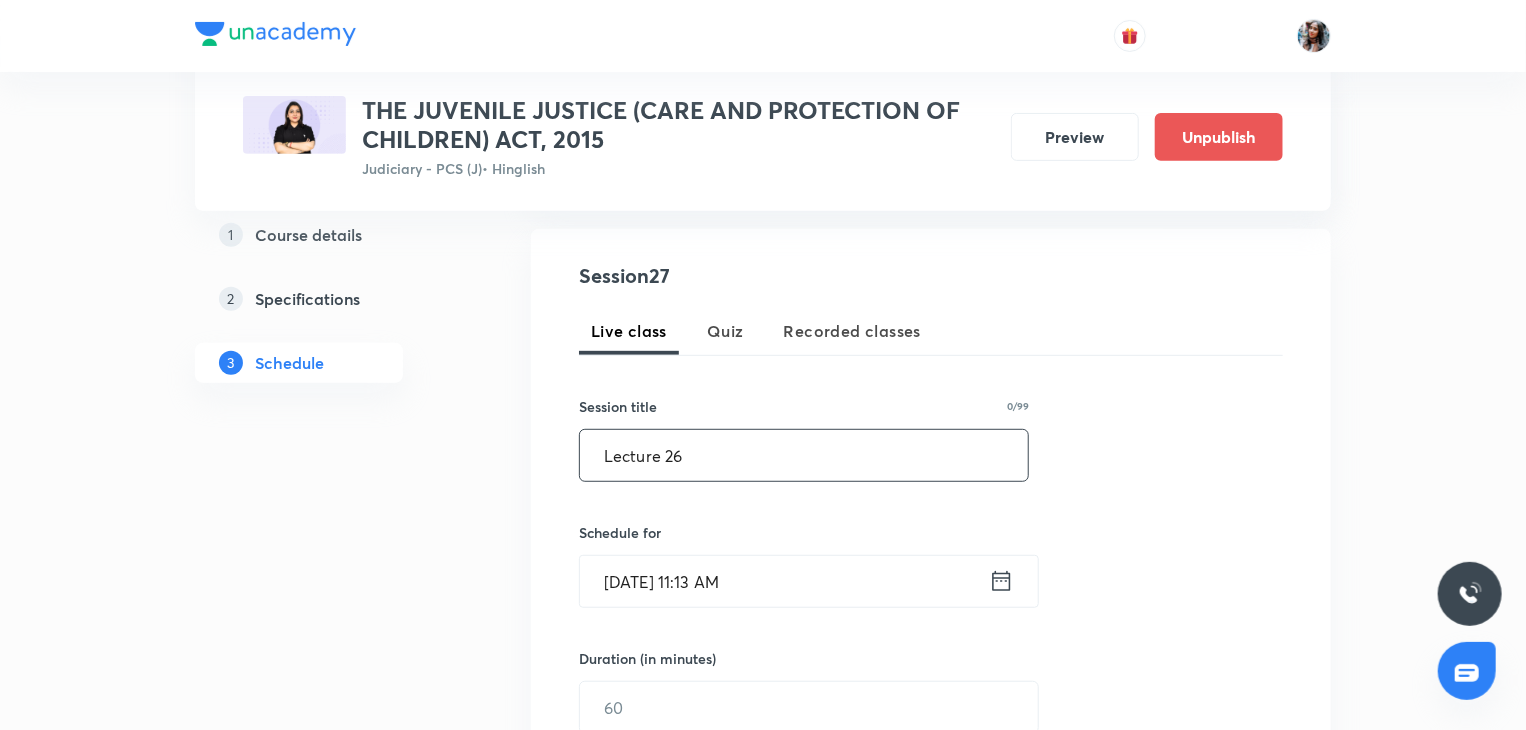 click on "Lecture 26" at bounding box center [804, 455] 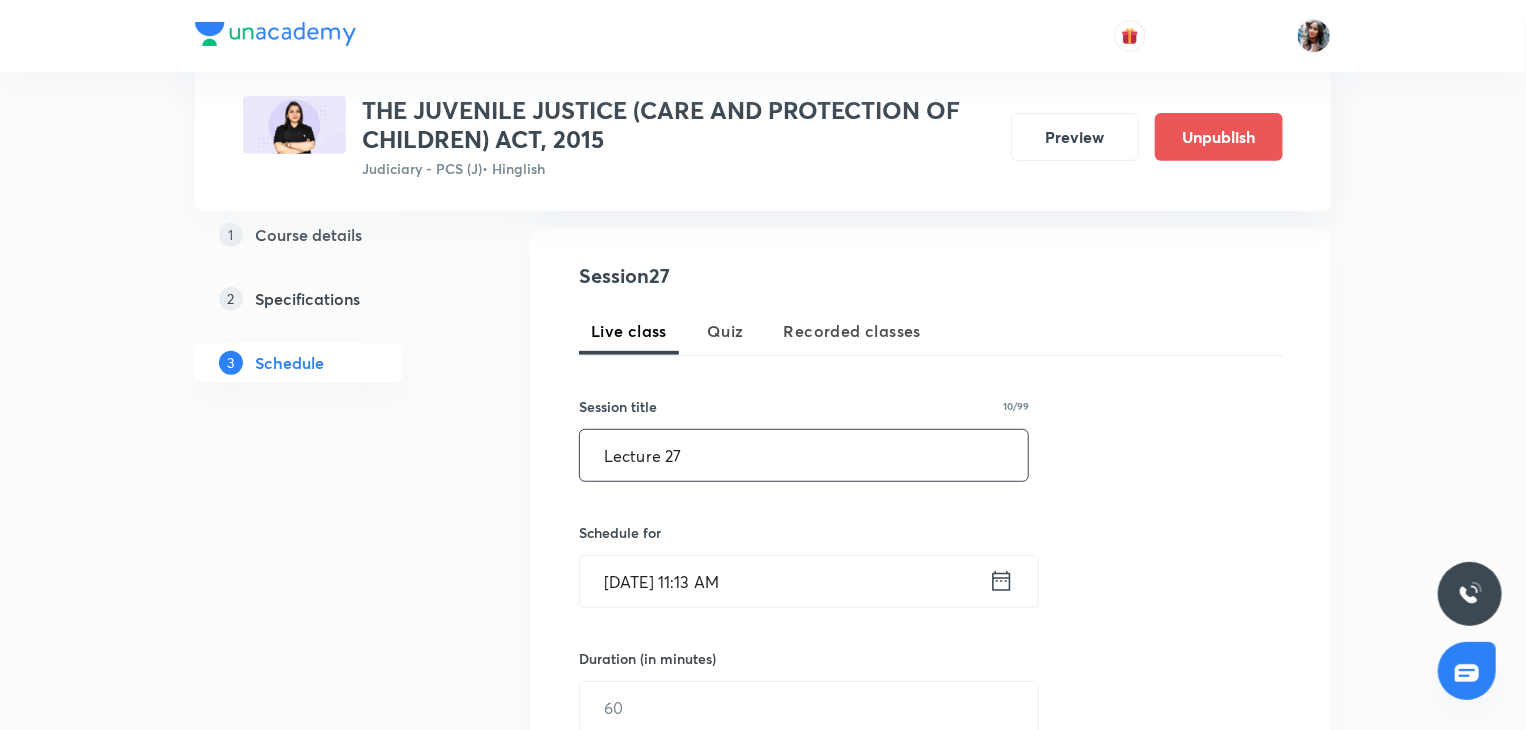 scroll, scrollTop: 548, scrollLeft: 0, axis: vertical 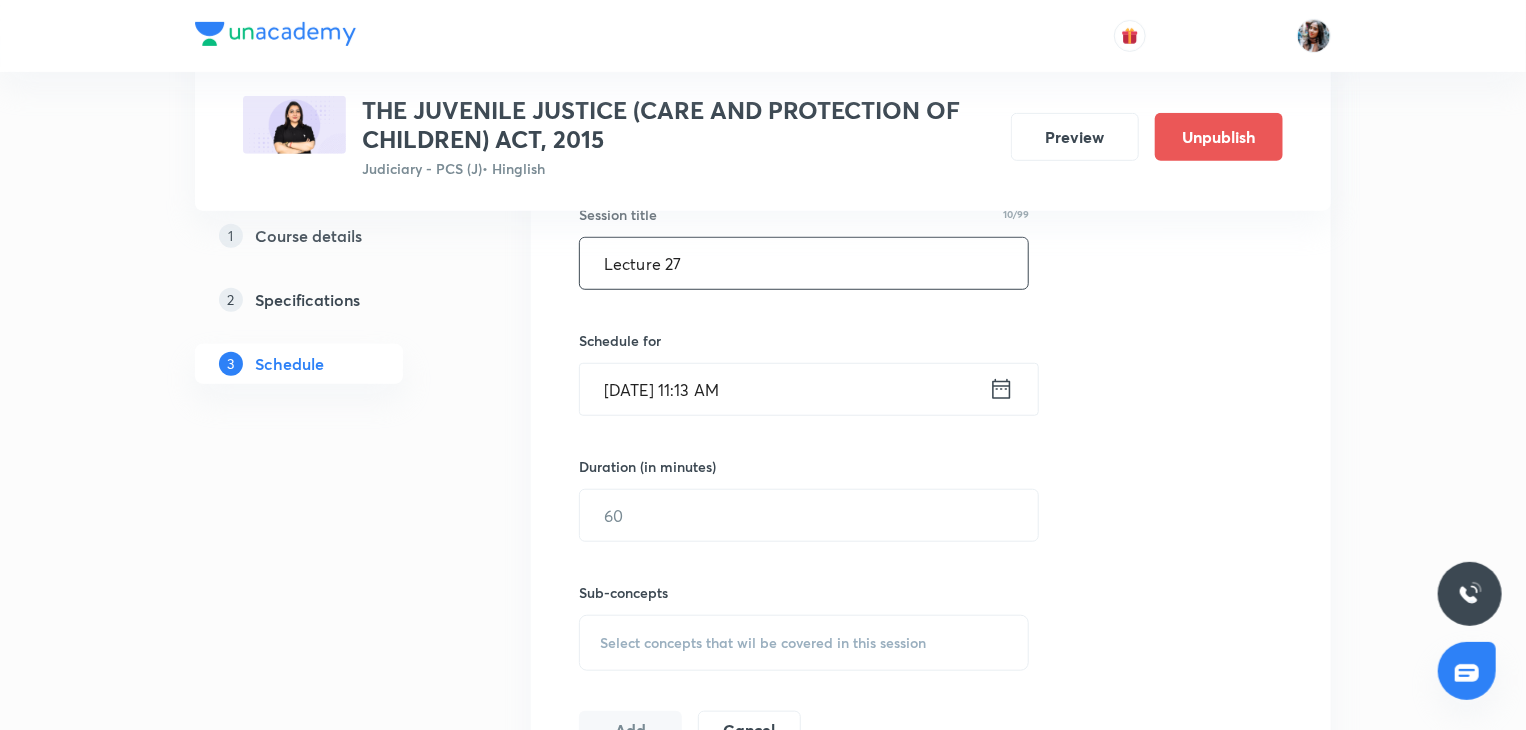 type on "Lecture 27" 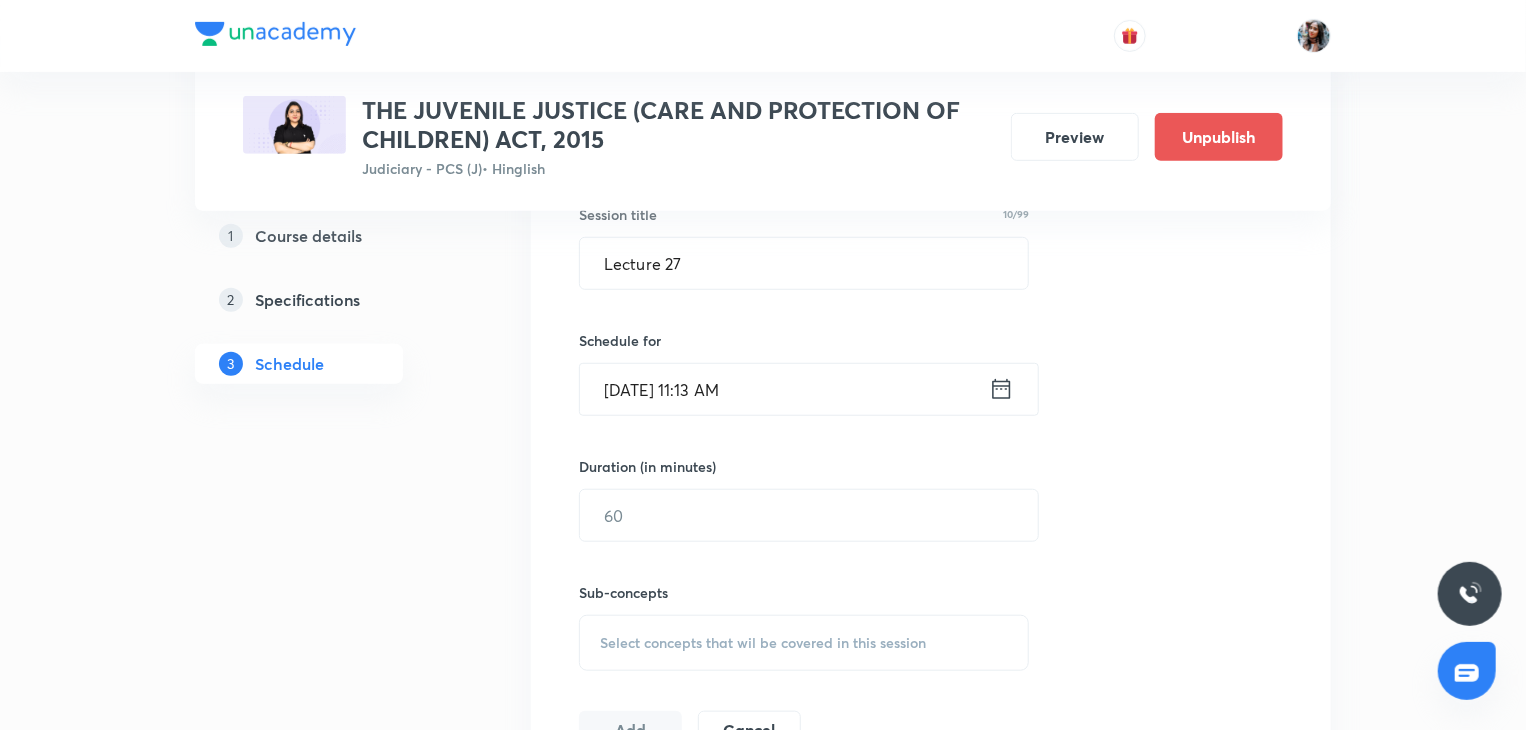click on "Jul 30, 2025, 11:13 AM" at bounding box center (784, 389) 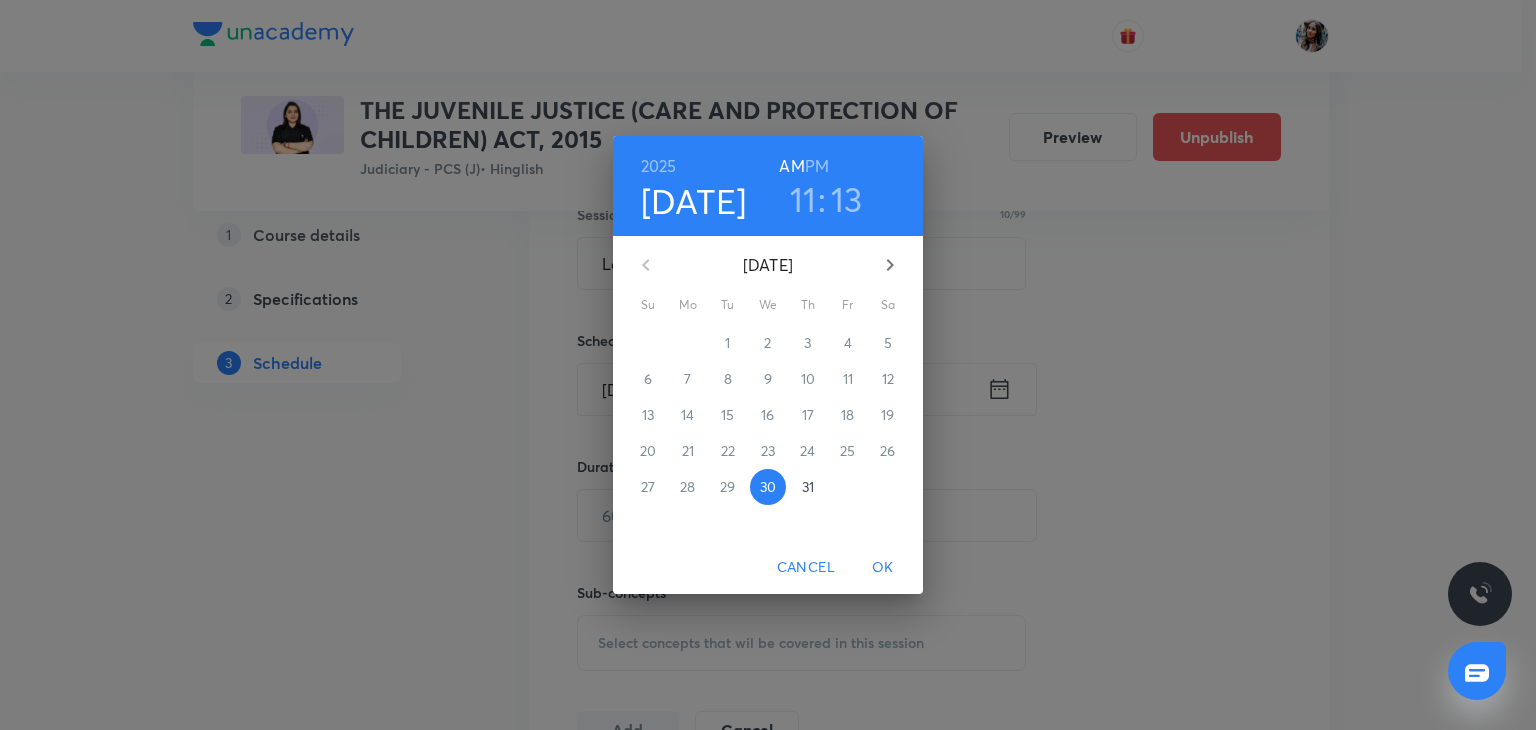 click 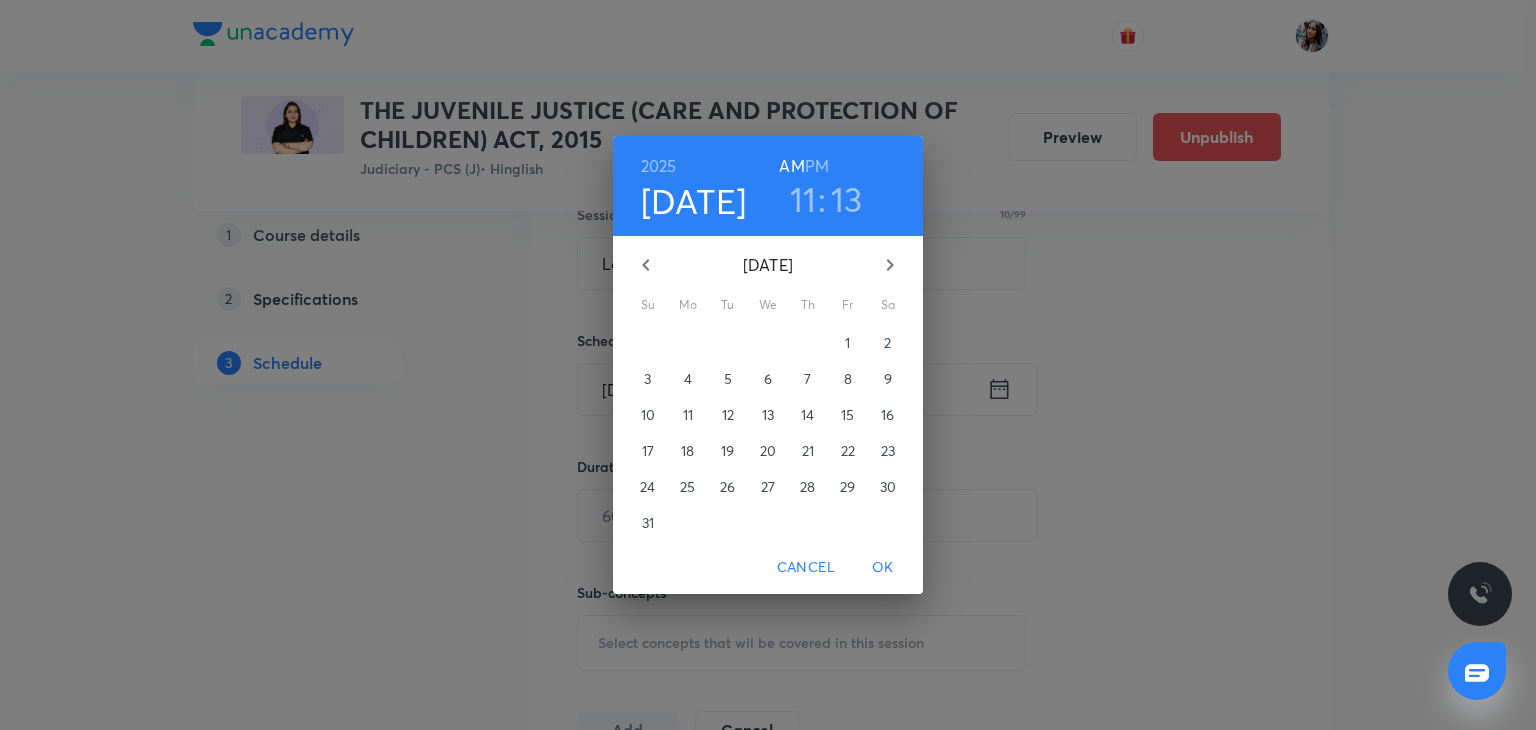 click on "1" at bounding box center [847, 343] 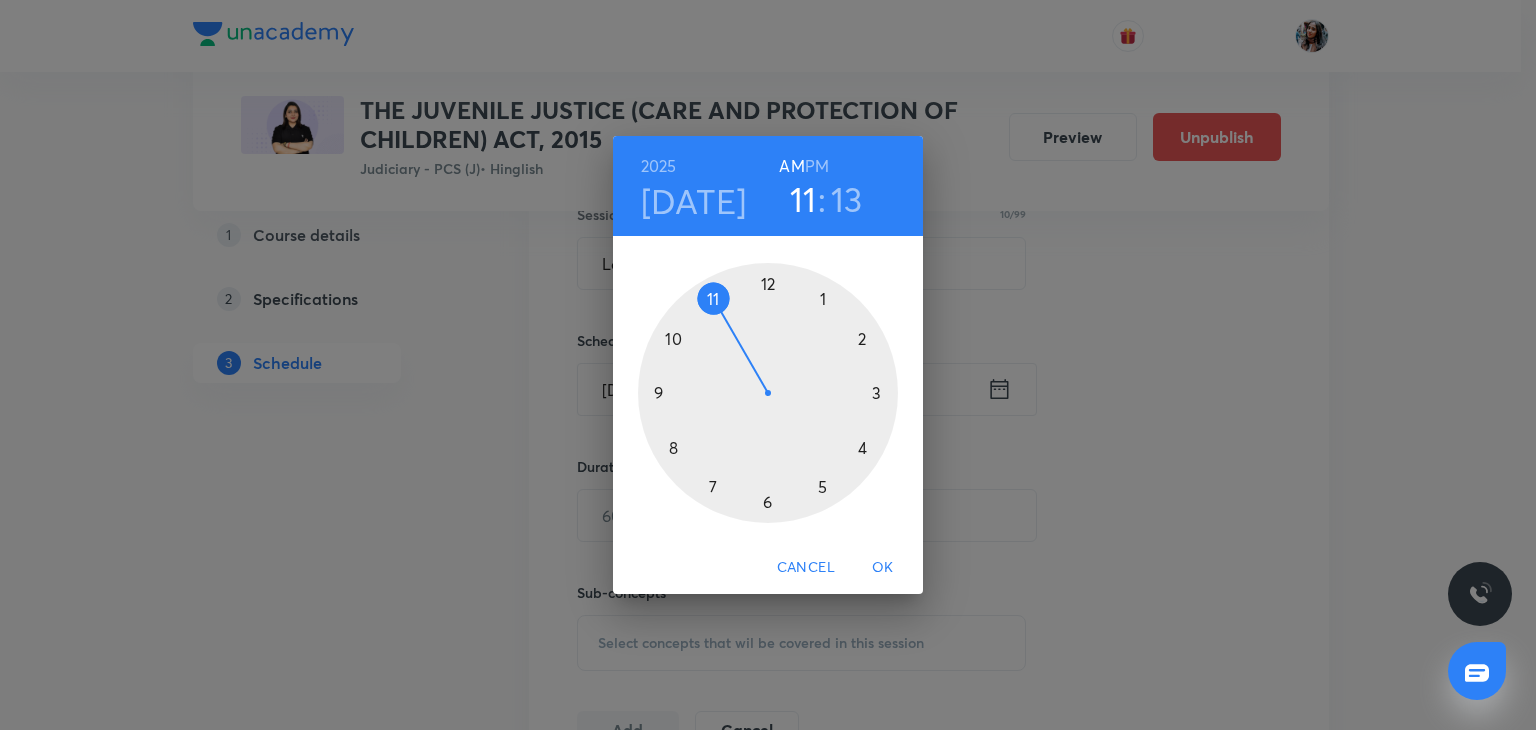 click on "PM" at bounding box center (817, 166) 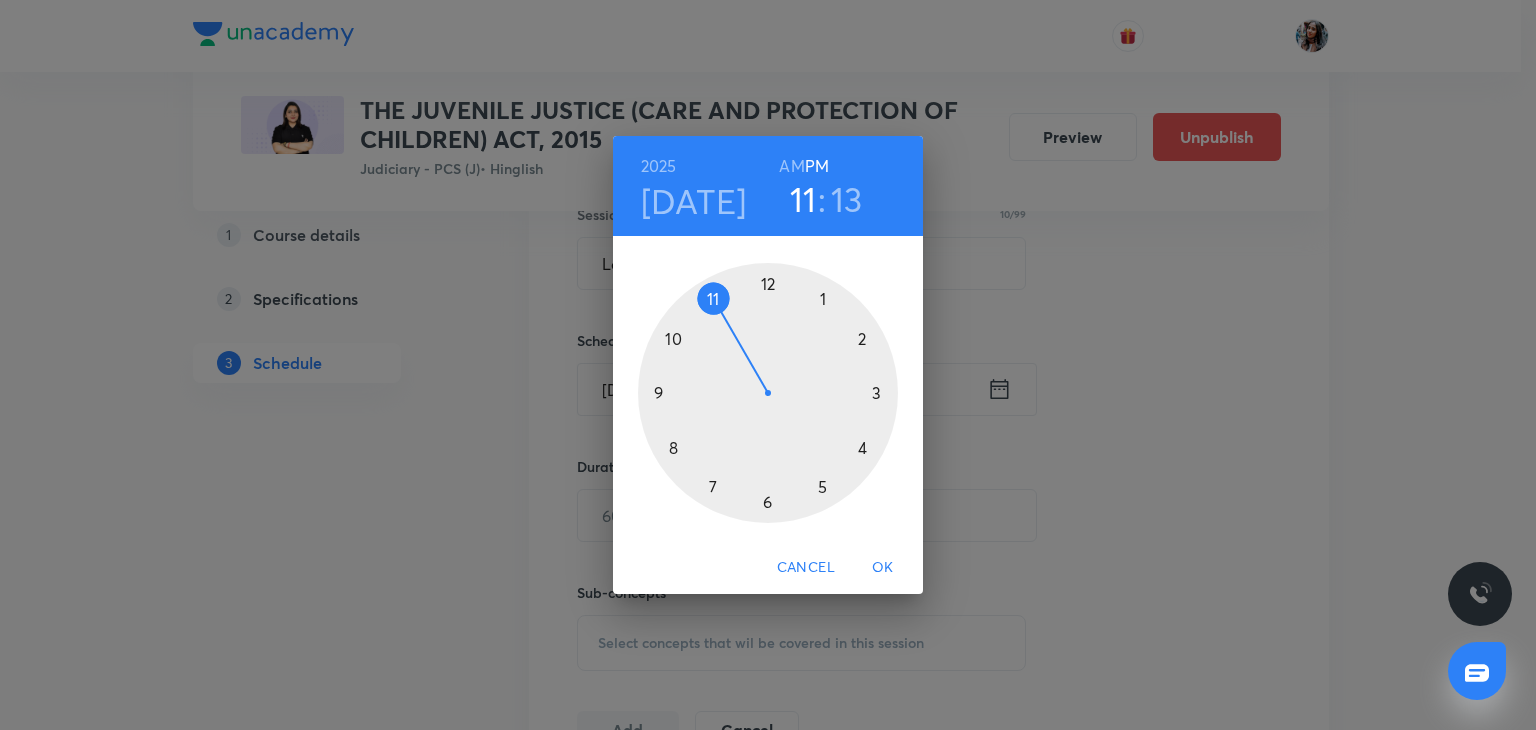 click at bounding box center (768, 393) 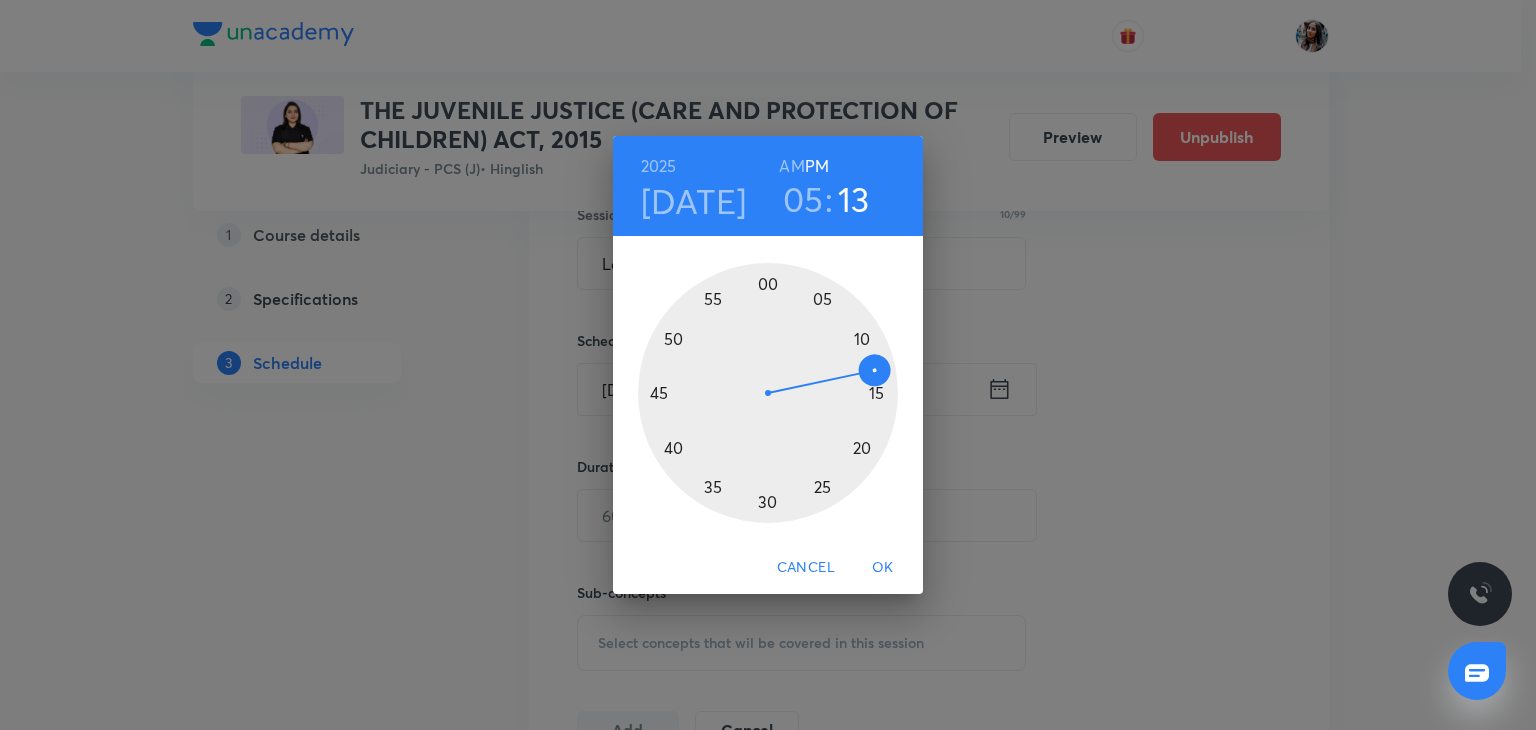 click at bounding box center (768, 393) 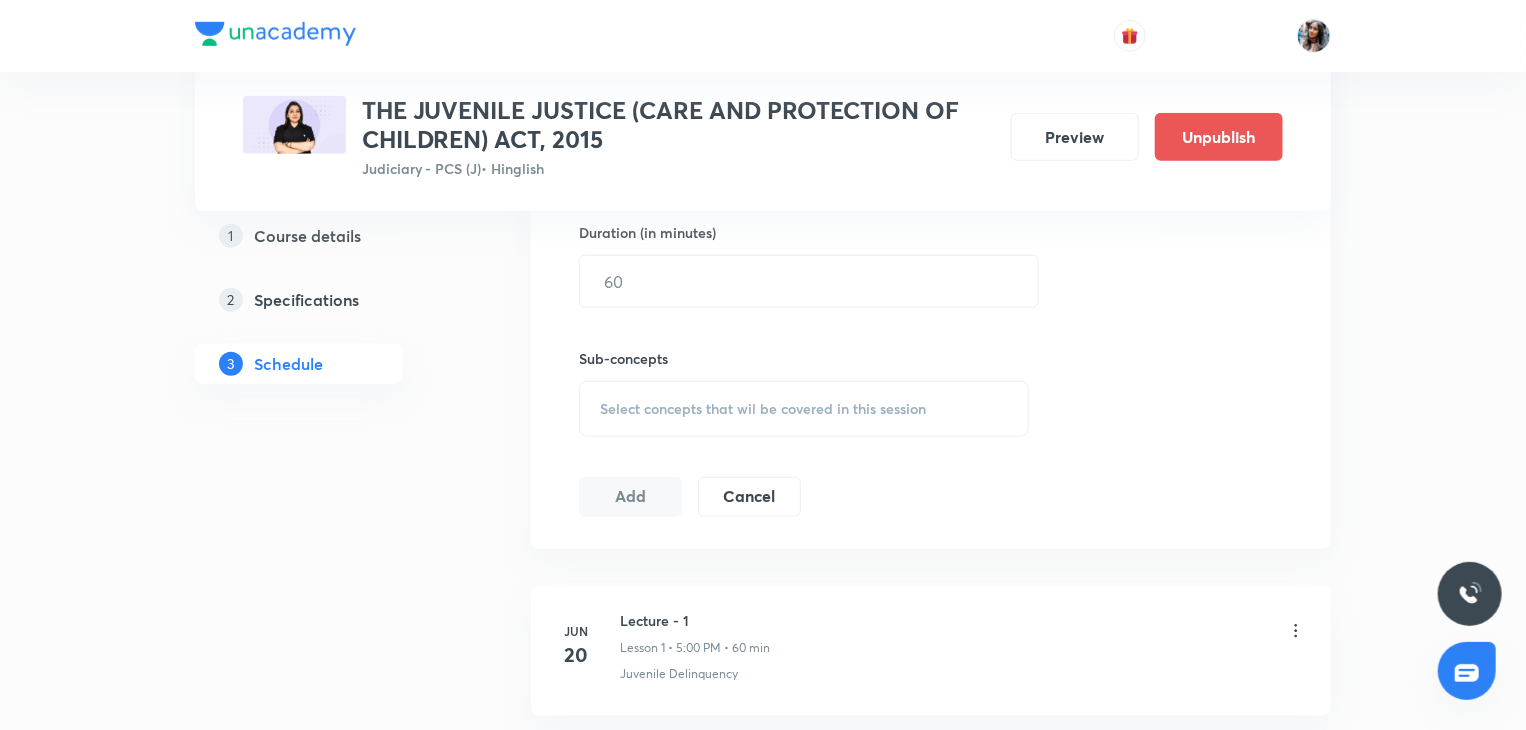 scroll, scrollTop: 788, scrollLeft: 0, axis: vertical 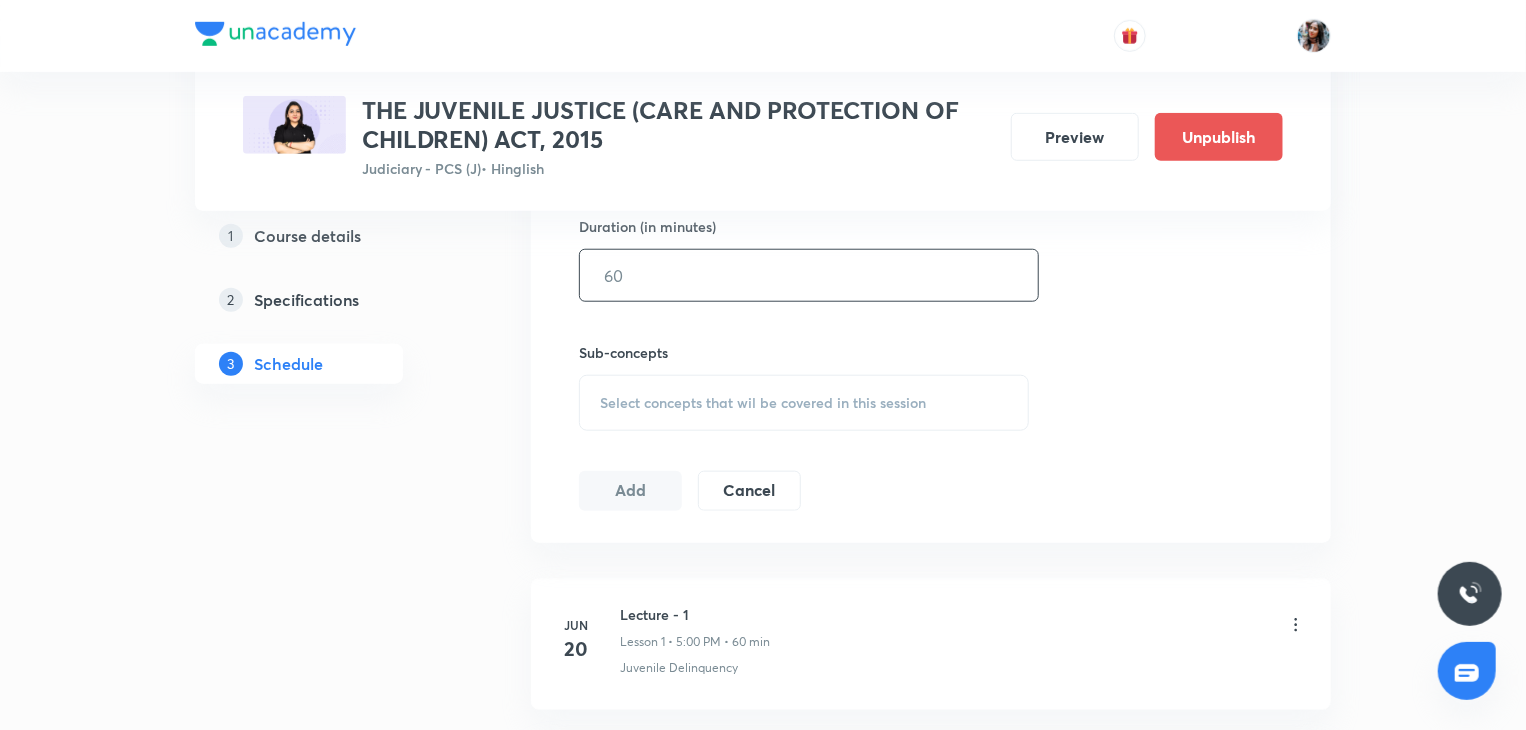 click at bounding box center [809, 275] 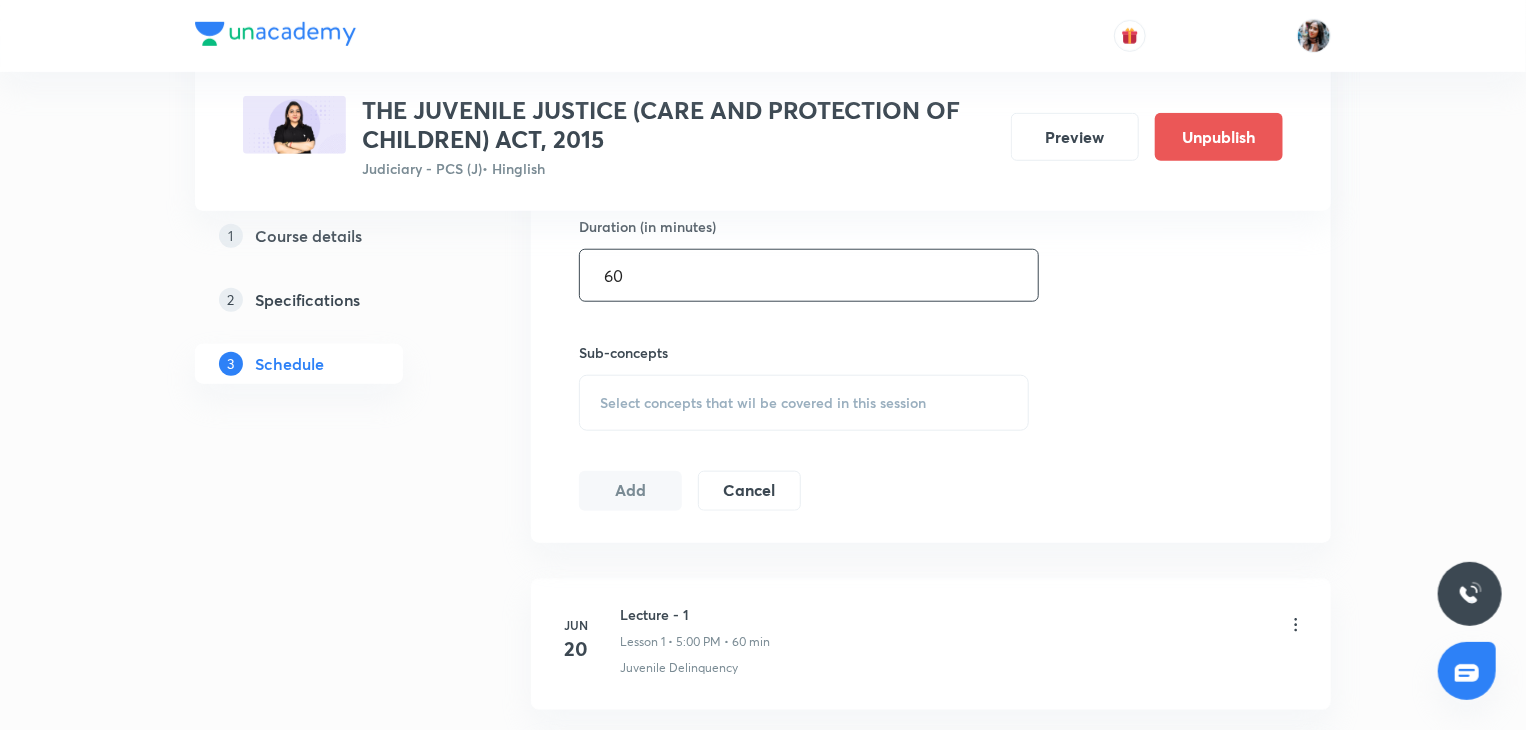 type on "60" 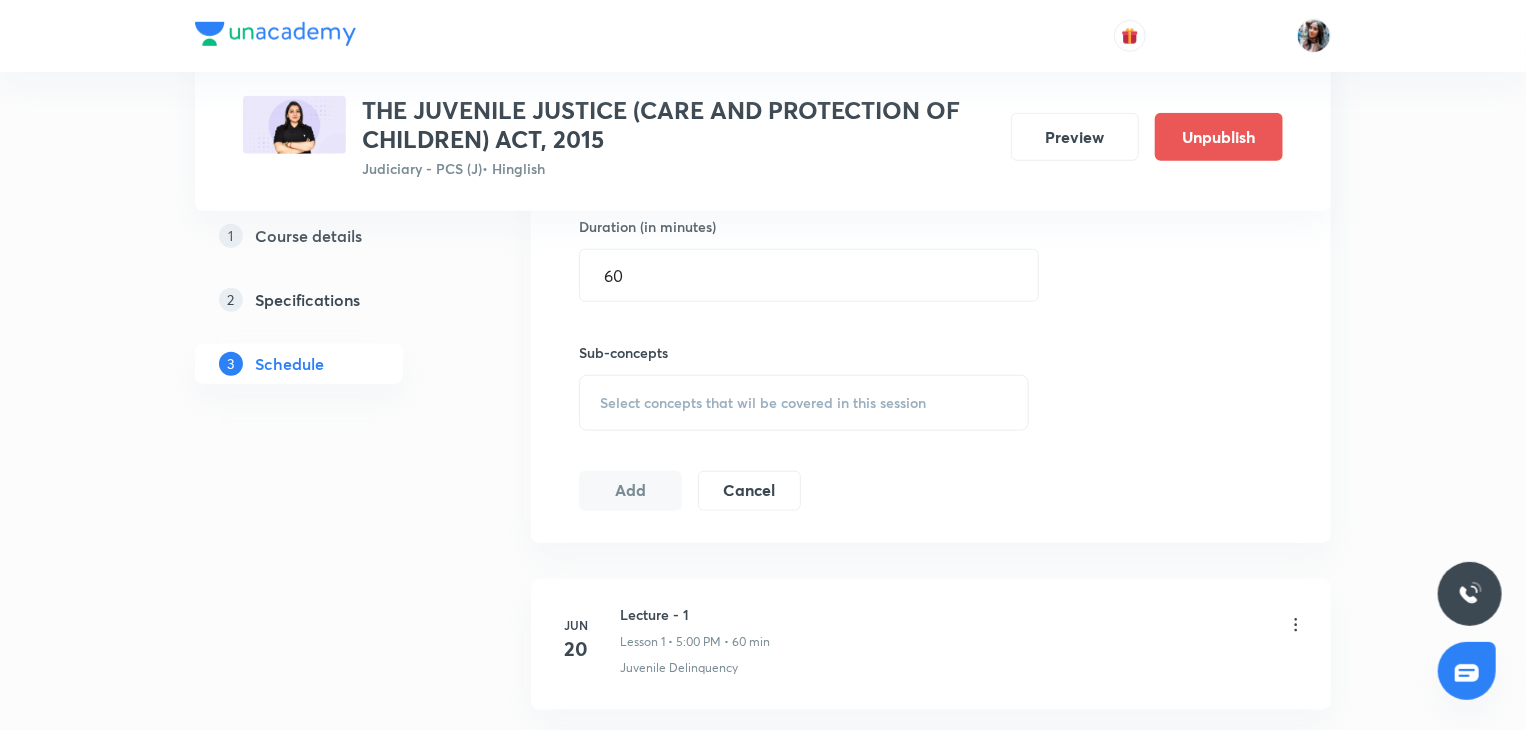 click on "Select concepts that wil be covered in this session" at bounding box center (804, 403) 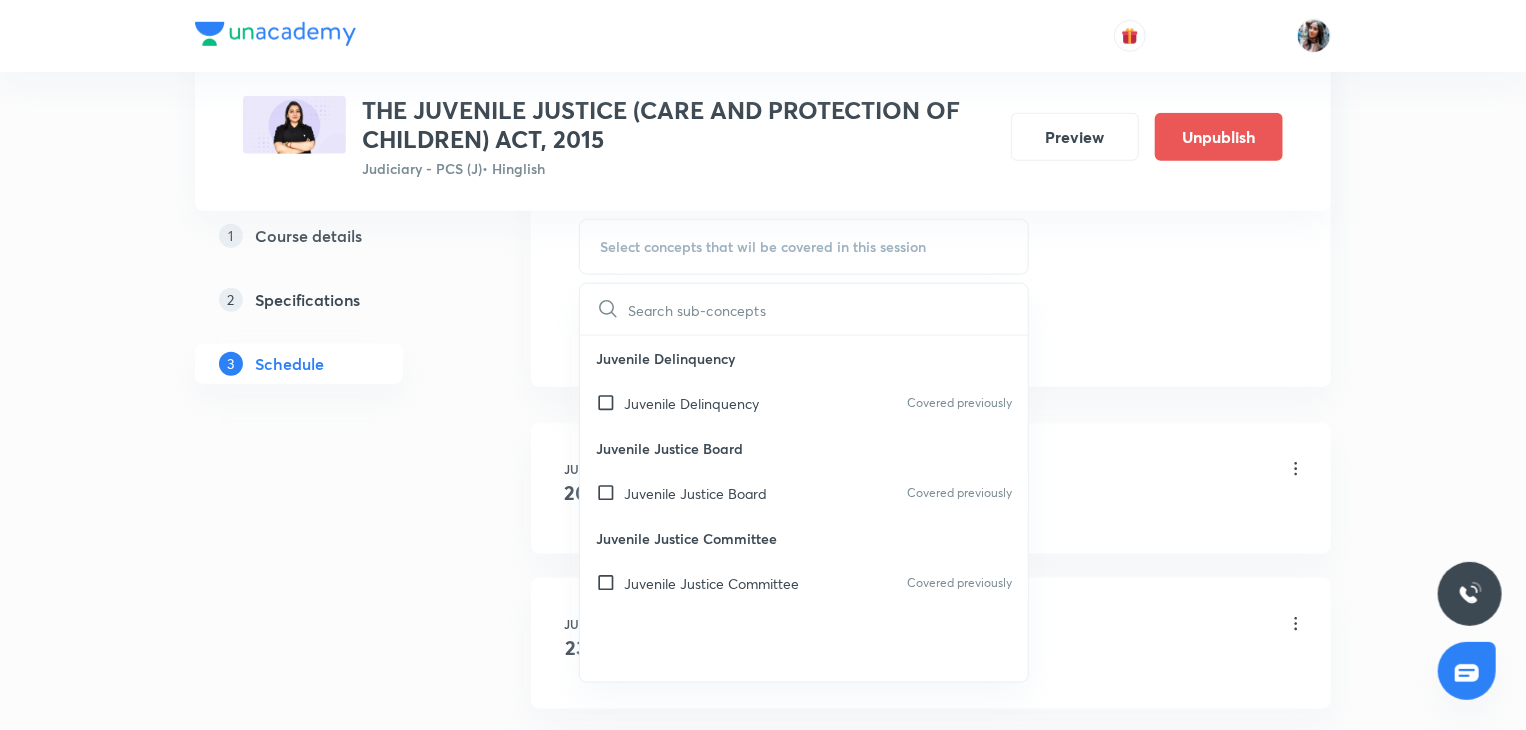 scroll, scrollTop: 944, scrollLeft: 0, axis: vertical 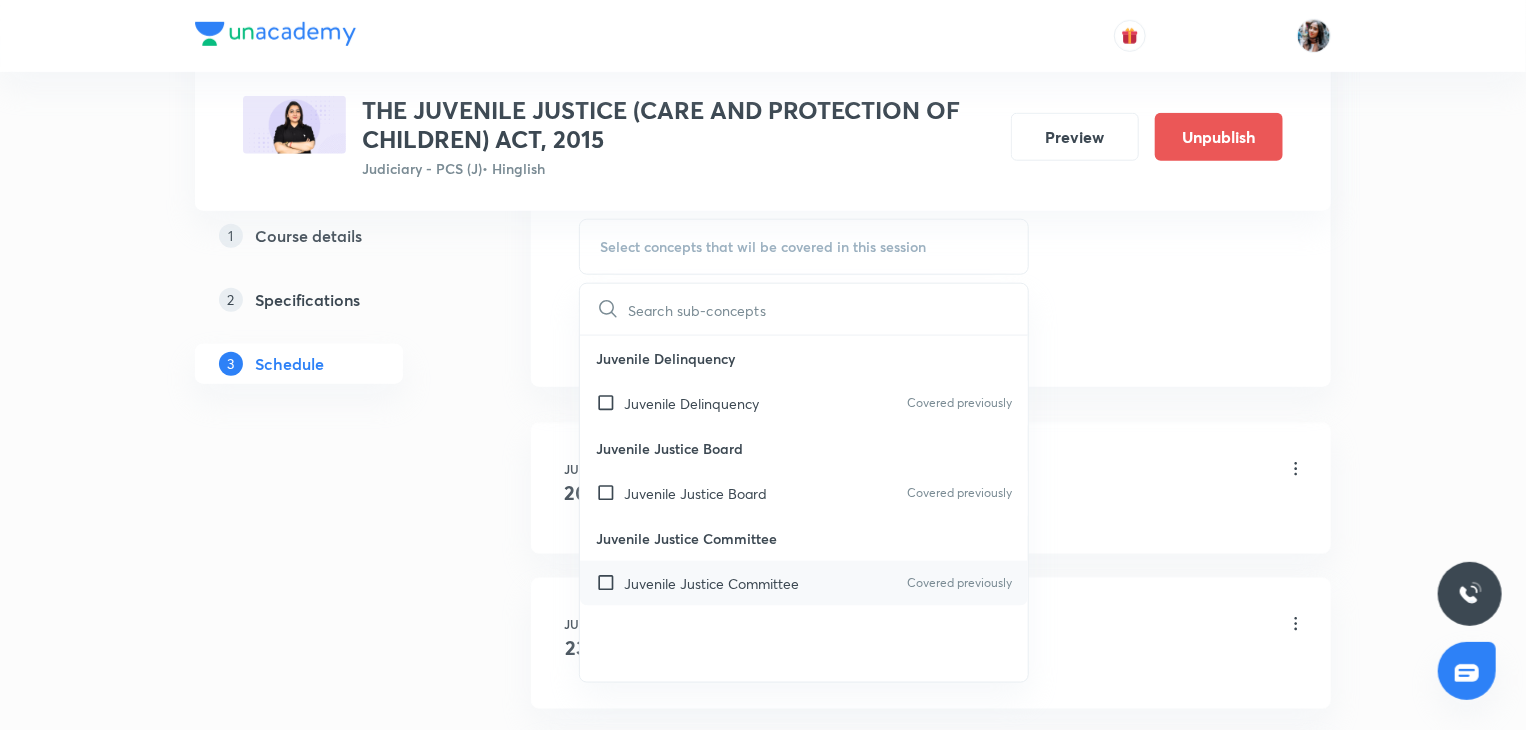 click on "Juvenile Justice Committee" at bounding box center (711, 583) 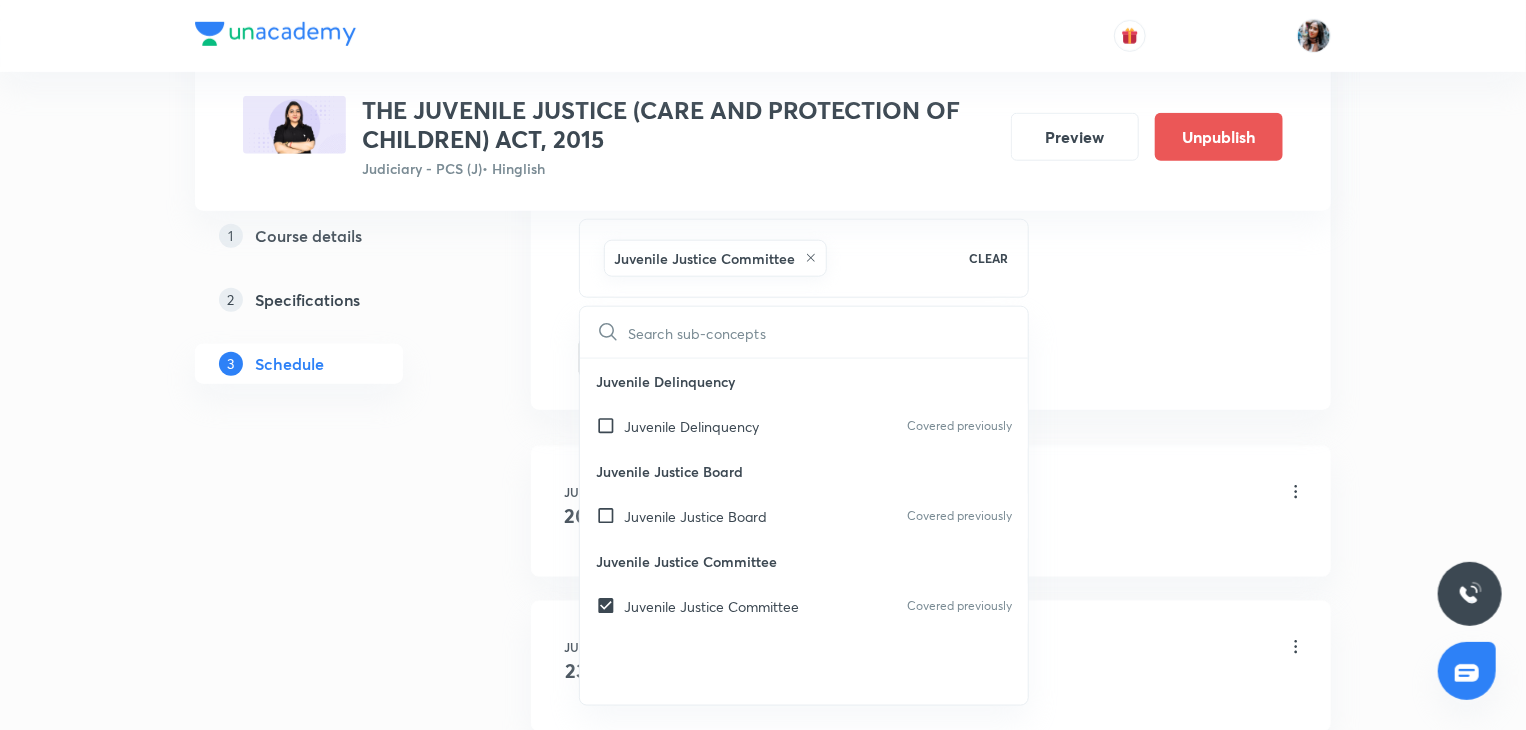 click on "Plus Courses THE JUVENILE JUSTICE (CARE AND PROTECTION OF CHILDREN) ACT, 2015 Judiciary - PCS (J)  • Hinglish Preview Unpublish 1 Course details 2 Specifications 3 Schedule Schedule 26  classes Topic coverage Juvenile Justice  Act 2015 Cover at least  60 % View details Session  27 Live class Quiz Recorded classes Session title 10/99 Lecture 27 ​ Schedule for Aug 1, 2025, 5:00 PM ​ Duration (in minutes) 60 ​ Sub-concepts Juvenile Justice Committee CLEAR ​ Juvenile Delinquency Juvenile Delinquency Covered previously Juvenile Justice Board Juvenile Justice Board Covered previously Juvenile Justice Committee Juvenile Justice Committee Covered previously Add Cancel Jun 20 Lecture - 1 Lesson 1 • 5:00 PM • 60 min Juvenile Delinquency Jun 23 Lecture - 2 Lesson 2 • 5:00 PM • 60 min Juvenile Justice Board Jun 24 Lecture - 3 Lesson 3 • 10:05 PM • 60 min Juvenile Justice Committee Jun 25 Lecture - 4 Lesson 4 • 5:00 PM • 60 min Juvenile Delinquency Jun 27 Lecture - 6 Juvenile Justice Board Jun 29" at bounding box center (763, 1886) 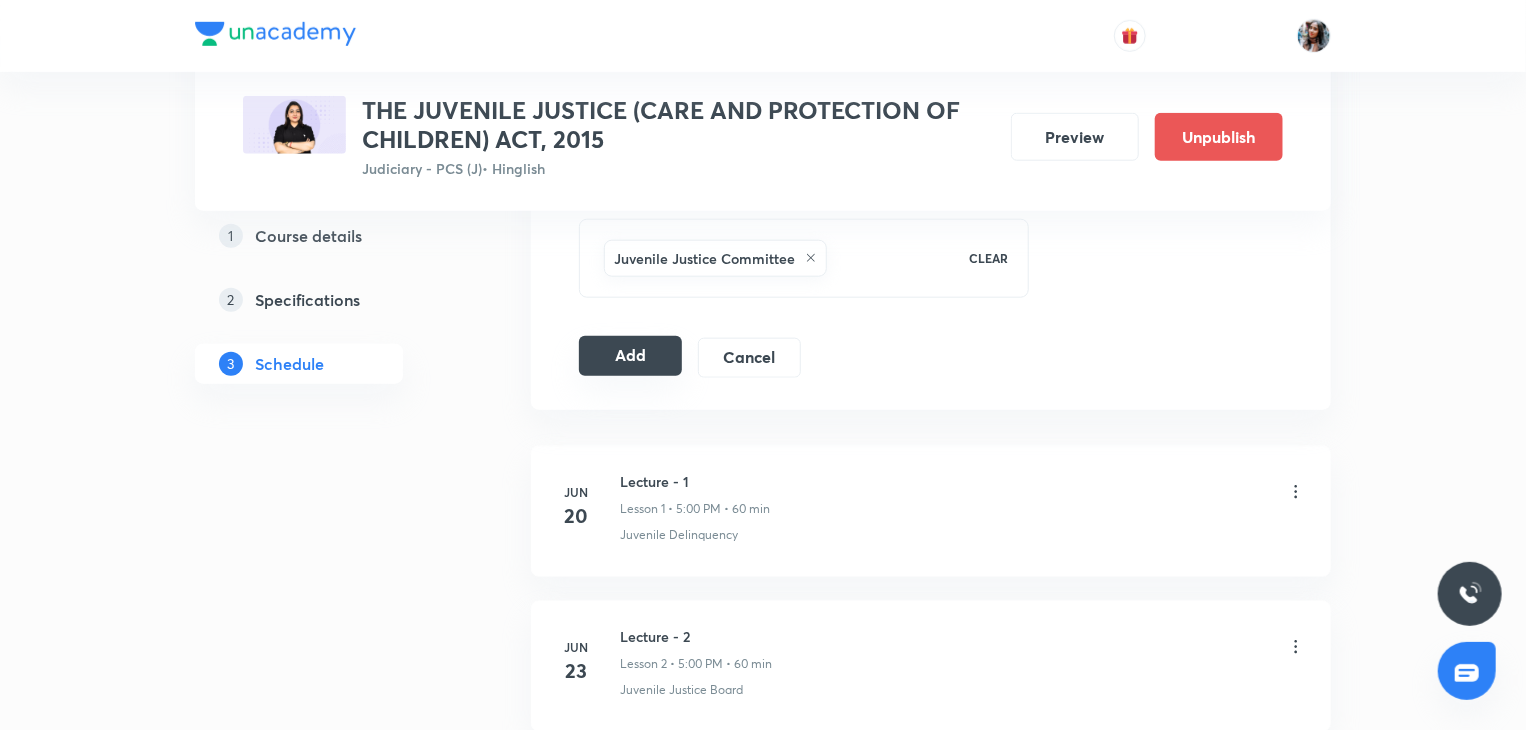 click on "Add" at bounding box center [630, 356] 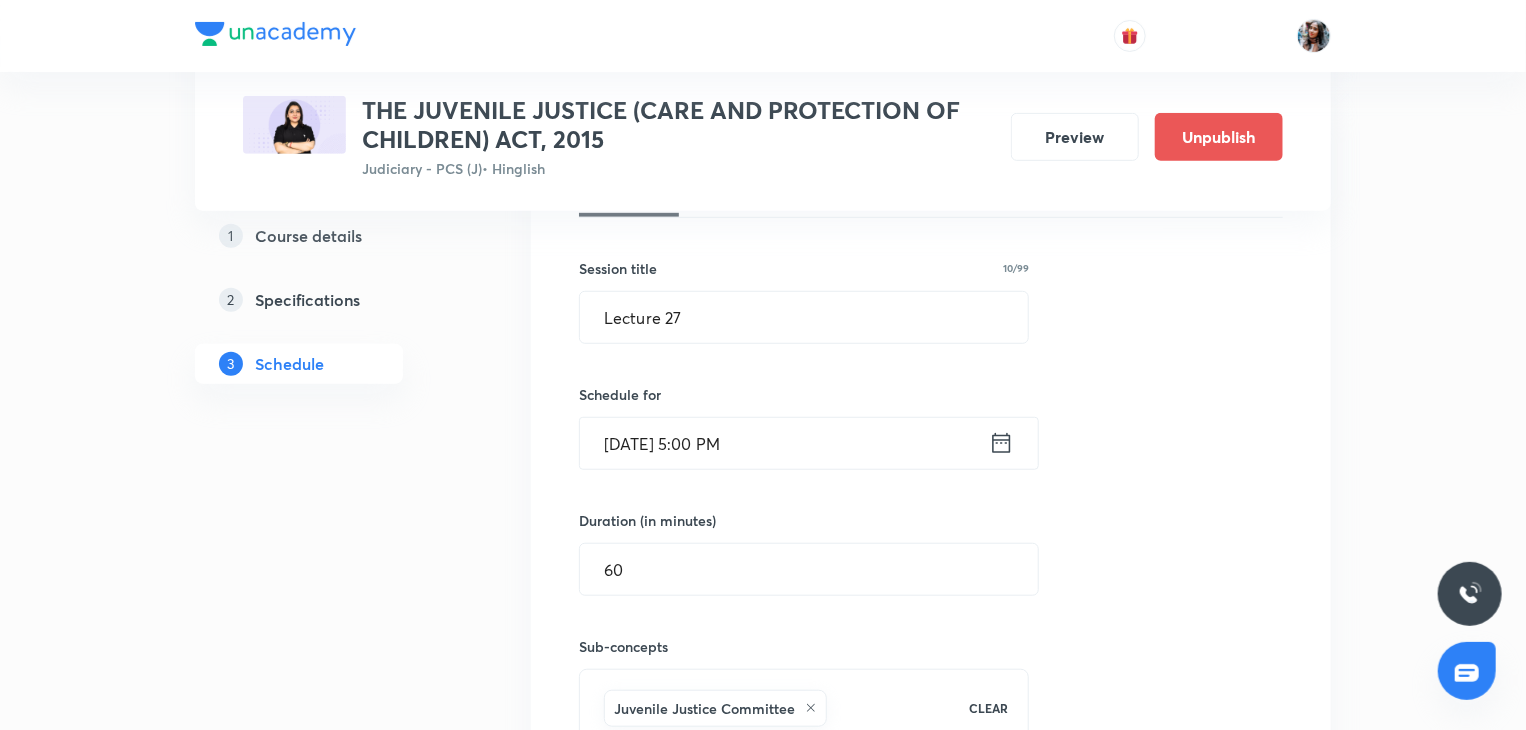 scroll, scrollTop: 500, scrollLeft: 0, axis: vertical 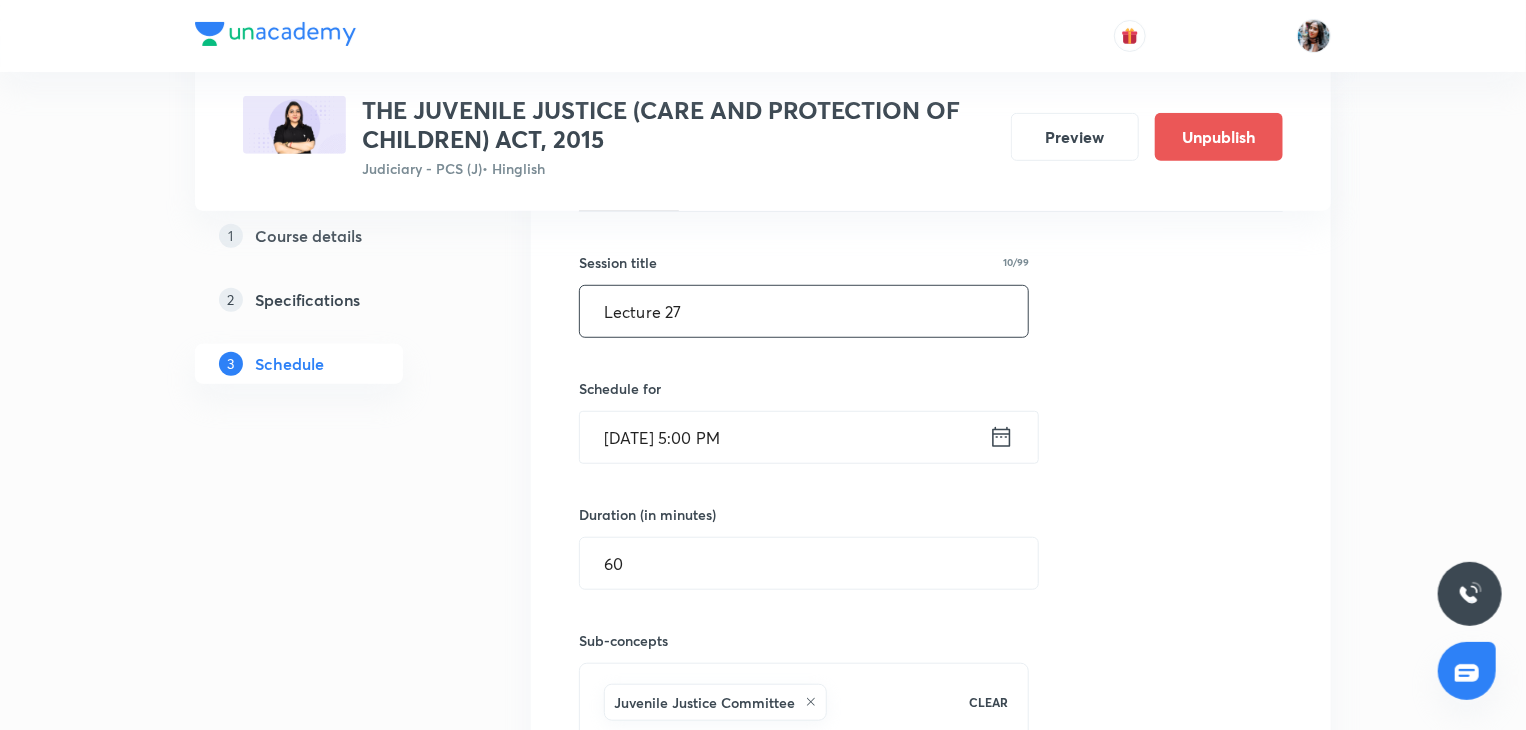 click on "Lecture 27" at bounding box center [804, 311] 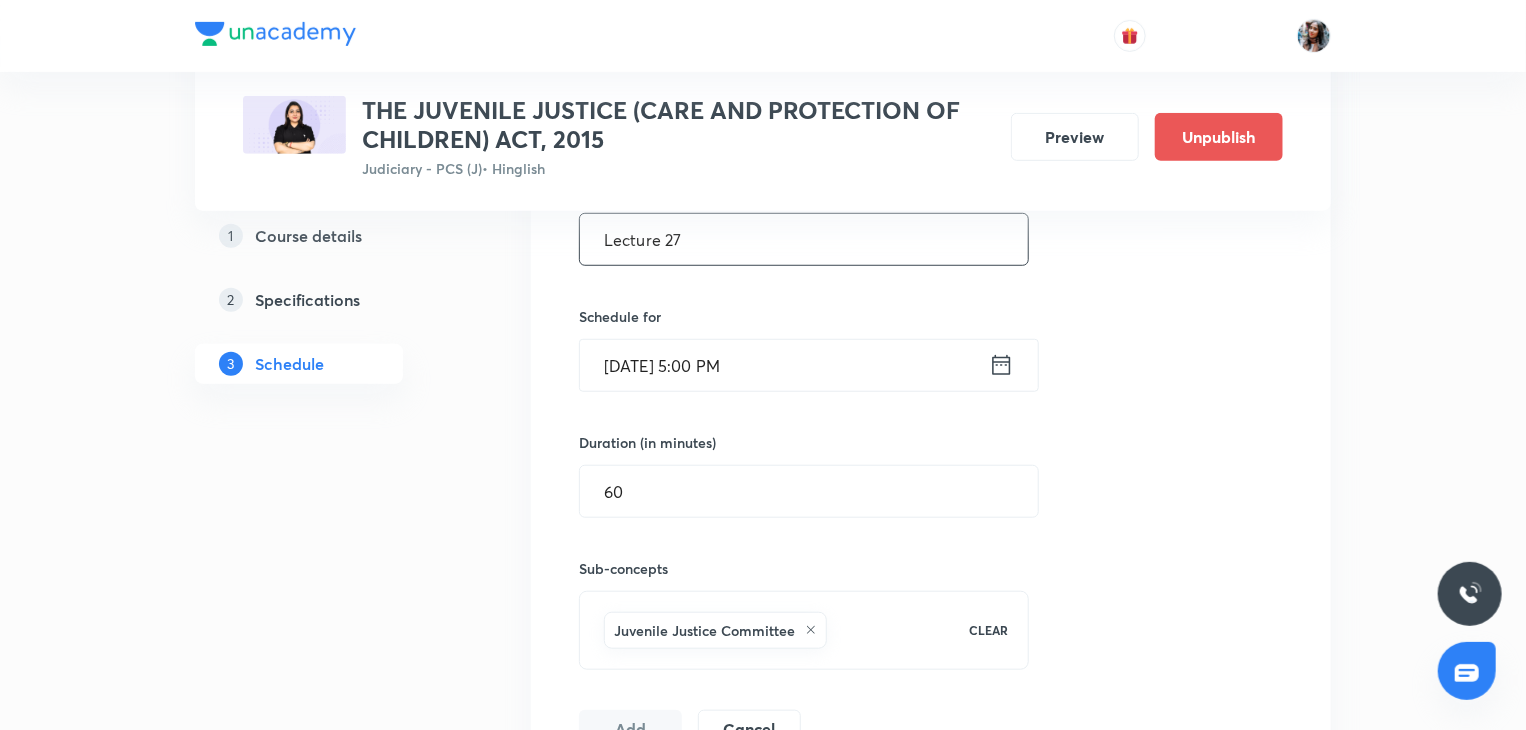 scroll, scrollTop: 510, scrollLeft: 0, axis: vertical 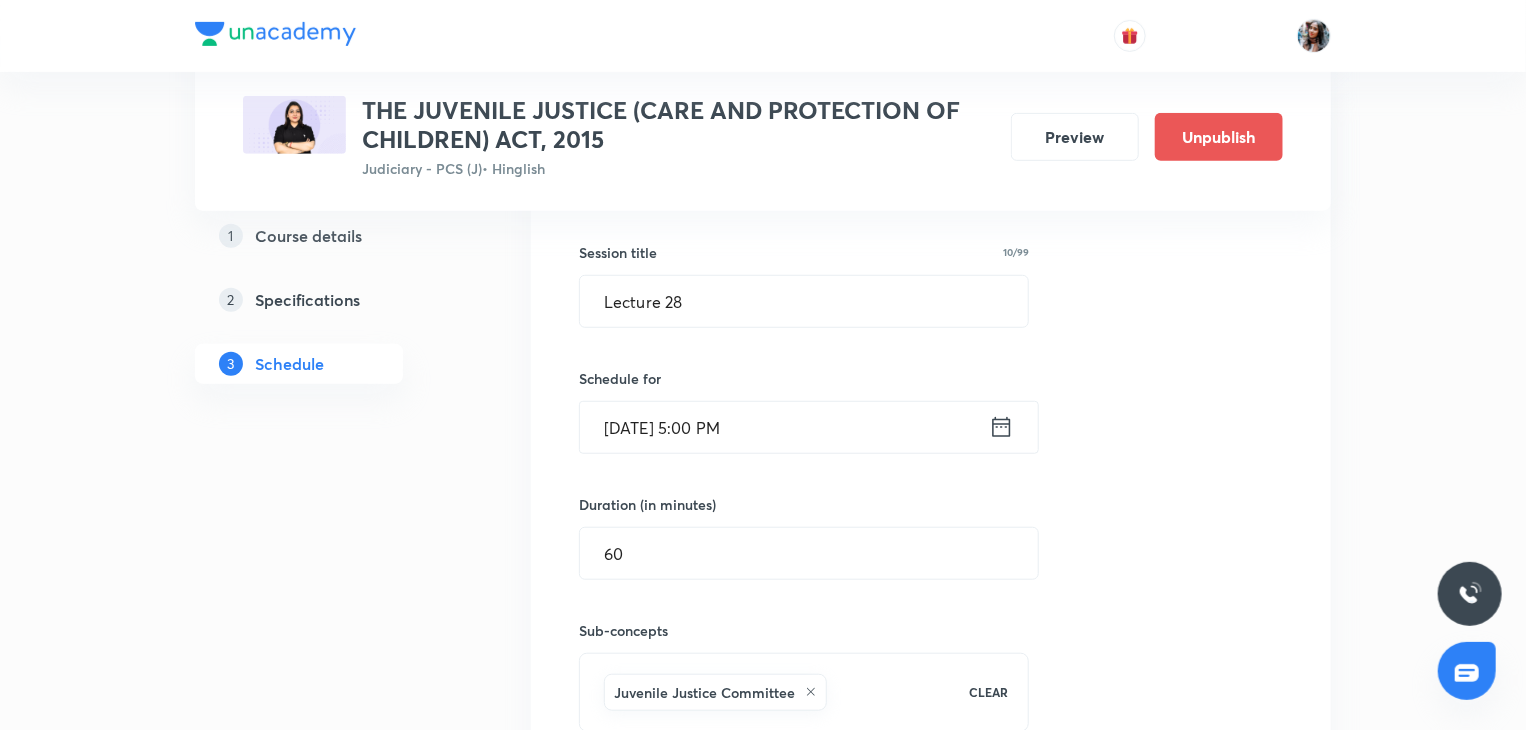 click on "Aug 1, 2025, 5:00 PM" at bounding box center (784, 427) 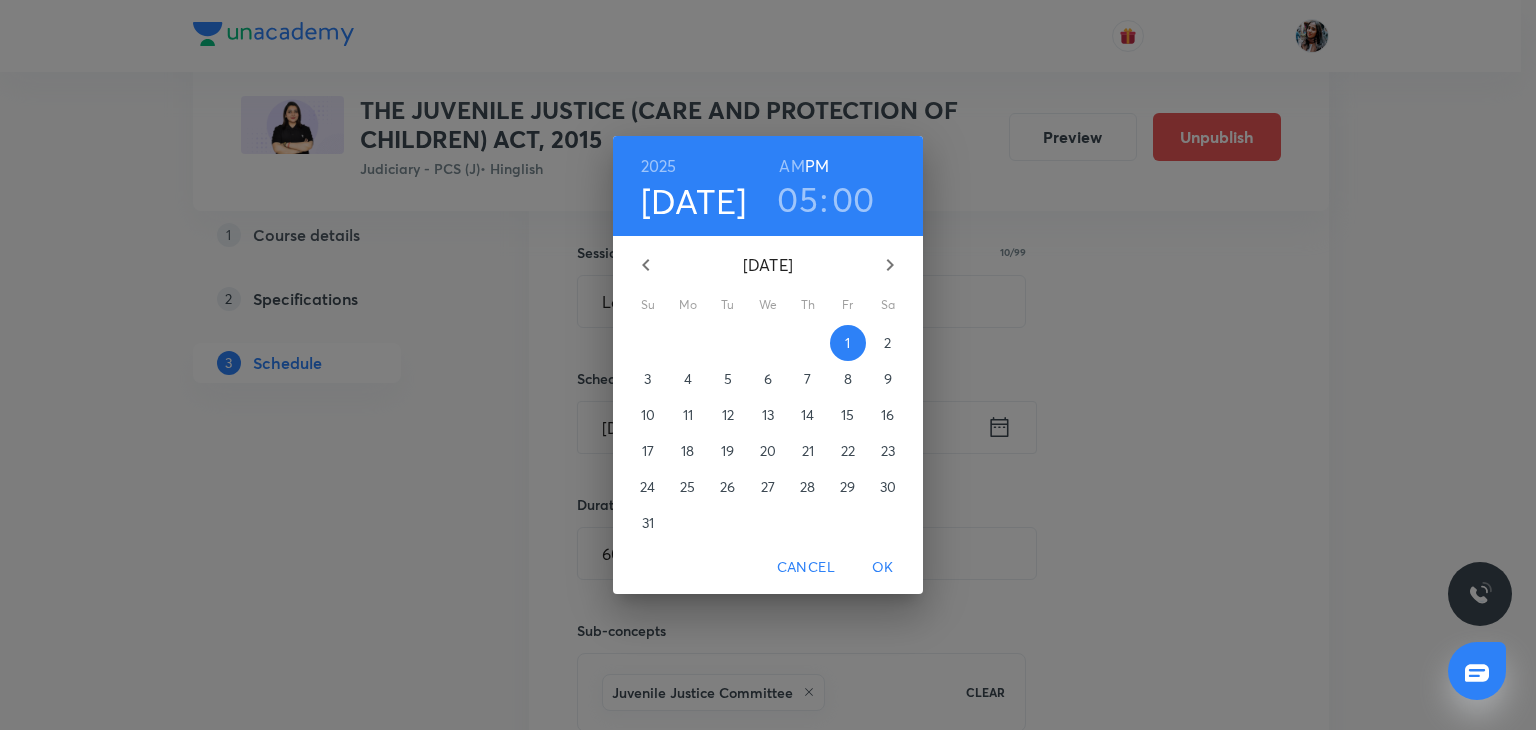 click on "4" at bounding box center [688, 379] 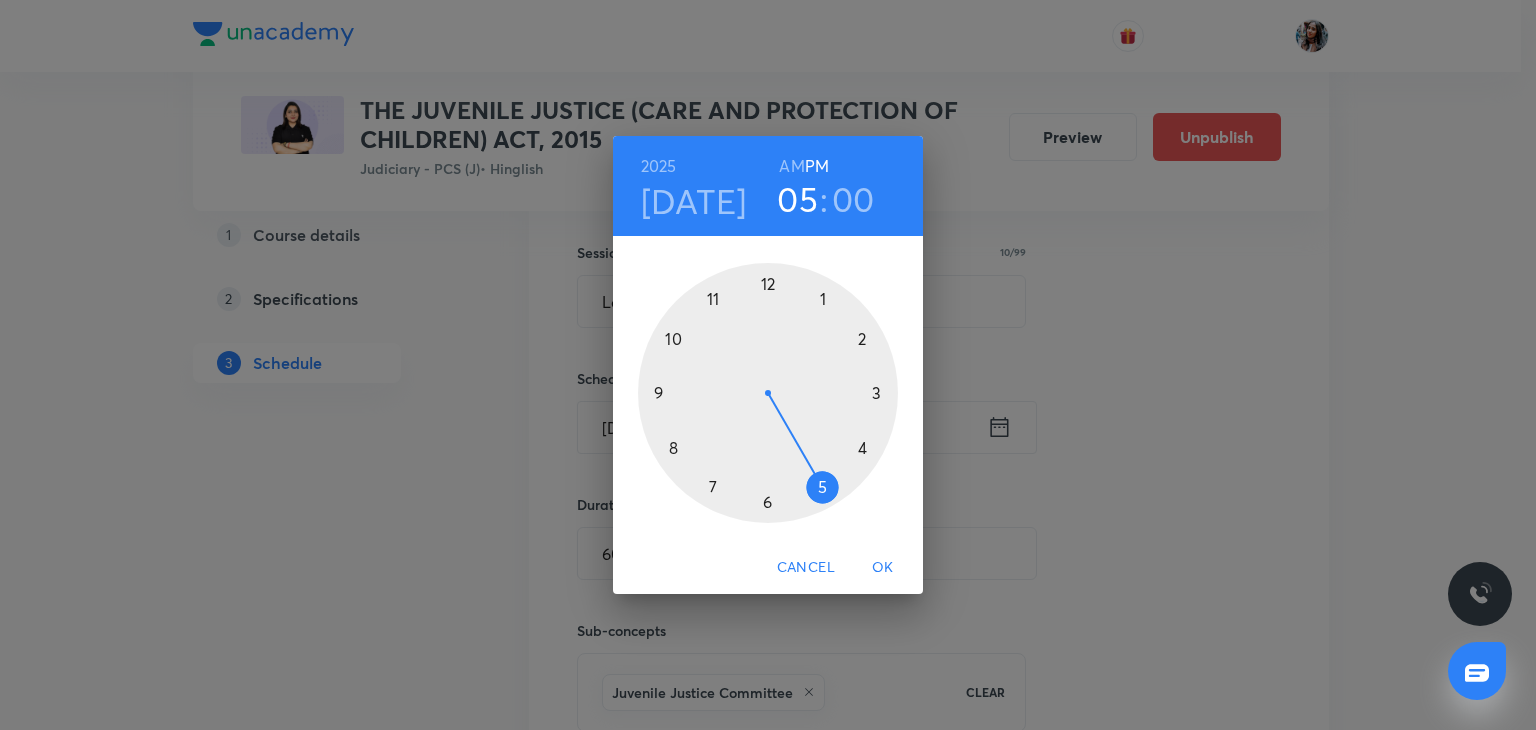 click on "OK" at bounding box center (883, 567) 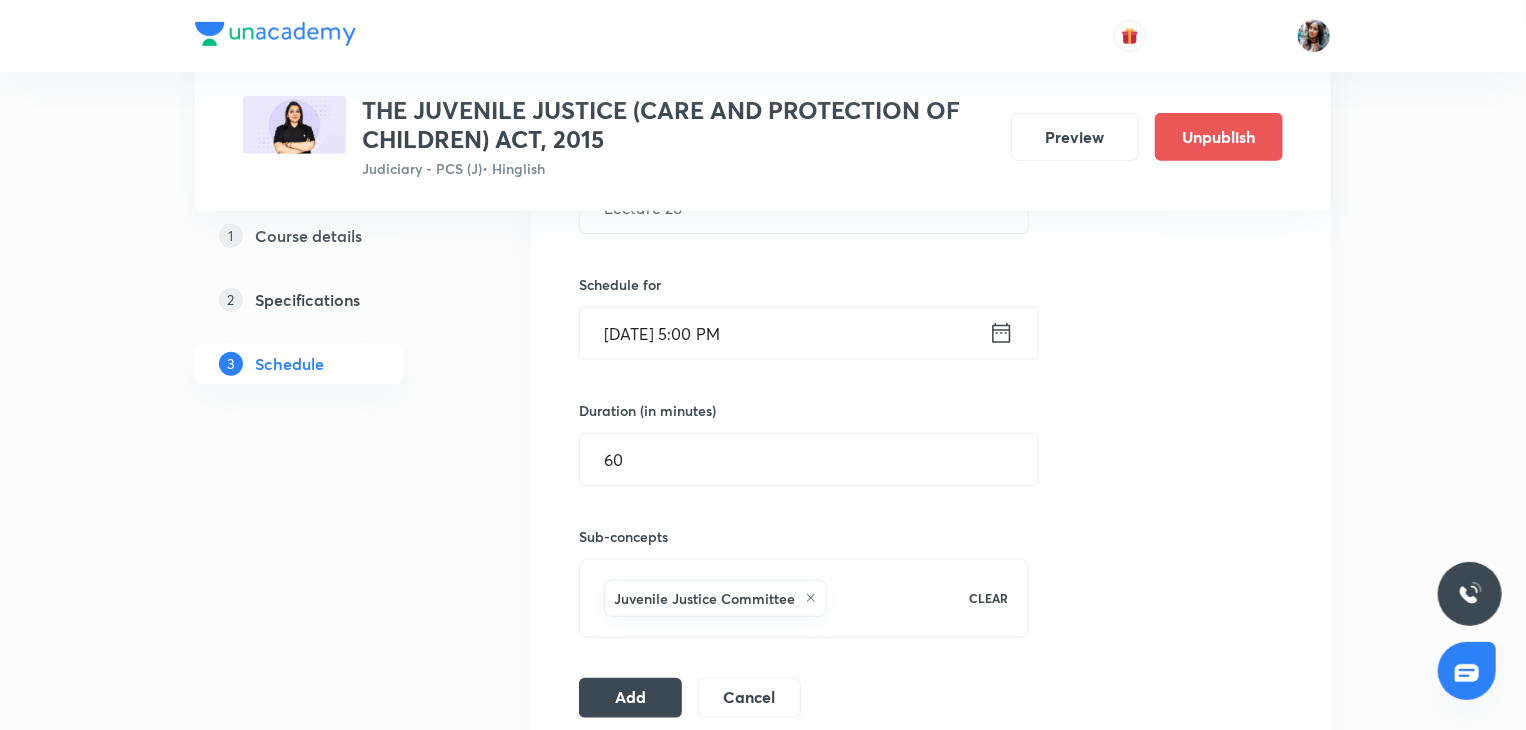 scroll, scrollTop: 688, scrollLeft: 0, axis: vertical 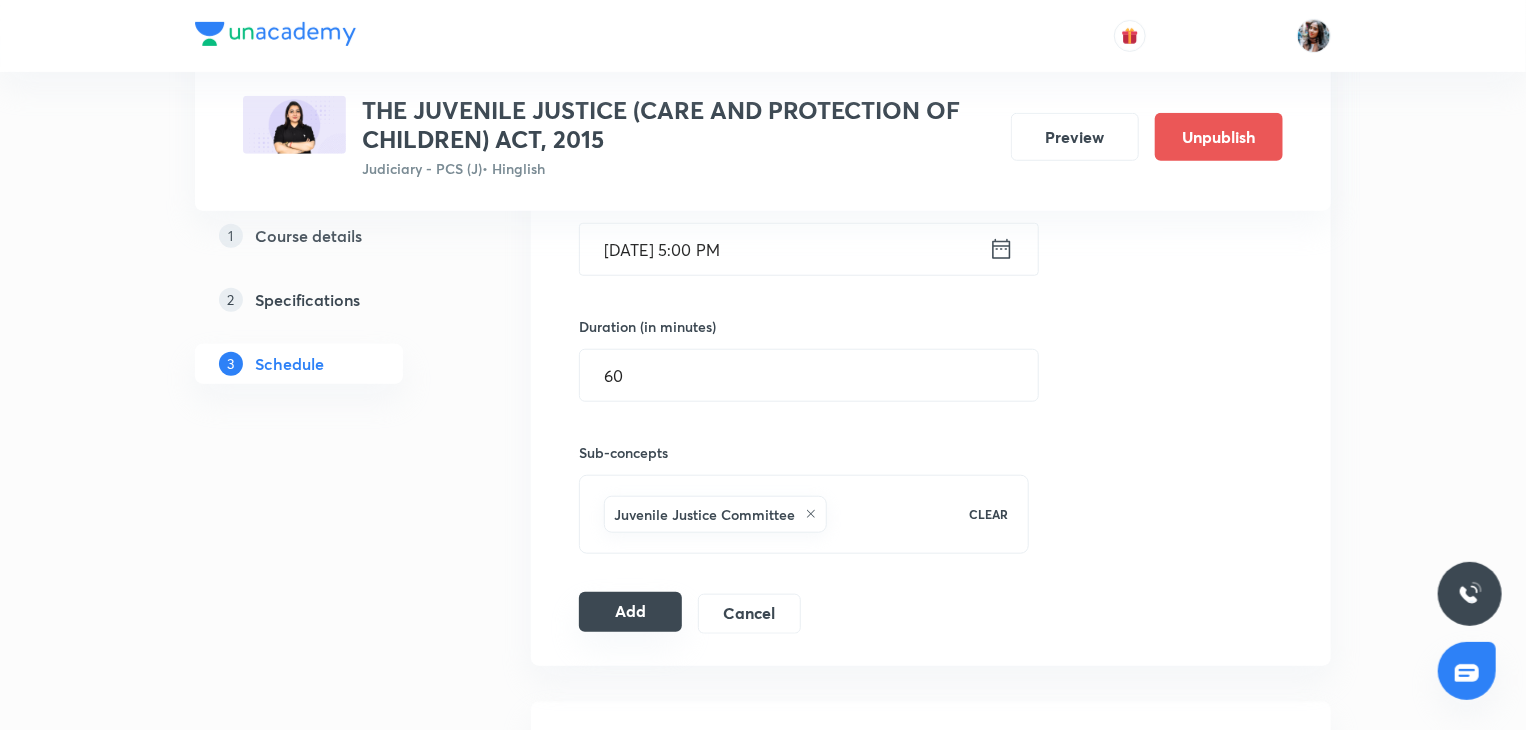 click on "Add" at bounding box center [630, 612] 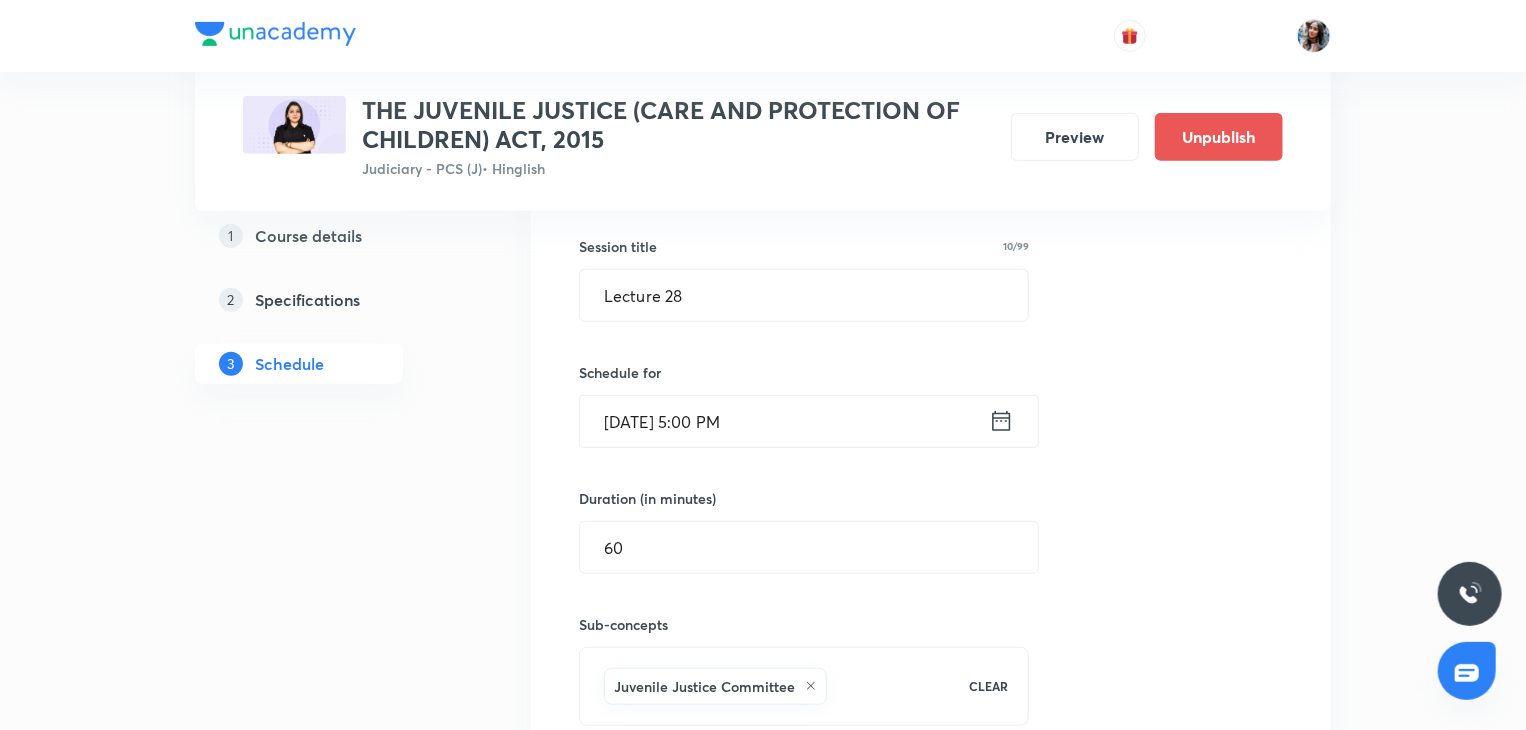 scroll, scrollTop: 514, scrollLeft: 0, axis: vertical 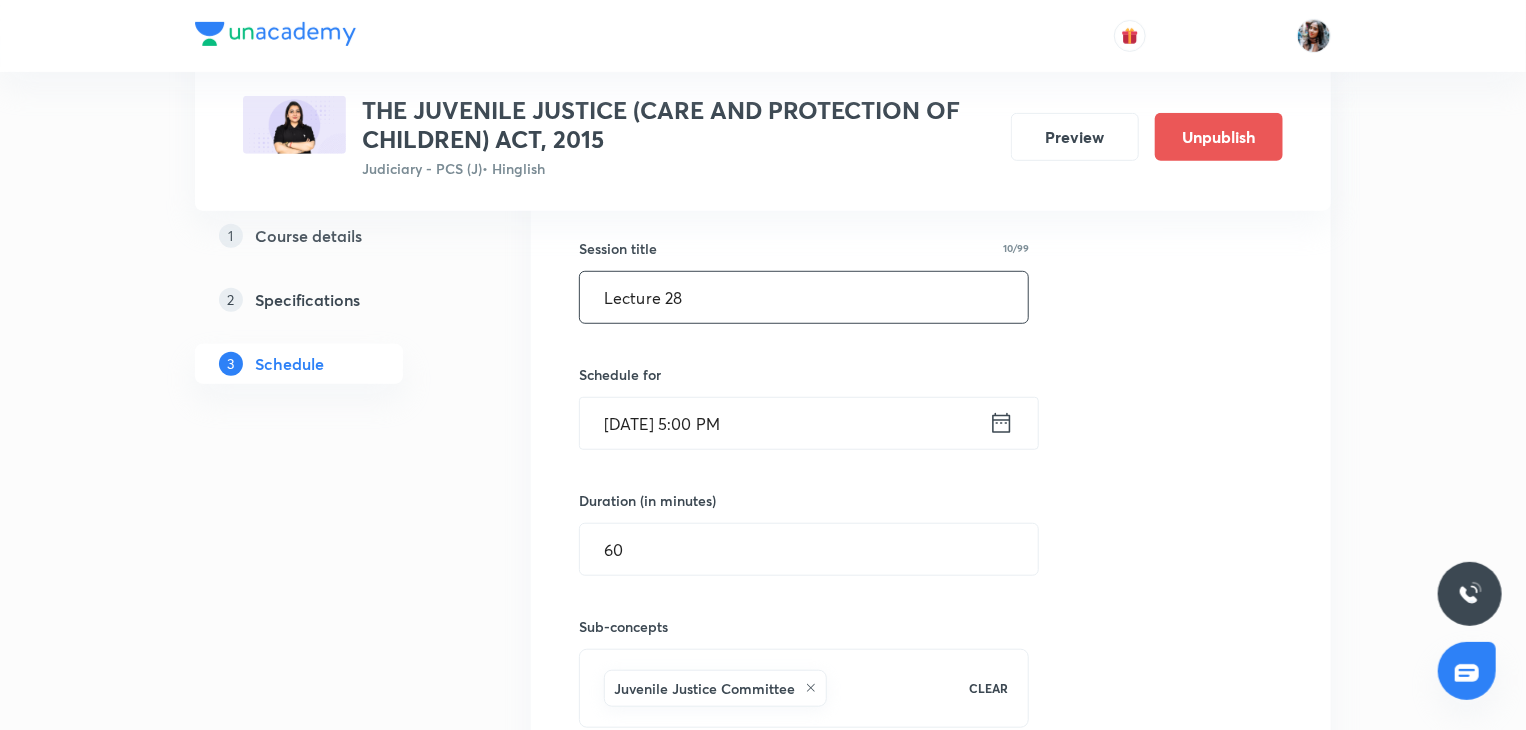 click on "Lecture 28" at bounding box center [804, 297] 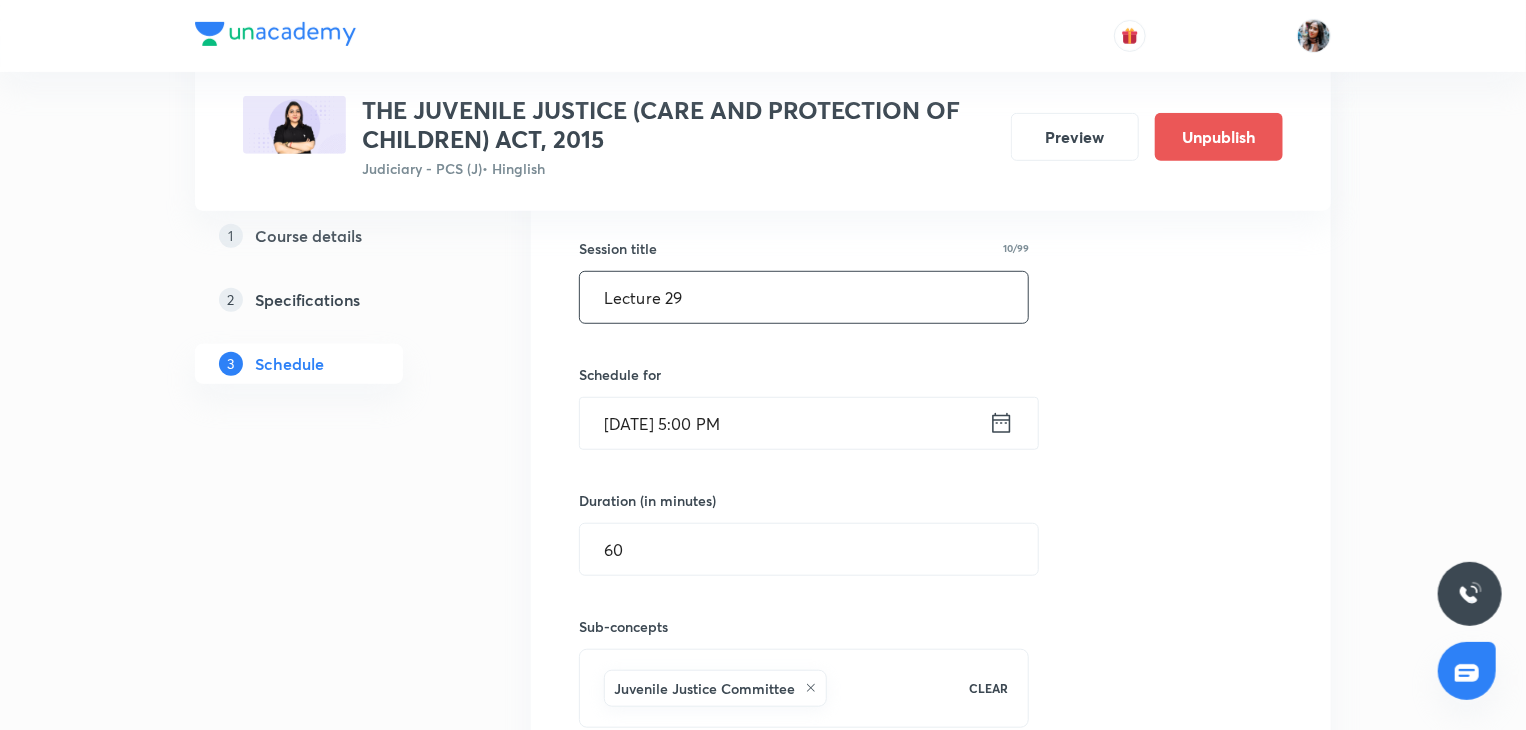 type on "Lecture 29" 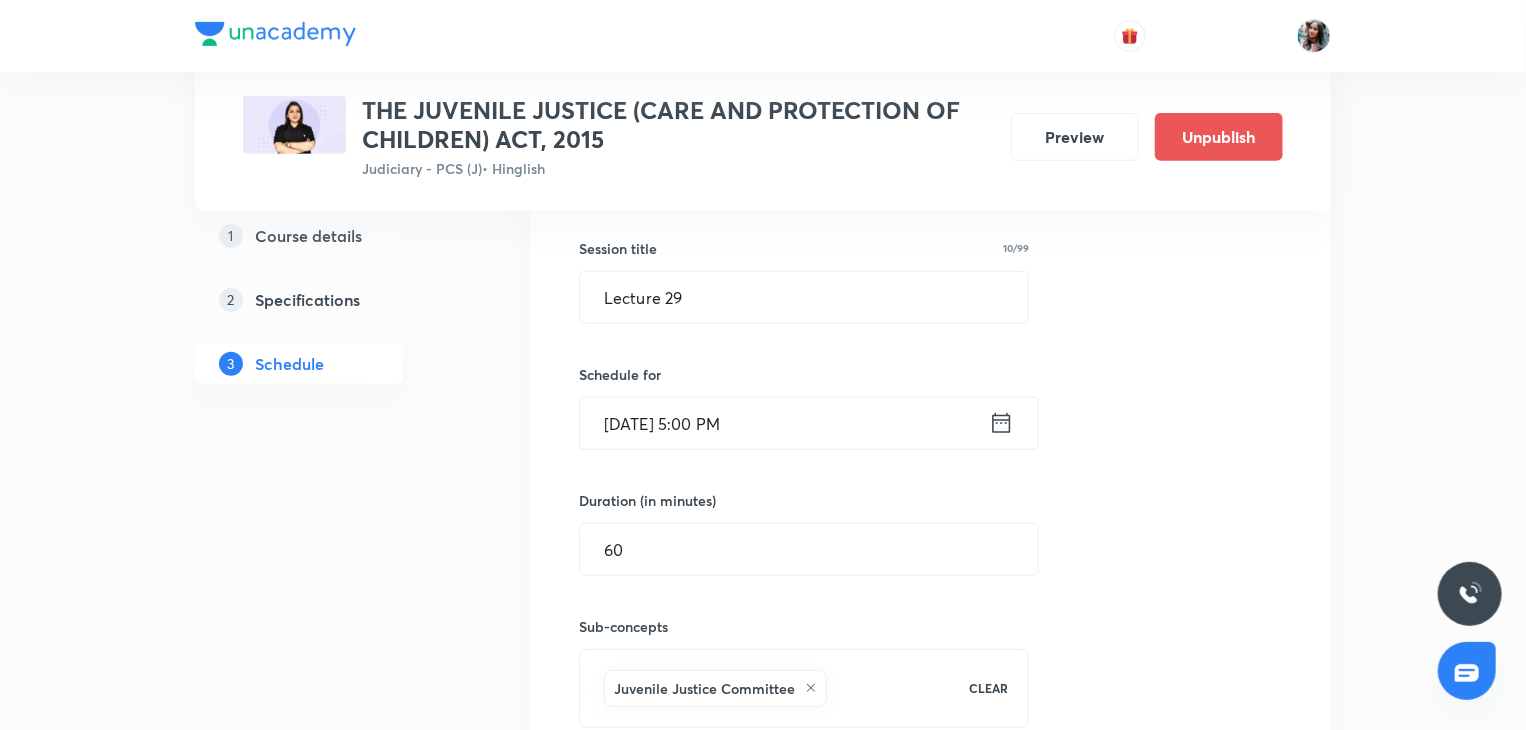 click on "Aug 4, 2025, 5:00 PM" at bounding box center [784, 423] 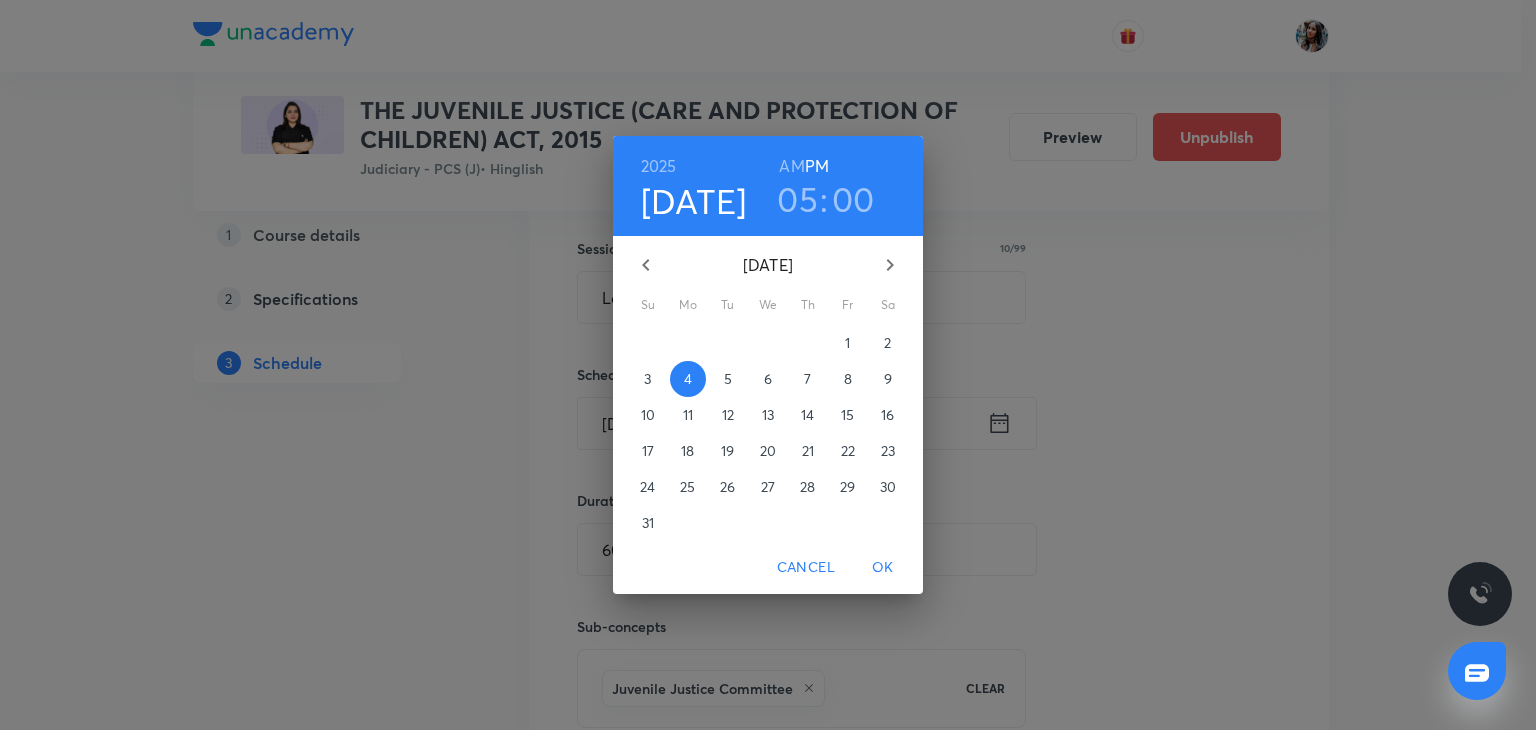 click on "5" at bounding box center [728, 379] 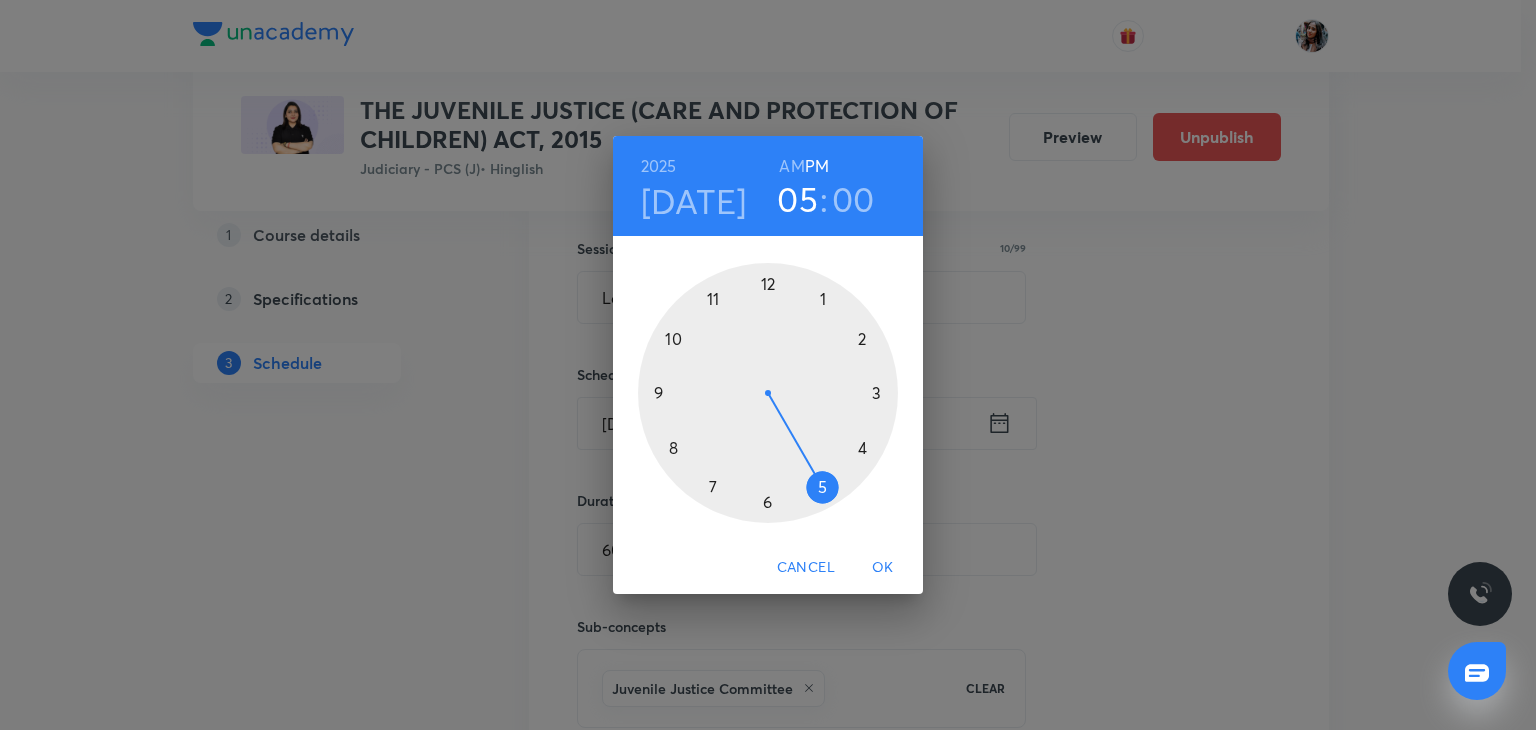click on "OK" at bounding box center (883, 567) 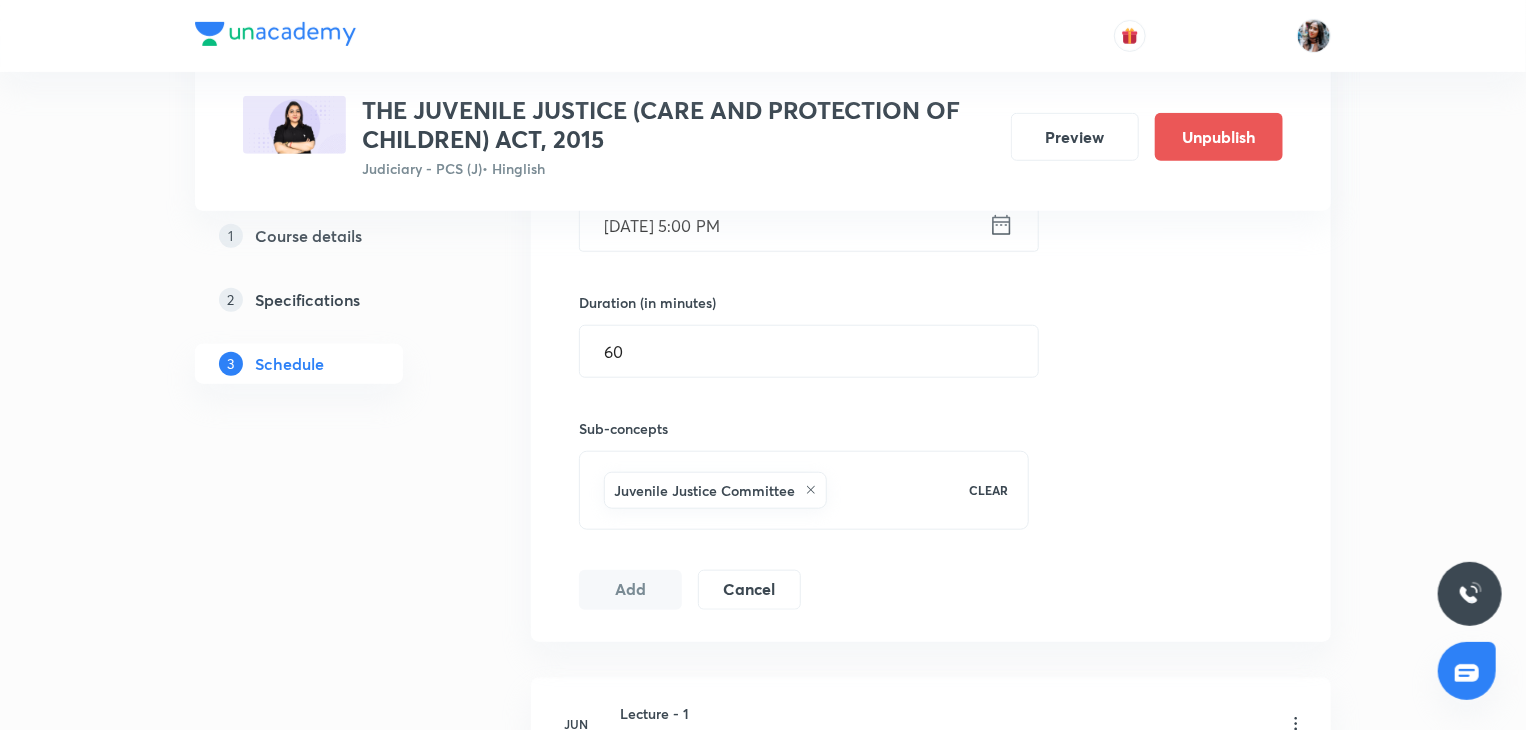 scroll, scrollTop: 804, scrollLeft: 0, axis: vertical 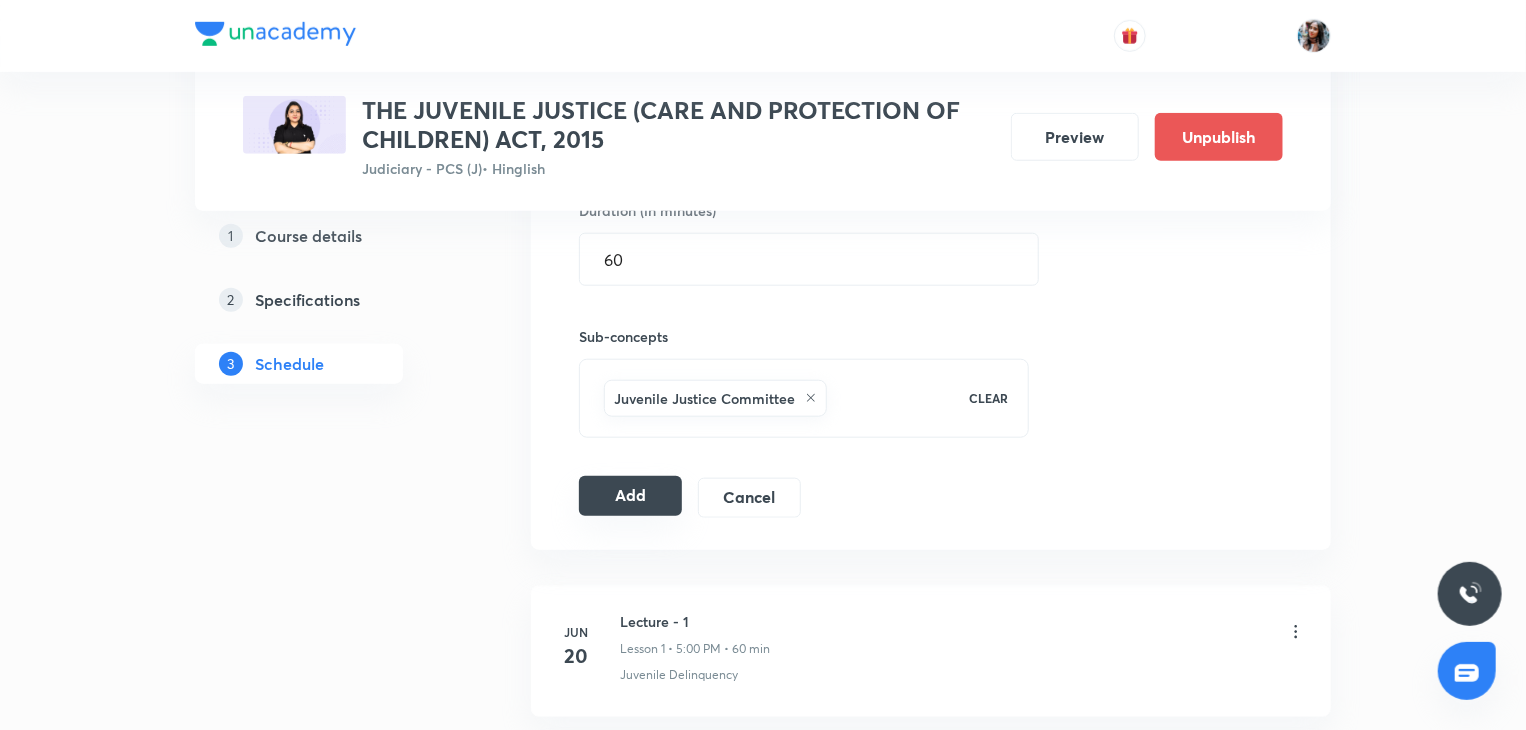 click on "Add" at bounding box center (630, 496) 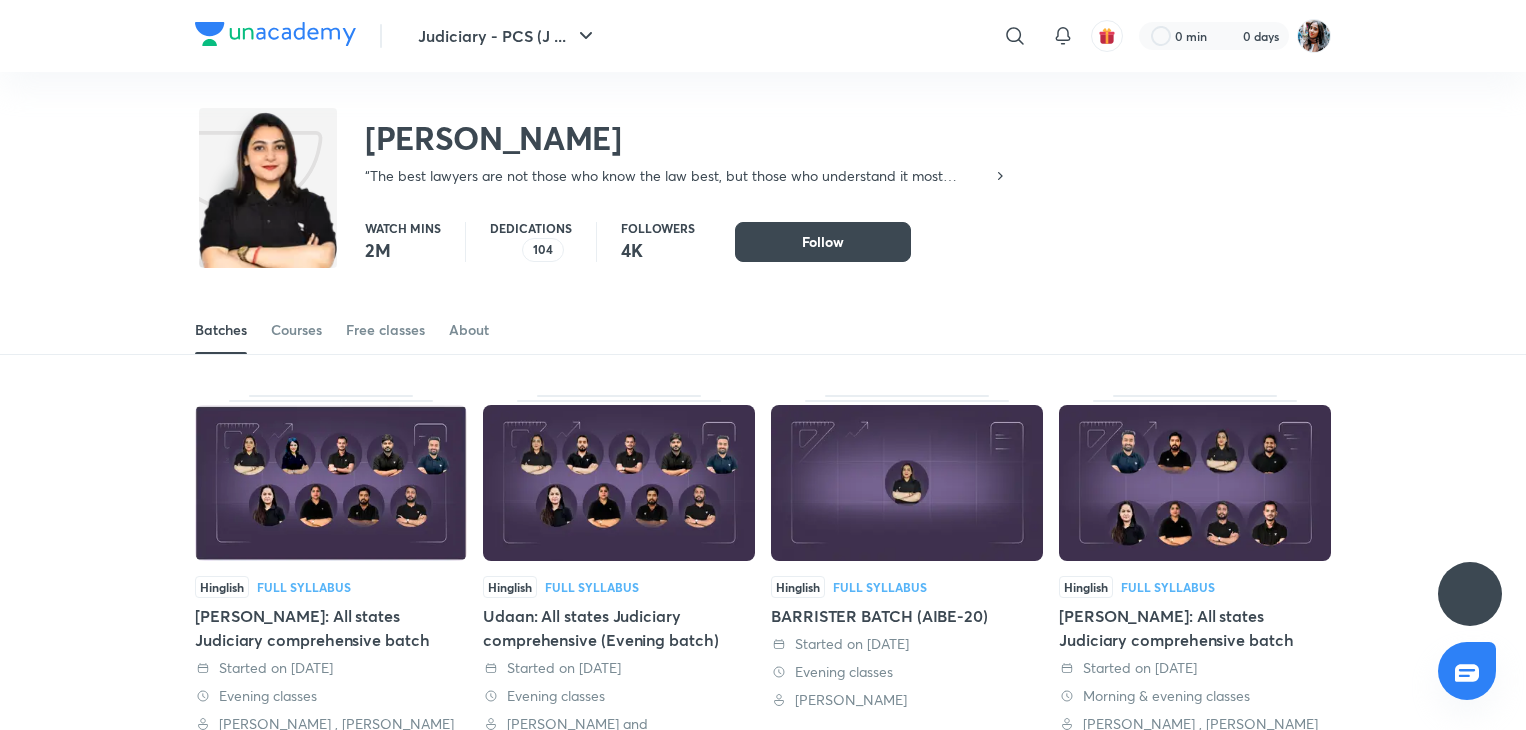 scroll, scrollTop: 0, scrollLeft: 0, axis: both 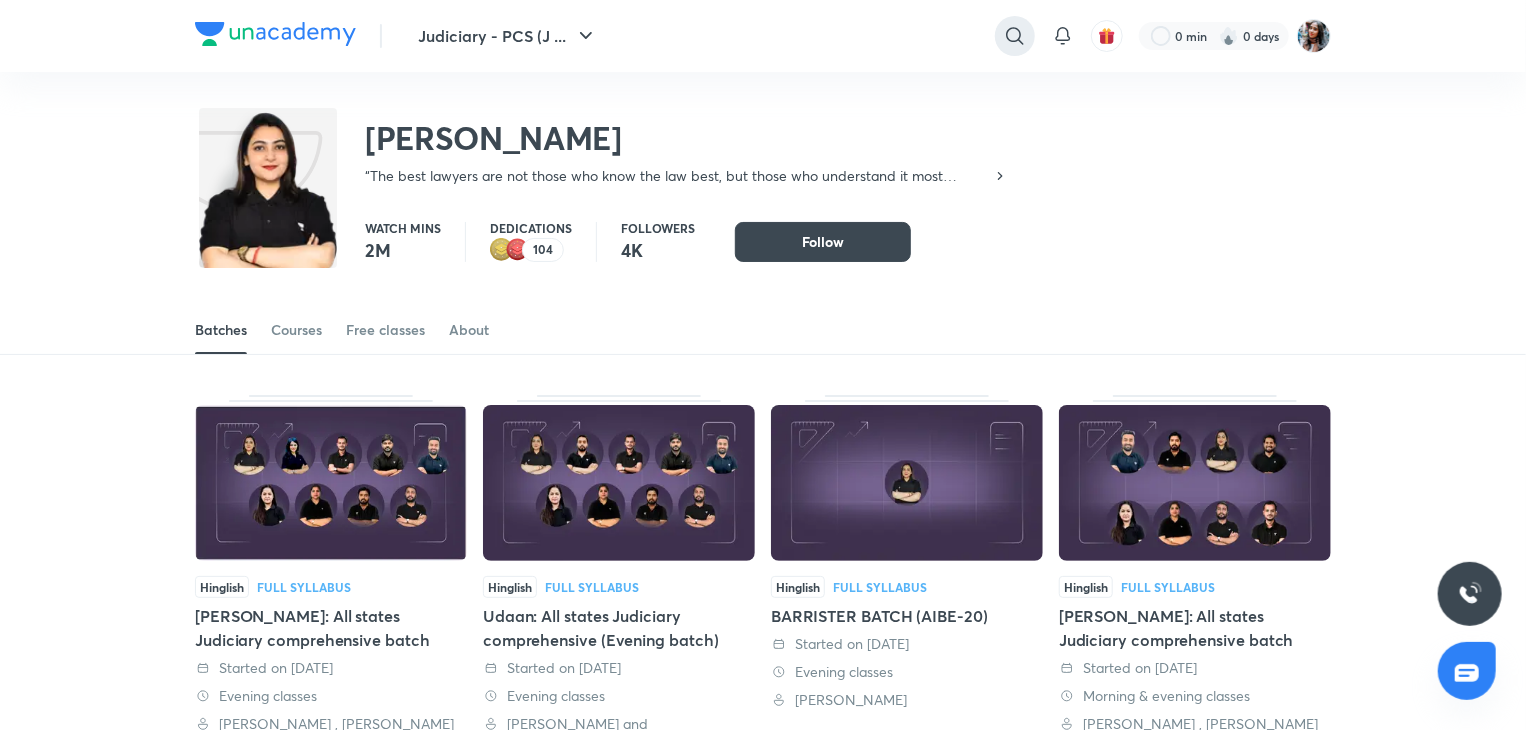 click 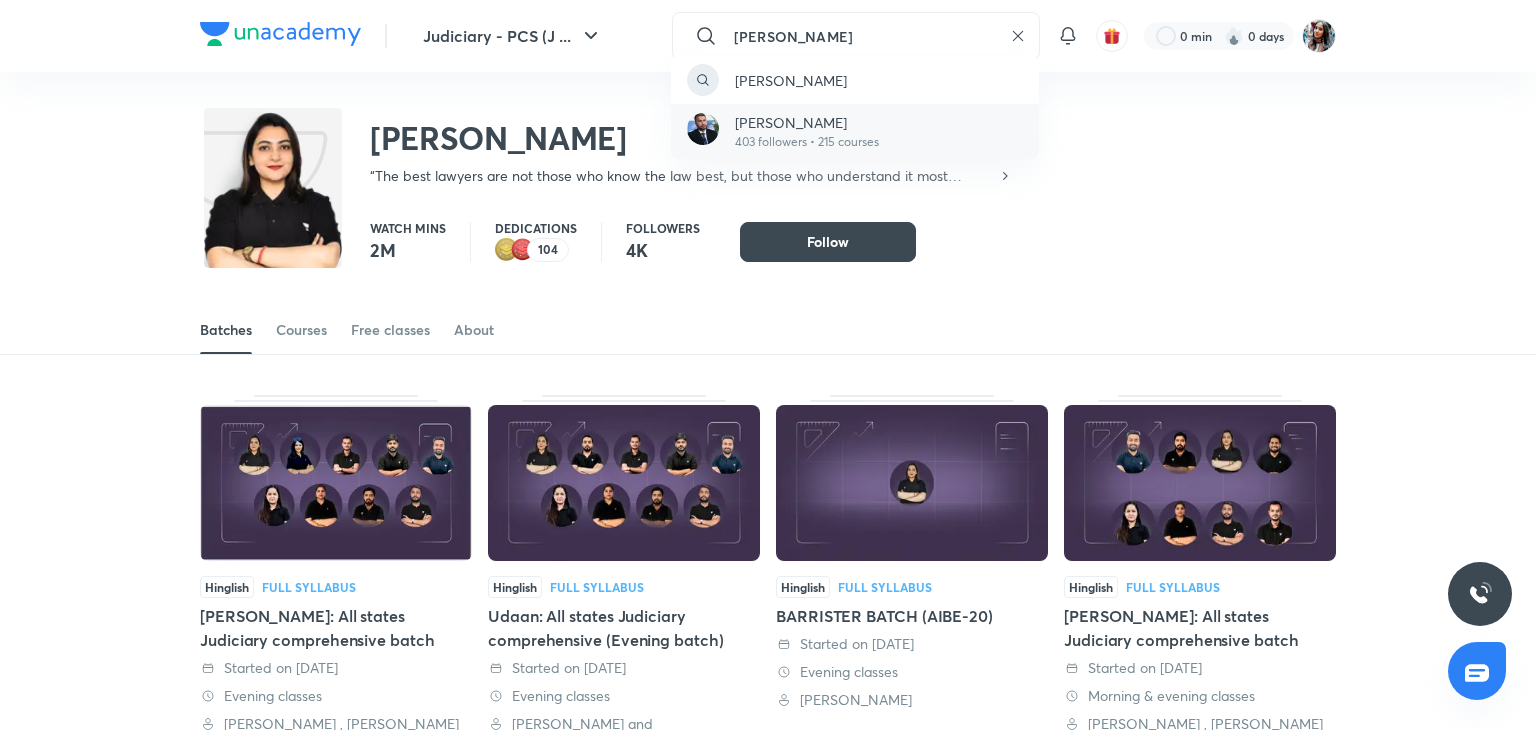 type on "[PERSON_NAME]" 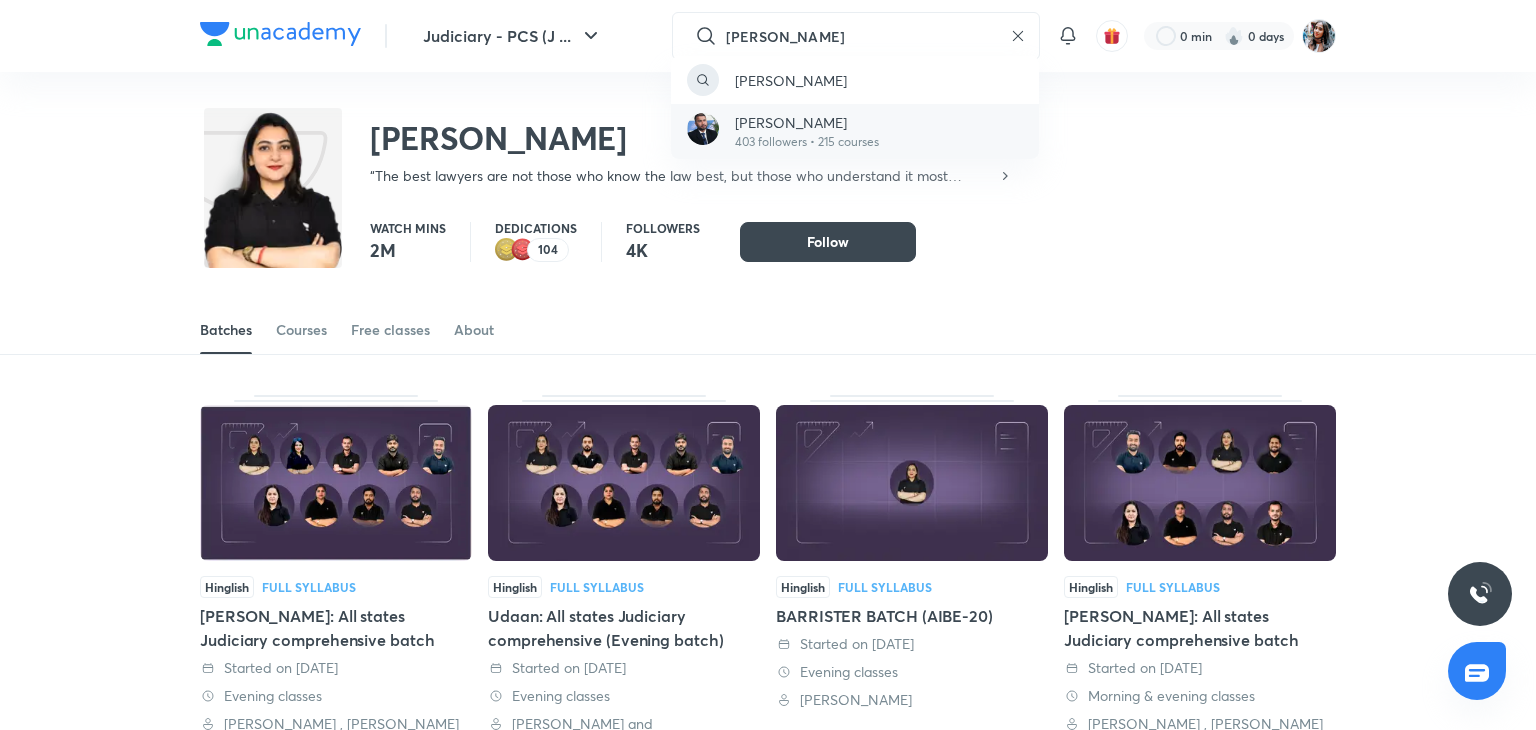 click on "[PERSON_NAME]" at bounding box center (807, 122) 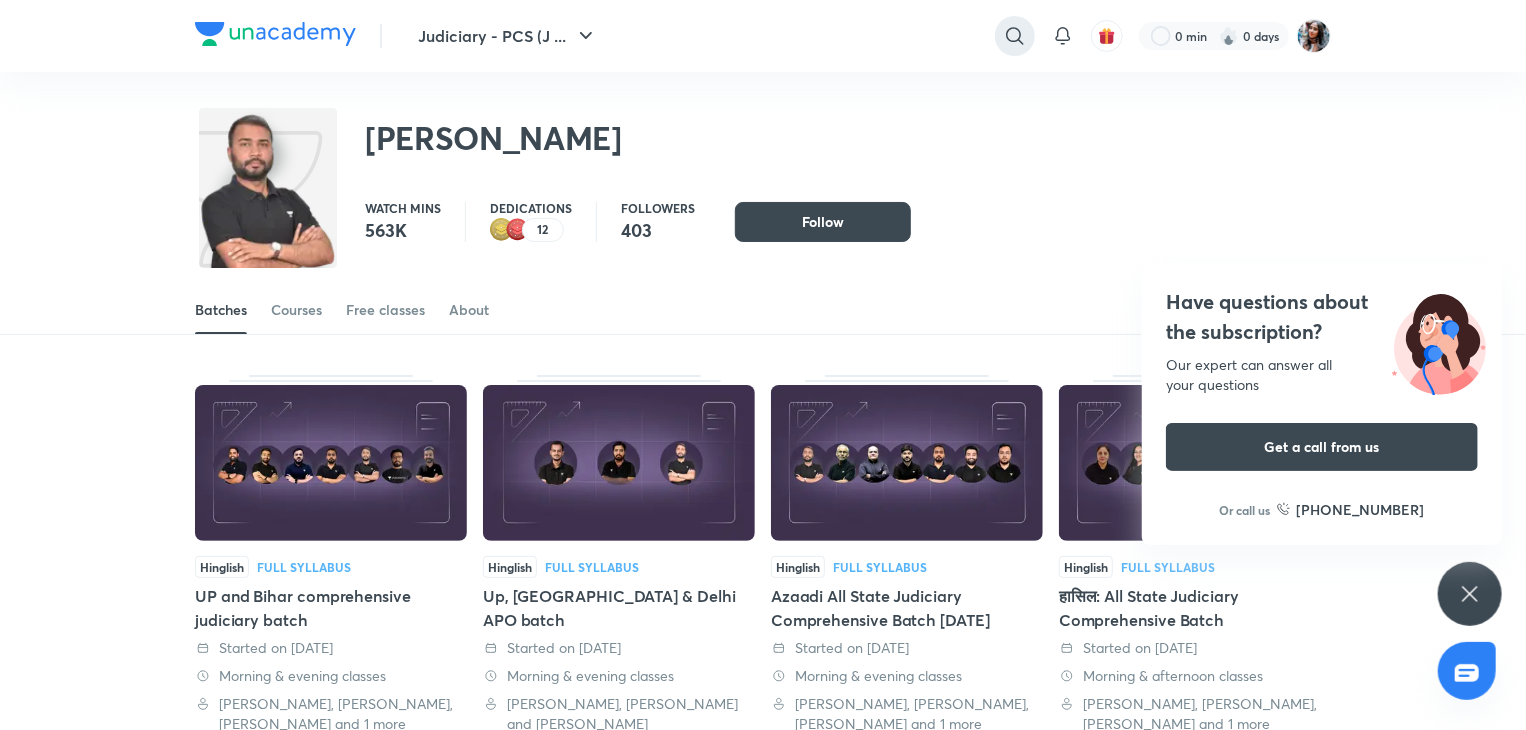 click 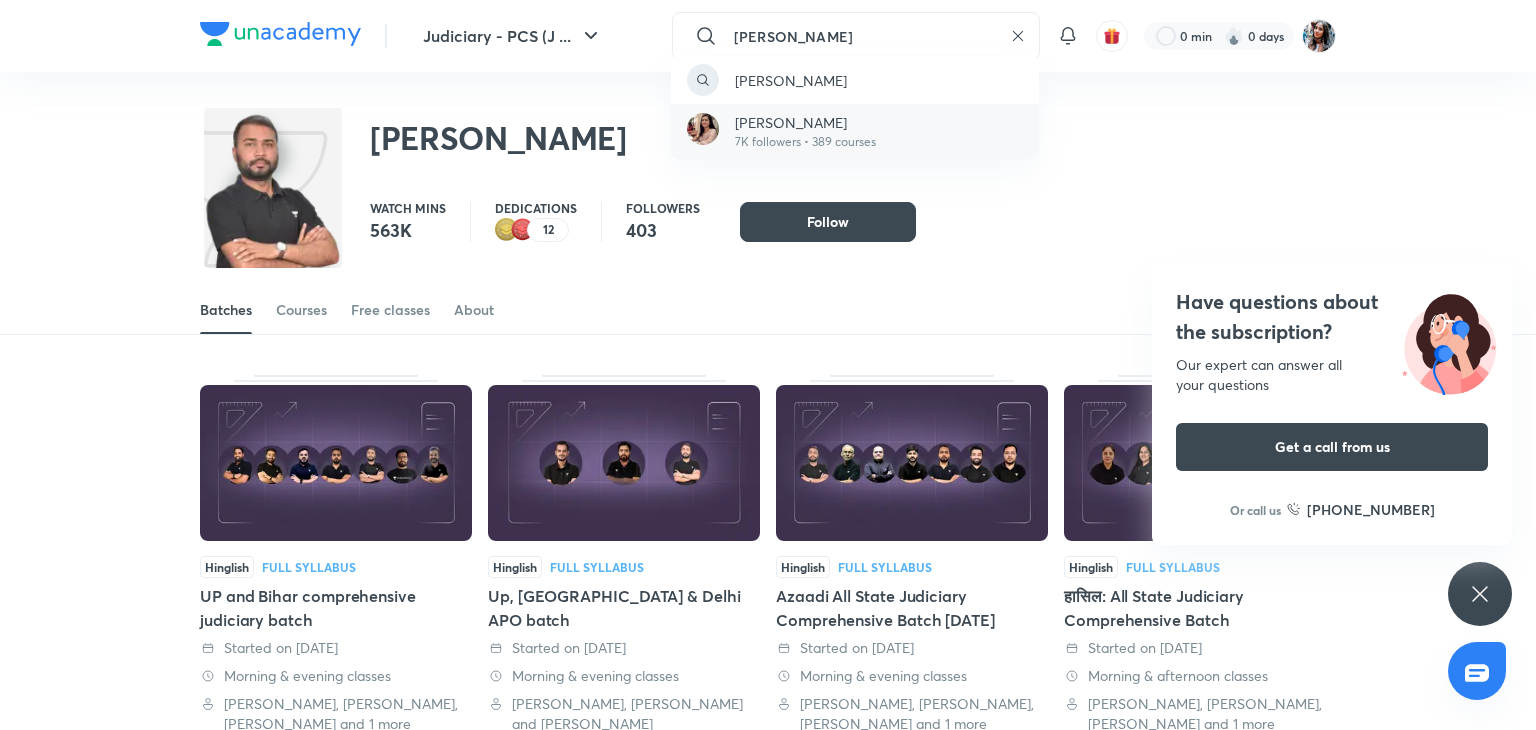type on "priya singal" 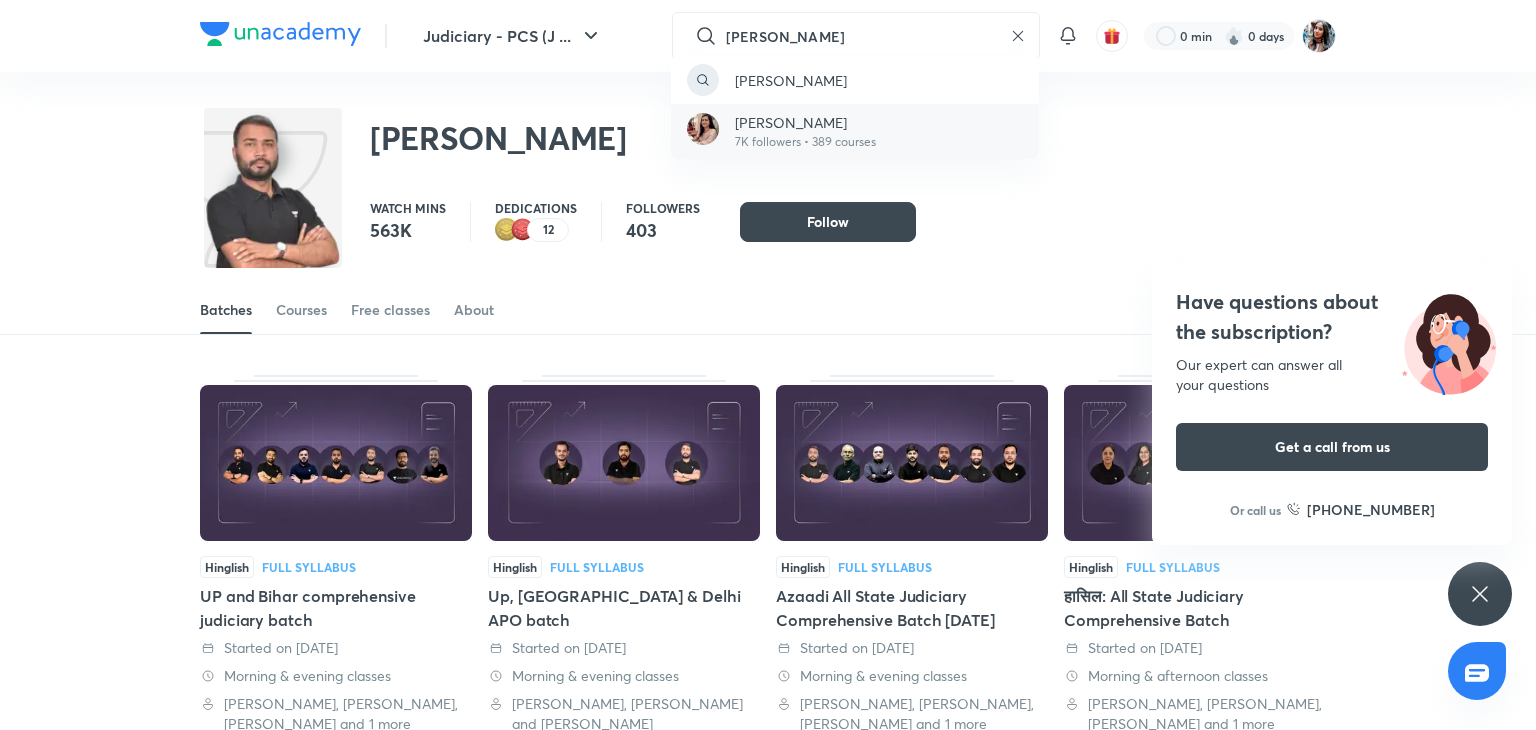 click on "[PERSON_NAME]" at bounding box center (805, 122) 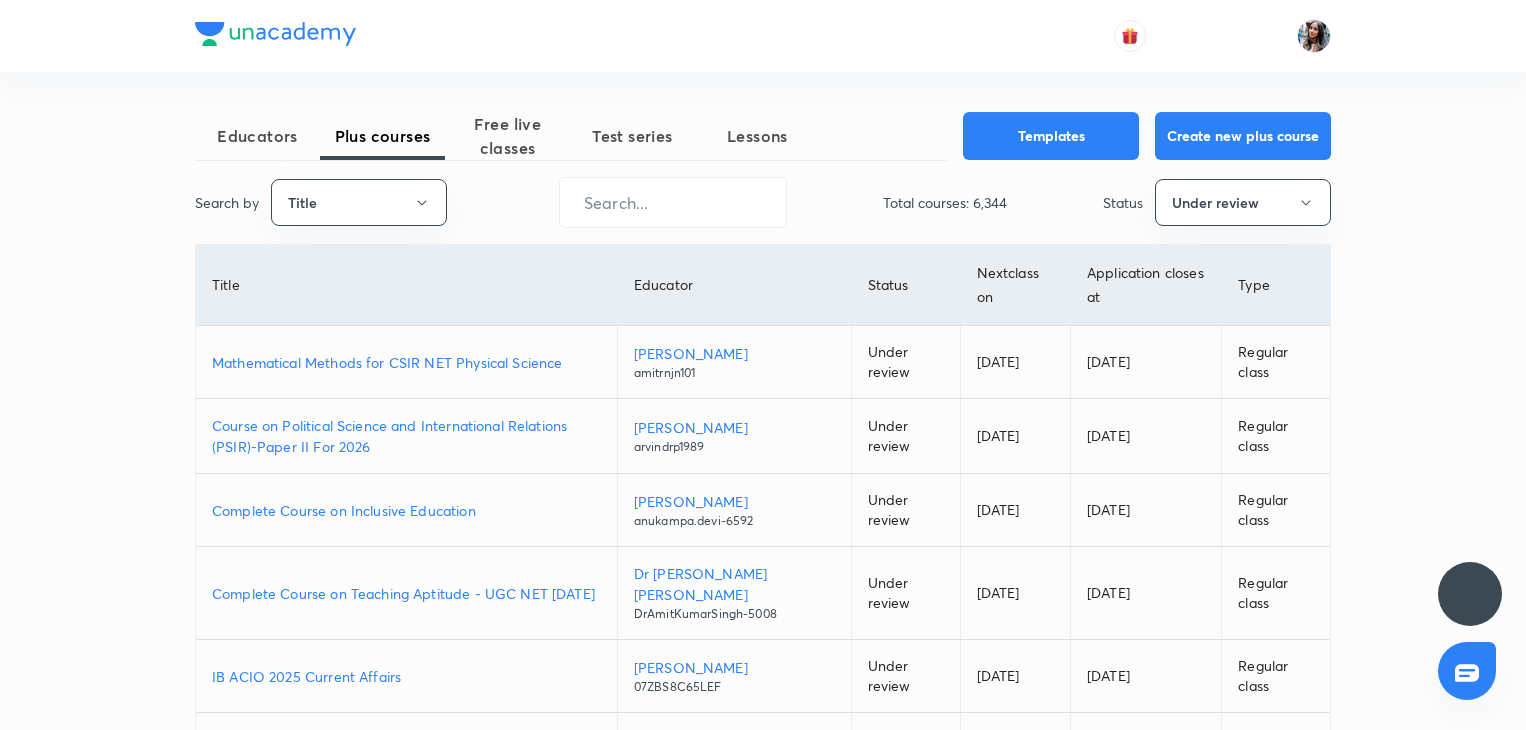 scroll, scrollTop: 0, scrollLeft: 0, axis: both 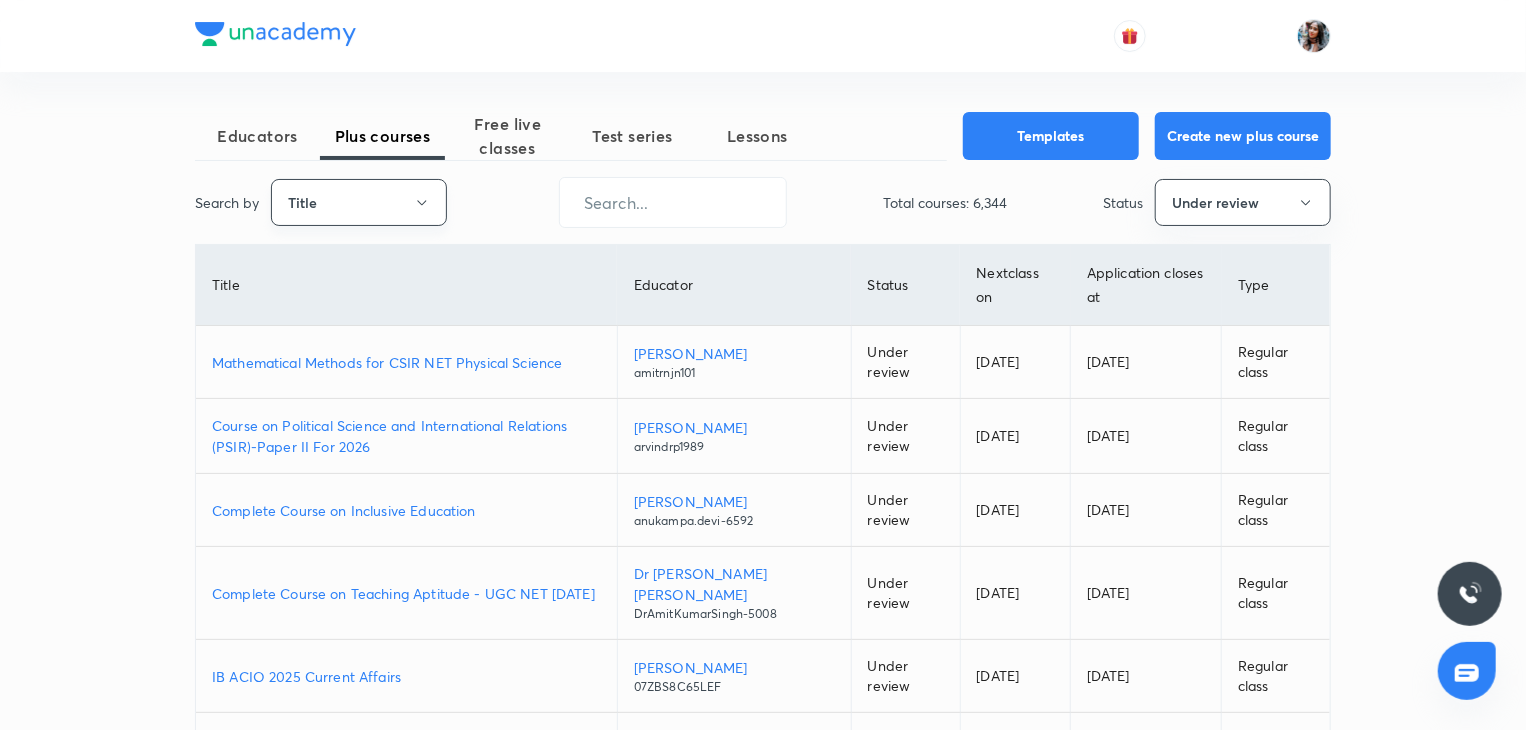 click on "Title" at bounding box center (359, 202) 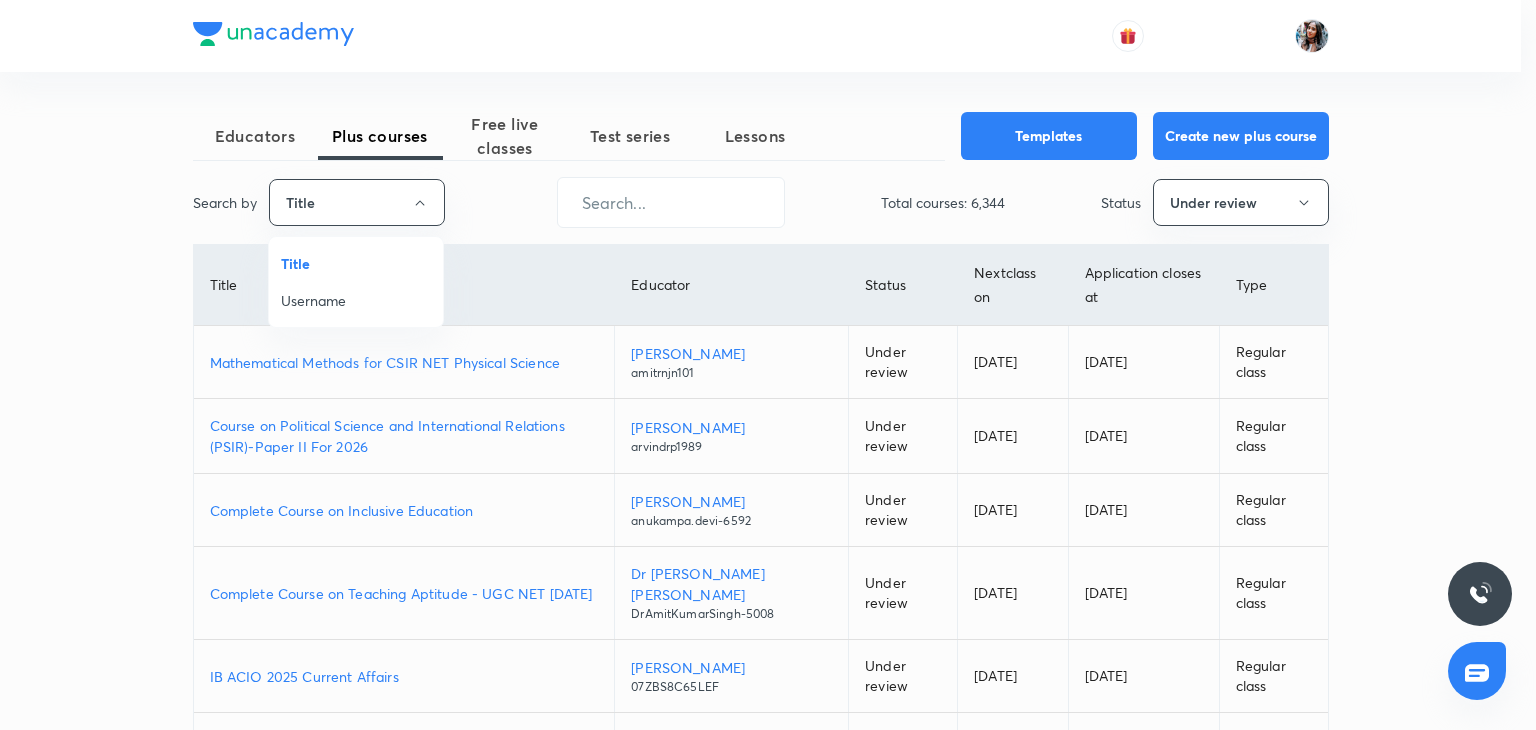 click on "Username" at bounding box center (356, 300) 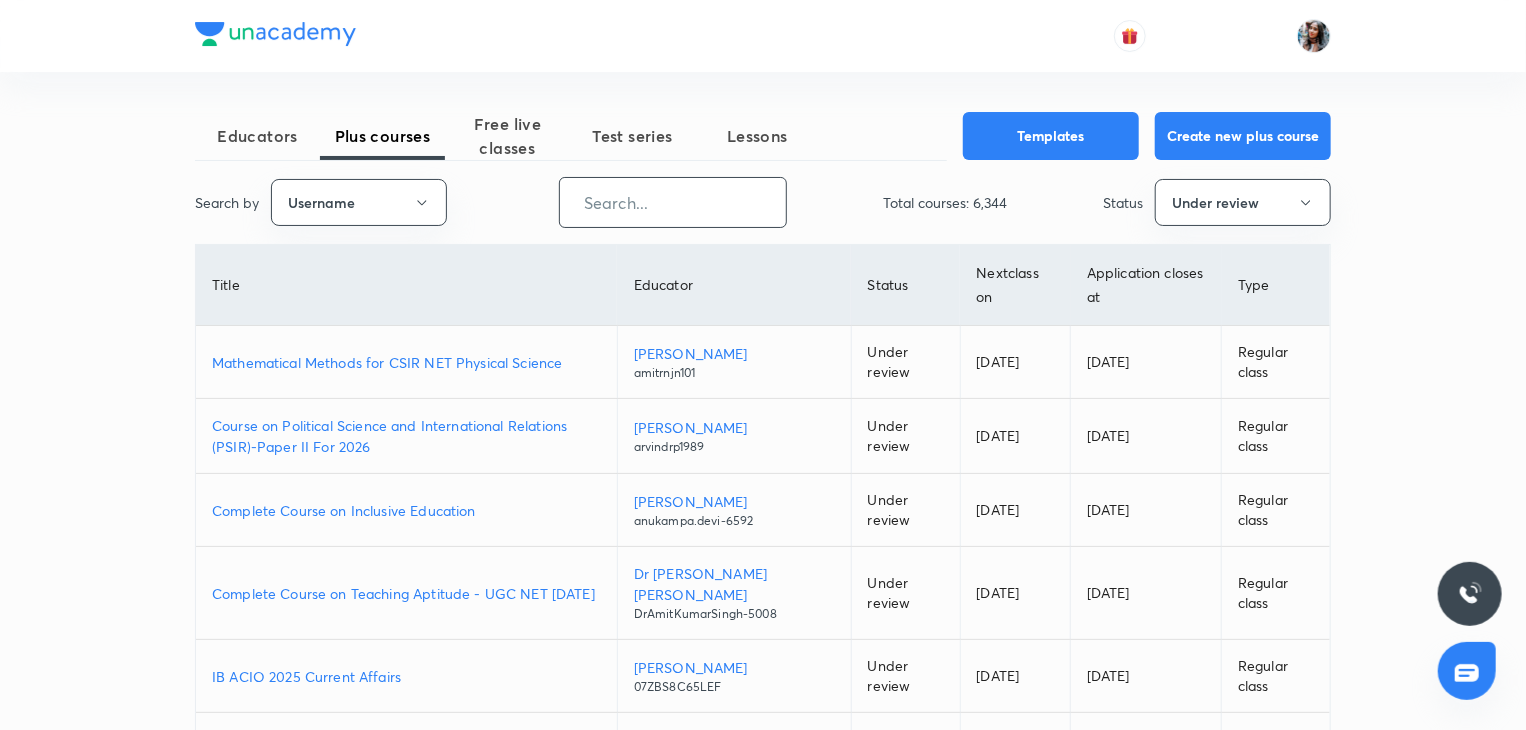 click at bounding box center (673, 202) 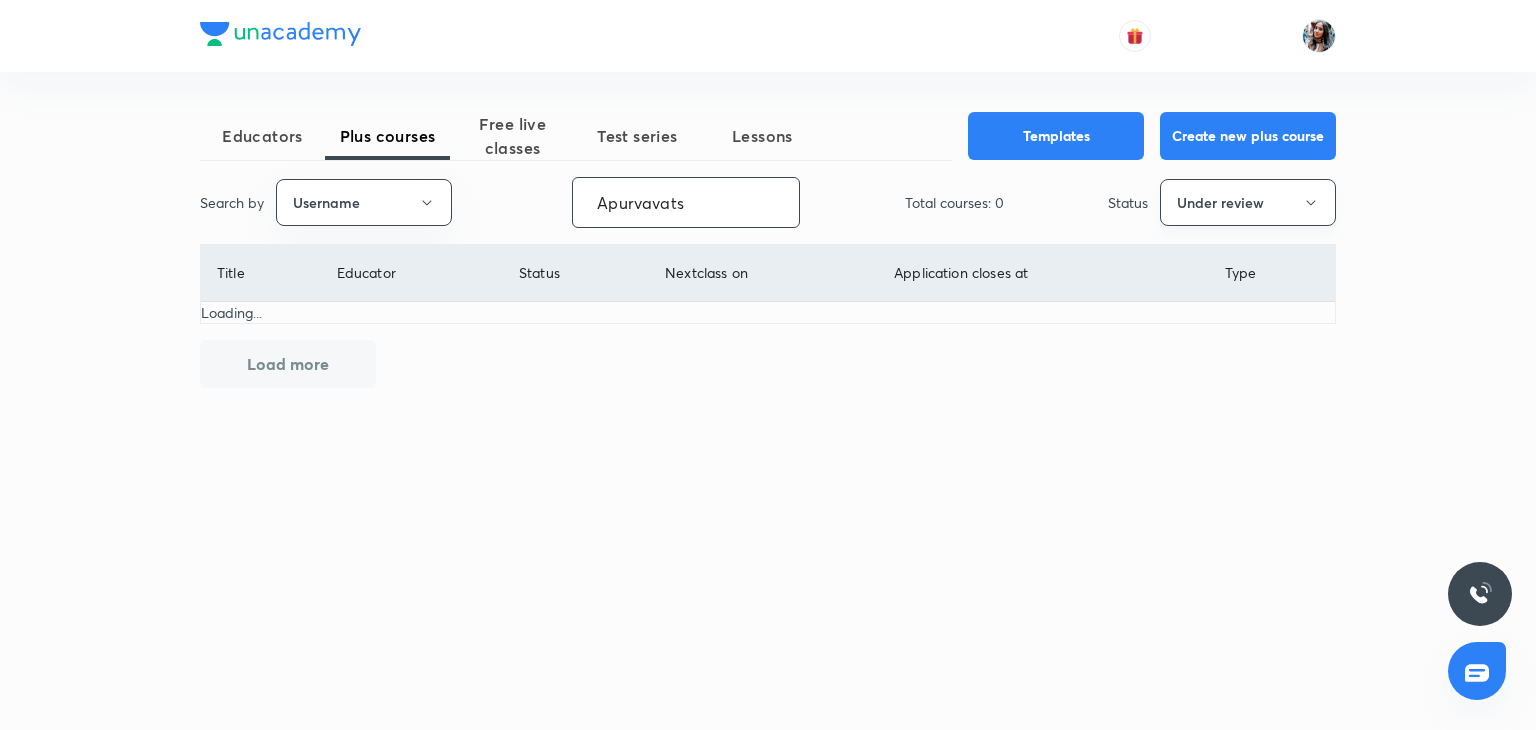 click on "Under review" at bounding box center [1248, 202] 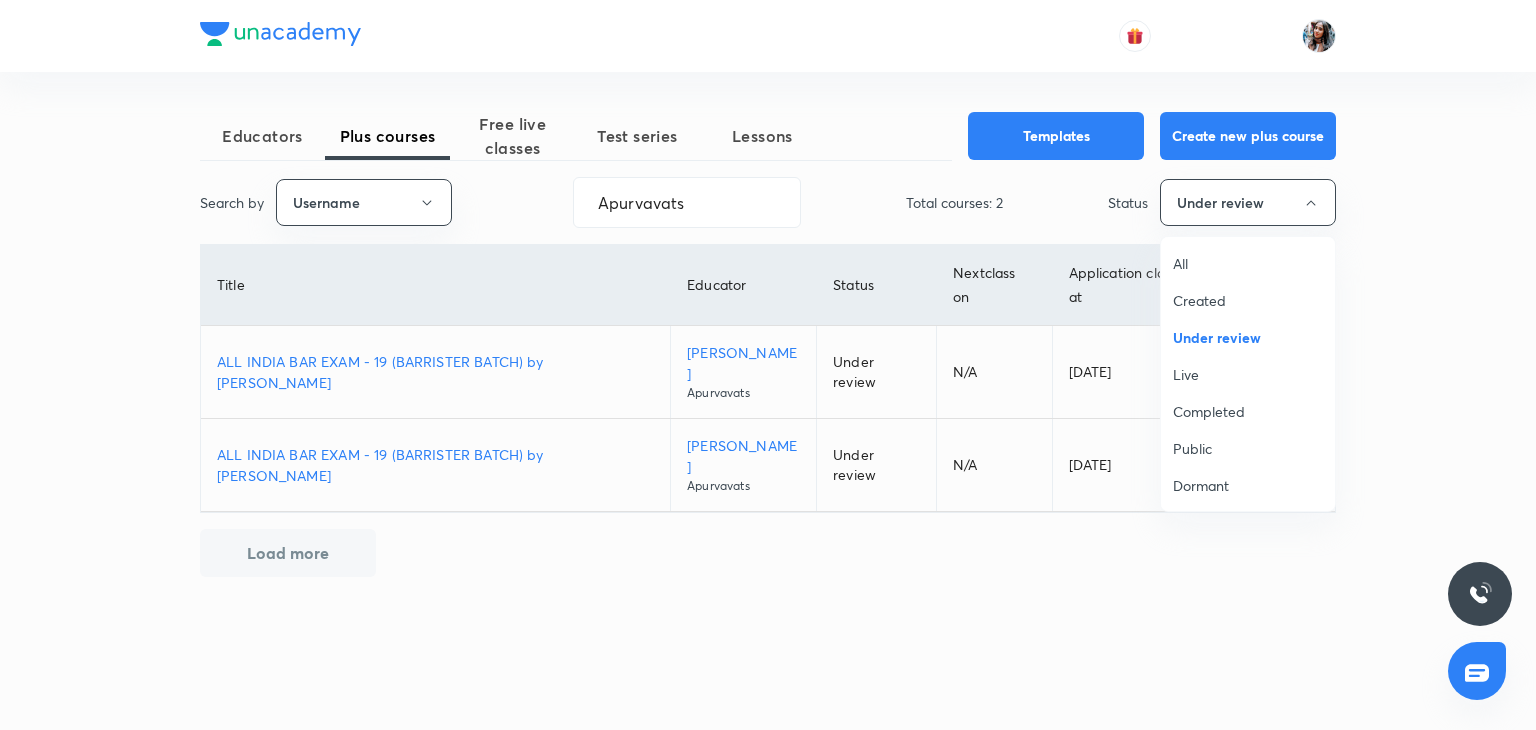 click on "All" at bounding box center (1248, 263) 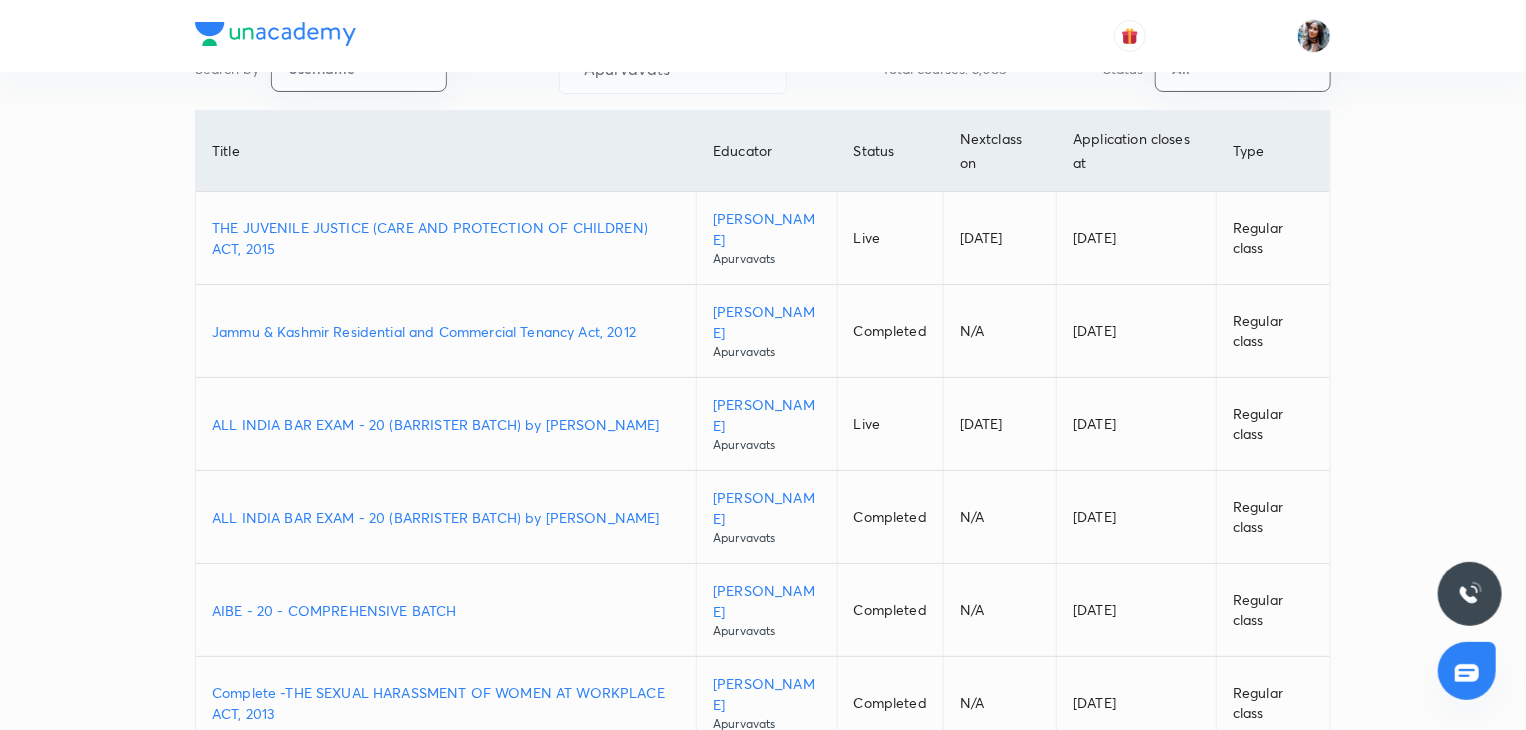 scroll, scrollTop: 136, scrollLeft: 0, axis: vertical 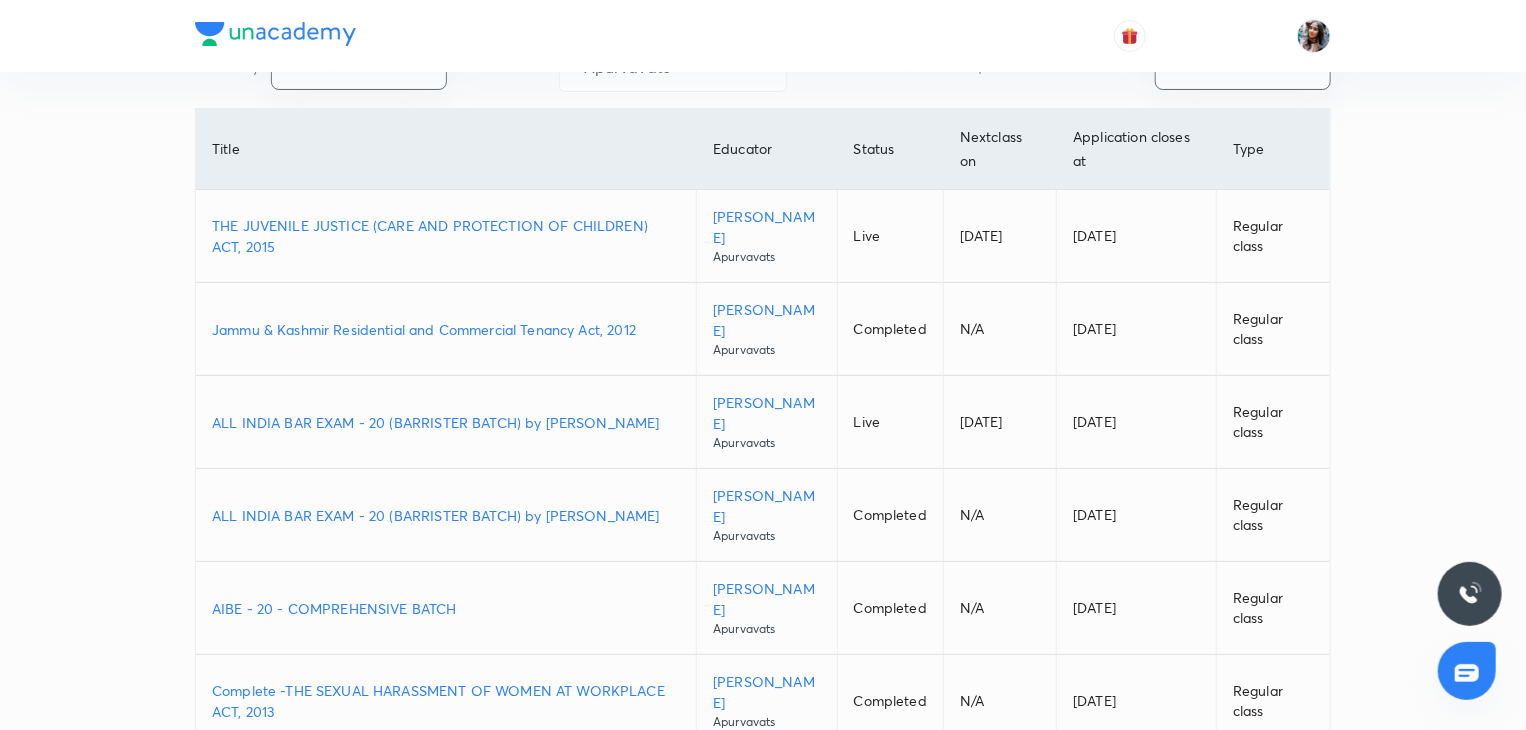 click on "ALL INDIA BAR EXAM - 20 (BARRISTER BATCH) by [PERSON_NAME]" at bounding box center (446, 422) 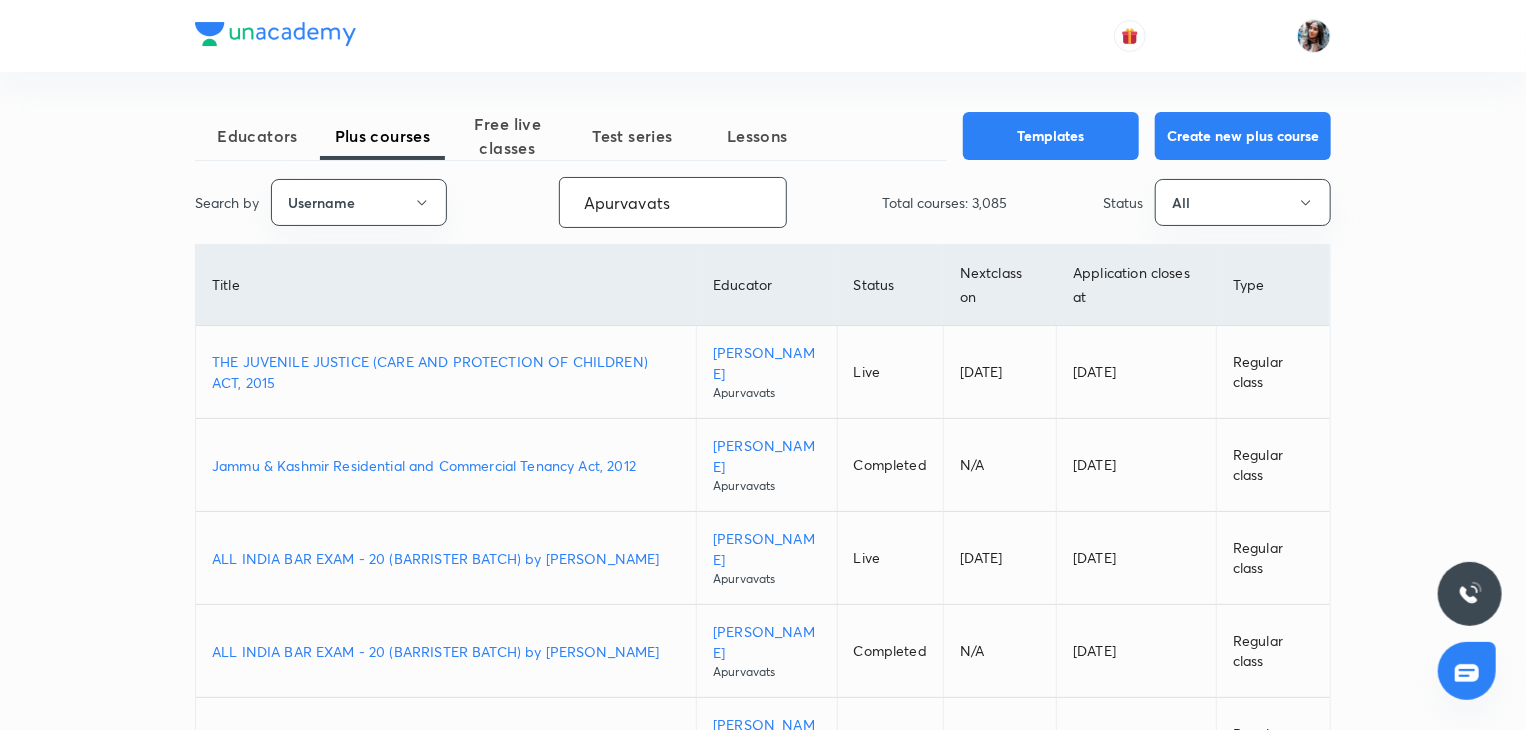 click on "Apurvavats" at bounding box center (673, 202) 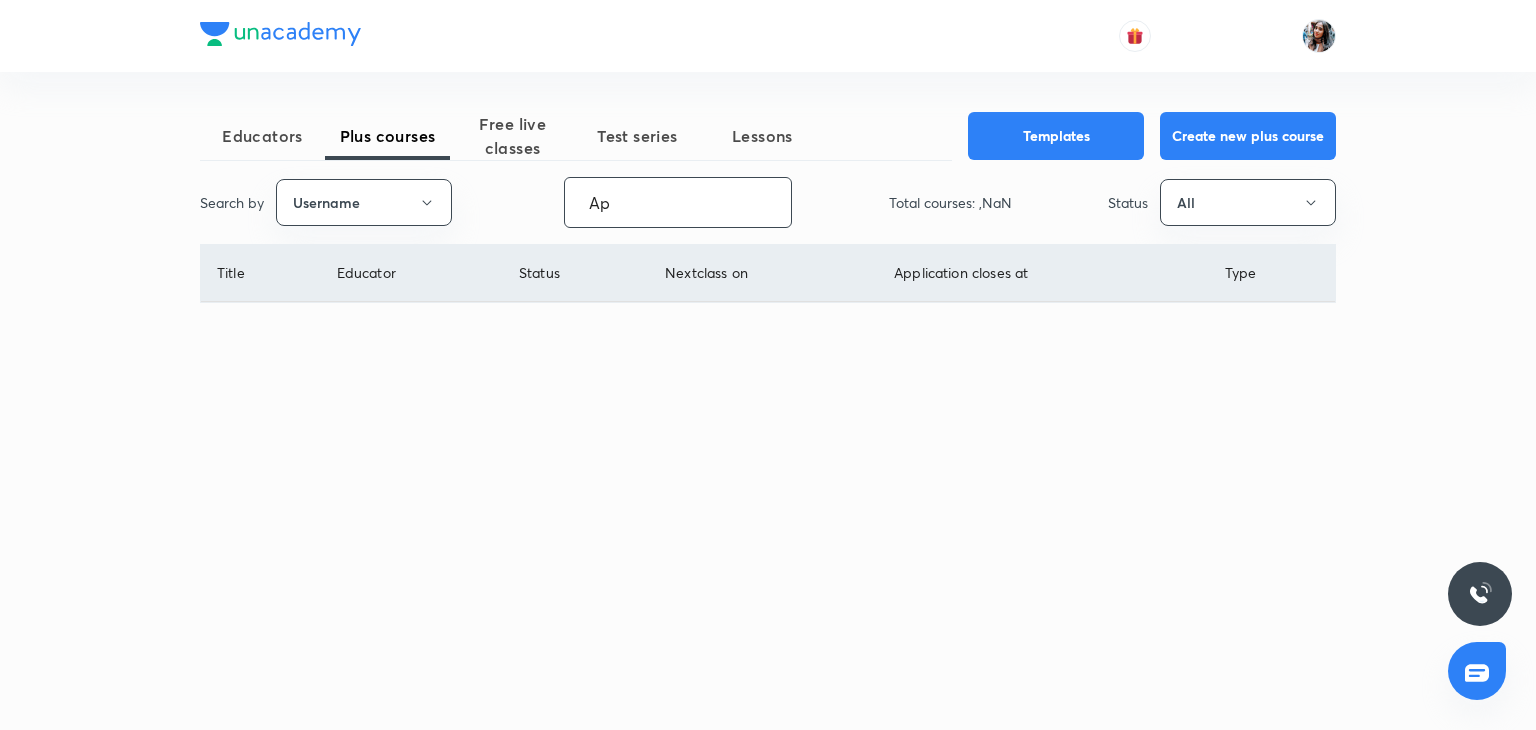 type on "A" 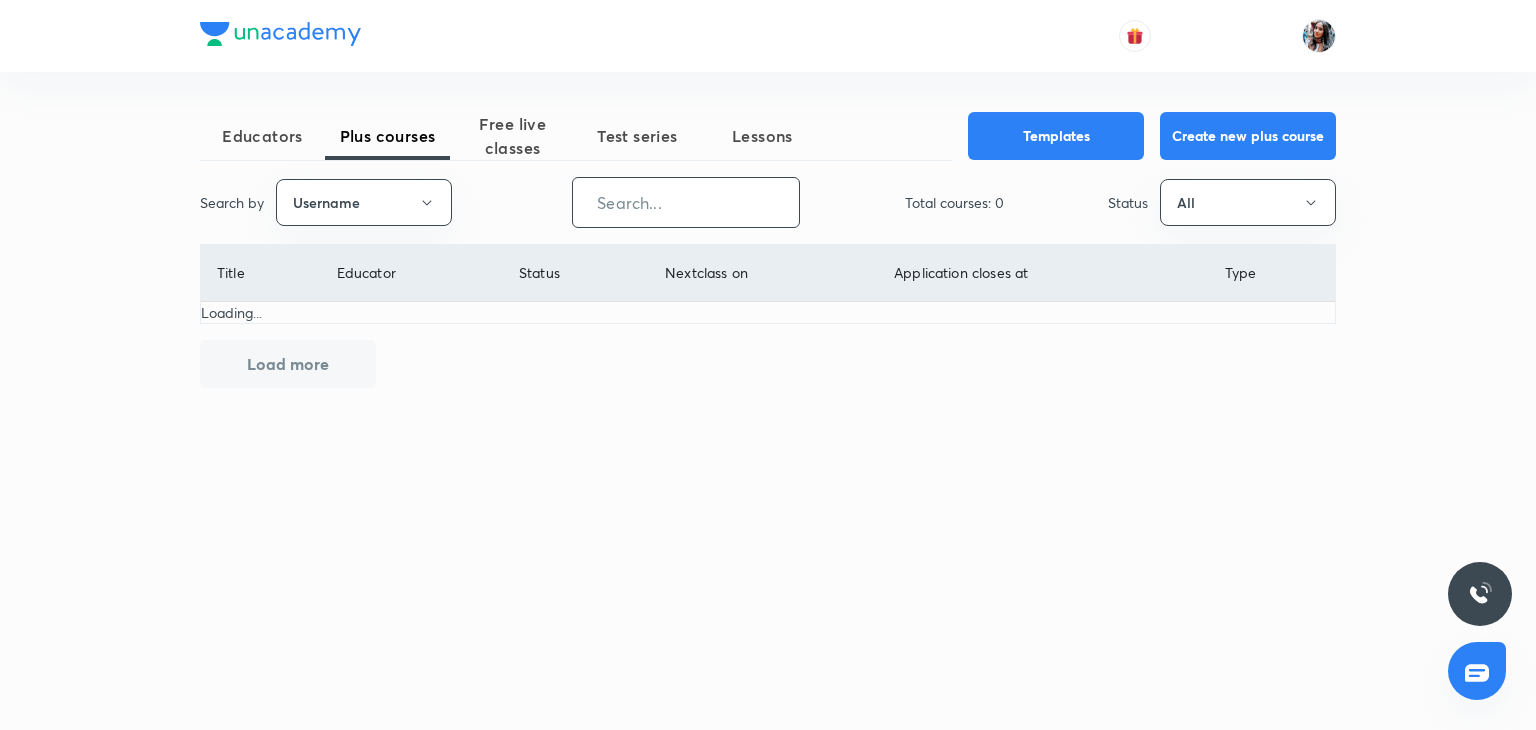paste on "varunpratapsingh" 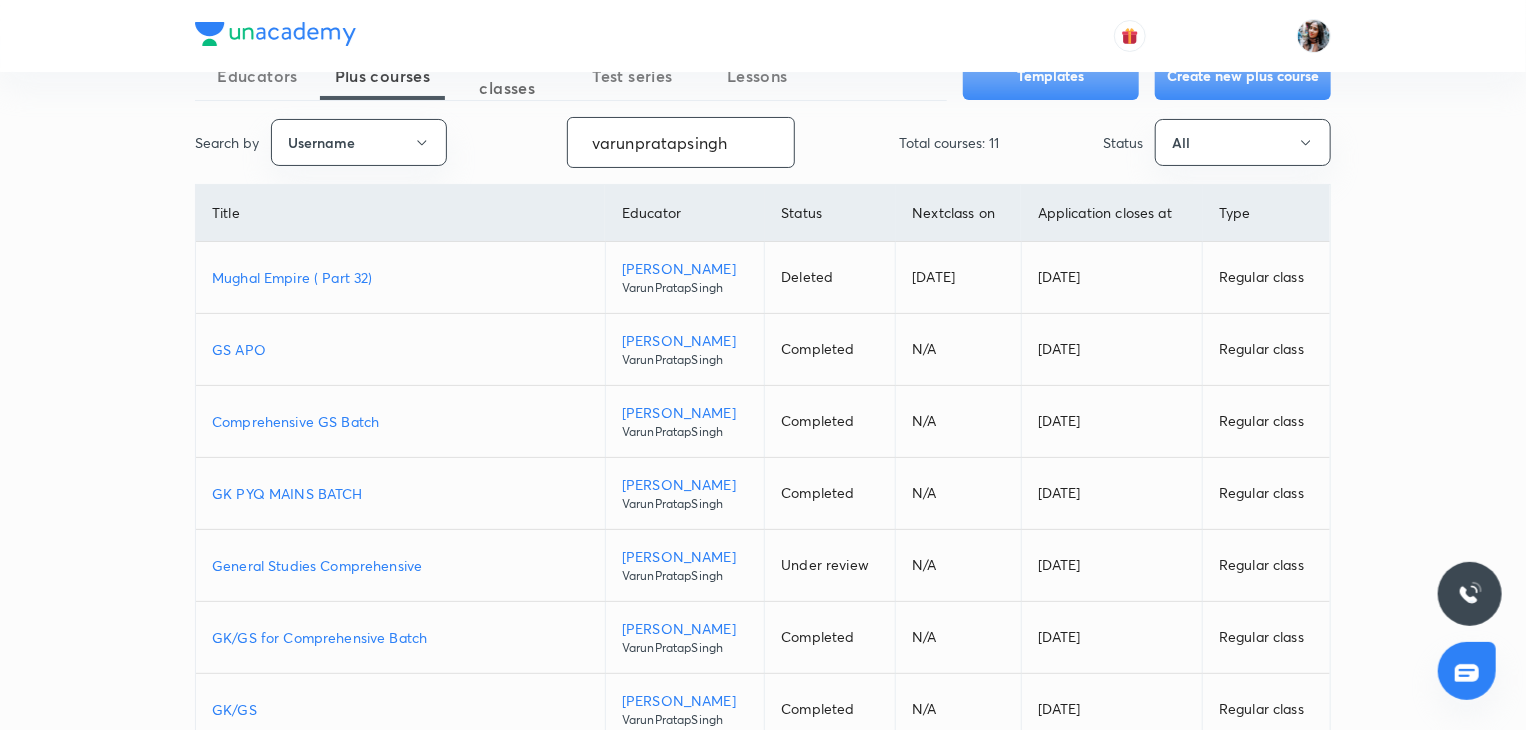scroll, scrollTop: 56, scrollLeft: 0, axis: vertical 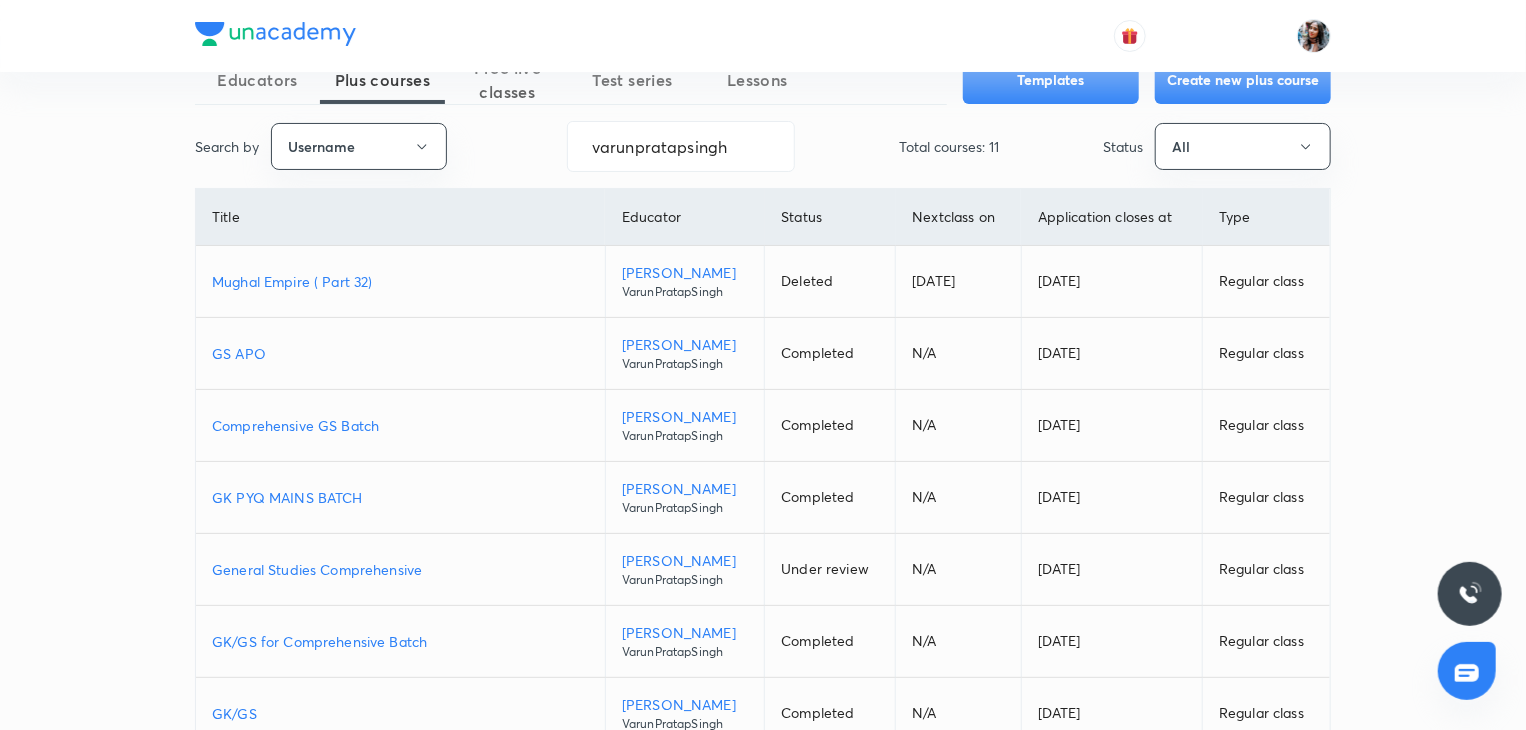 click on "GS APO" at bounding box center (400, 353) 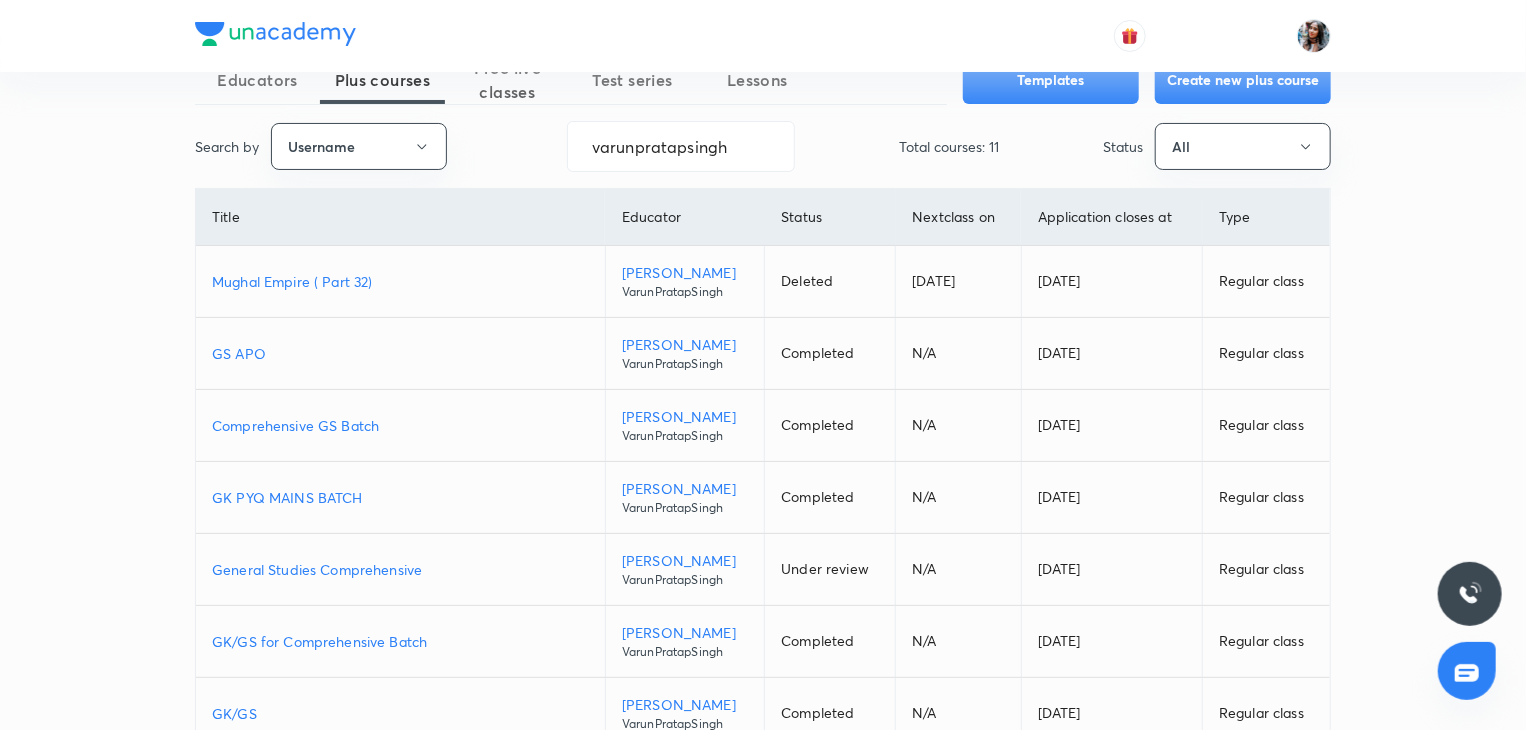 click on "Comprehensive GS Batch" at bounding box center [400, 425] 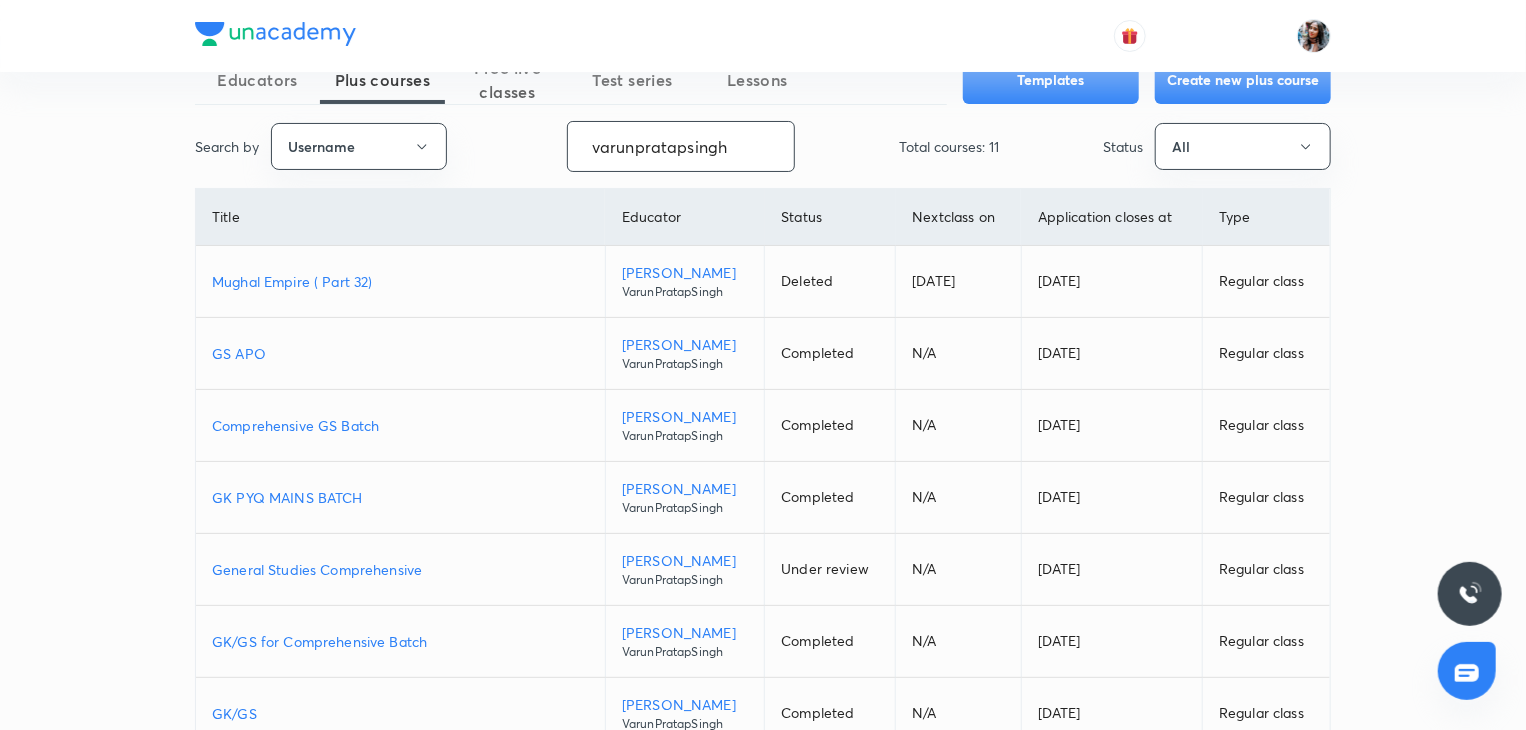 click on "varunpratapsingh" at bounding box center (681, 146) 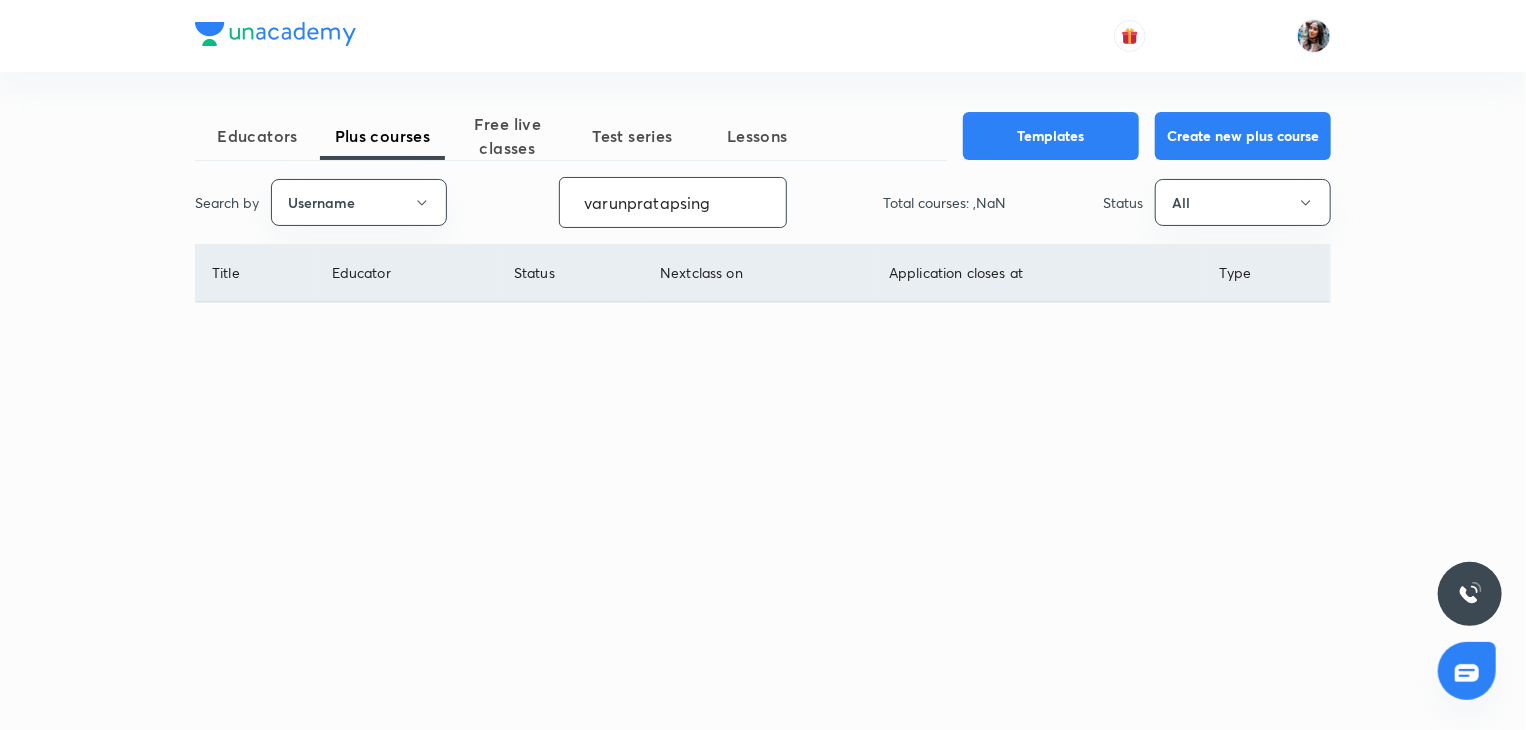 scroll, scrollTop: 0, scrollLeft: 0, axis: both 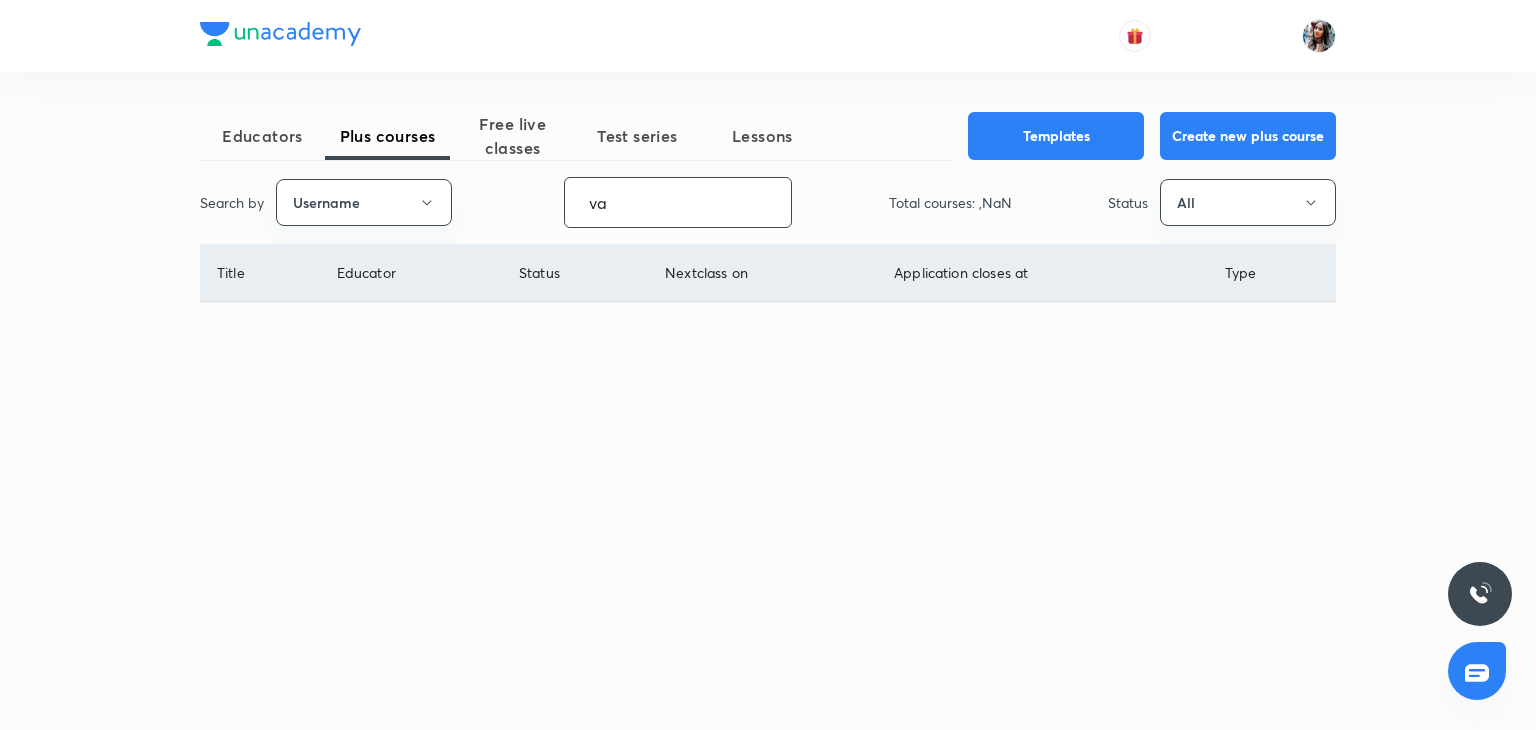 type on "v" 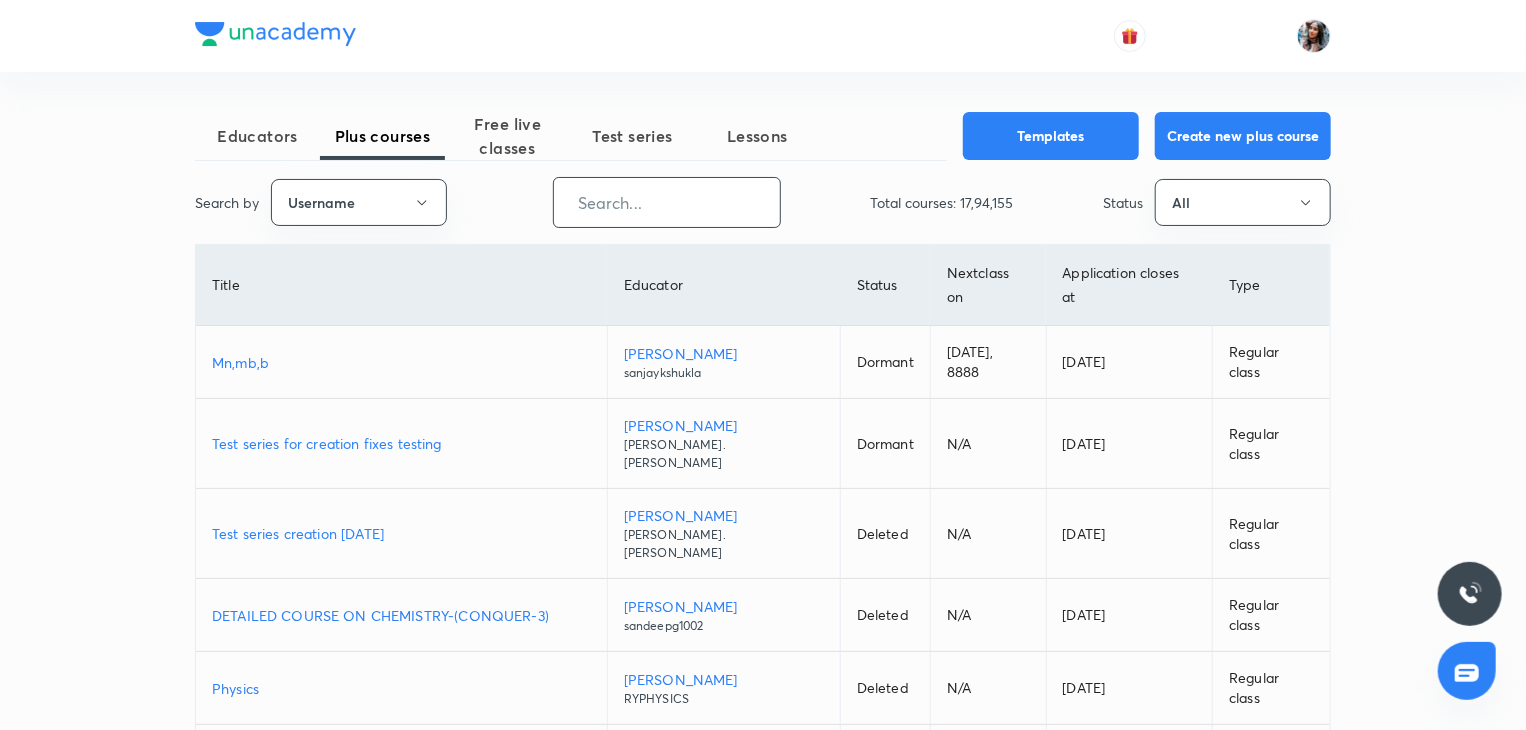 paste on "priyasingla-5956" 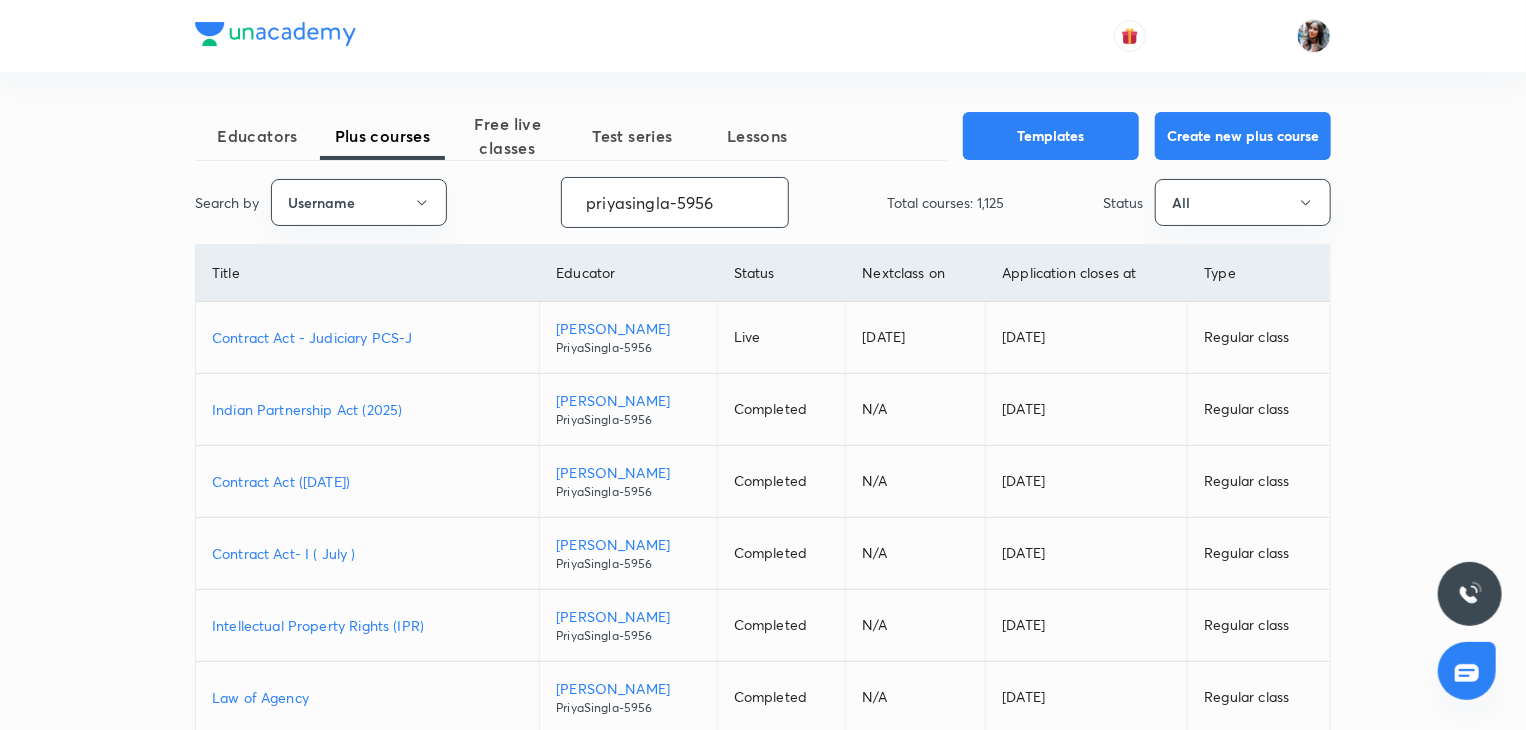 scroll, scrollTop: 23, scrollLeft: 0, axis: vertical 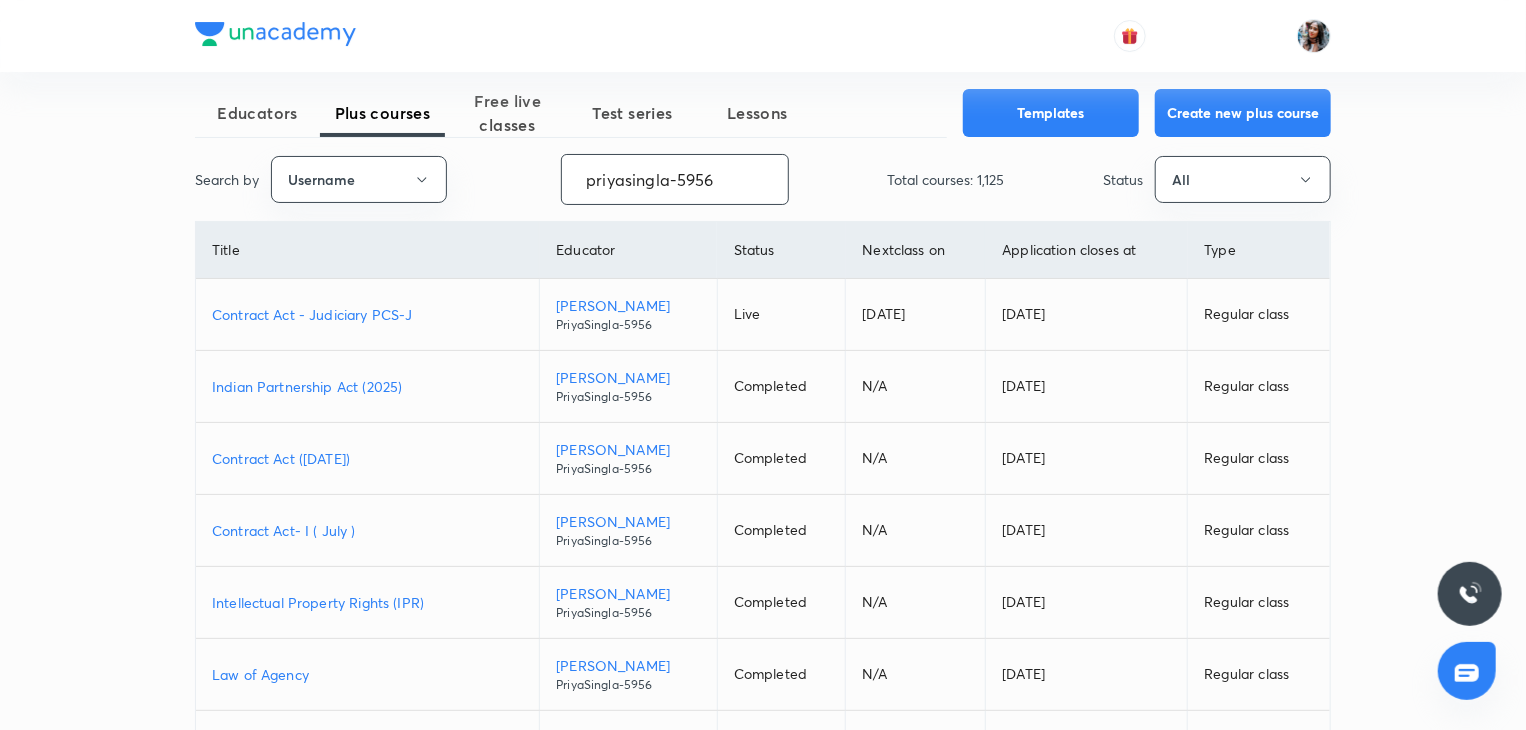 type on "priyasingla-5956" 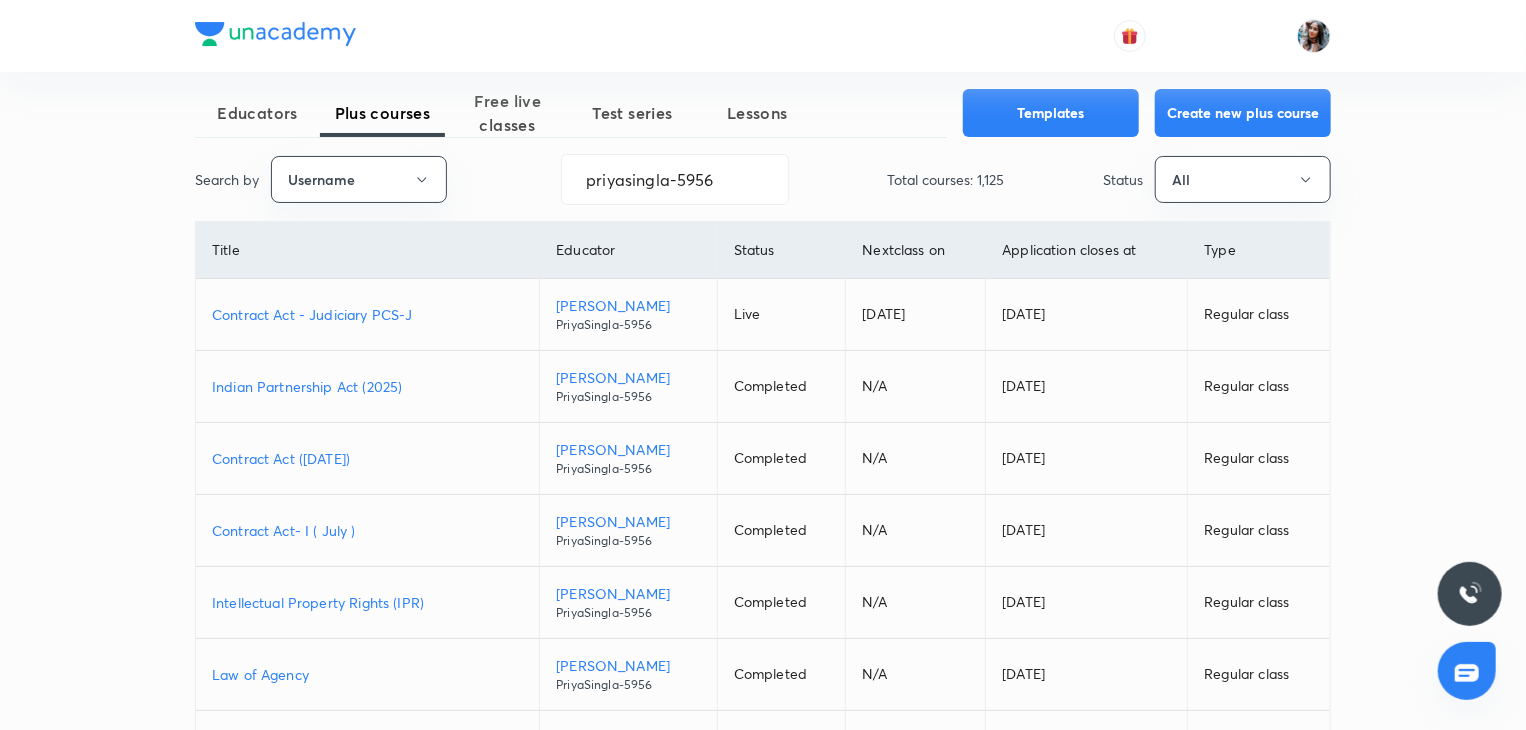 click on "Contract Act - Judiciary PCS-J" at bounding box center [367, 314] 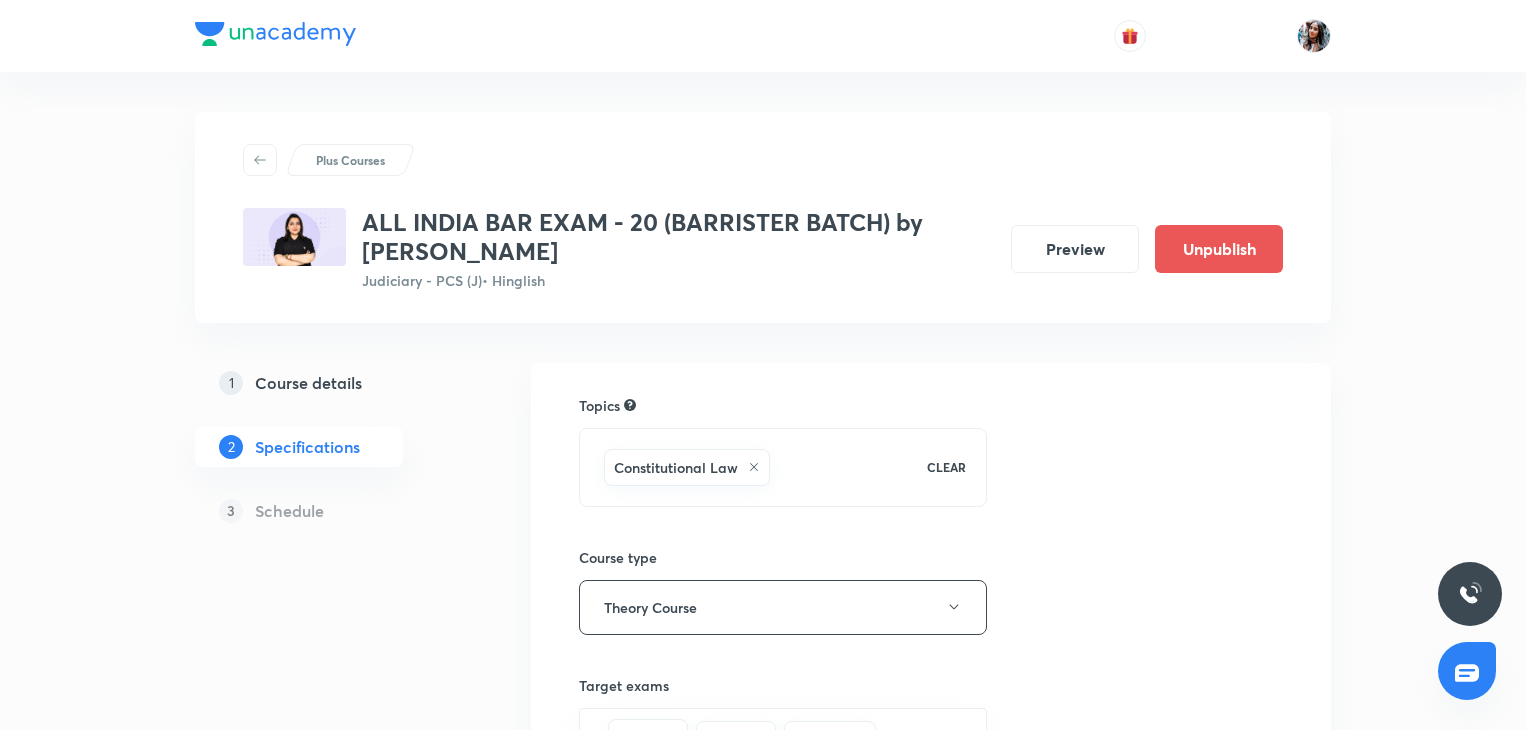 scroll, scrollTop: 0, scrollLeft: 0, axis: both 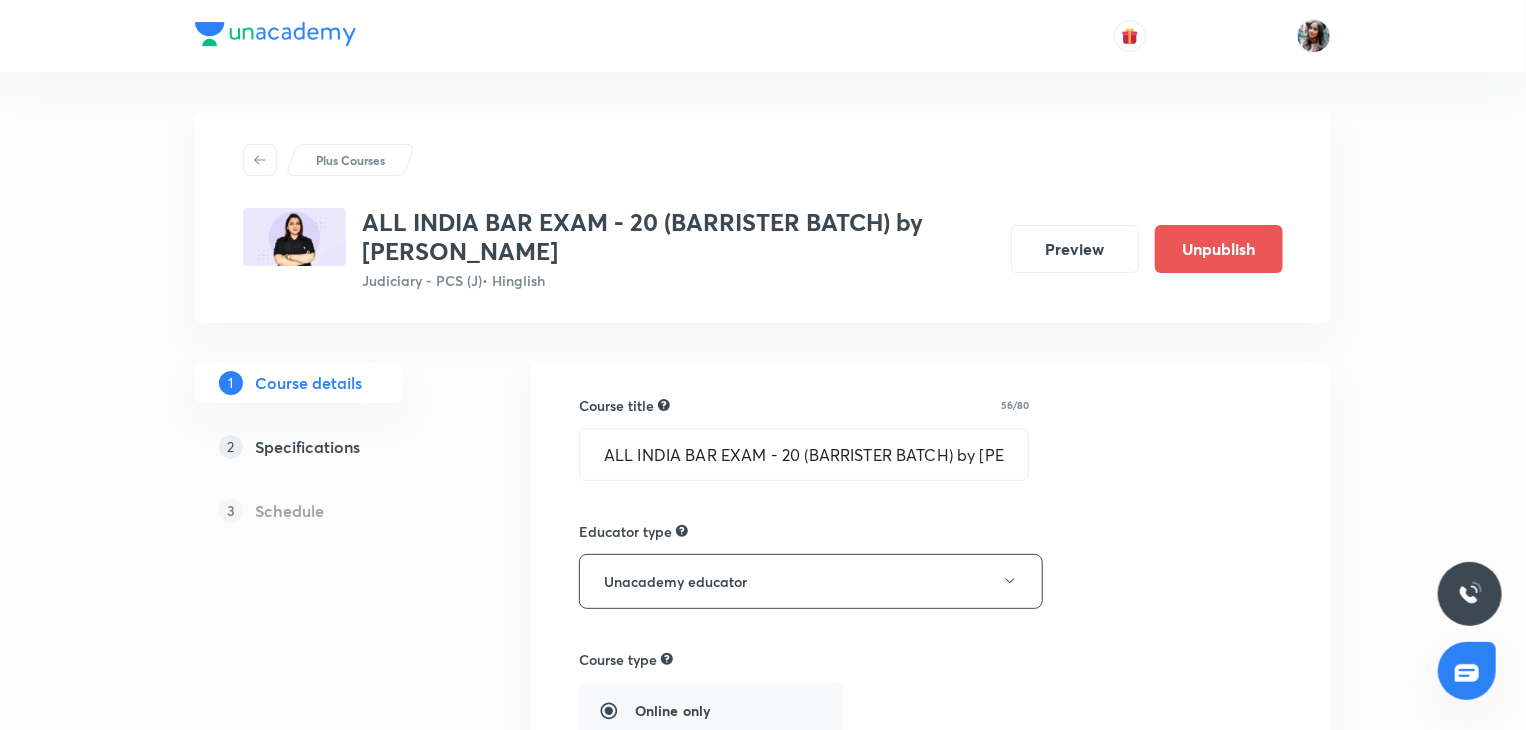 click on "Specifications" at bounding box center (307, 447) 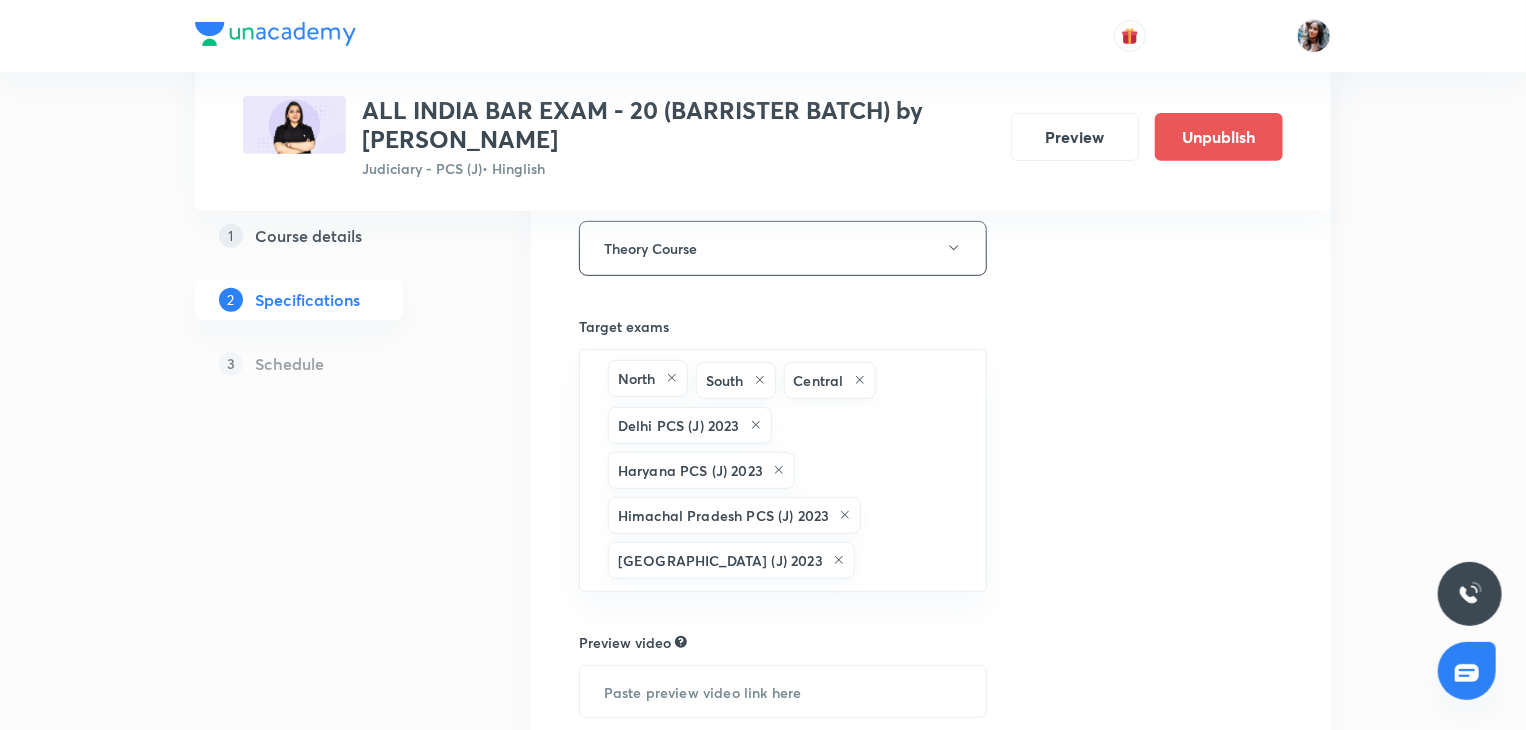 scroll, scrollTop: 629, scrollLeft: 0, axis: vertical 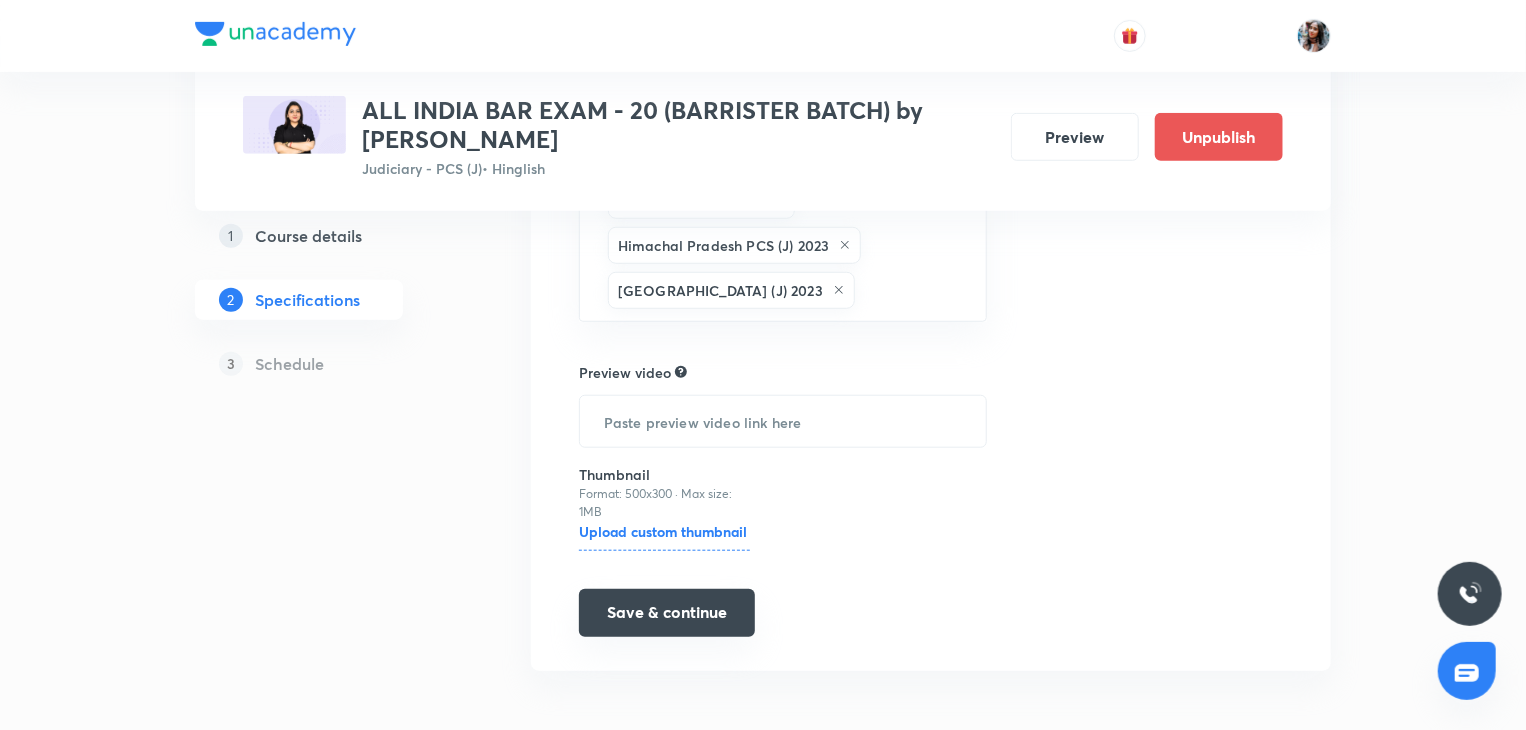 click on "Save & continue" at bounding box center [667, 613] 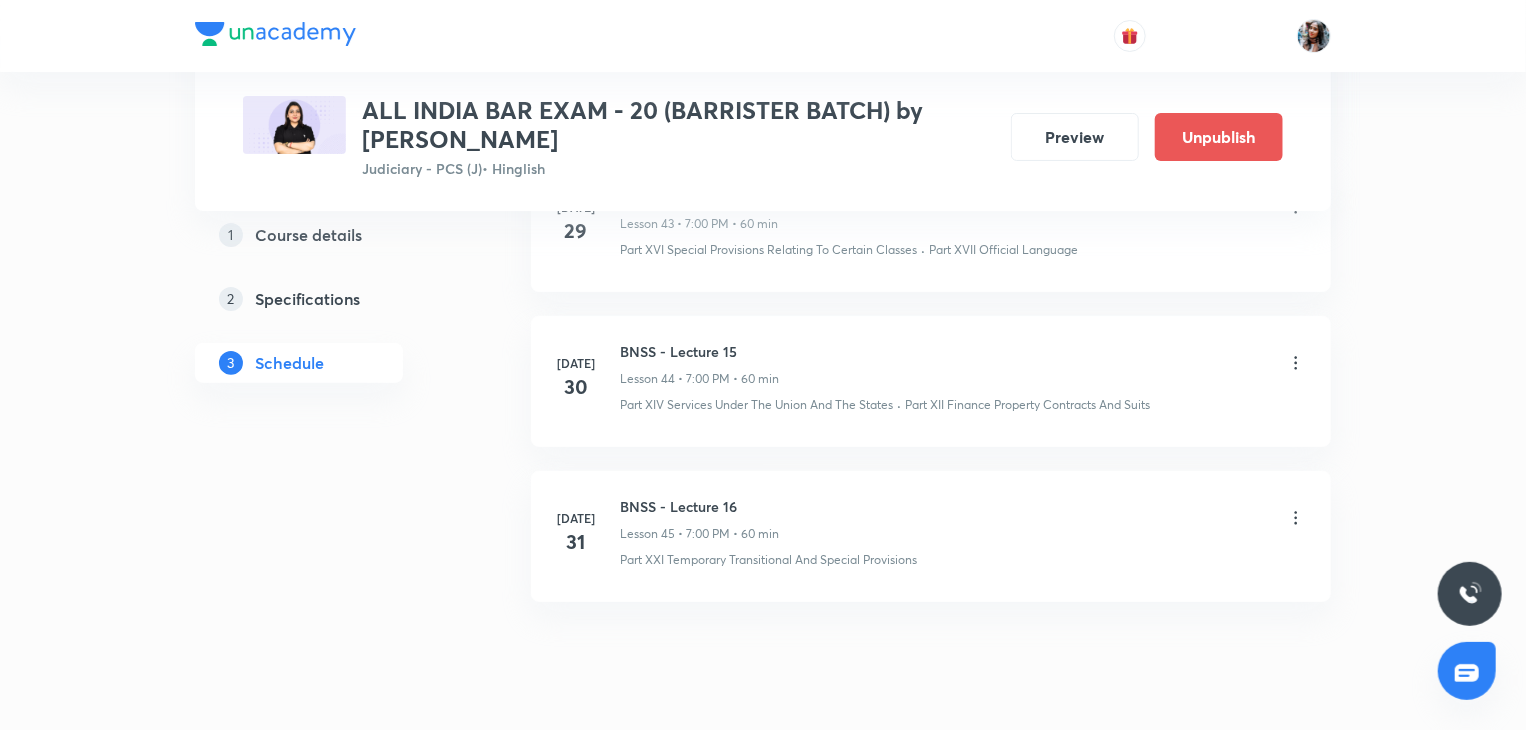 scroll, scrollTop: 7761, scrollLeft: 0, axis: vertical 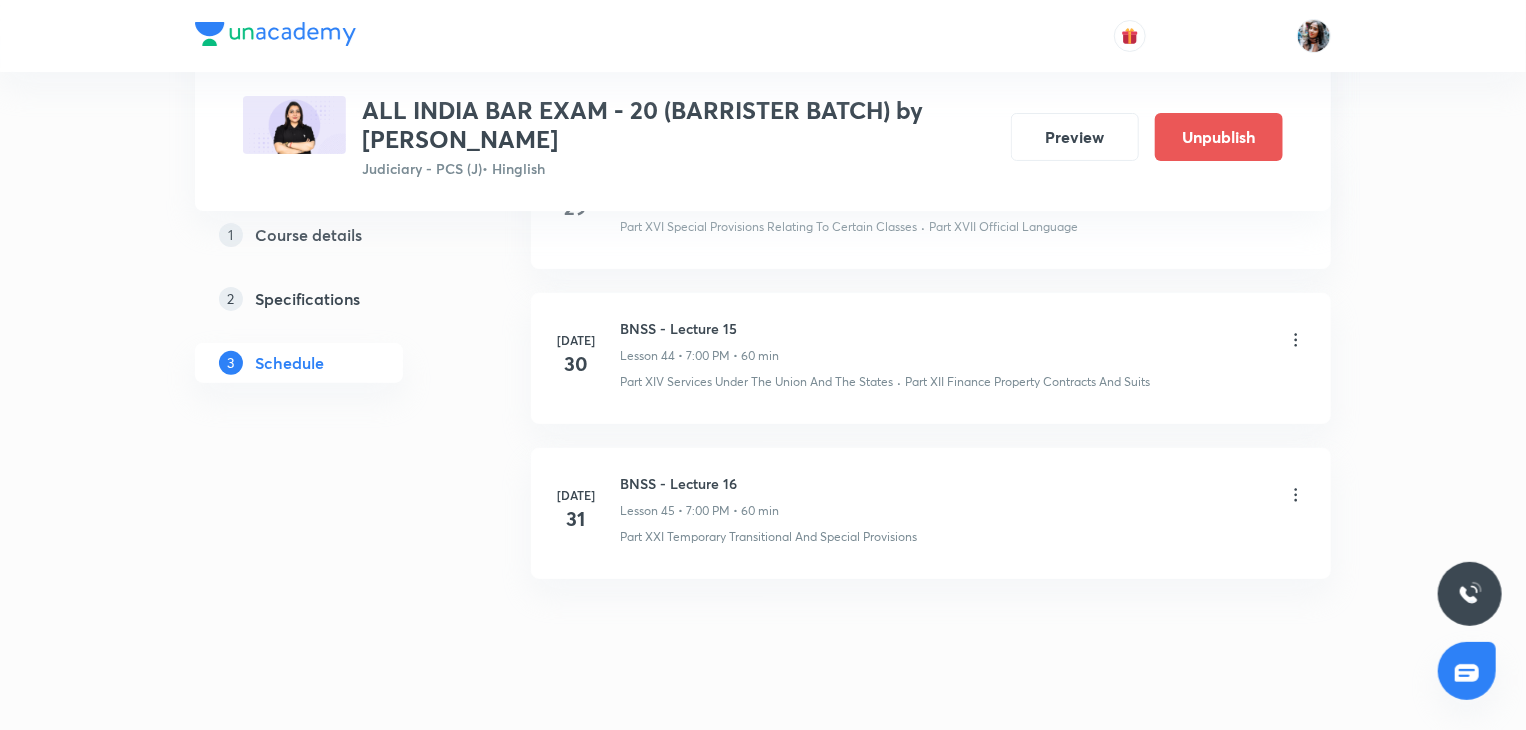 click on "BNSS - Lecture 16" at bounding box center [699, 483] 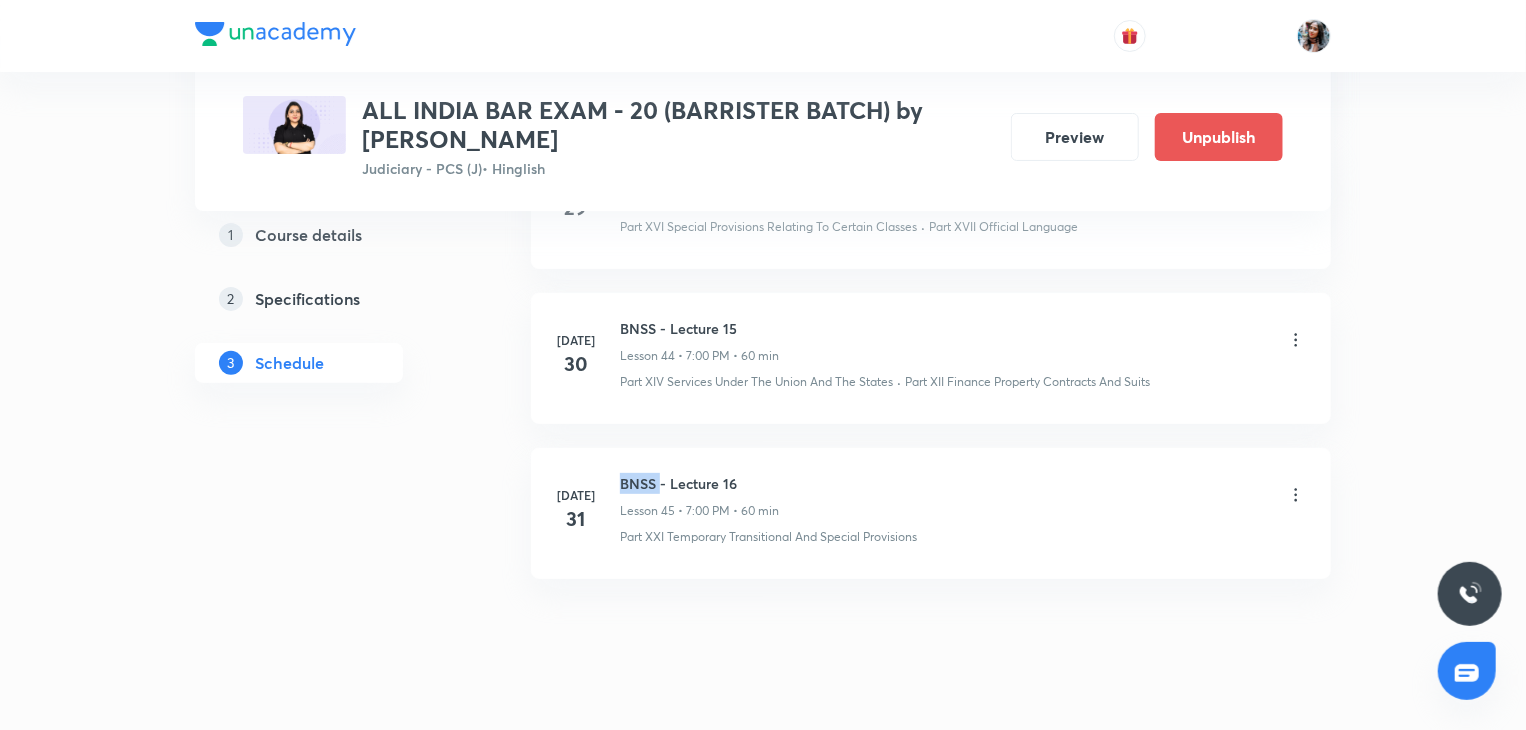 click on "BNSS - Lecture 16" at bounding box center [699, 483] 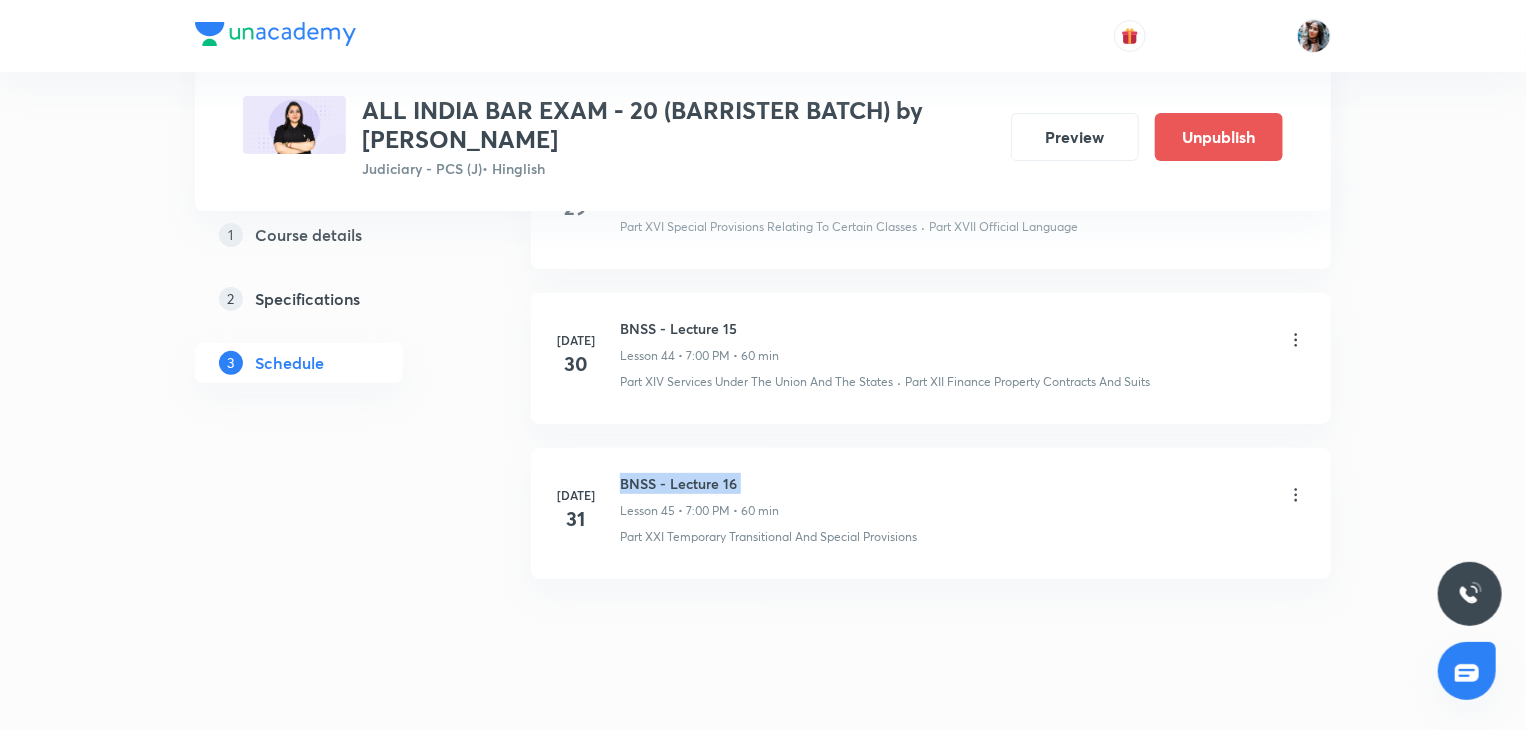 copy on "BNSS - Lecture 16" 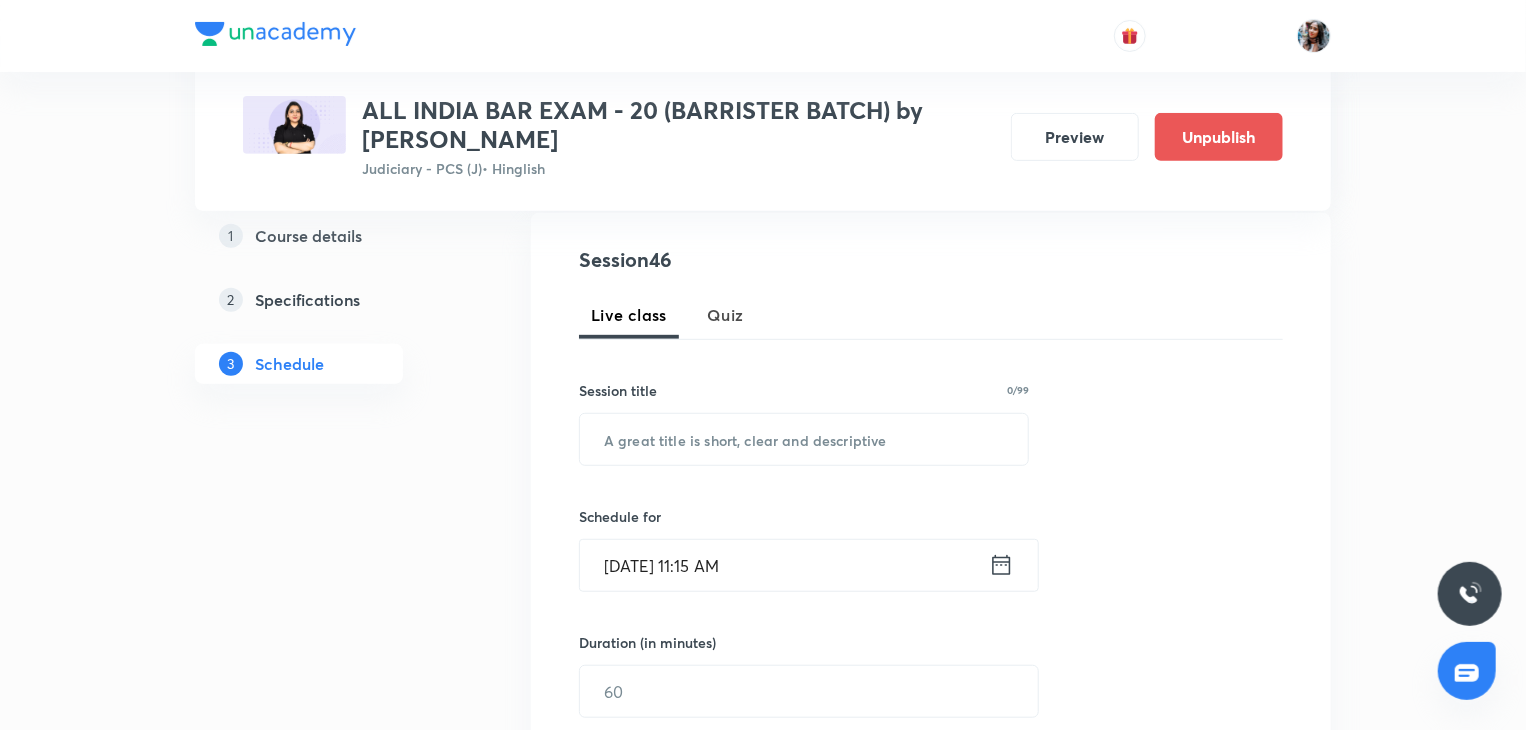 scroll, scrollTop: 374, scrollLeft: 0, axis: vertical 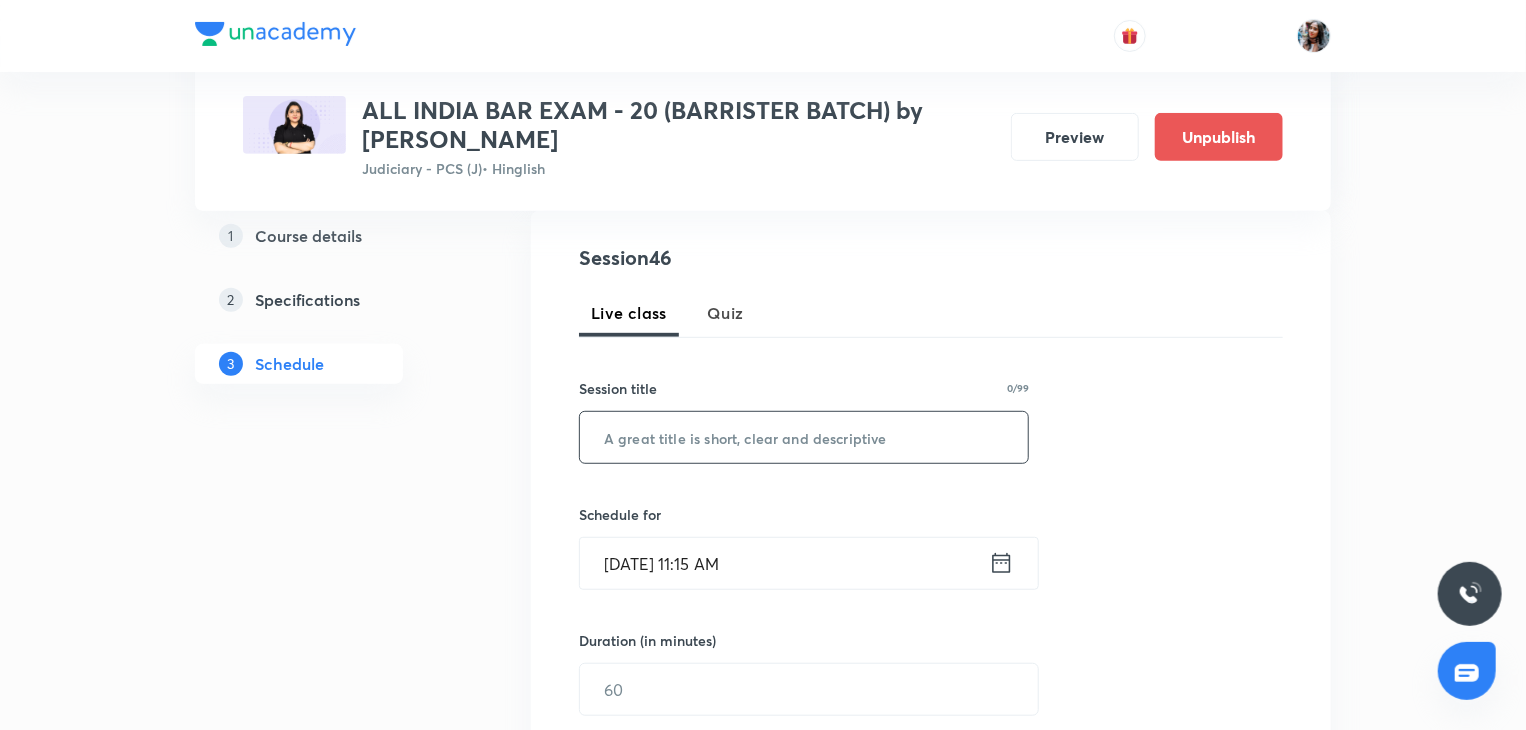 click at bounding box center (804, 437) 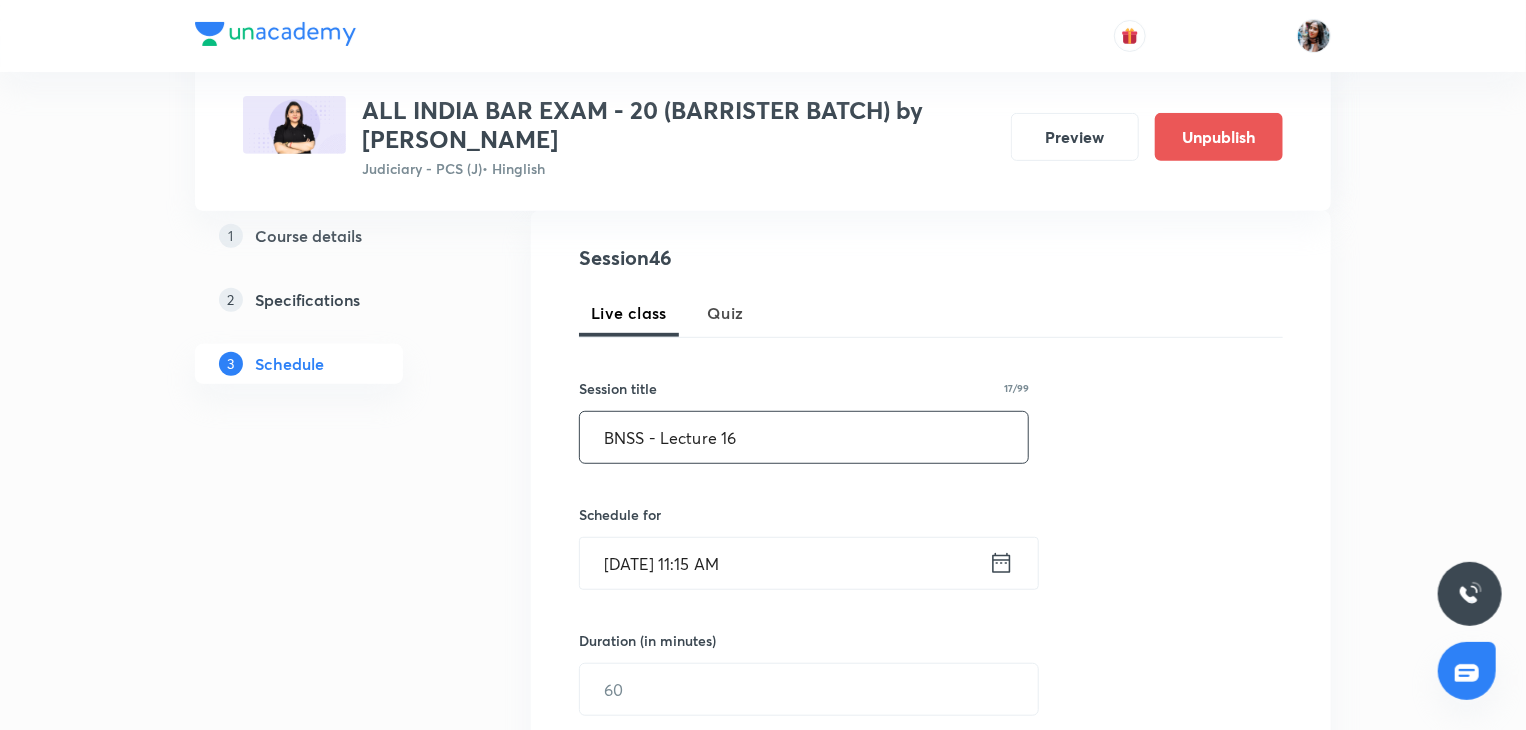 click on "BNSS - Lecture 16" at bounding box center [804, 437] 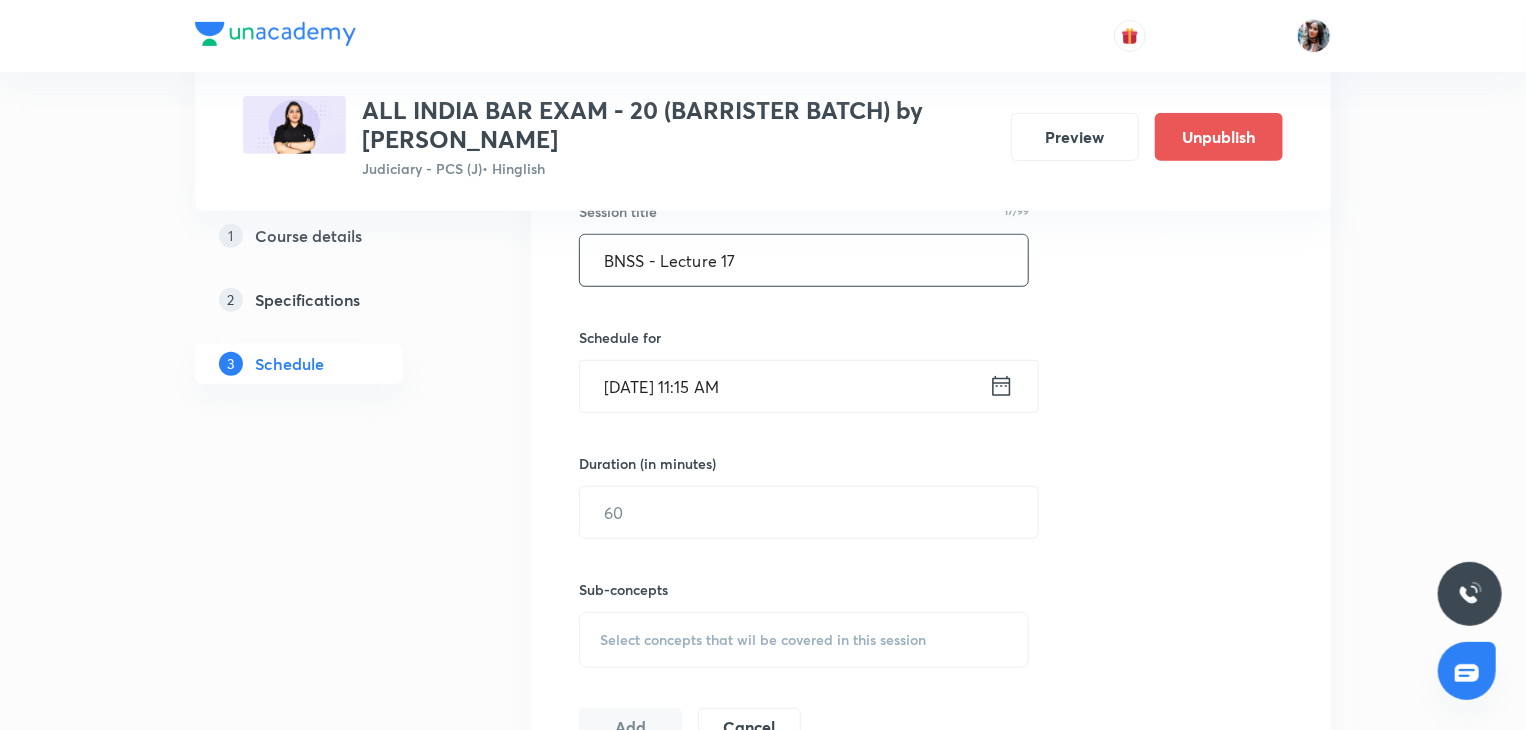scroll, scrollTop: 556, scrollLeft: 0, axis: vertical 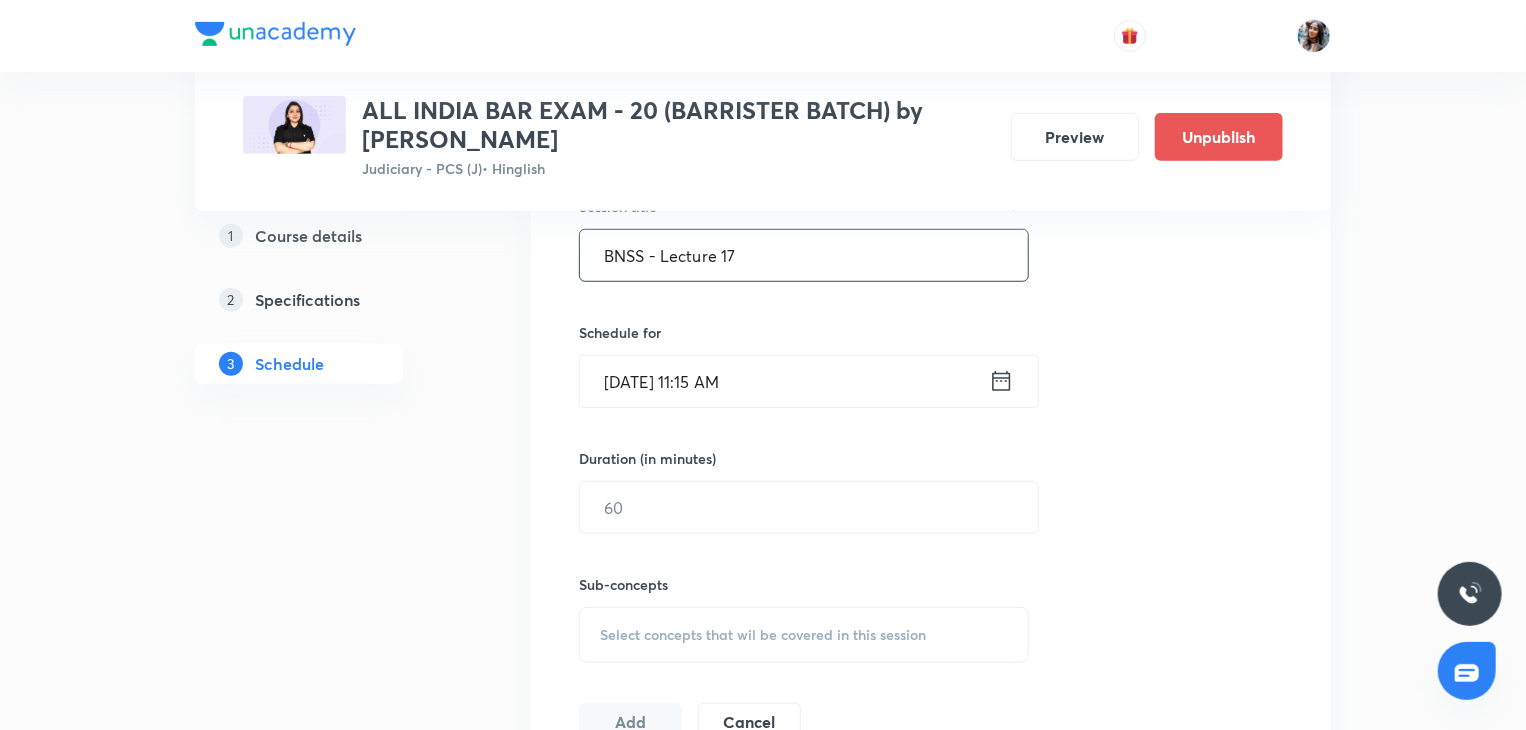 type on "BNSS - Lecture 17" 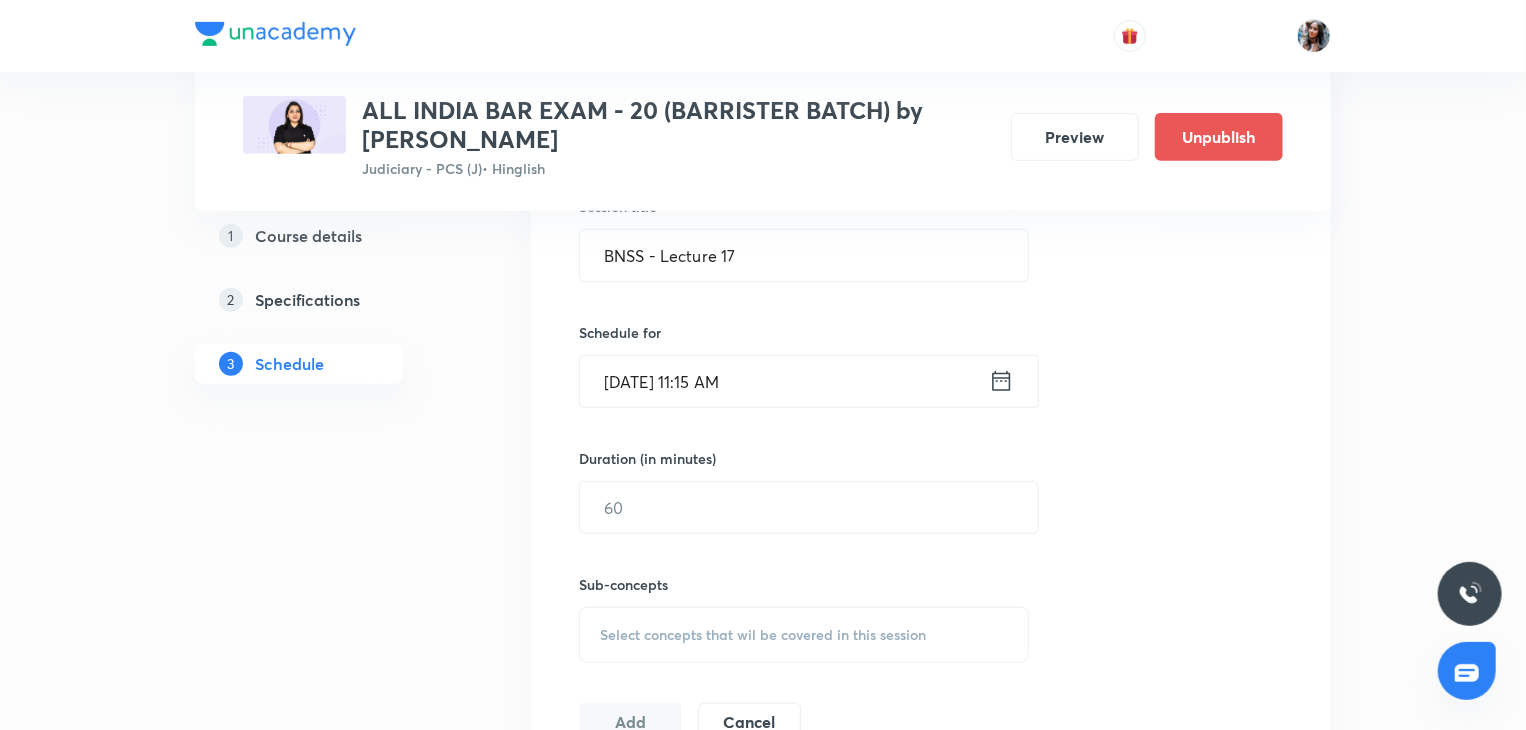 click on "Jul 30, 2025, 11:15 AM" at bounding box center [784, 381] 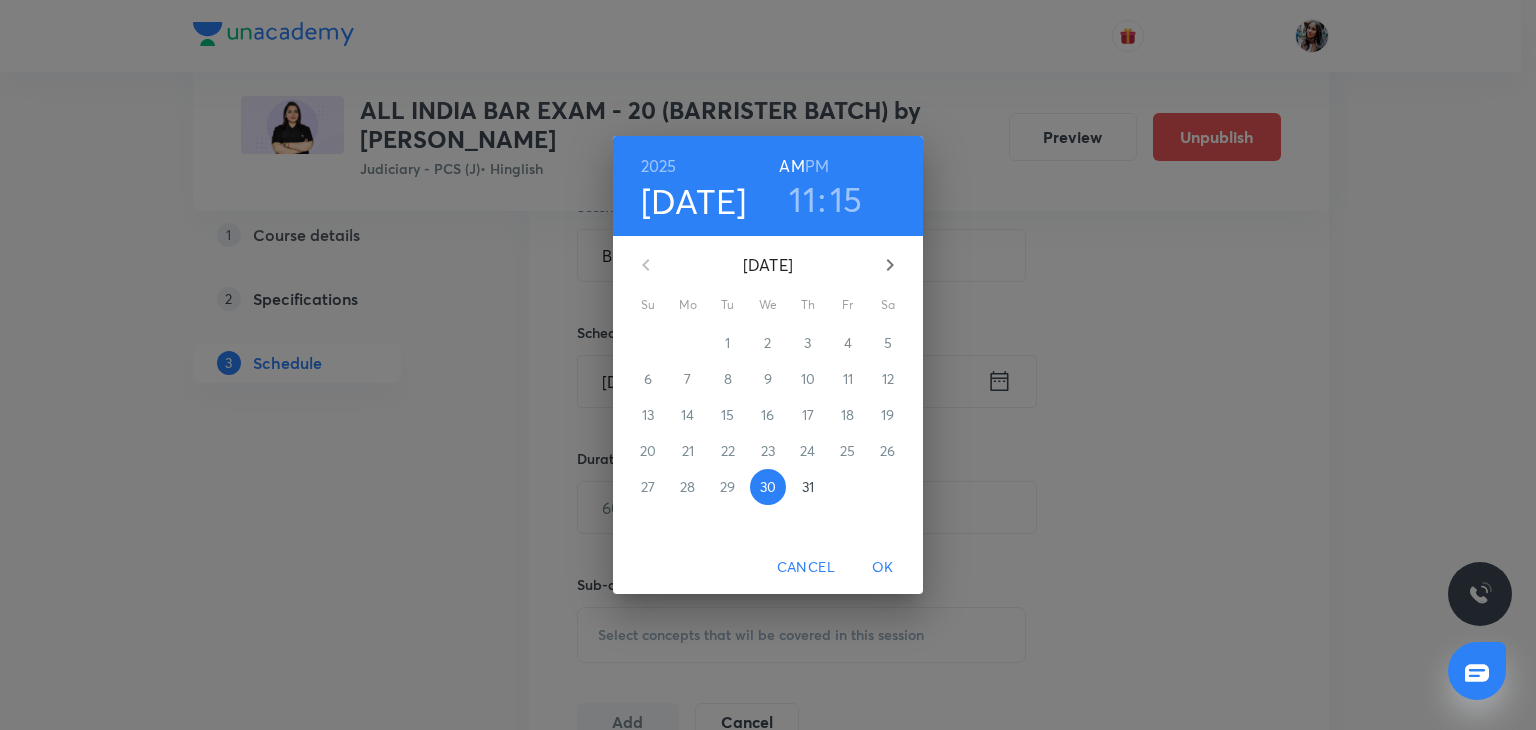 click 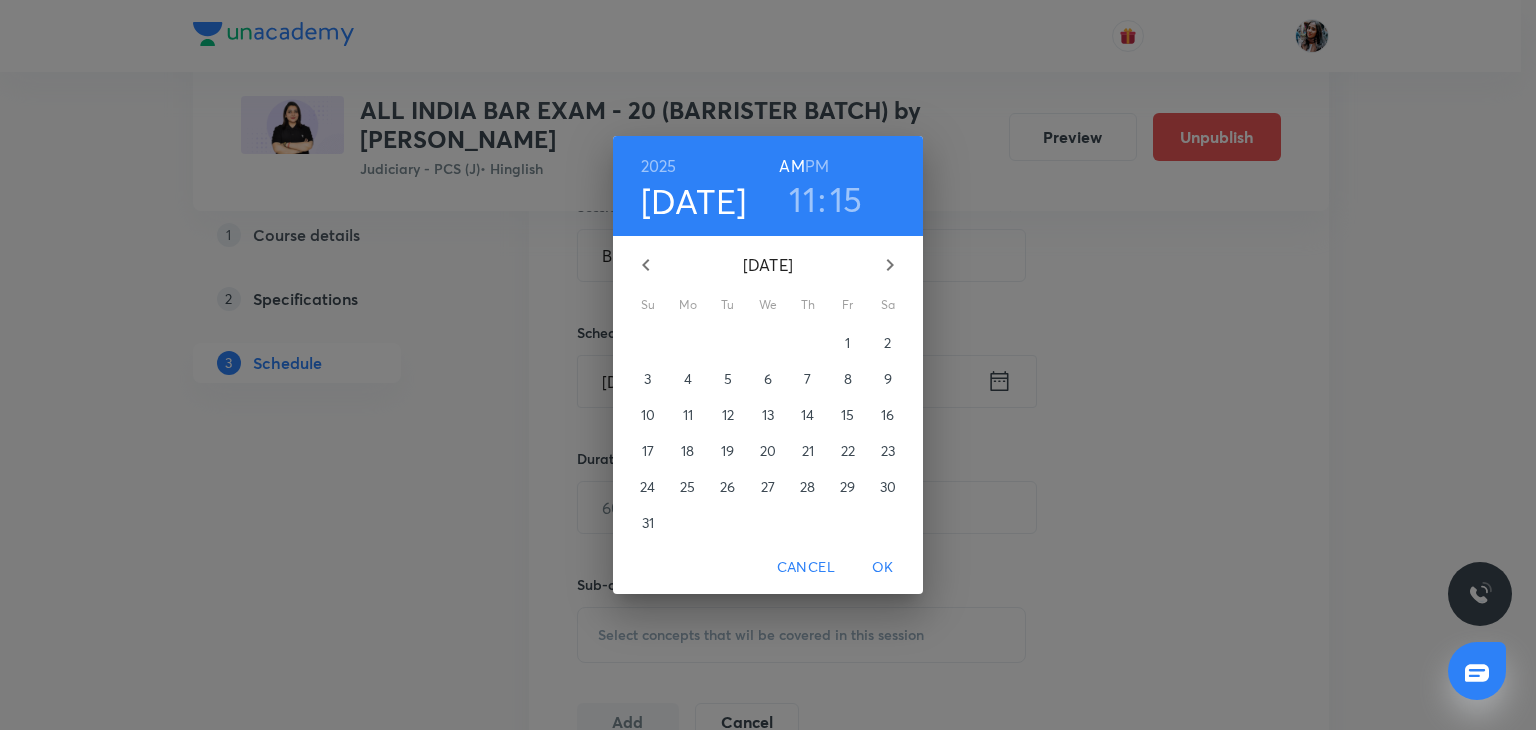 click on "1" at bounding box center [847, 343] 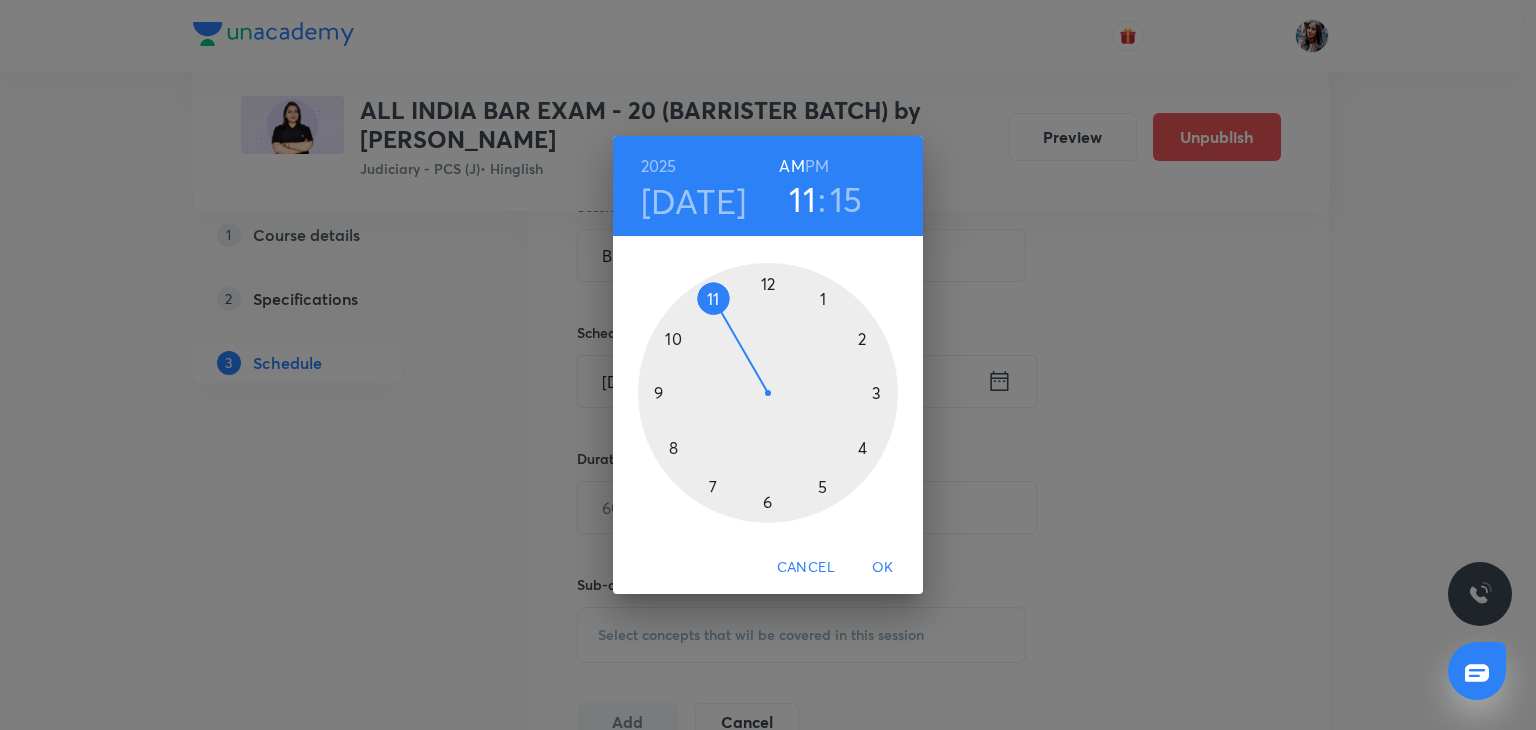click on "PM" at bounding box center (817, 166) 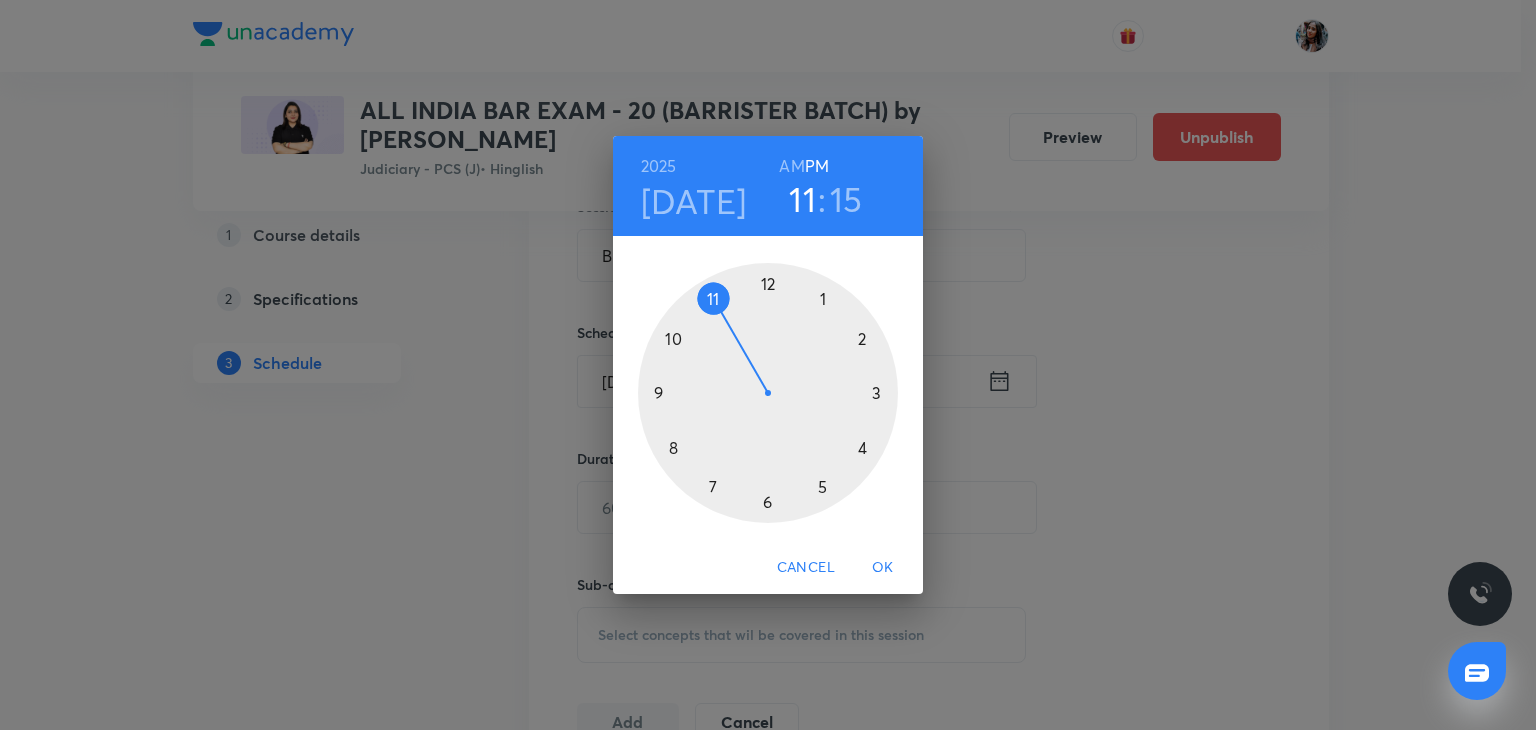 click at bounding box center (768, 393) 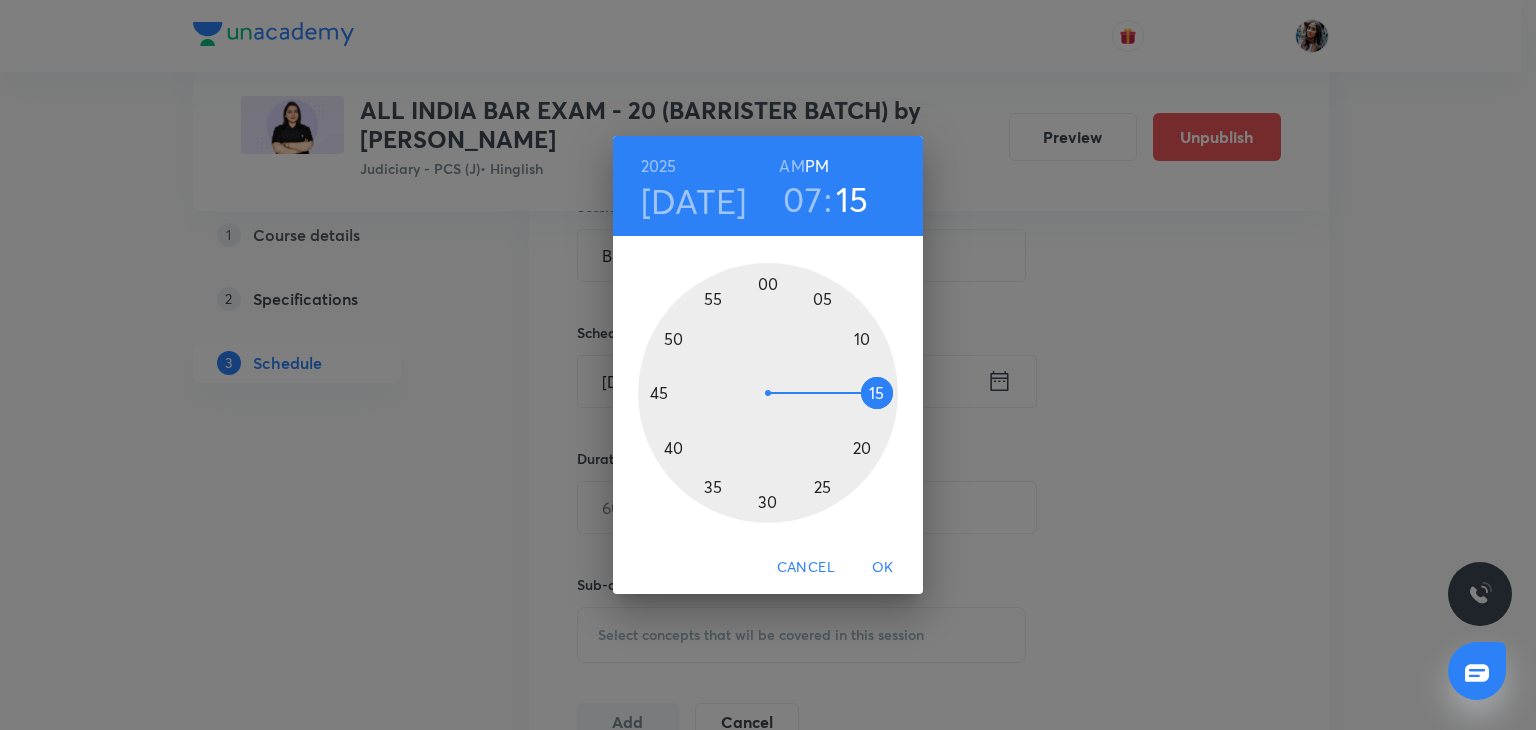 click at bounding box center (768, 393) 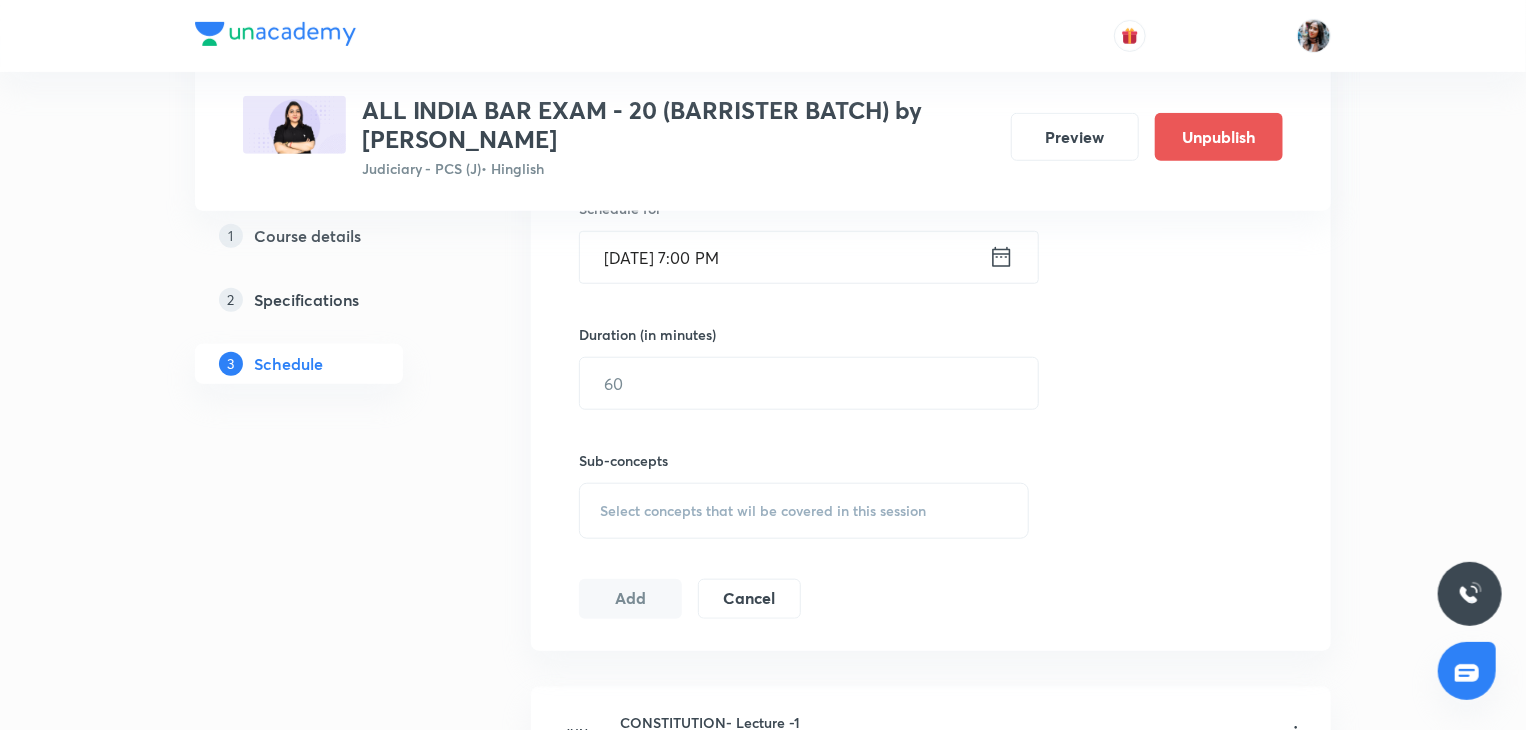 scroll, scrollTop: 691, scrollLeft: 0, axis: vertical 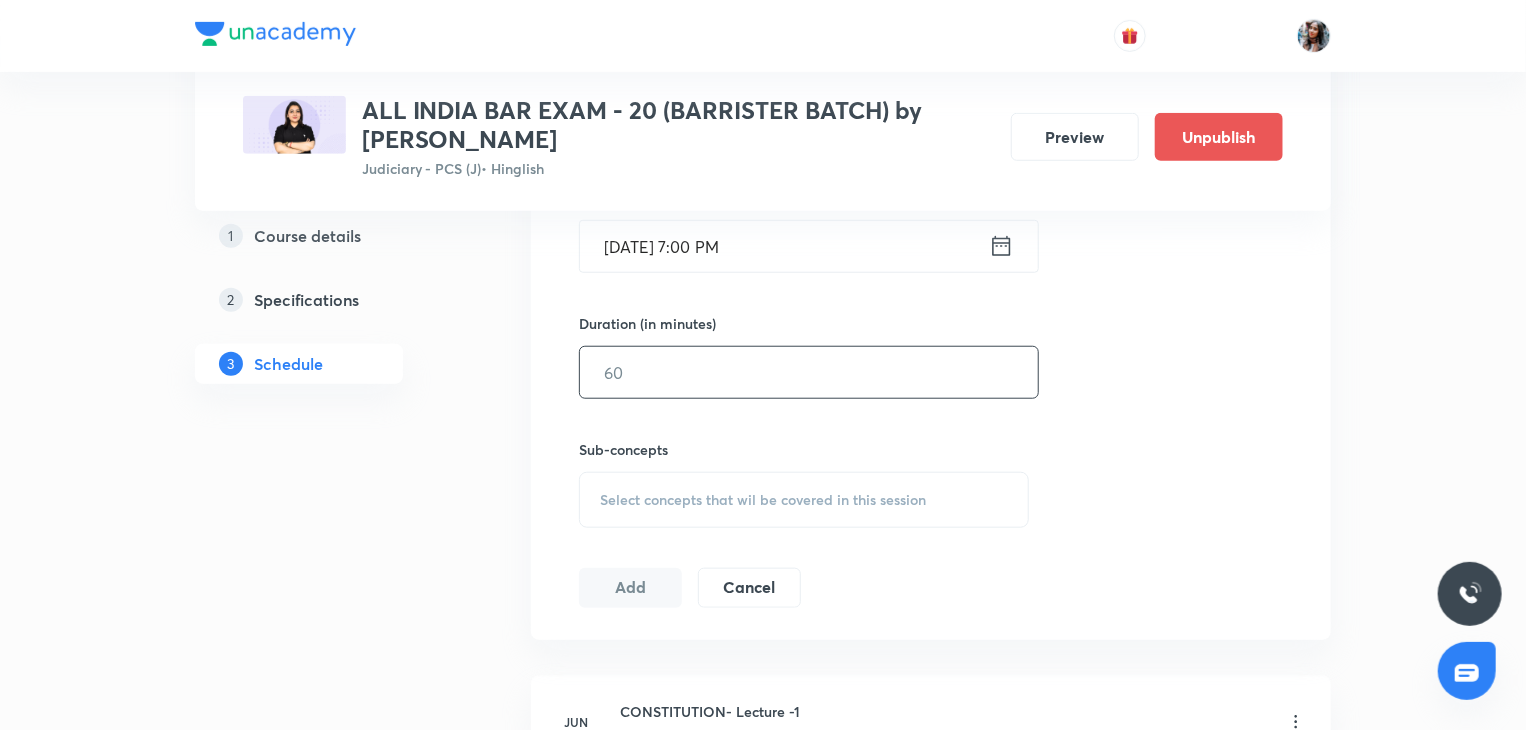 click at bounding box center [809, 372] 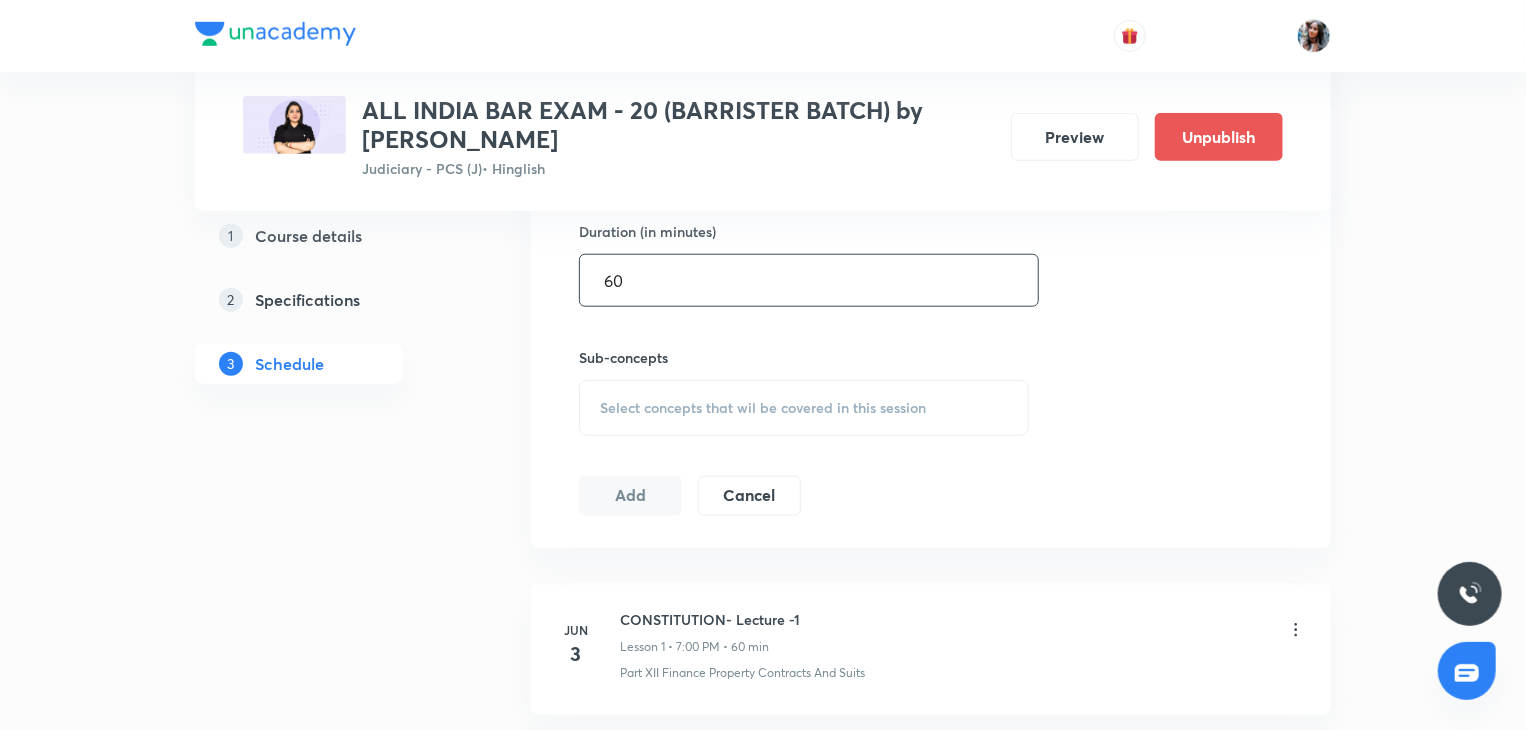 scroll, scrollTop: 795, scrollLeft: 0, axis: vertical 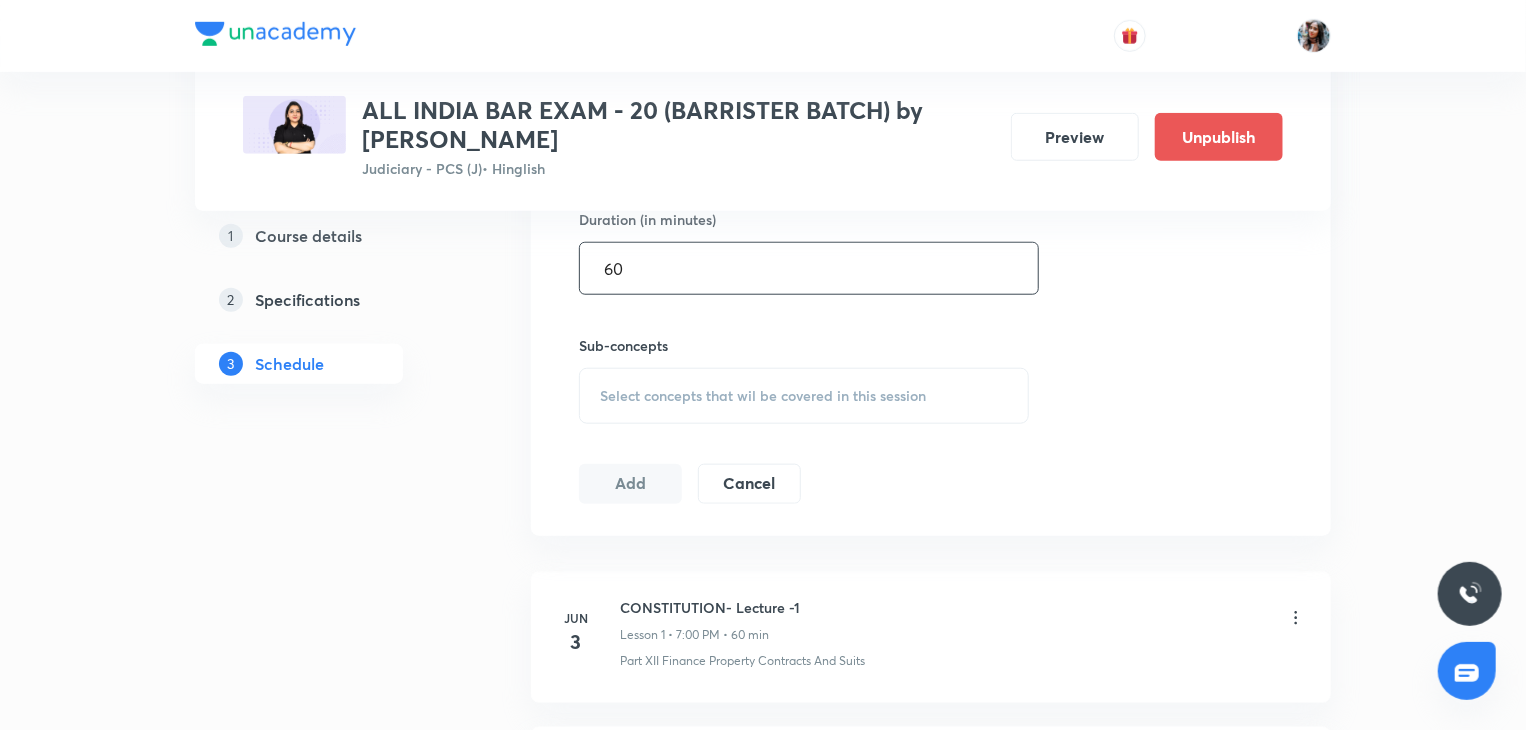 type on "60" 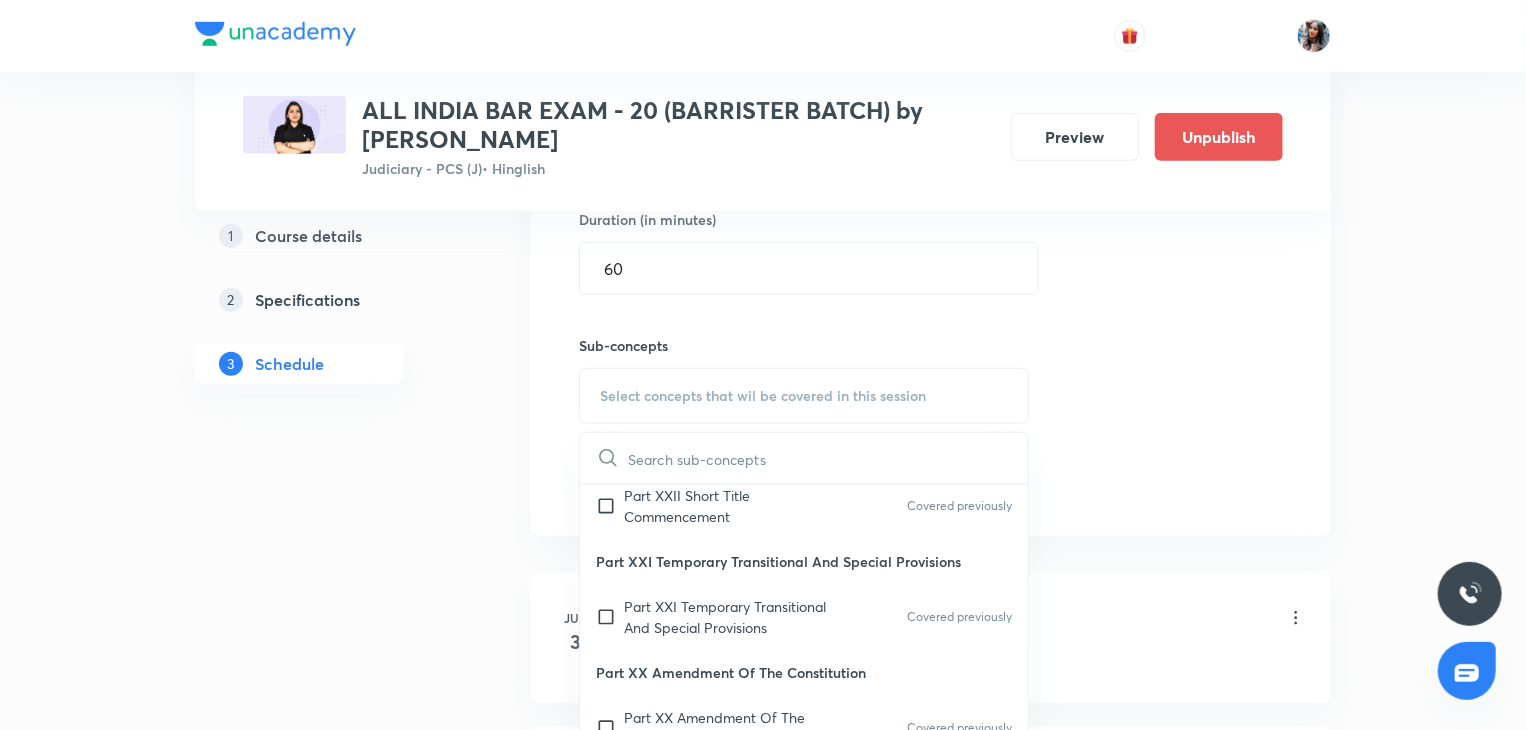 scroll, scrollTop: 368, scrollLeft: 0, axis: vertical 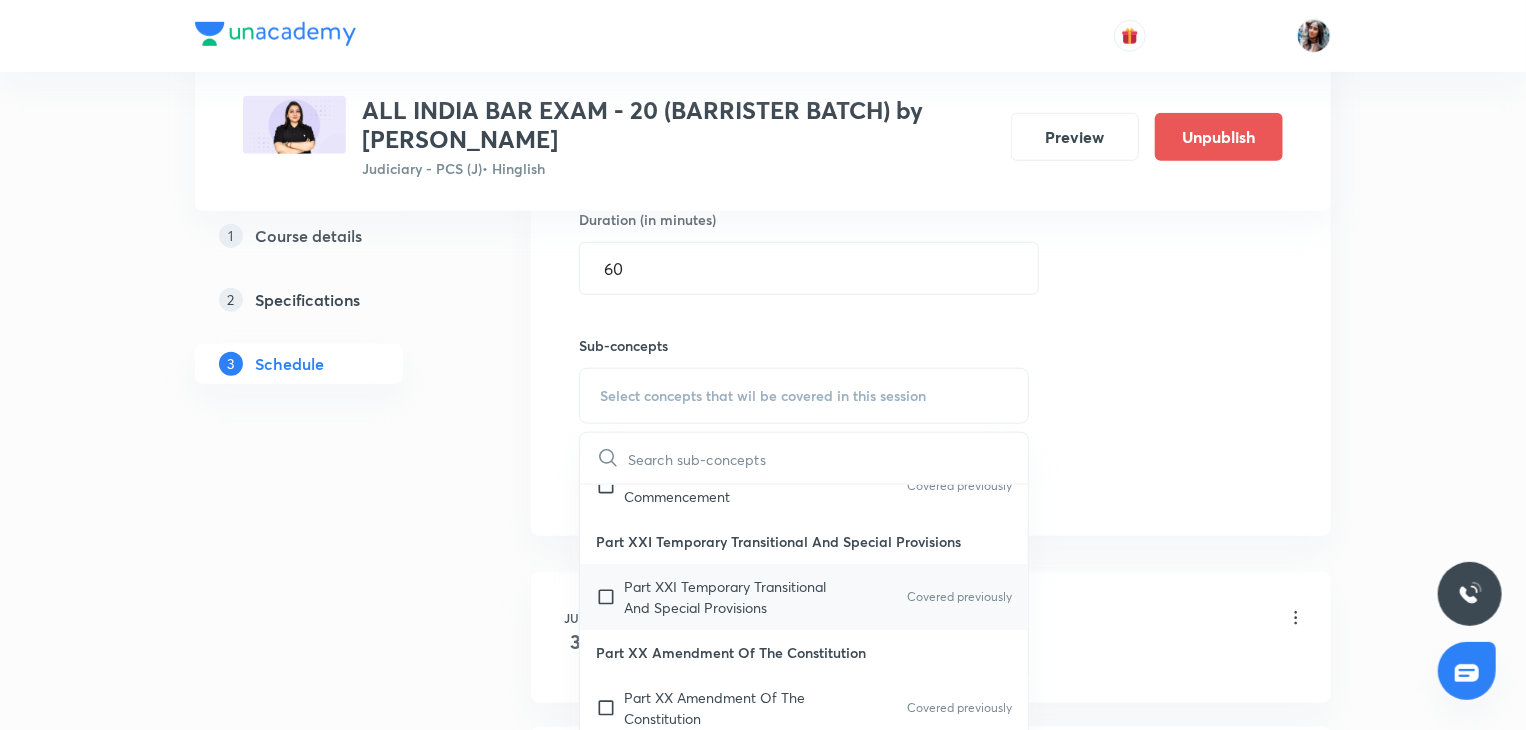 click on "Part XXI Temporary Transitional And Special Provisions" at bounding box center [725, 597] 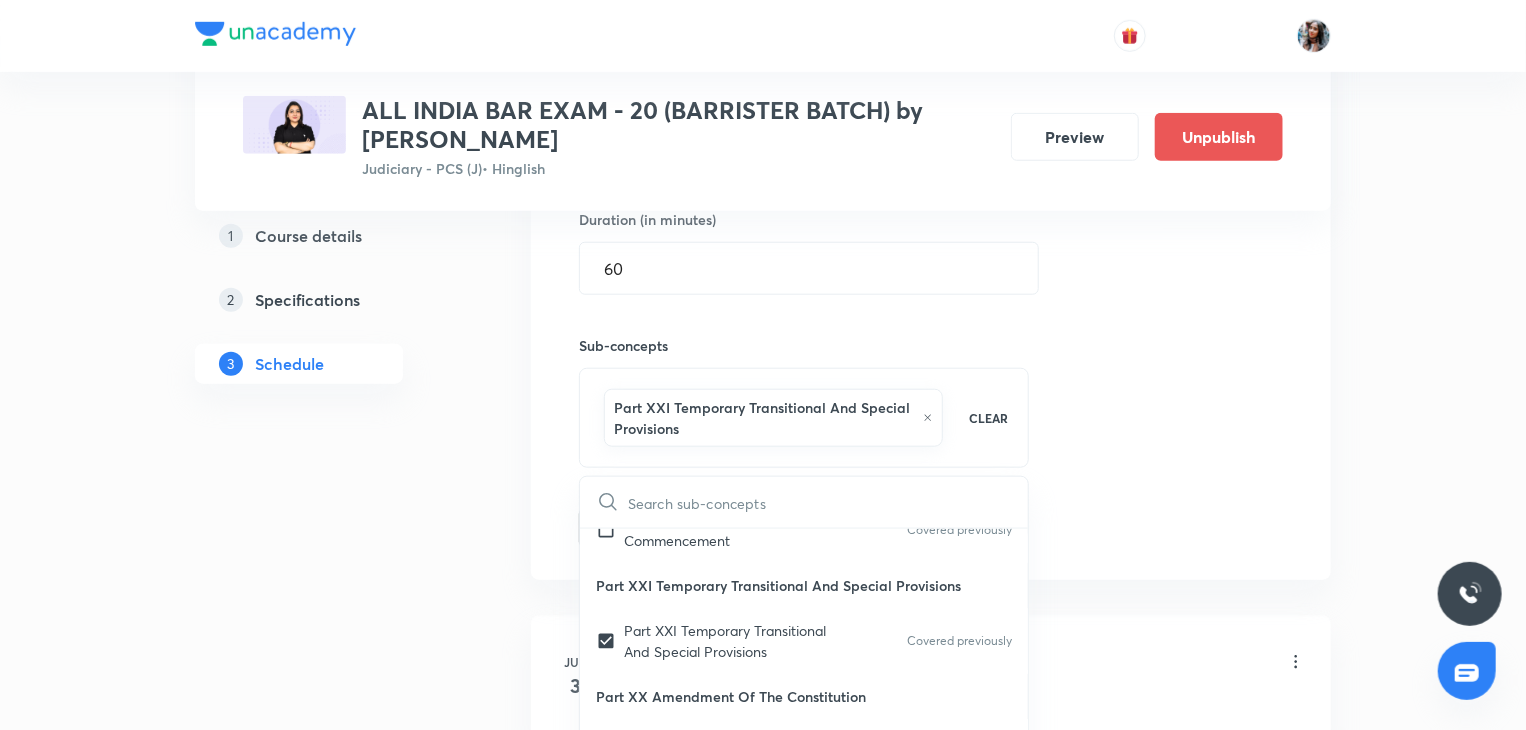 click on "Plus Courses ALL INDIA BAR EXAM - 20 (BARRISTER BATCH) by Apurva vats Judiciary - PCS (J)  • Hinglish Preview Unpublish 1 Course details 2 Specifications 3 Schedule Schedule 45  classes Topic coverage Constitutional Law Cover at least  60 % View details Session  46 Live class Quiz Session title 17/99 BNSS - Lecture 17 ​ Schedule for Aug 1, 2025, 7:00 PM ​ Duration (in minutes) 60 ​ Sub-concepts Part XXI Temporary Transitional And Special Provisions CLEAR ​ Preamble Preamble Covered previously Schedule Schedule Covered previously Authoritative Text In Hindi And Repeals Authoritative Text In Hindi And Repeals Covered previously Part XXII Short Title Commencement Part XXII Short Title Commencement Covered previously Part XXI Temporary Transitional And Special Provisions Part XXI Temporary Transitional And Special Provisions Covered previously Part XX Amendment Of The Constitution Part XX Amendment Of The Constitution Covered previously Part XIX Miscellaneous Part XIX Miscellaneous Covered previously 3" at bounding box center (763, 3529) 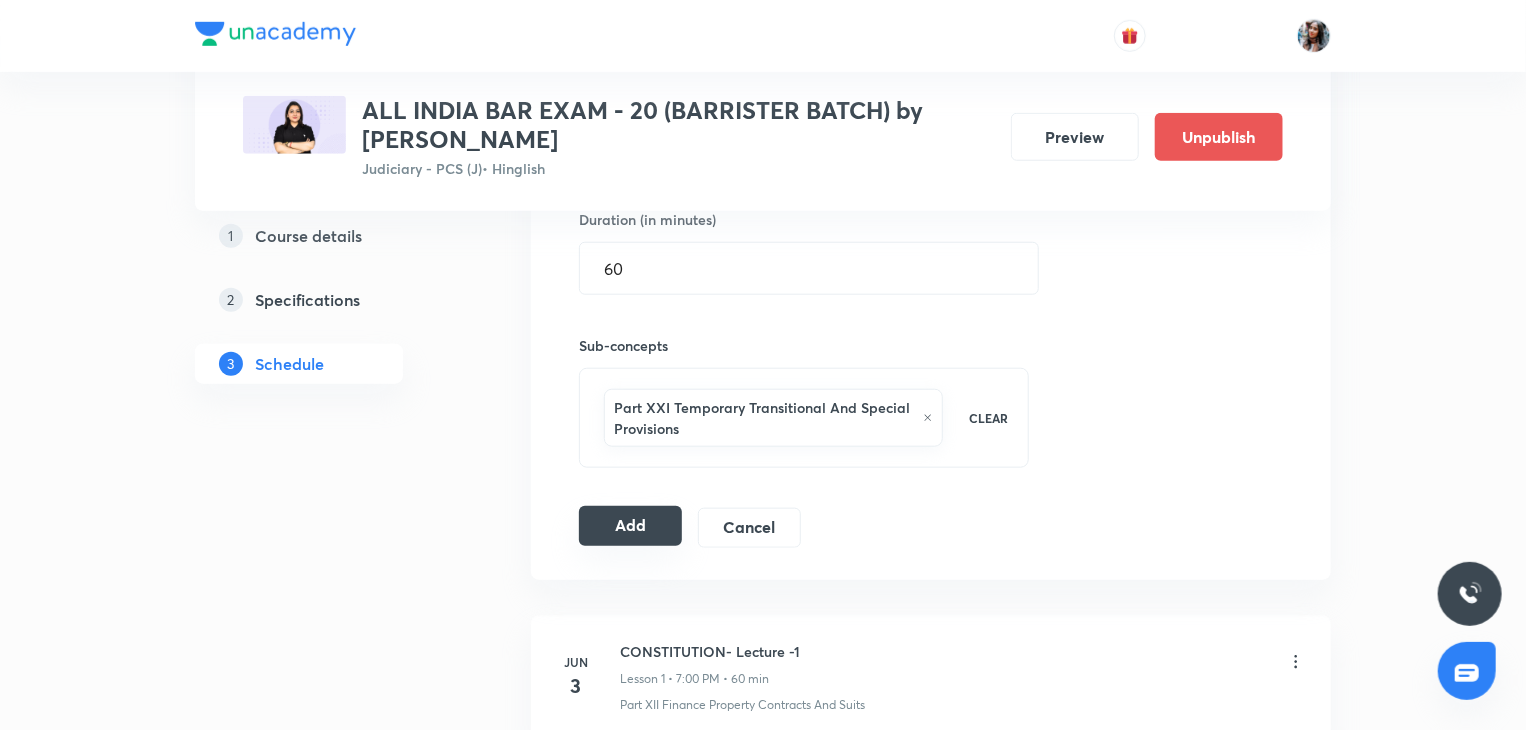 click on "Add" at bounding box center (630, 526) 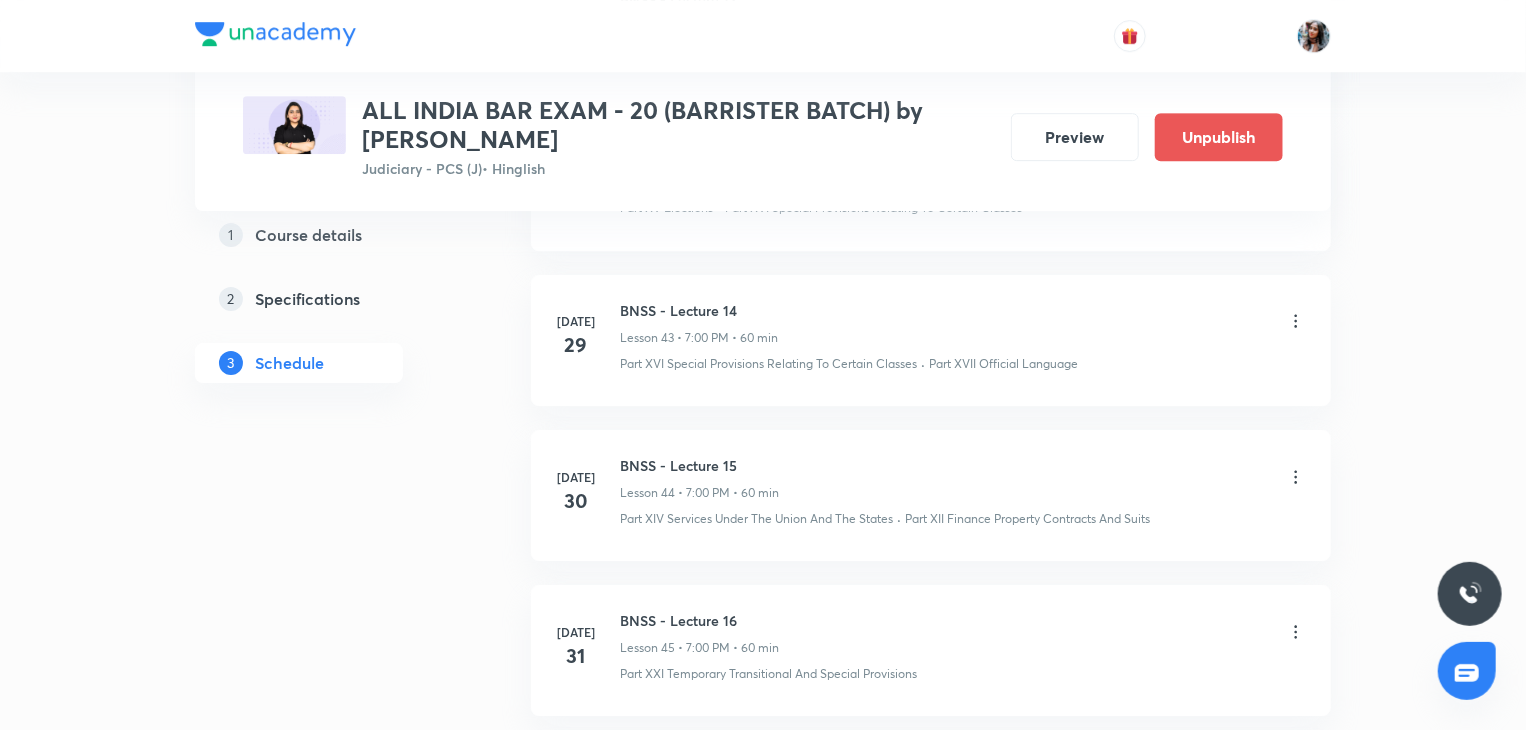 scroll, scrollTop: 7255, scrollLeft: 0, axis: vertical 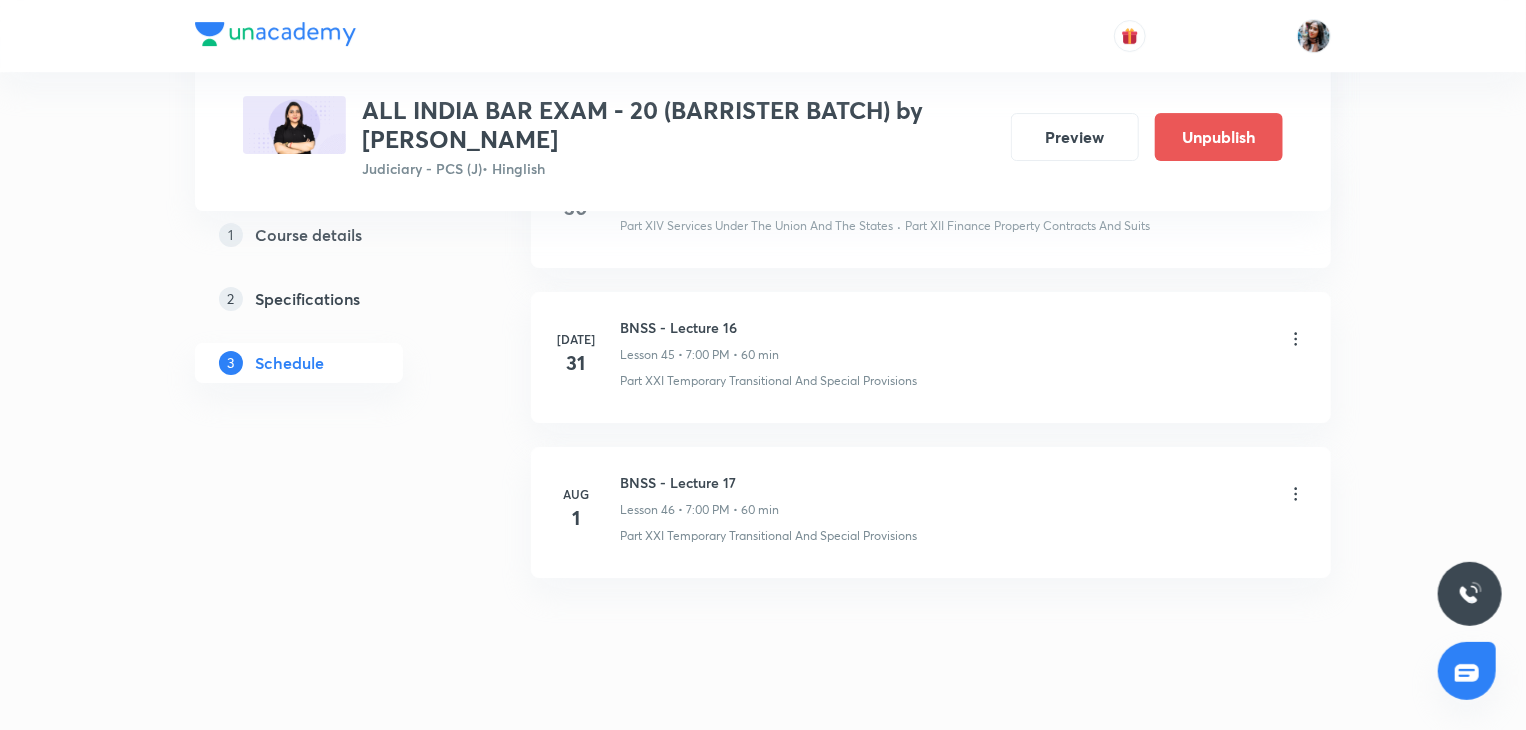 click on "BNSS - Lecture 17" at bounding box center [699, 482] 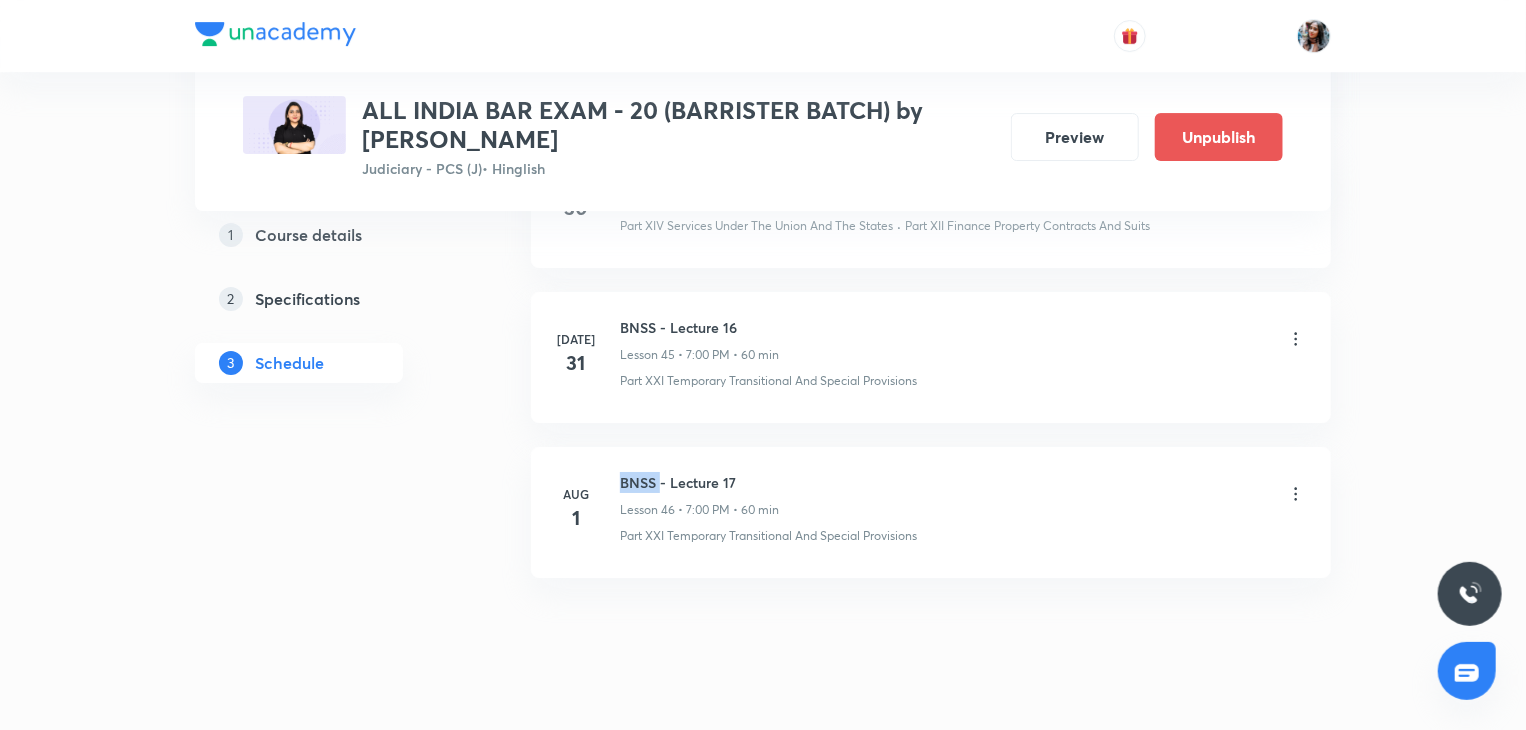click on "BNSS - Lecture 17" at bounding box center (699, 482) 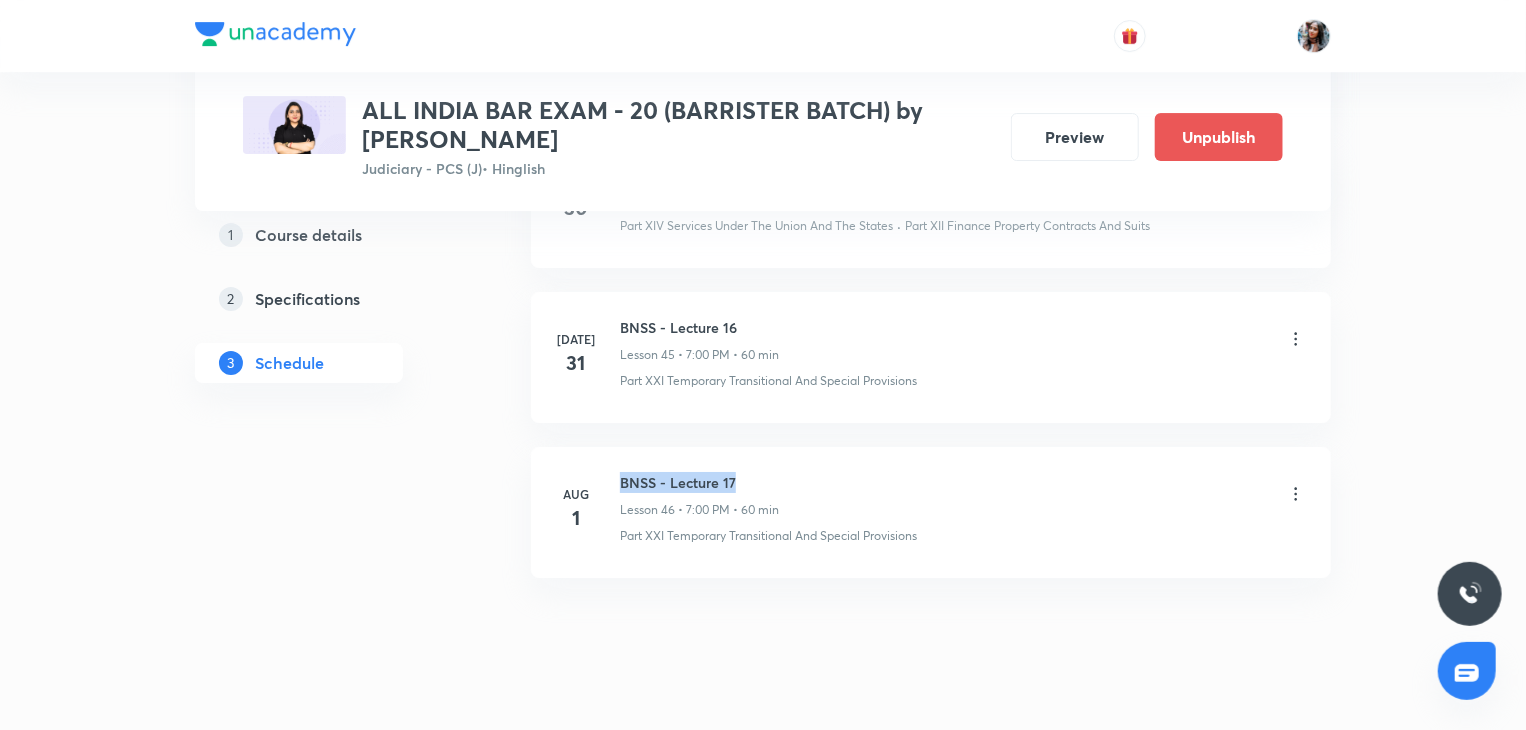 copy on "BNSS - Lecture 17" 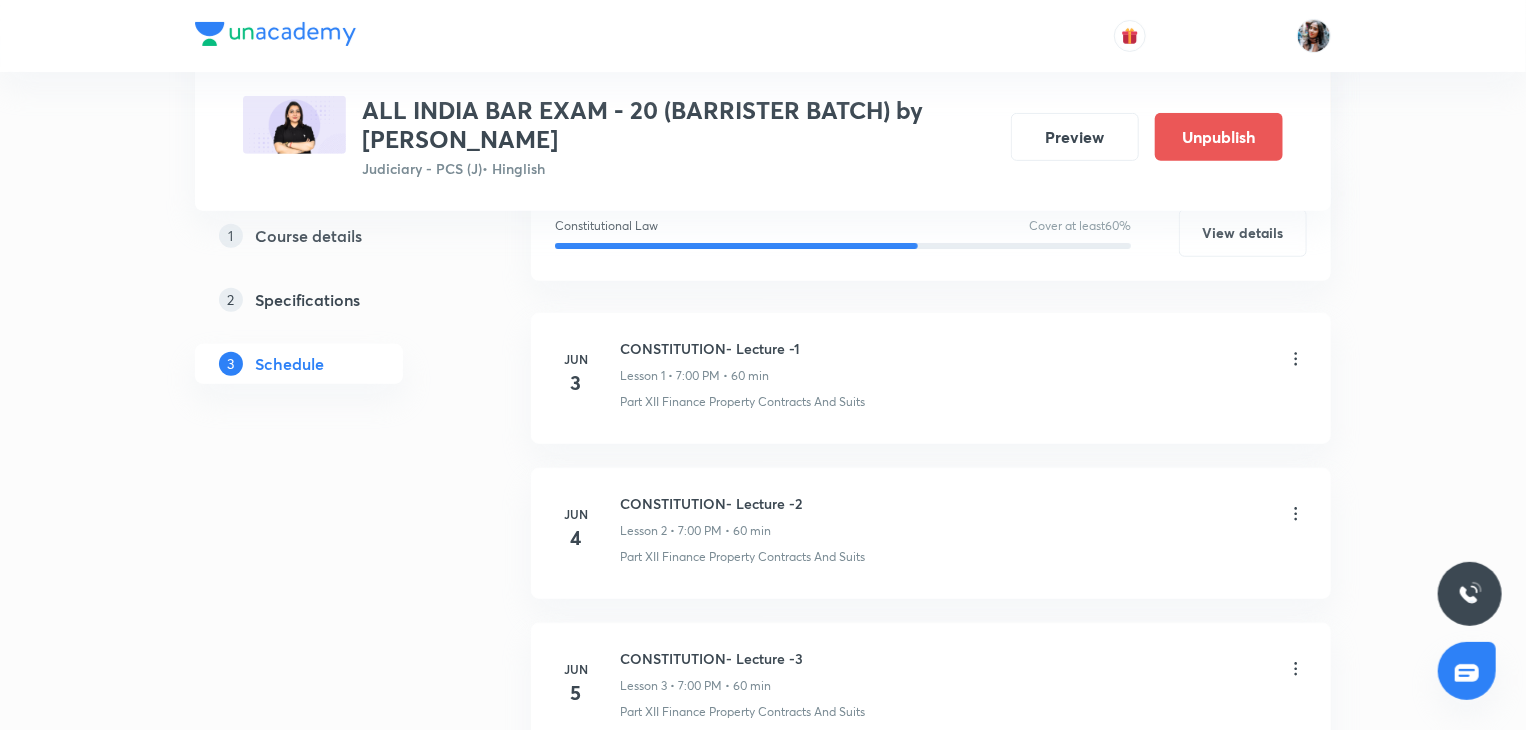 scroll, scrollTop: 0, scrollLeft: 0, axis: both 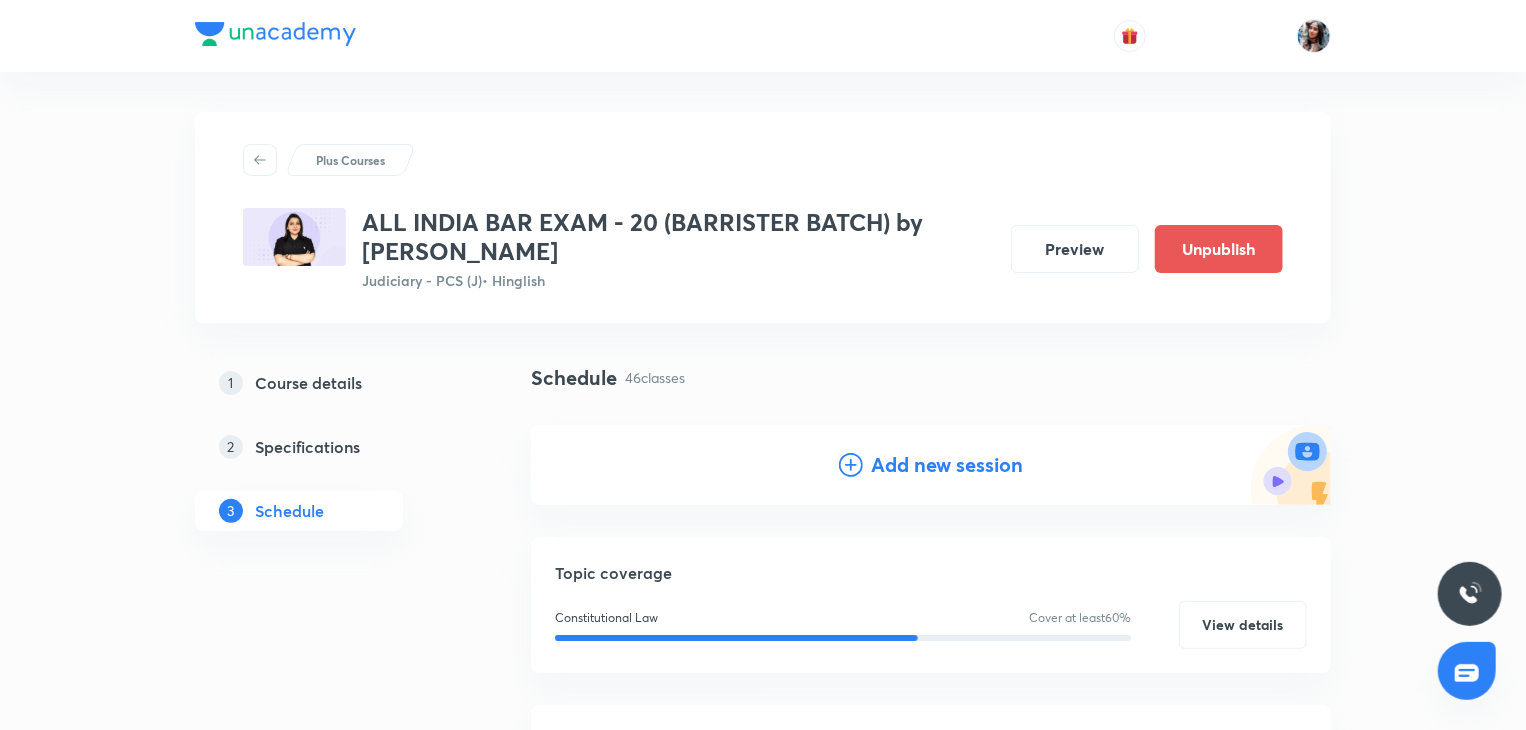 click on "Add new session" at bounding box center (947, 465) 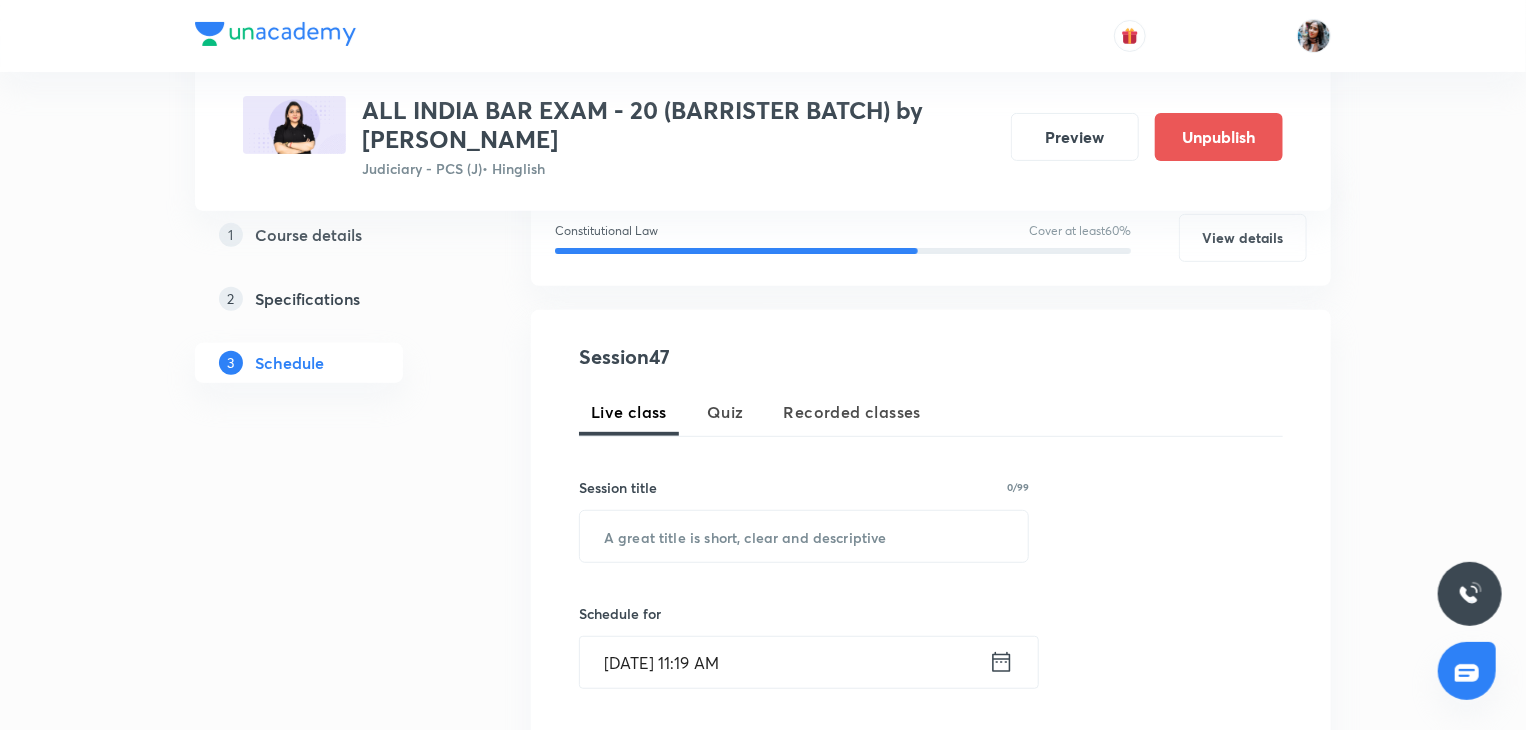 scroll, scrollTop: 276, scrollLeft: 0, axis: vertical 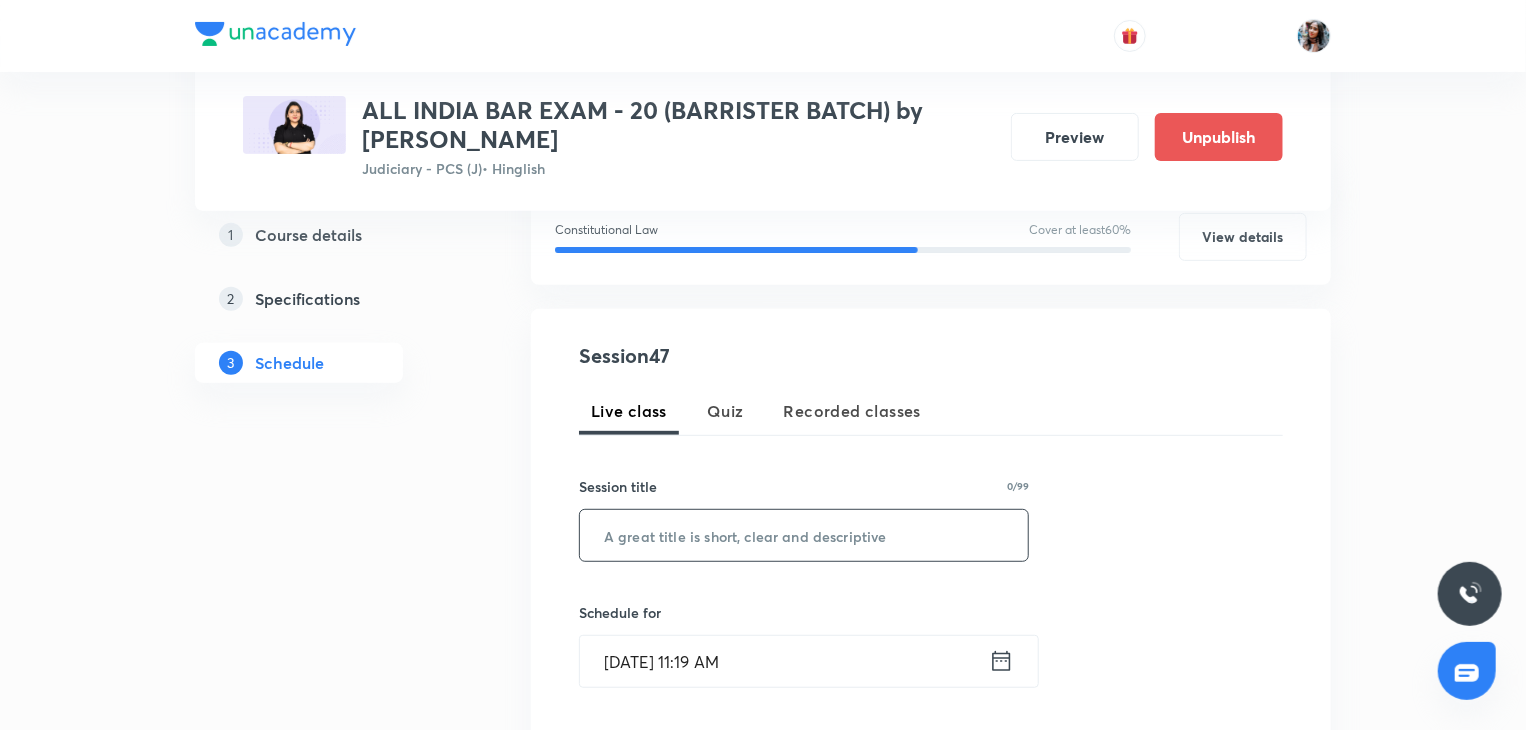 click at bounding box center [804, 535] 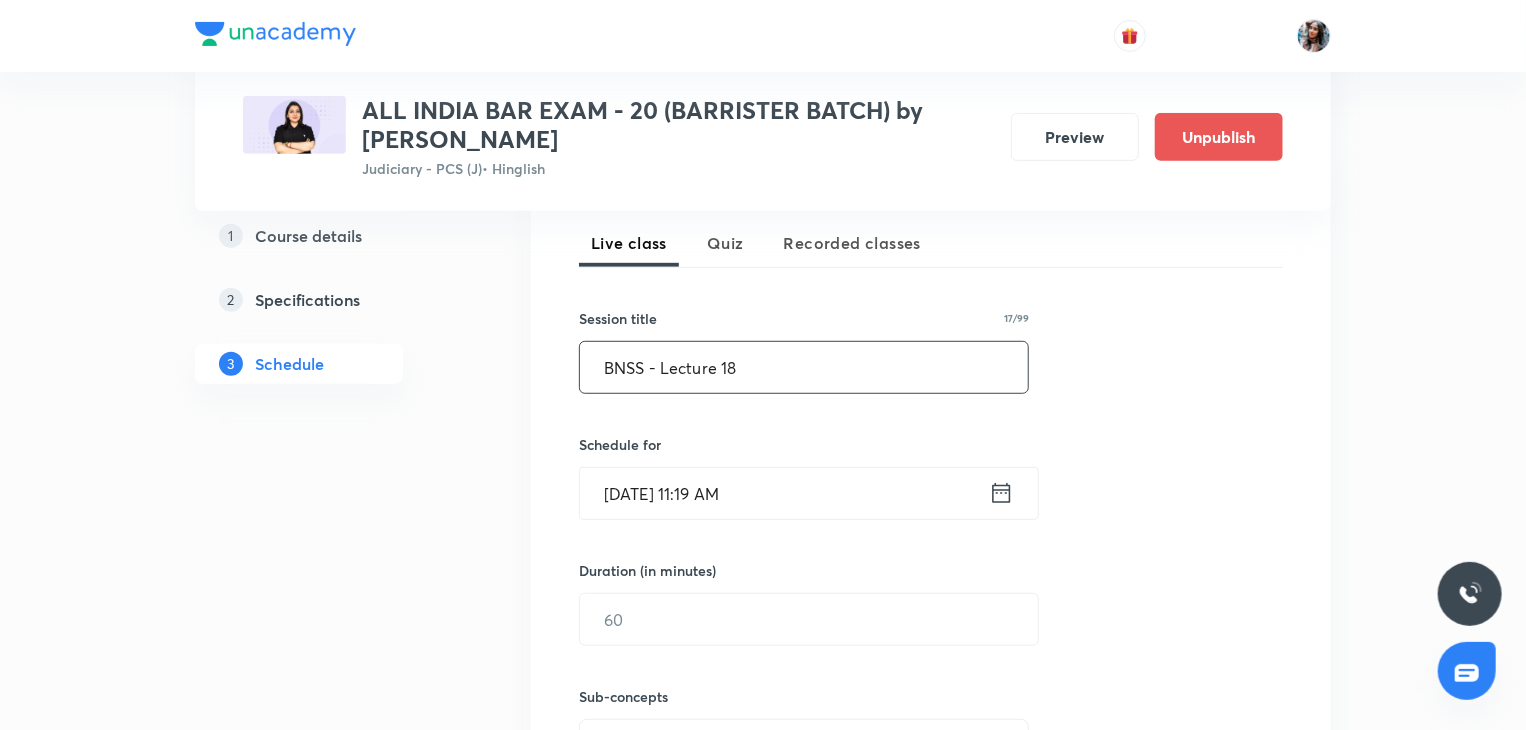 scroll, scrollTop: 462, scrollLeft: 0, axis: vertical 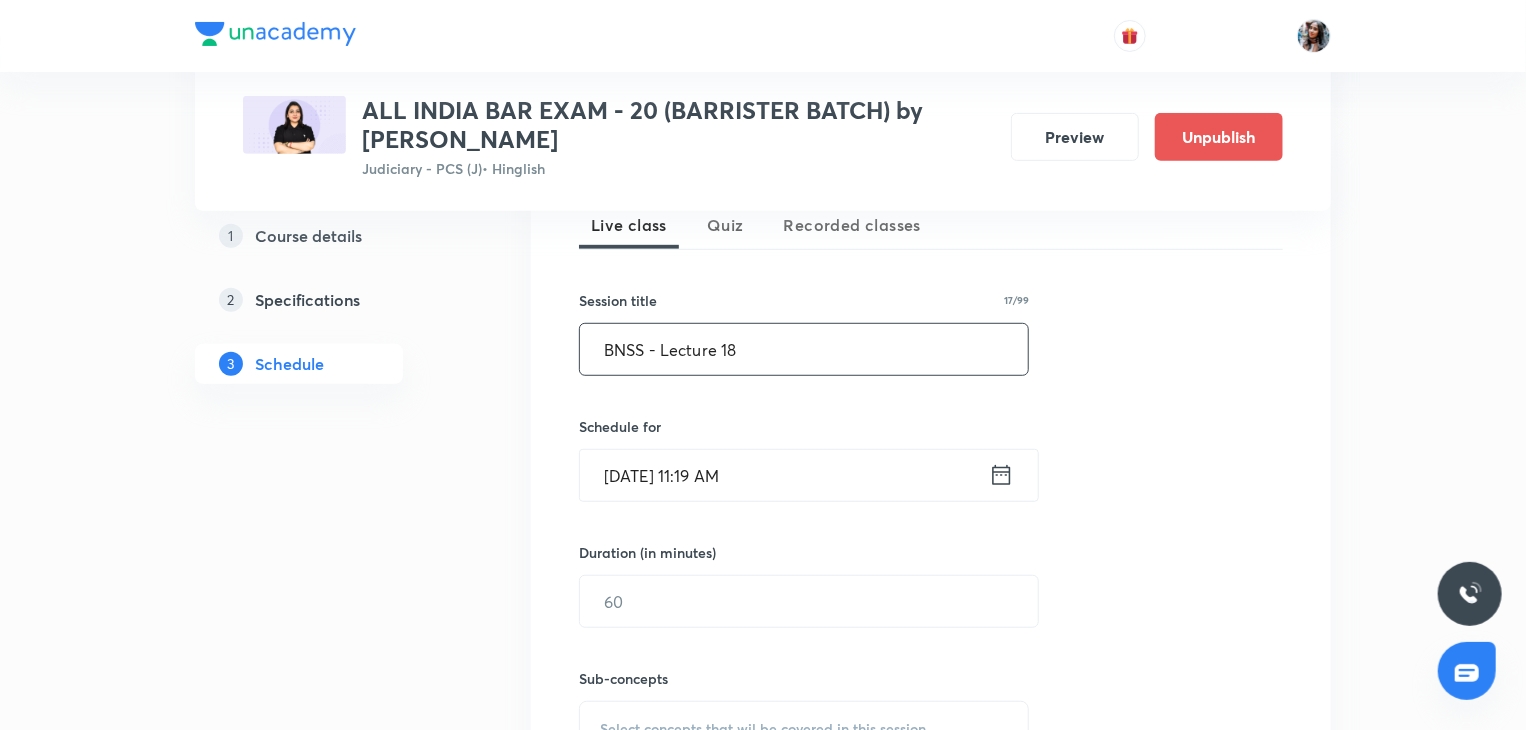 type on "BNSS - Lecture 18" 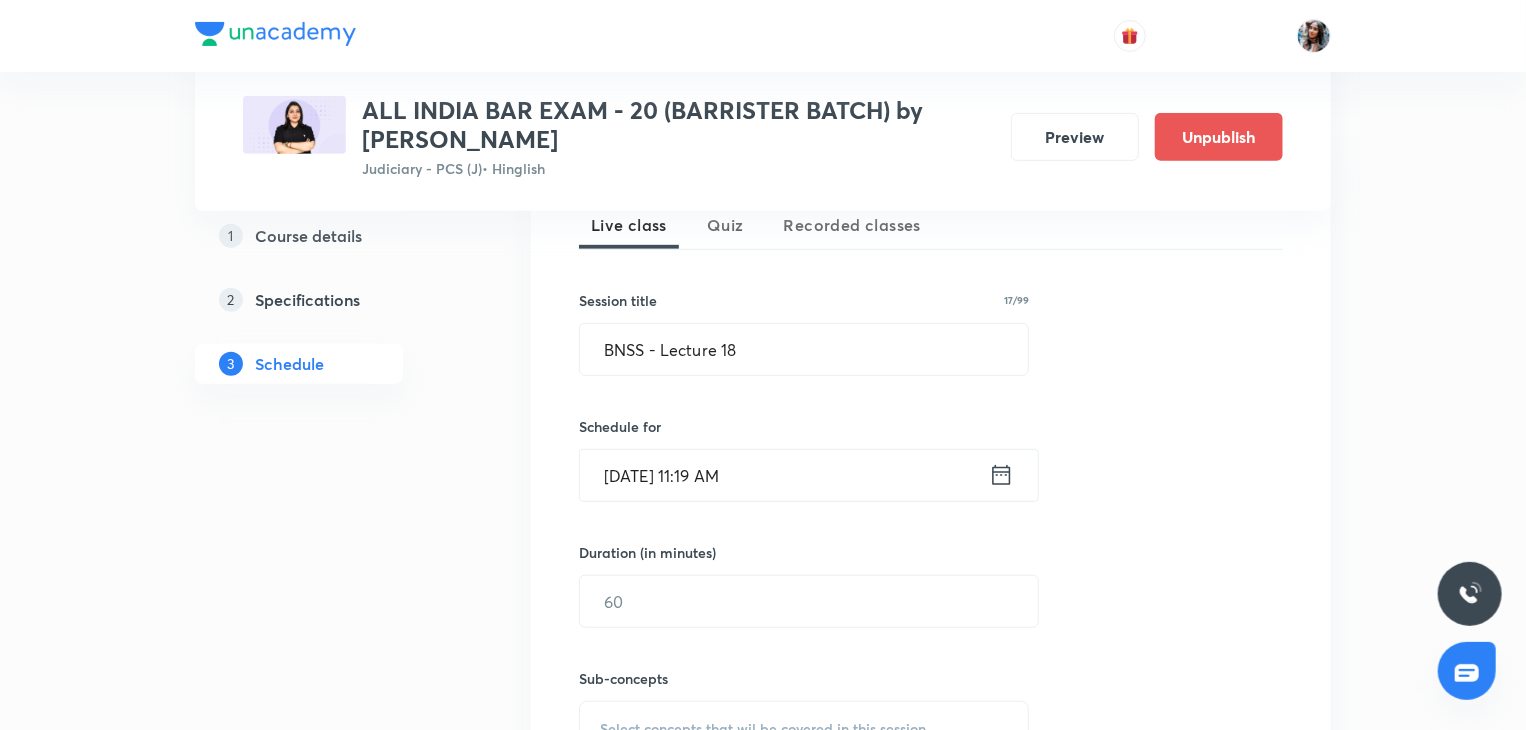 click on "Jul 30, 2025, 11:19 AM" at bounding box center (784, 475) 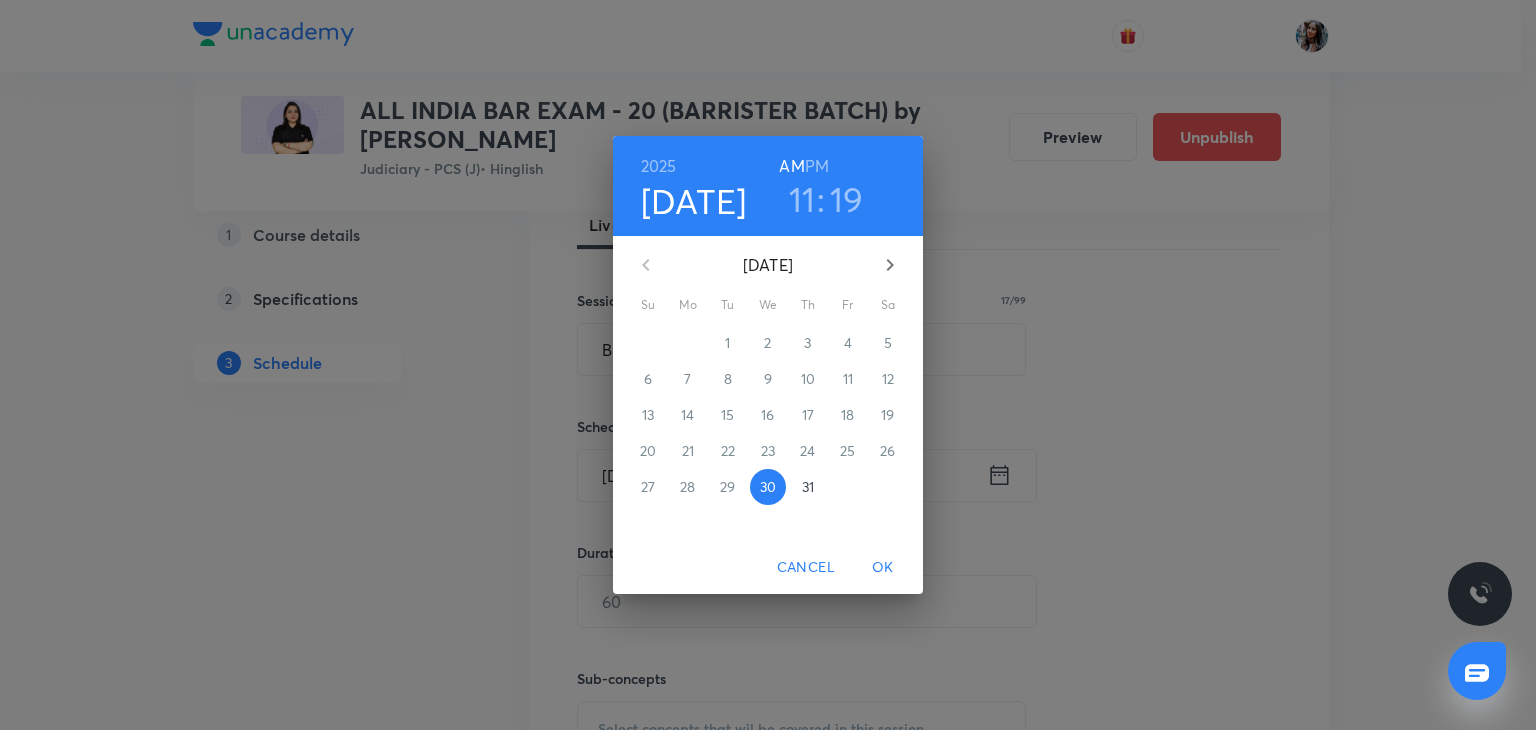click 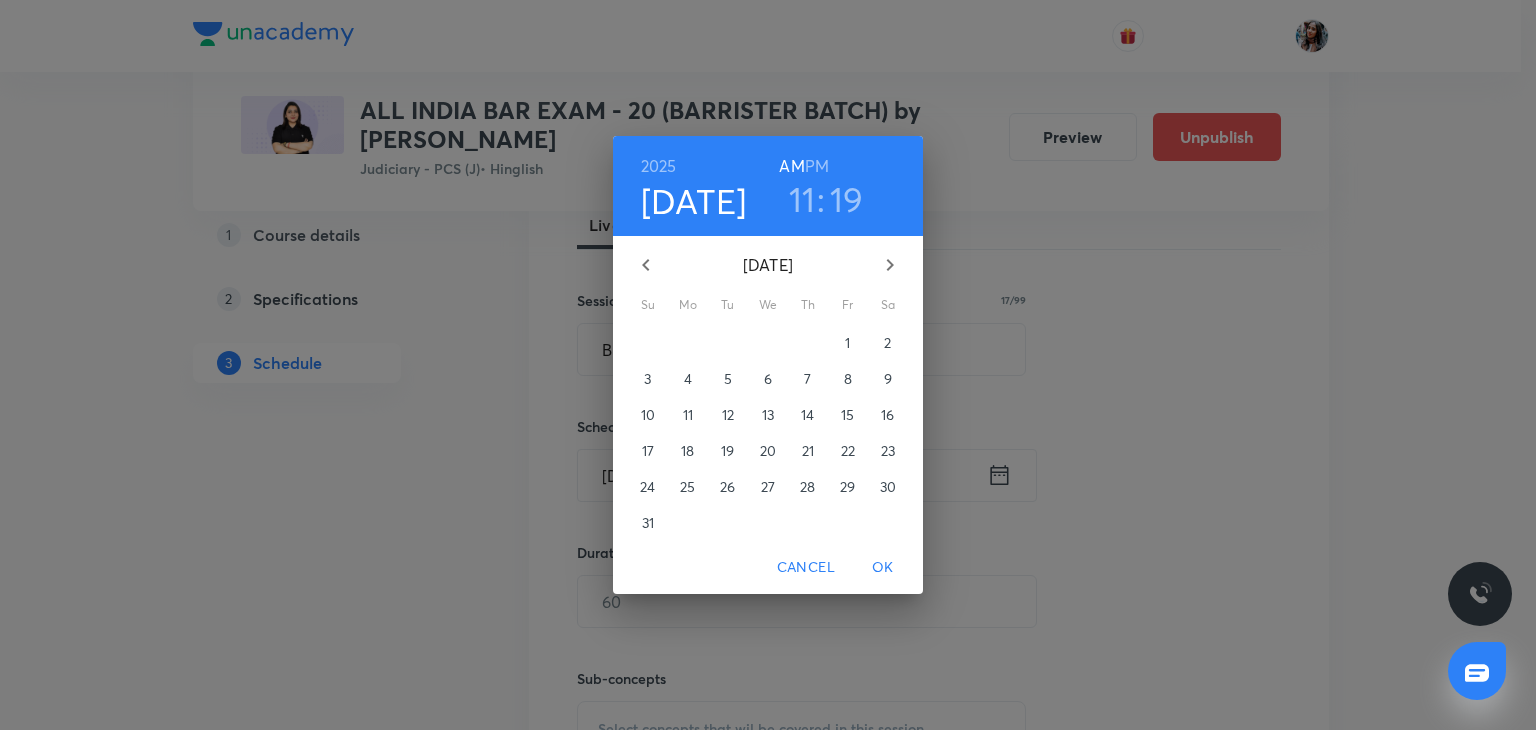 click on "4" at bounding box center (688, 379) 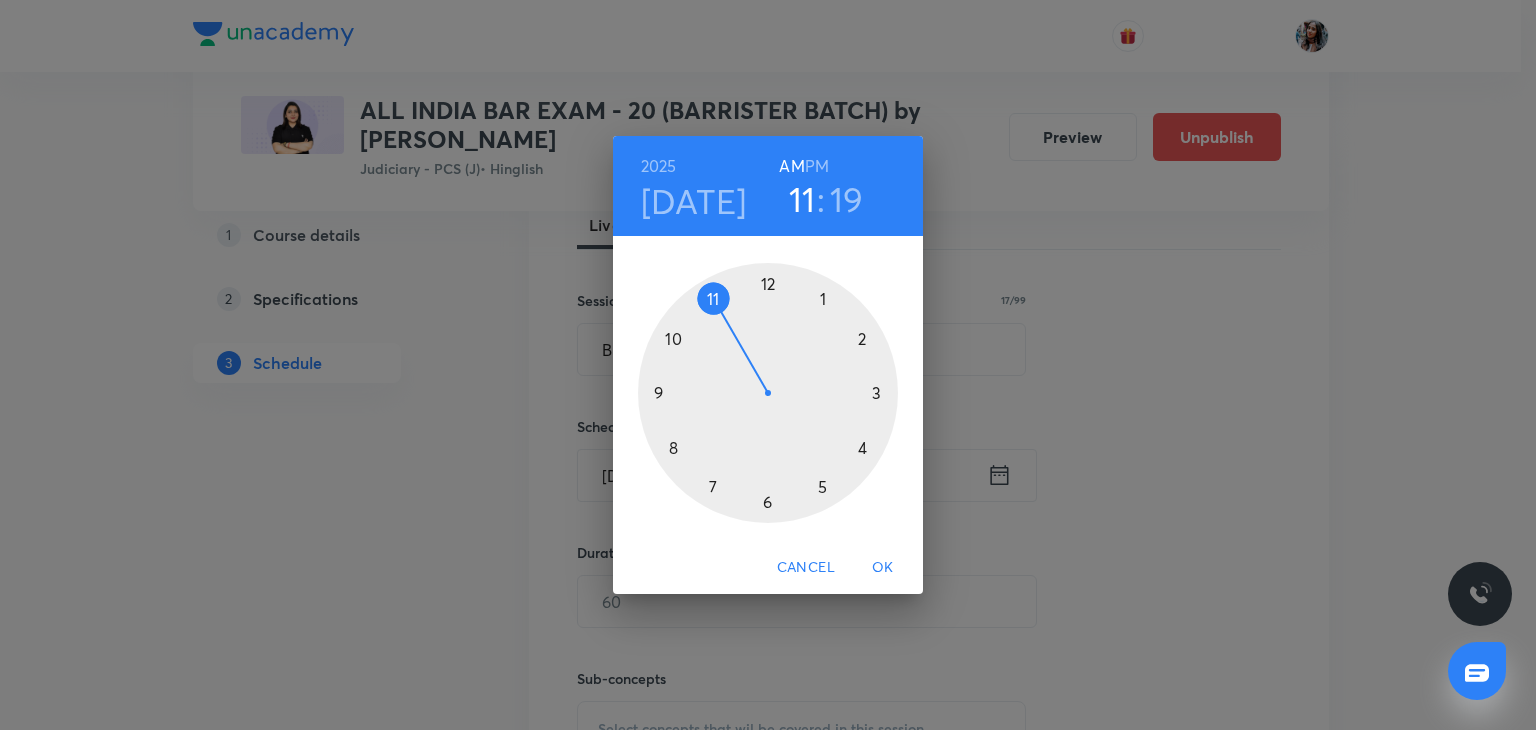 click on "PM" at bounding box center (817, 166) 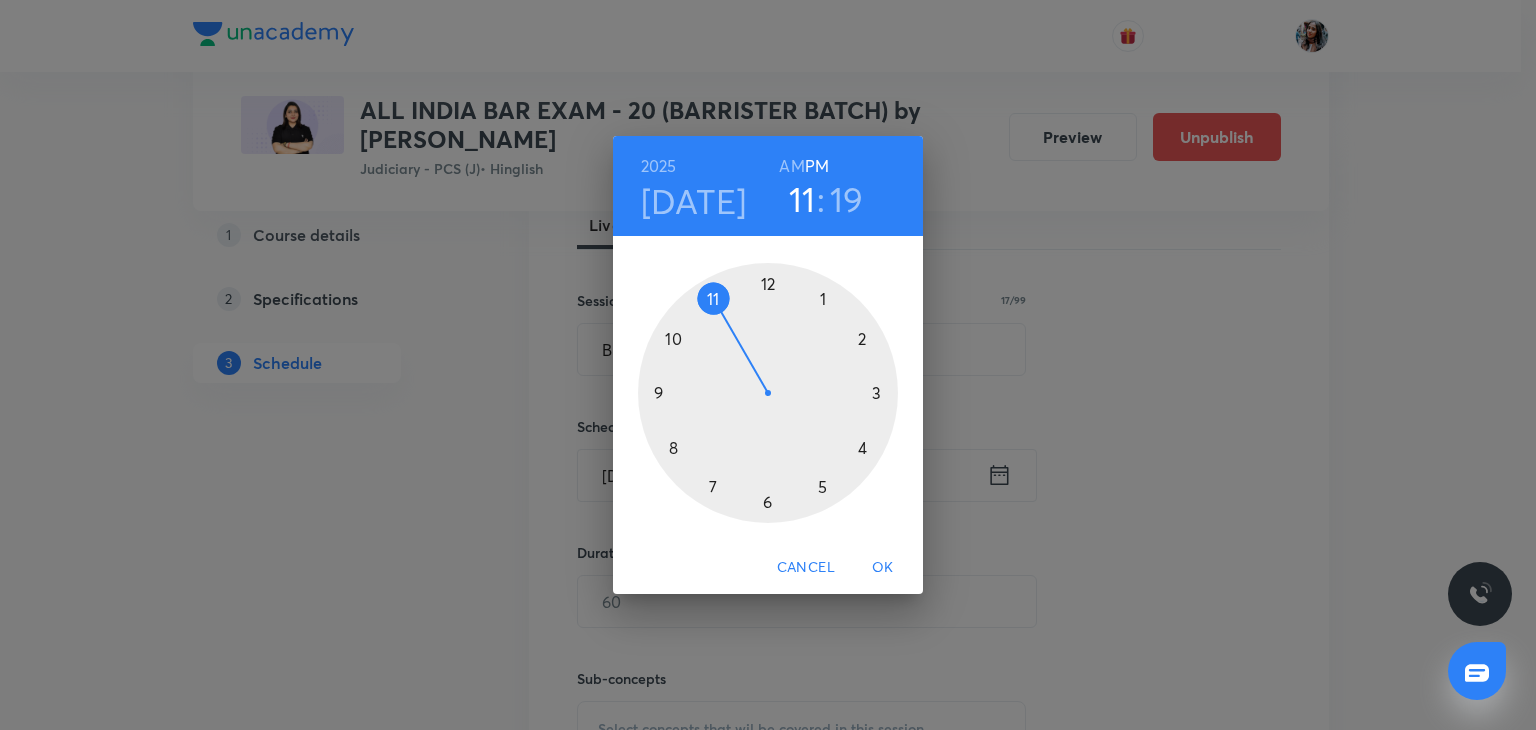 click at bounding box center (768, 393) 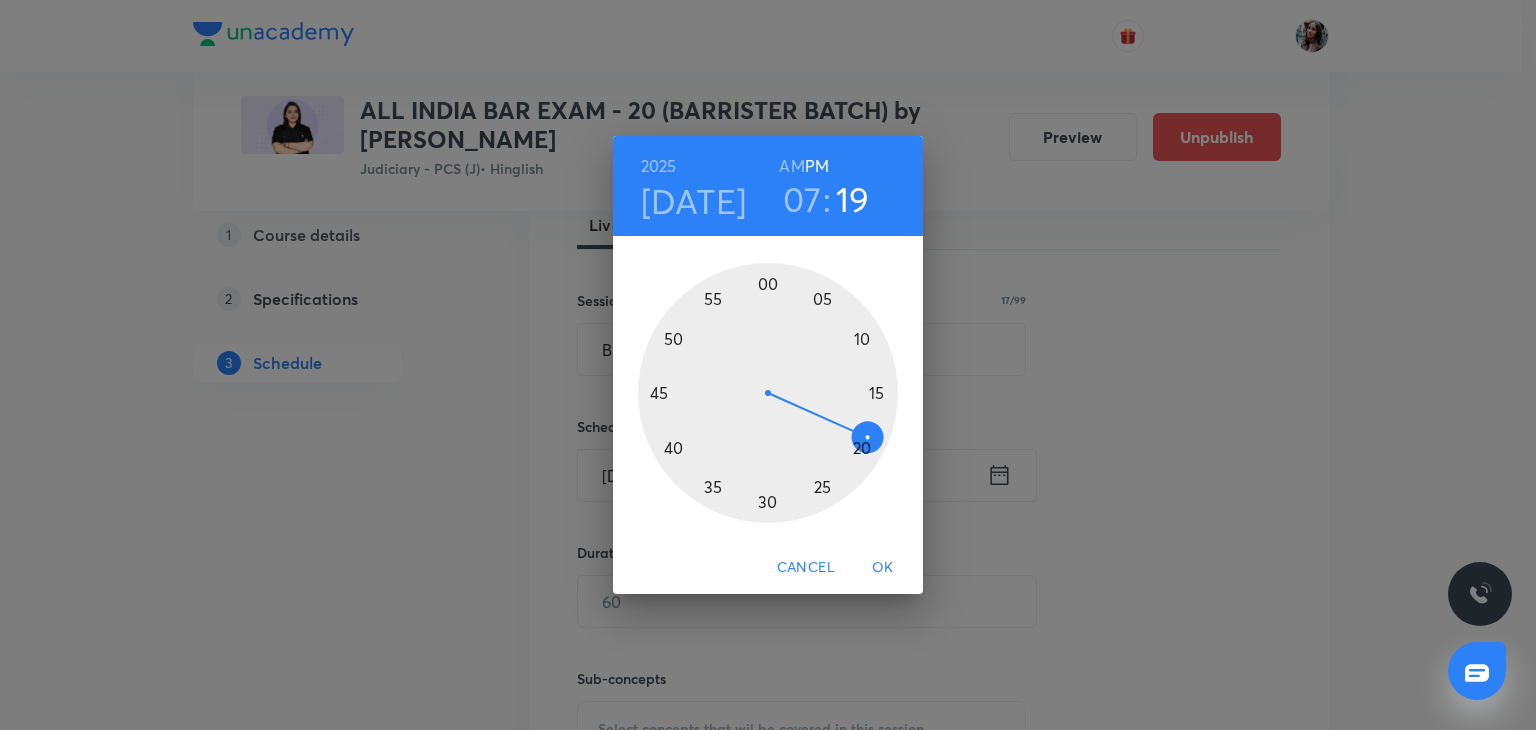 click at bounding box center (768, 393) 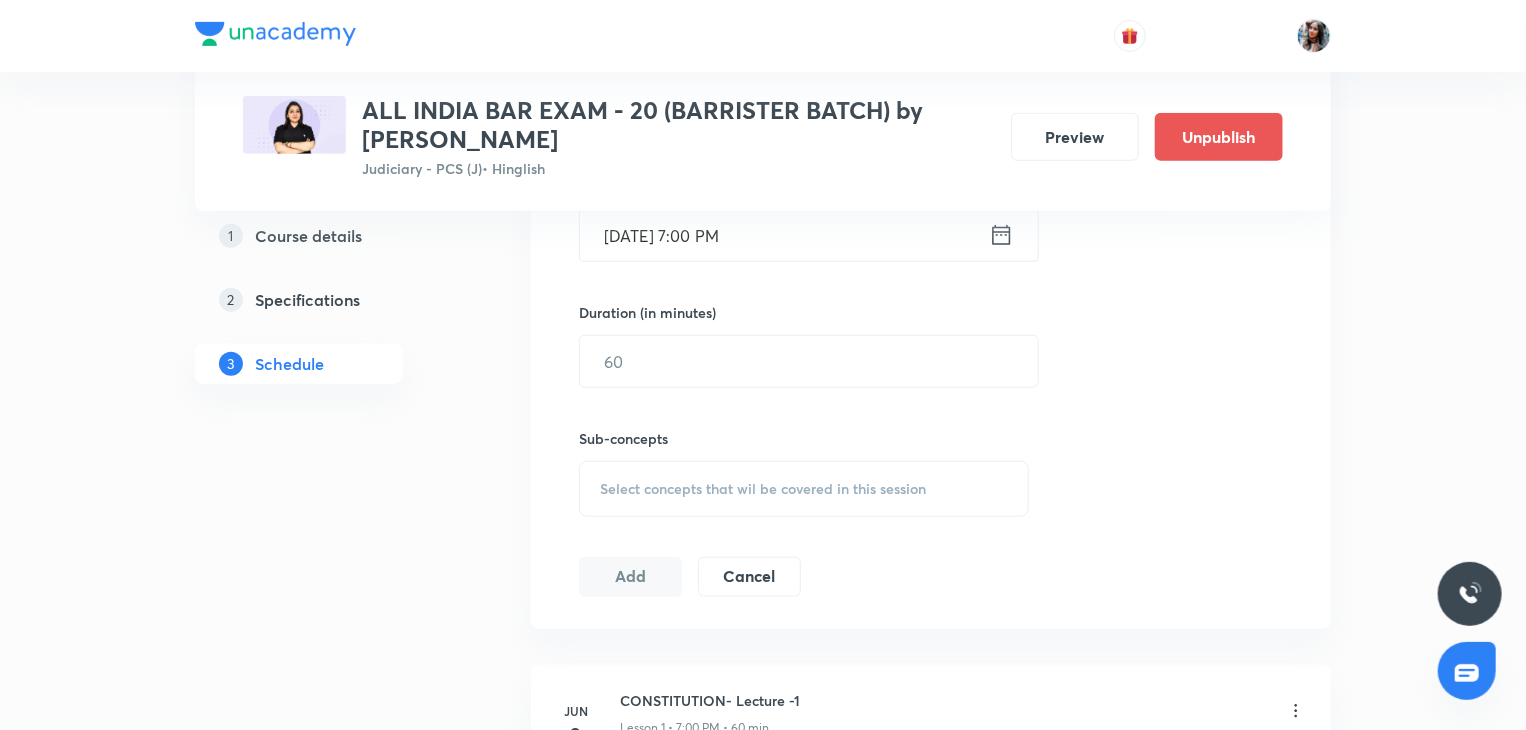 scroll, scrollTop: 711, scrollLeft: 0, axis: vertical 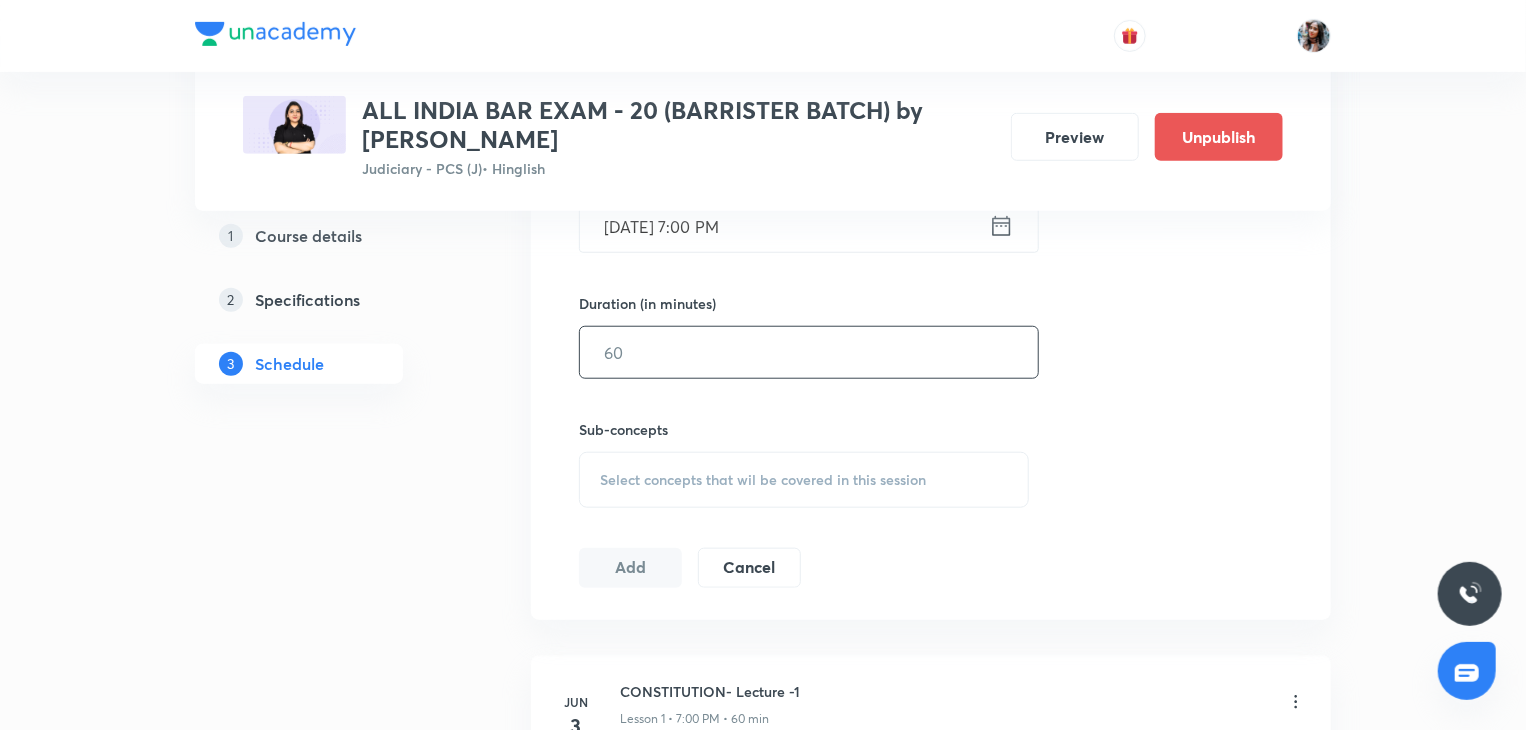 click at bounding box center (809, 352) 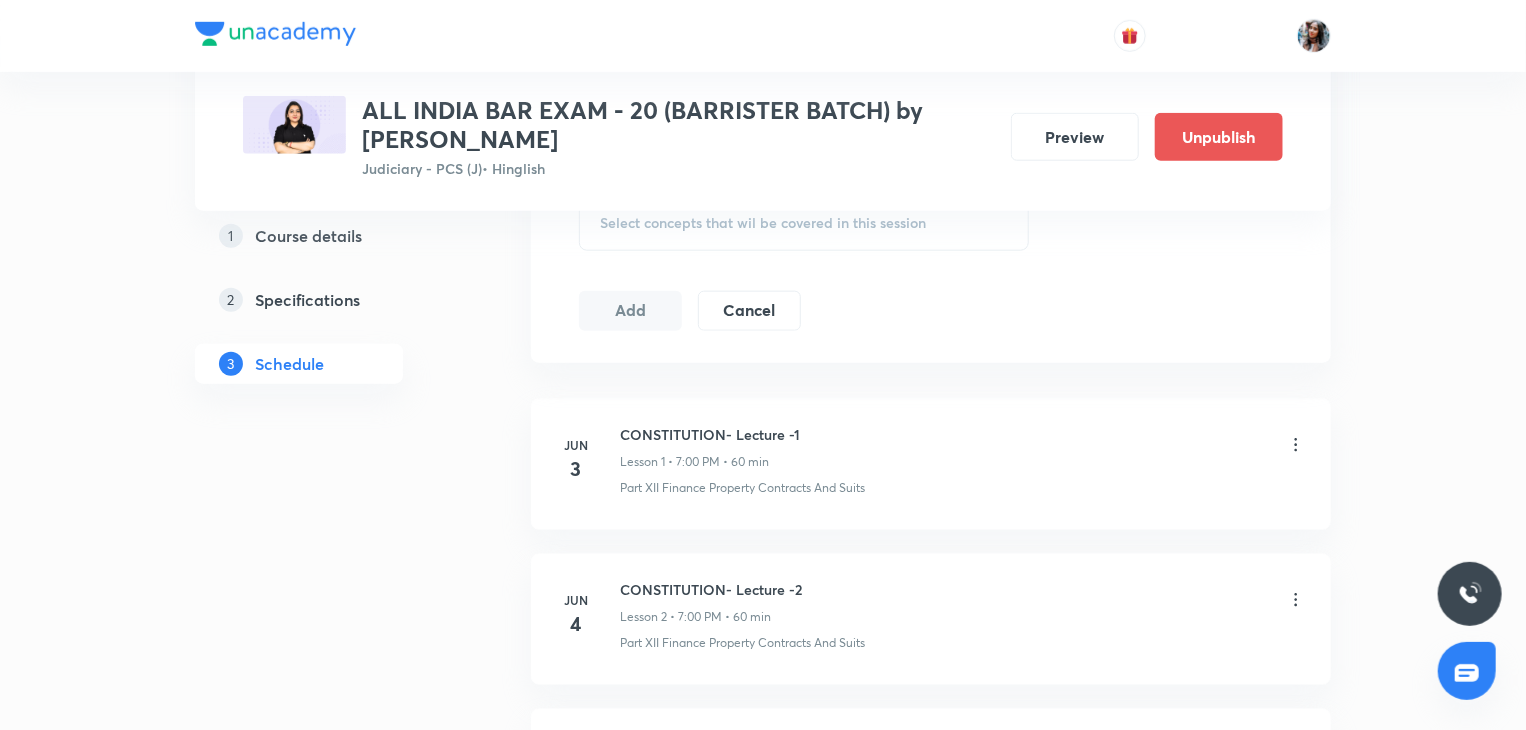 scroll, scrollTop: 848, scrollLeft: 0, axis: vertical 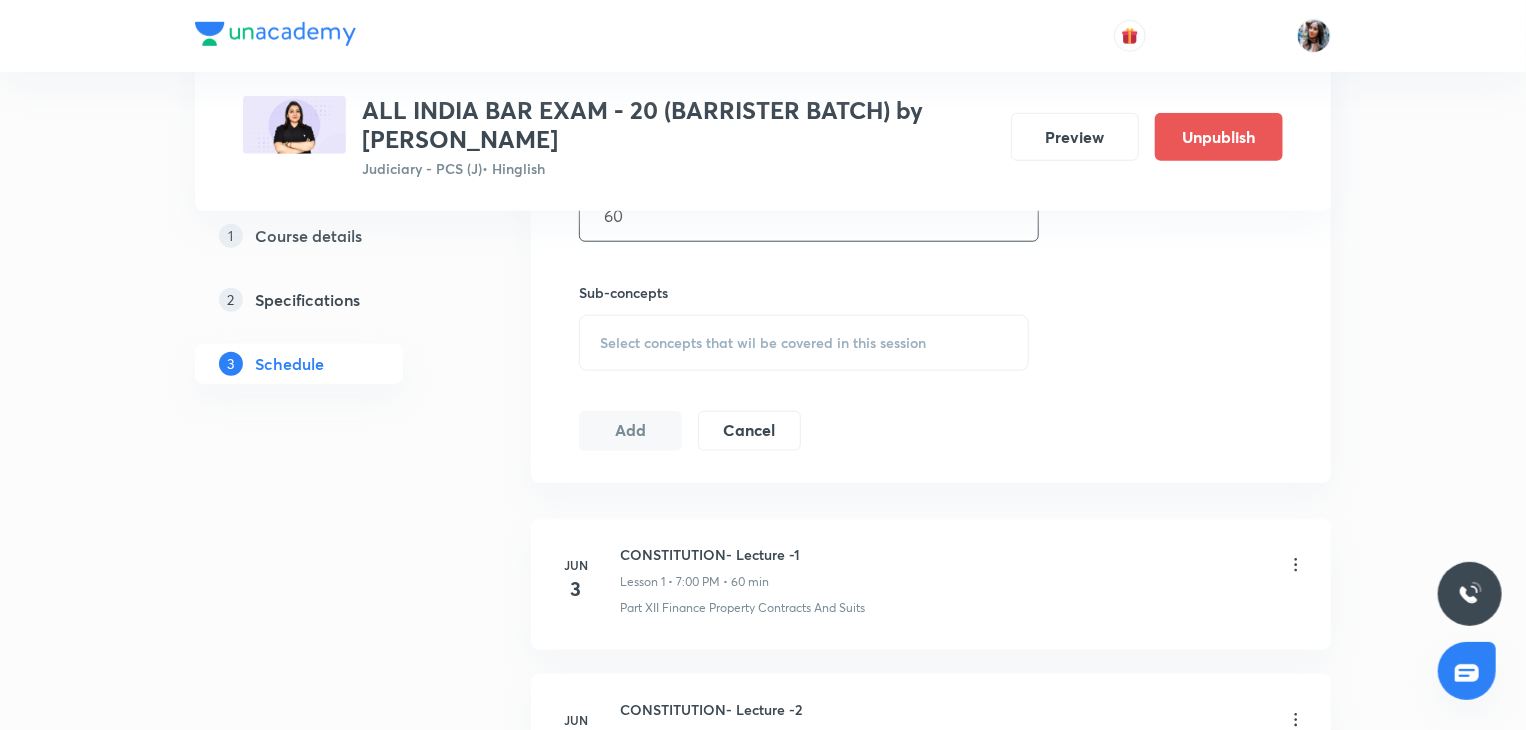 type on "60" 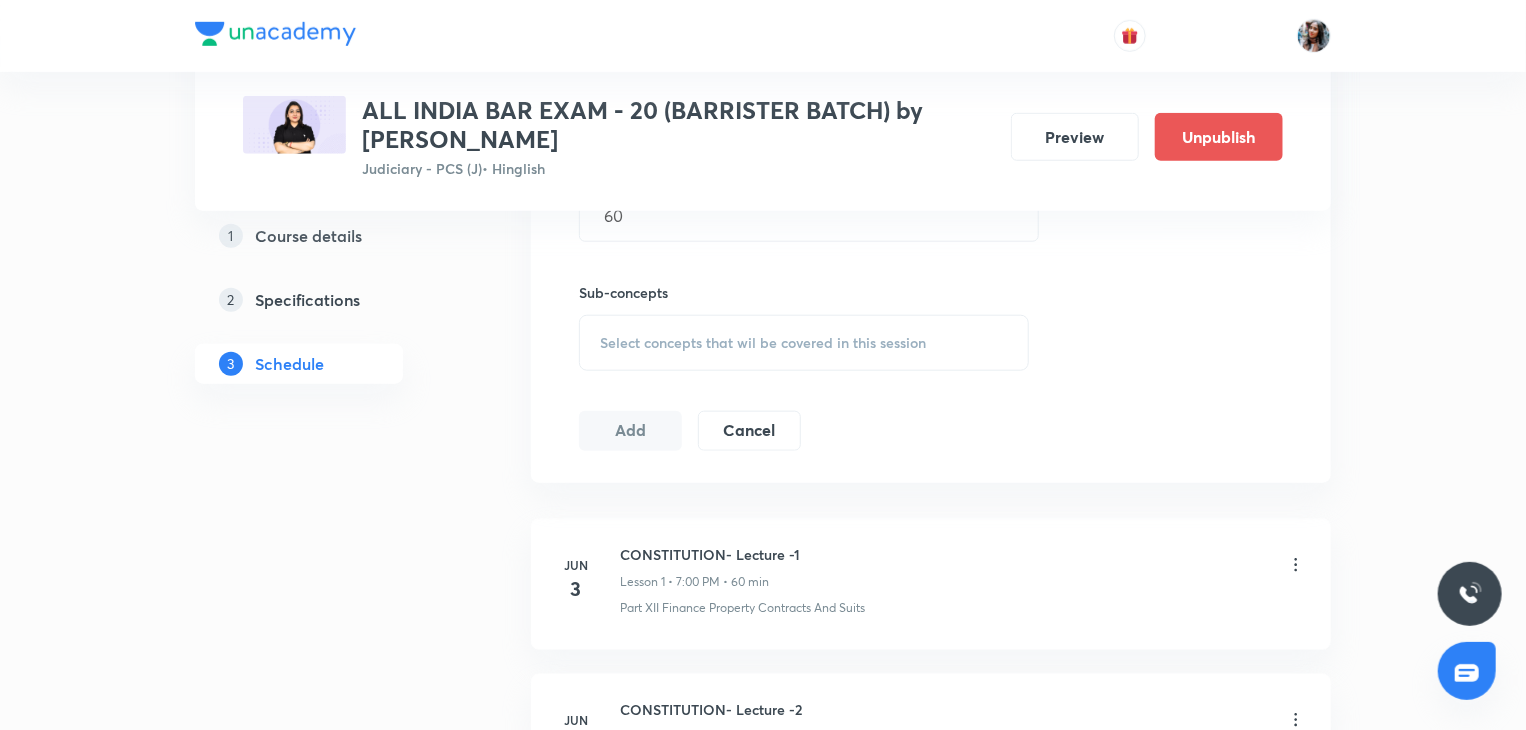 click on "Select concepts that wil be covered in this session" at bounding box center [804, 343] 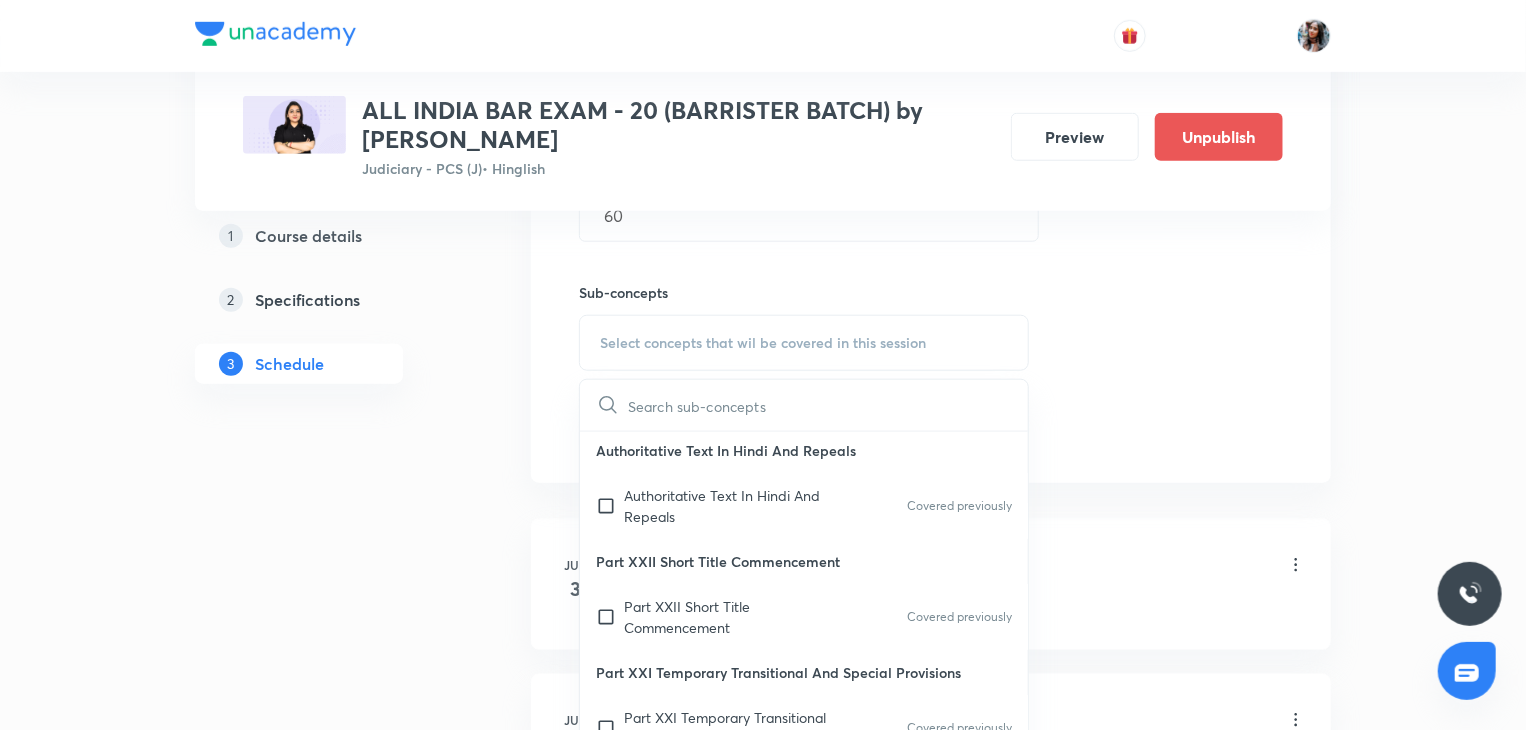 scroll, scrollTop: 260, scrollLeft: 0, axis: vertical 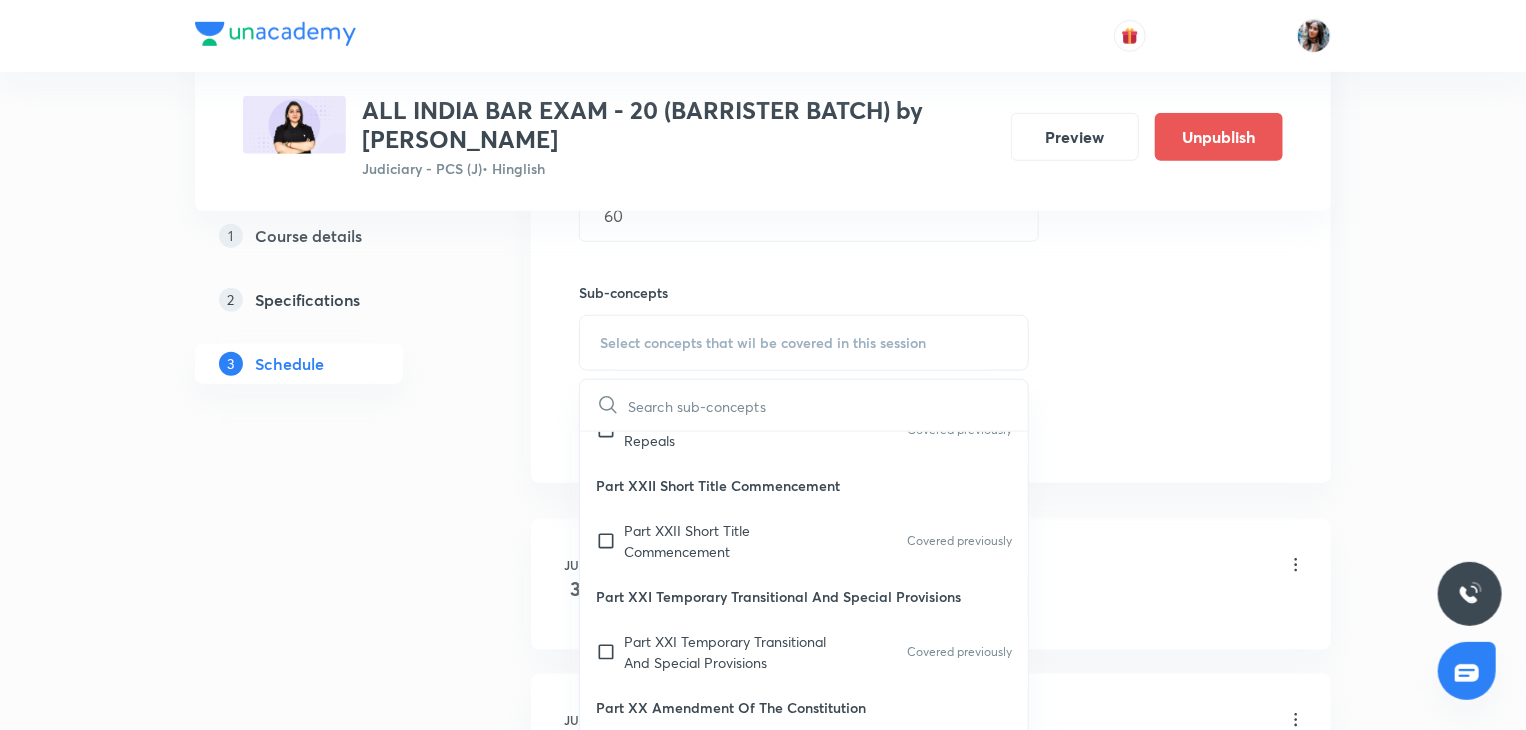 click on "Part XXII Short Title Commencement" at bounding box center [725, 541] 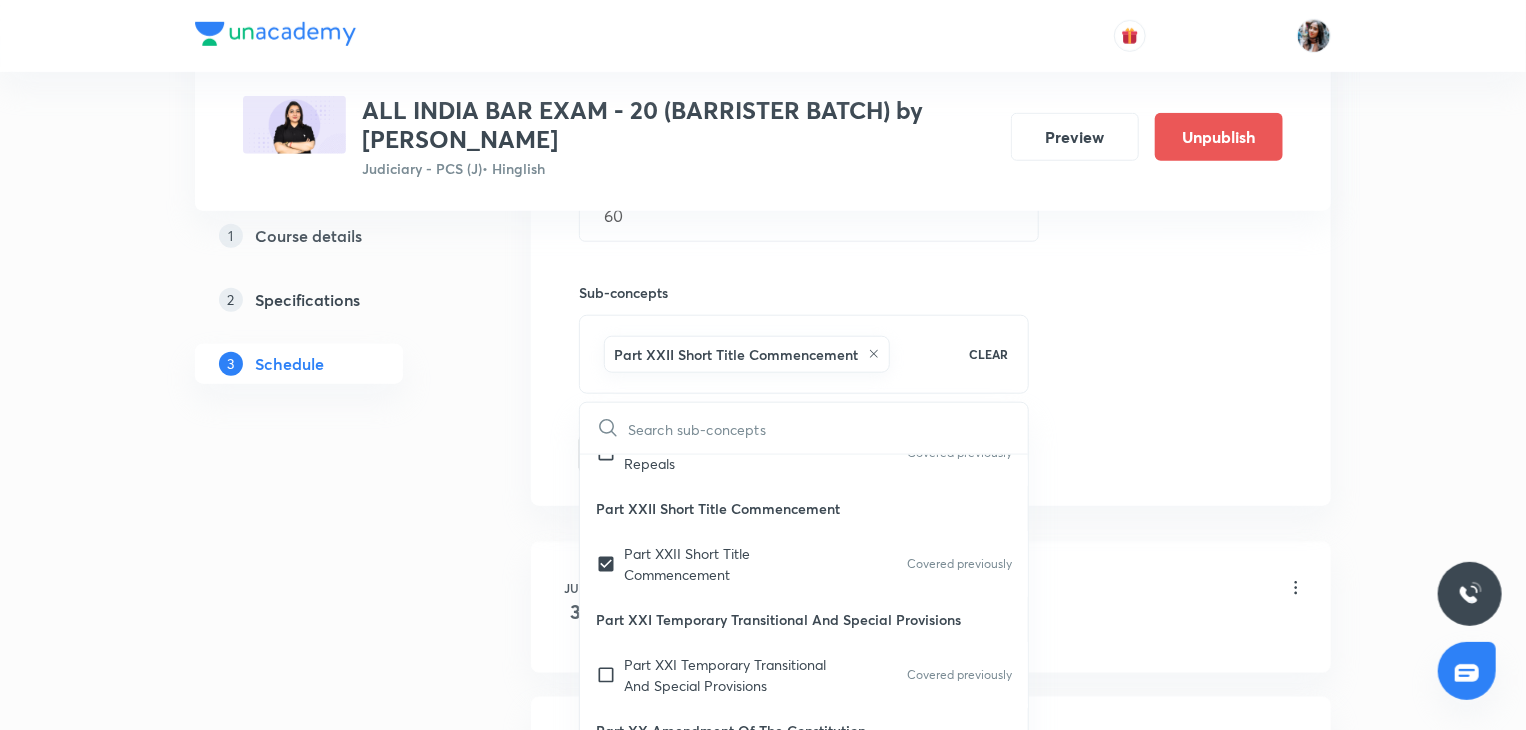 click on "1 Course details 2 Specifications 3 Schedule" at bounding box center (331, 3669) 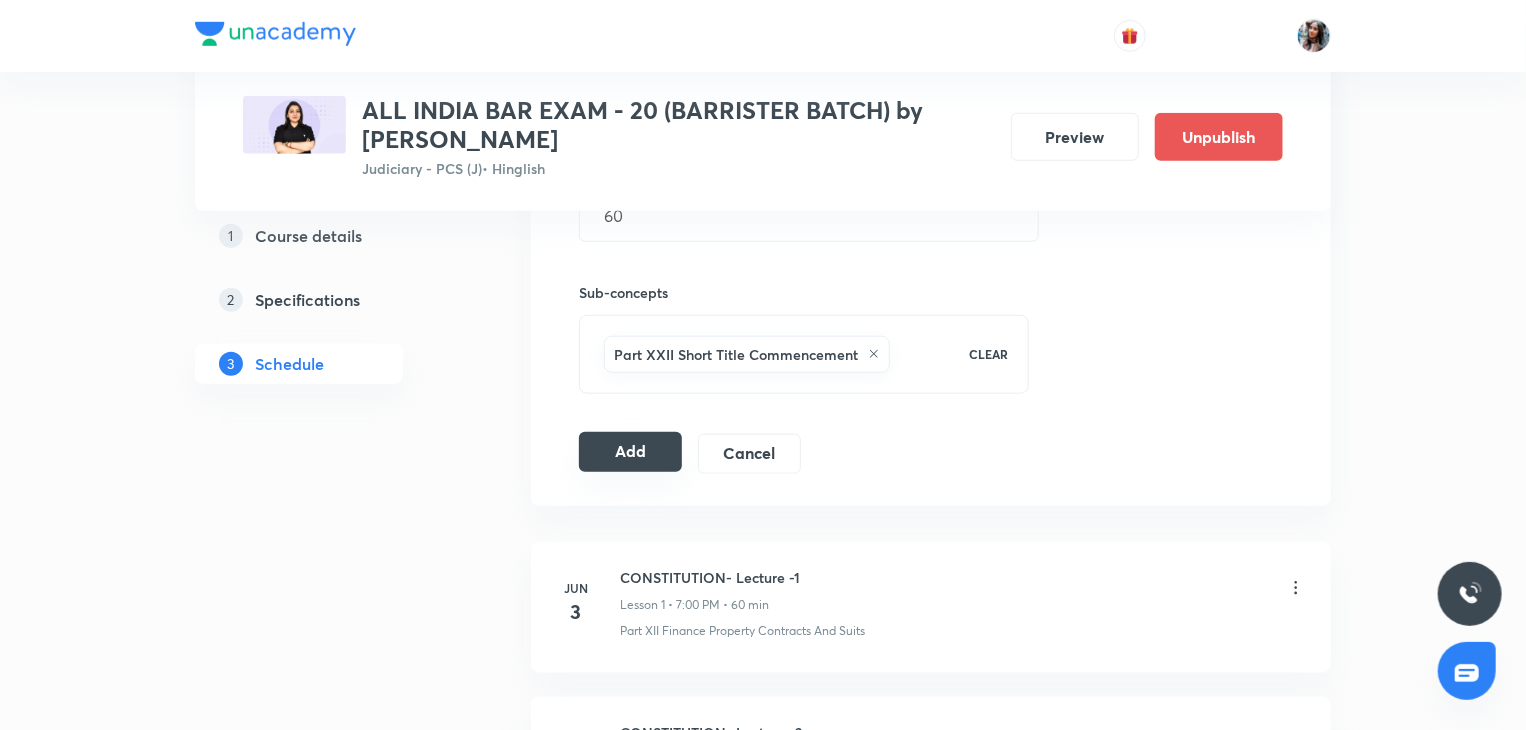 click on "Add" at bounding box center [630, 452] 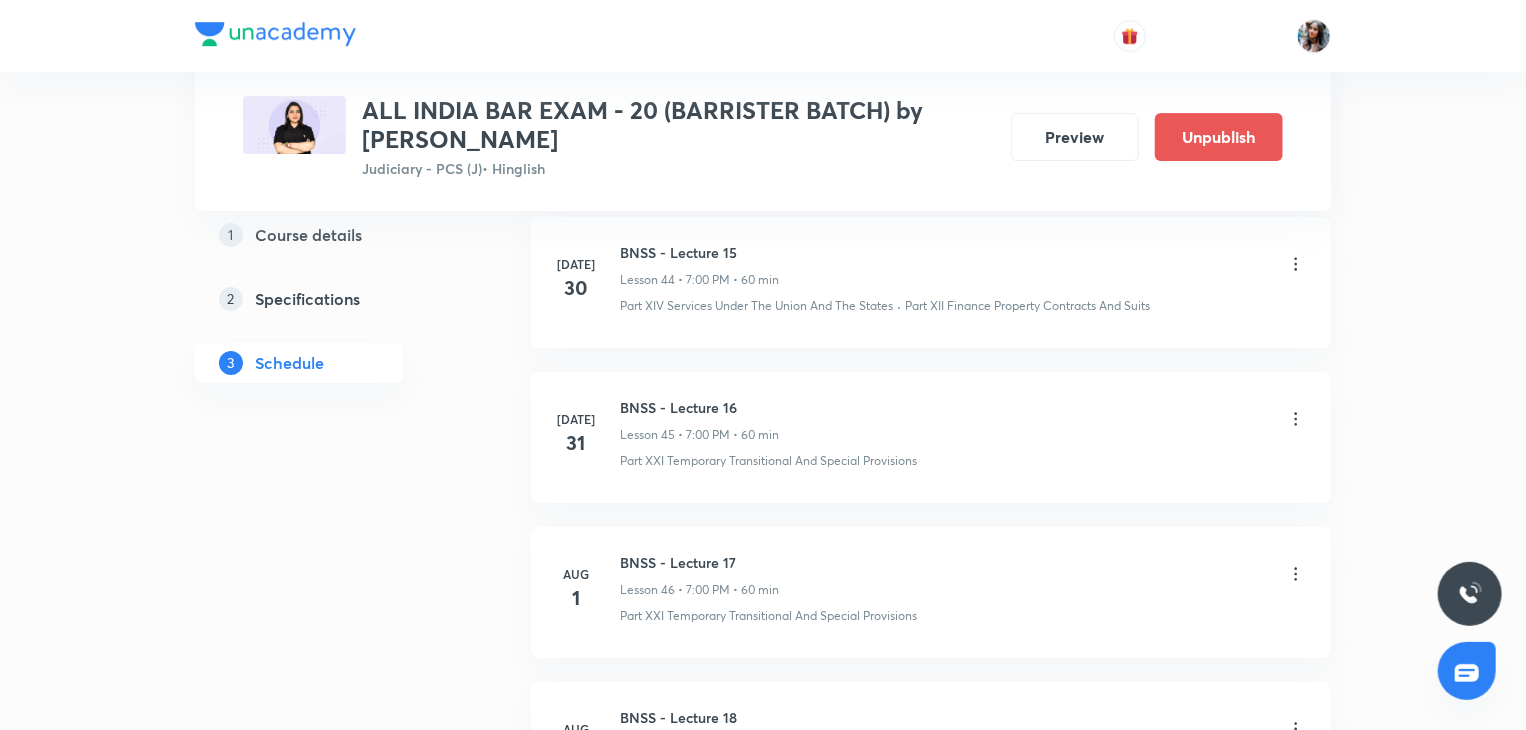 scroll, scrollTop: 7410, scrollLeft: 0, axis: vertical 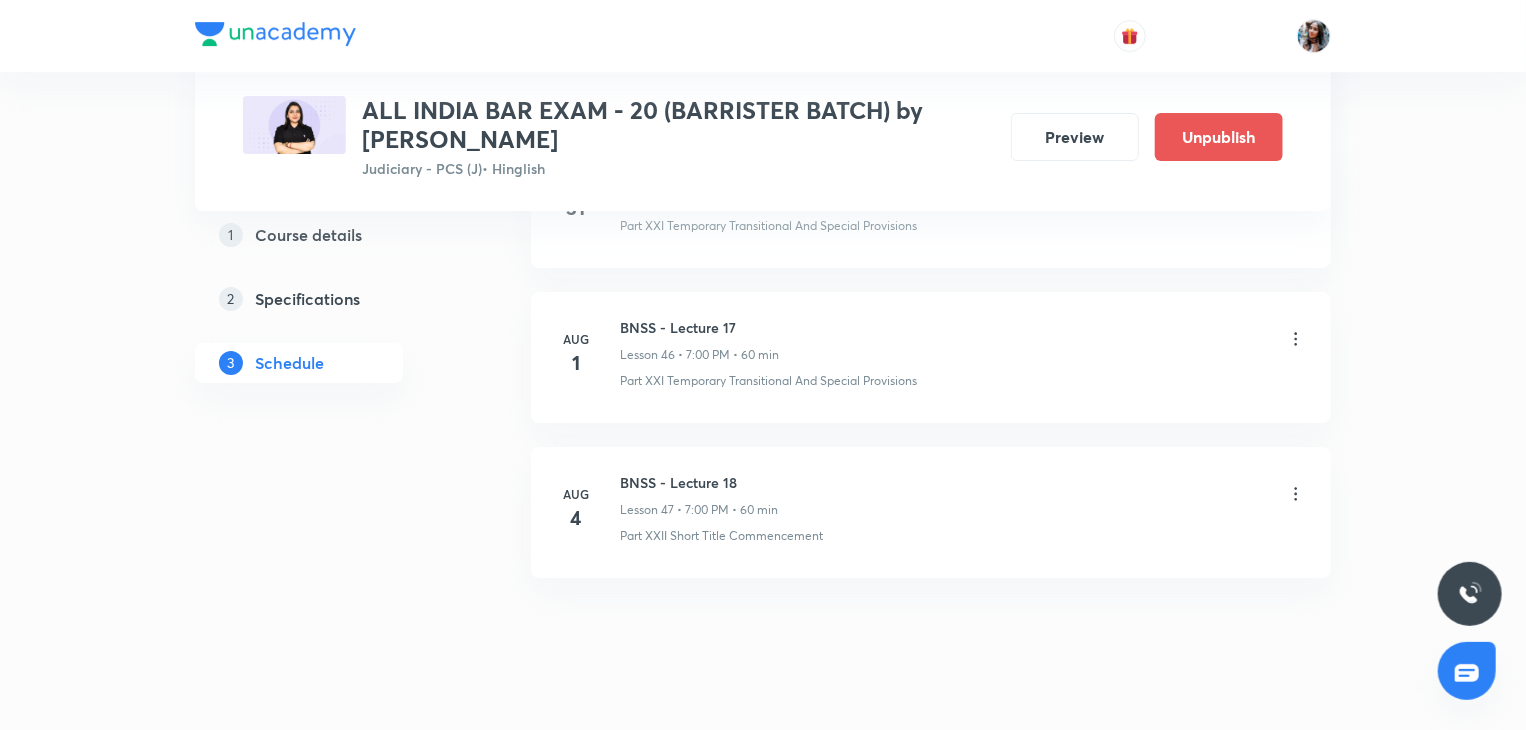 click on "BNSS - Lecture 18" at bounding box center (699, 482) 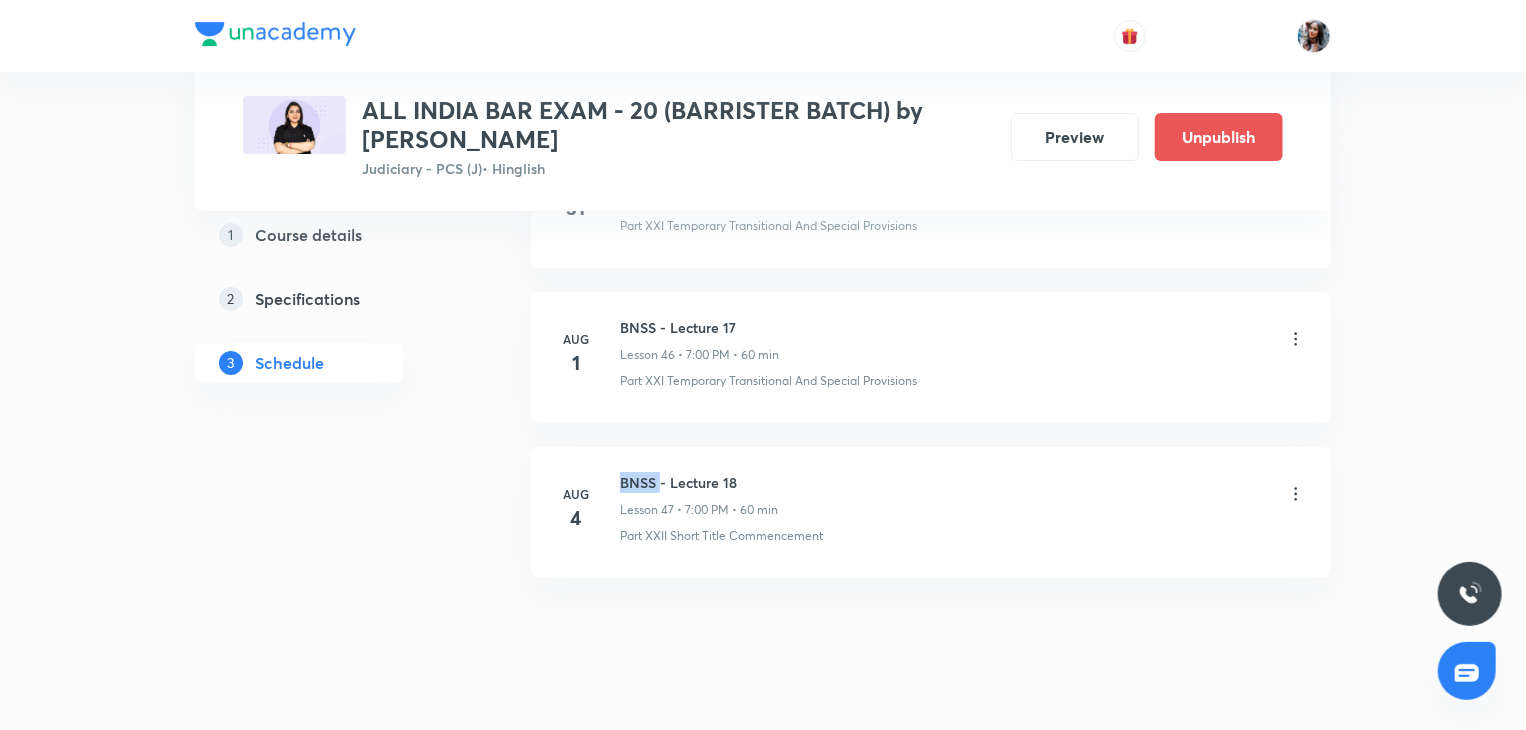 click on "BNSS - Lecture 18" at bounding box center [699, 482] 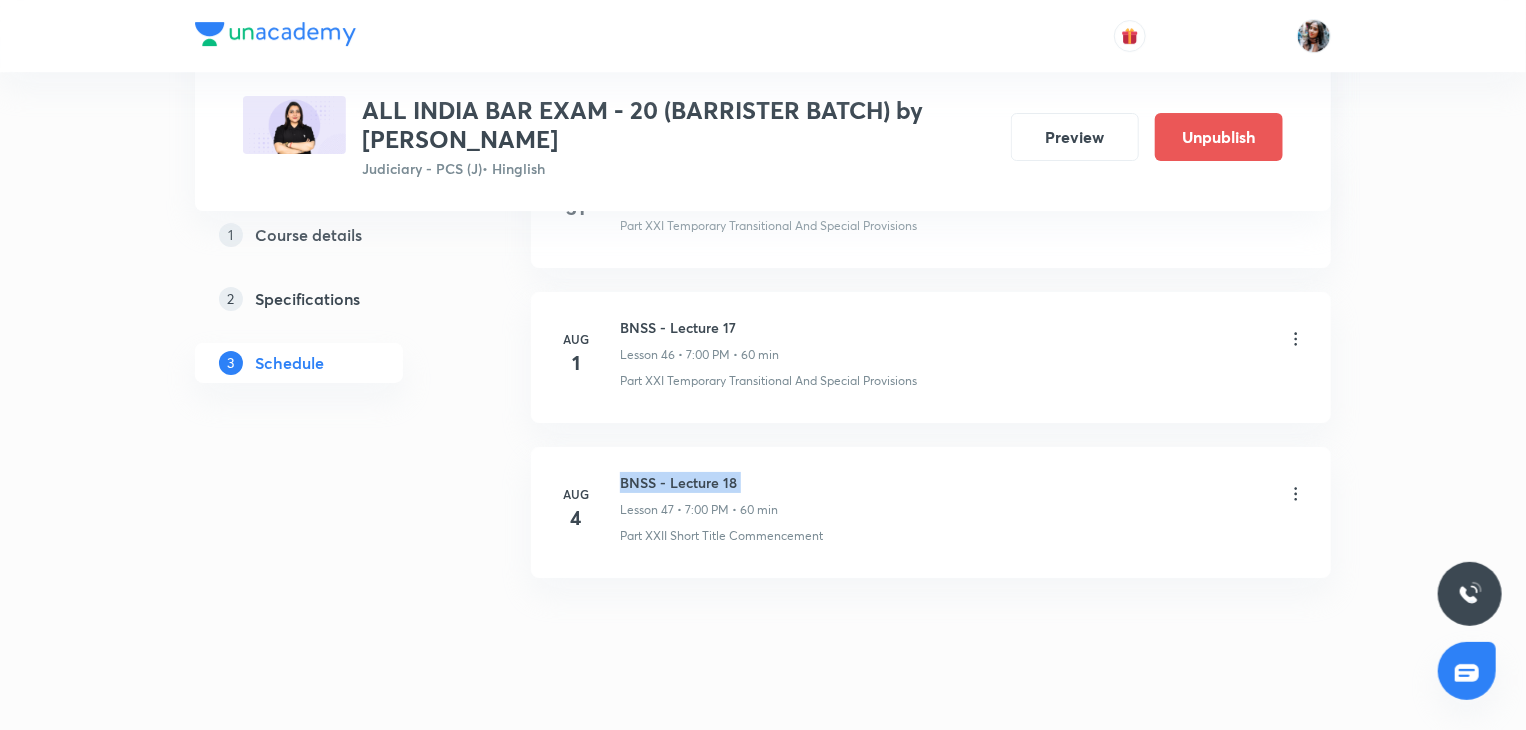 copy on "BNSS - Lecture 18" 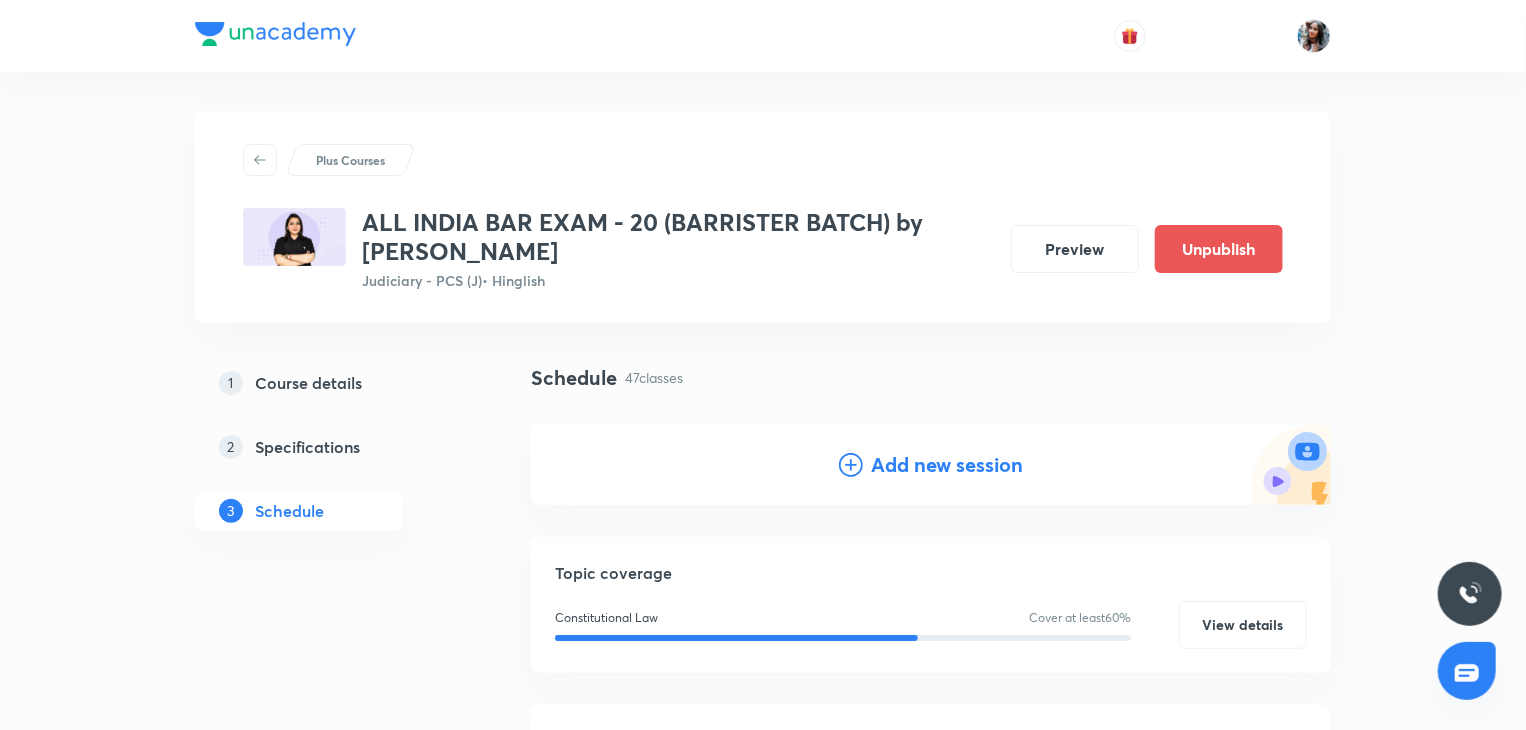 scroll, scrollTop: 0, scrollLeft: 0, axis: both 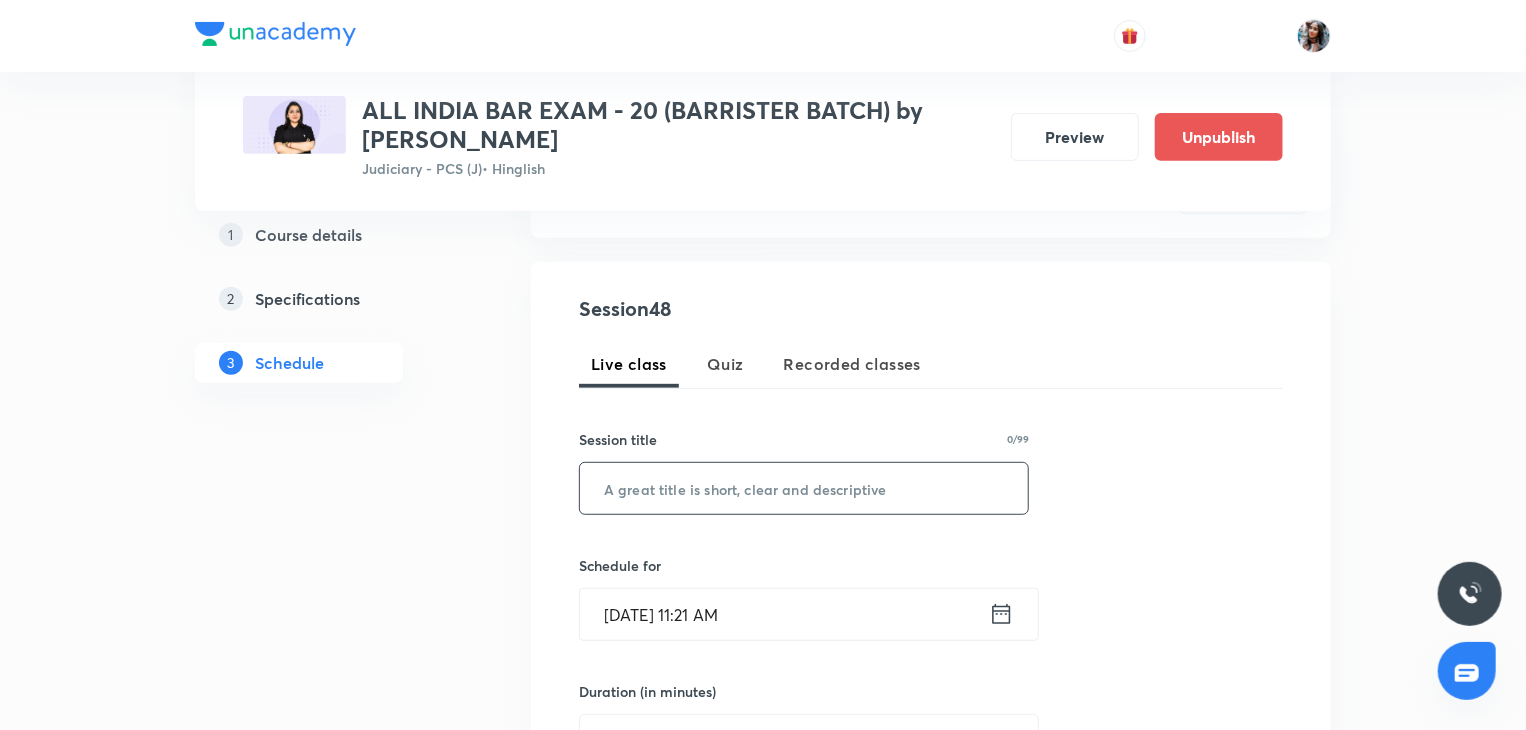 click at bounding box center (804, 488) 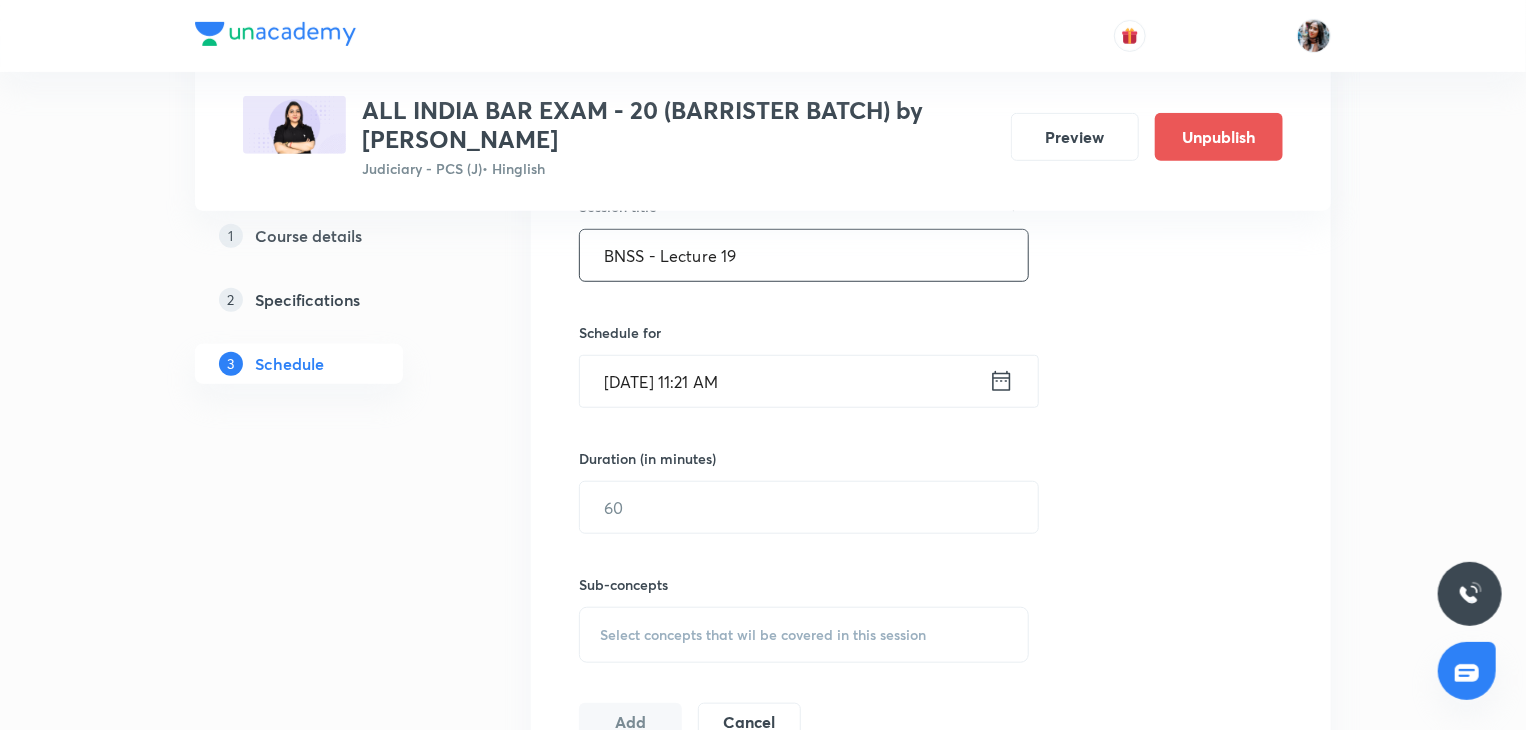 scroll, scrollTop: 556, scrollLeft: 0, axis: vertical 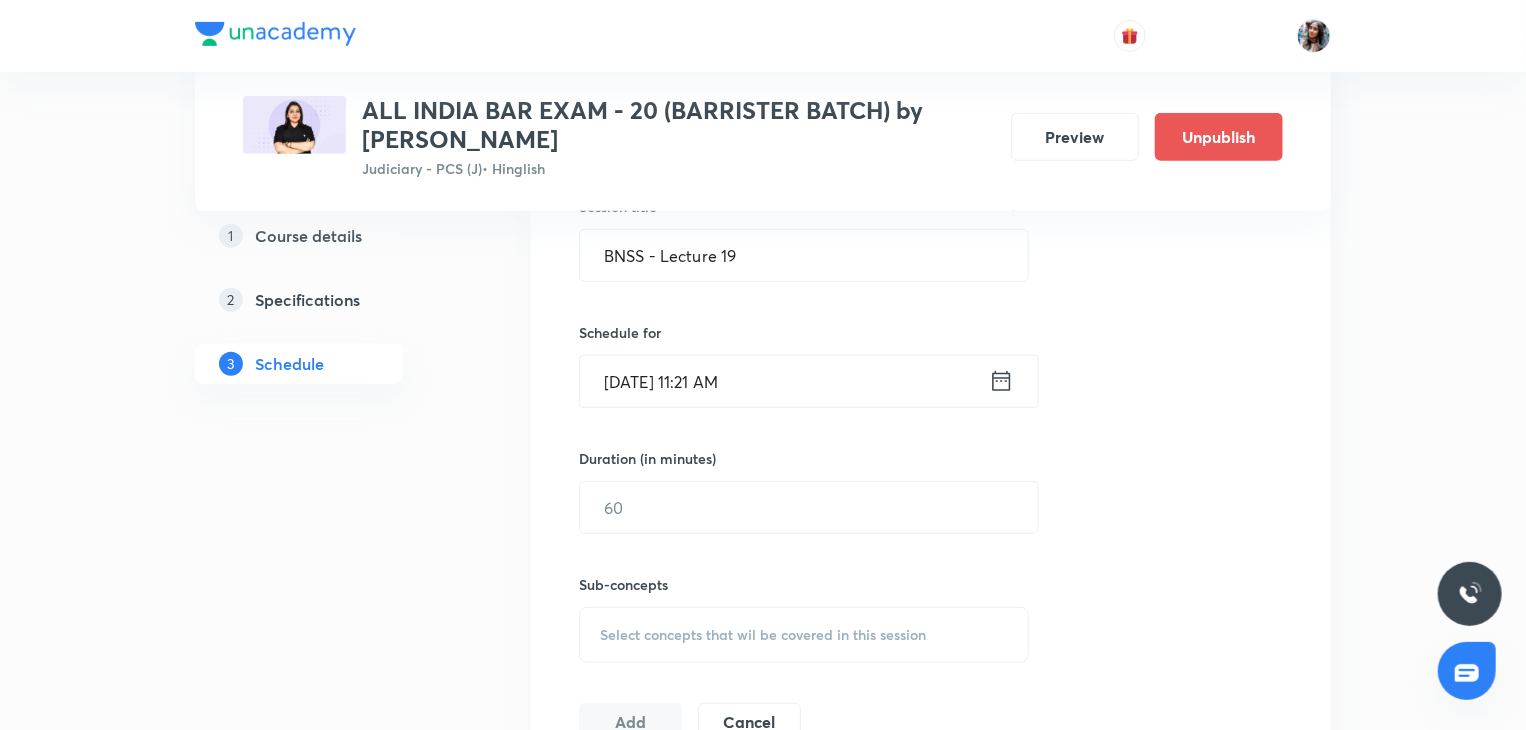 click on "Jul 30, 2025, 11:21 AM" at bounding box center (784, 381) 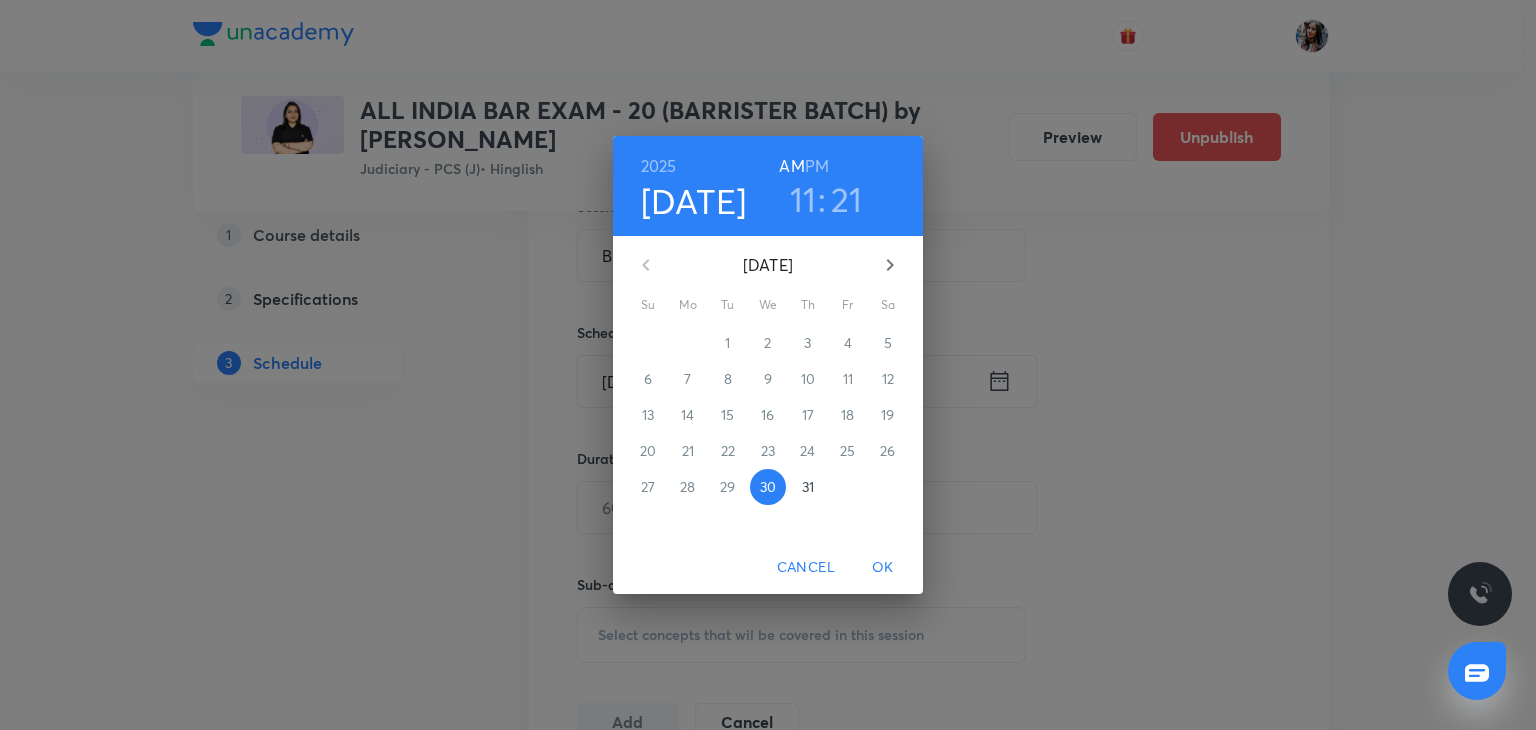 click at bounding box center (890, 265) 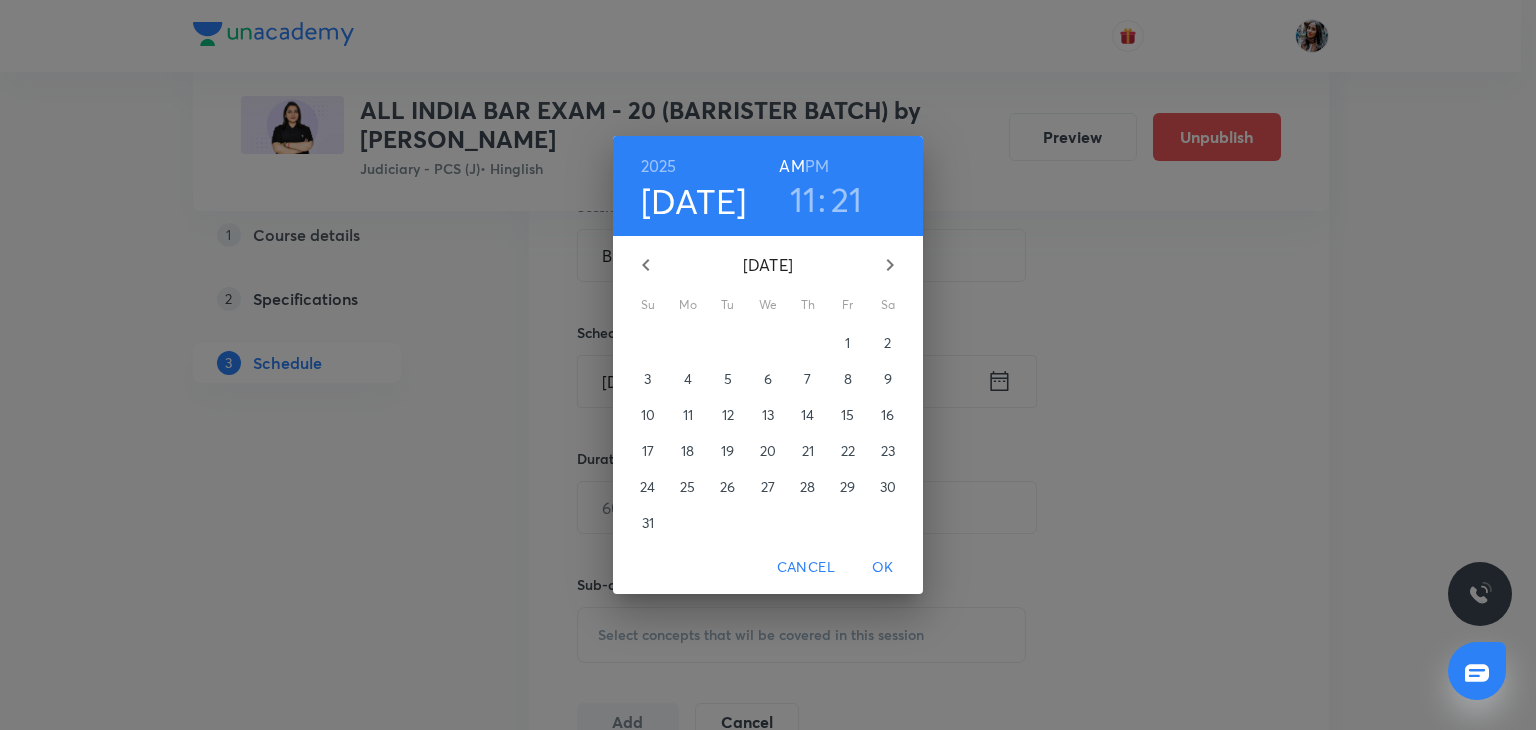 click on "5" at bounding box center (728, 379) 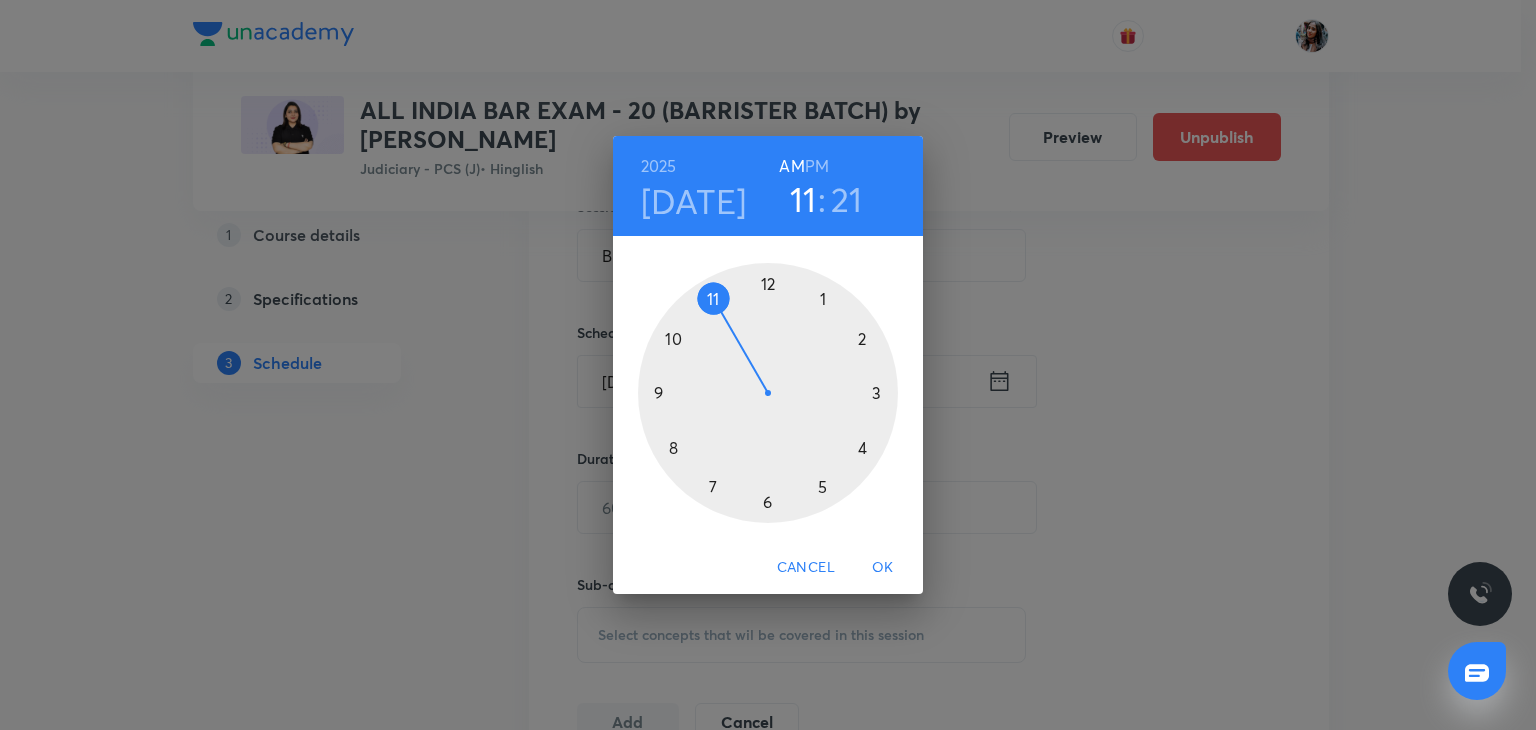 click on "PM" at bounding box center [817, 166] 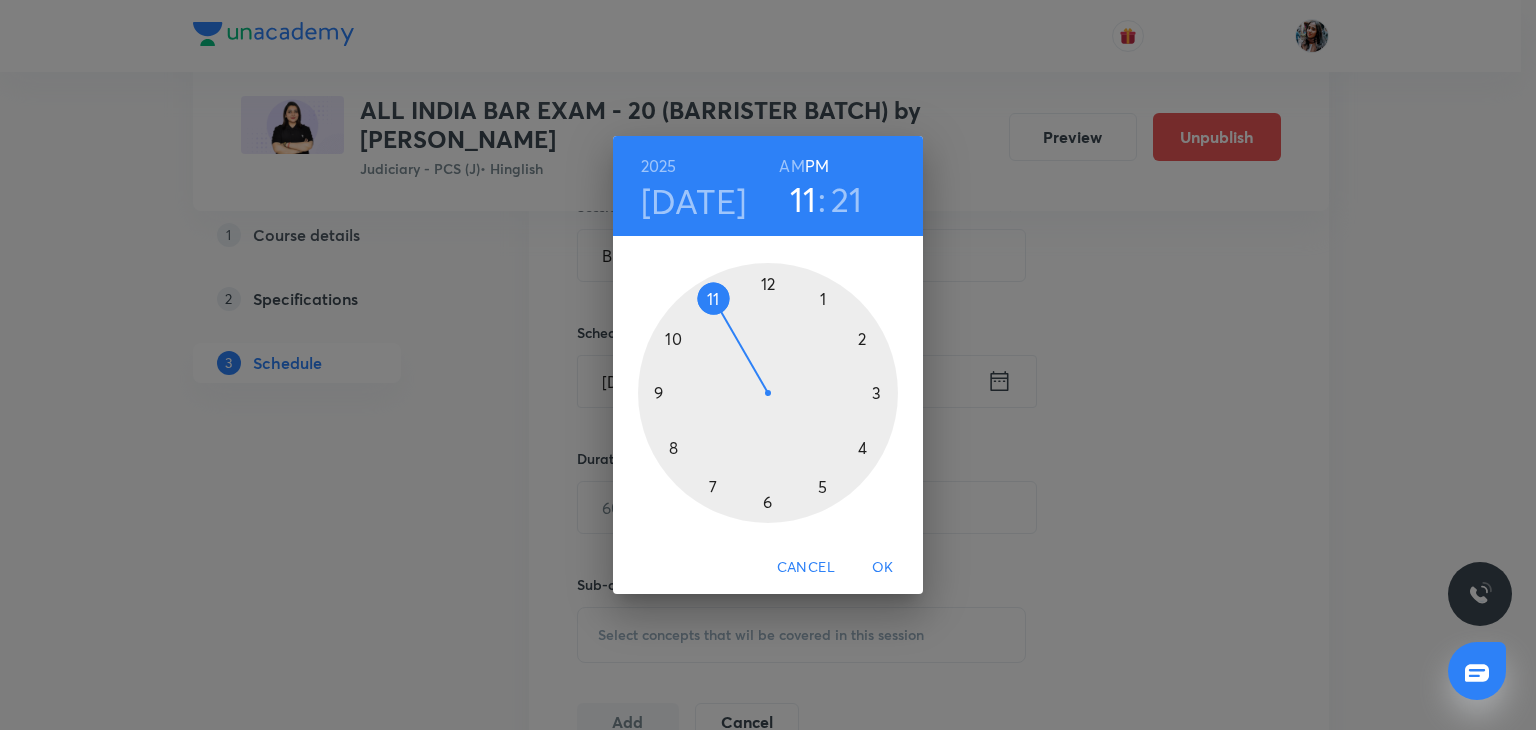 click at bounding box center (768, 393) 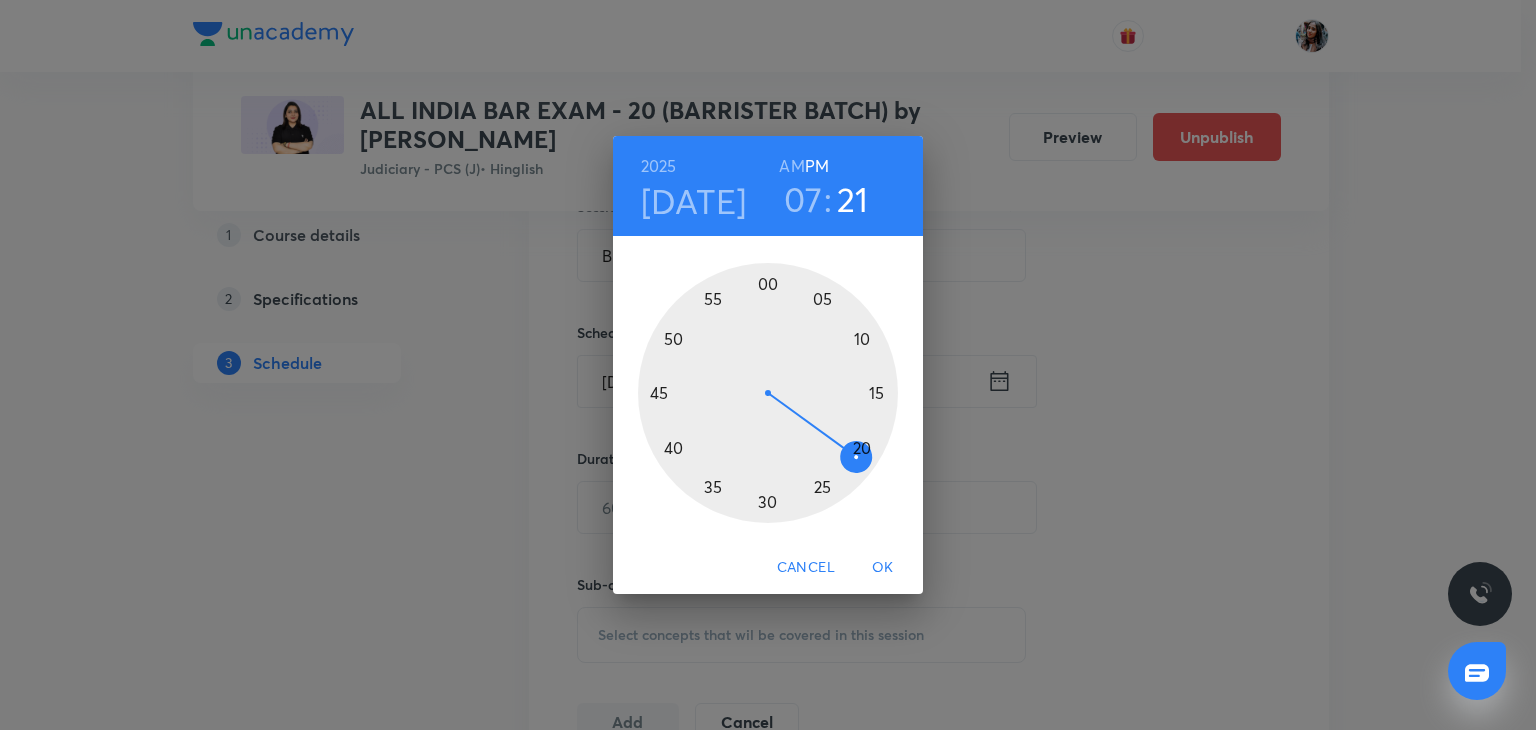 click at bounding box center [768, 393] 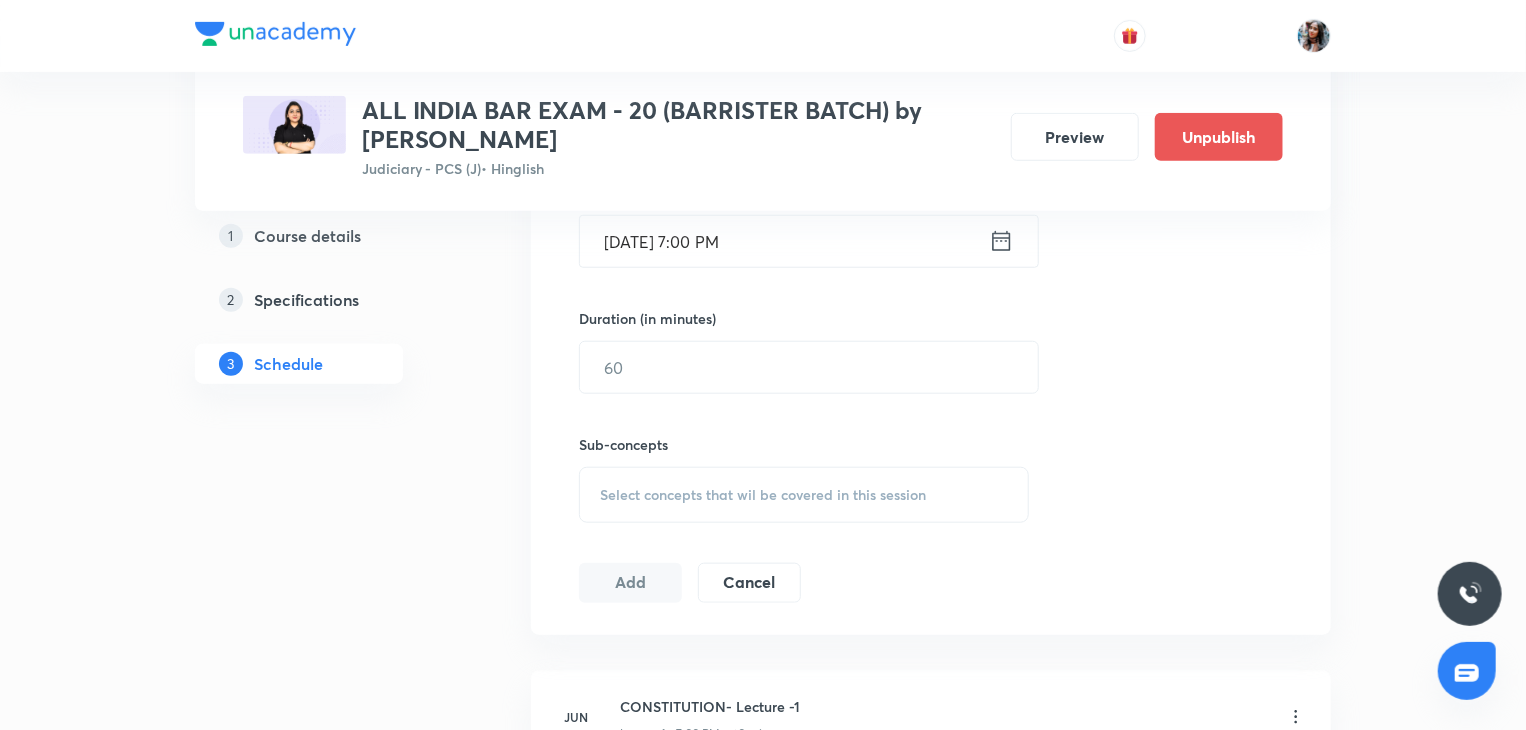 scroll, scrollTop: 696, scrollLeft: 0, axis: vertical 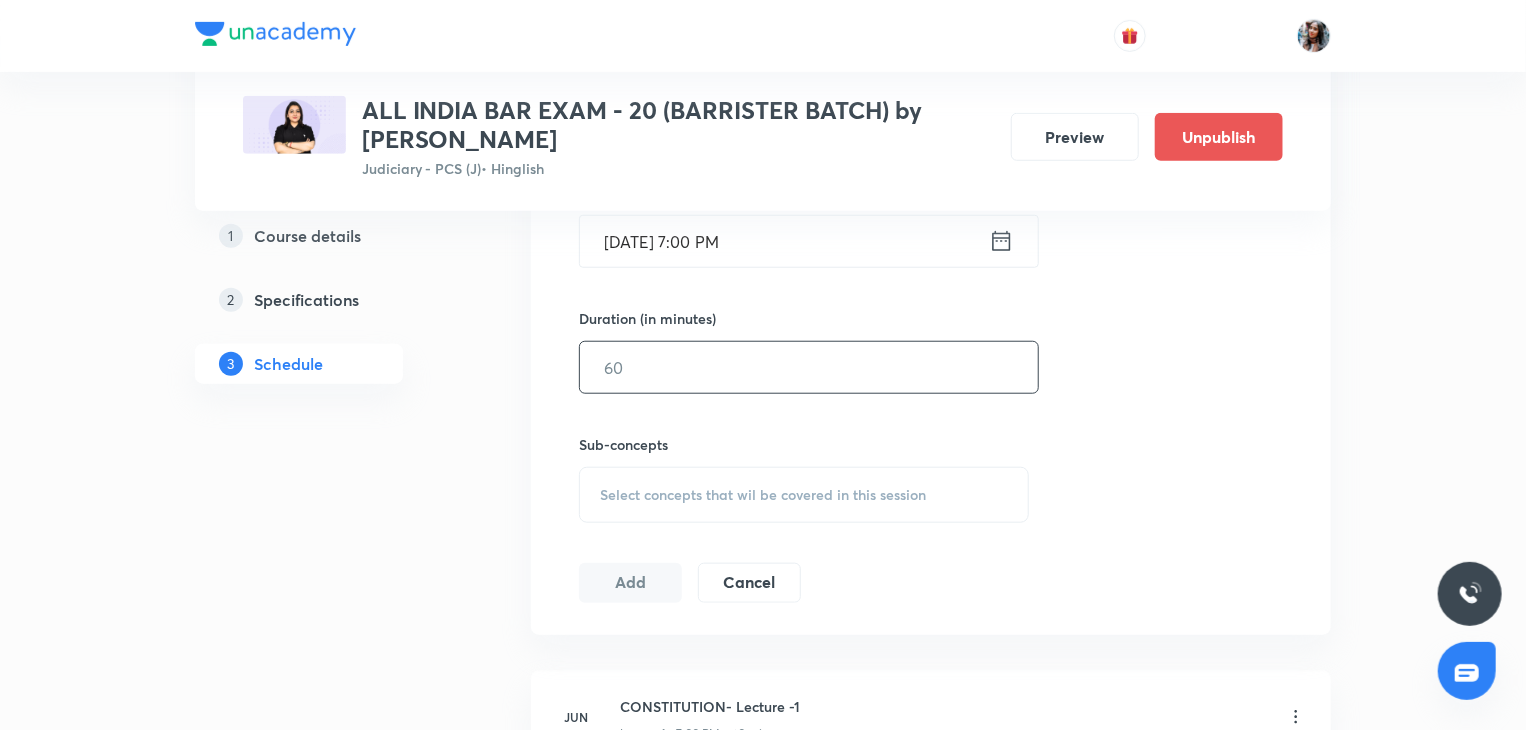 click at bounding box center (809, 367) 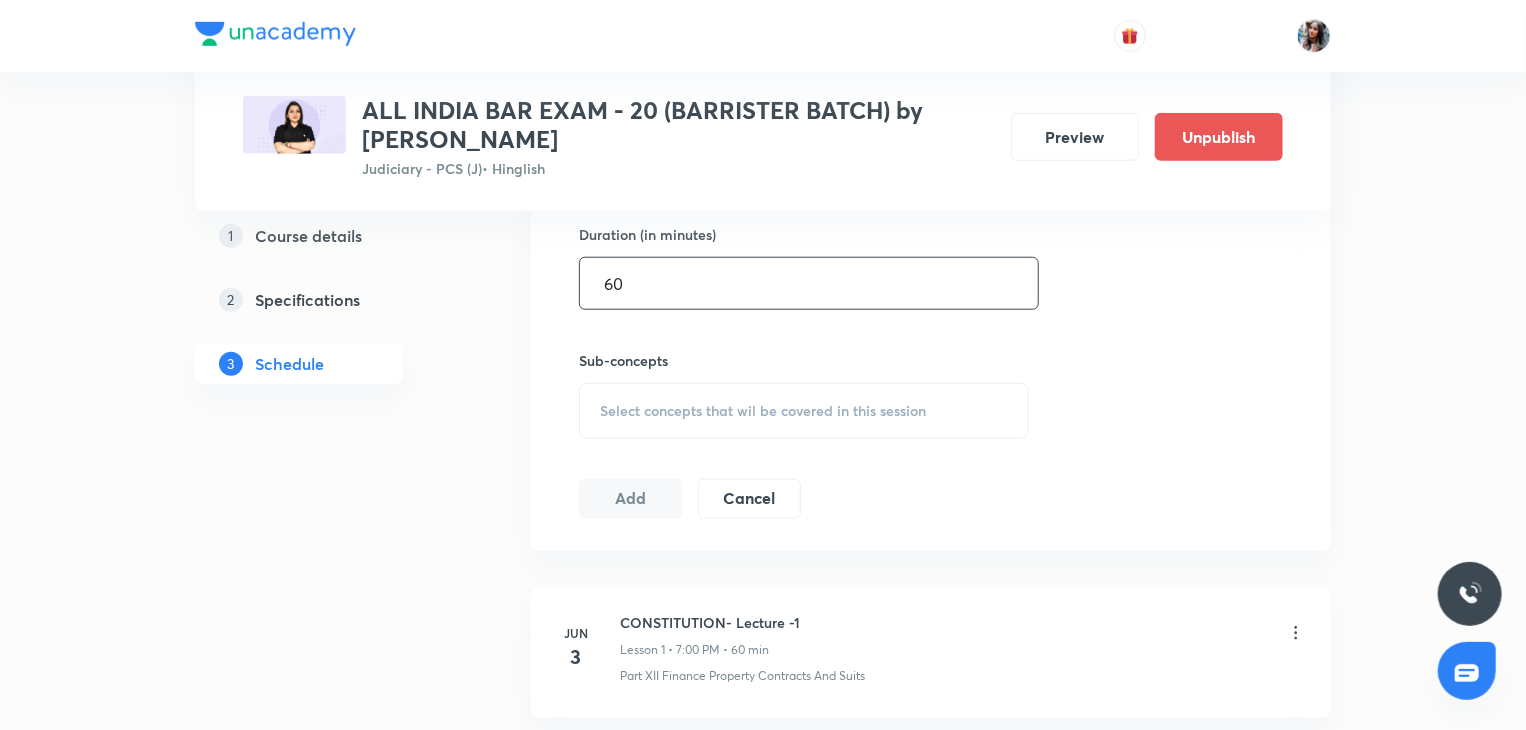 scroll, scrollTop: 780, scrollLeft: 0, axis: vertical 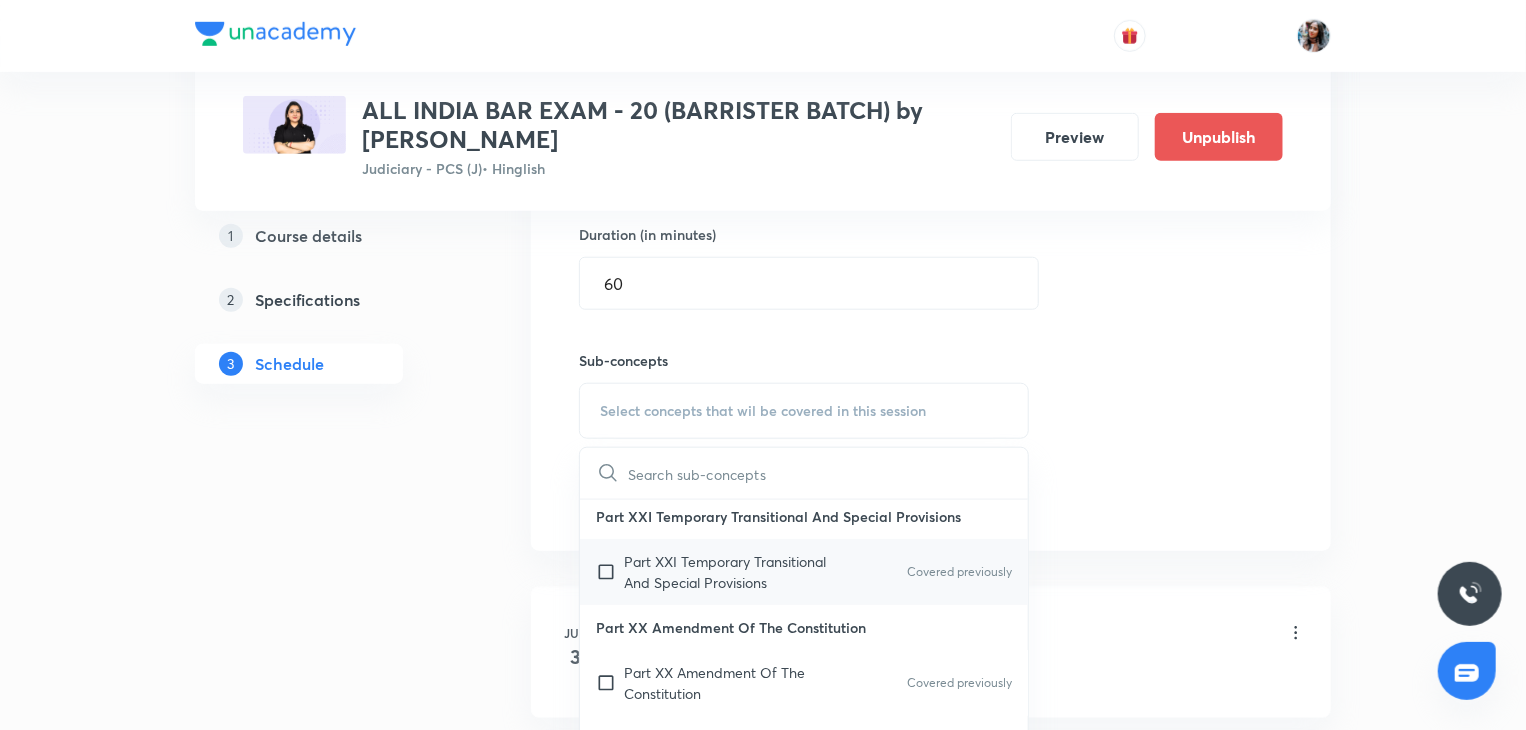 click on "Part XXI Temporary Transitional And Special Provisions" at bounding box center (725, 572) 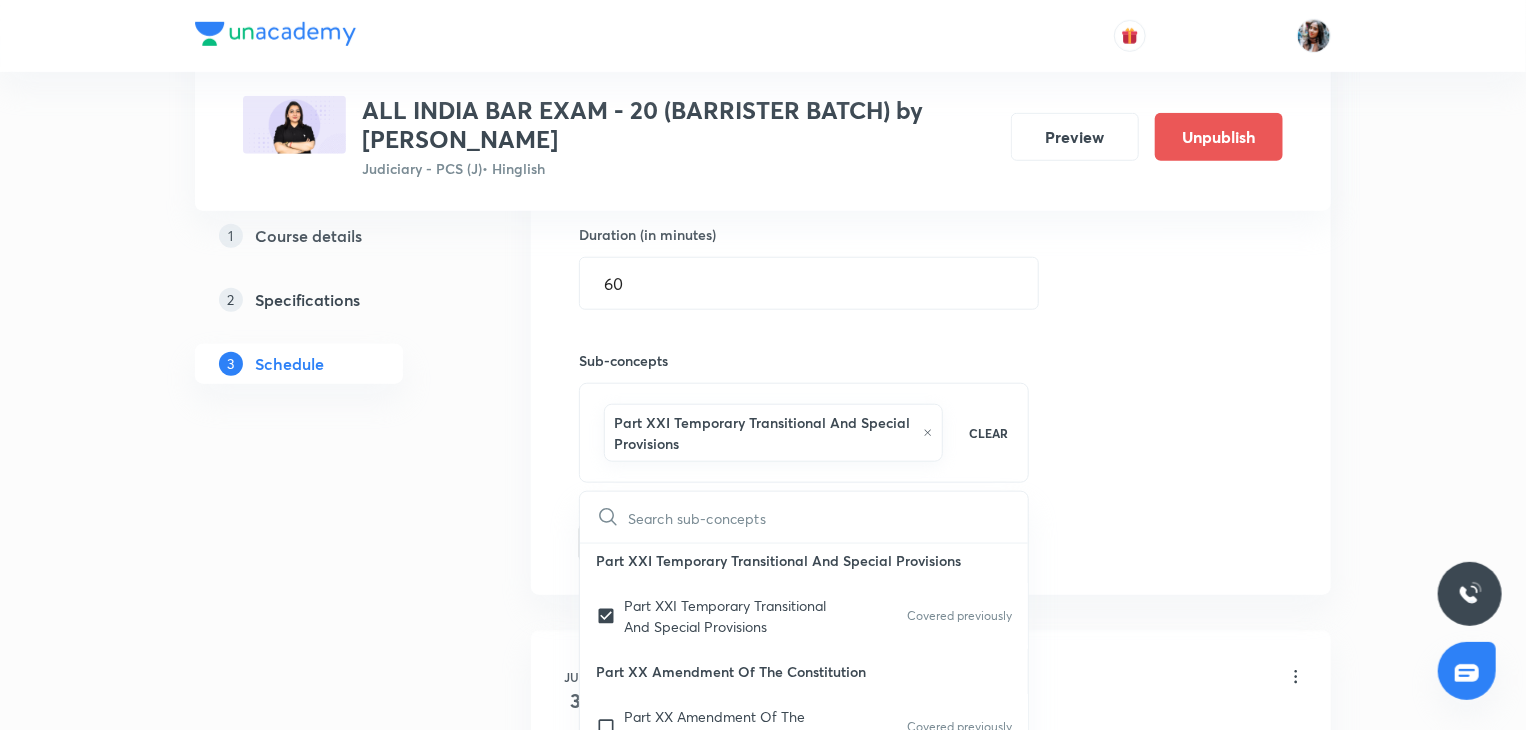 click on "Session  48 Live class Quiz Recorded classes Session title 17/99 BNSS - Lecture 19 ​ Schedule for Aug 5, 2025, 7:00 PM ​ Duration (in minutes) 60 ​ Sub-concepts Part XXI Temporary Transitional And Special Provisions CLEAR ​ Preamble Preamble Covered previously Schedule Schedule Covered previously Authoritative Text In Hindi And Repeals Authoritative Text In Hindi And Repeals Covered previously Part XXII Short Title Commencement Part XXII Short Title Commencement Covered previously Part XXI Temporary Transitional And Special Provisions Part XXI Temporary Transitional And Special Provisions Covered previously Part XX Amendment Of The Constitution Part XX Amendment Of The Constitution Covered previously Part XIX Miscellaneous Part XIX Miscellaneous Covered previously Part XVIII Emergency Provisions Part XVIII Emergency Provisions Covered previously Part XVII Official Language Part XVII Official Language Covered previously Part XVI Special Provisions Relating To Certain Classes Covered previously Governor" at bounding box center [931, 200] 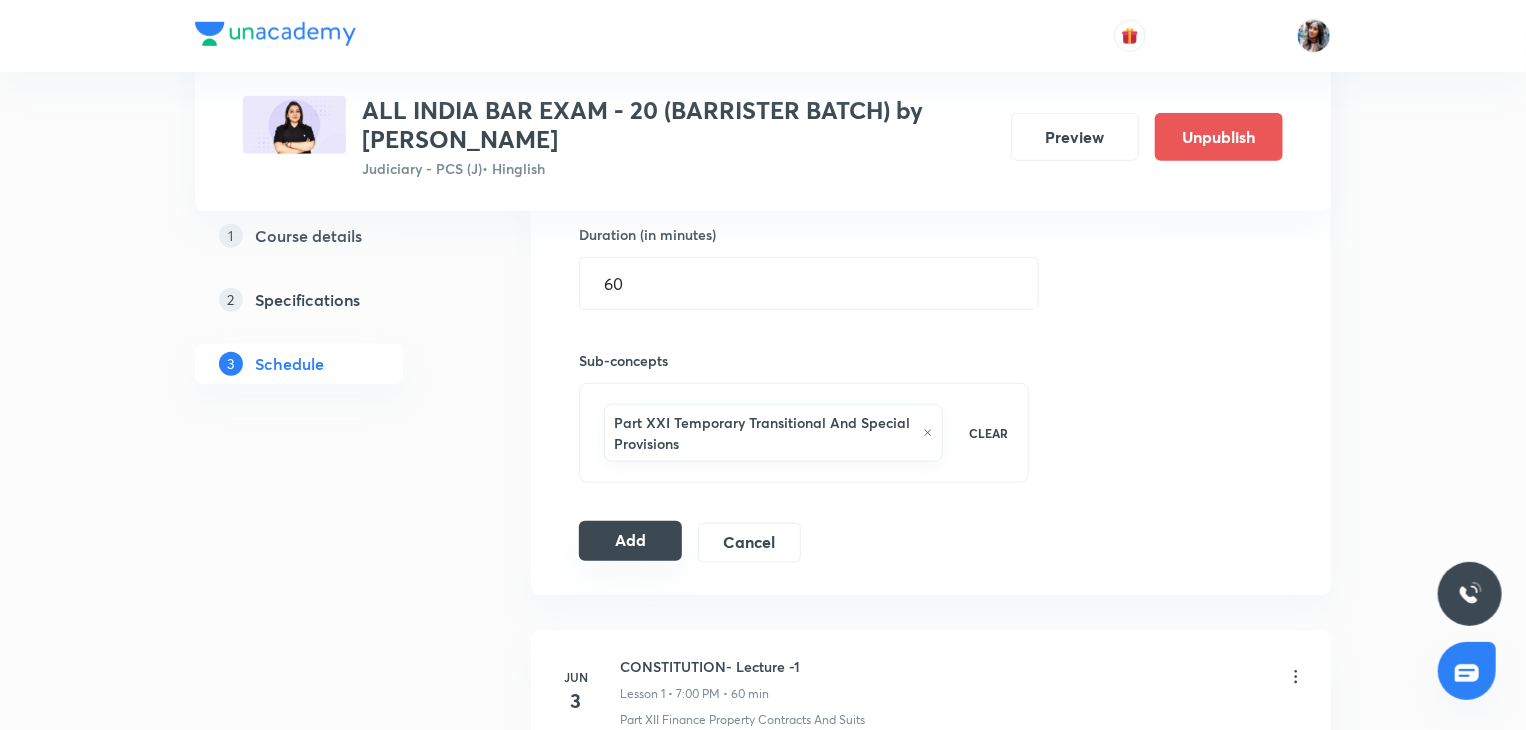 click on "Add" at bounding box center [630, 541] 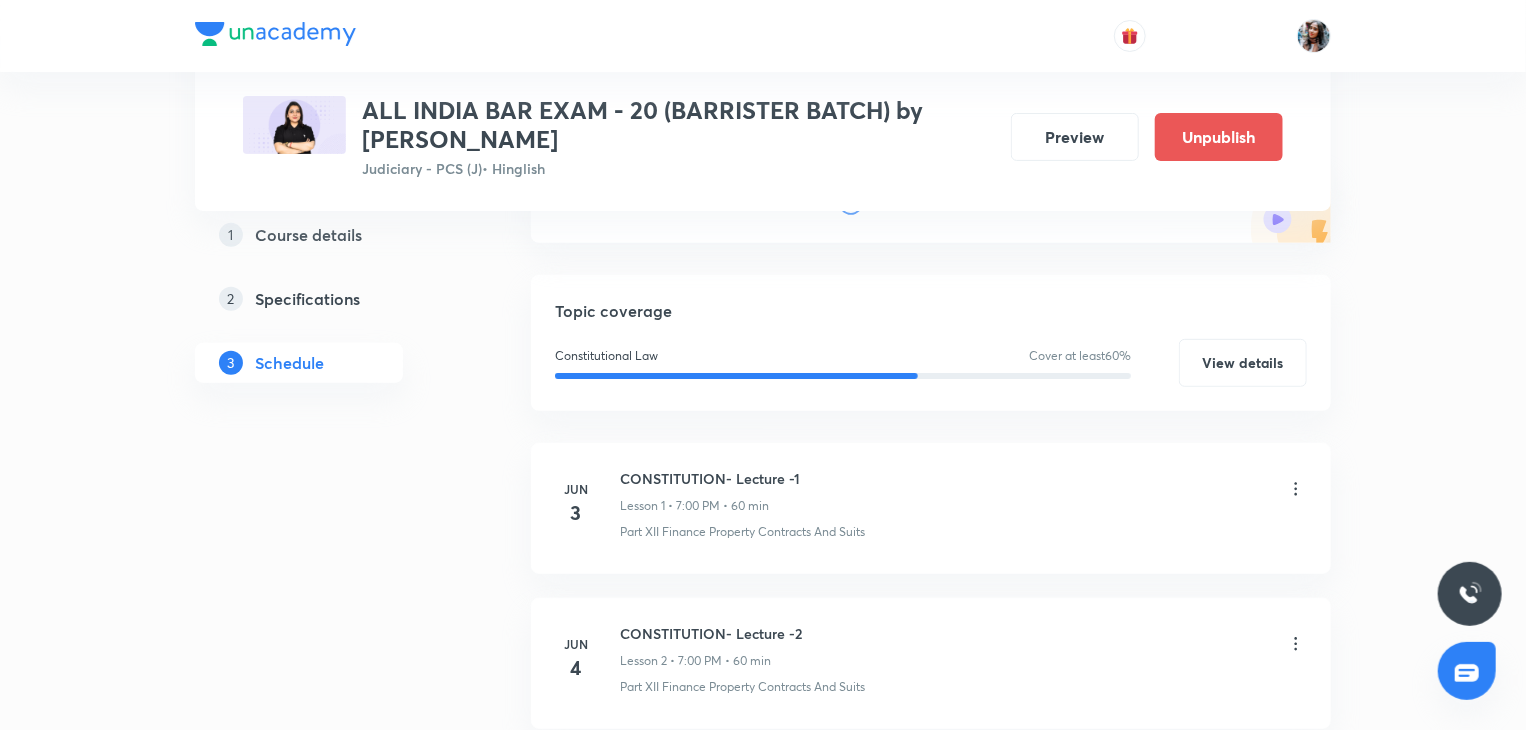 scroll, scrollTop: 0, scrollLeft: 0, axis: both 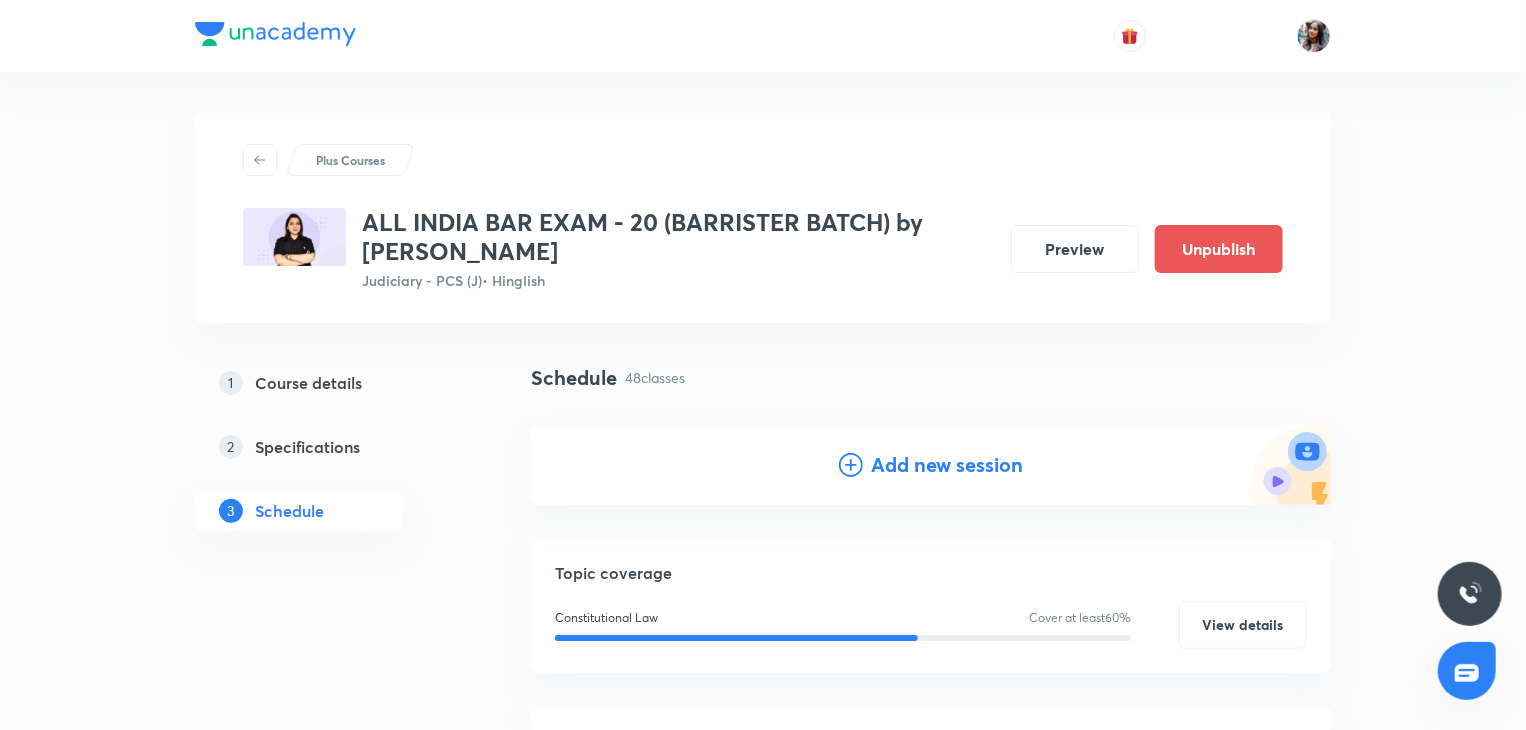 click on "Add new session" at bounding box center (947, 465) 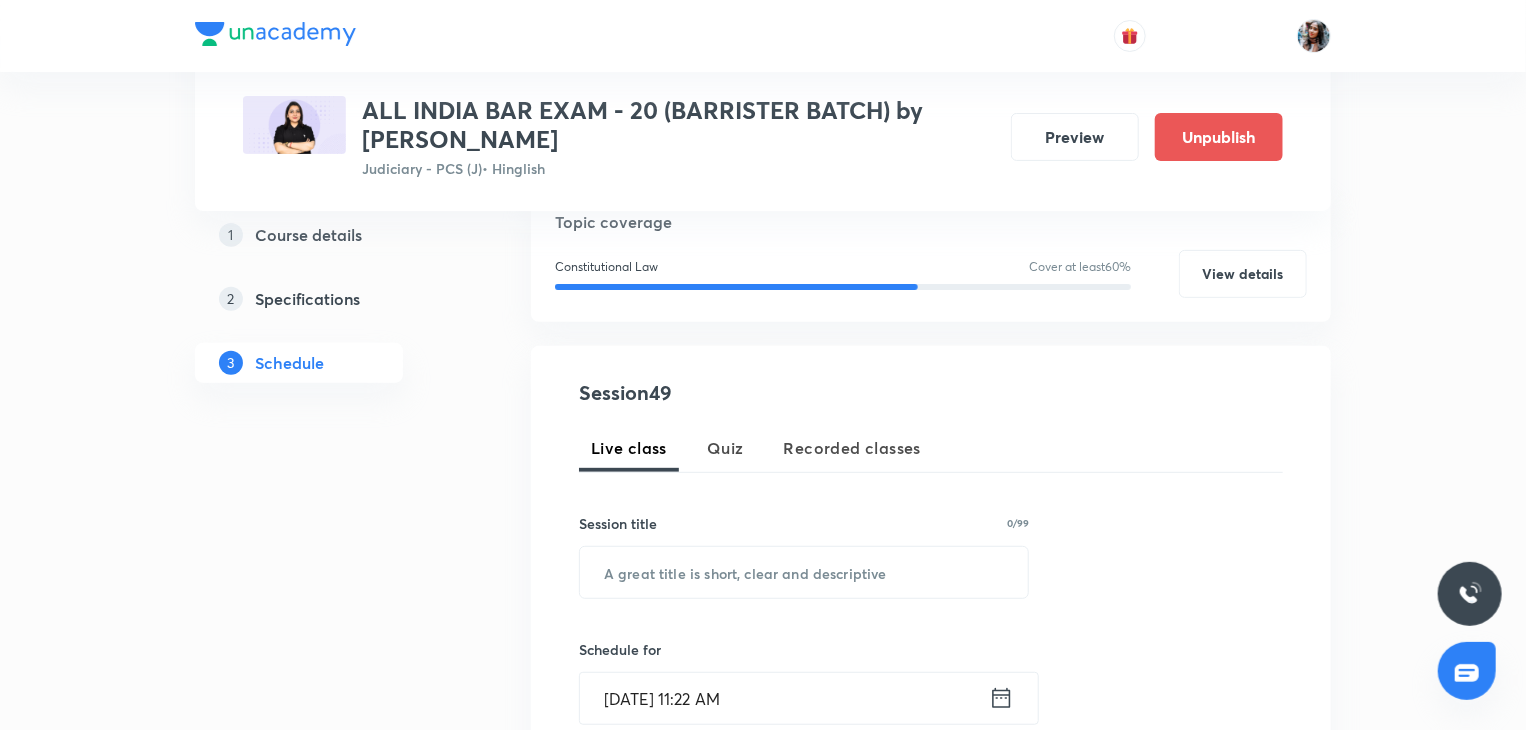 scroll, scrollTop: 240, scrollLeft: 0, axis: vertical 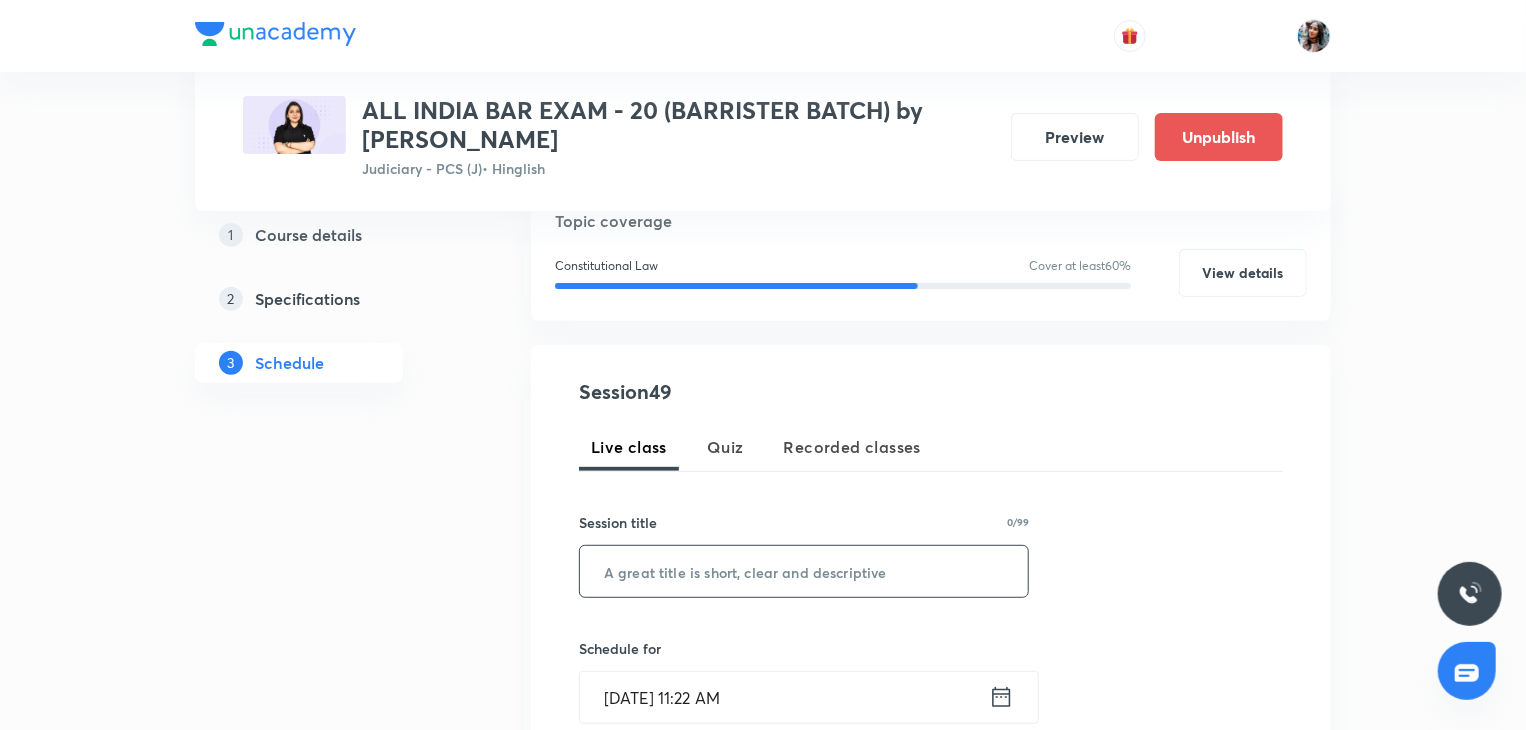 click at bounding box center (804, 571) 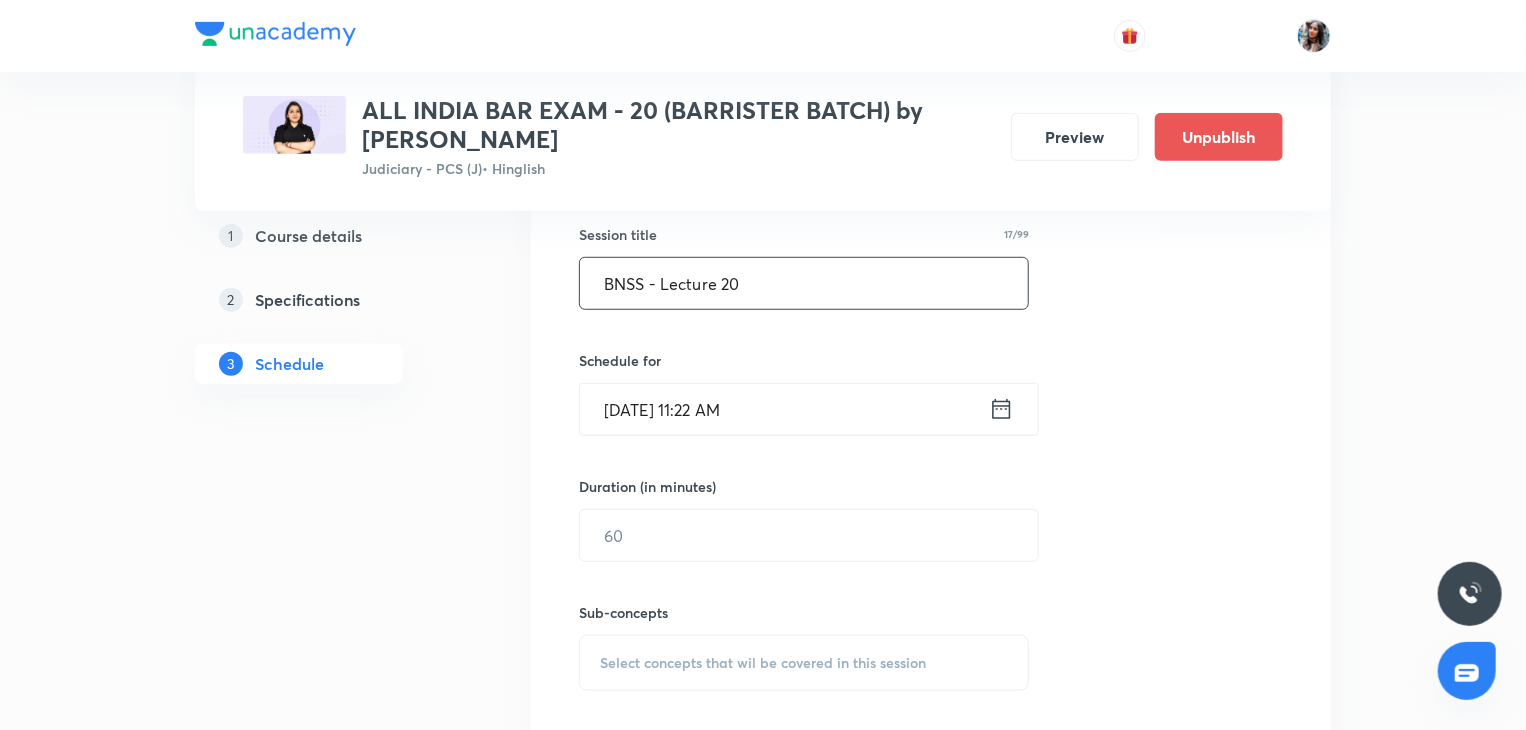 scroll, scrollTop: 530, scrollLeft: 0, axis: vertical 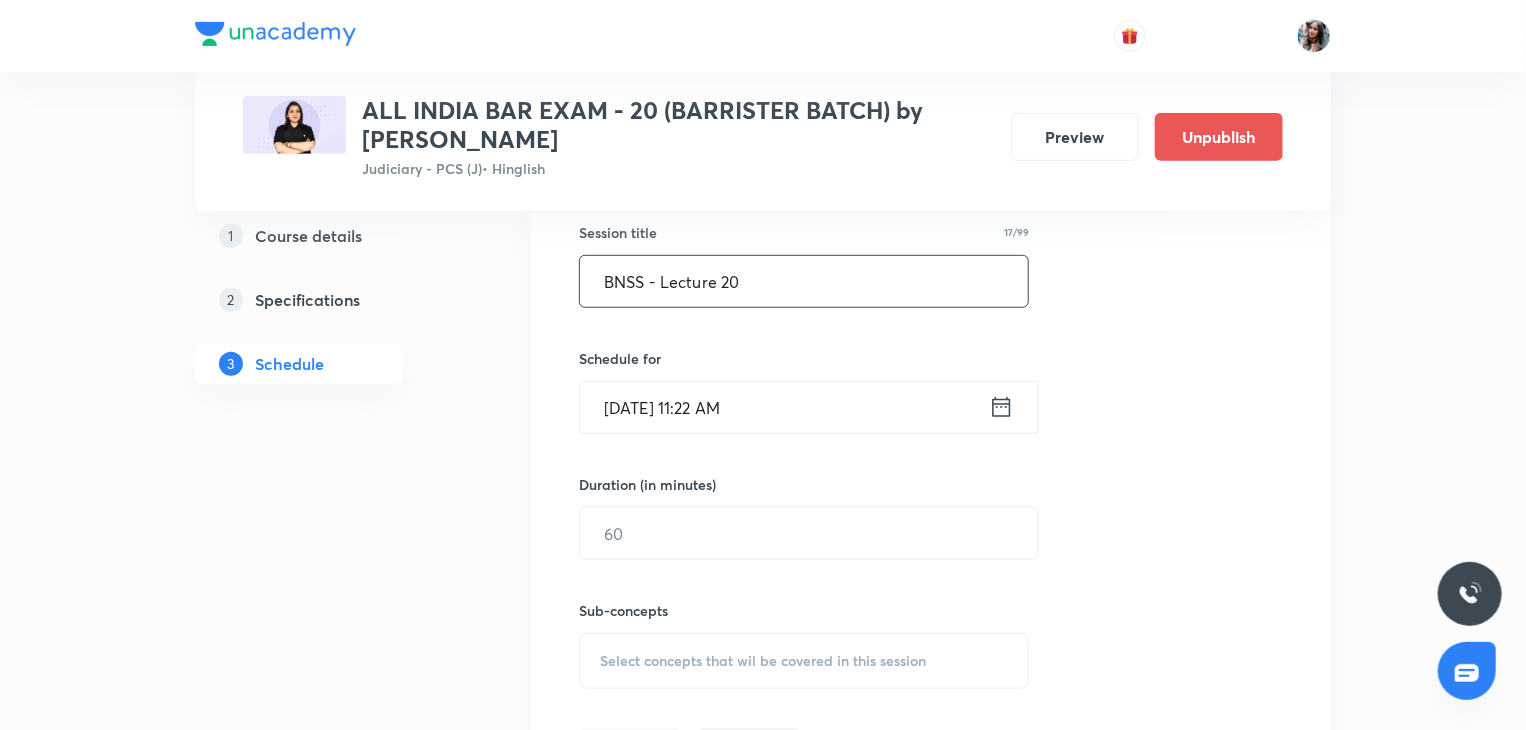 type on "BNSS - Lecture 20" 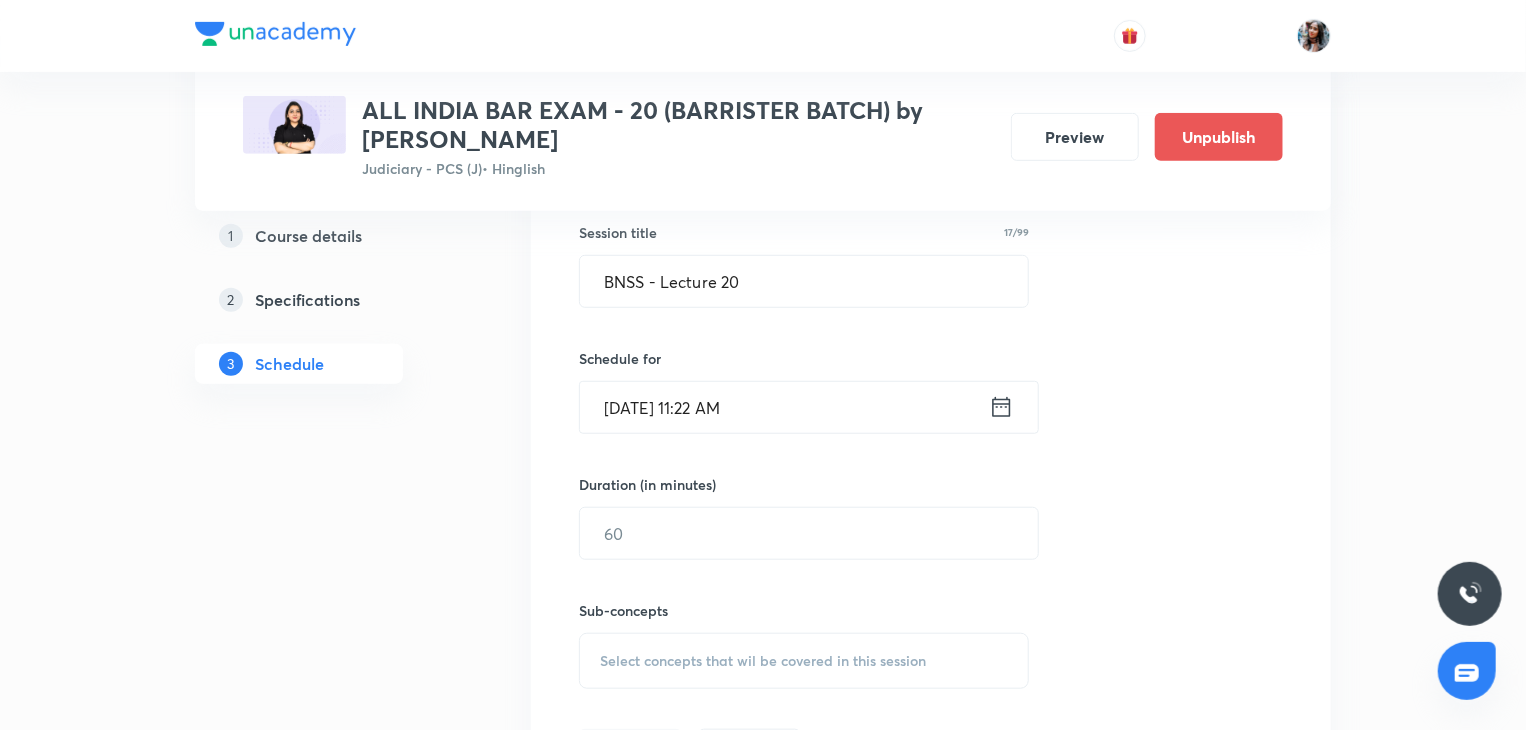 click on "Jul 30, 2025, 11:22 AM" at bounding box center (784, 407) 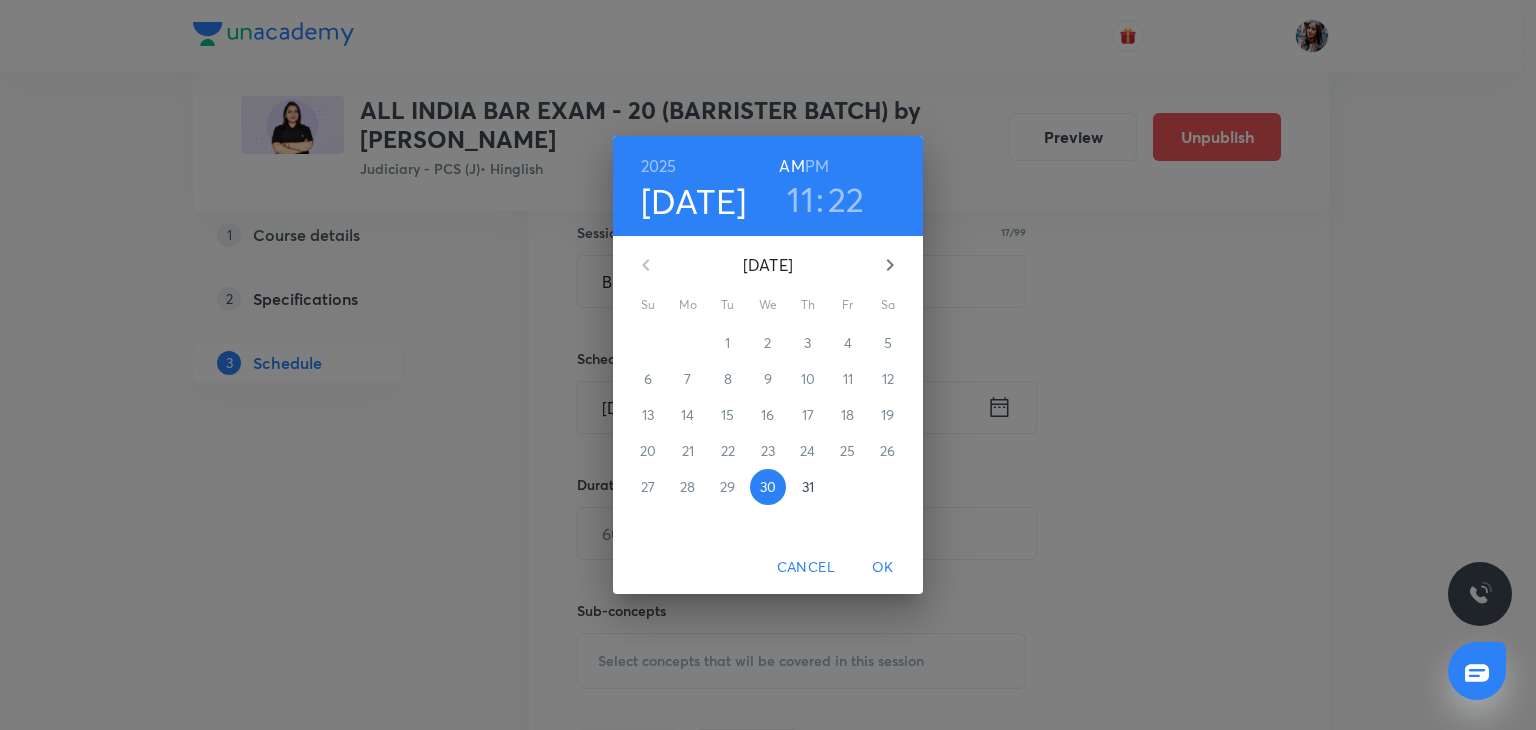 click at bounding box center (890, 265) 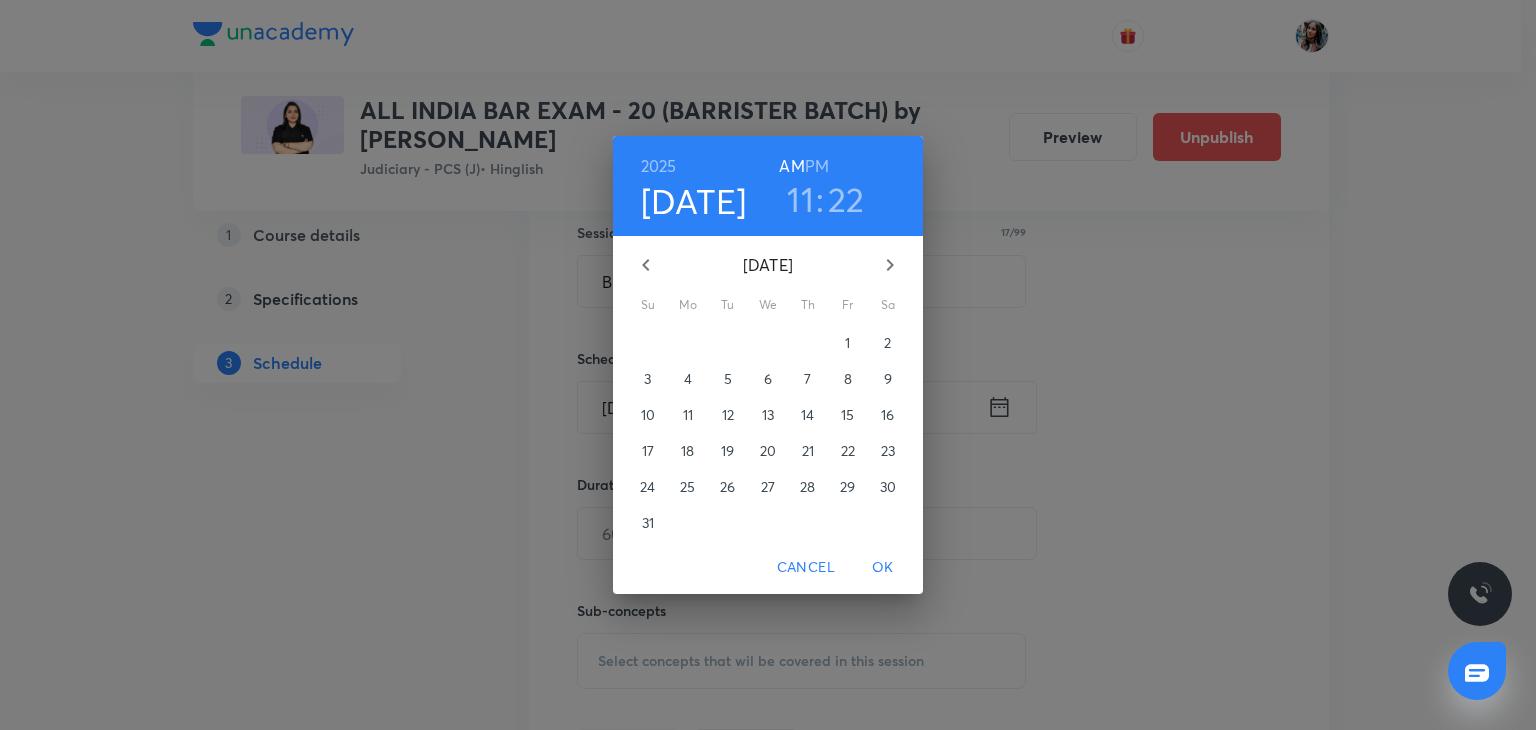 click on "6" at bounding box center (768, 379) 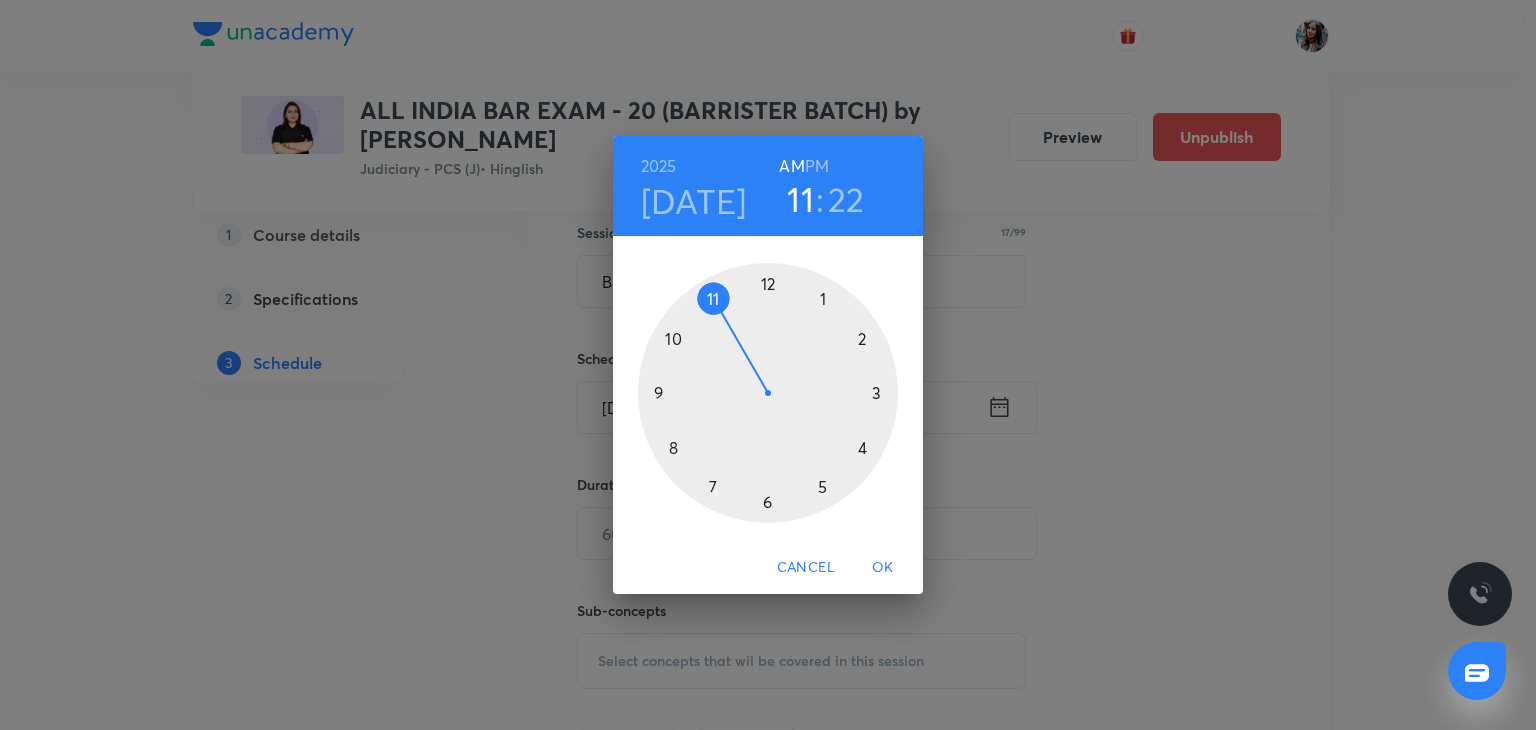 click on "PM" at bounding box center (817, 166) 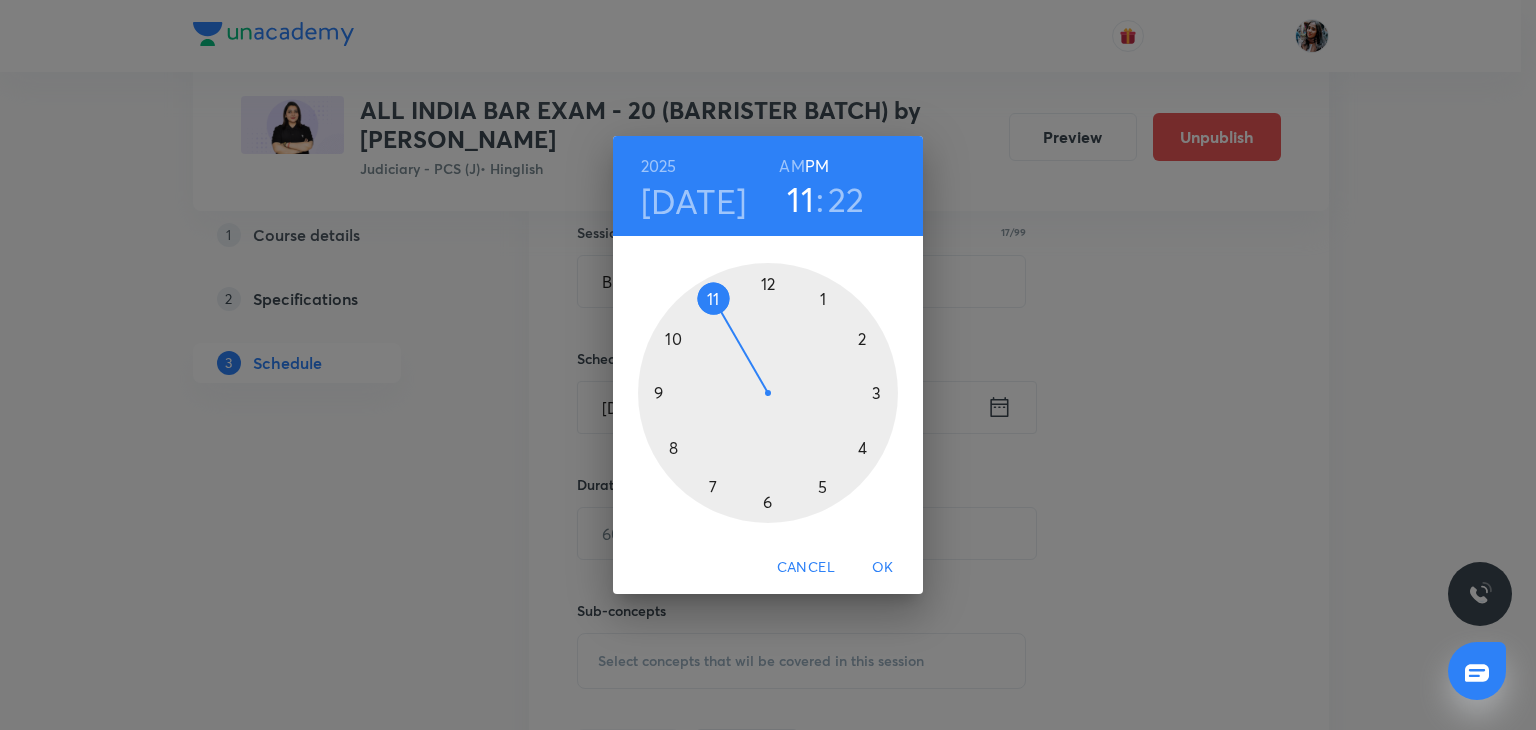 click at bounding box center [768, 393] 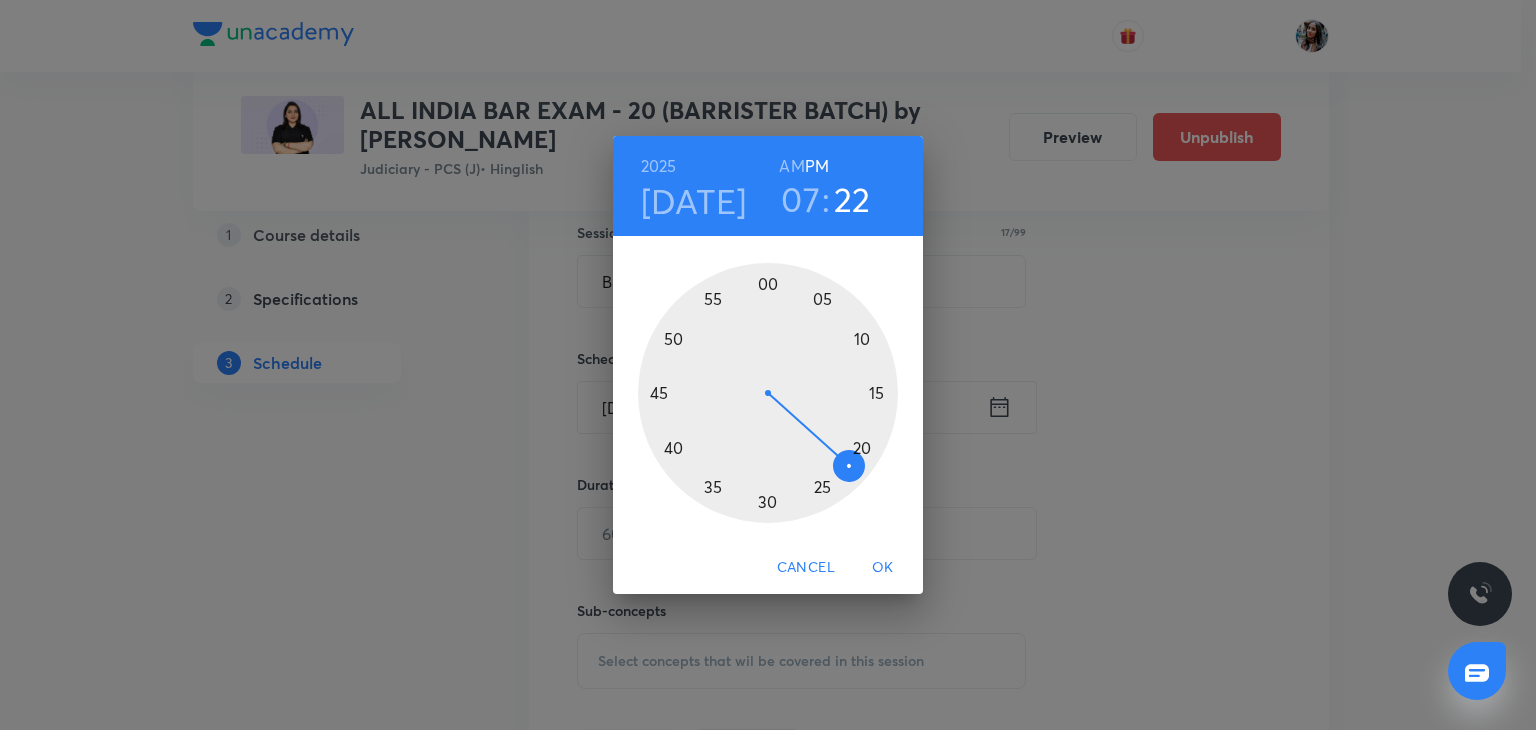 click at bounding box center [768, 393] 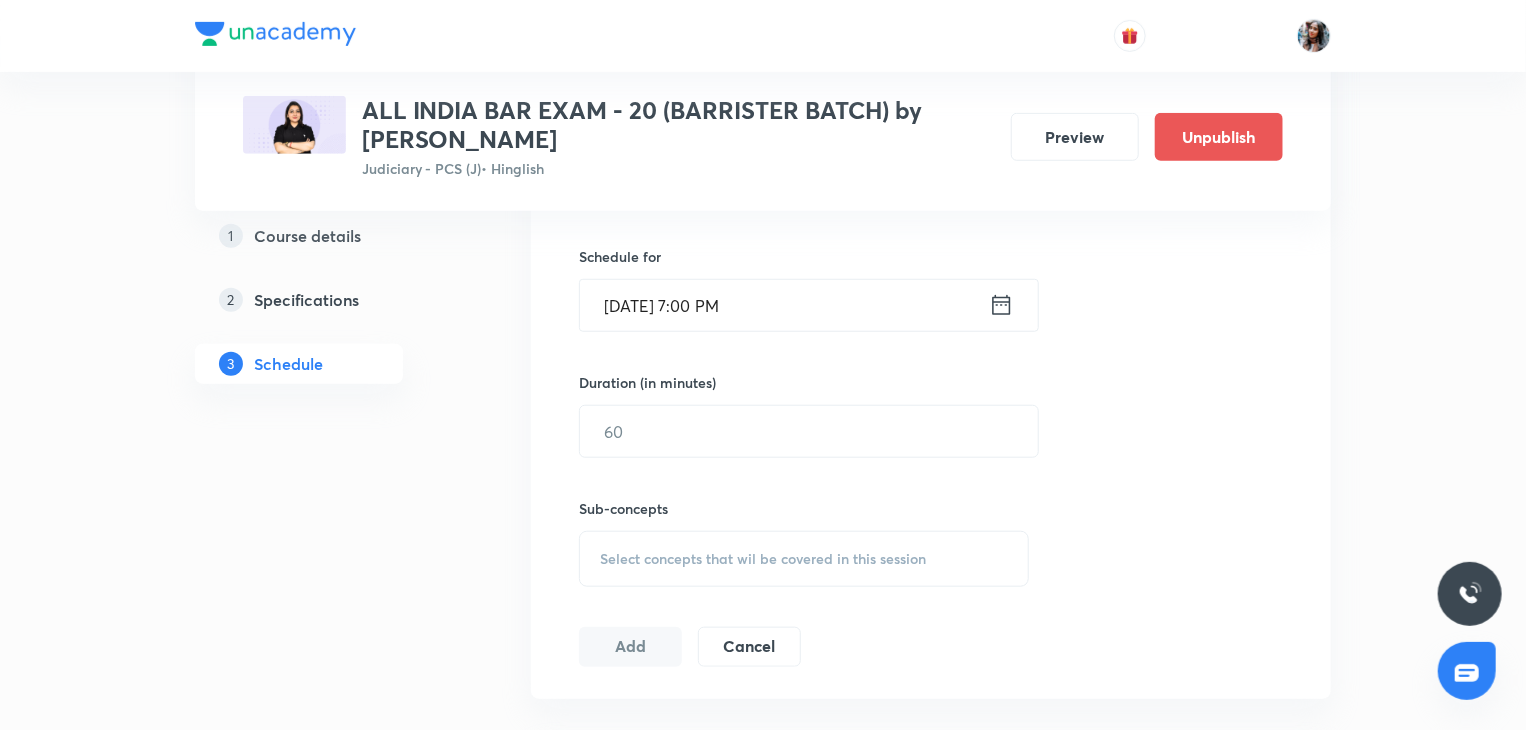 scroll, scrollTop: 636, scrollLeft: 0, axis: vertical 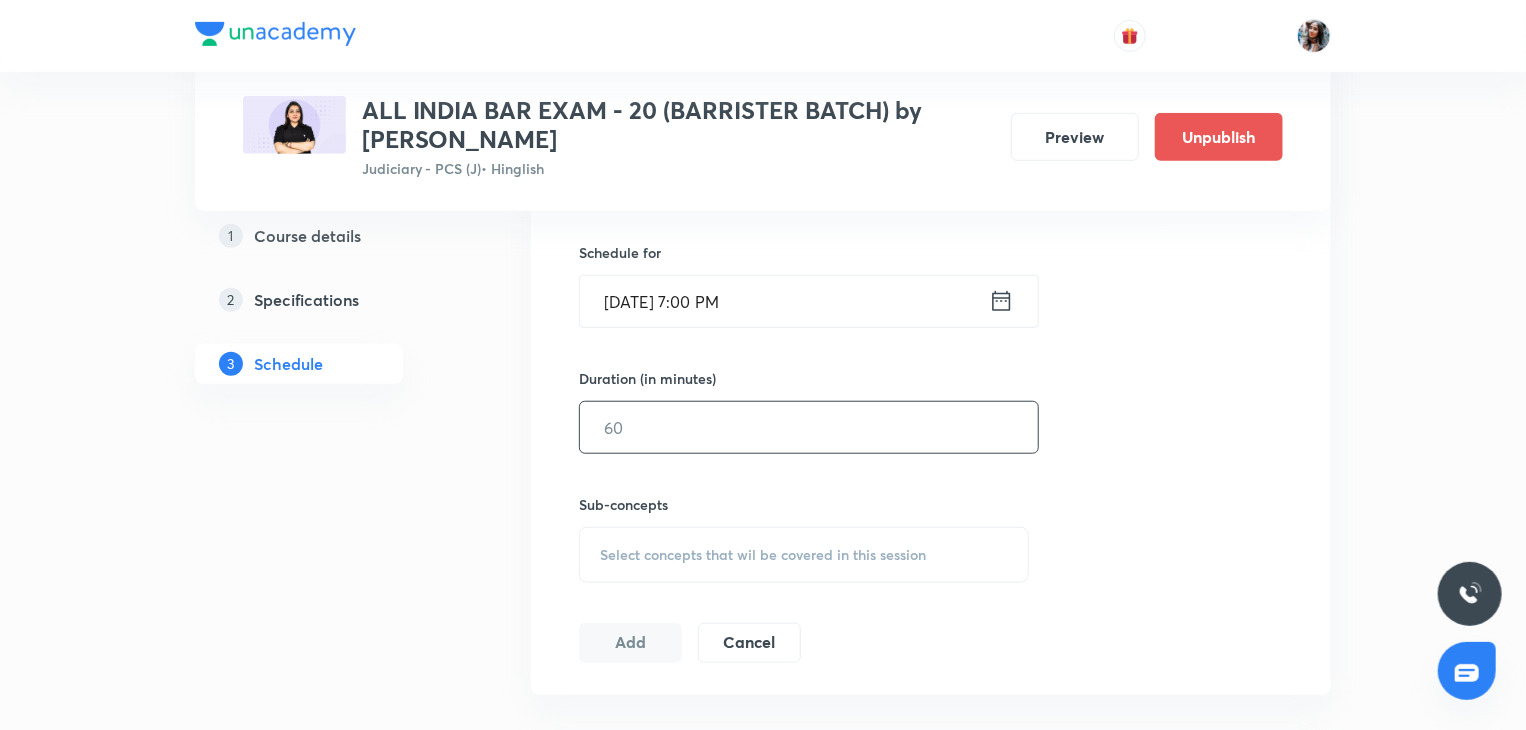 click at bounding box center (809, 427) 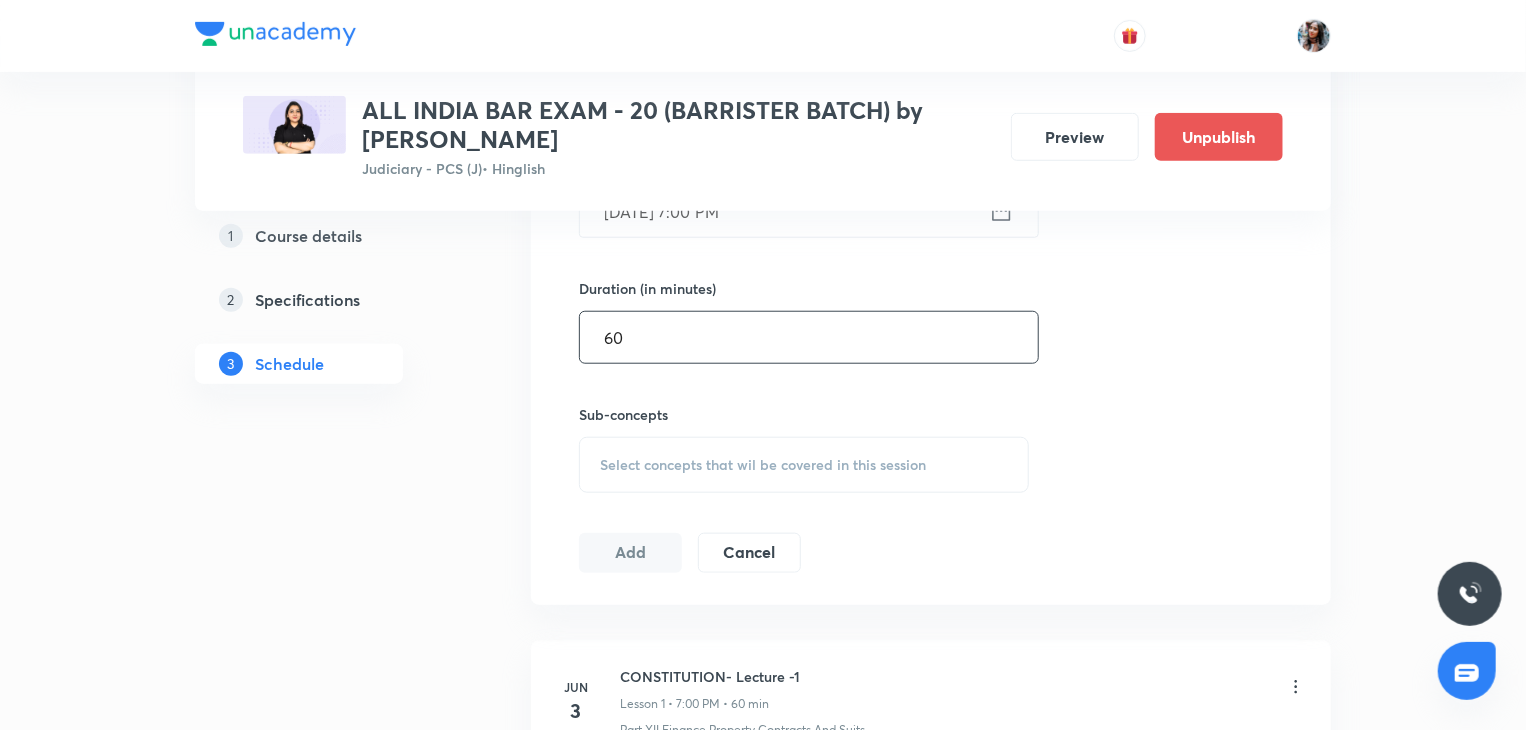 scroll, scrollTop: 746, scrollLeft: 0, axis: vertical 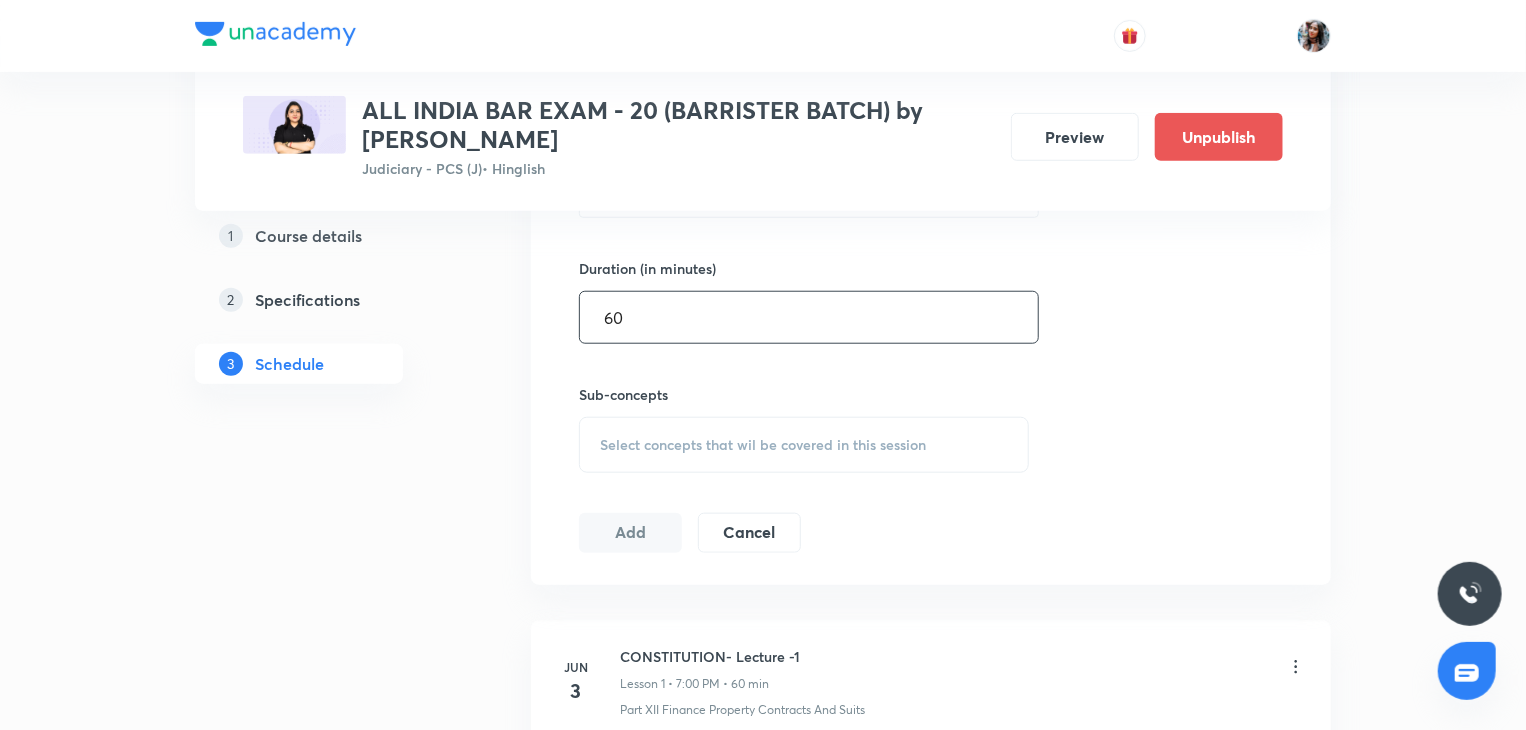 type on "60" 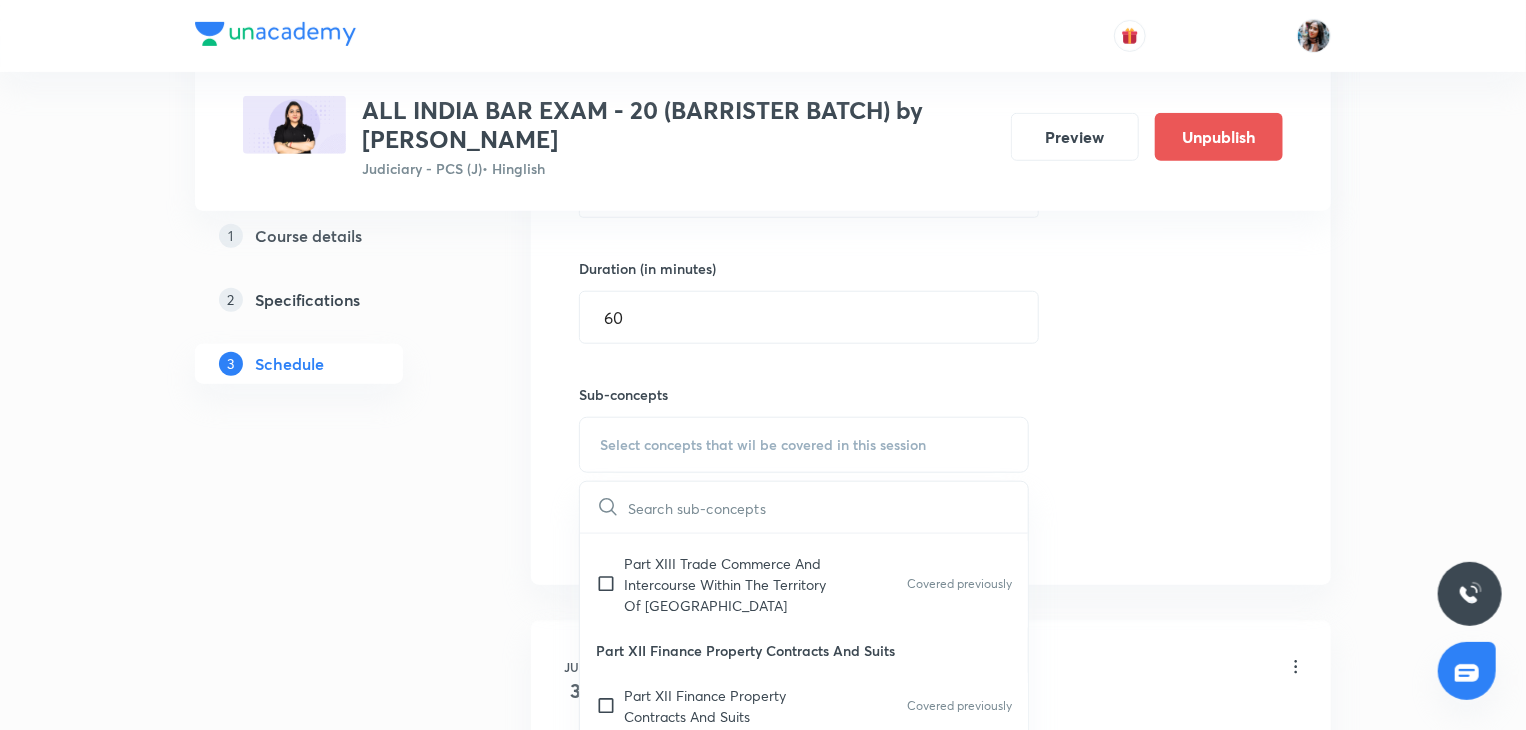 scroll, scrollTop: 1399, scrollLeft: 0, axis: vertical 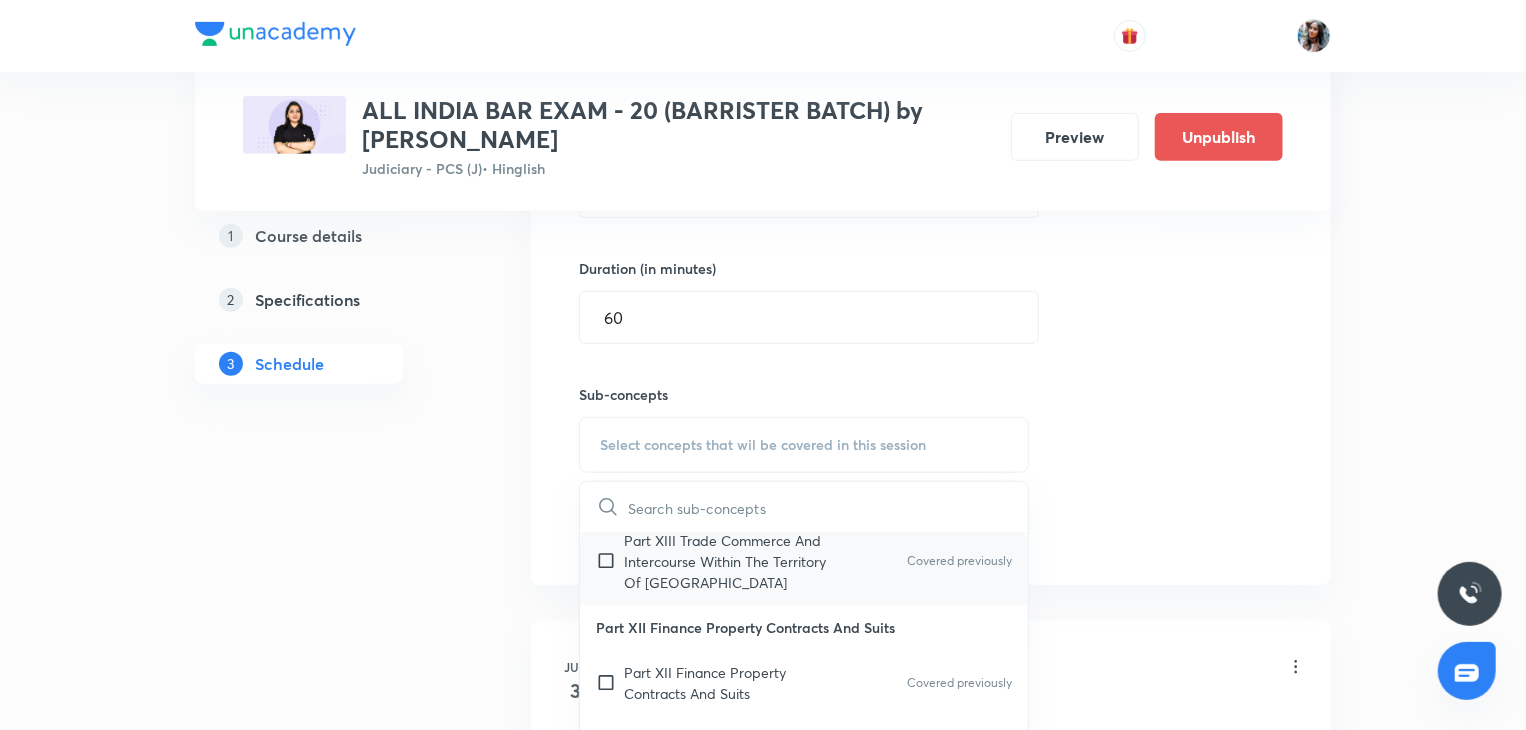 click on "Part XIII Trade Commerce And Intercourse Within The Territory Of India" at bounding box center [725, 561] 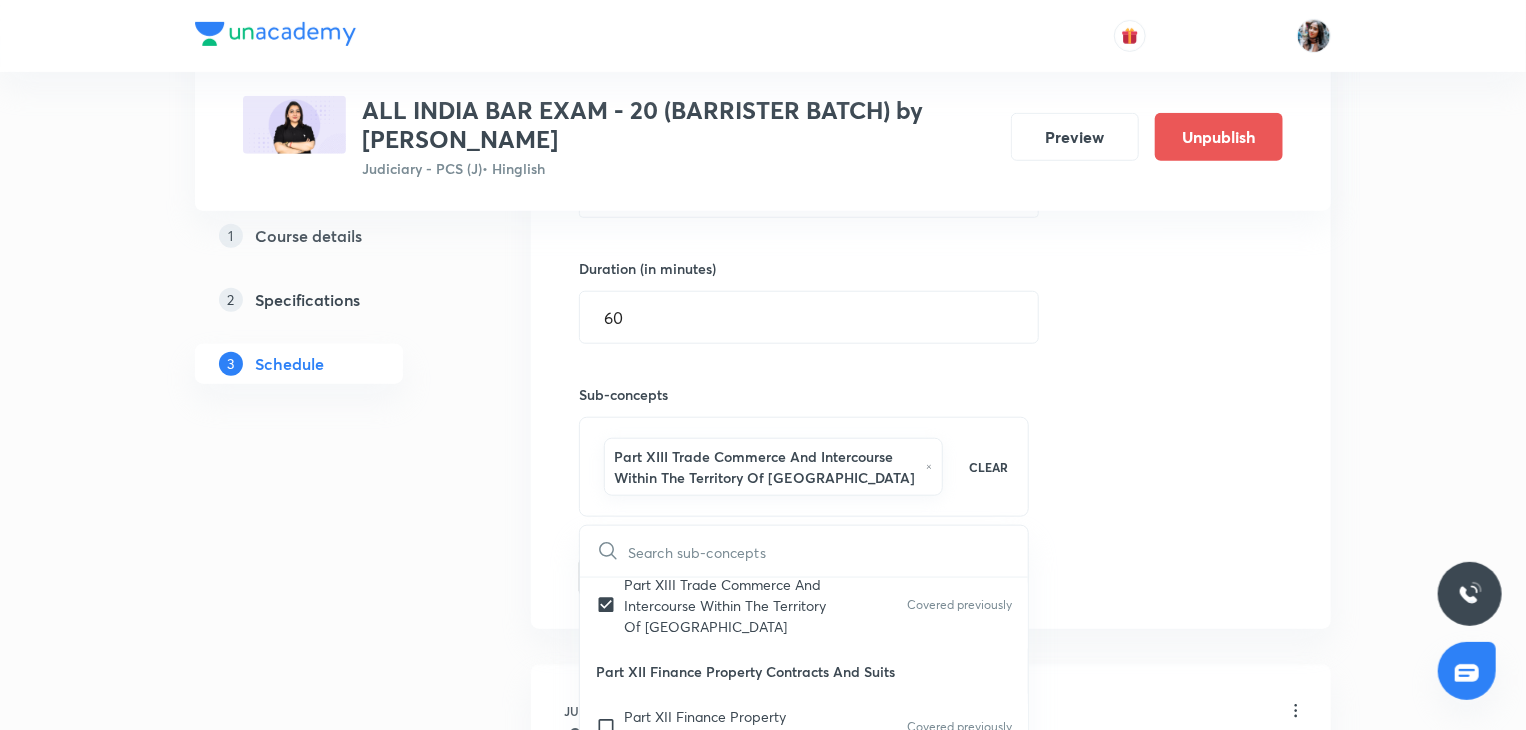 click on "Plus Courses ALL INDIA BAR EXAM - 20 (BARRISTER BATCH) by Apurva vats Judiciary - PCS (J)  • Hinglish Preview Unpublish 1 Course details 2 Specifications 3 Schedule Schedule 48  classes Topic coverage Constitutional Law Cover at least  60 % View details Session  49 Live class Quiz Recorded classes Session title 17/99 BNSS - Lecture 20 ​ Schedule for Aug 6, 2025, 7:00 PM ​ Duration (in minutes) 60 ​ Sub-concepts Part XIII Trade Commerce And Intercourse Within The Territory Of India CLEAR ​ Preamble Preamble Covered previously Schedule Schedule Covered previously Authoritative Text In Hindi And Repeals Authoritative Text In Hindi And Repeals Covered previously Part XXII Short Title Commencement Part XXII Short Title Commencement Covered previously Part XXI Temporary Transitional And Special Provisions Part XXI Temporary Transitional And Special Provisions Covered previously Part XX Amendment Of The Constitution Part XX Amendment Of The Constitution Covered previously Part XIX Miscellaneous Governor 3" at bounding box center [763, 3810] 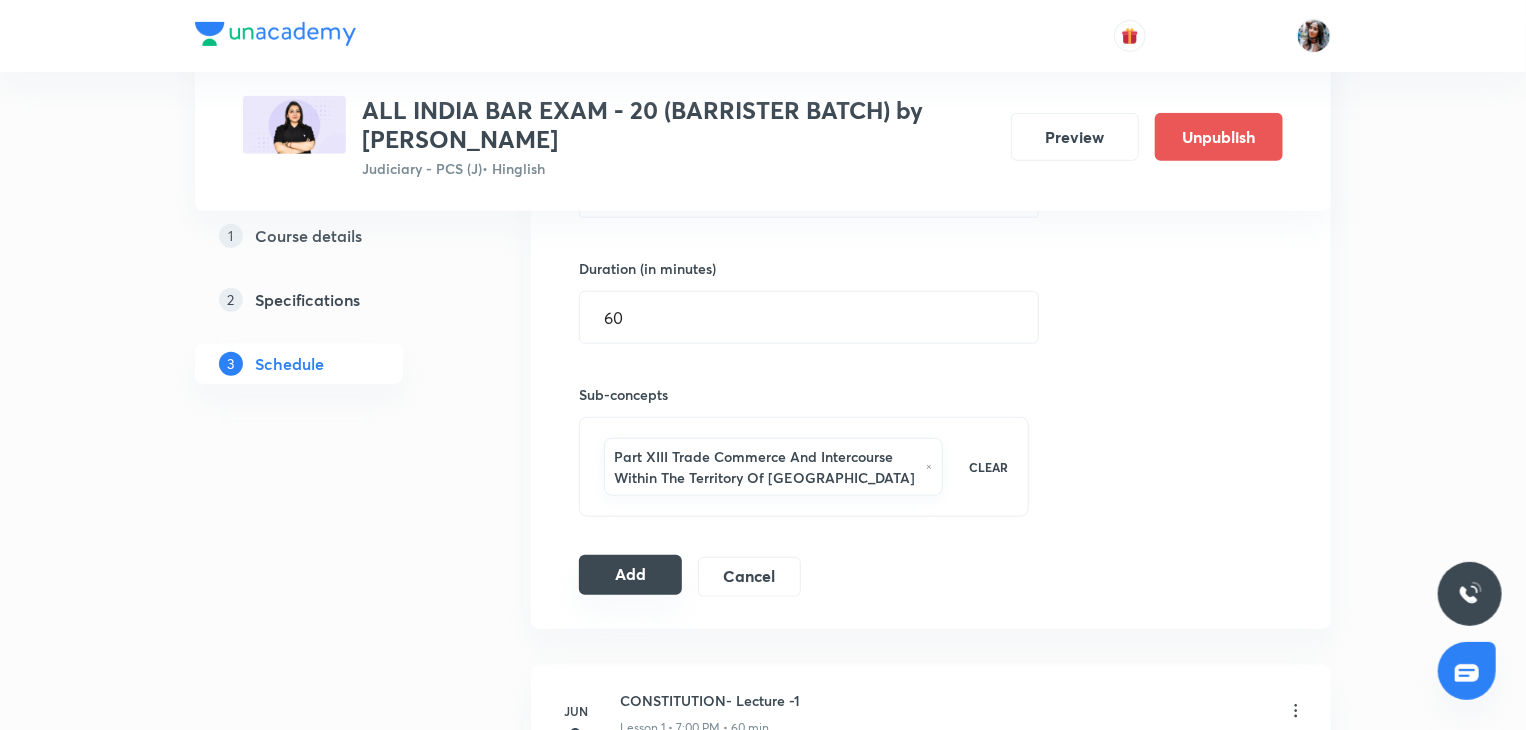 click on "Add" at bounding box center [630, 575] 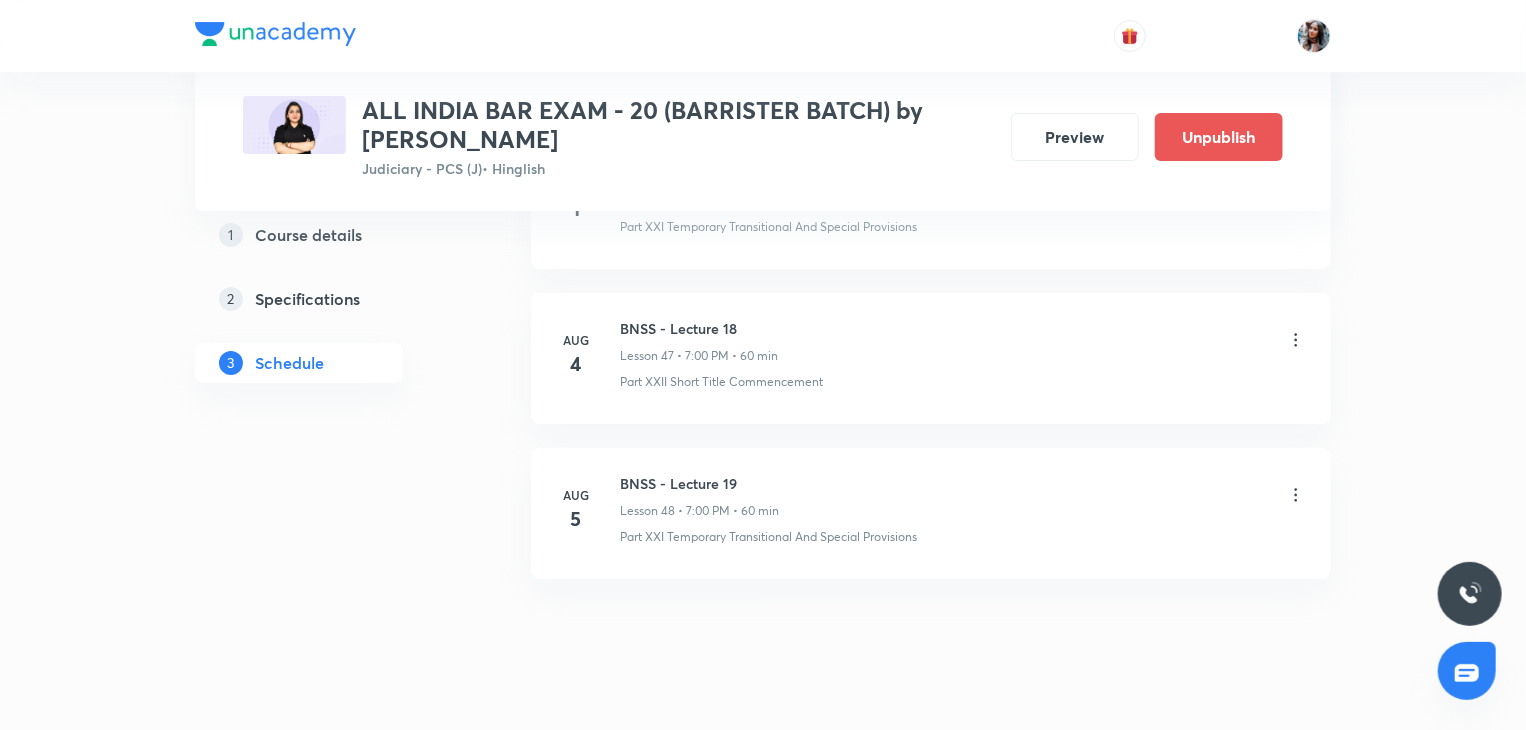 scroll, scrollTop: 7719, scrollLeft: 0, axis: vertical 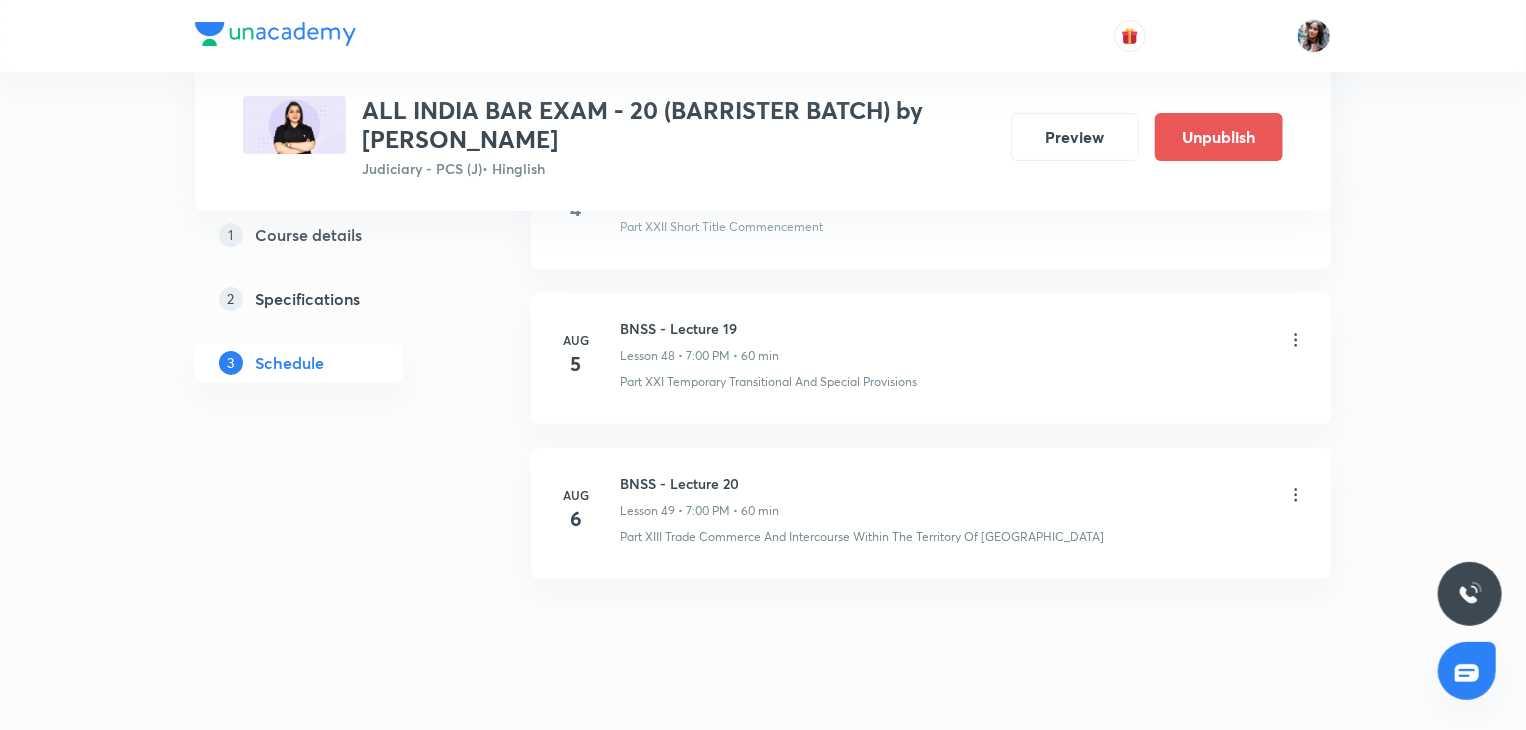 click on "BNSS - Lecture 20" at bounding box center (699, 483) 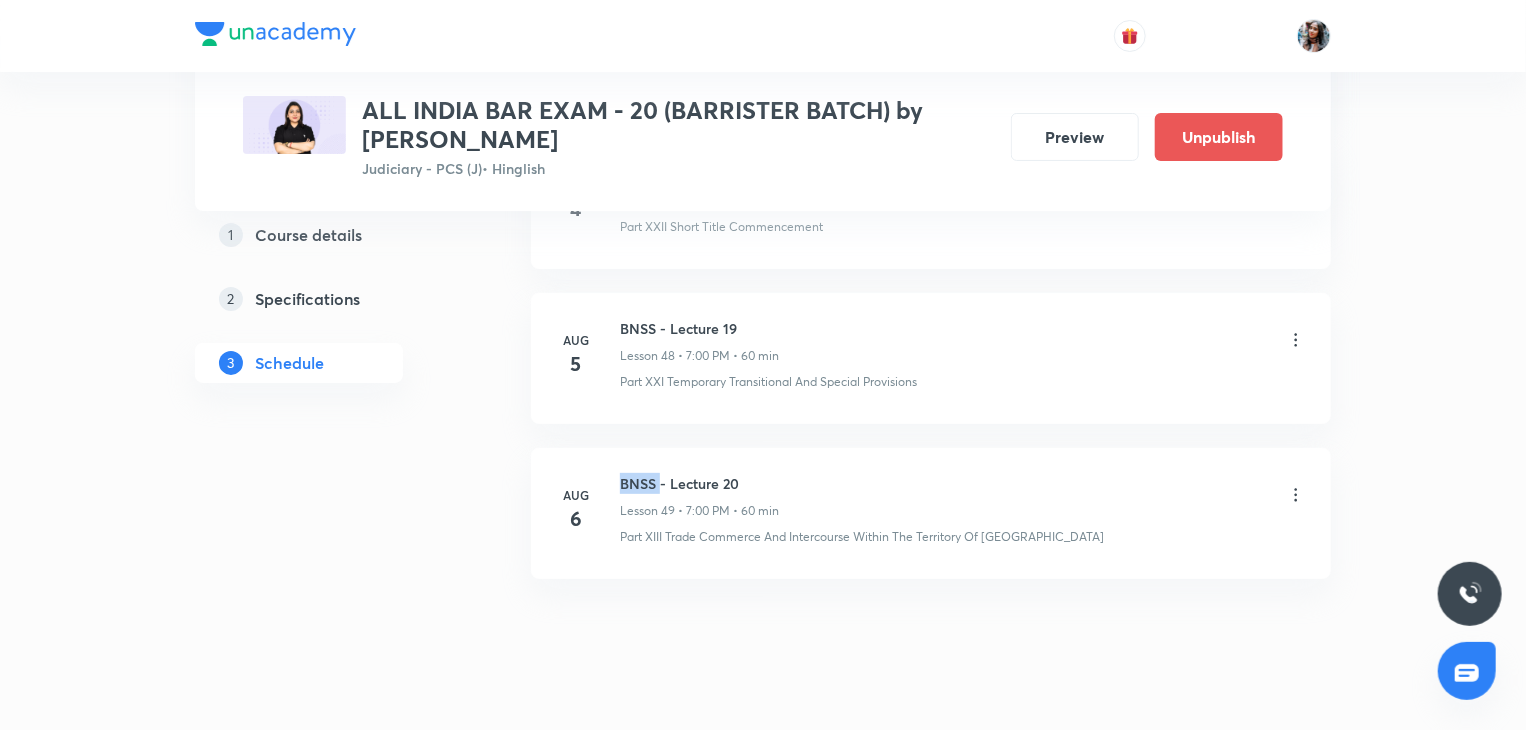 click on "BNSS - Lecture 20" at bounding box center (699, 483) 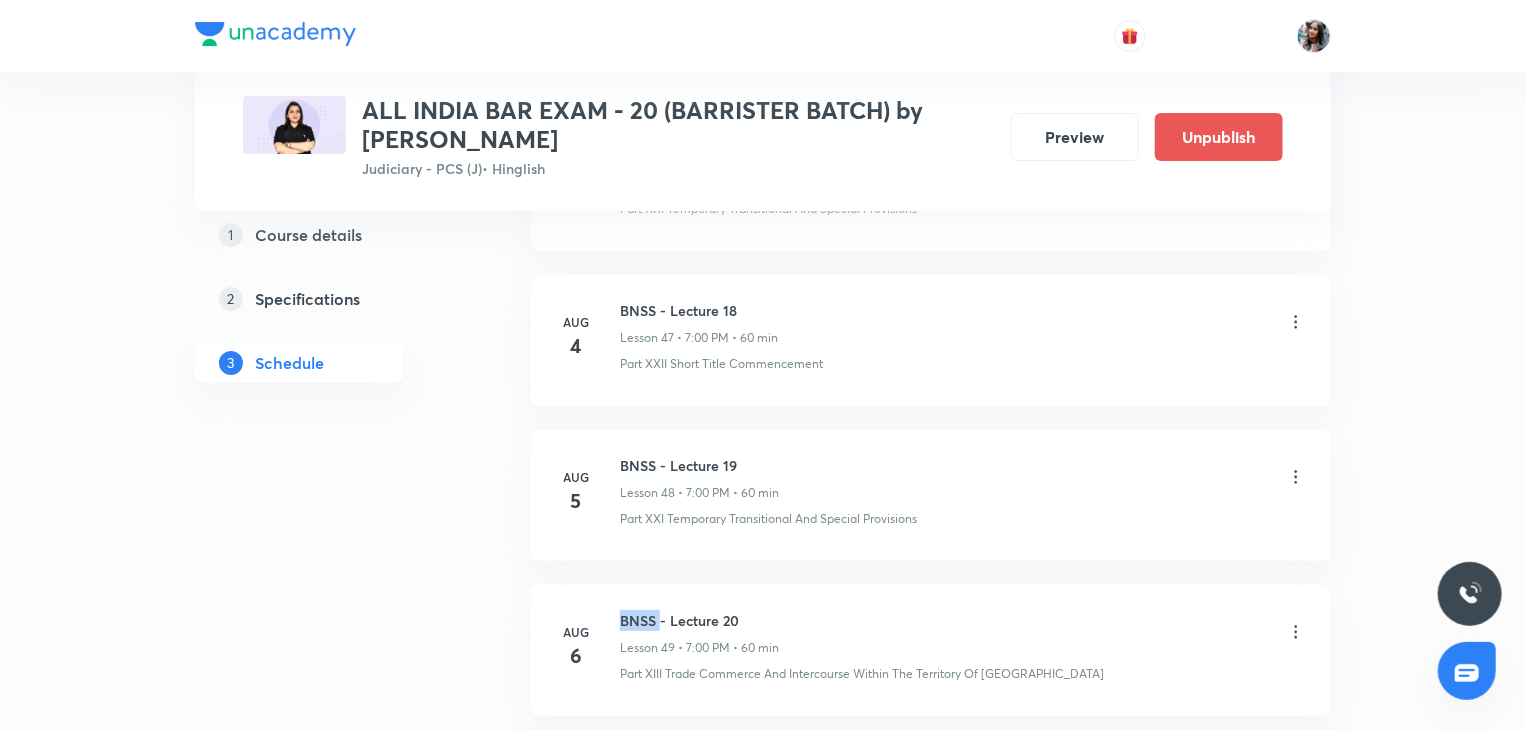 scroll, scrollTop: 7719, scrollLeft: 0, axis: vertical 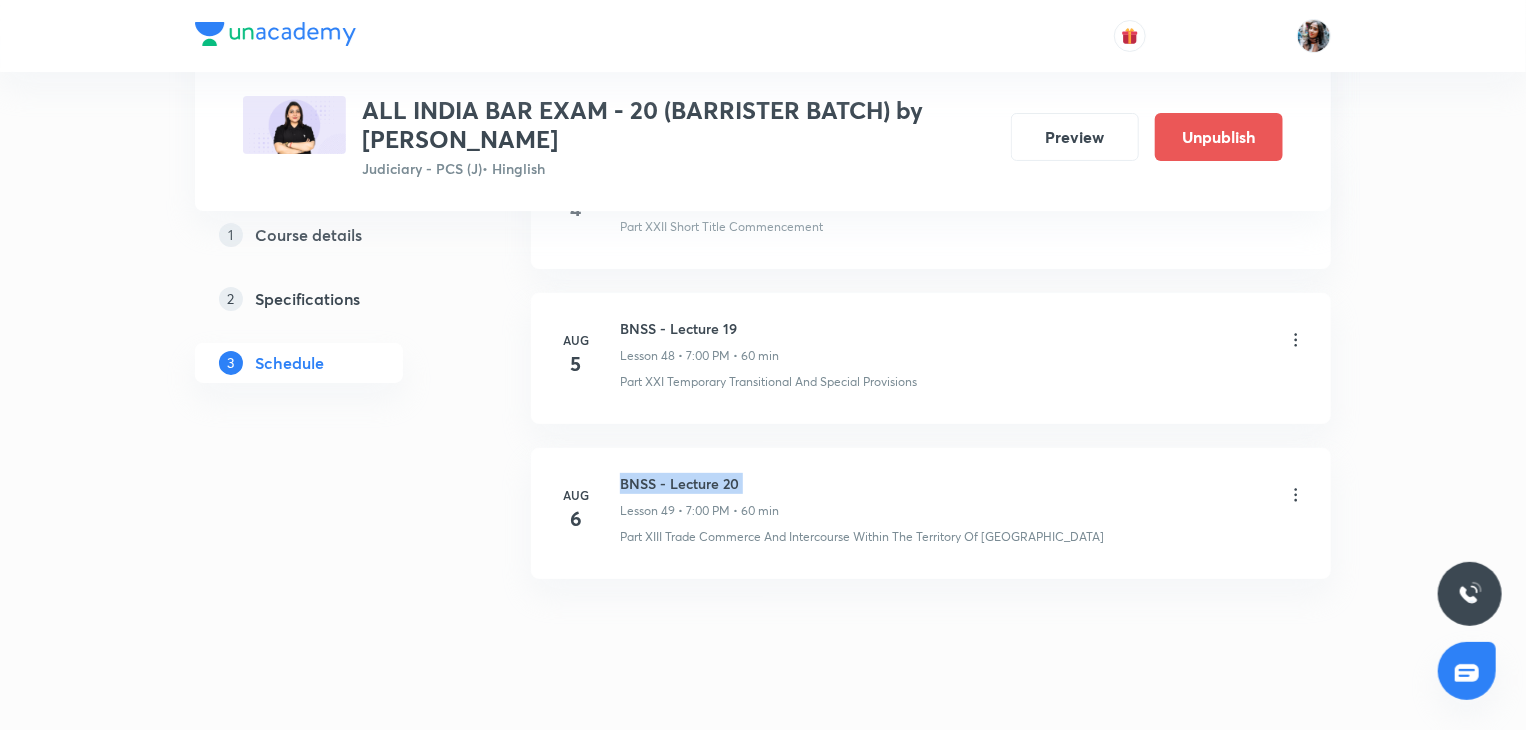 copy on "BNSS - Lecture 20" 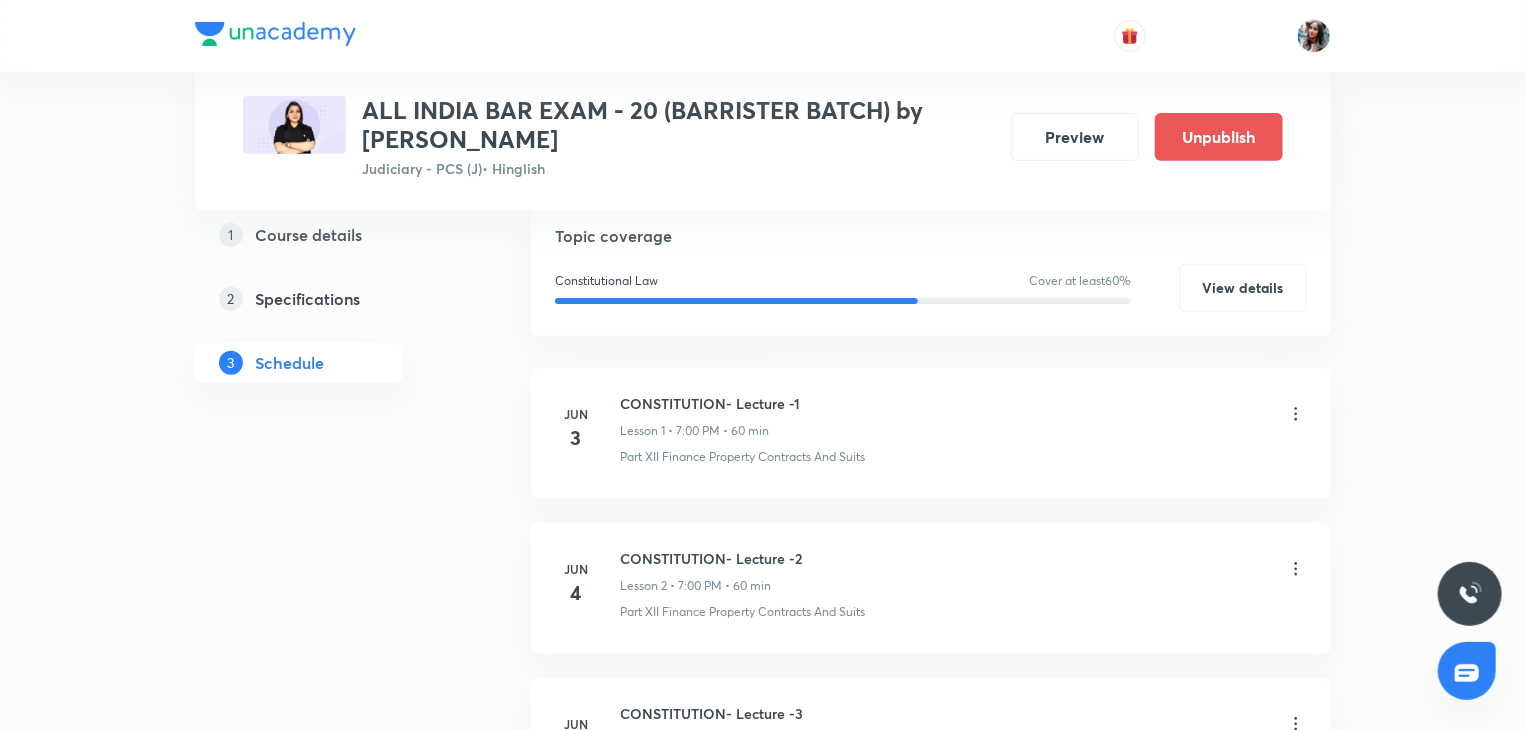 scroll, scrollTop: 0, scrollLeft: 0, axis: both 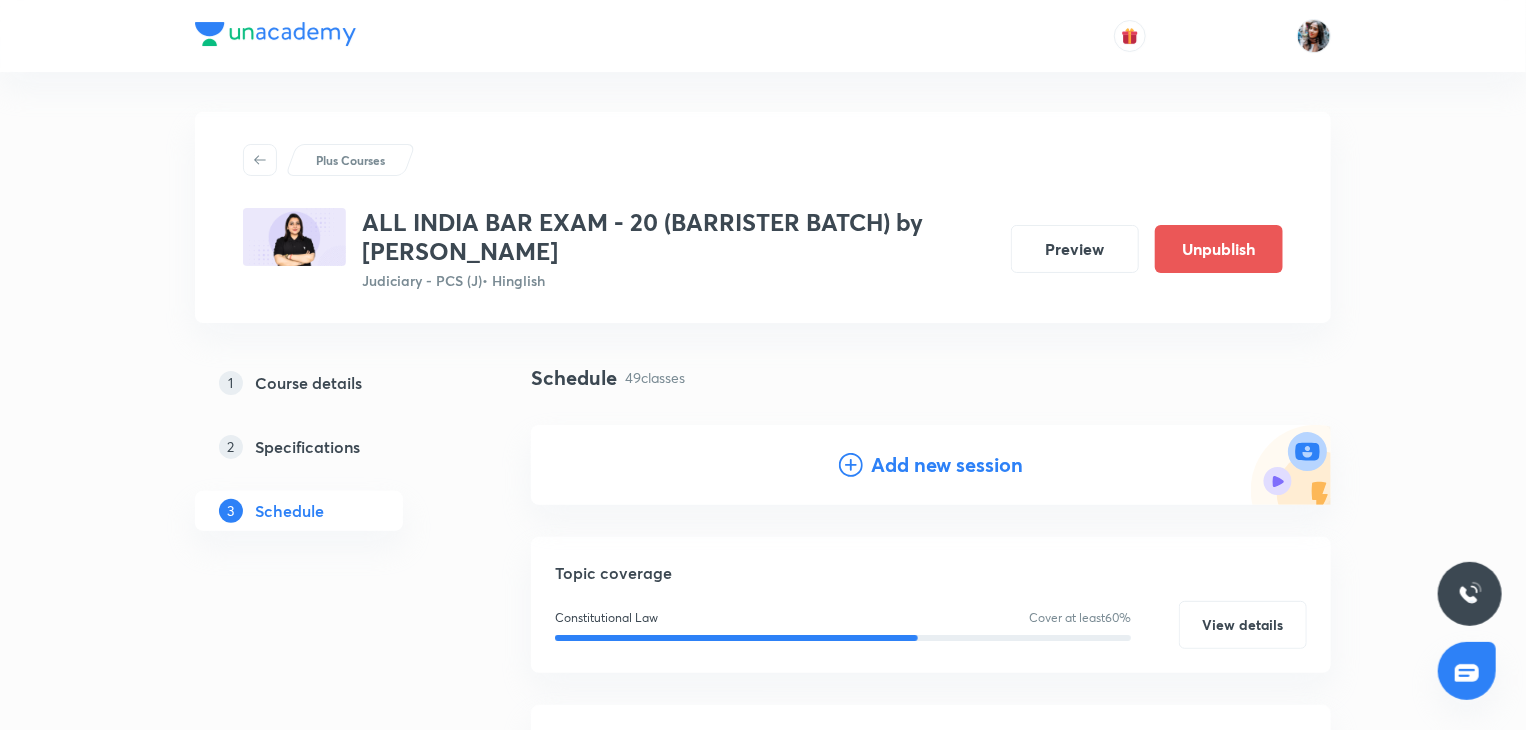 click on "Add new session" at bounding box center [947, 465] 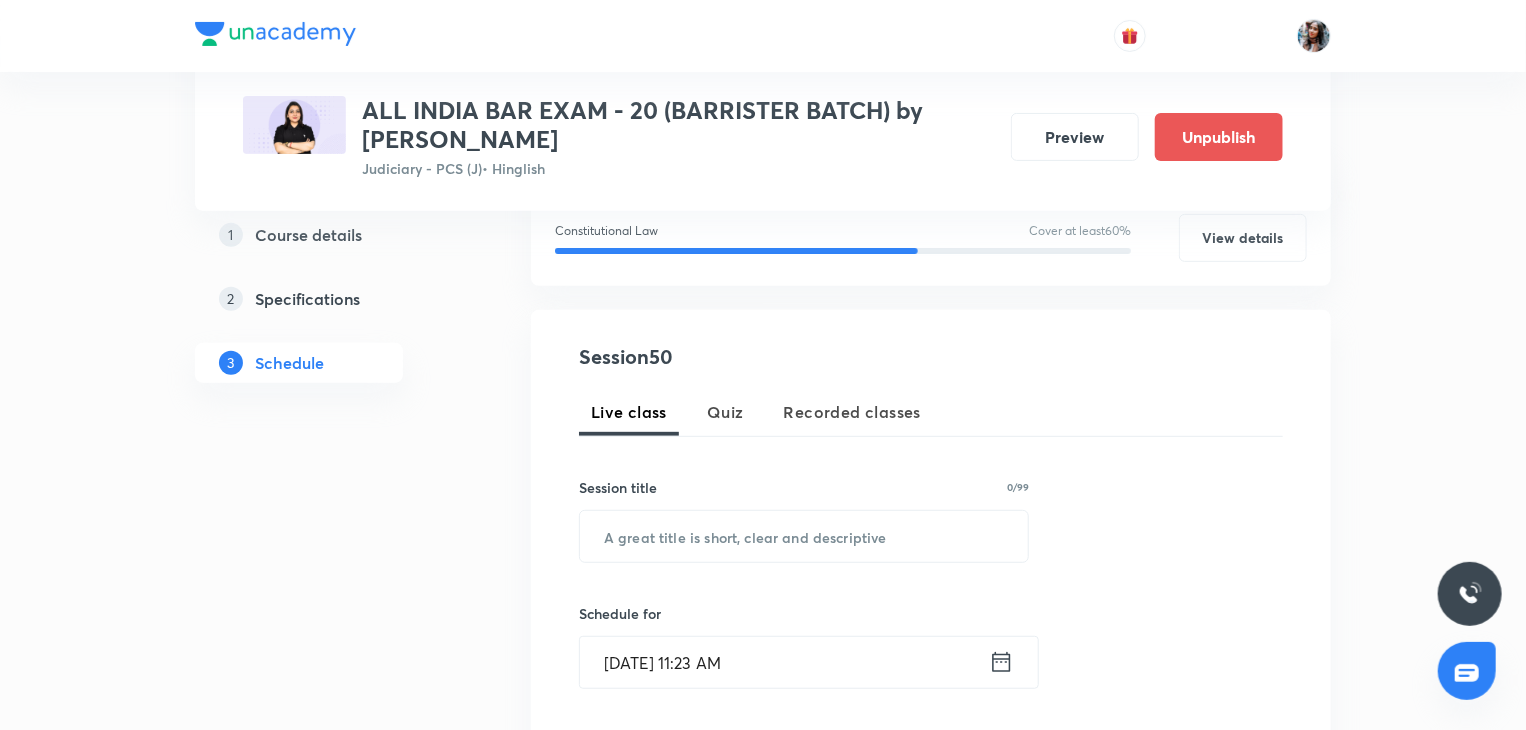 scroll, scrollTop: 280, scrollLeft: 0, axis: vertical 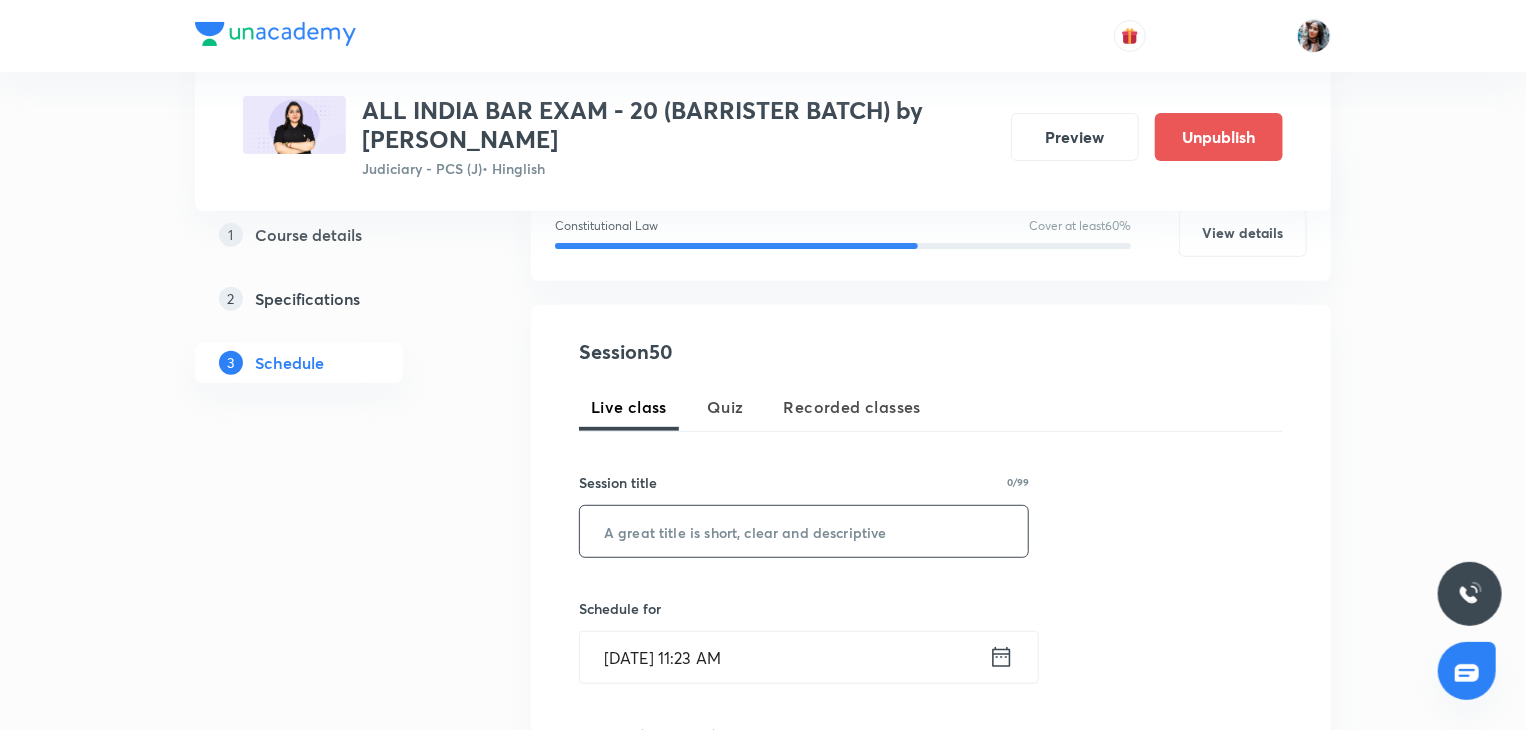 paste on "BNSS - Lecture 20" 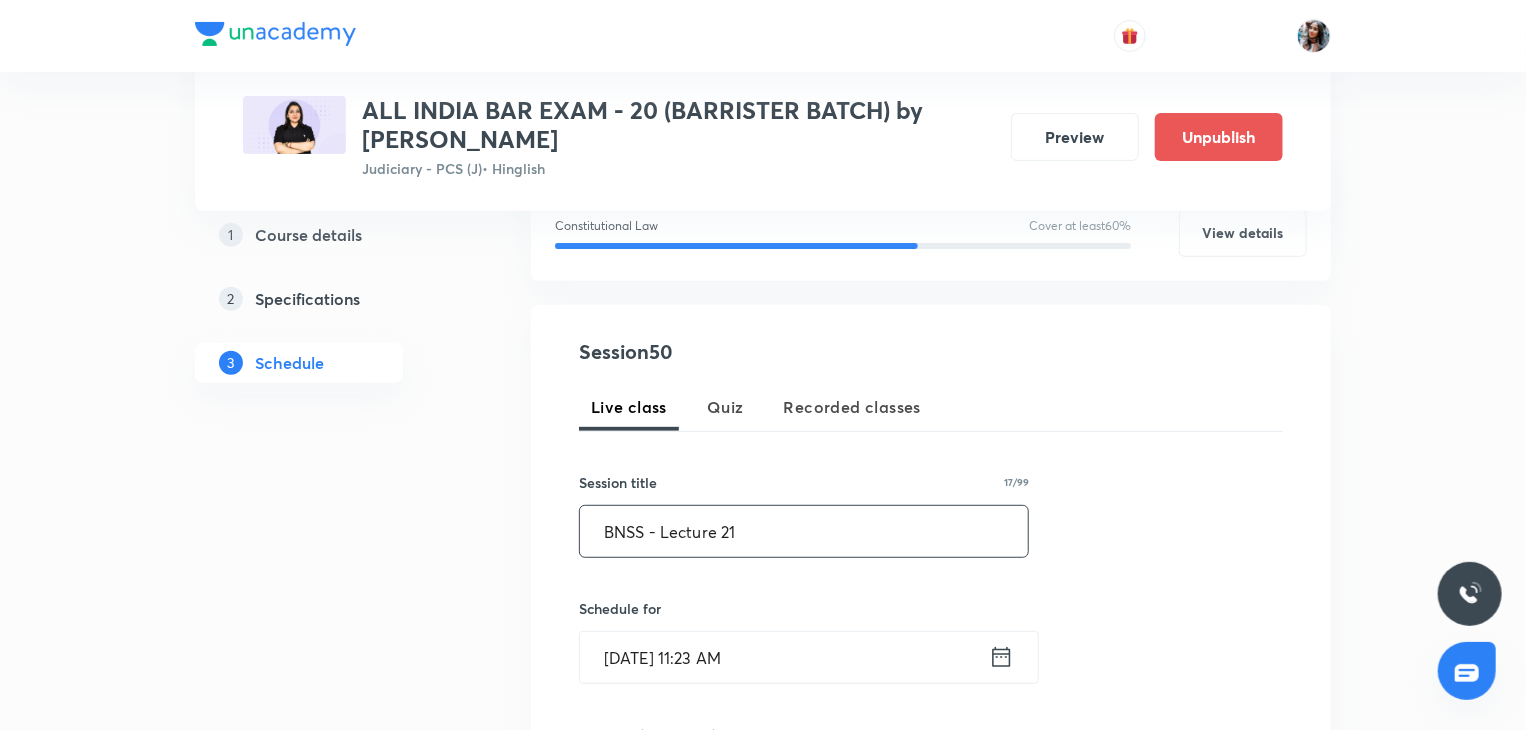 scroll, scrollTop: 396, scrollLeft: 0, axis: vertical 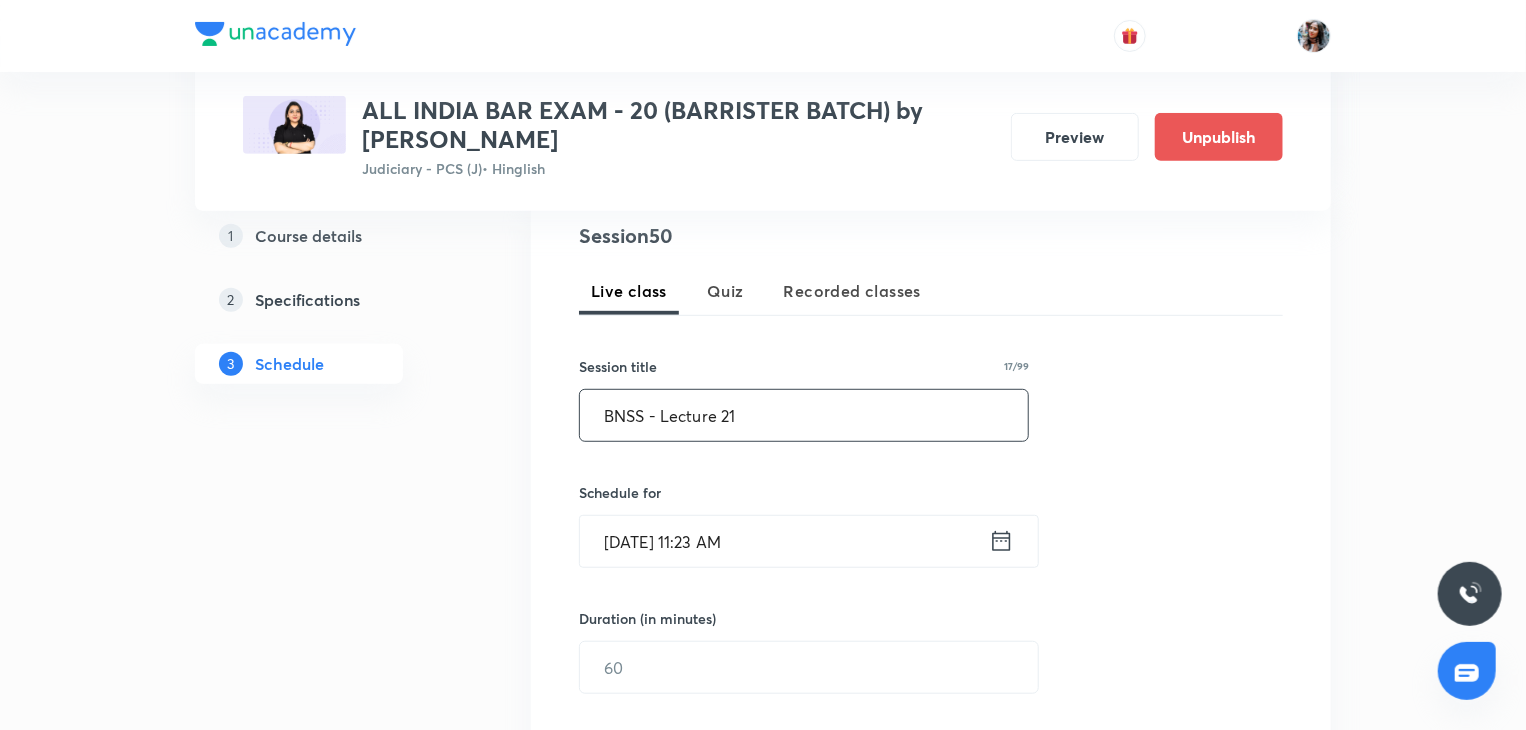 type on "BNSS - Lecture 21" 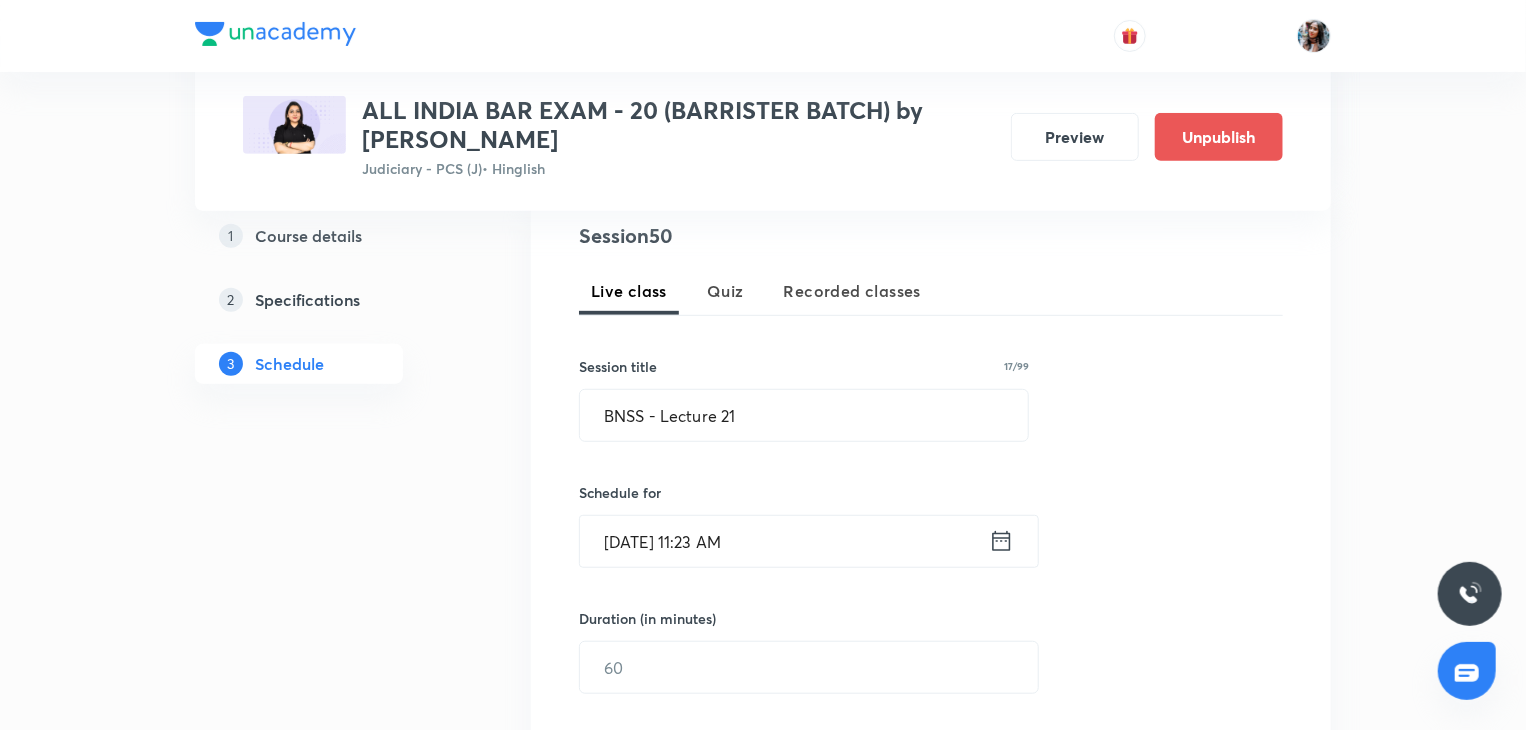 click on "Jul 30, 2025, 11:23 AM" at bounding box center [784, 541] 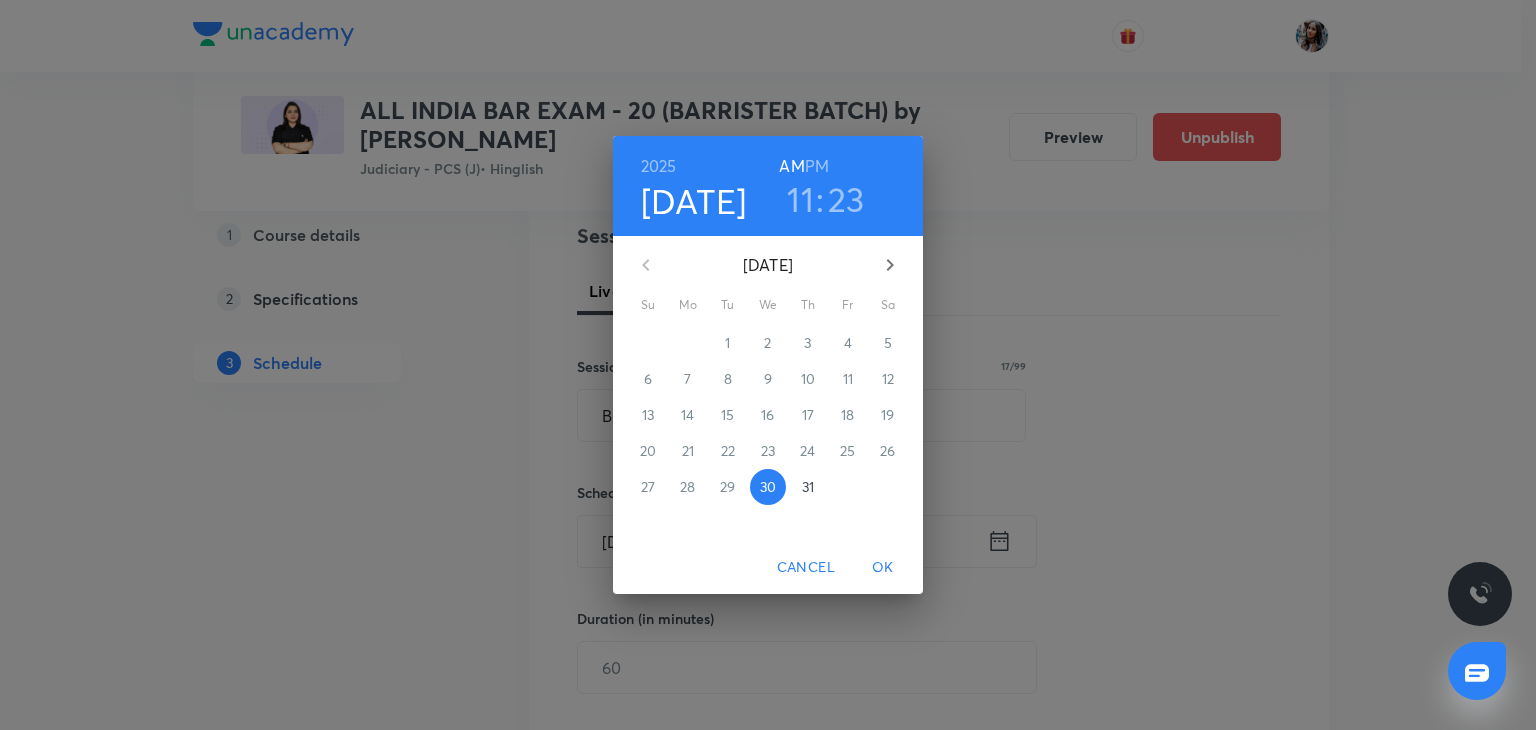 click 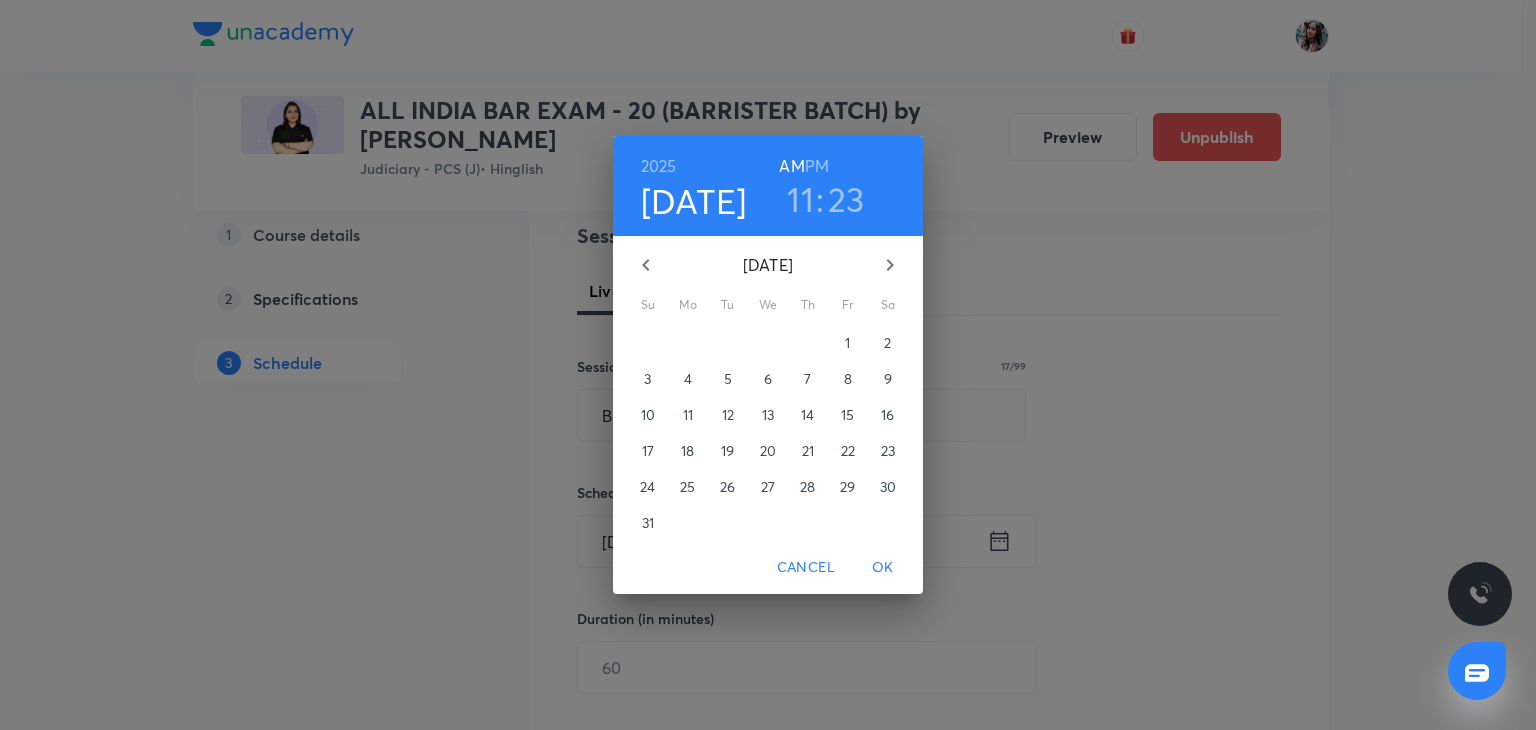 click on "7" at bounding box center [808, 379] 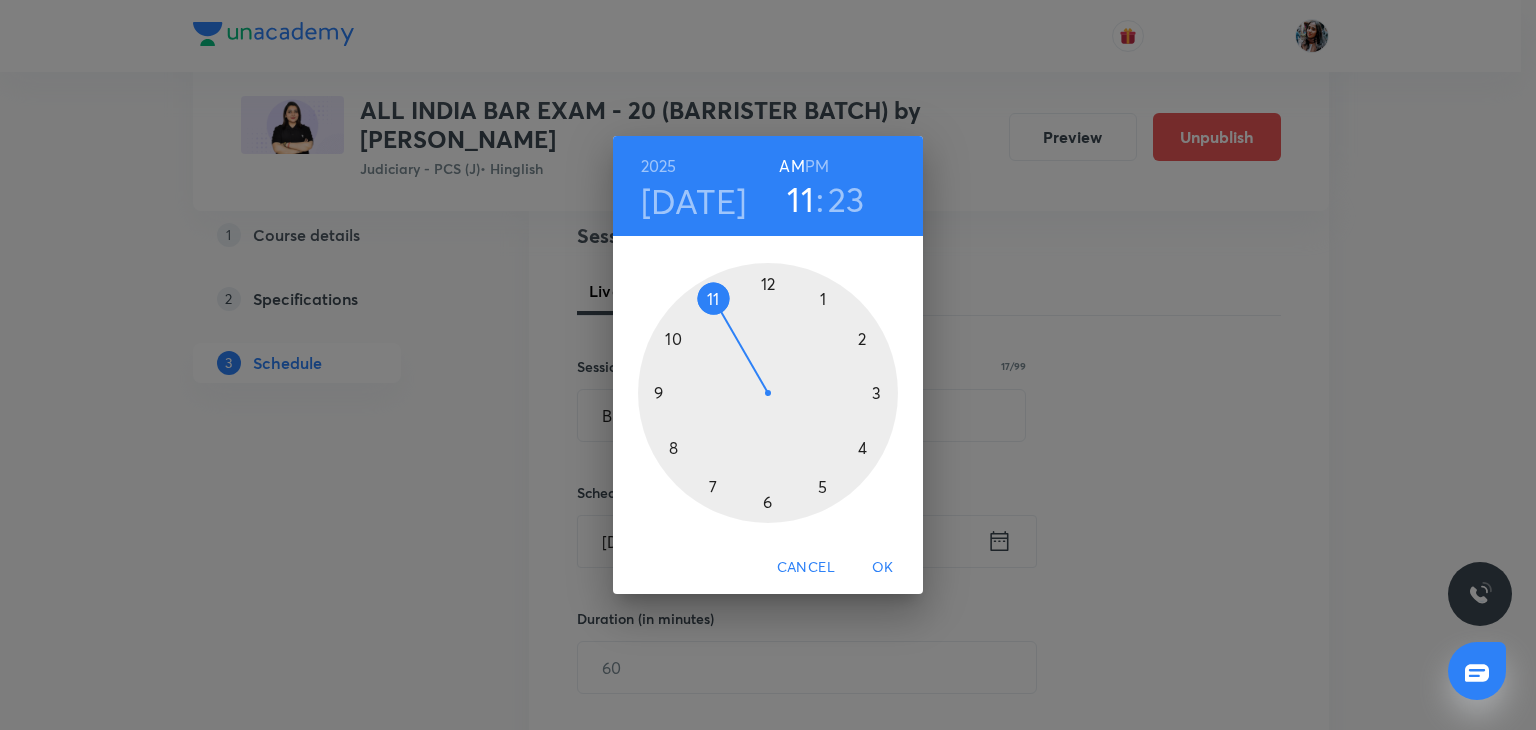 click on "PM" at bounding box center (817, 166) 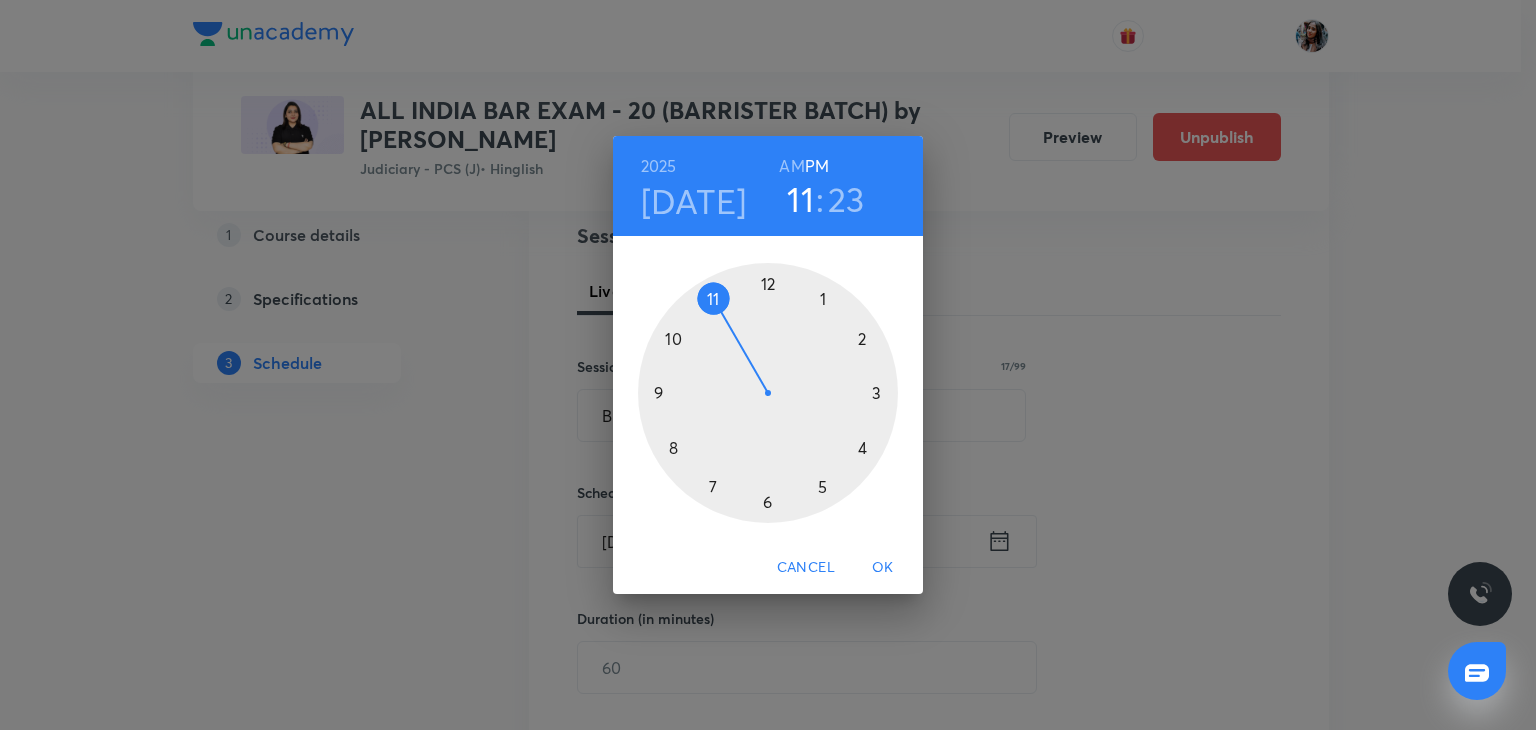click at bounding box center (768, 393) 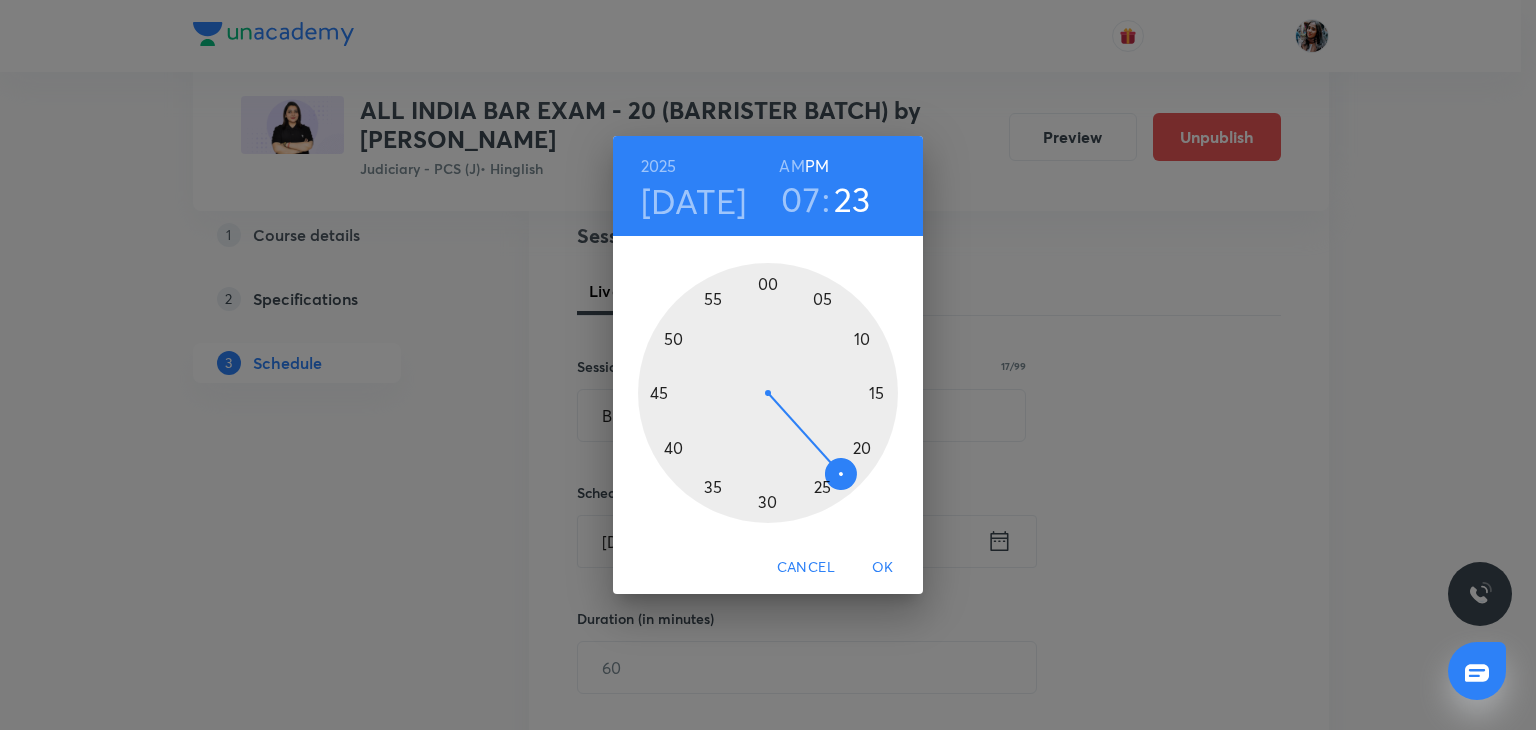 click at bounding box center [768, 393] 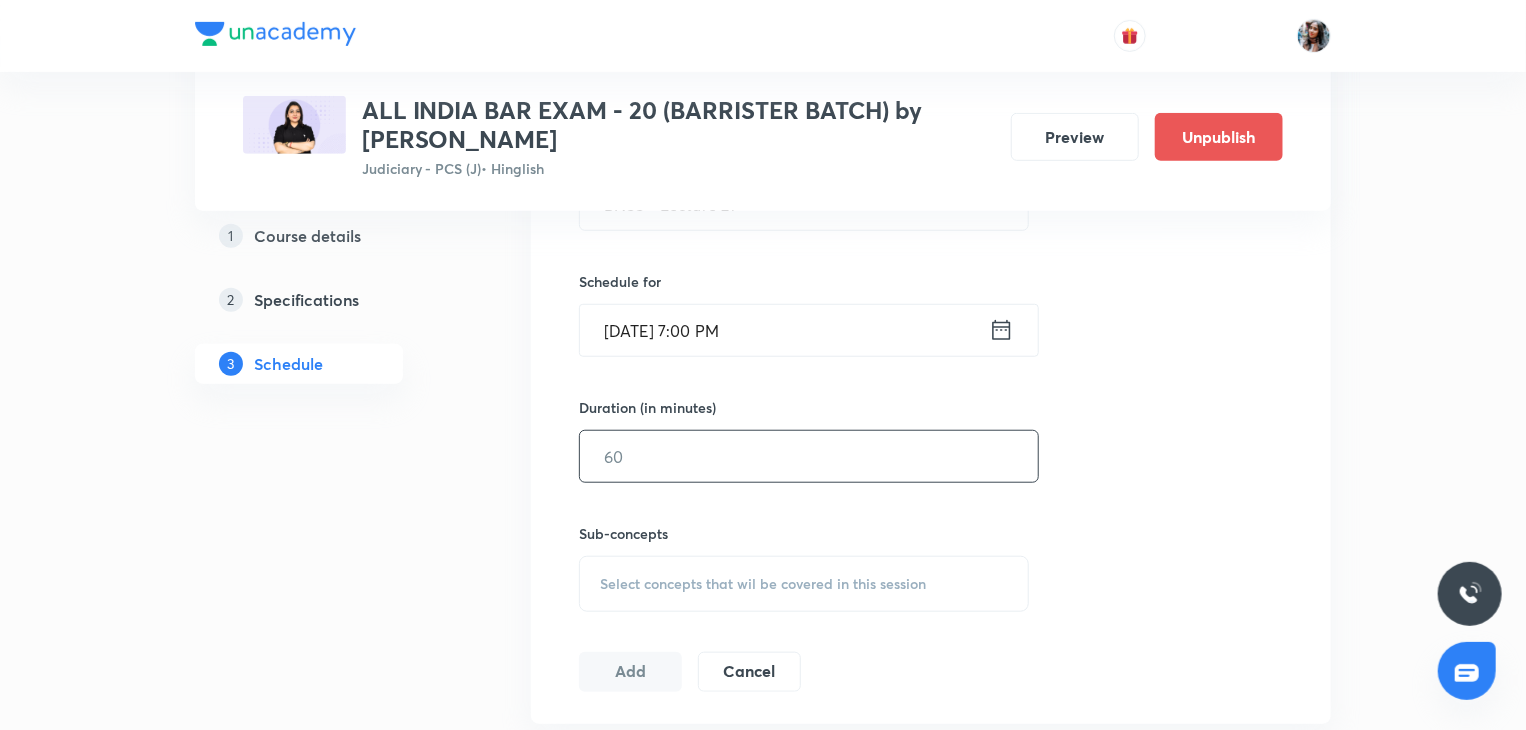 scroll, scrollTop: 608, scrollLeft: 0, axis: vertical 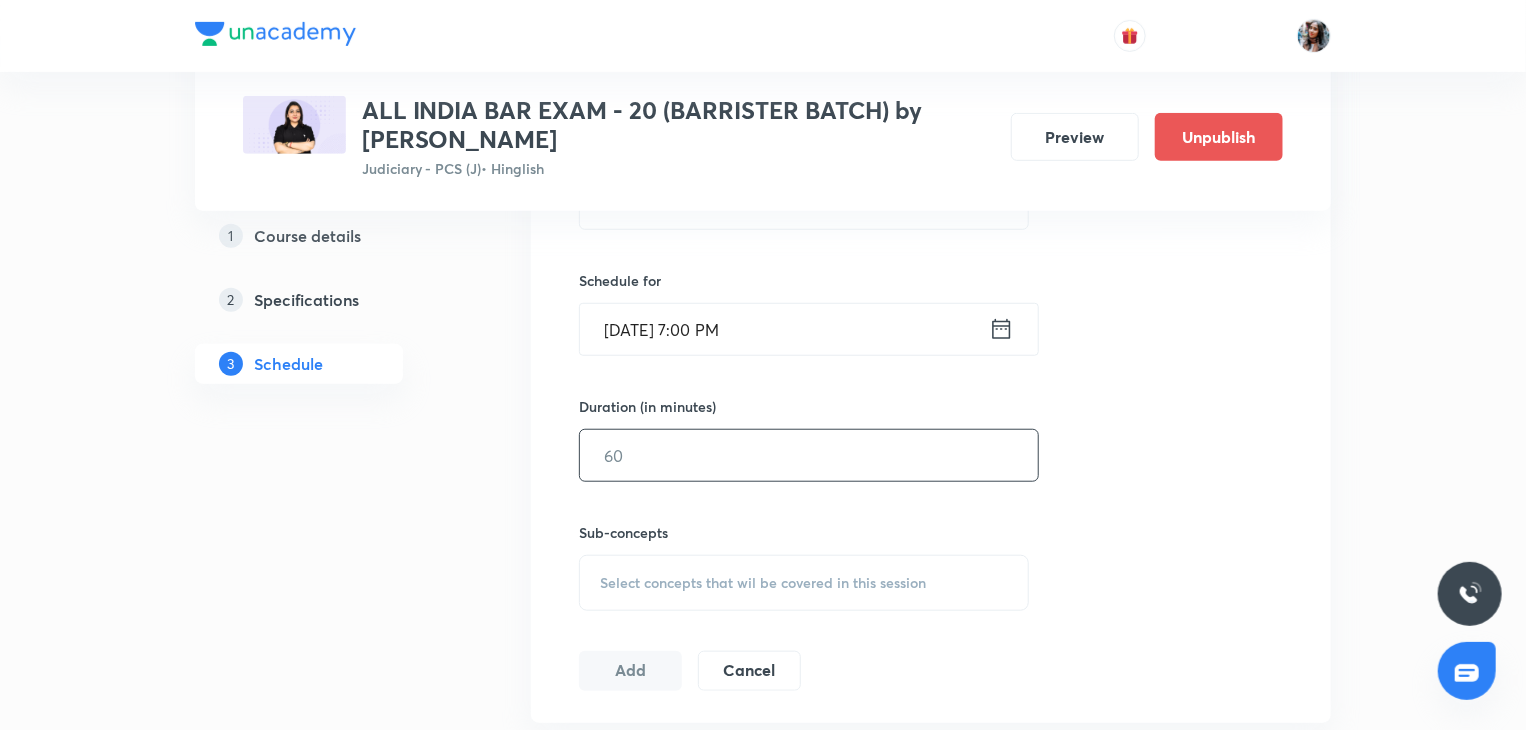 click at bounding box center (809, 455) 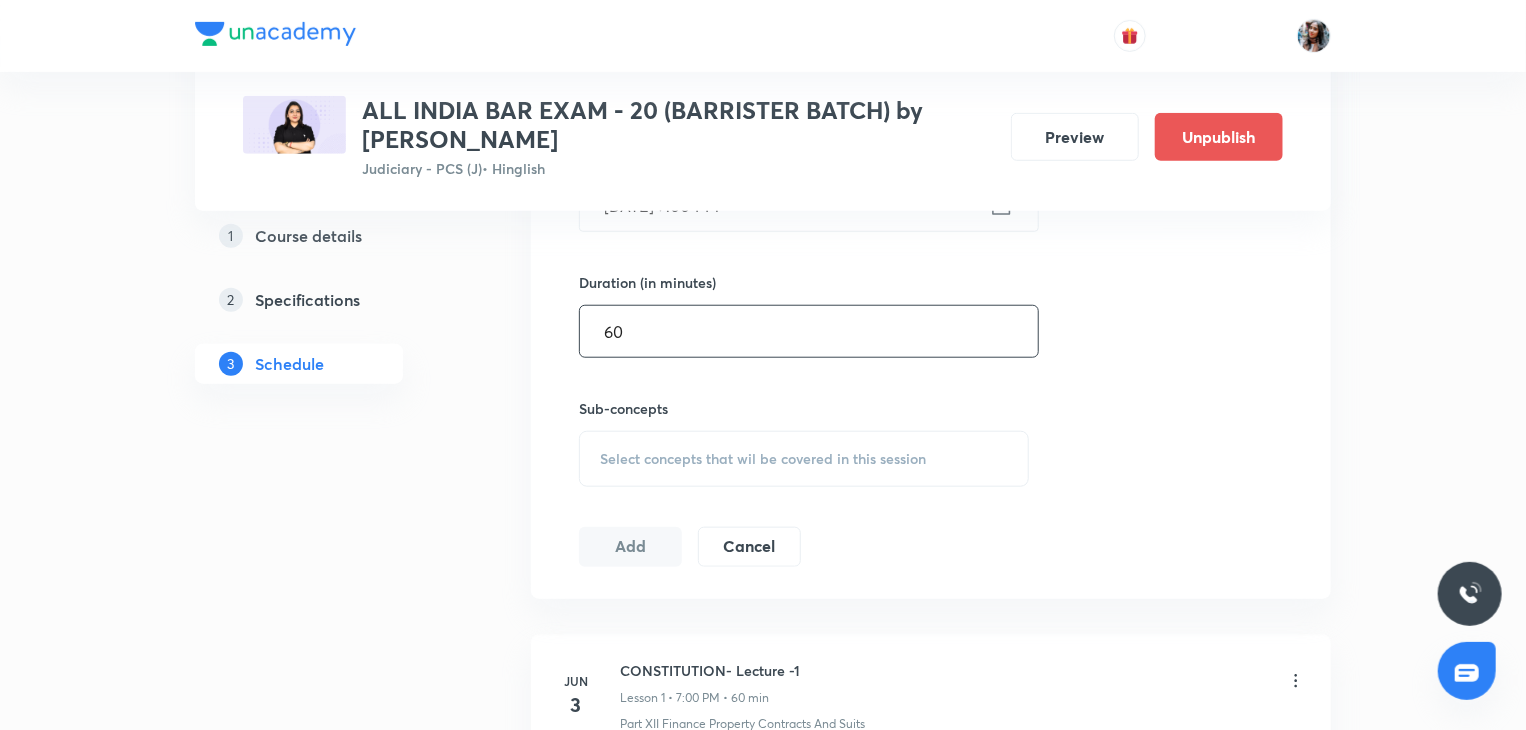 scroll, scrollTop: 734, scrollLeft: 0, axis: vertical 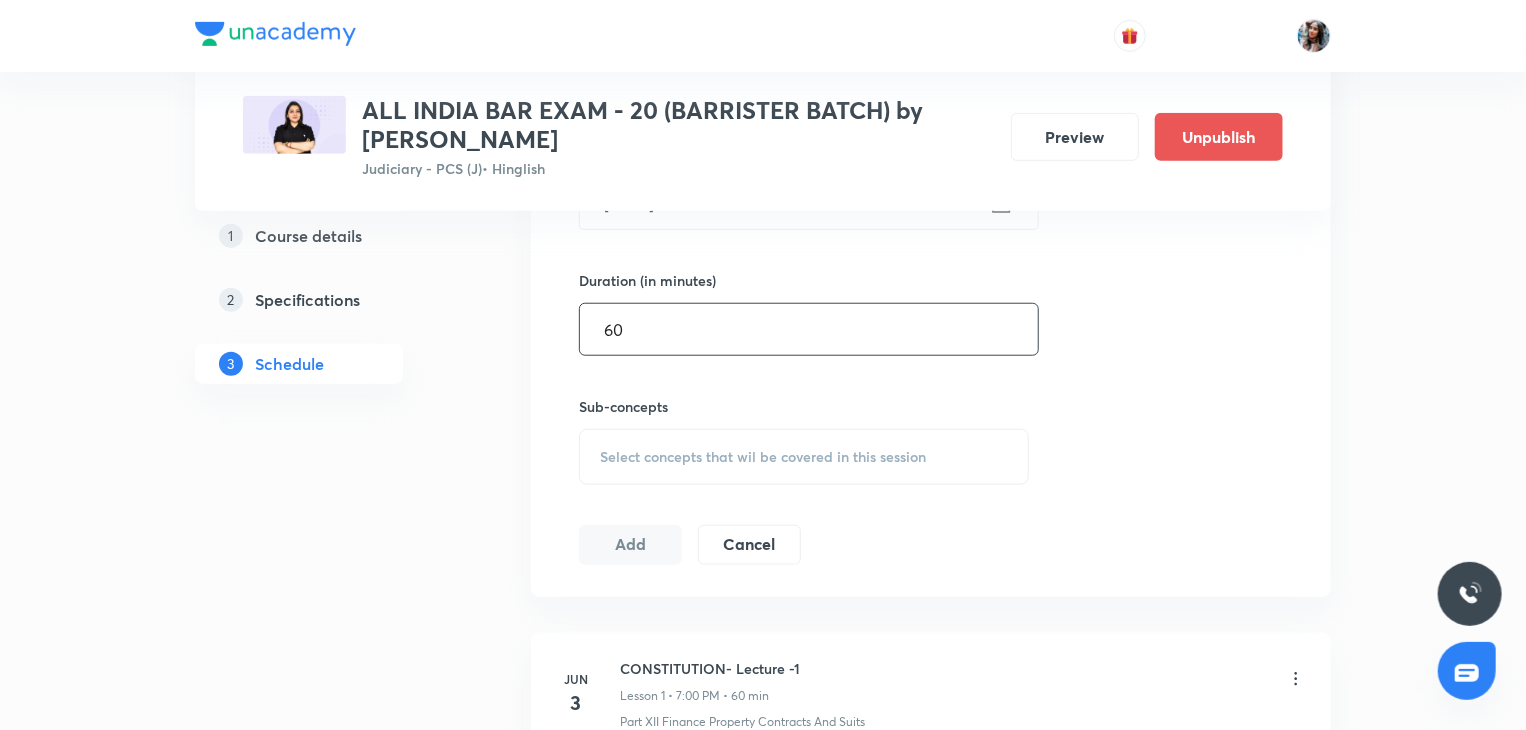 type on "60" 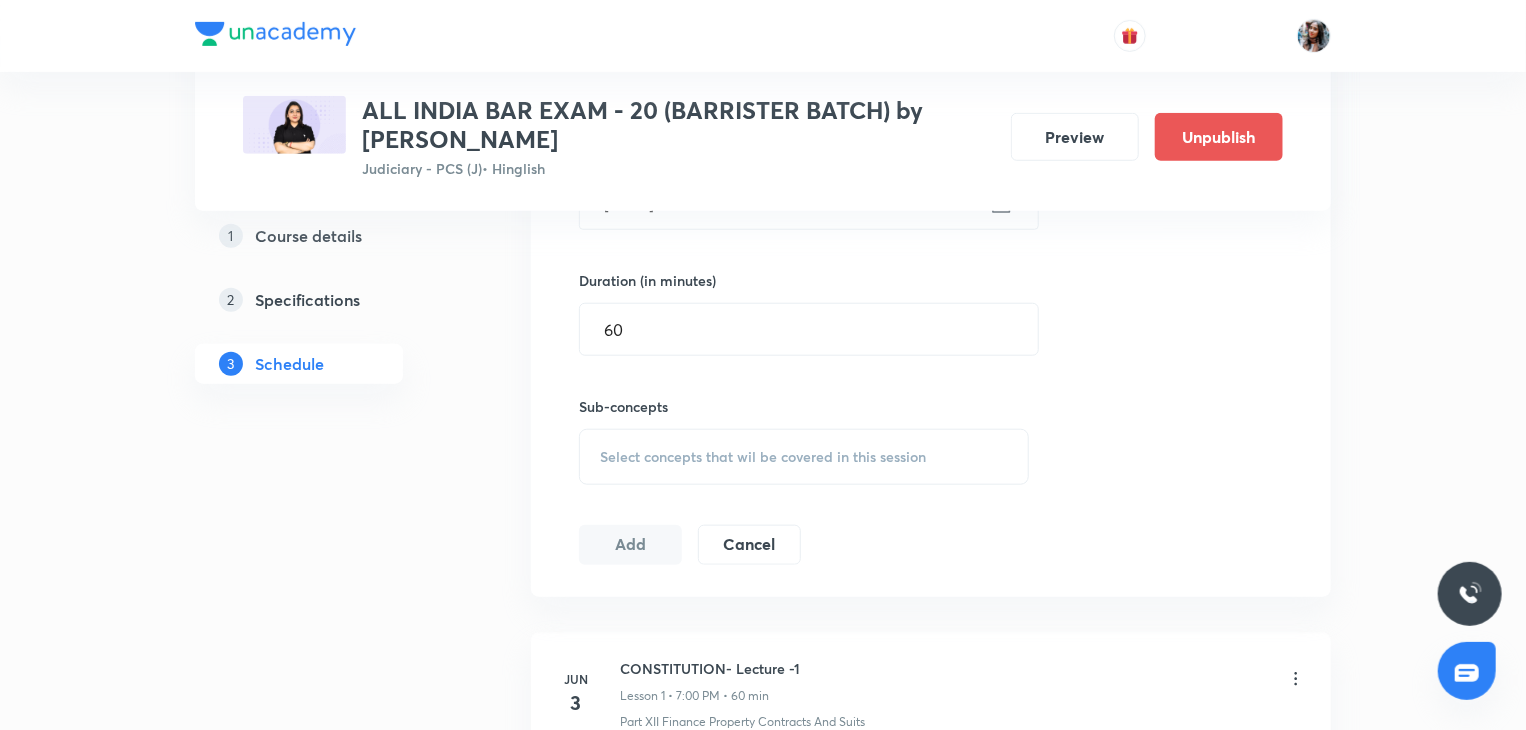 click on "Select concepts that wil be covered in this session" at bounding box center [763, 457] 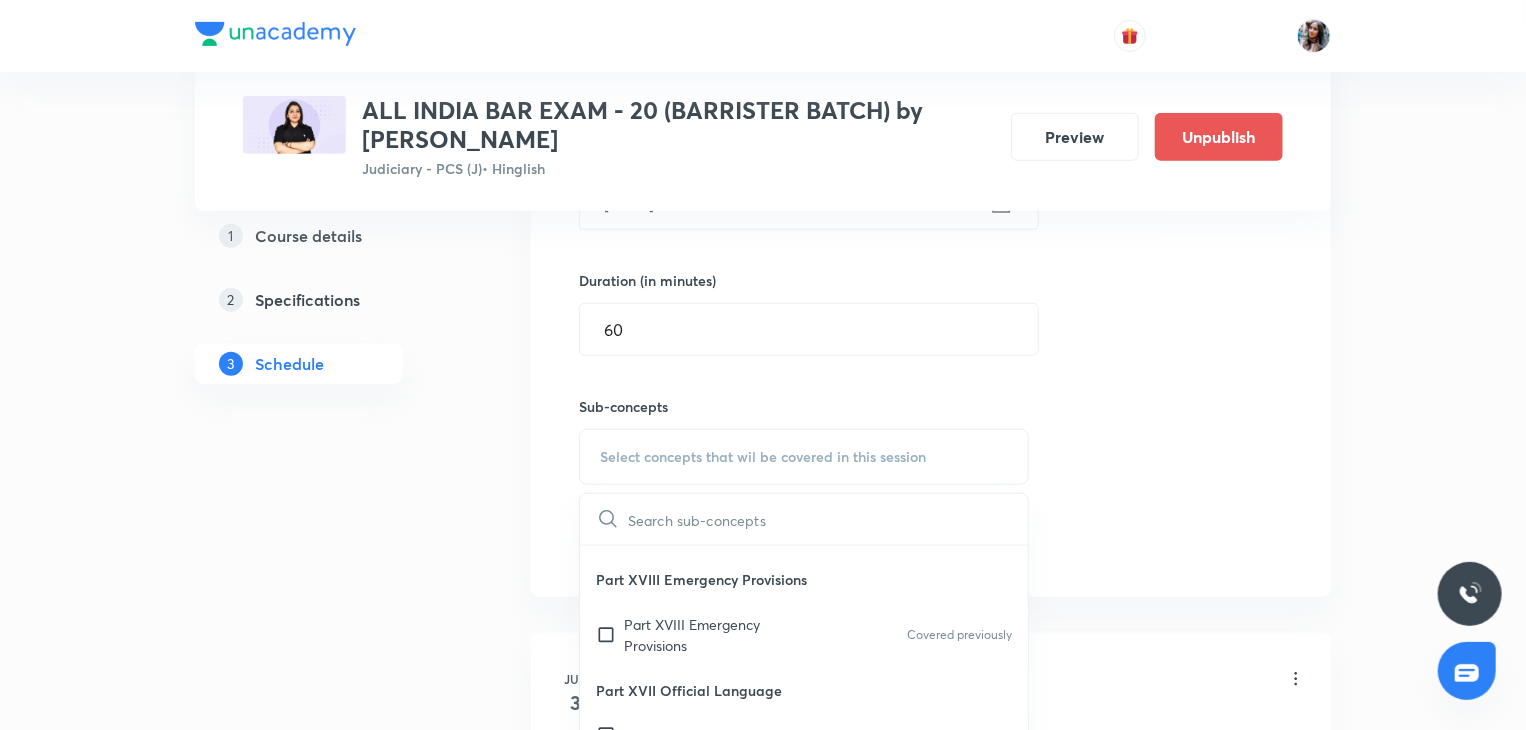 scroll, scrollTop: 704, scrollLeft: 0, axis: vertical 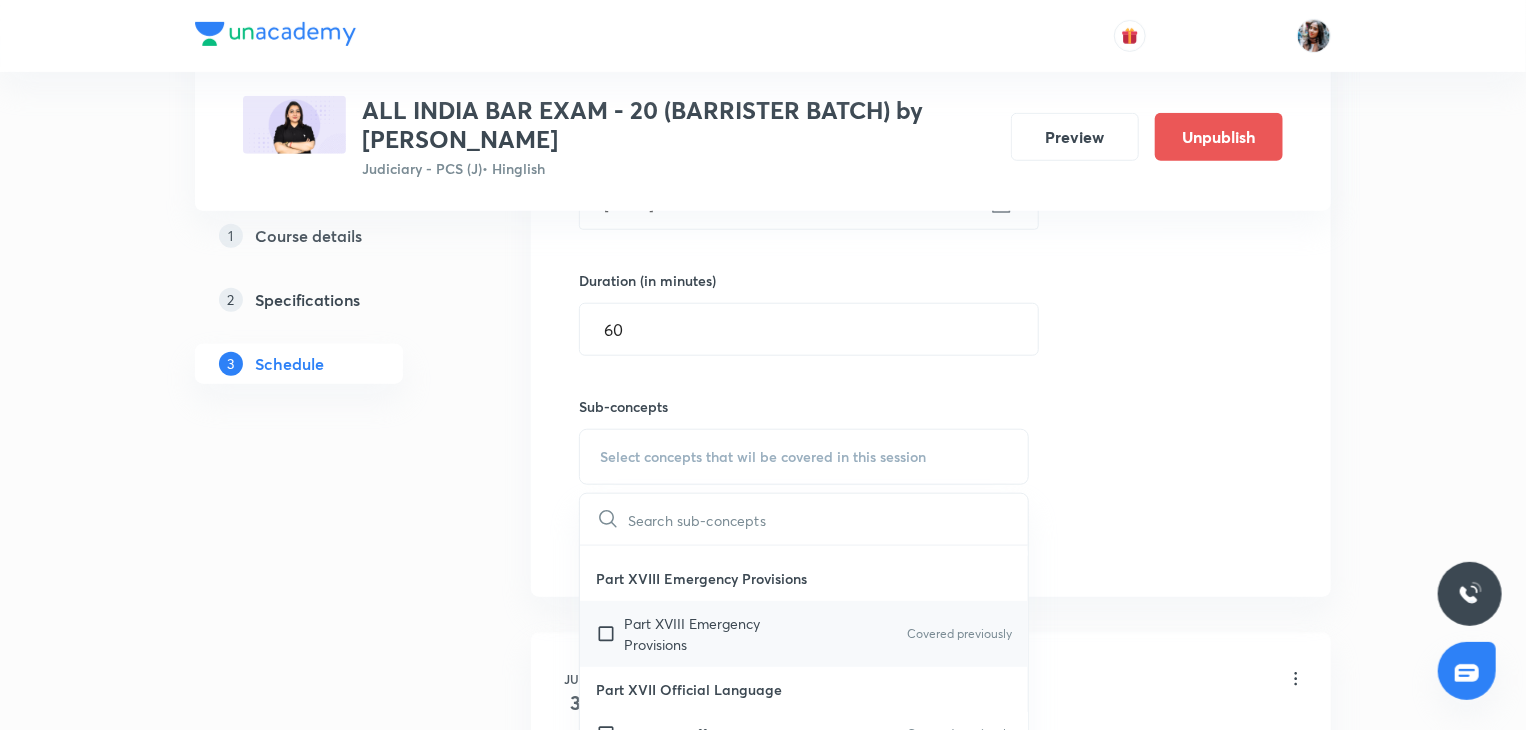 click on "Part XVIII Emergency Provisions" at bounding box center (725, 634) 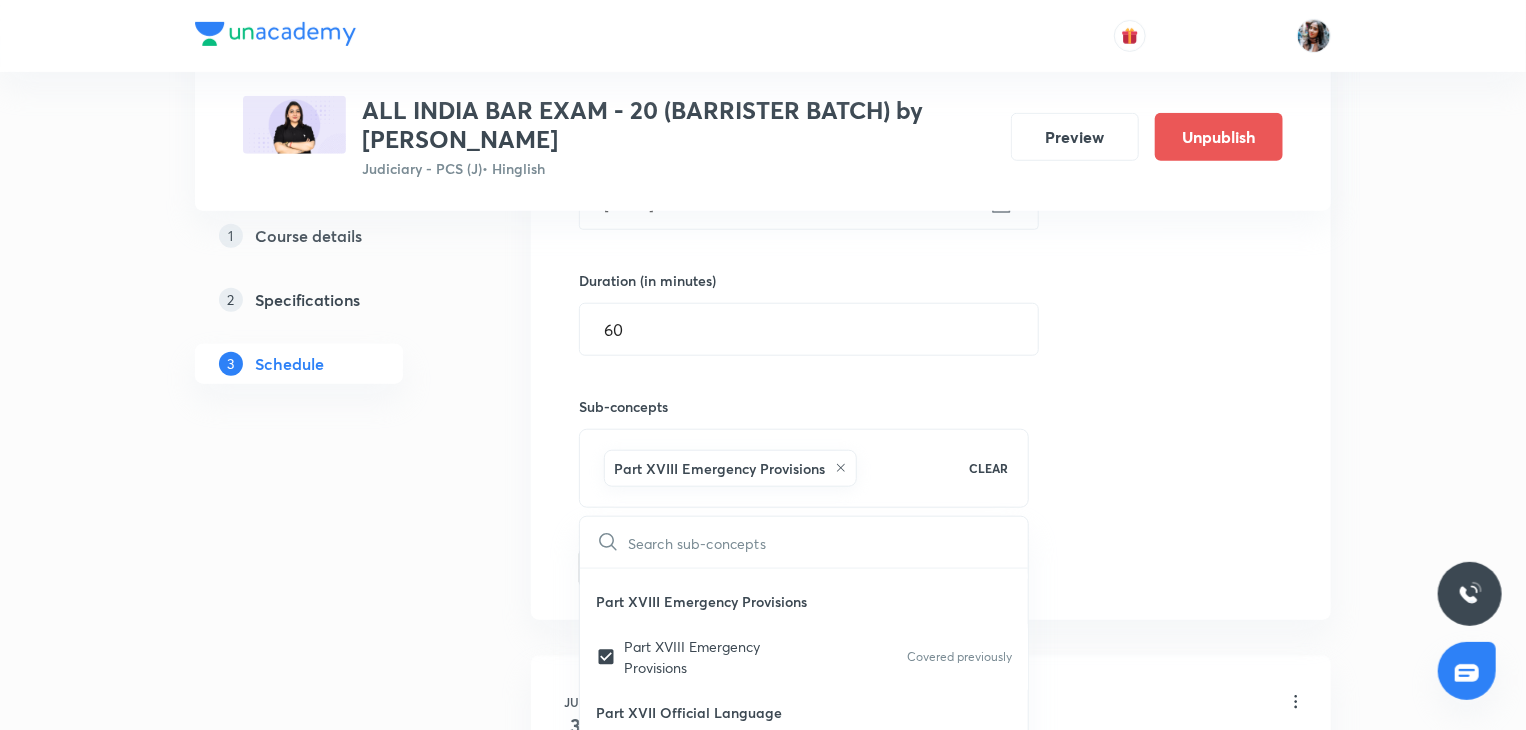 click on "Plus Courses ALL INDIA BAR EXAM - 20 (BARRISTER BATCH) by Apurva vats Judiciary - PCS (J)  • Hinglish Preview Unpublish 1 Course details 2 Specifications 3 Schedule Schedule 49  classes Topic coverage Constitutional Law Cover at least  60 % View details Session  50 Live class Quiz Recorded classes Session title 17/99 BNSS - Lecture 21 ​ Schedule for Aug 7, 2025, 7:00 PM ​ Duration (in minutes) 60 ​ Sub-concepts Part XVIII Emergency Provisions CLEAR ​ Preamble Preamble Covered previously Schedule Schedule Covered previously Authoritative Text In Hindi And Repeals Authoritative Text In Hindi And Repeals Covered previously Part XXII Short Title Commencement Part XXII Short Title Commencement Covered previously Part XXI Temporary Transitional And Special Provisions Part XXI Temporary Transitional And Special Provisions Covered previously Part XX Amendment Of The Constitution Part XX Amendment Of The Constitution Covered previously Part XIX Miscellaneous Part XIX Miscellaneous Covered previously Governor" at bounding box center [763, 3889] 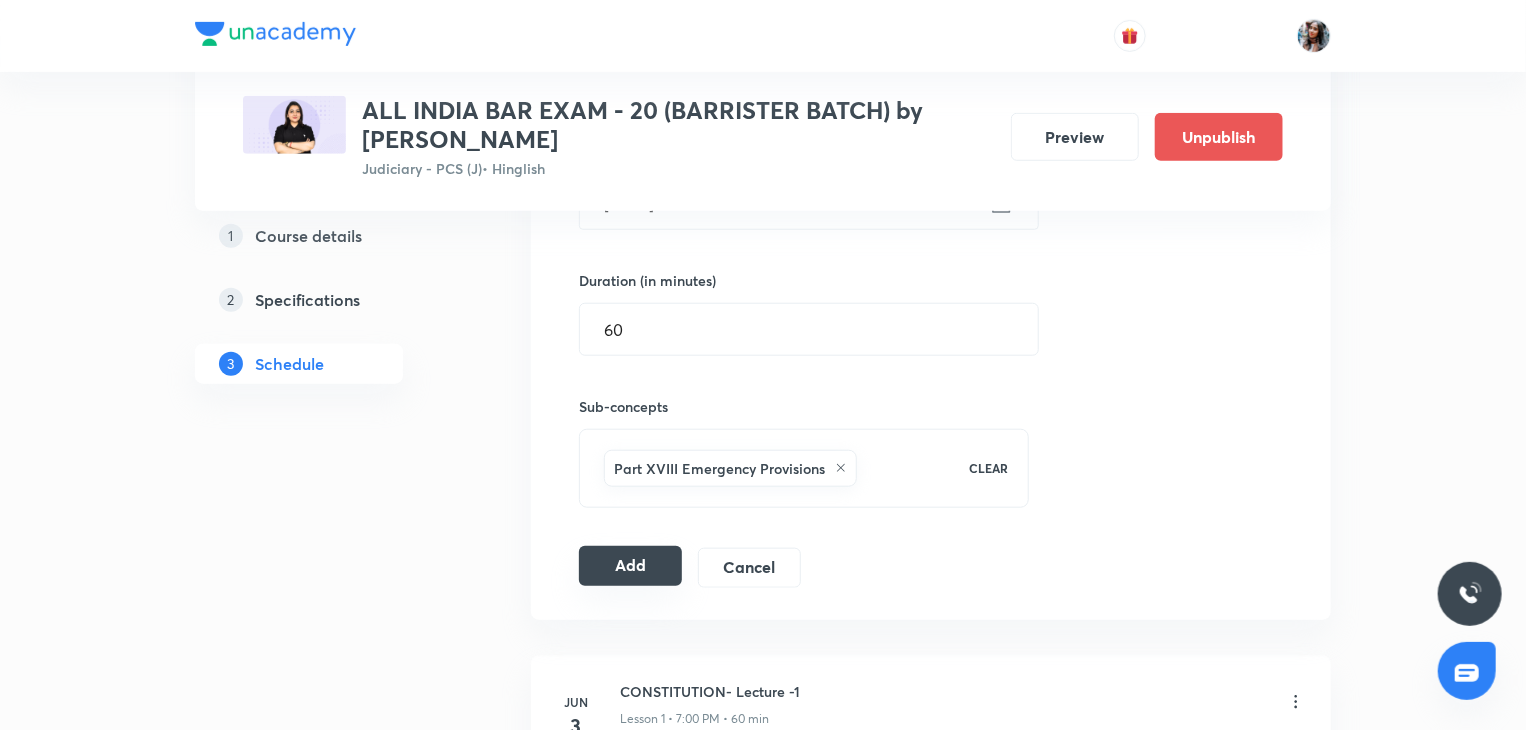 click on "Add" at bounding box center (630, 566) 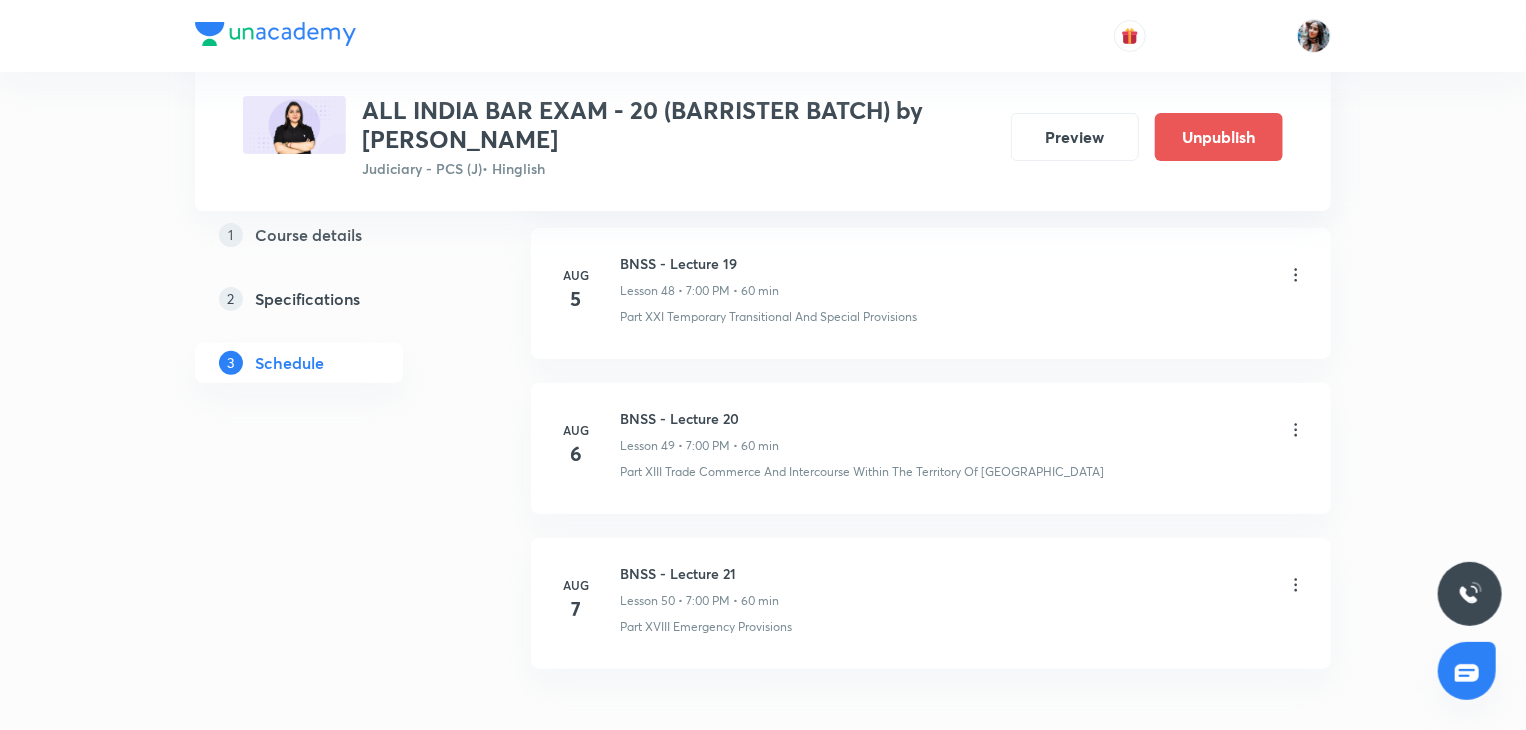 scroll, scrollTop: 7873, scrollLeft: 0, axis: vertical 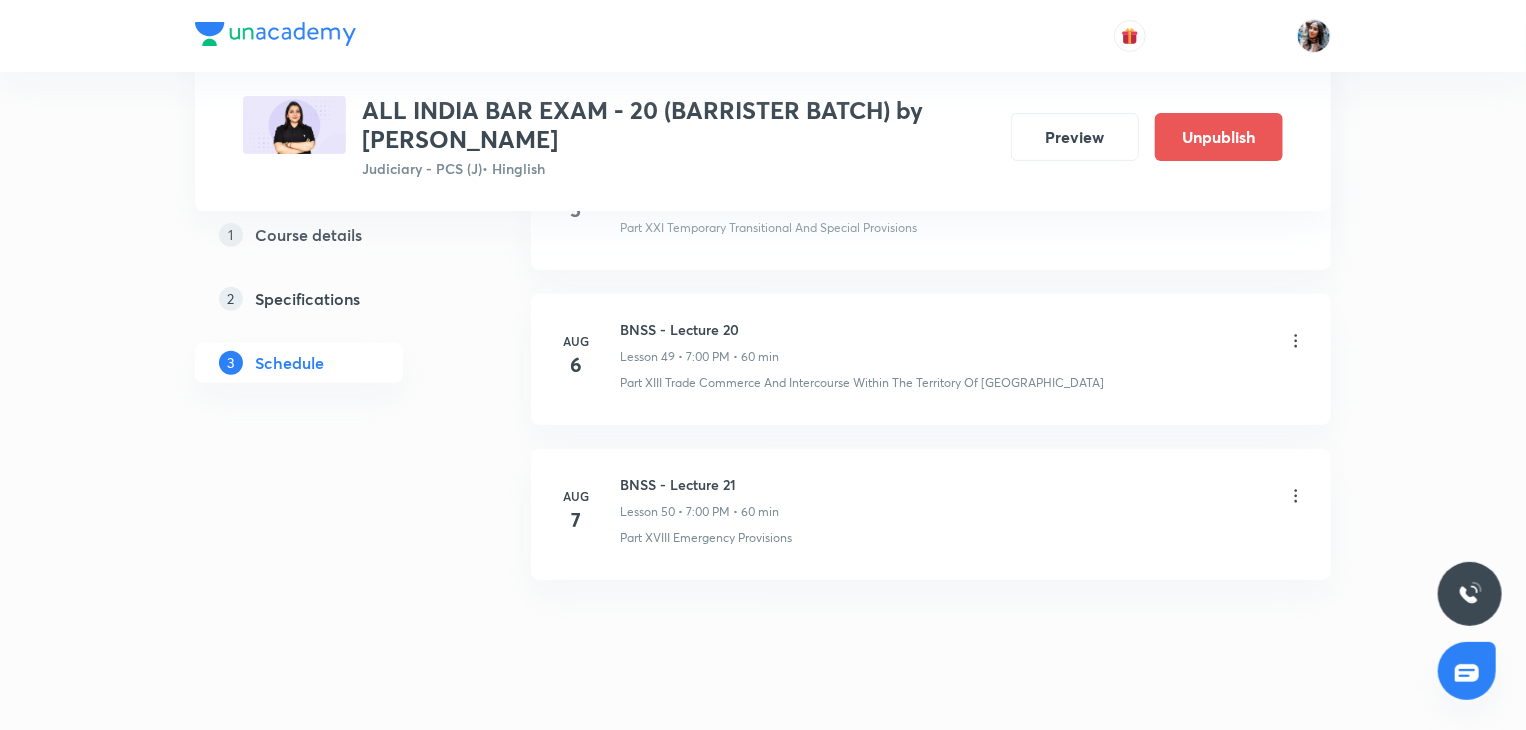 click on "BNSS - Lecture 21" at bounding box center [699, 484] 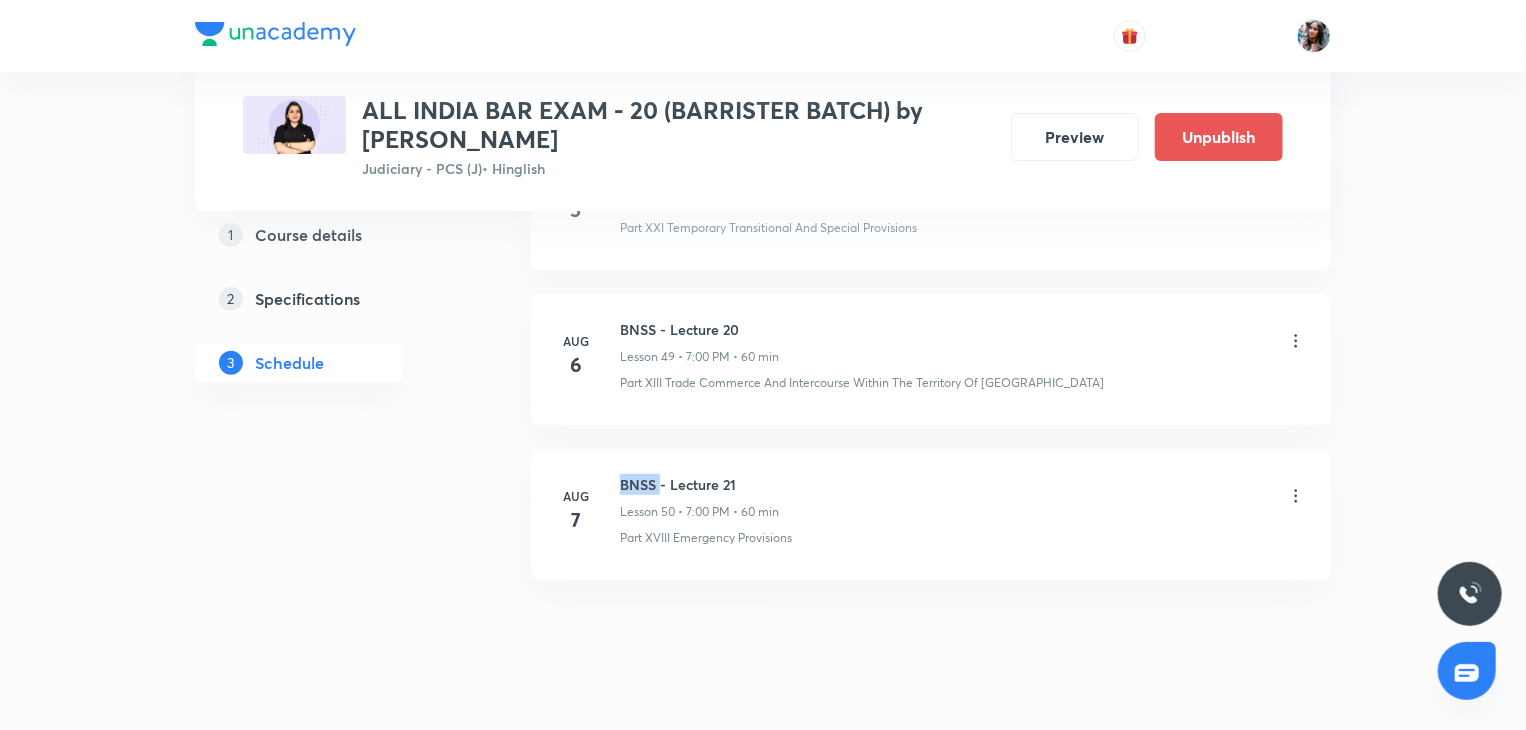 click on "BNSS - Lecture 21" at bounding box center [699, 484] 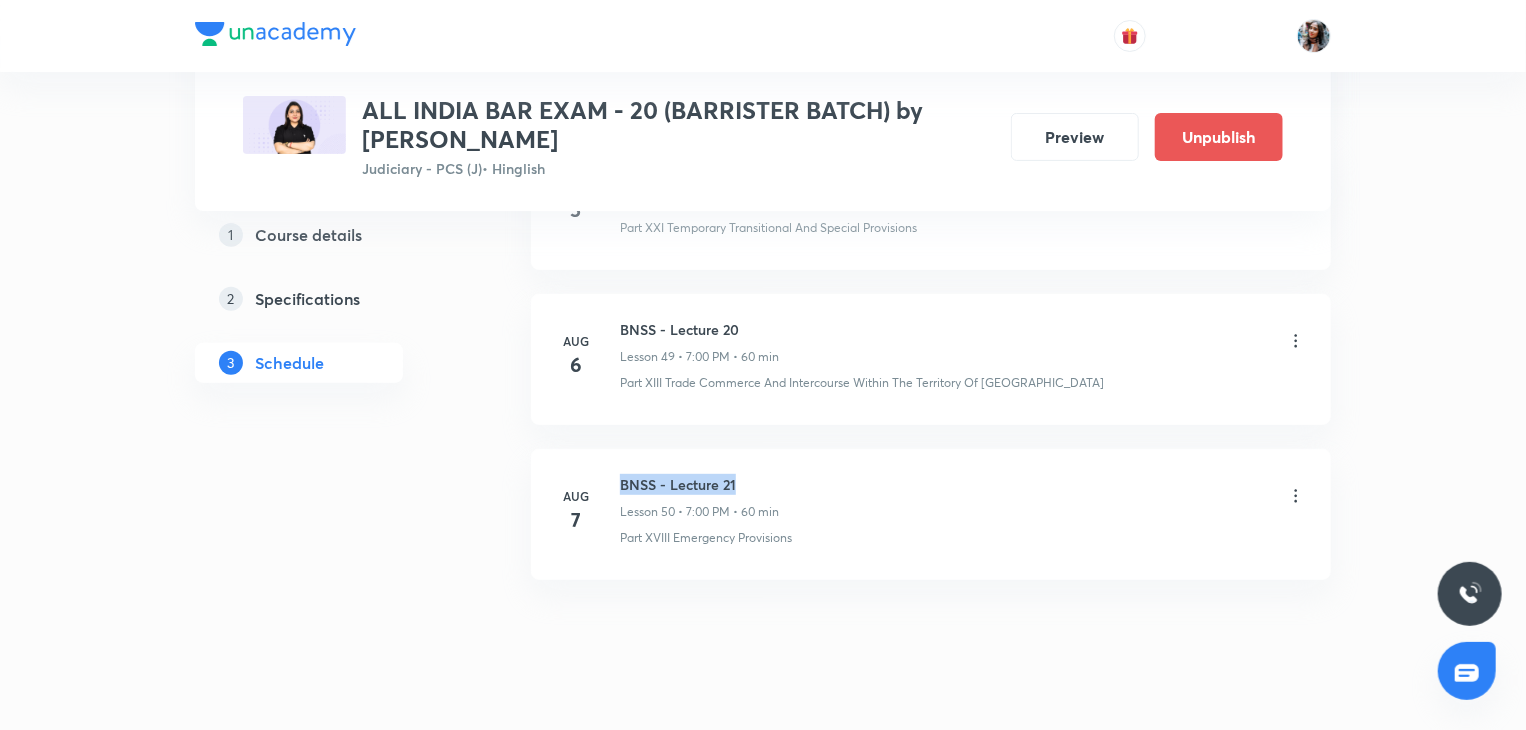 copy on "BNSS - Lecture 21" 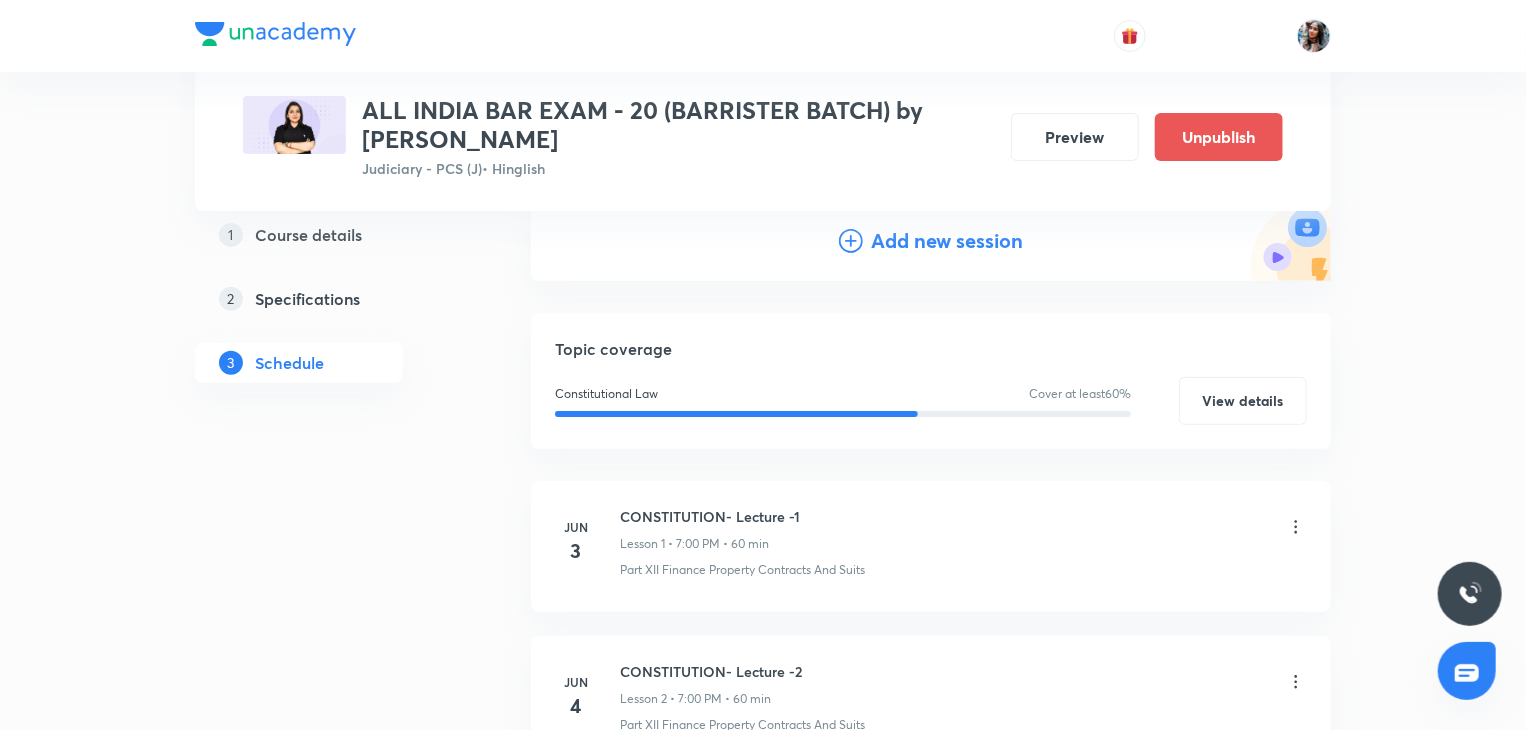 scroll, scrollTop: 0, scrollLeft: 0, axis: both 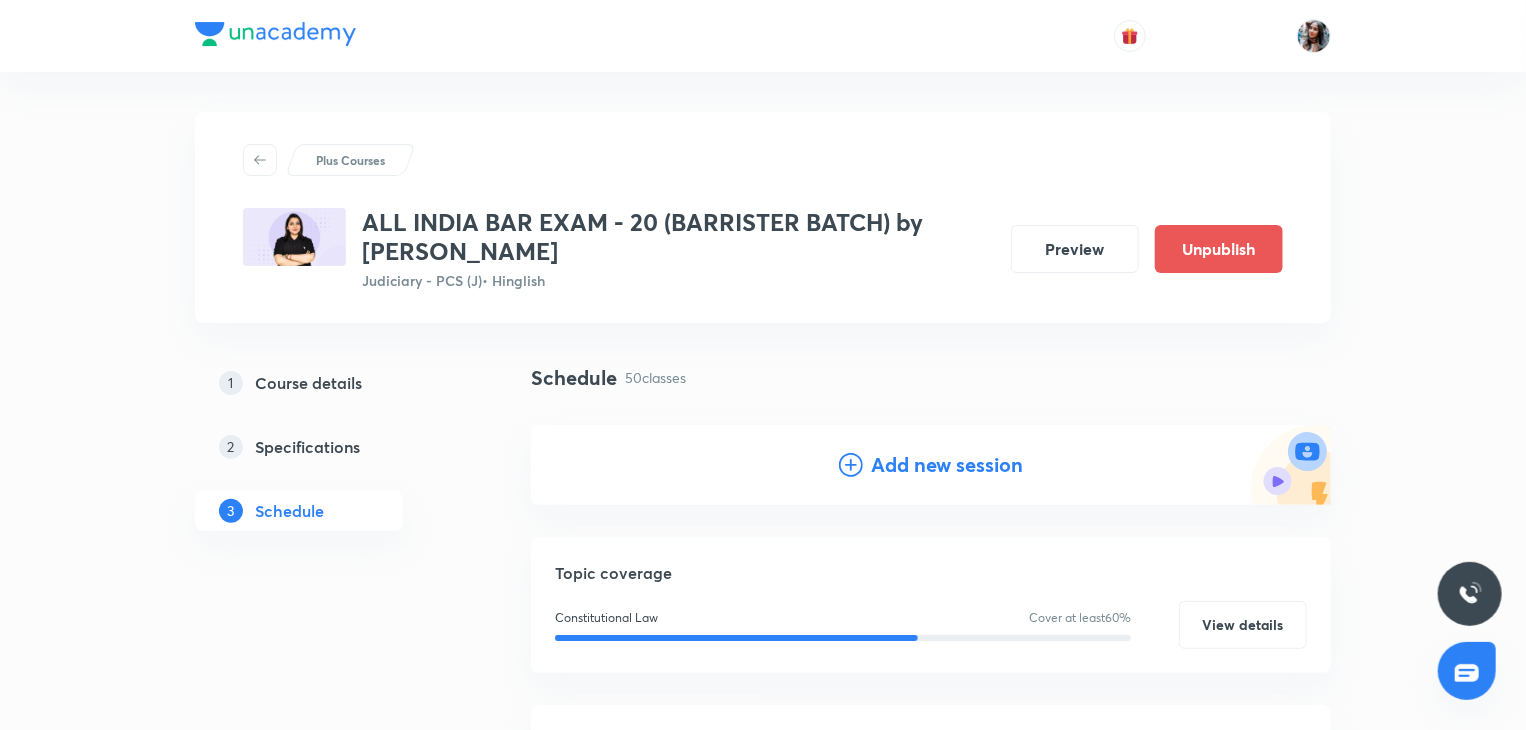 click on "Add new session" at bounding box center [947, 465] 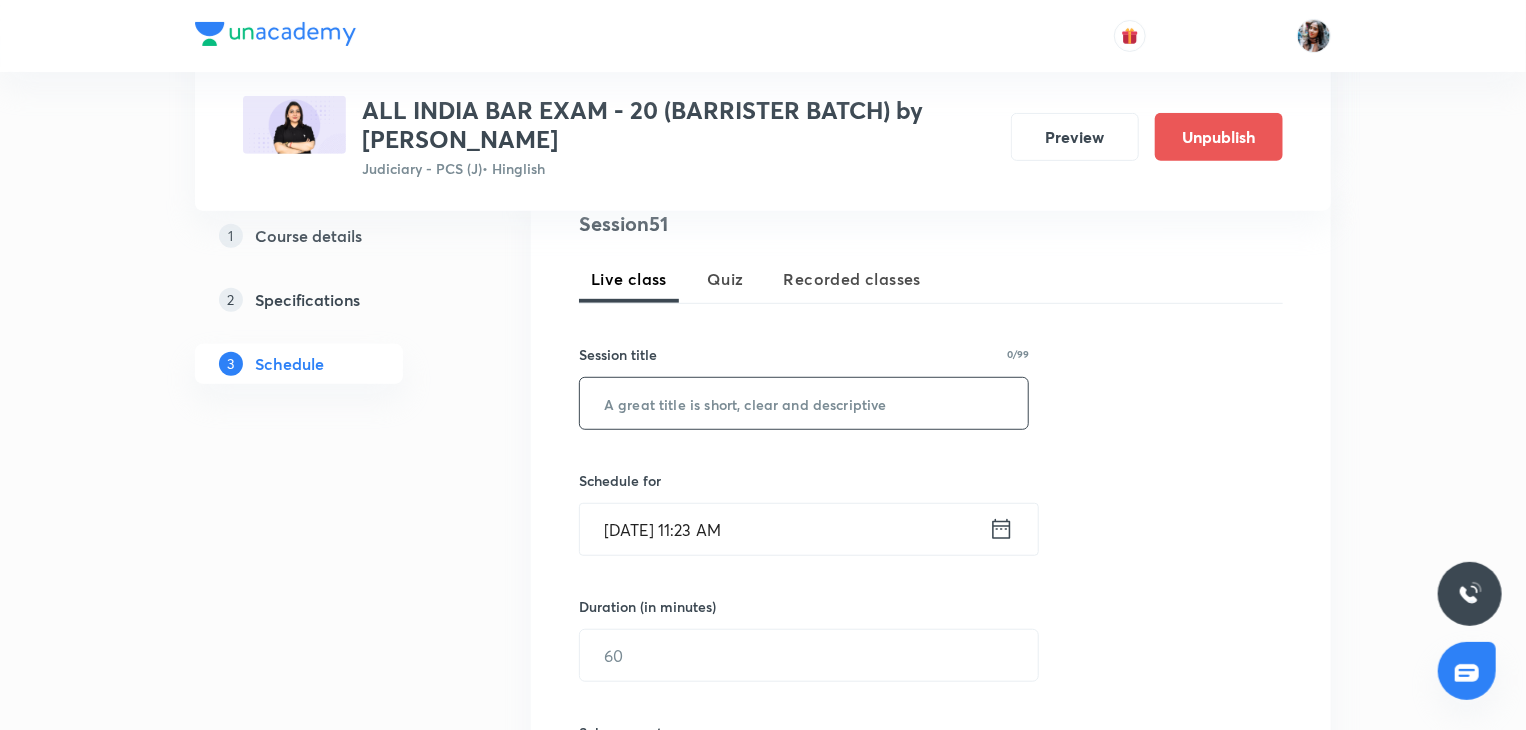scroll, scrollTop: 411, scrollLeft: 0, axis: vertical 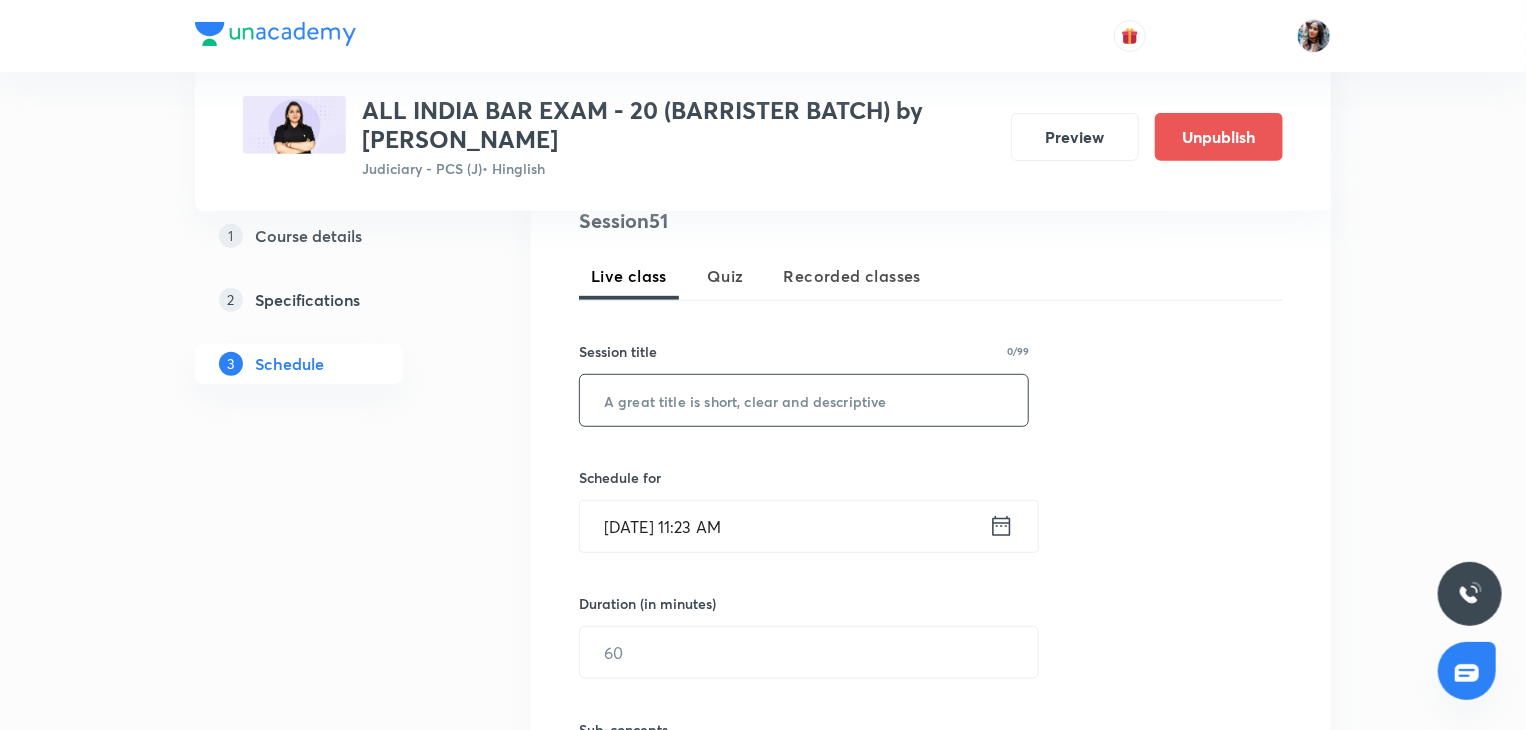click at bounding box center [804, 400] 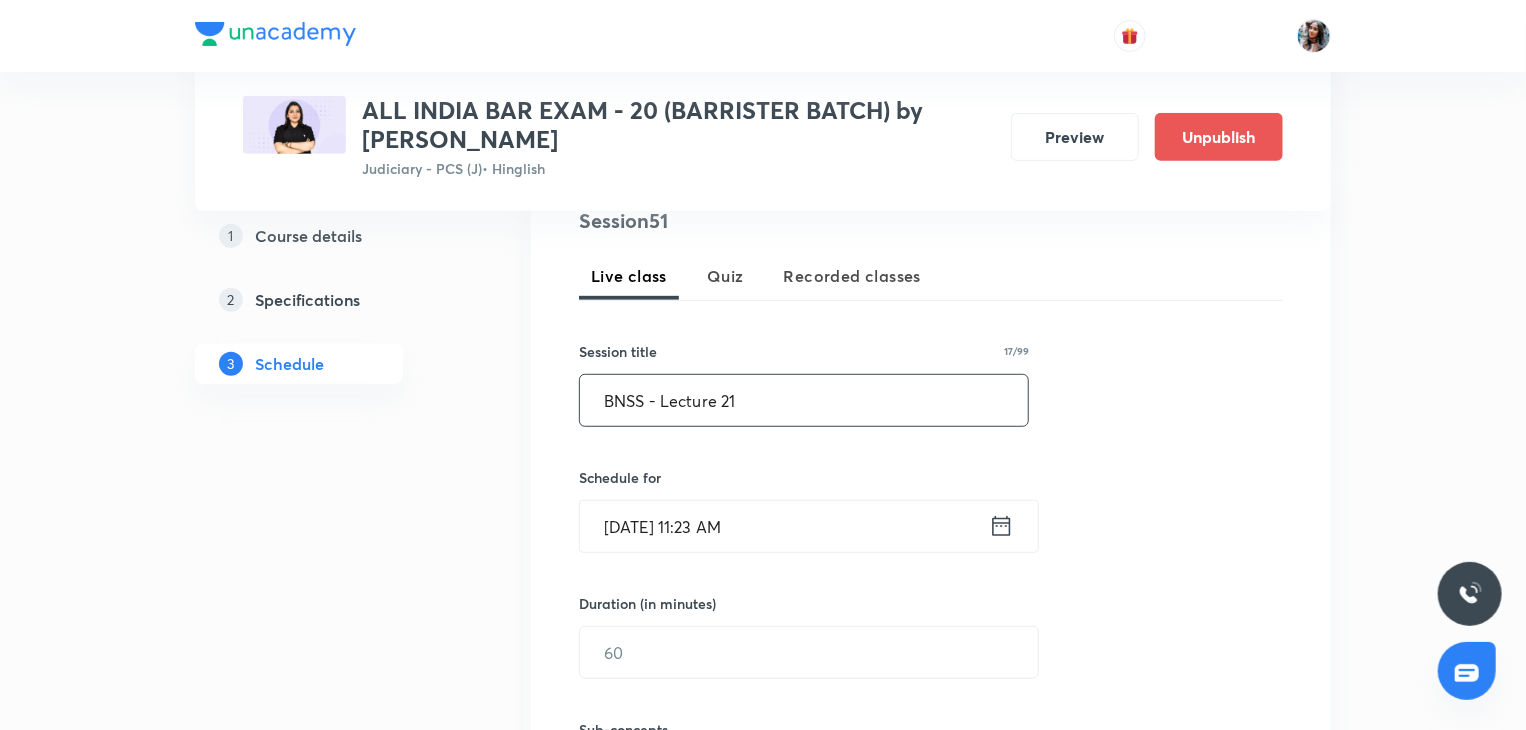 click on "BNSS - Lecture 21" at bounding box center (804, 400) 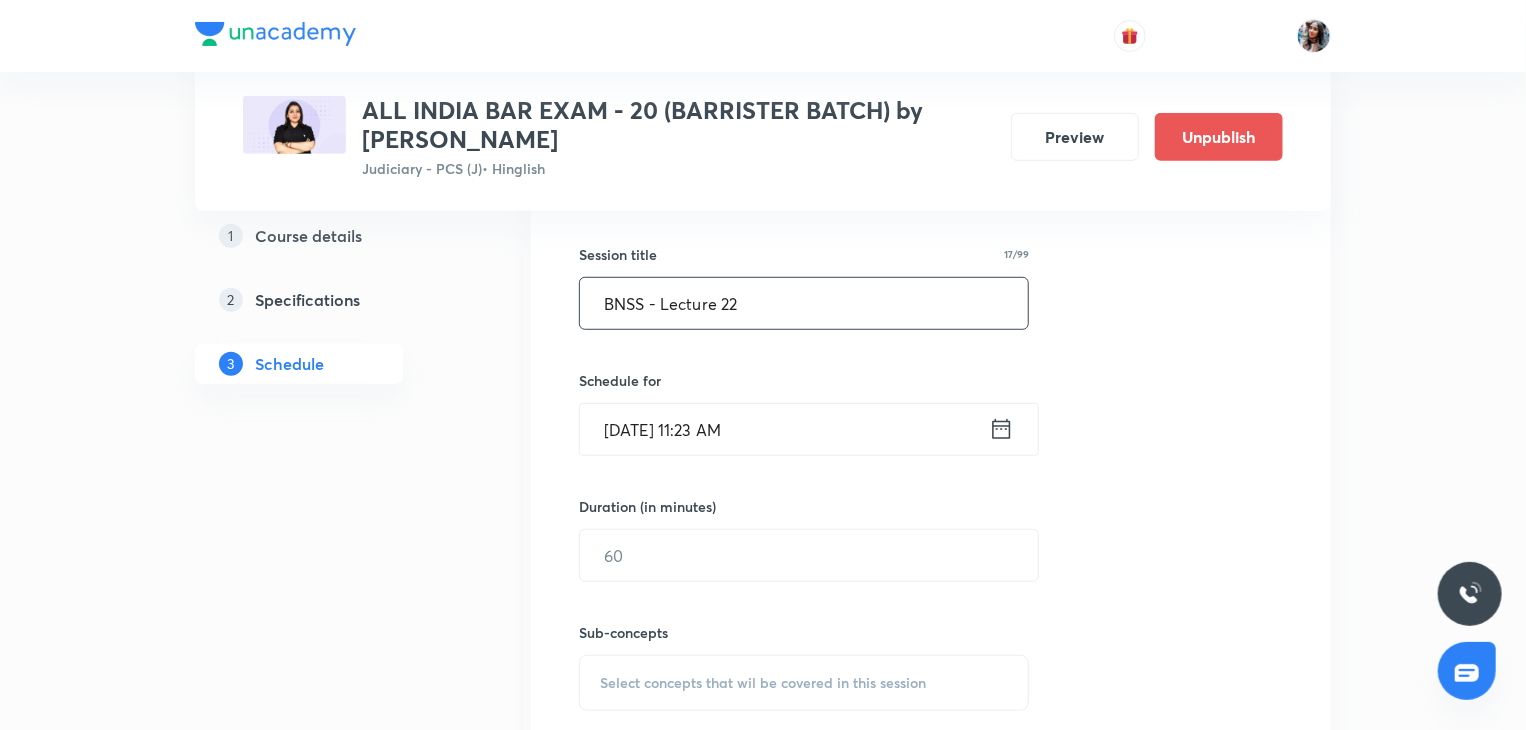 scroll, scrollTop: 510, scrollLeft: 0, axis: vertical 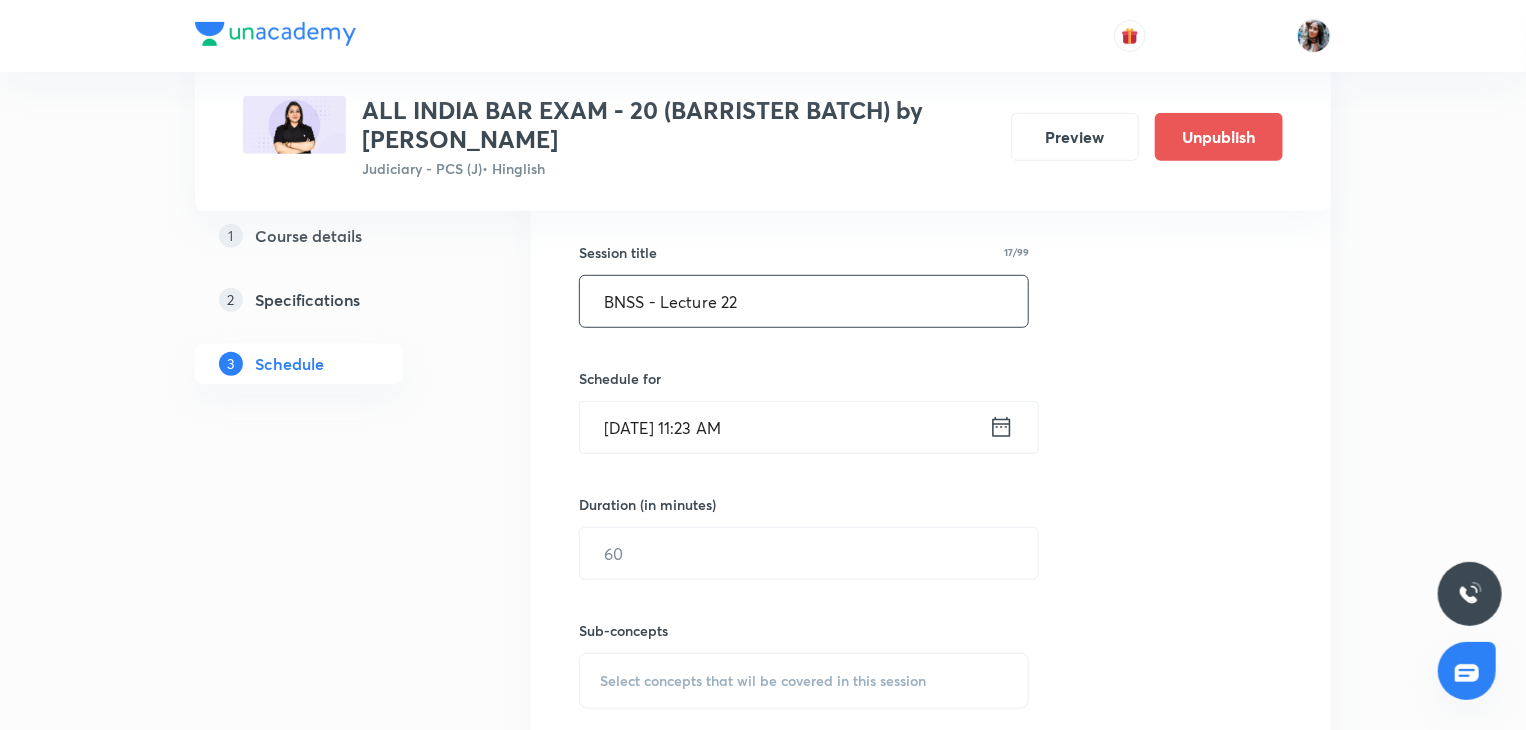 type on "BNSS - Lecture 22" 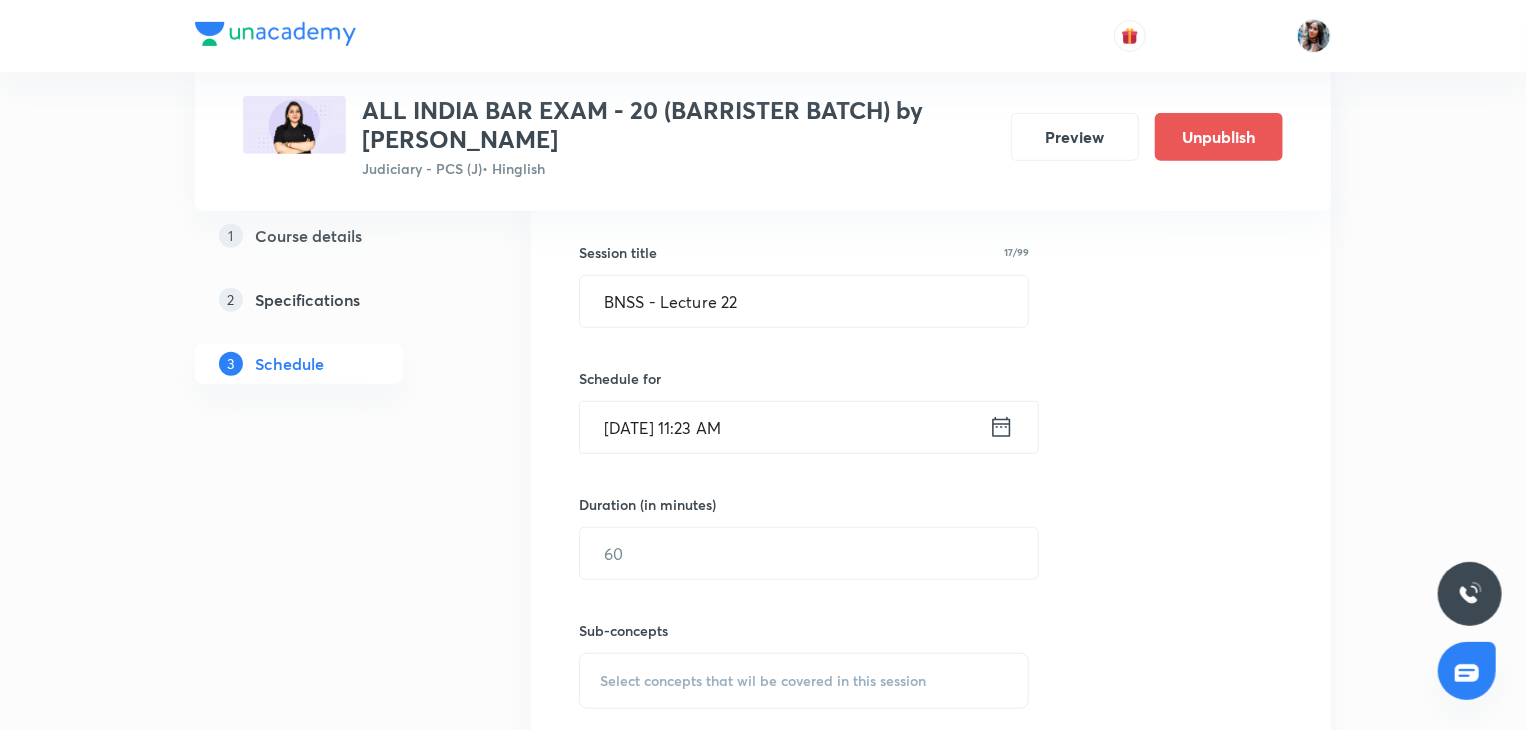click on "Jul 30, 2025, 11:23 AM" at bounding box center (784, 427) 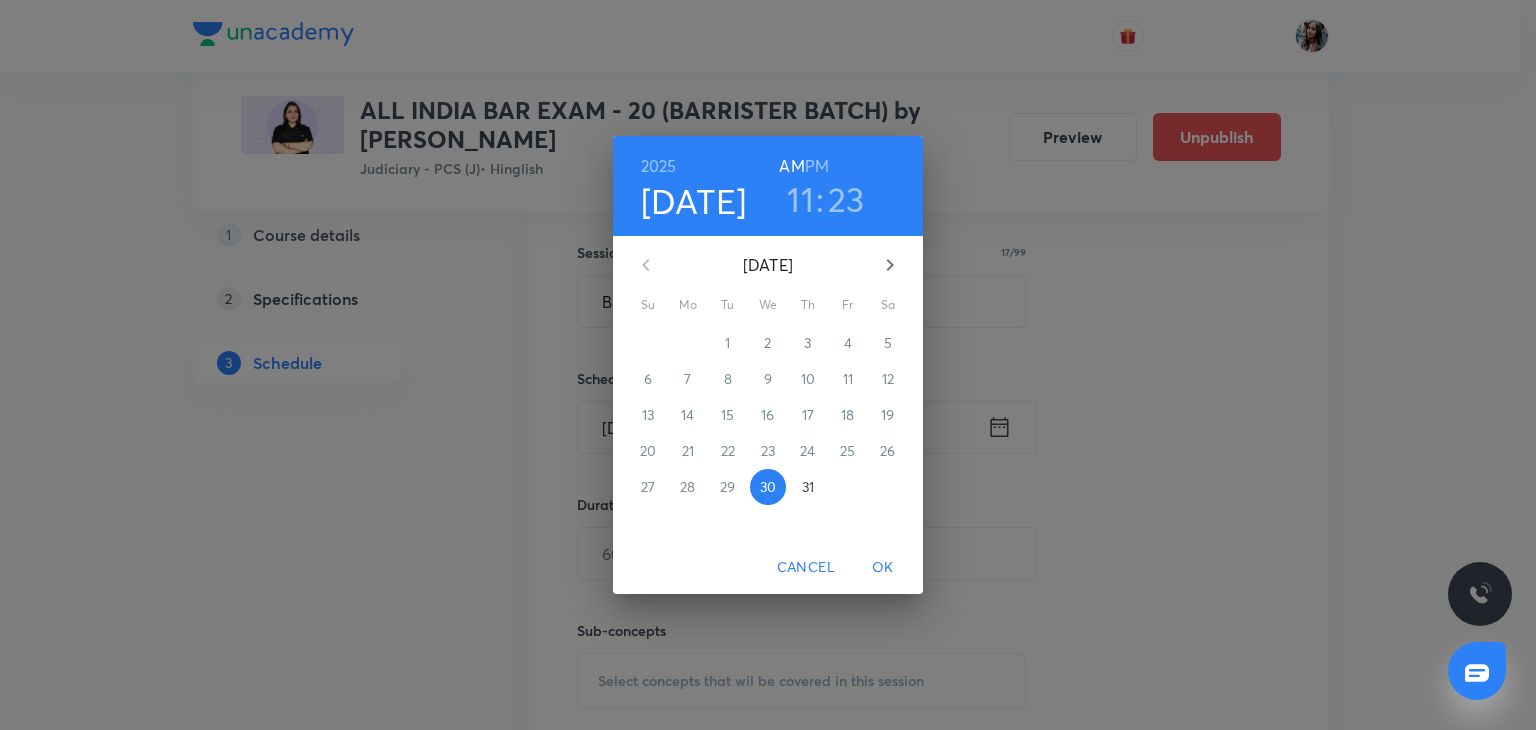 click 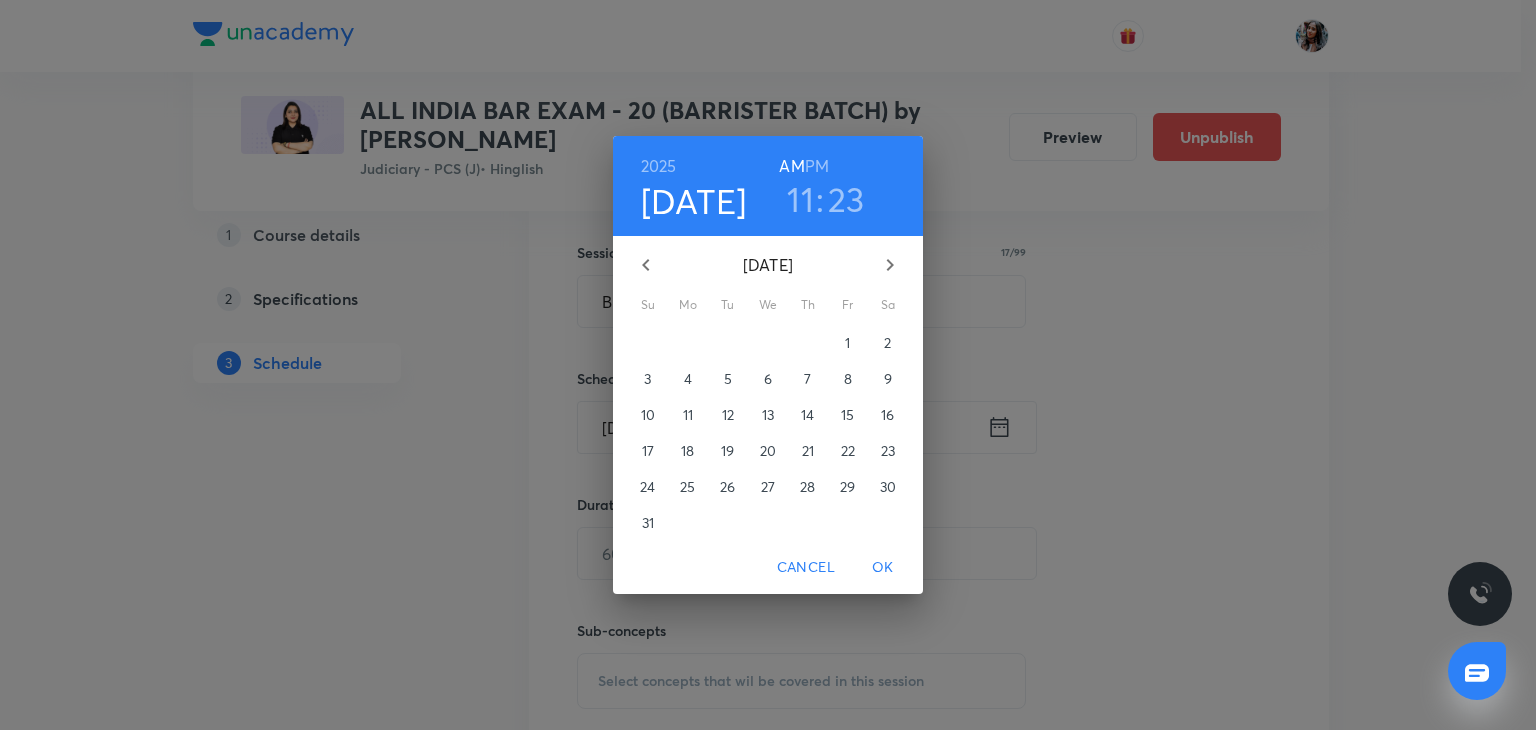 click on "8" at bounding box center (848, 379) 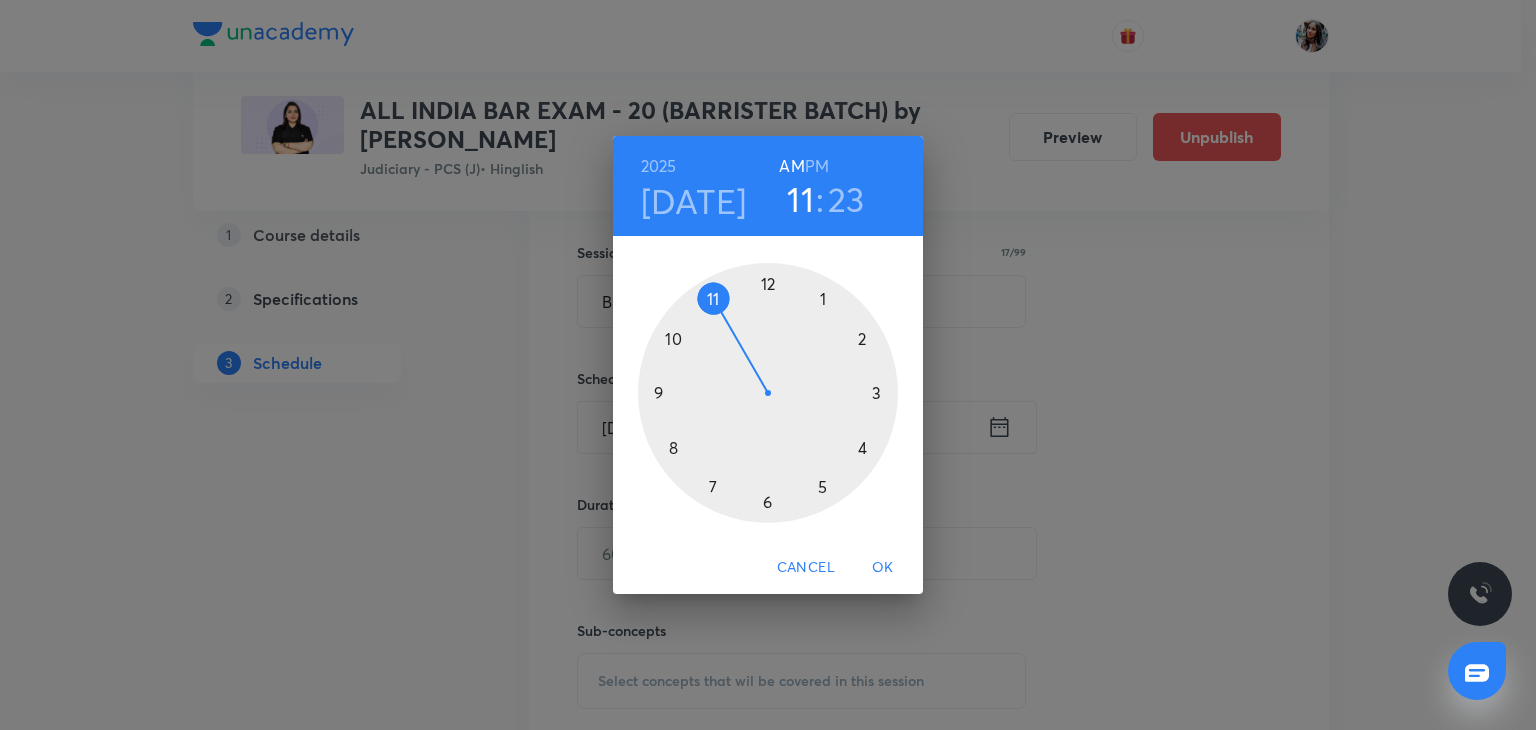 click on "PM" at bounding box center [817, 166] 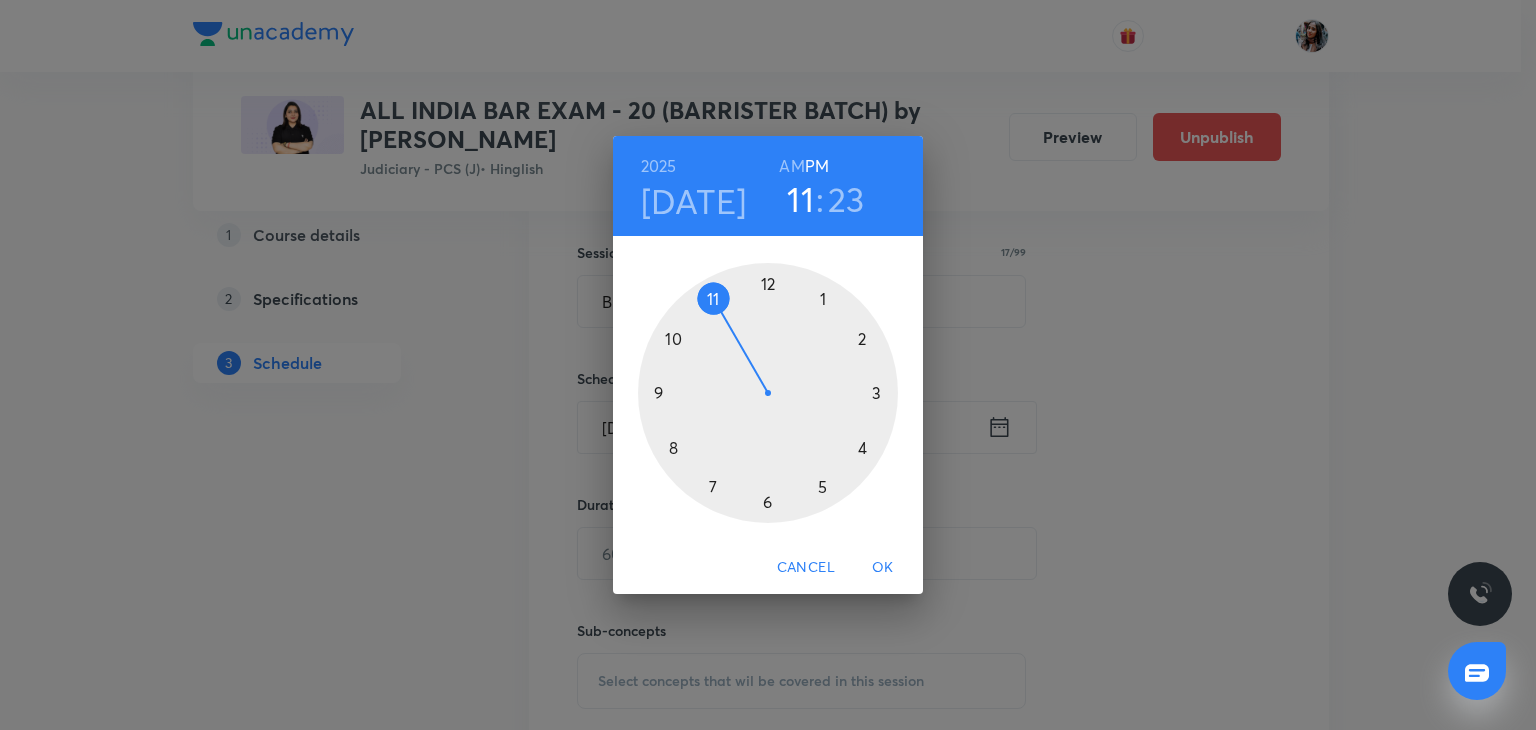 click at bounding box center [768, 393] 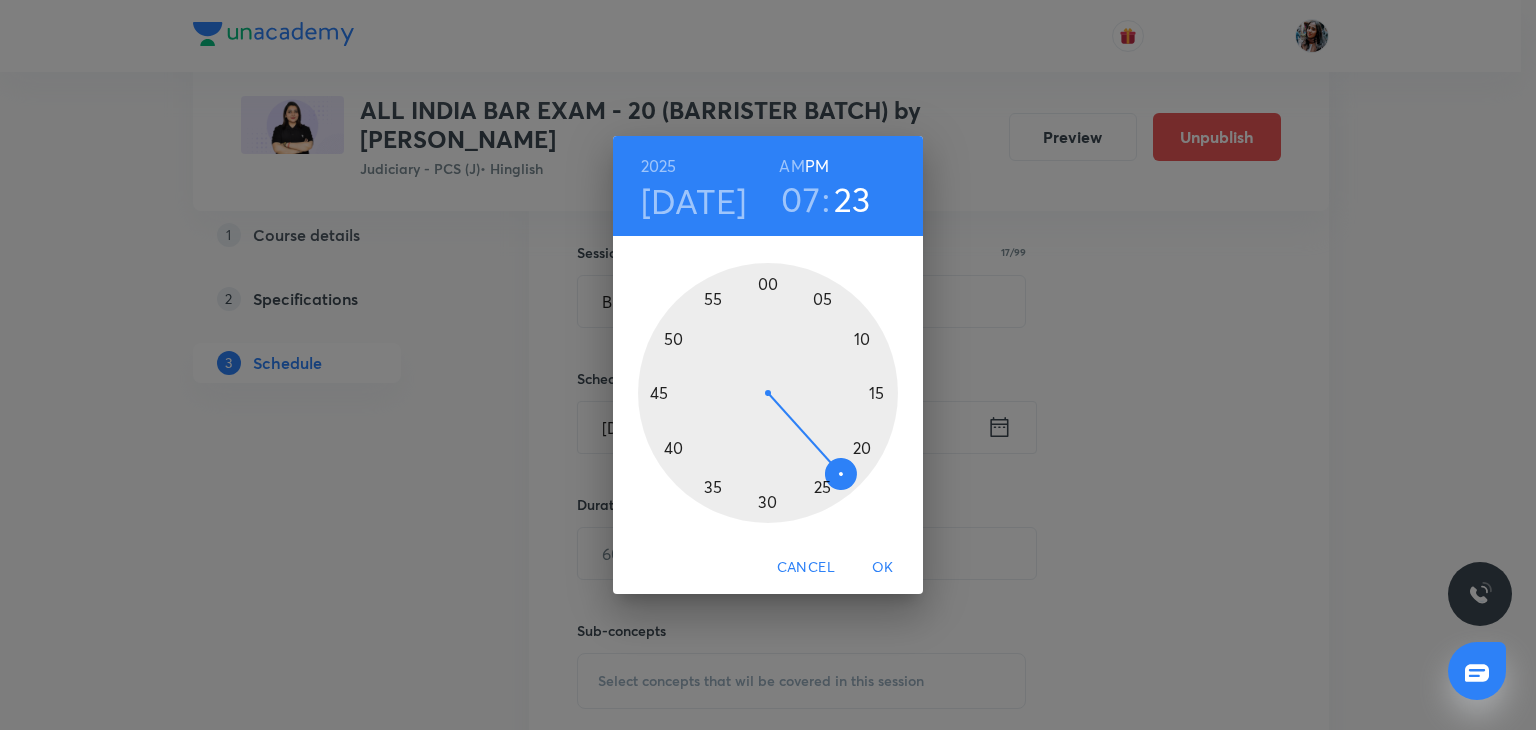 click at bounding box center (768, 393) 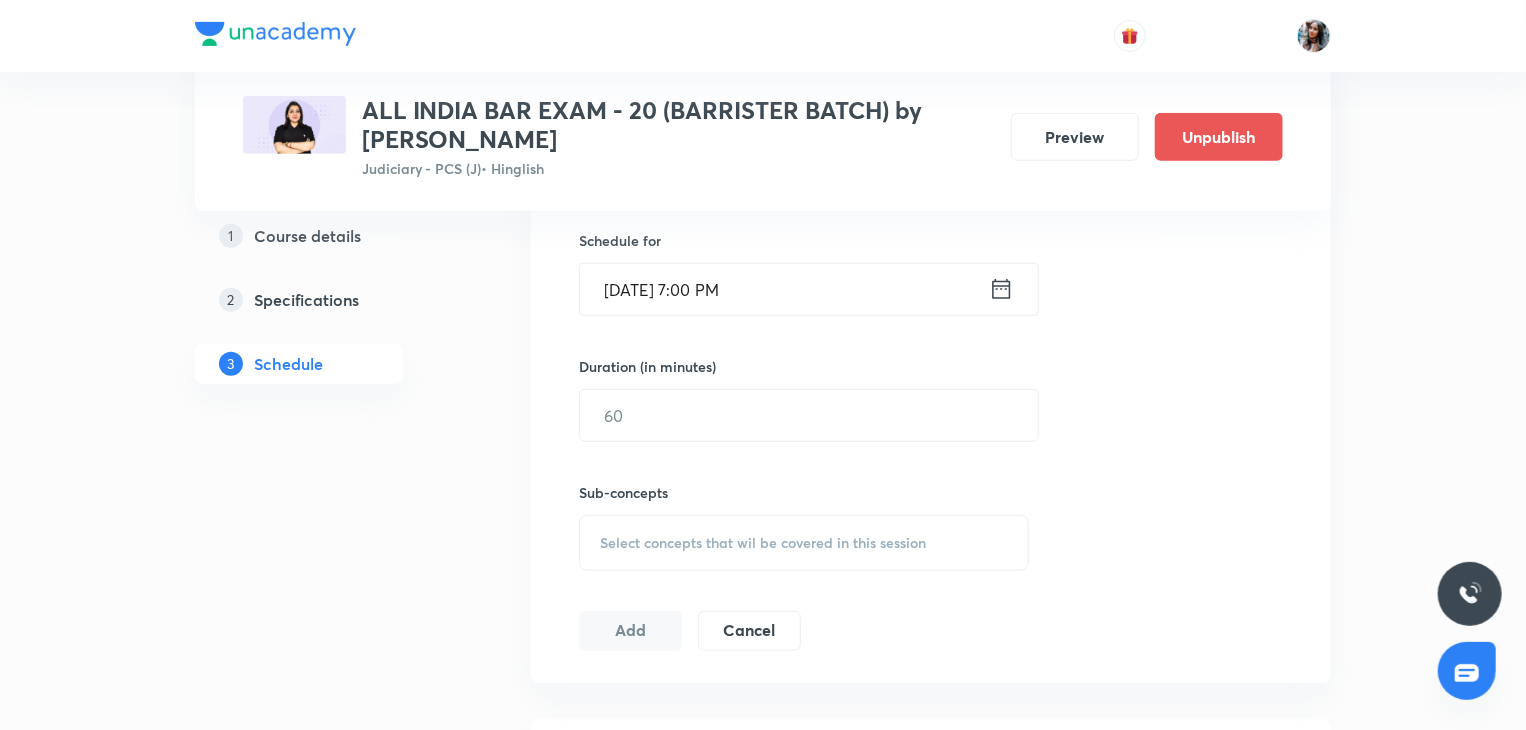 scroll, scrollTop: 660, scrollLeft: 0, axis: vertical 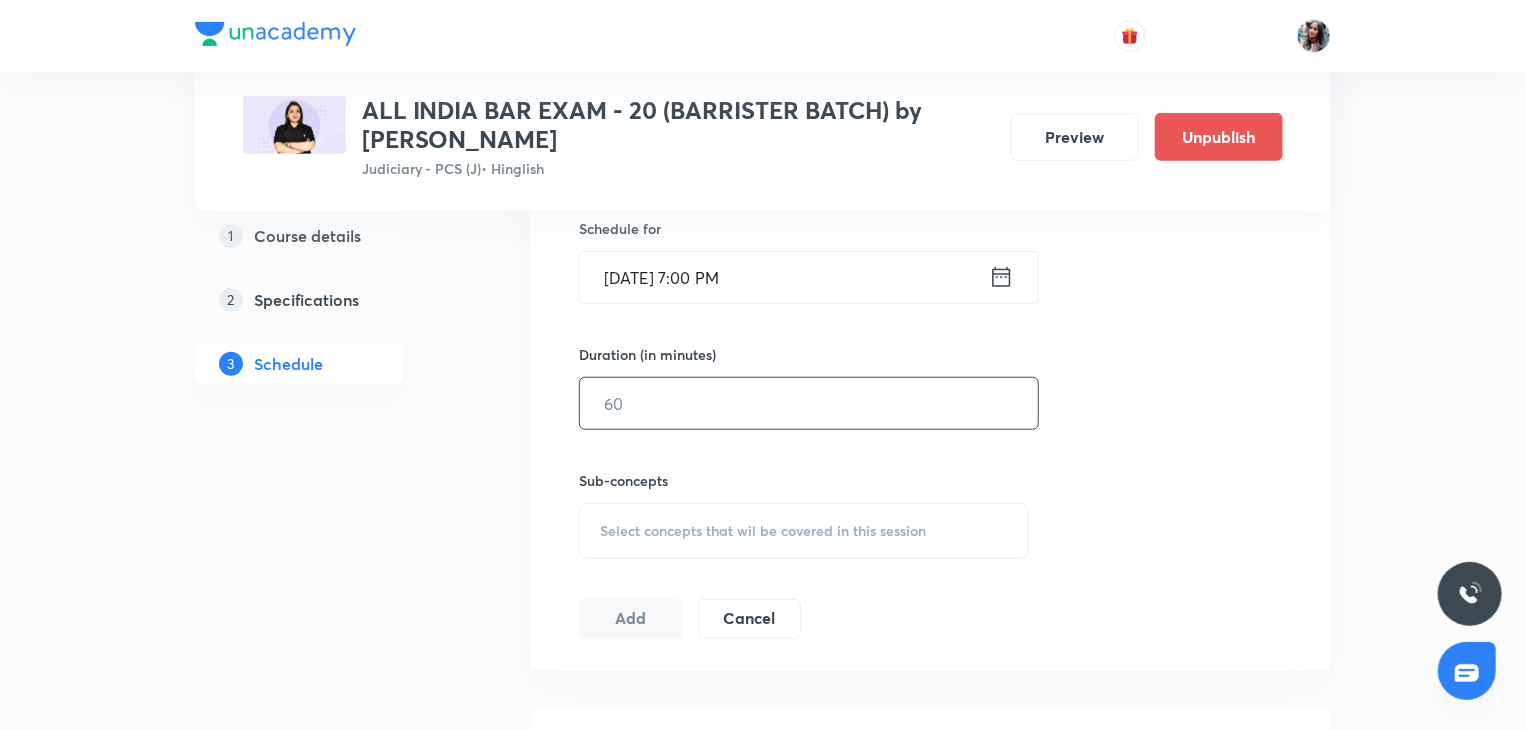 click at bounding box center (809, 403) 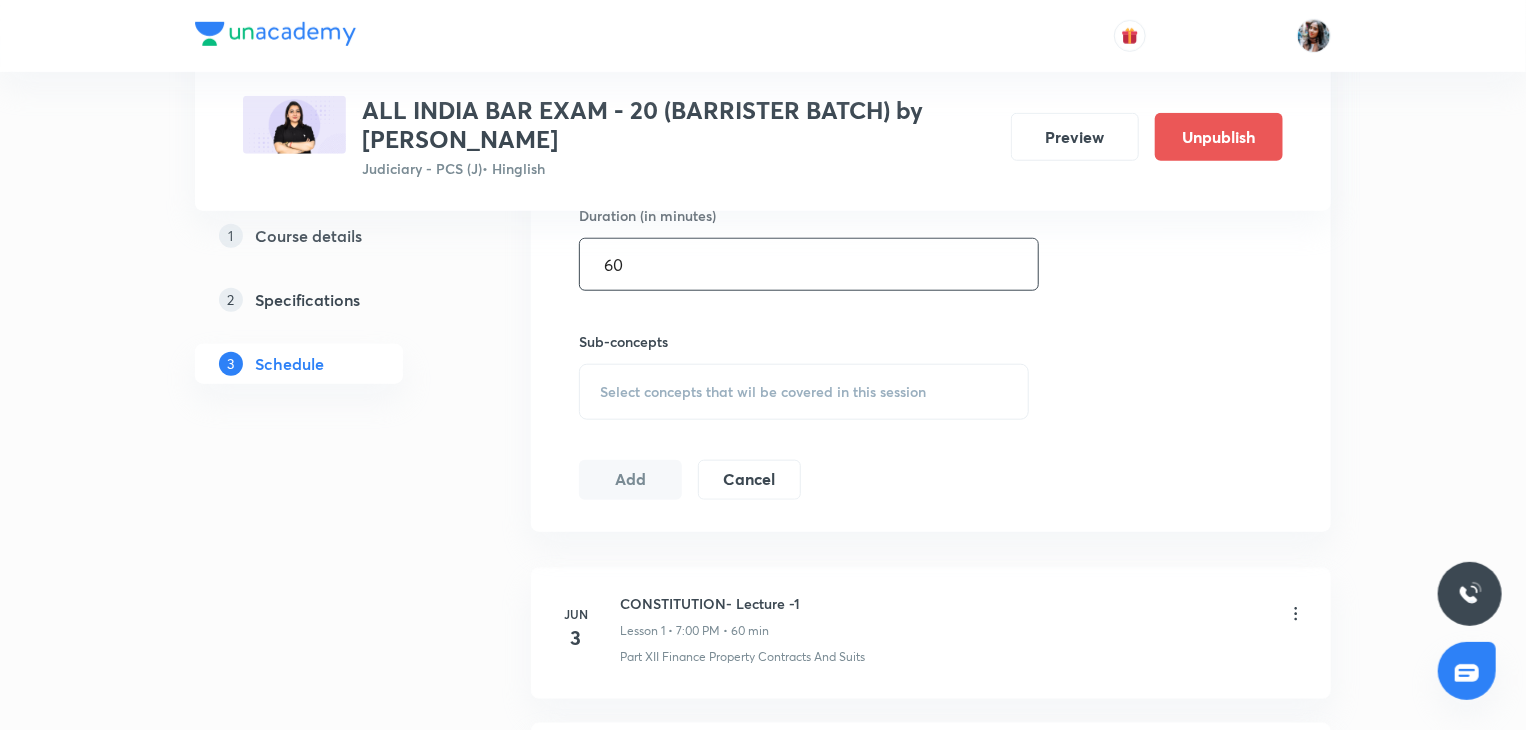 scroll, scrollTop: 800, scrollLeft: 0, axis: vertical 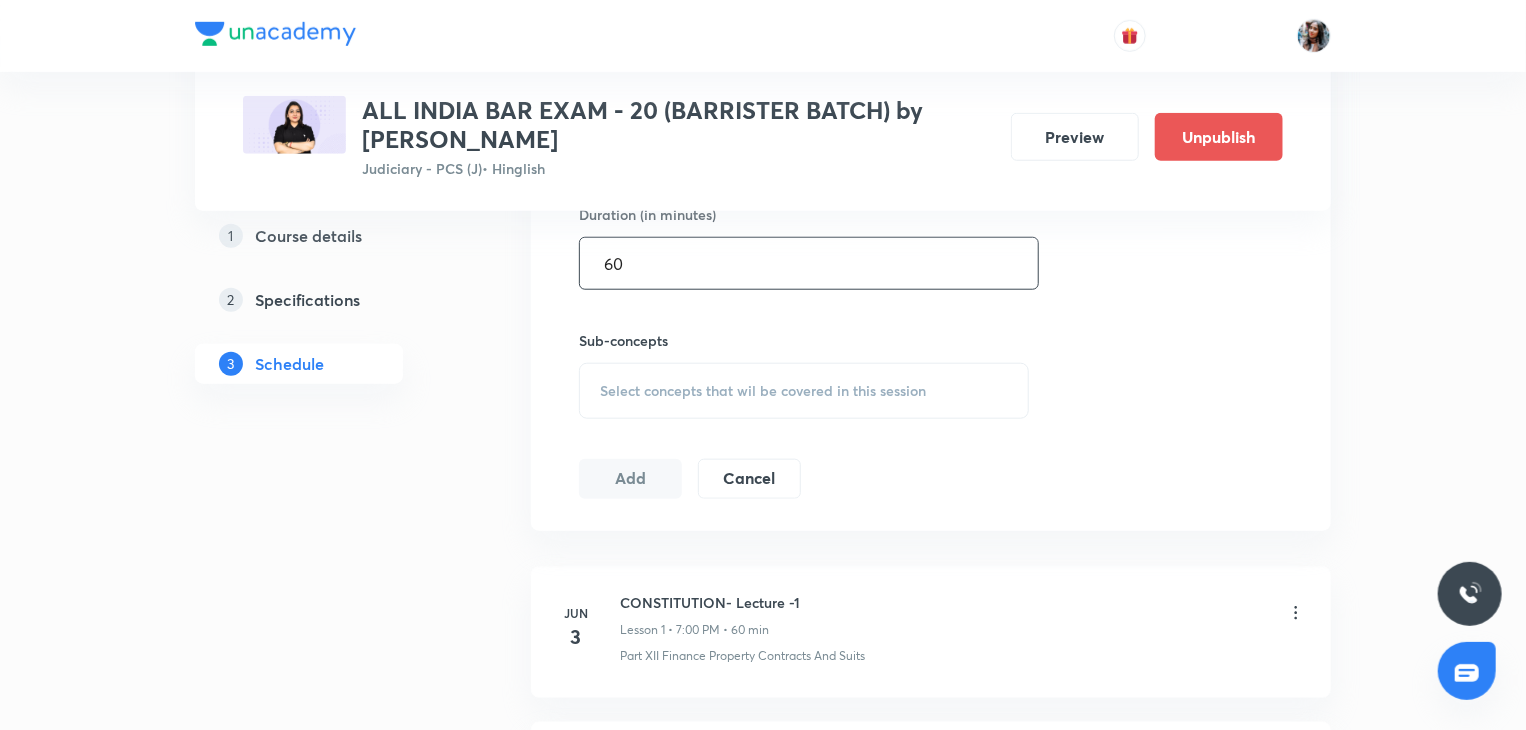 type on "60" 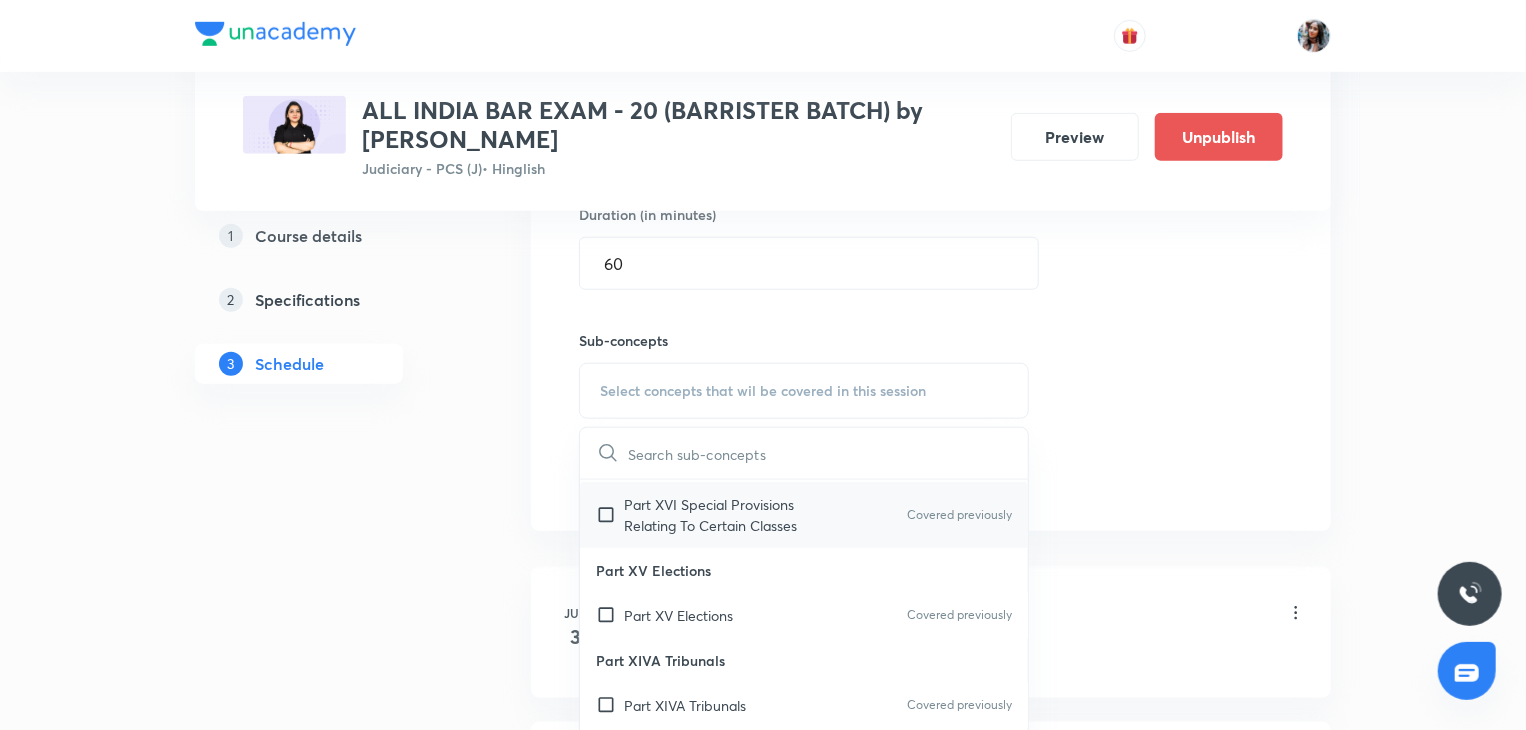 scroll, scrollTop: 959, scrollLeft: 0, axis: vertical 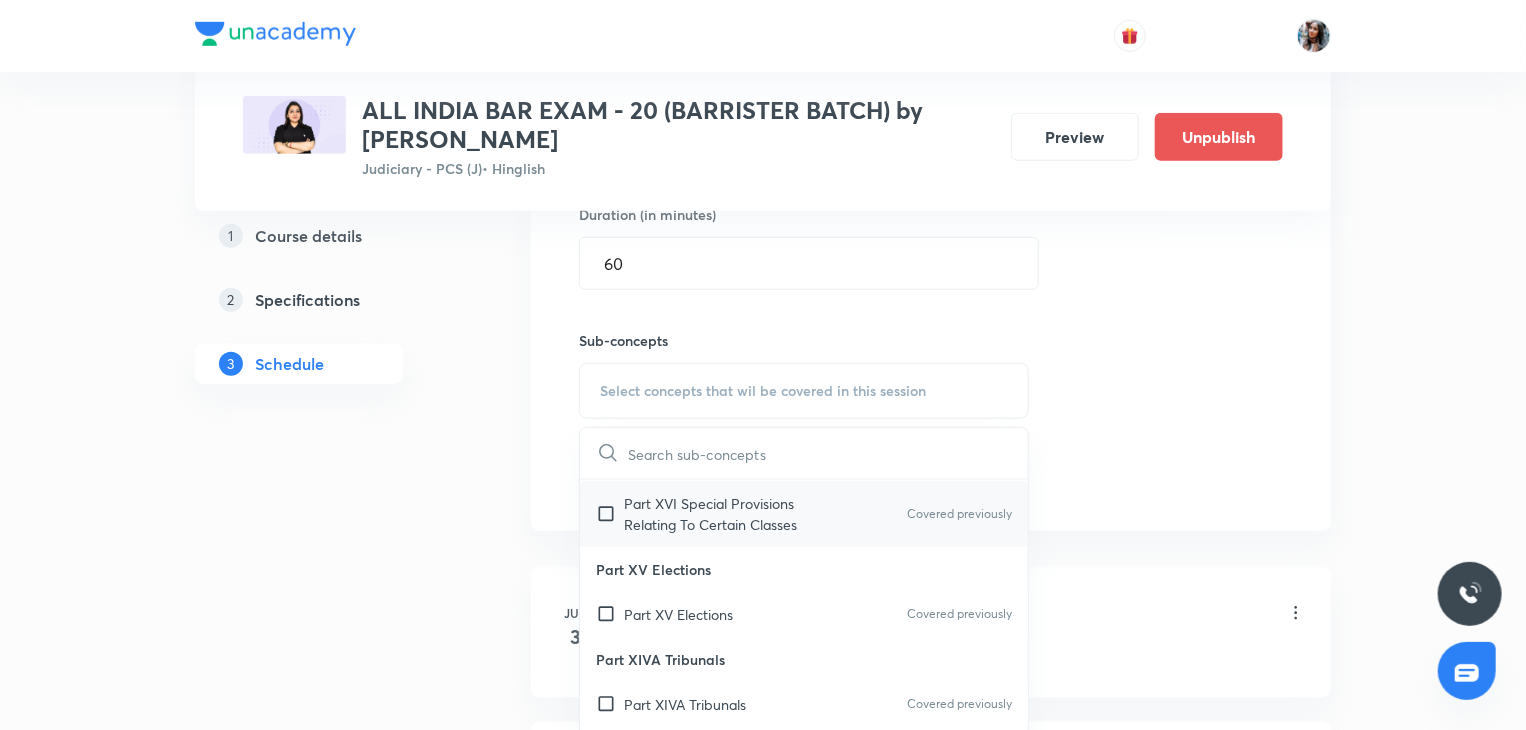 click on "Part XVI Special Provisions Relating To Certain Classes" at bounding box center (725, 514) 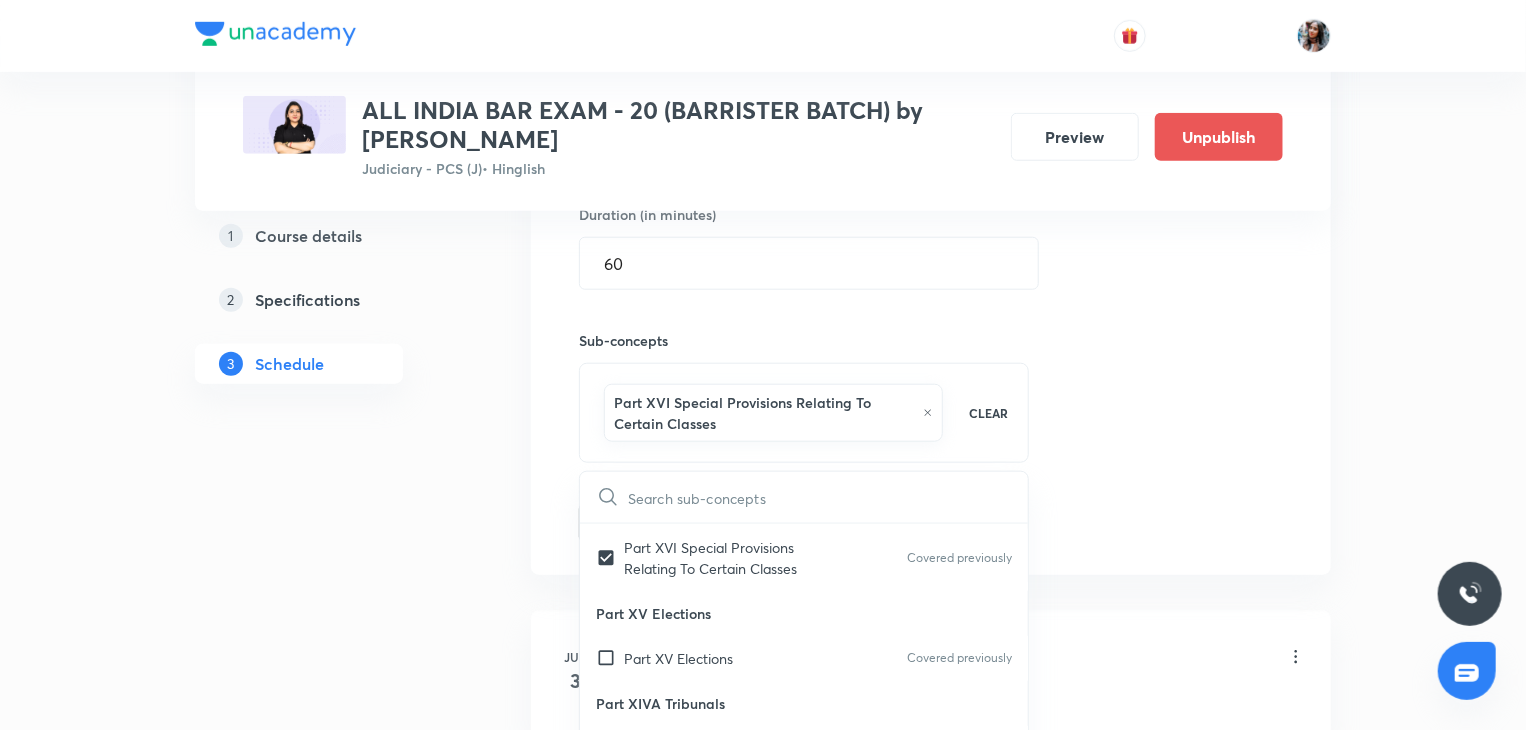 click on "Plus Courses ALL INDIA BAR EXAM - 20 (BARRISTER BATCH) by Apurva vats Judiciary - PCS (J)  • Hinglish Preview Unpublish 1 Course details 2 Specifications 3 Schedule Schedule 50  classes Topic coverage Constitutional Law Cover at least  60 % View details Session  51 Live class Quiz Recorded classes Session title 17/99 BNSS - Lecture 22 ​ Schedule for Aug 8, 2025, 7:00 PM ​ Duration (in minutes) 60 ​ Sub-concepts Part XVI Special Provisions Relating To Certain Classes CLEAR ​ Preamble Preamble Covered previously Schedule Schedule Covered previously Authoritative Text In Hindi And Repeals Authoritative Text In Hindi And Repeals Covered previously Part XXII Short Title Commencement Part XXII Short Title Commencement Covered previously Part XXI Temporary Transitional And Special Provisions Part XXI Temporary Transitional And Special Provisions Covered previously Part XX Amendment Of The Constitution Part XX Amendment Of The Constitution Covered previously Part XIX Miscellaneous Part XIX Miscellaneous Add" at bounding box center [763, 3911] 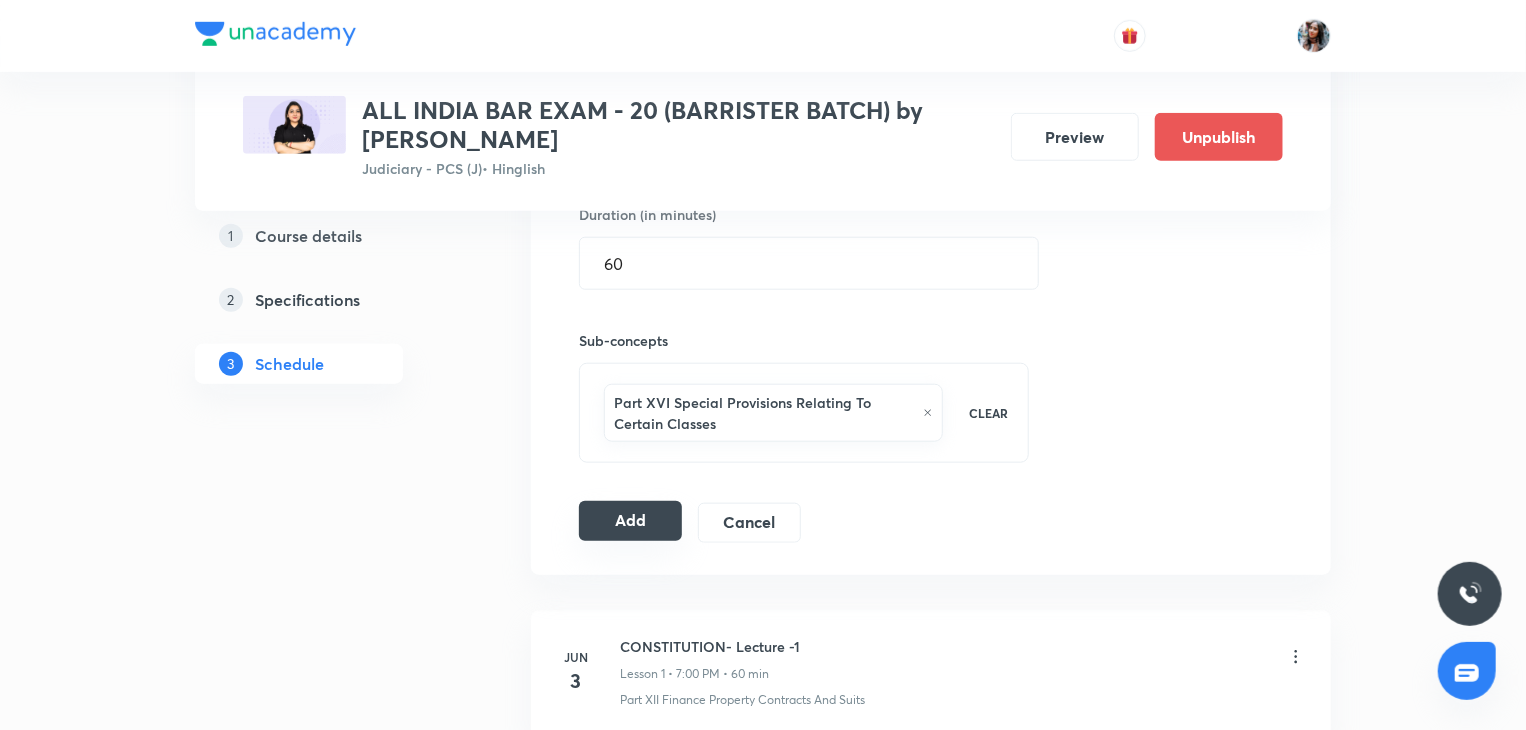 click on "Add" at bounding box center (630, 521) 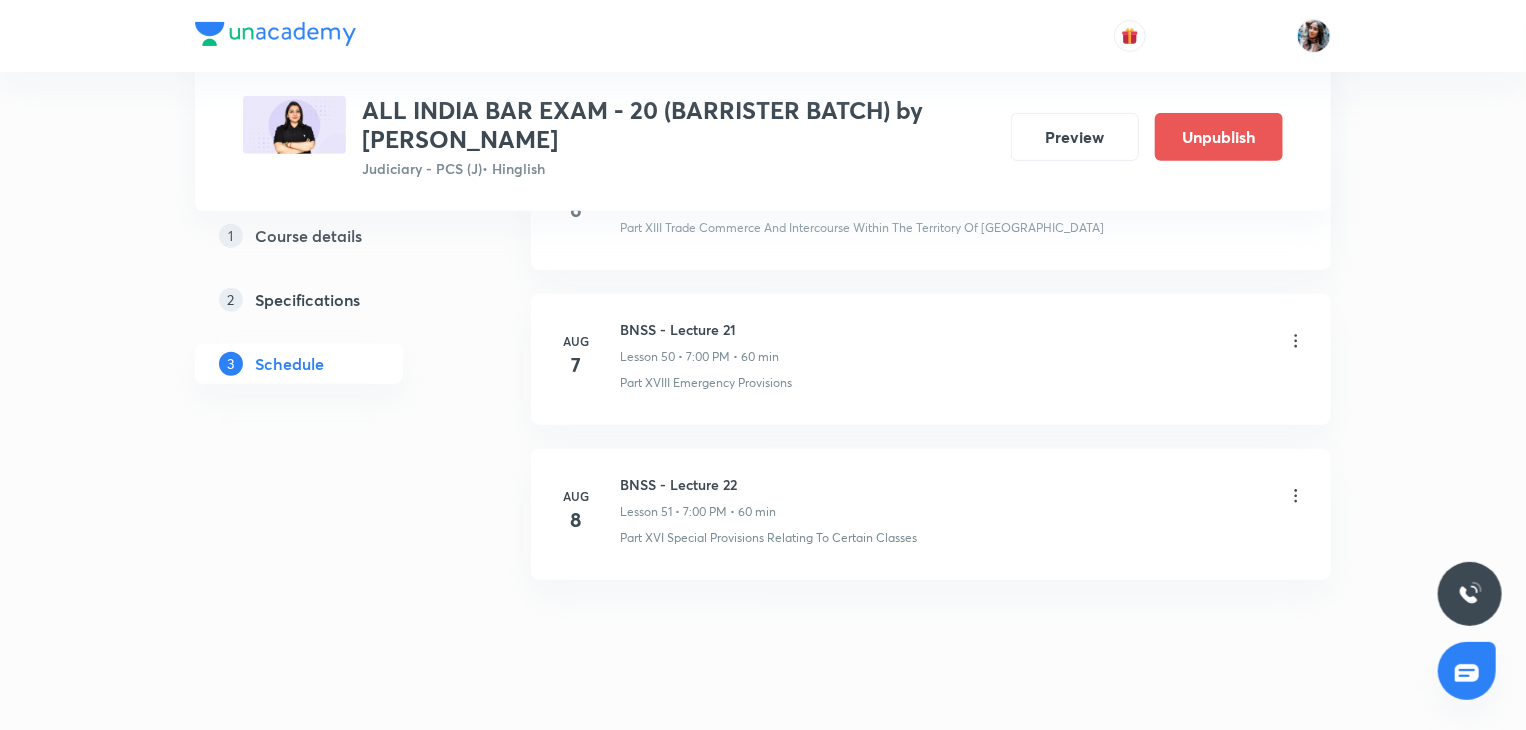 scroll, scrollTop: 8028, scrollLeft: 0, axis: vertical 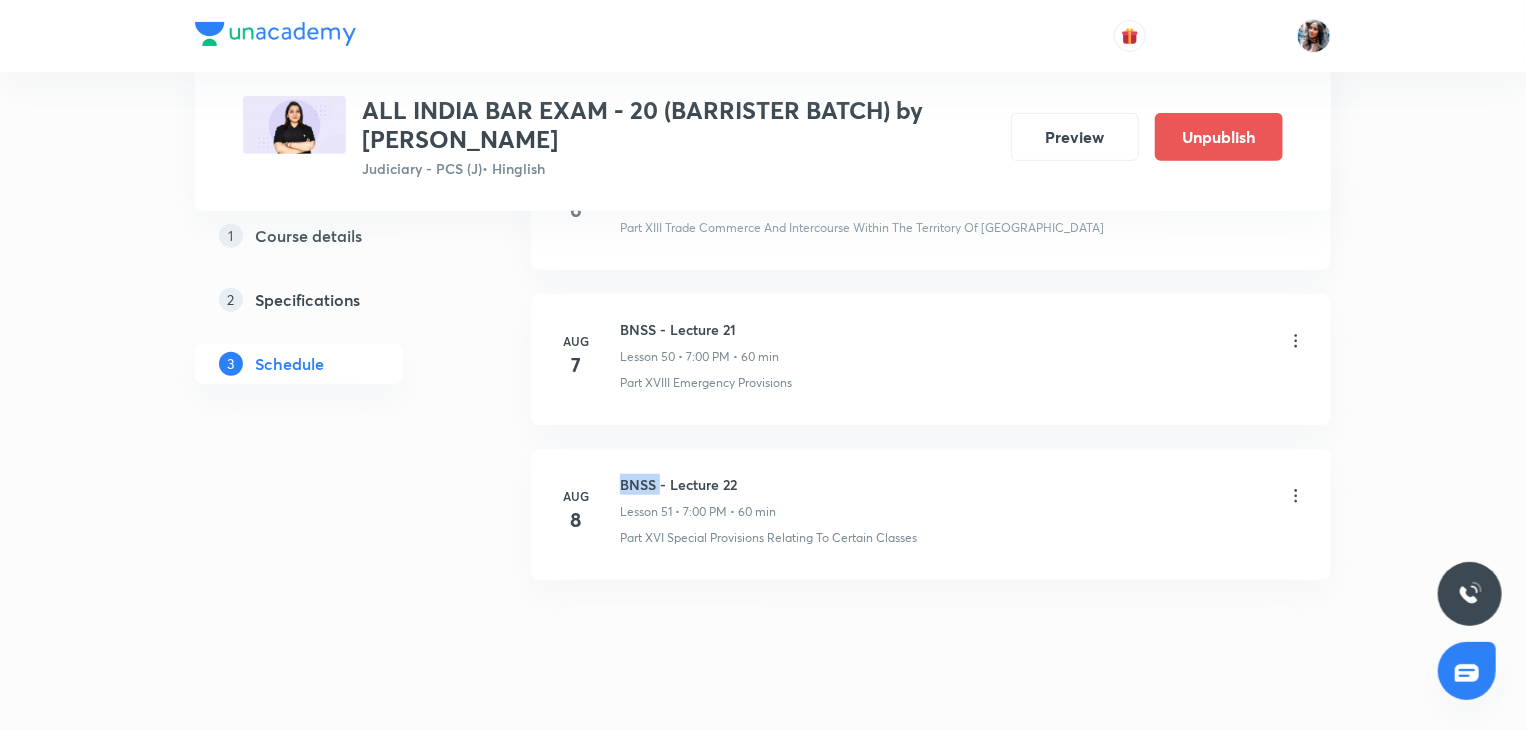 click on "BNSS - Lecture 22" at bounding box center [698, 484] 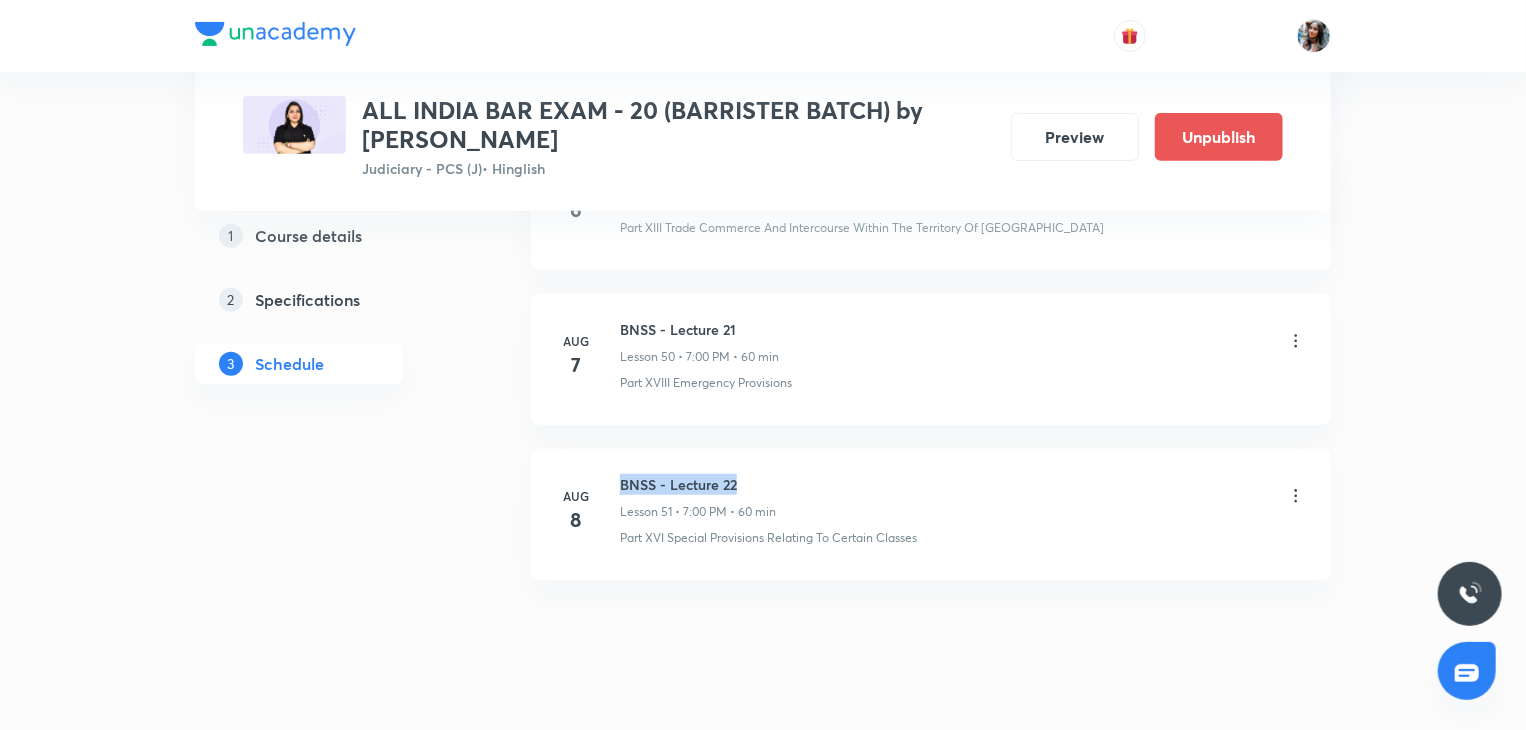 copy on "BNSS - Lecture 22" 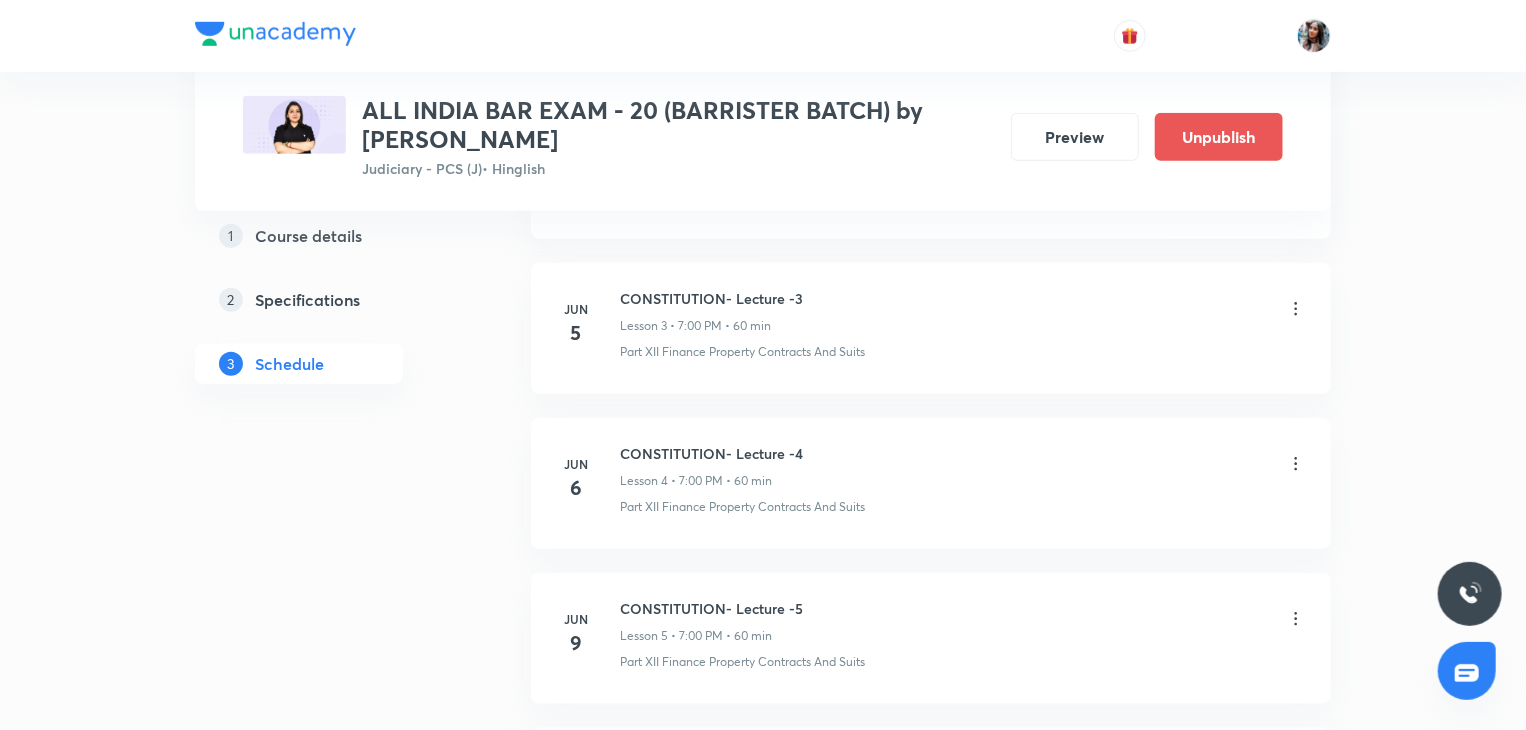 scroll, scrollTop: 0, scrollLeft: 0, axis: both 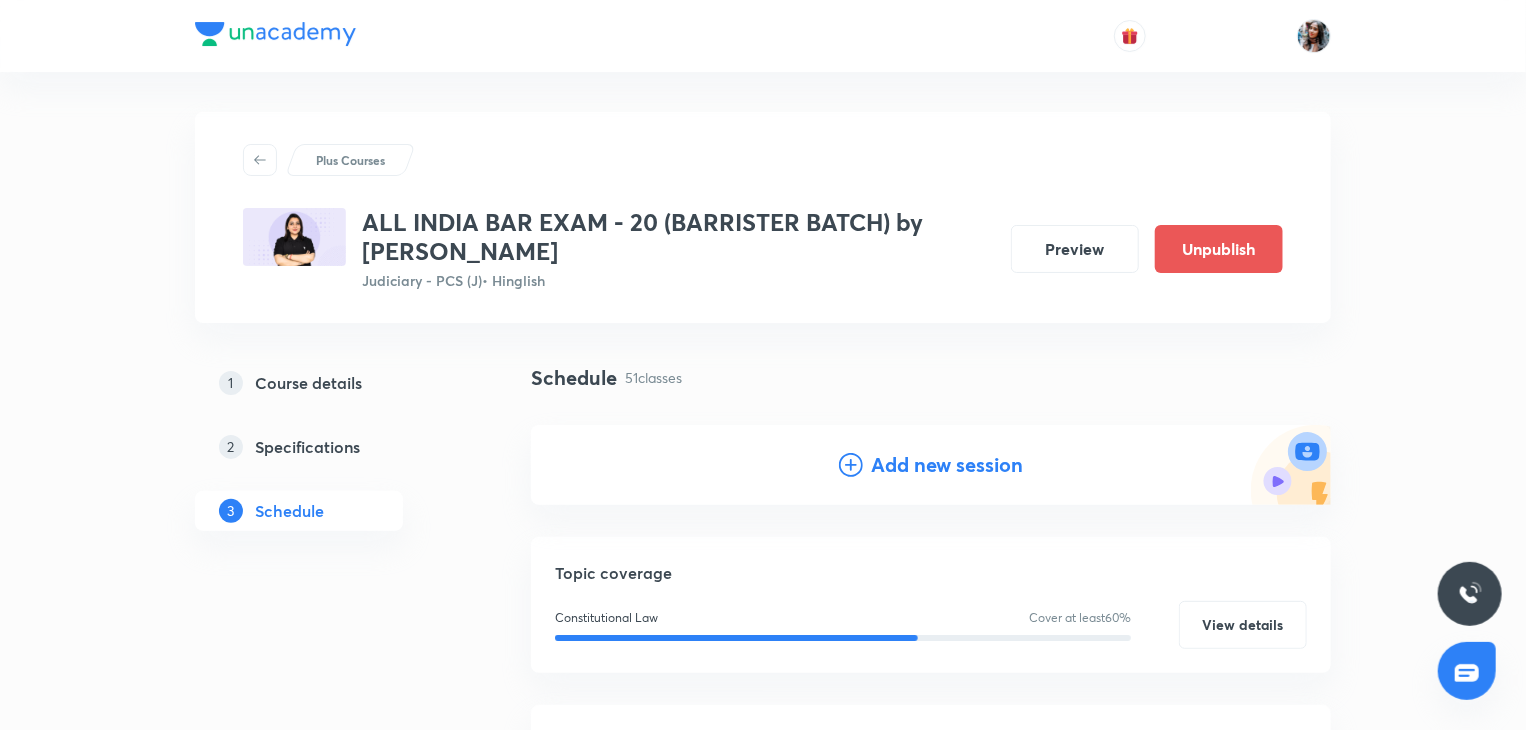 click on "Add new session" at bounding box center [947, 465] 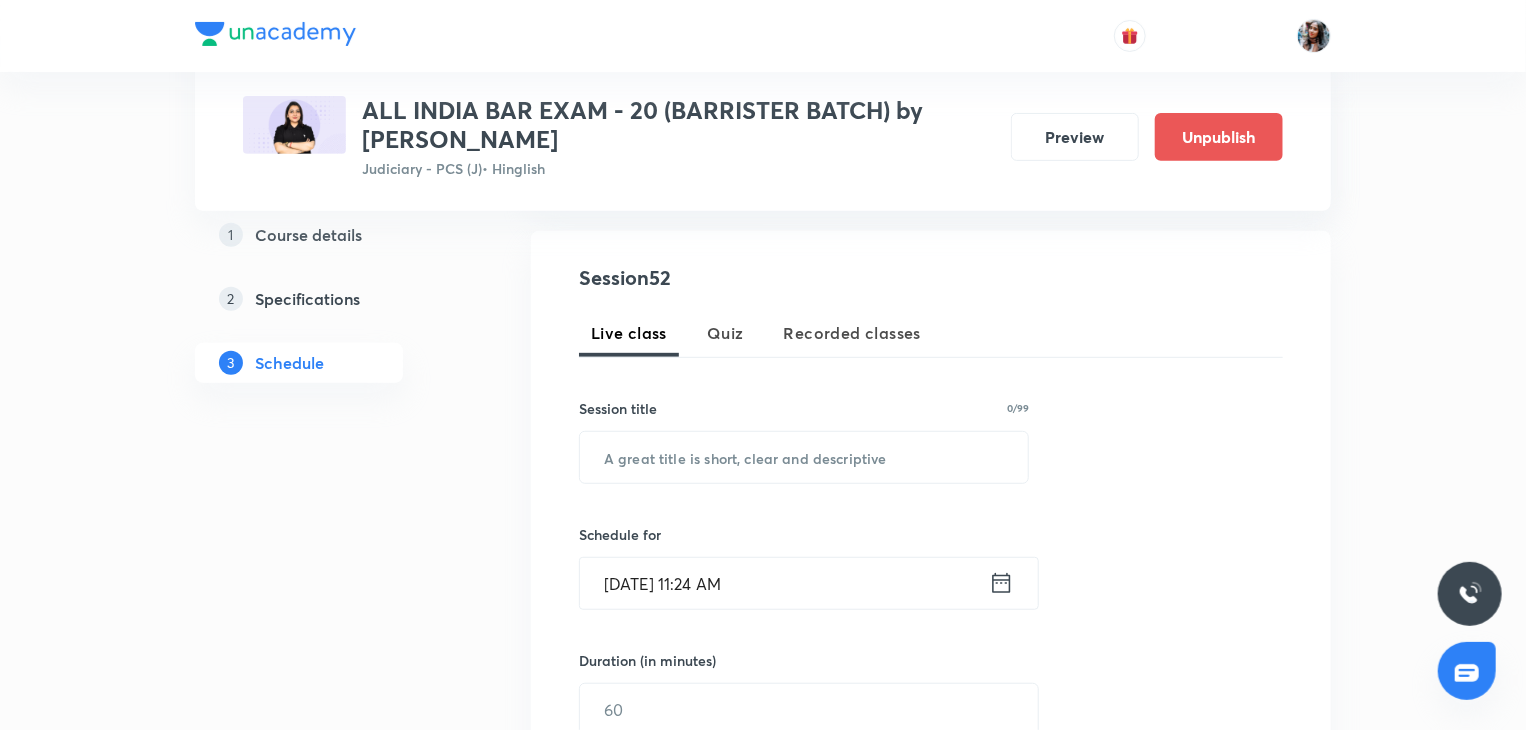 scroll, scrollTop: 360, scrollLeft: 0, axis: vertical 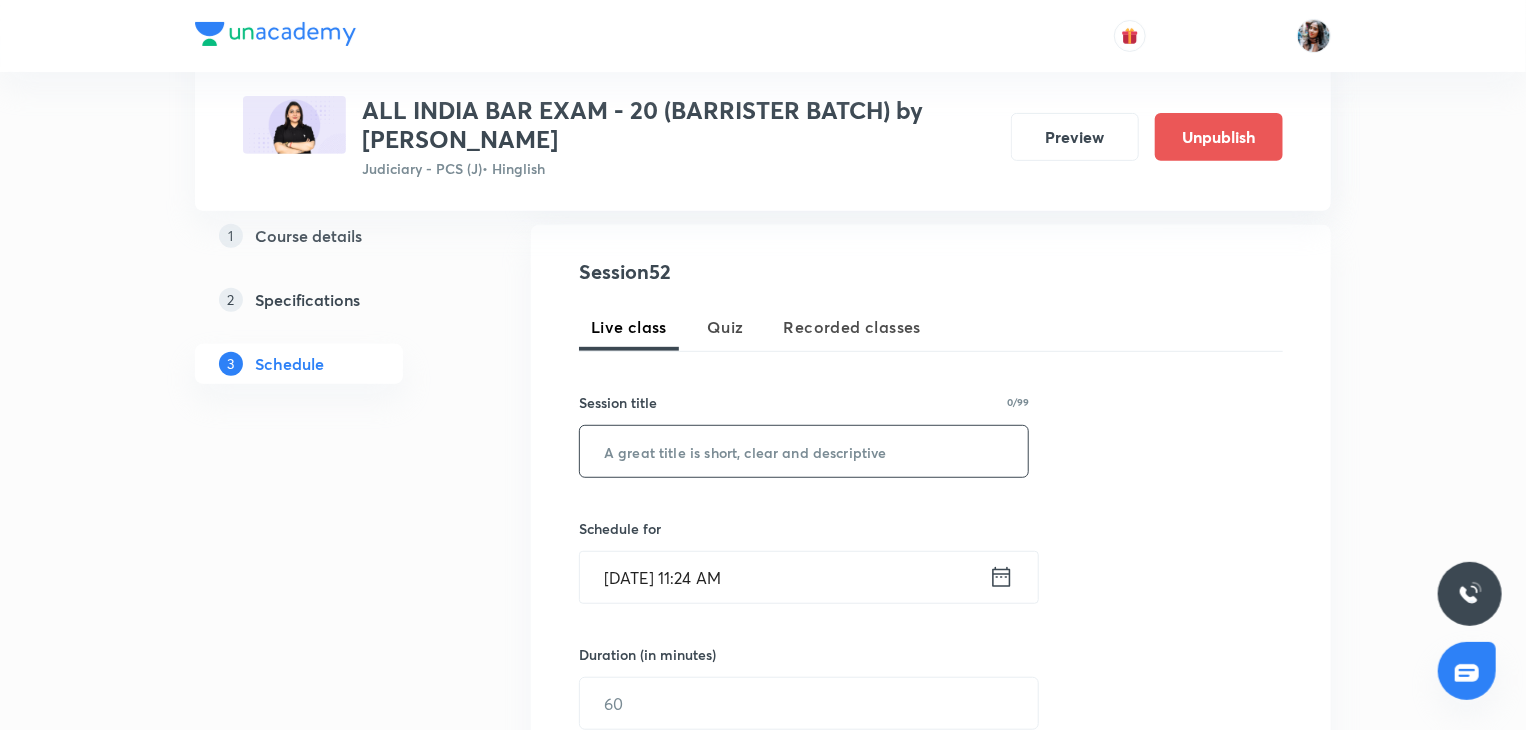 click at bounding box center [804, 451] 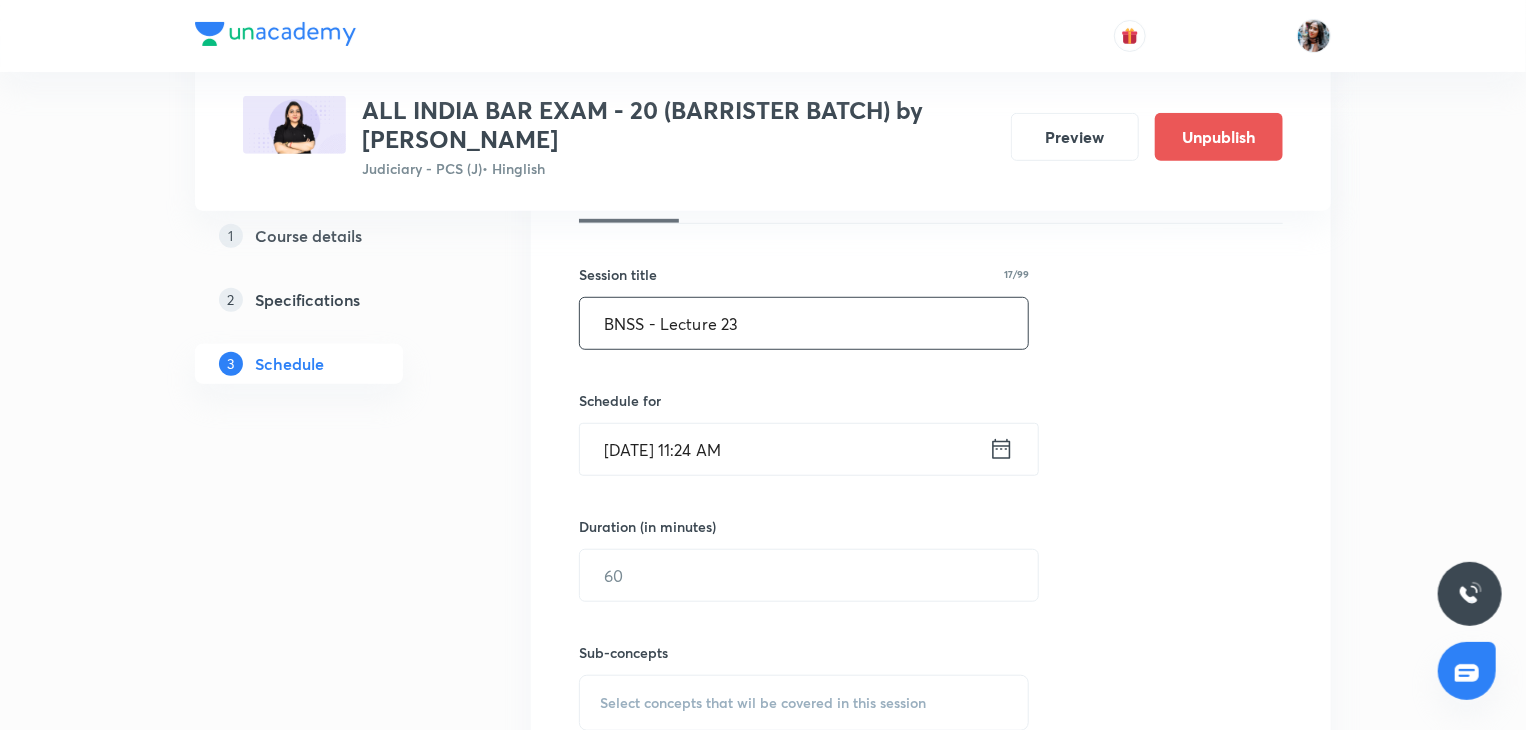 scroll, scrollTop: 488, scrollLeft: 0, axis: vertical 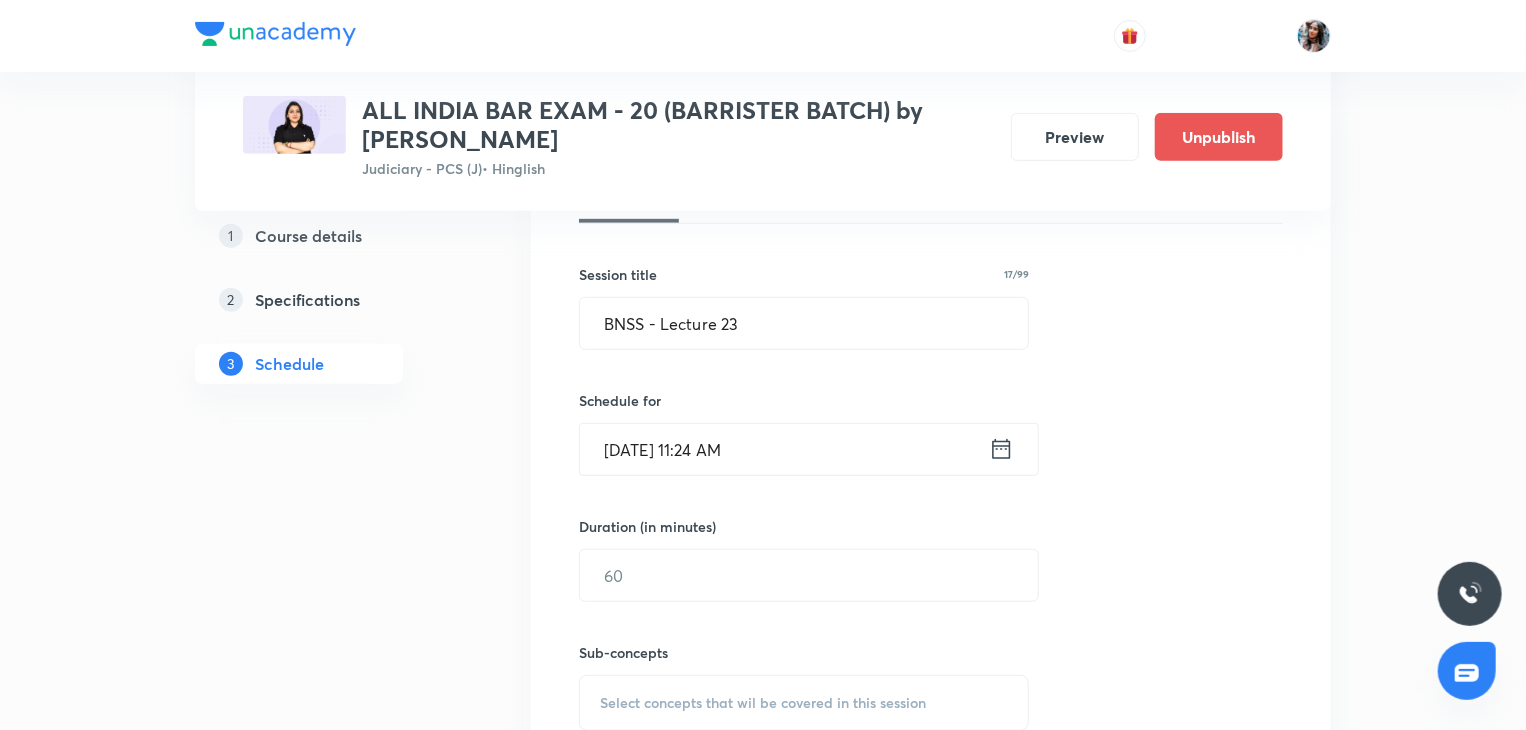 click on "Jul 30, 2025, 11:24 AM" at bounding box center [784, 449] 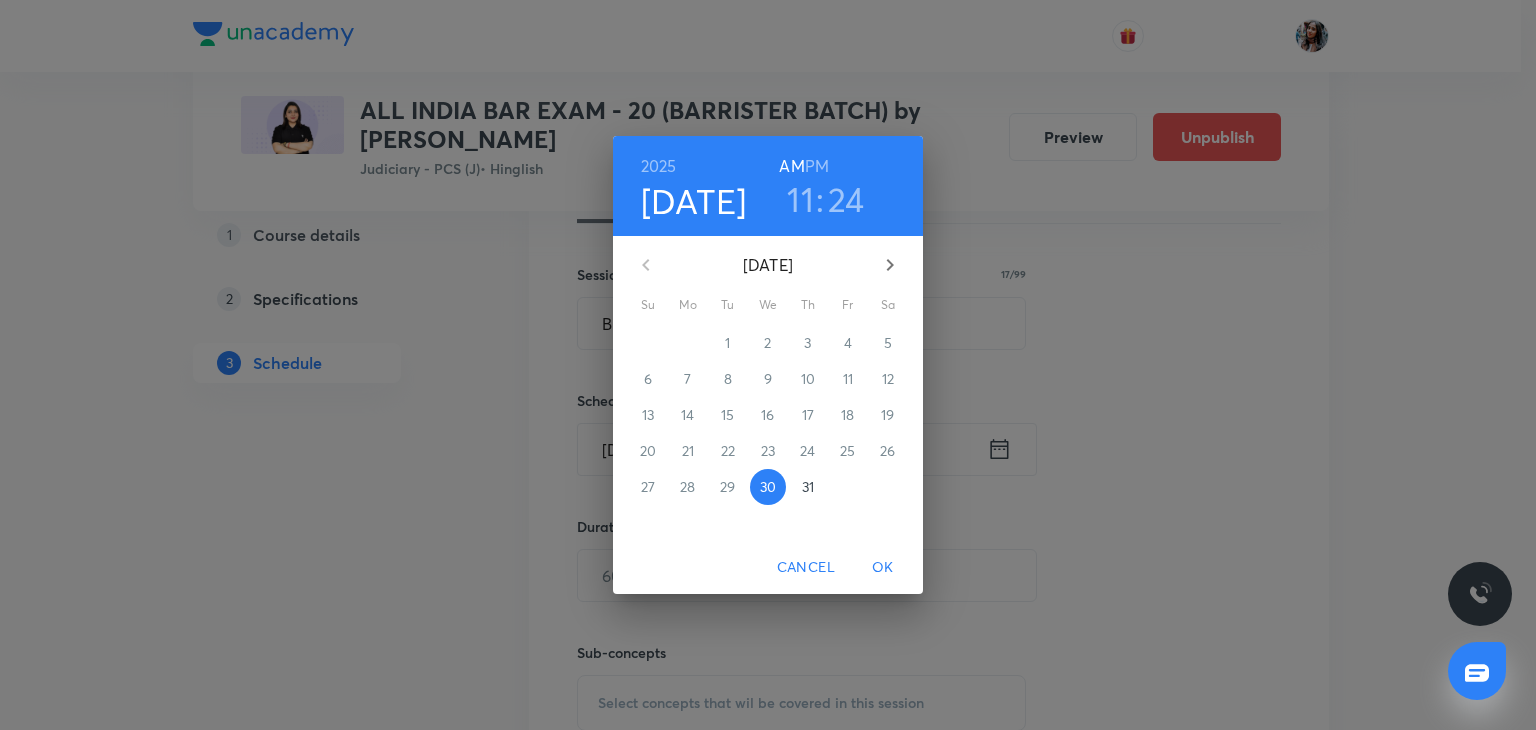 click 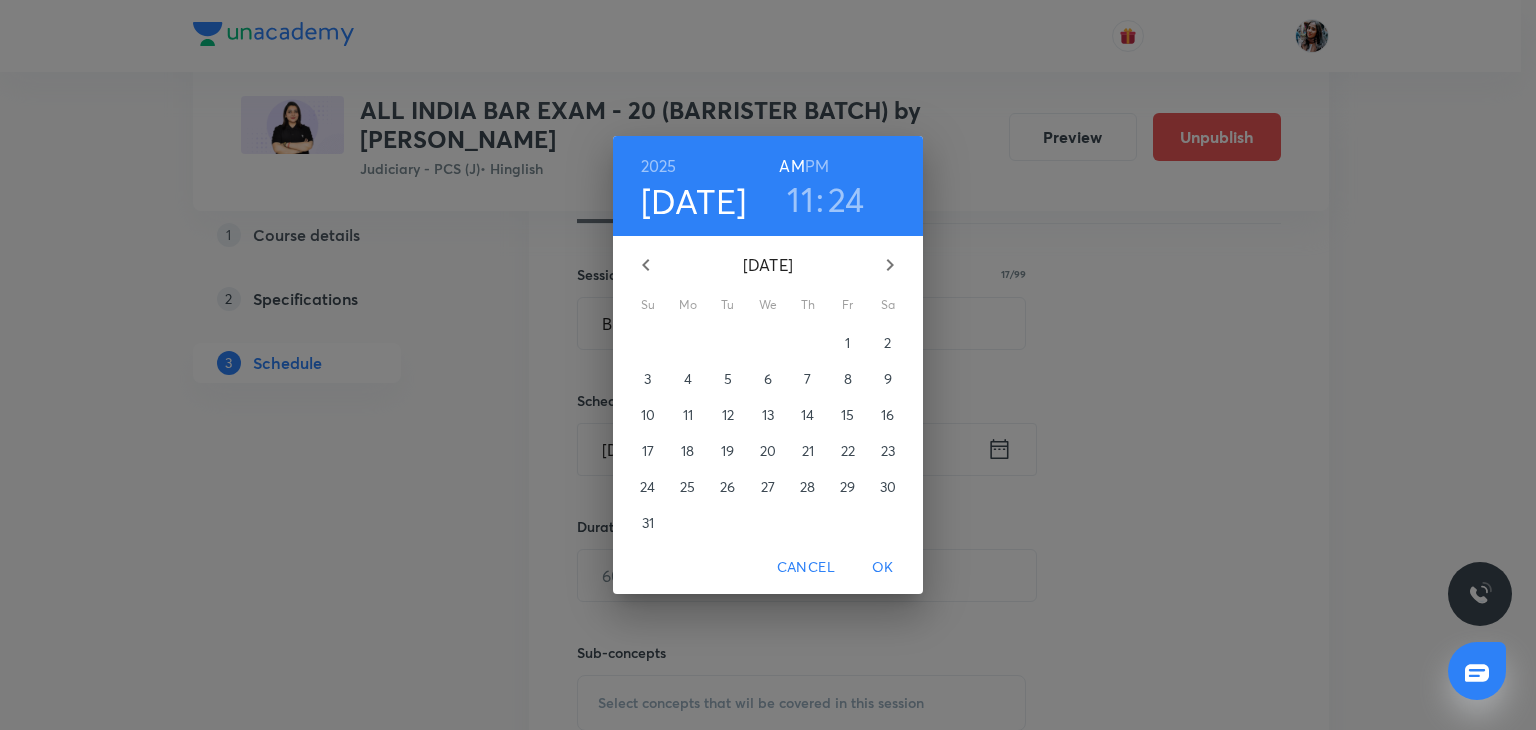 click on "2025 Jul 30 11 : 24 AM PM August 2025 Su Mo Tu We Th Fr Sa 27 28 29 30 31 1 2 3 4 5 6 7 8 9 10 11 12 13 14 15 16 17 18 19 20 21 22 23 24 25 26 27 28 29 30 31 1 2 3 4 5 6 Cancel OK" at bounding box center [768, 365] 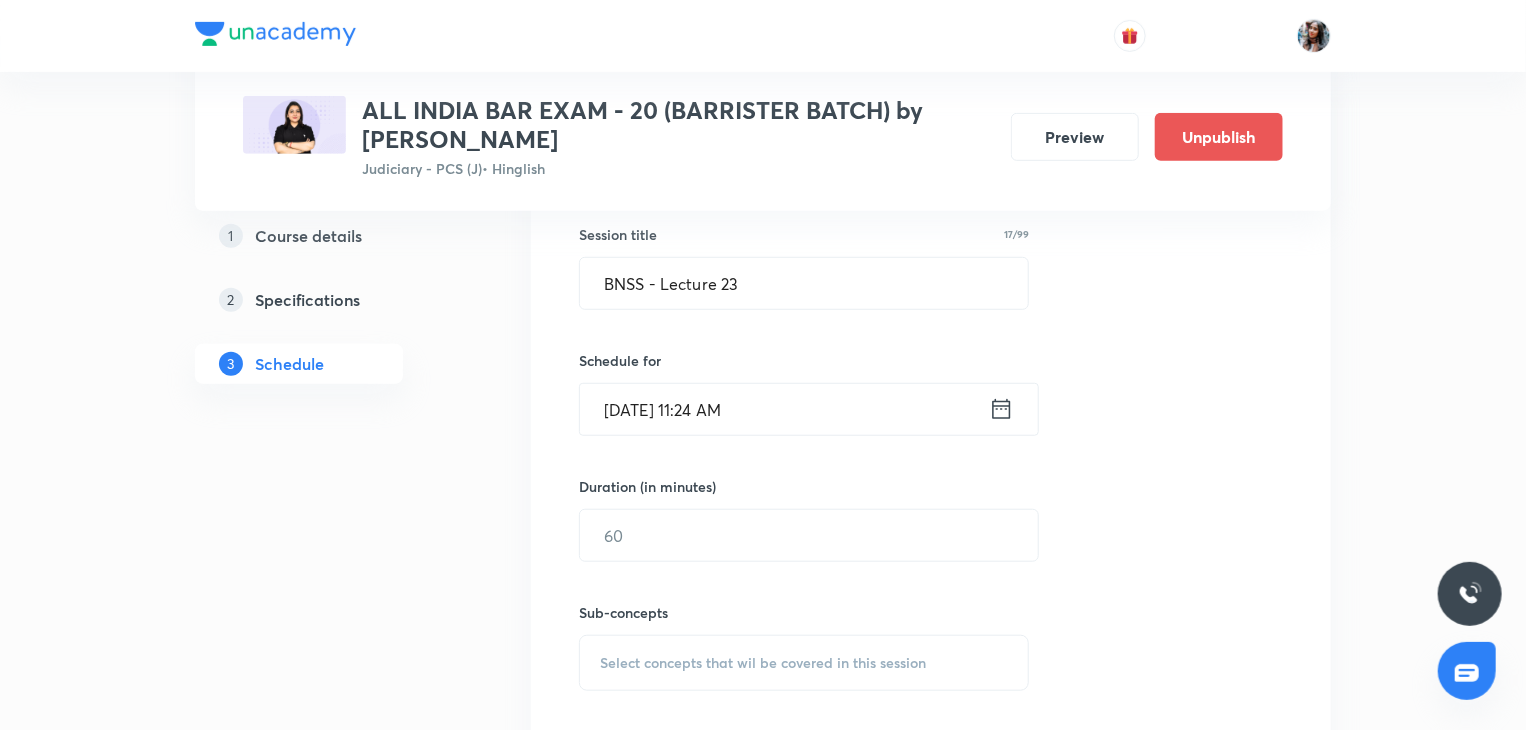 scroll, scrollTop: 536, scrollLeft: 0, axis: vertical 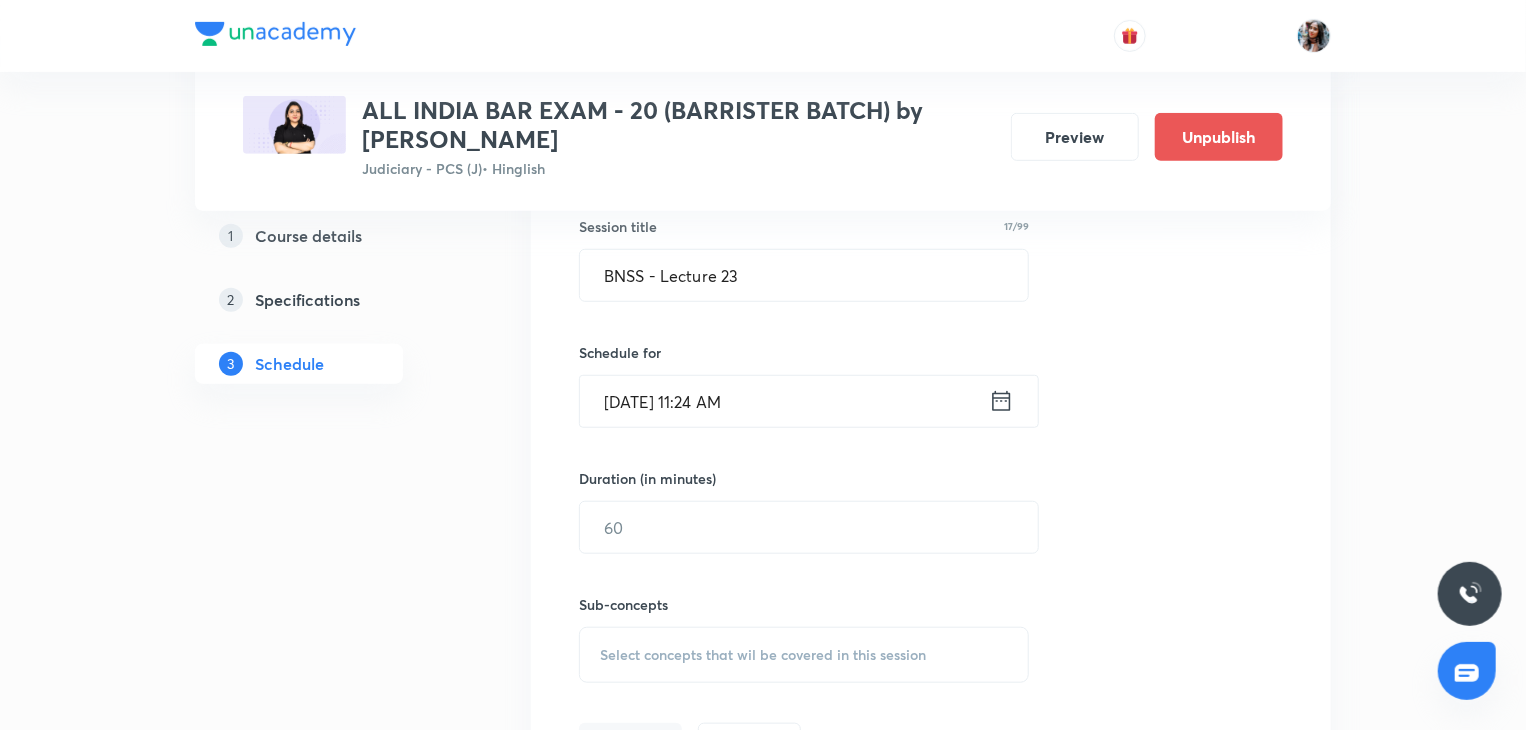 click on "Jul 30, 2025, 11:24 AM" at bounding box center (784, 401) 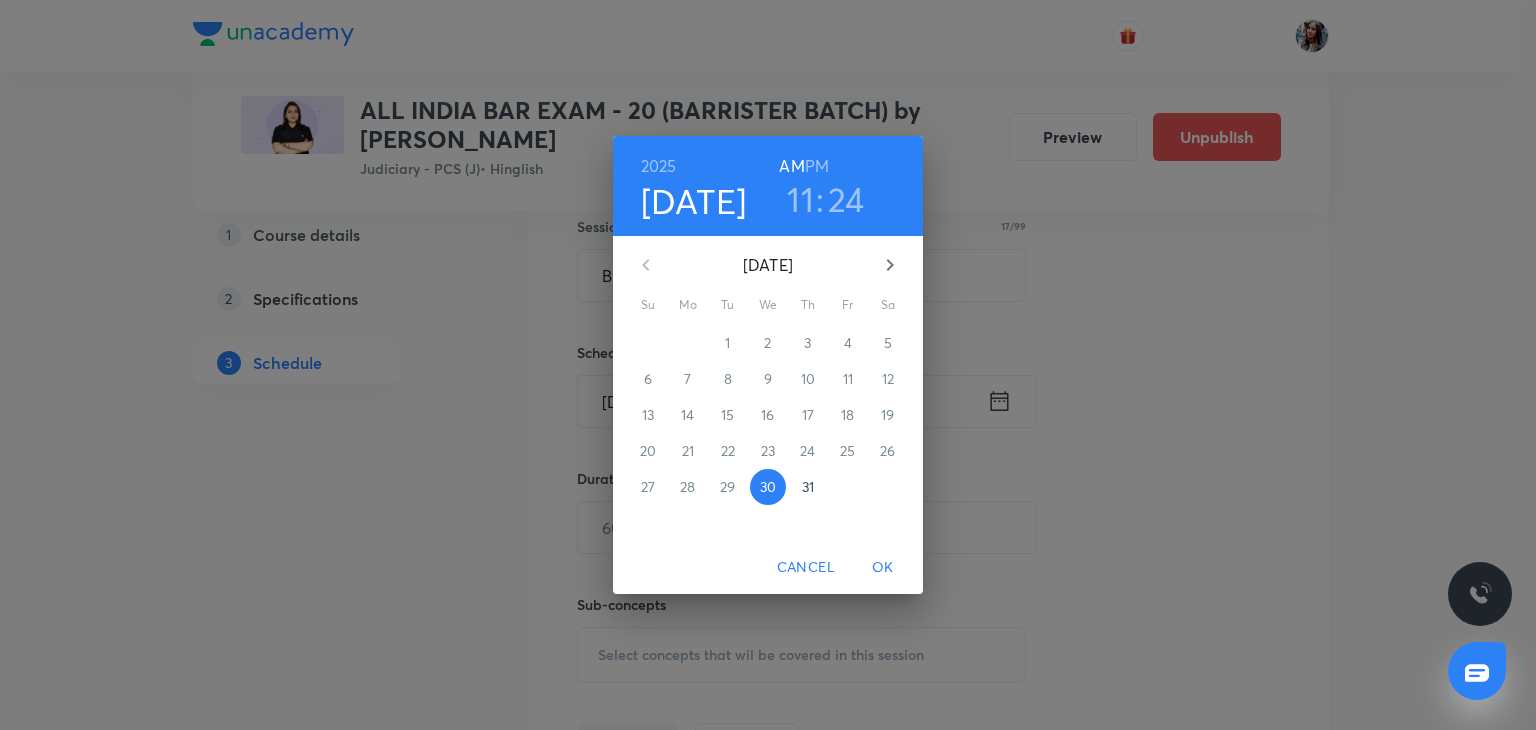 click 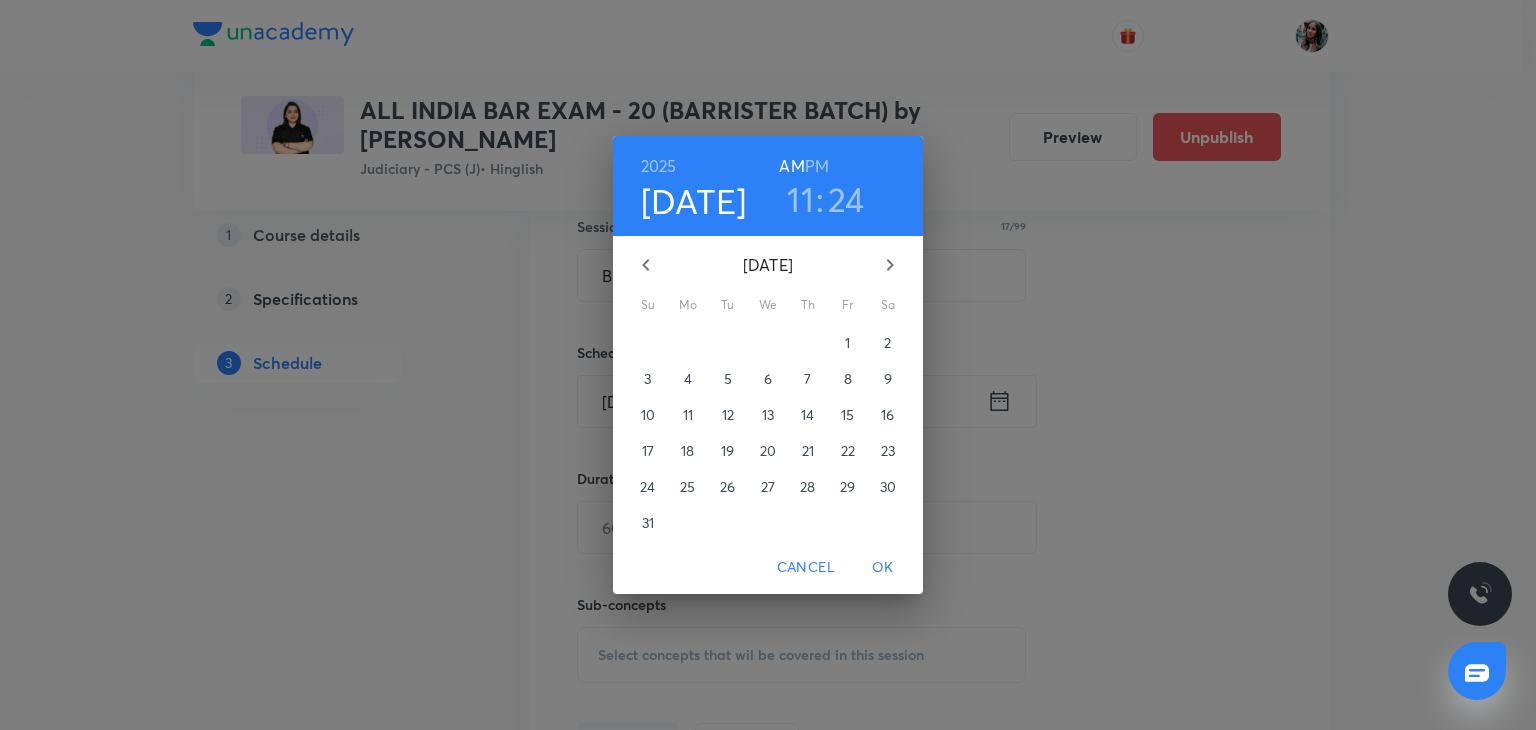 click on "11" at bounding box center [688, 415] 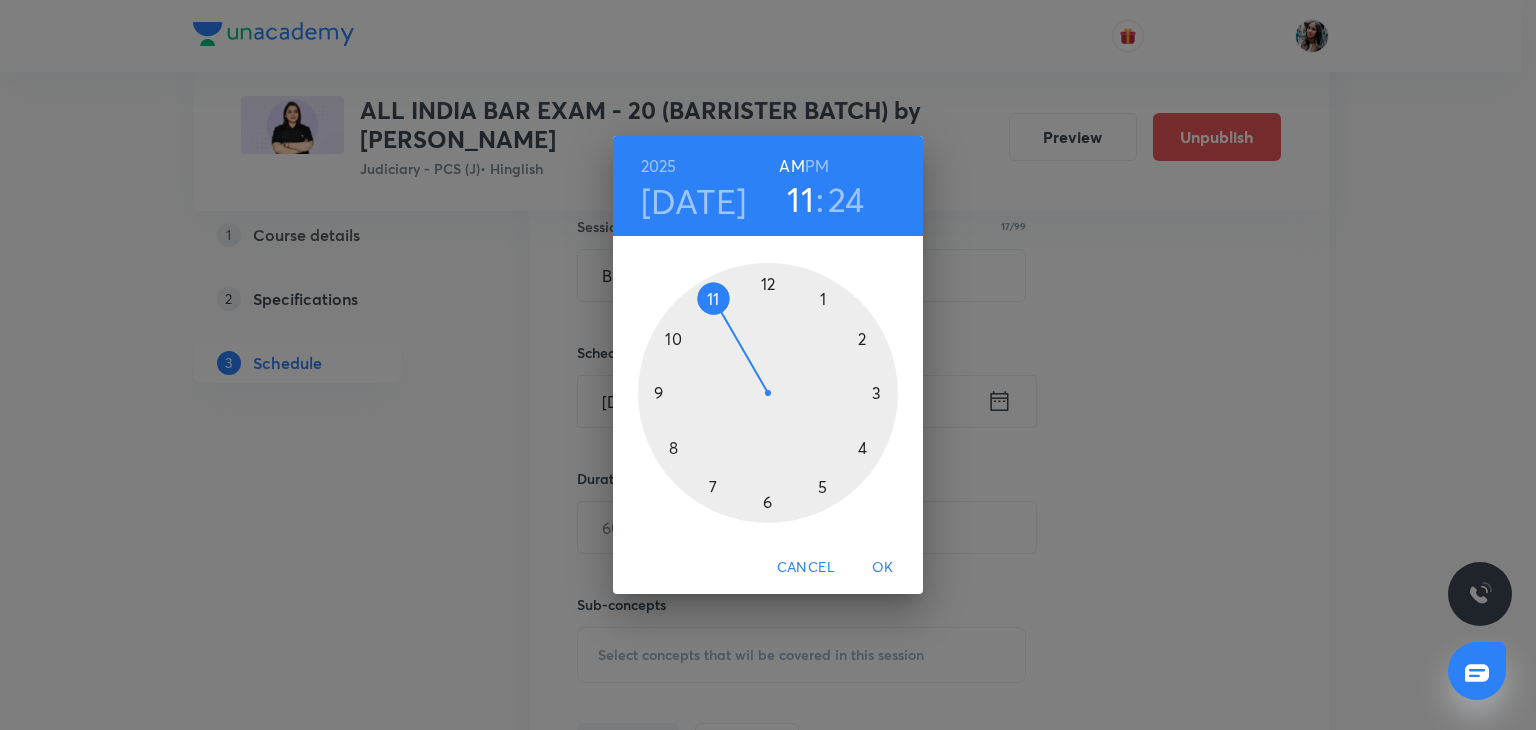 click on "PM" at bounding box center (817, 166) 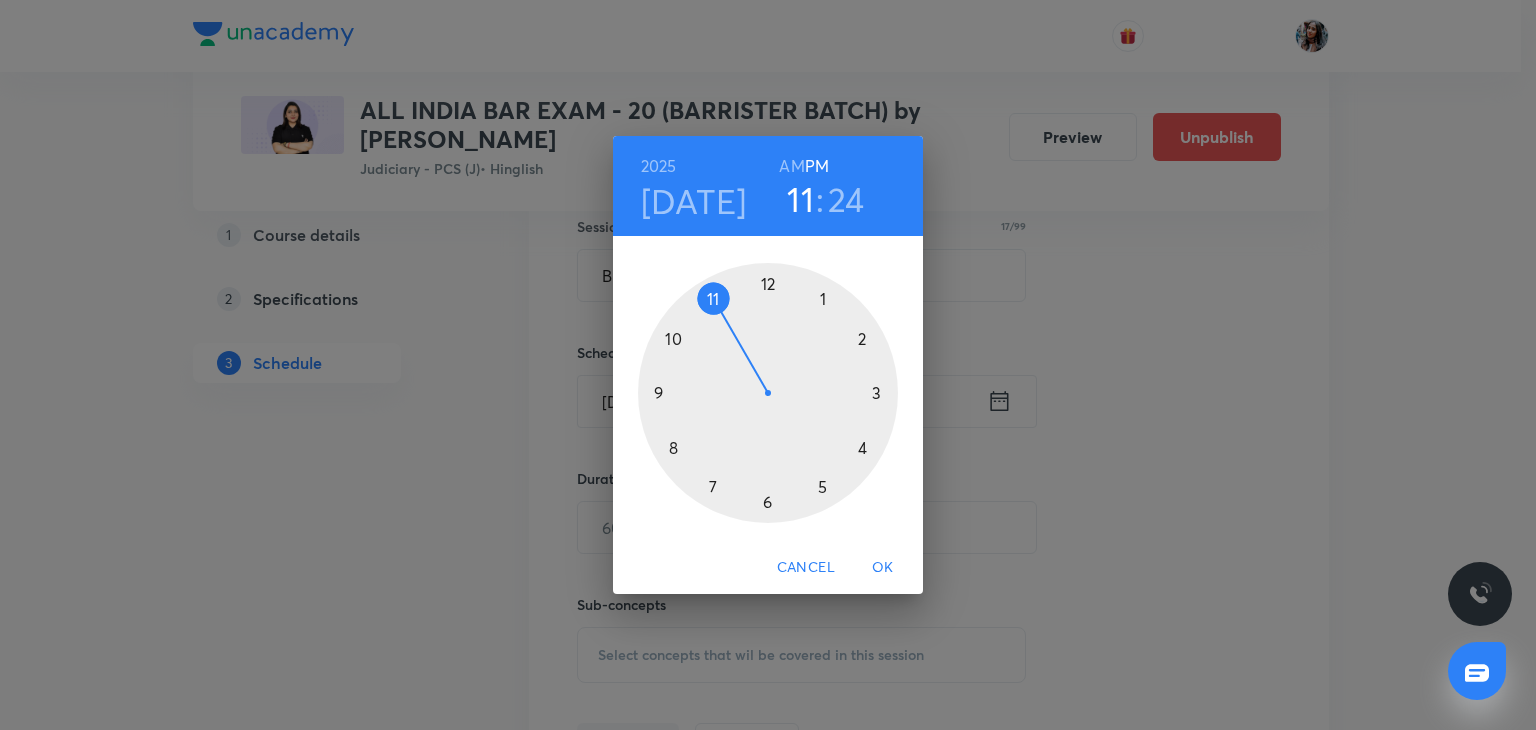 click at bounding box center (768, 393) 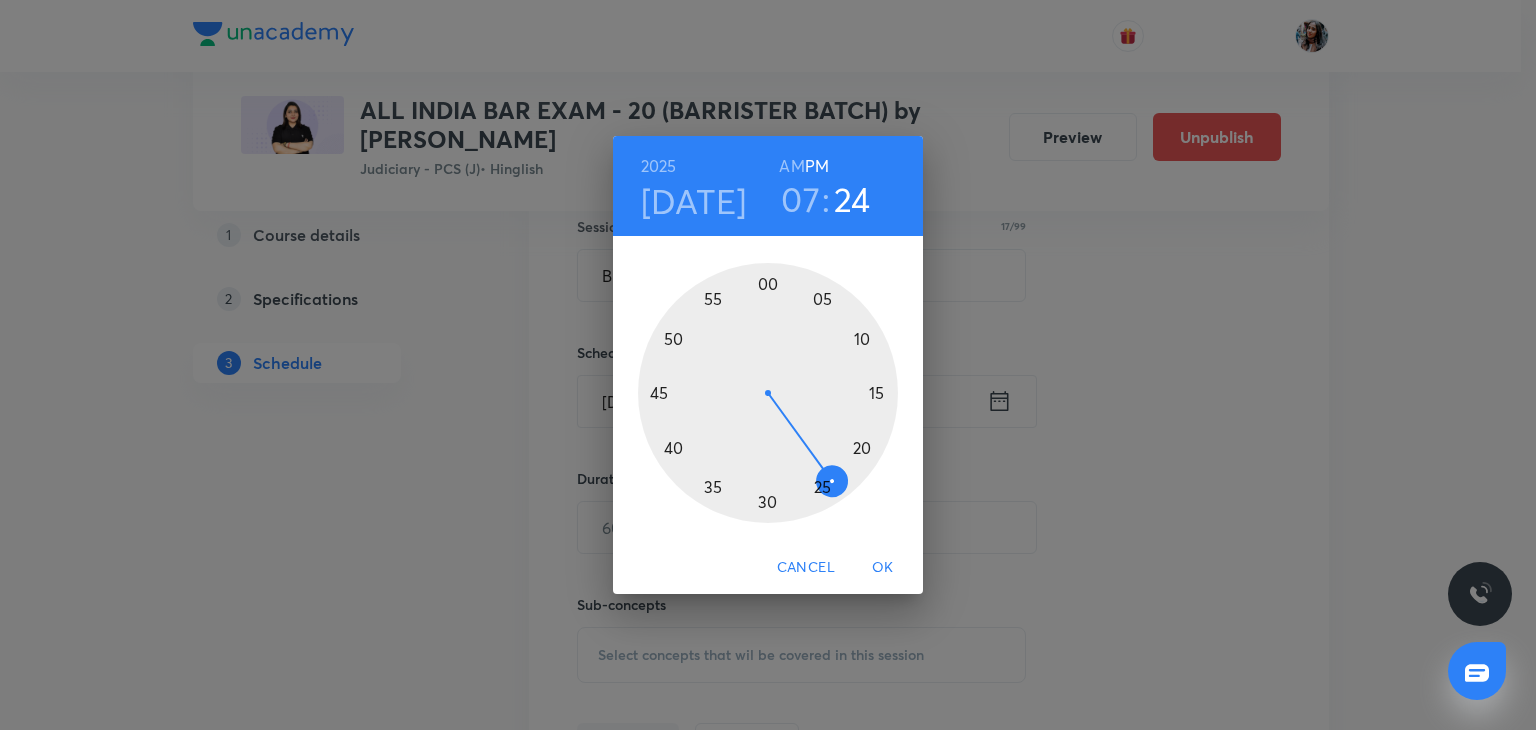 click at bounding box center [768, 393] 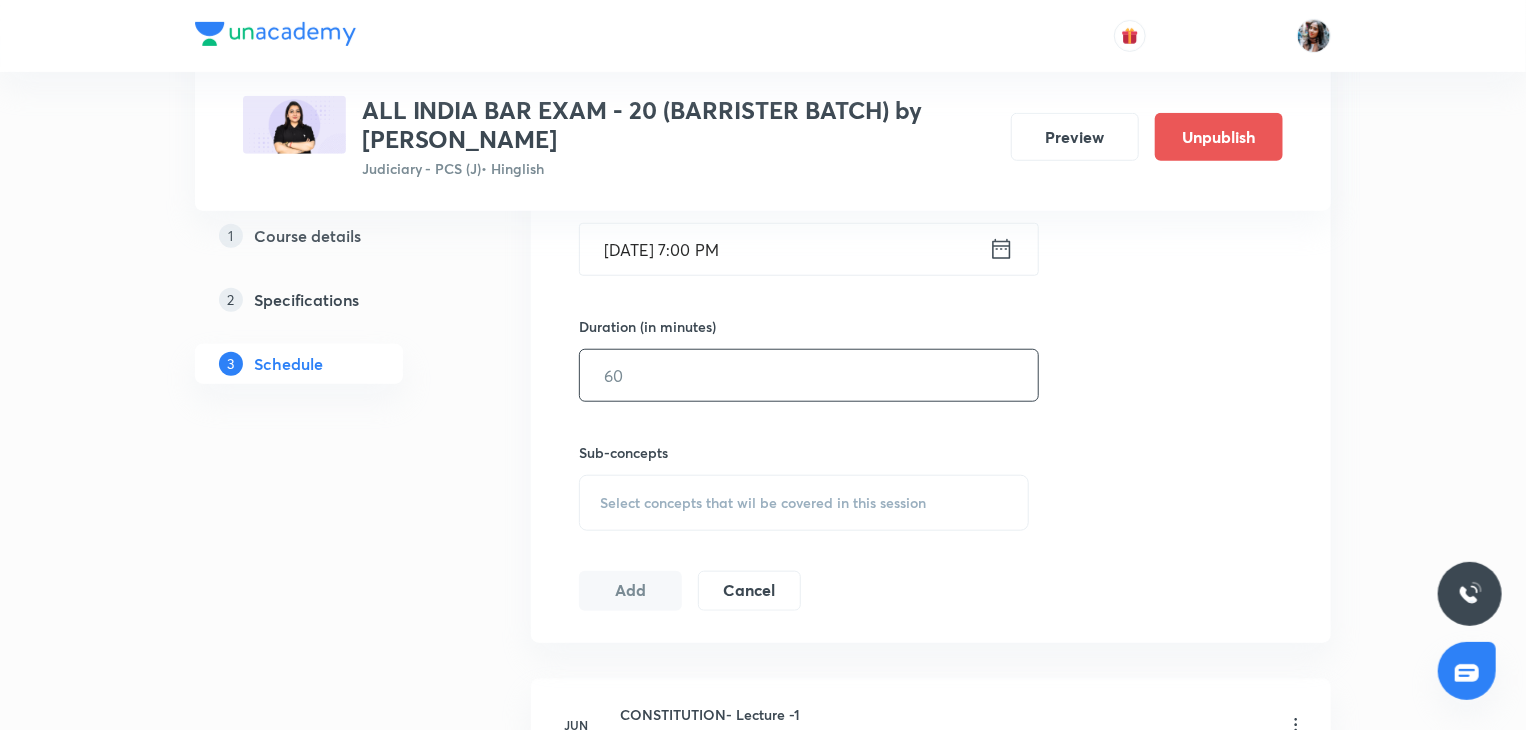 scroll, scrollTop: 692, scrollLeft: 0, axis: vertical 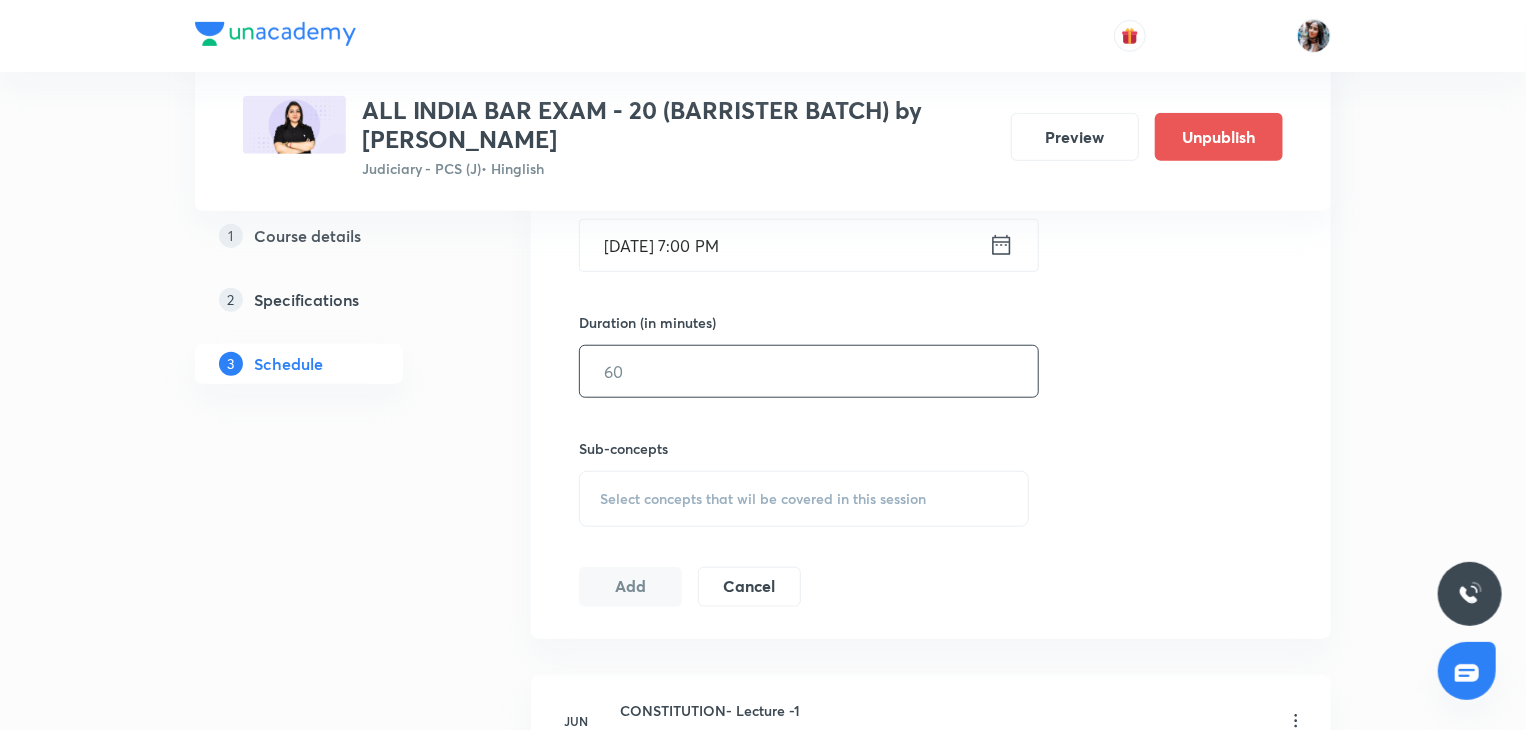 click at bounding box center [809, 371] 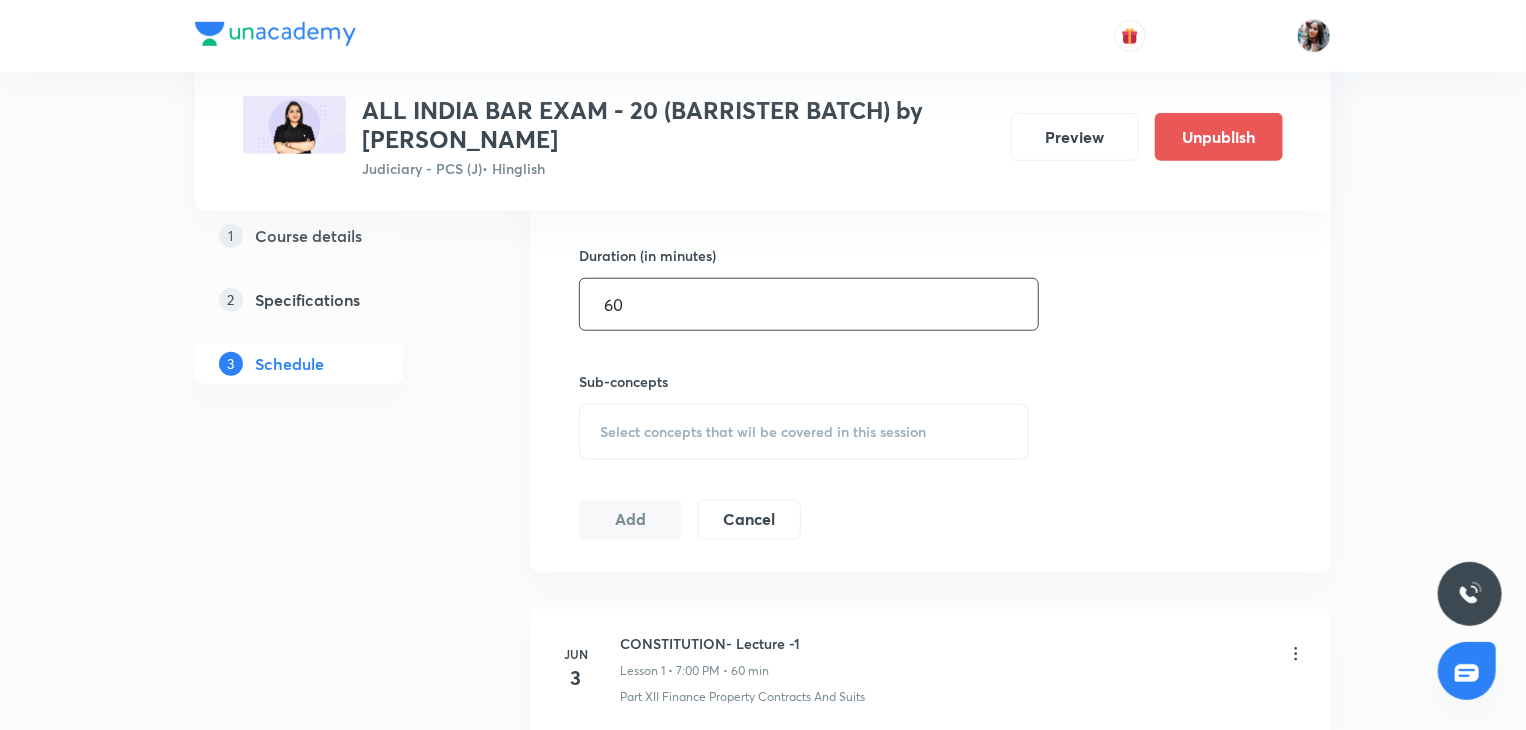 scroll, scrollTop: 760, scrollLeft: 0, axis: vertical 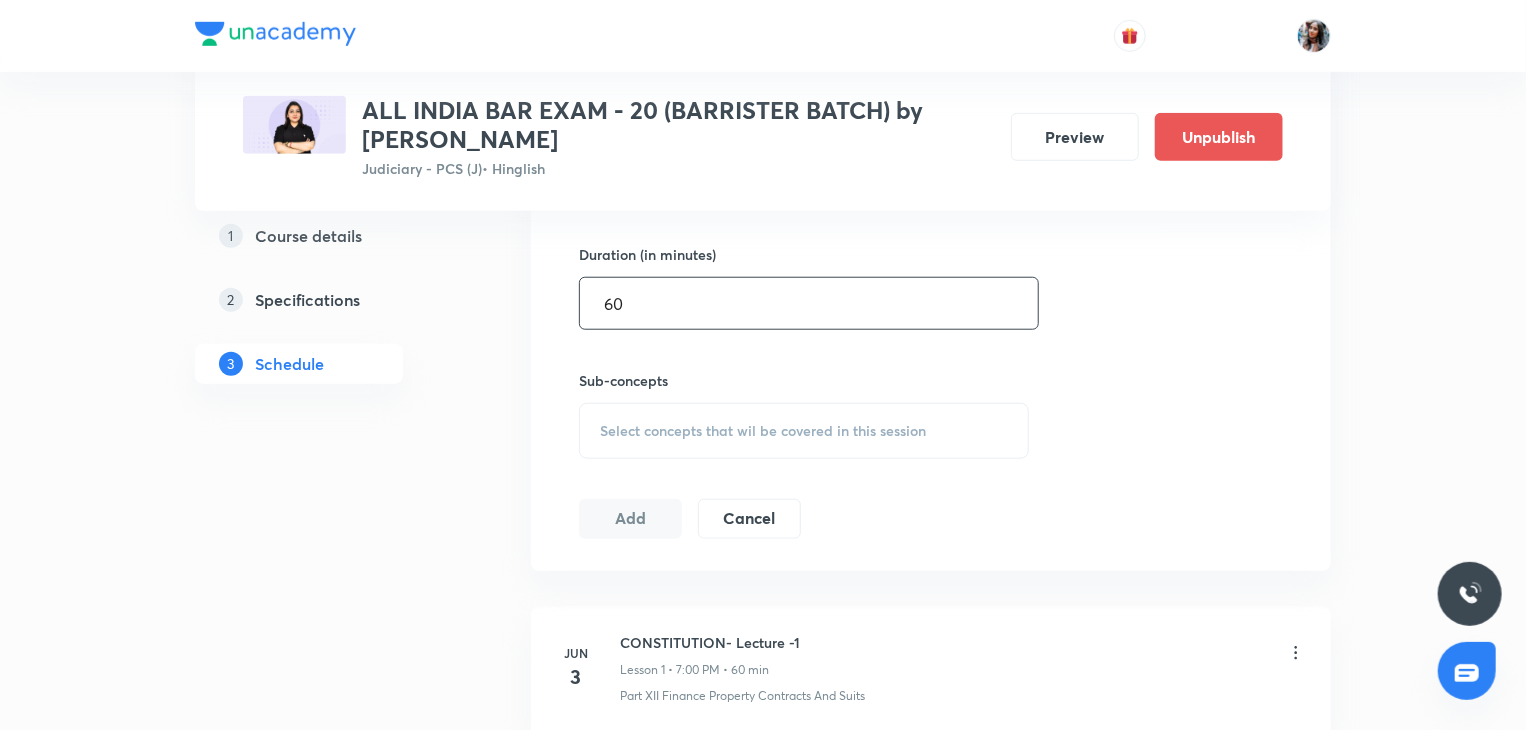 type on "60" 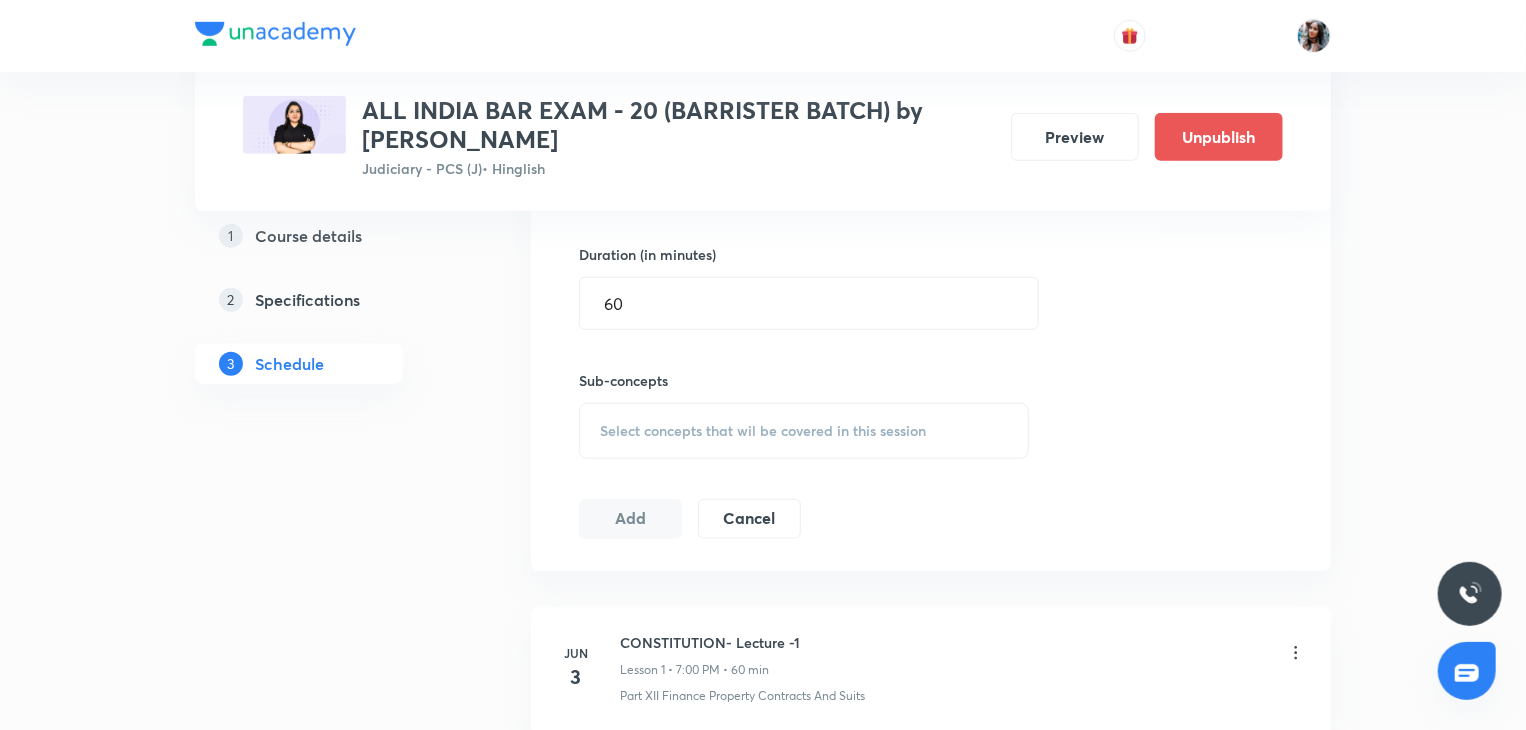 click on "Select concepts that wil be covered in this session" at bounding box center [763, 431] 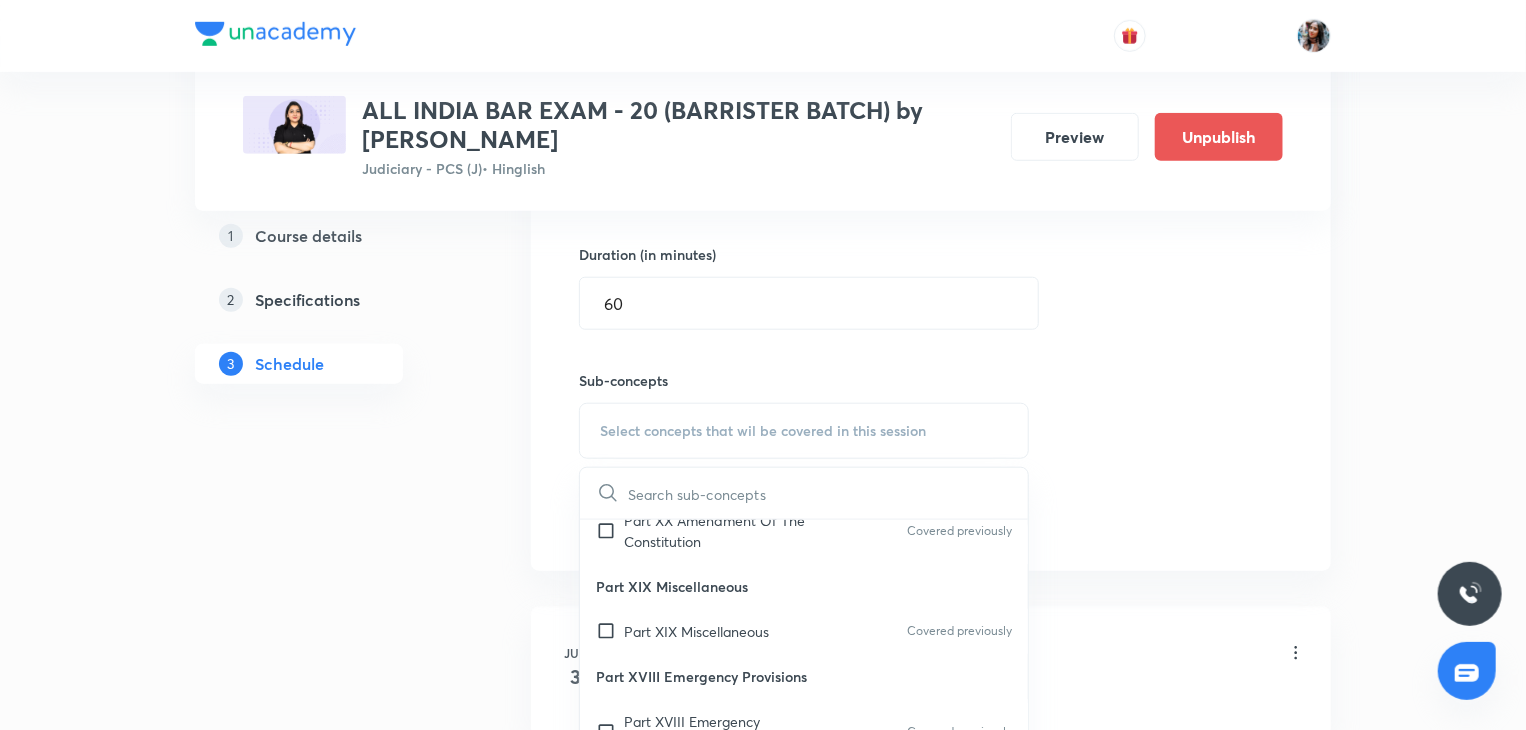 scroll, scrollTop: 594, scrollLeft: 0, axis: vertical 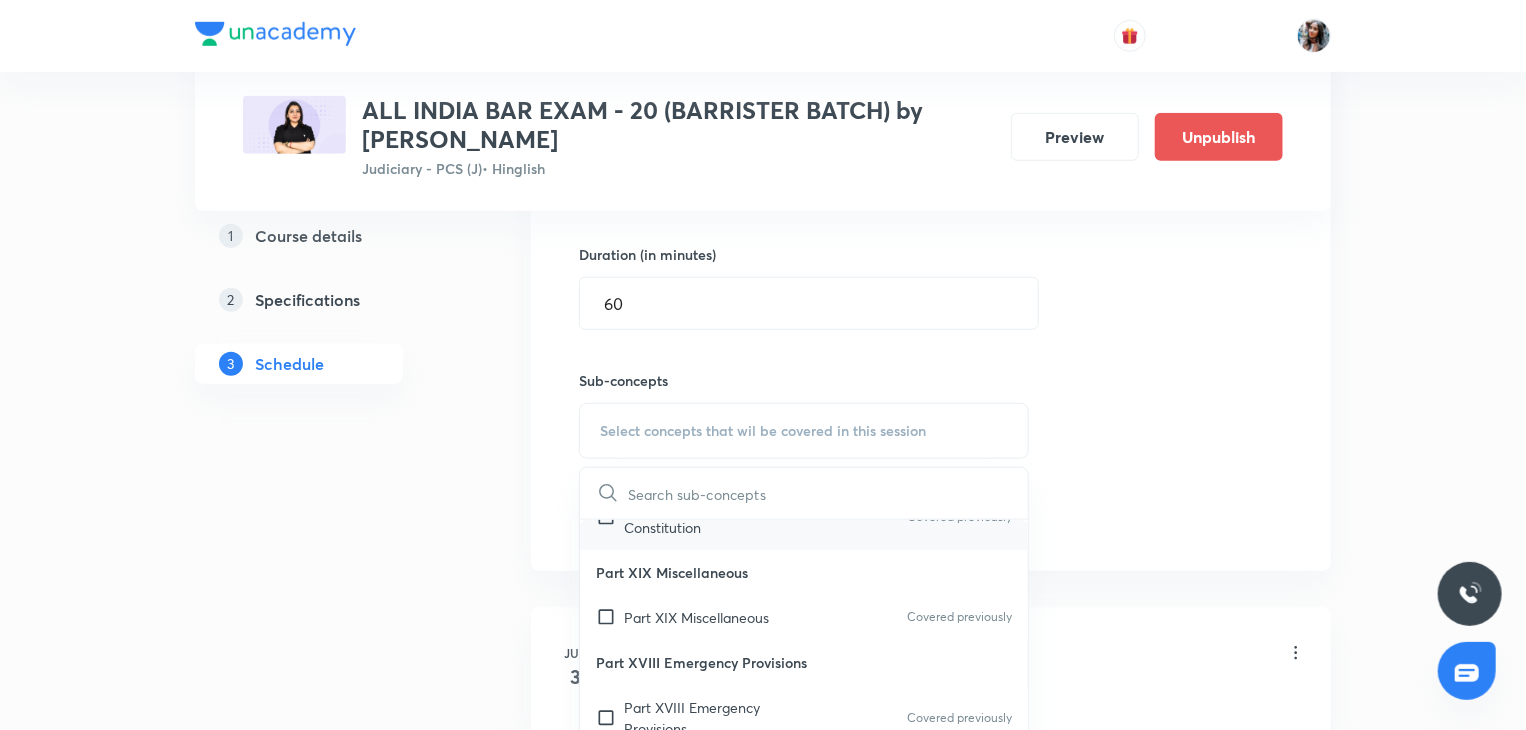 click on "Part XX Amendment Of The Constitution" at bounding box center [725, 517] 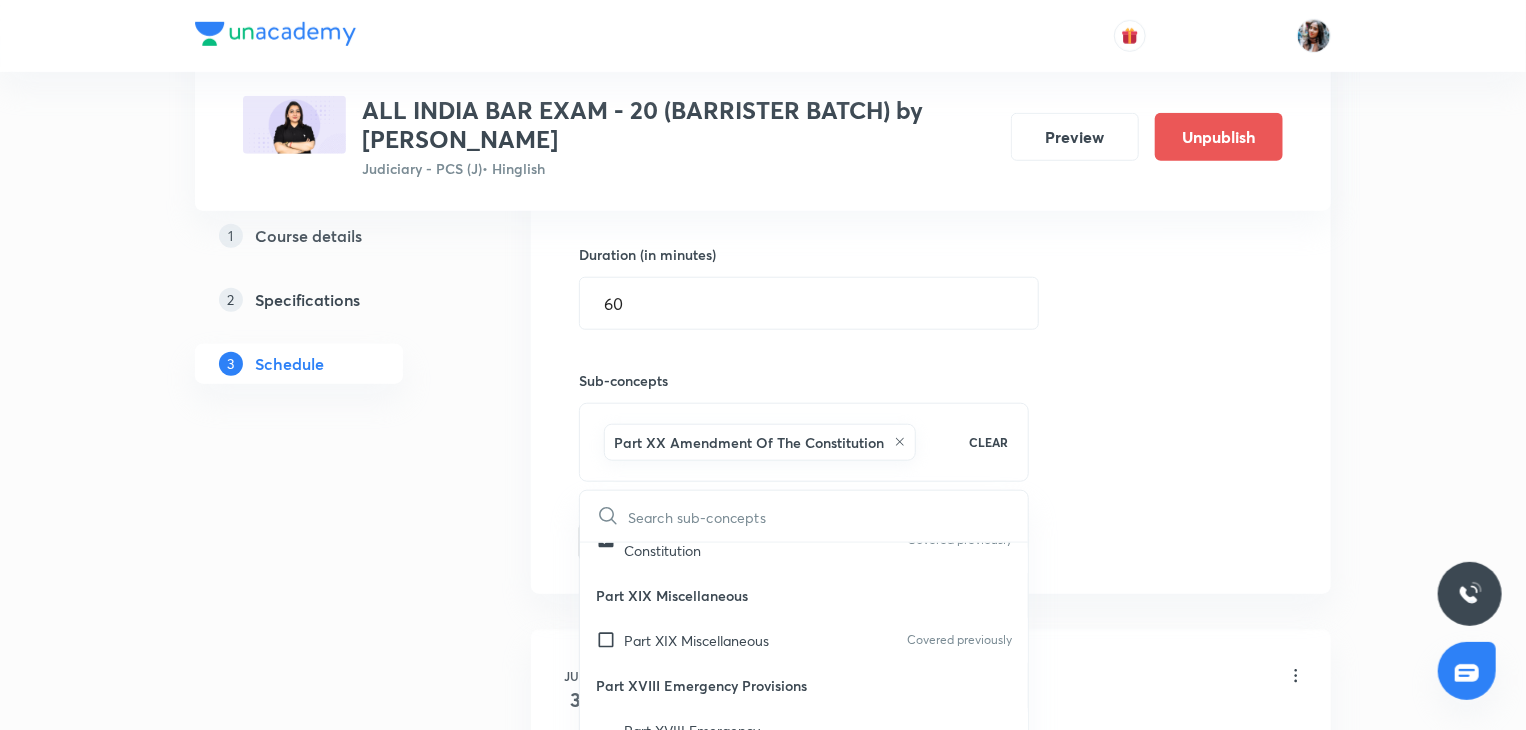 click on "Plus Courses ALL INDIA BAR EXAM - 20 (BARRISTER BATCH) by Apurva vats Judiciary - PCS (J)  • Hinglish Preview Unpublish 1 Course details 2 Specifications 3 Schedule Schedule 51  classes Topic coverage Constitutional Law Cover at least  60 % View details Session  52 Live class Quiz Recorded classes Session title 17/99 BNSS - Lecture 23 ​ Schedule for Aug 11, 2025, 7:00 PM ​ Duration (in minutes) 60 ​ Sub-concepts Part XX Amendment Of The Constitution CLEAR ​ Preamble Preamble Covered previously Schedule Schedule Covered previously Authoritative Text In Hindi And Repeals Authoritative Text In Hindi And Repeals Covered previously Part XXII Short Title Commencement Part XXII Short Title Commencement Covered previously Part XXI Temporary Transitional And Special Provisions Part XXI Temporary Transitional And Special Provisions Covered previously Part XX Amendment Of The Constitution Part XX Amendment Of The Constitution Covered previously Part XIX Miscellaneous Part XIX Miscellaneous Covered previously 3" at bounding box center [763, 4018] 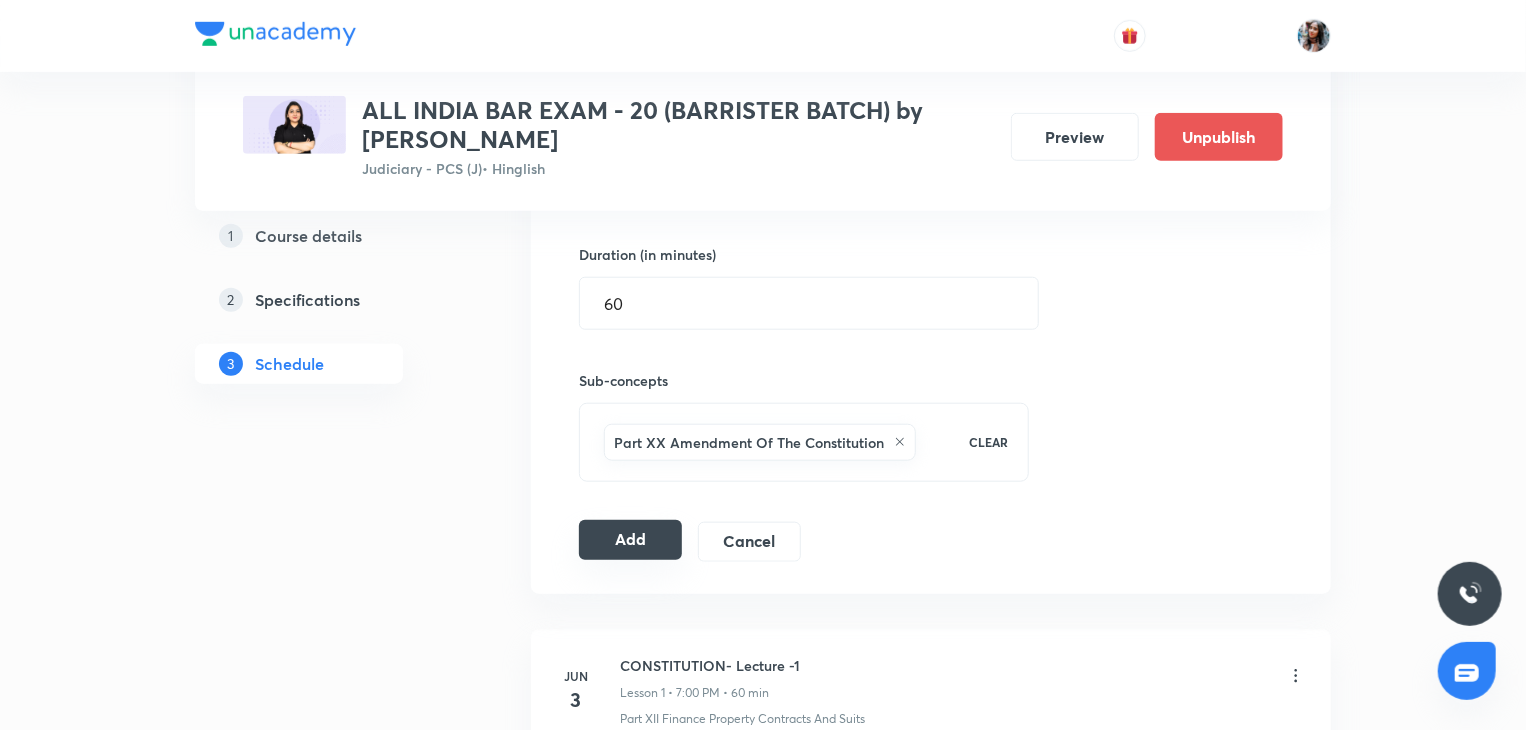 click on "Add" at bounding box center (630, 540) 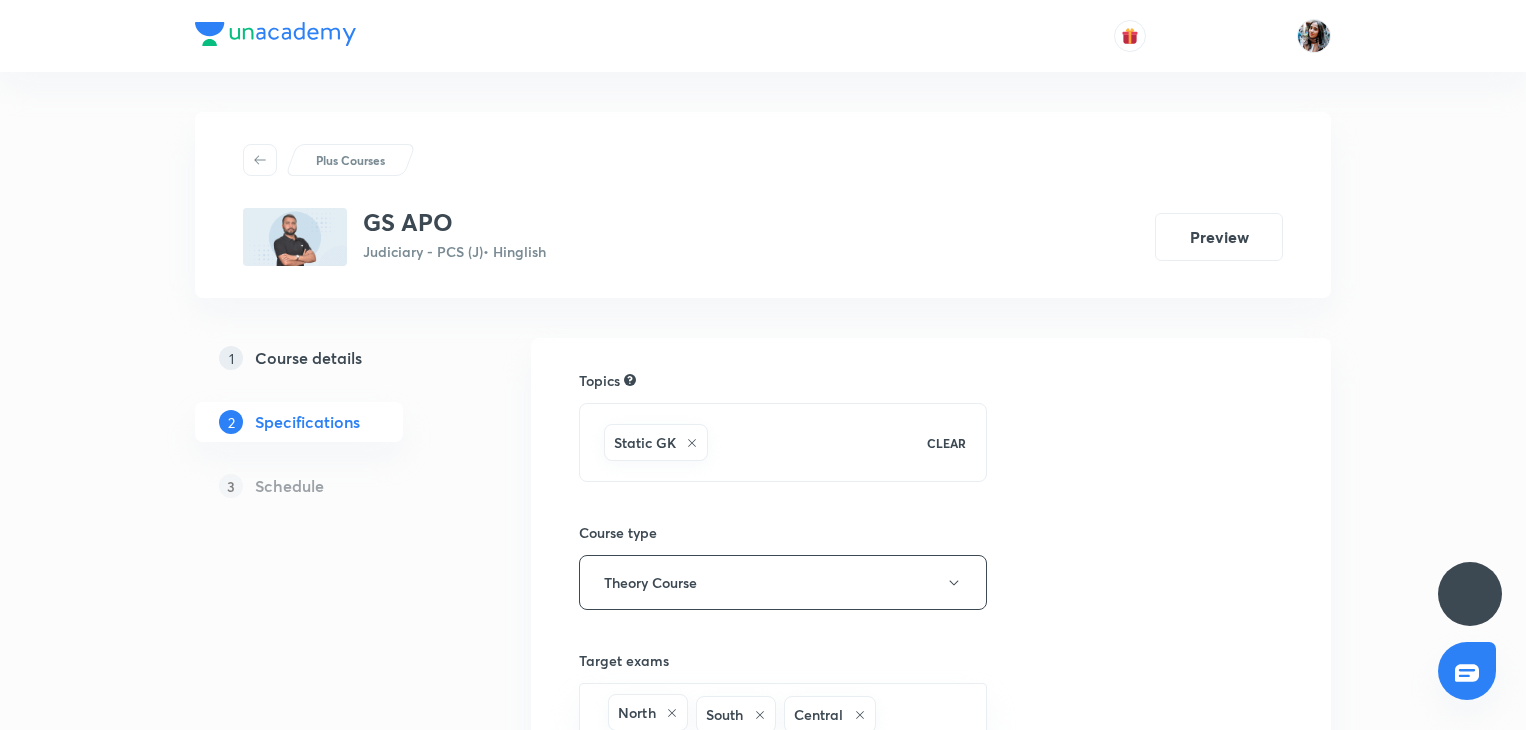 scroll, scrollTop: 0, scrollLeft: 0, axis: both 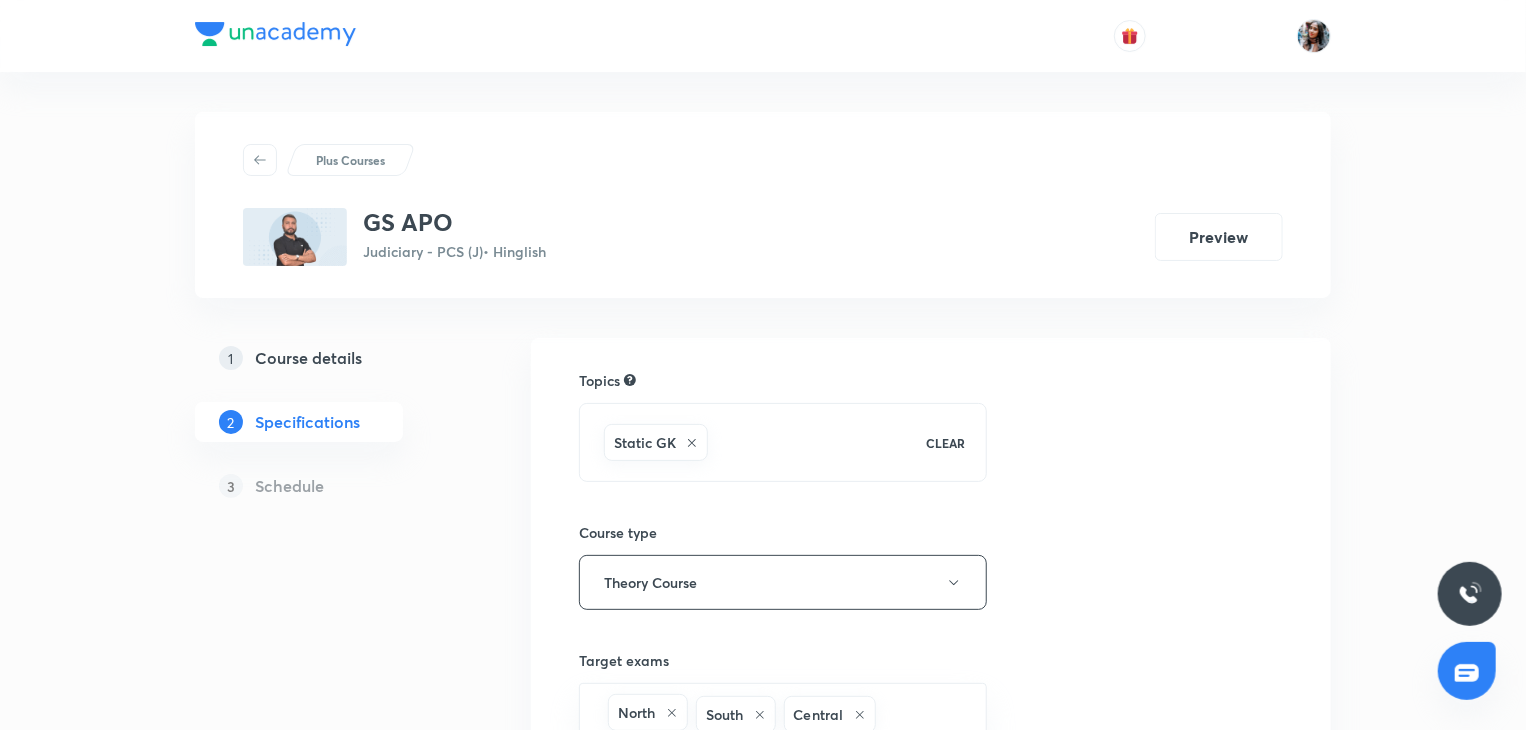 click on "Course details" at bounding box center [308, 358] 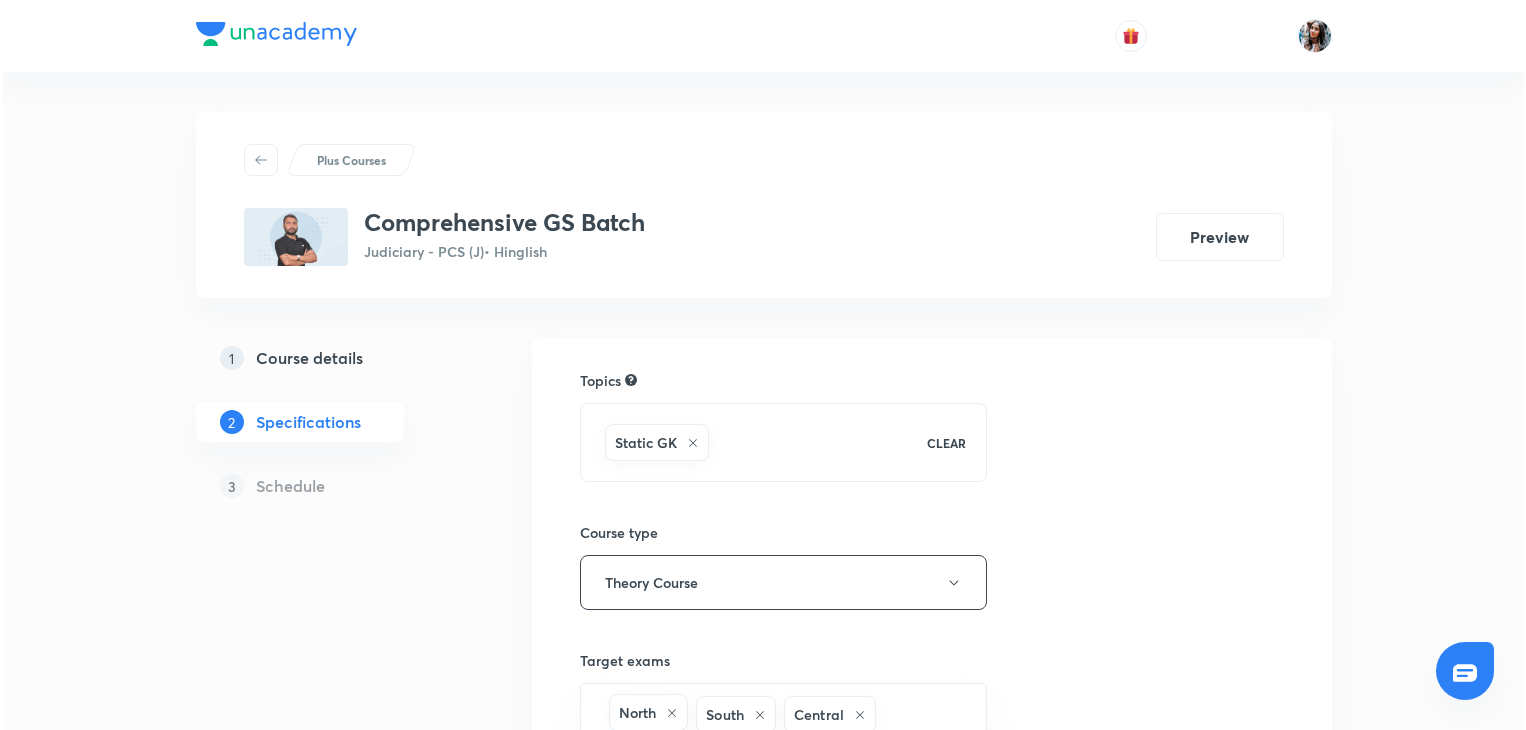 scroll, scrollTop: 0, scrollLeft: 0, axis: both 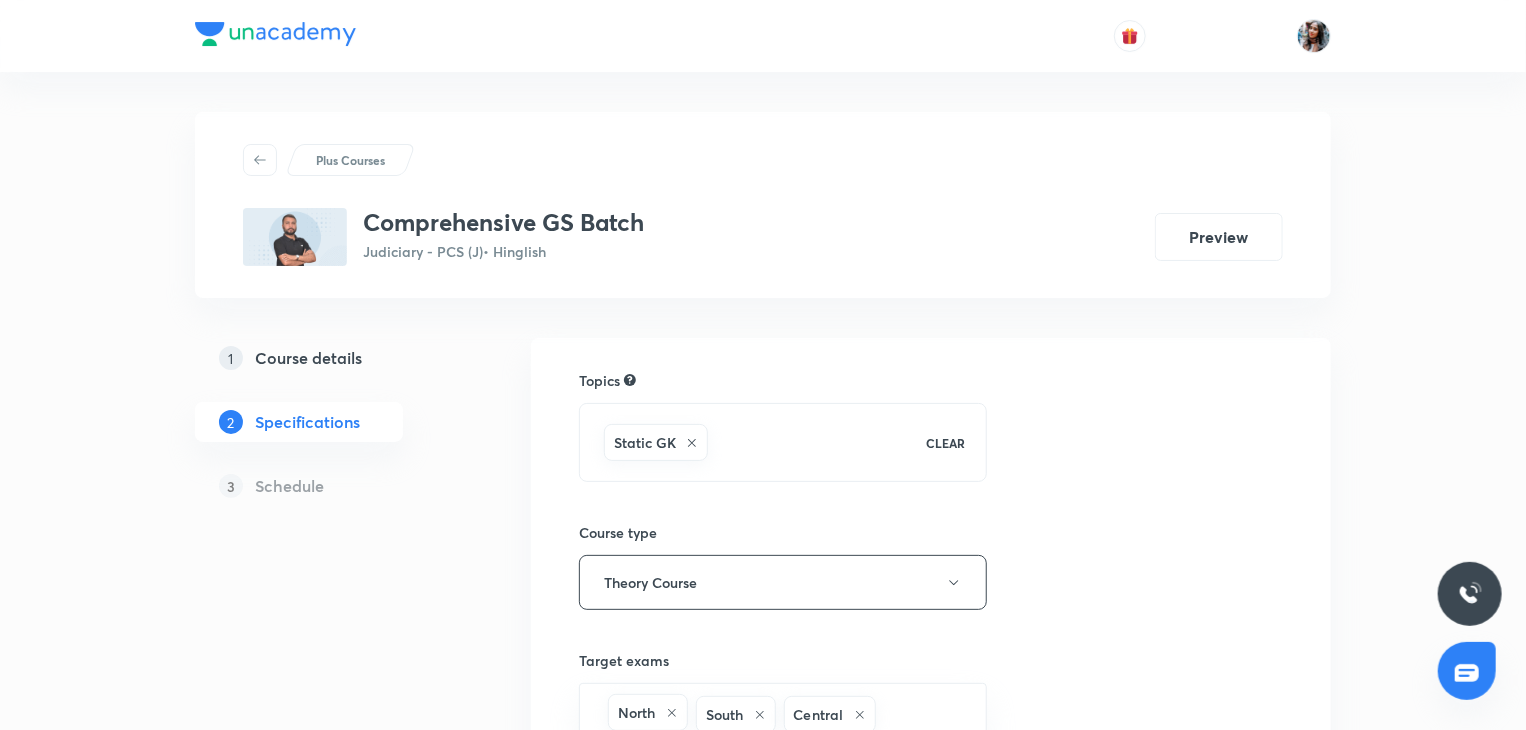 click on "Course details" at bounding box center (308, 358) 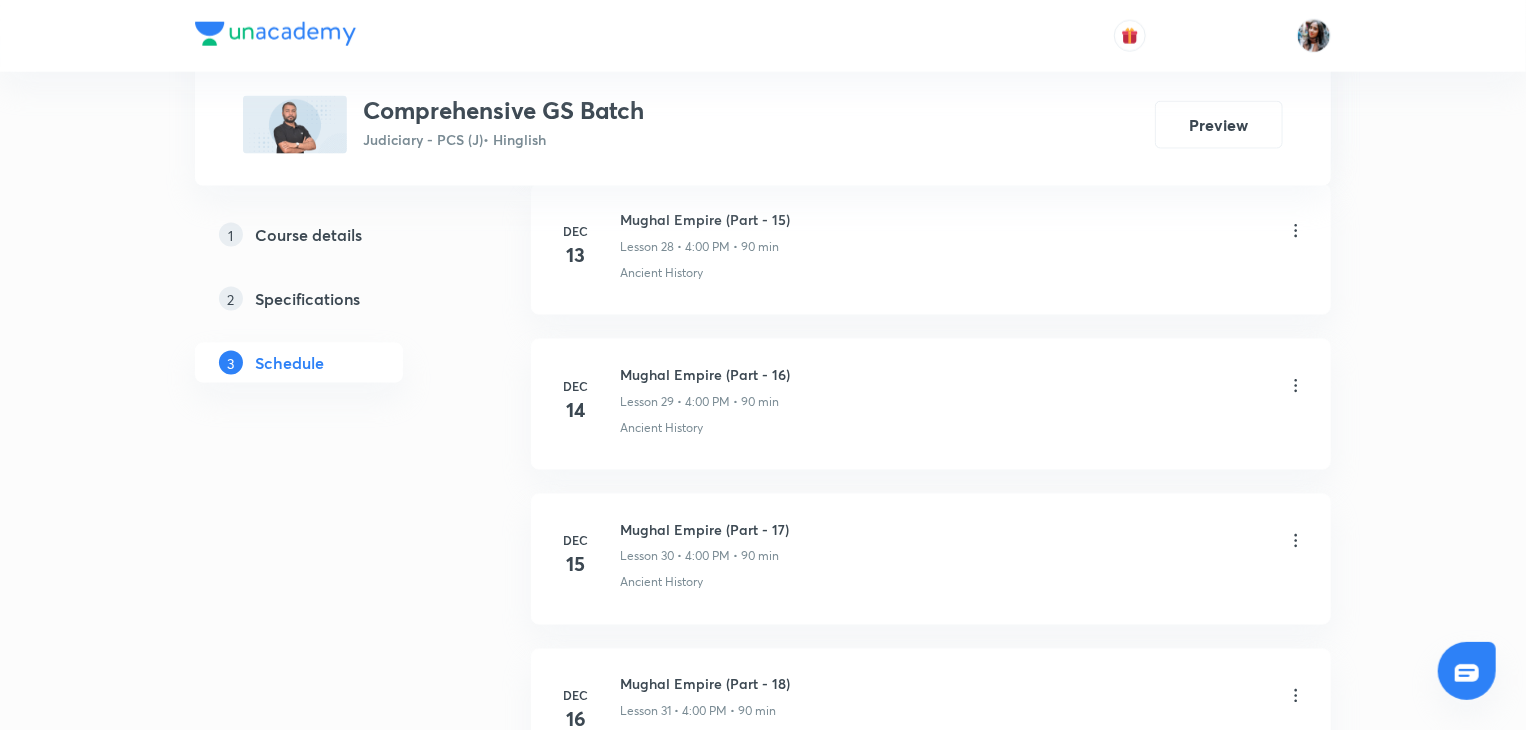 scroll, scrollTop: 0, scrollLeft: 0, axis: both 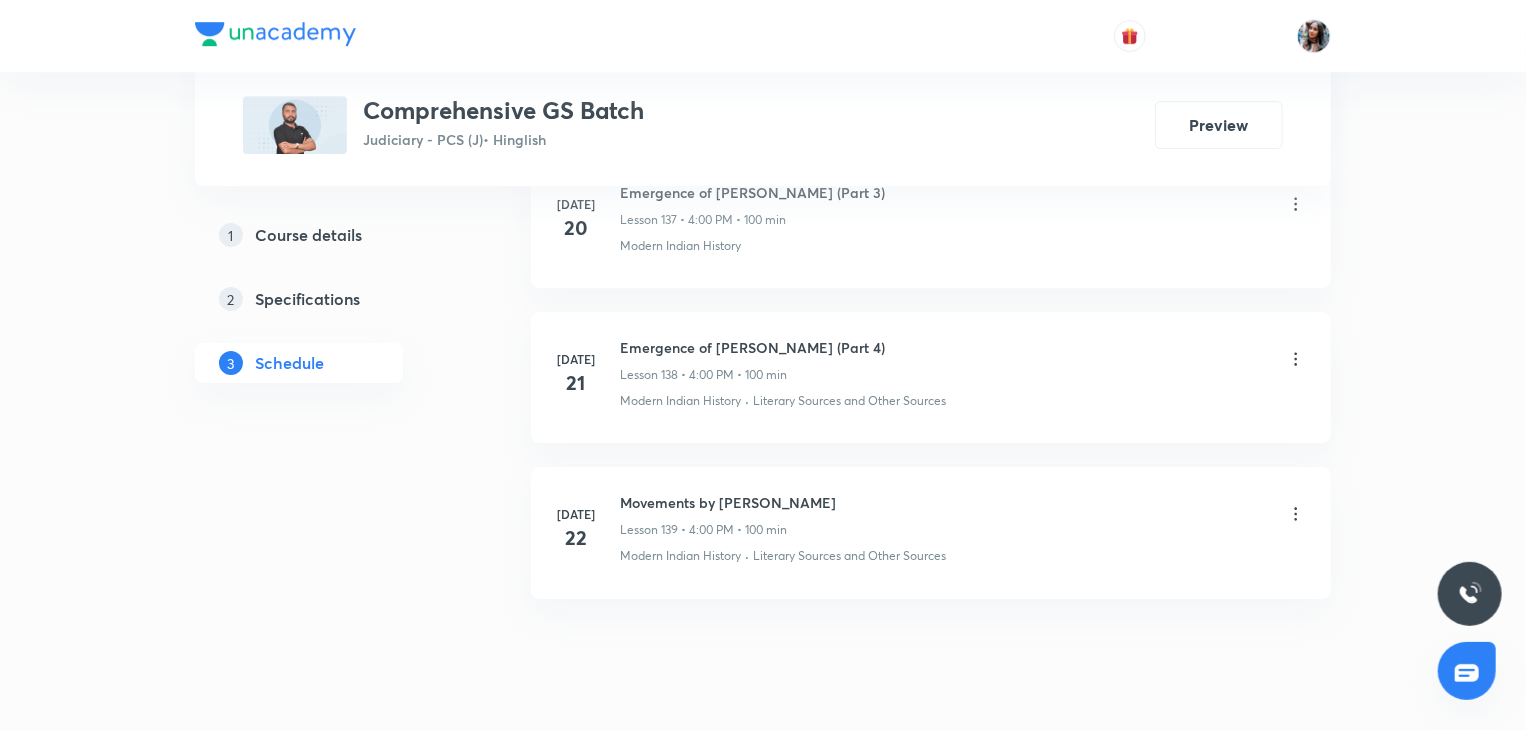 click on "Movements by Gandhi" at bounding box center (728, 502) 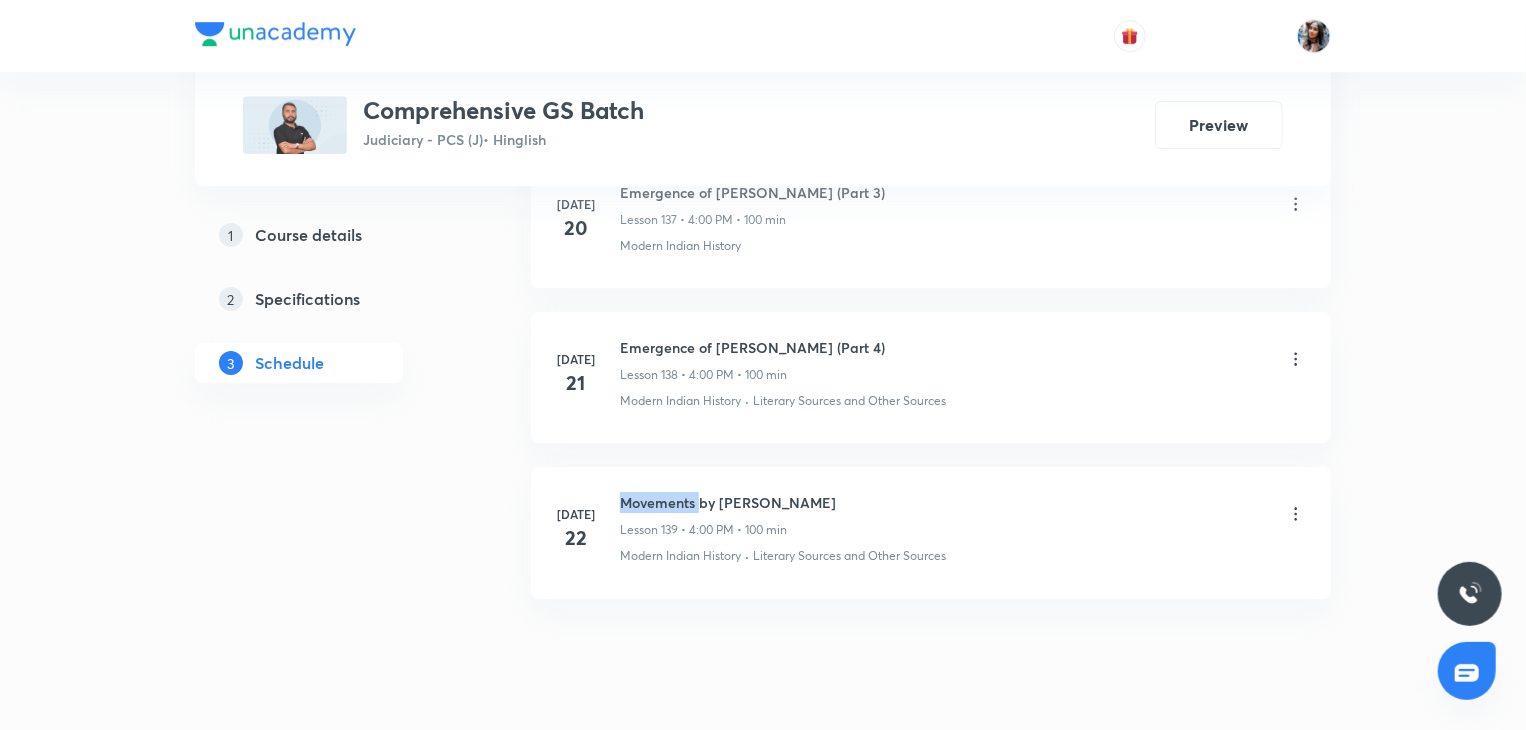 click on "Movements by Gandhi" at bounding box center [728, 502] 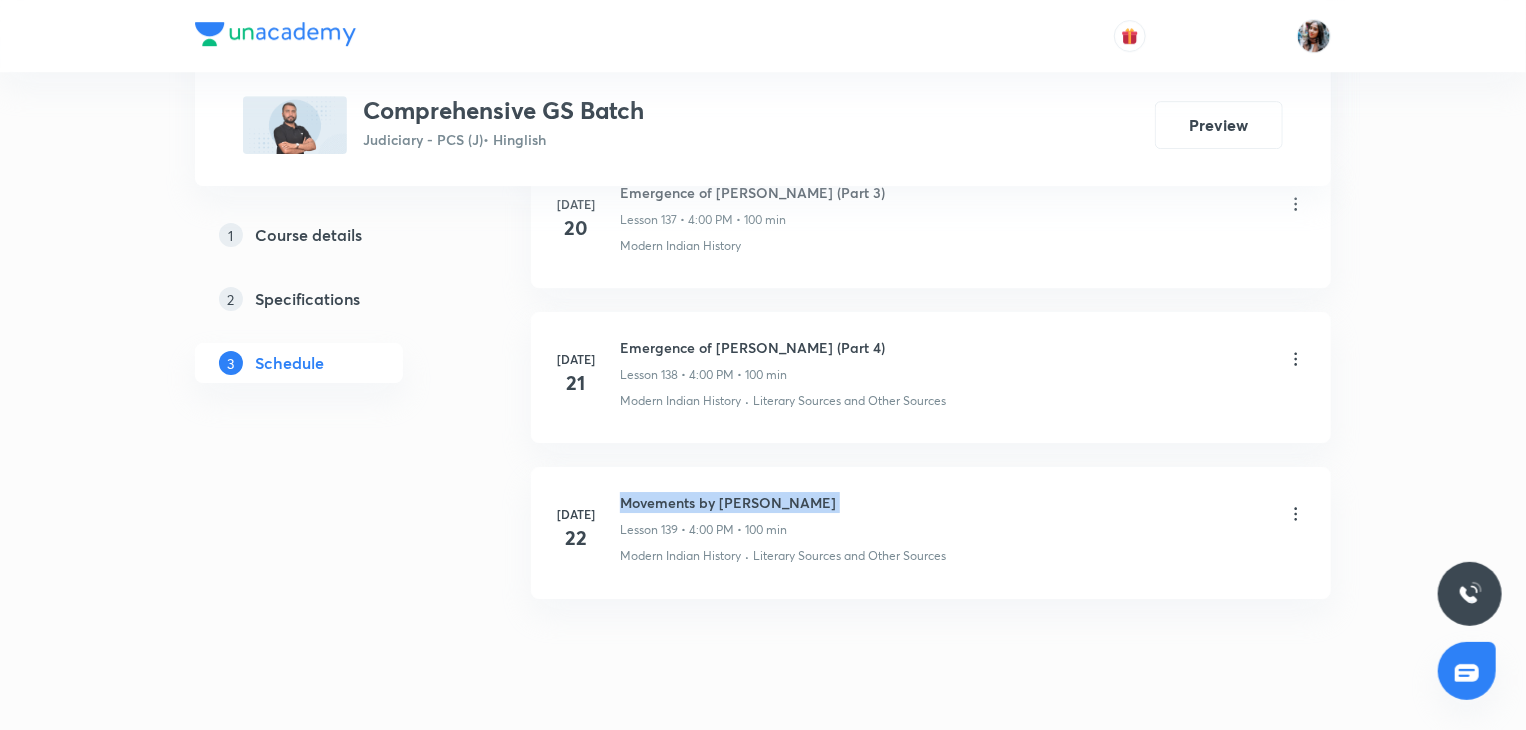 copy on "Movements by Gandhi" 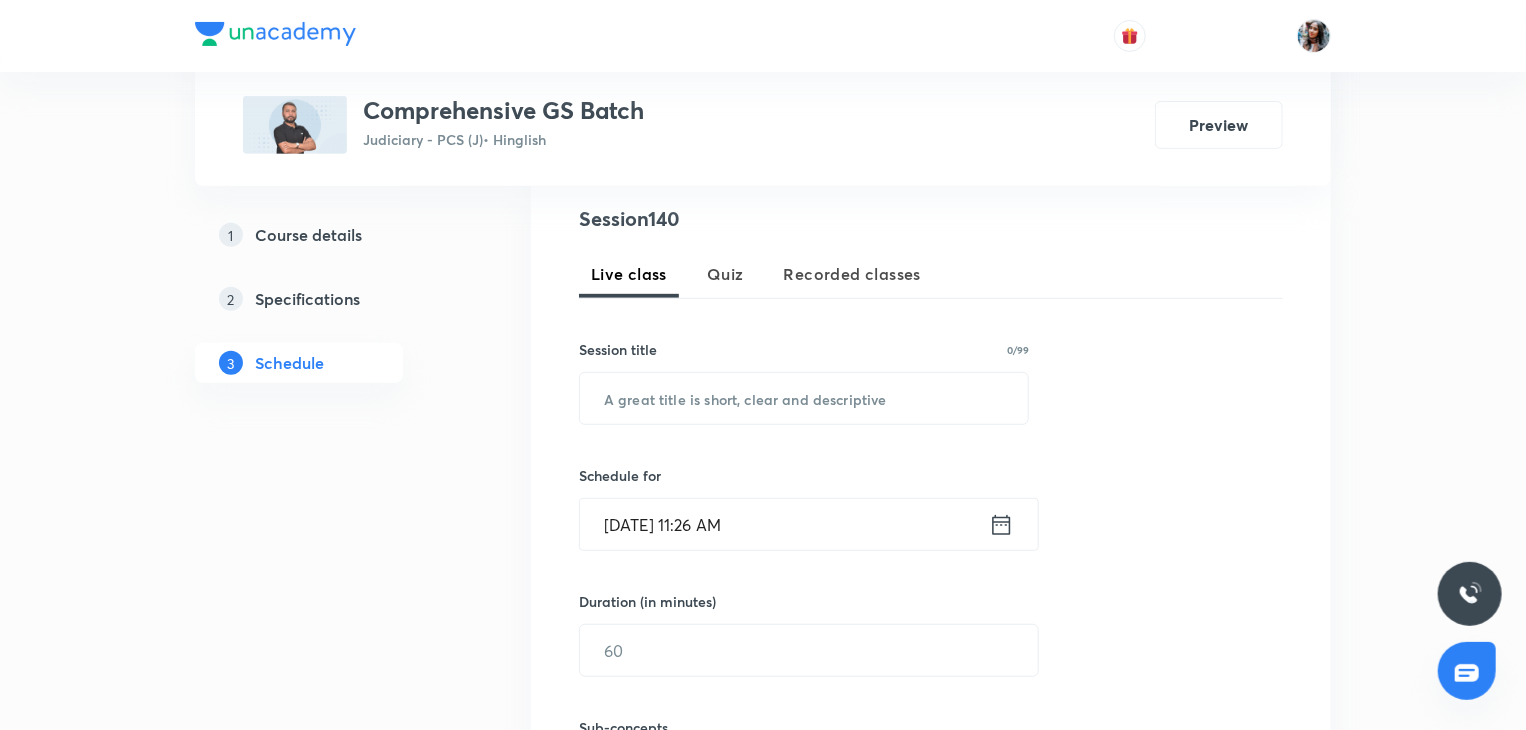 scroll, scrollTop: 452, scrollLeft: 0, axis: vertical 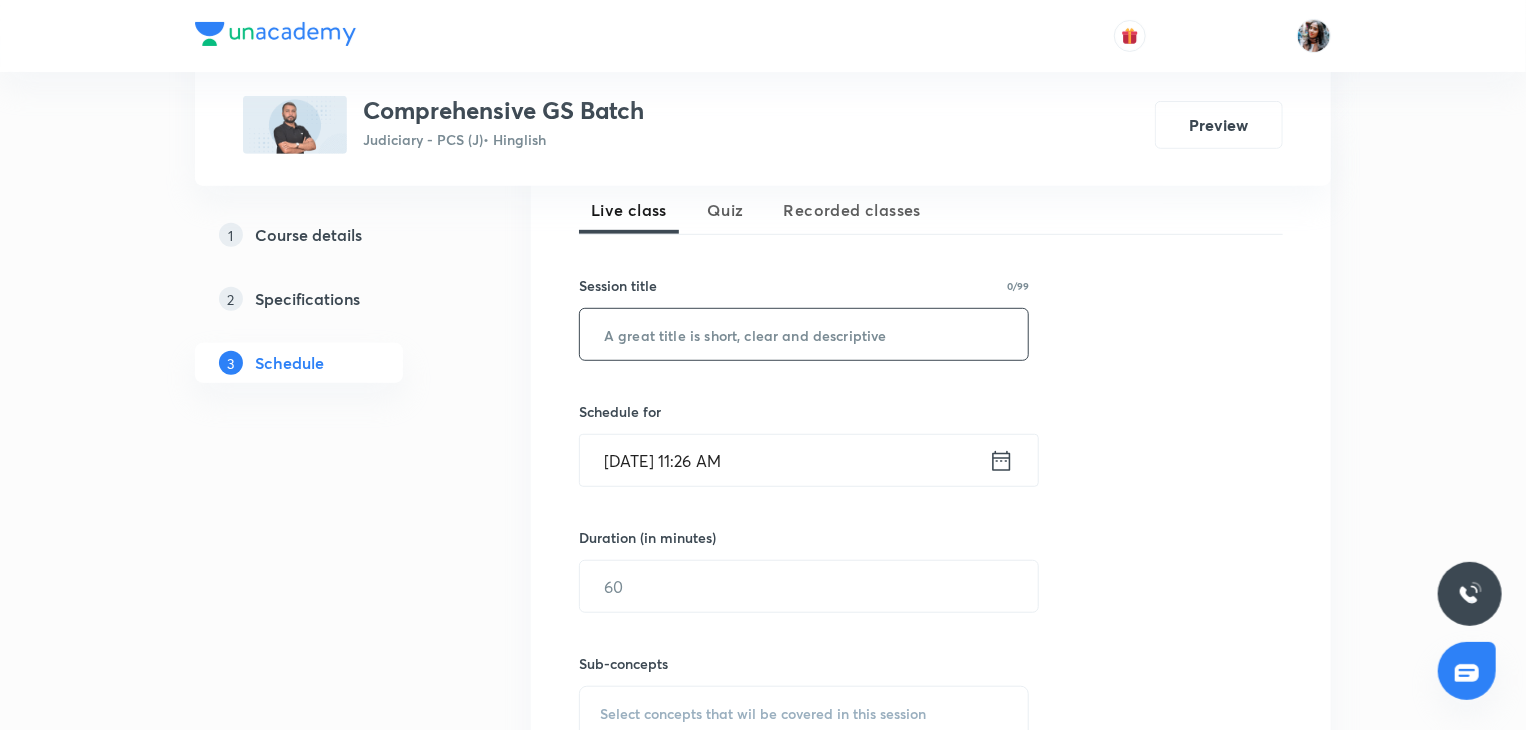 click at bounding box center (804, 334) 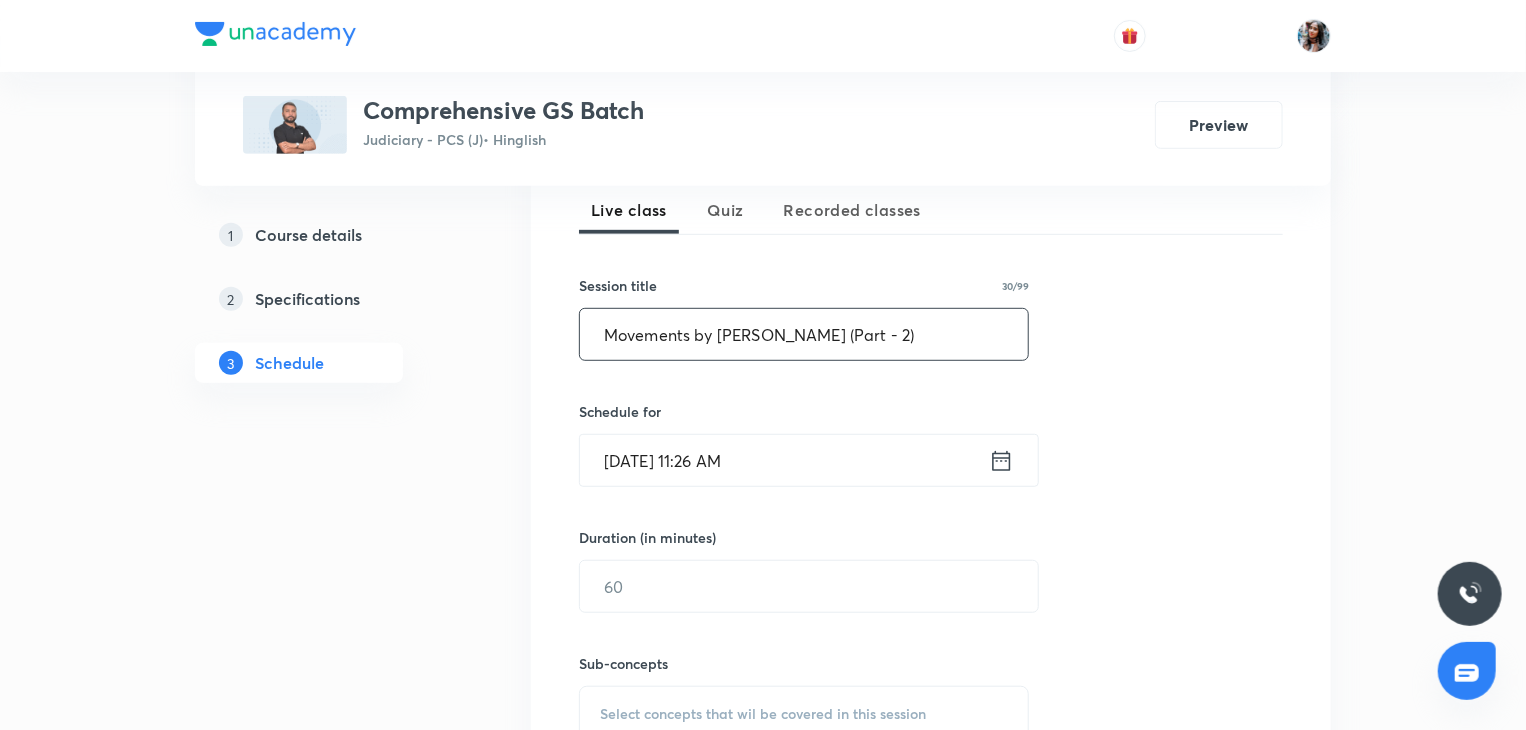 scroll, scrollTop: 544, scrollLeft: 0, axis: vertical 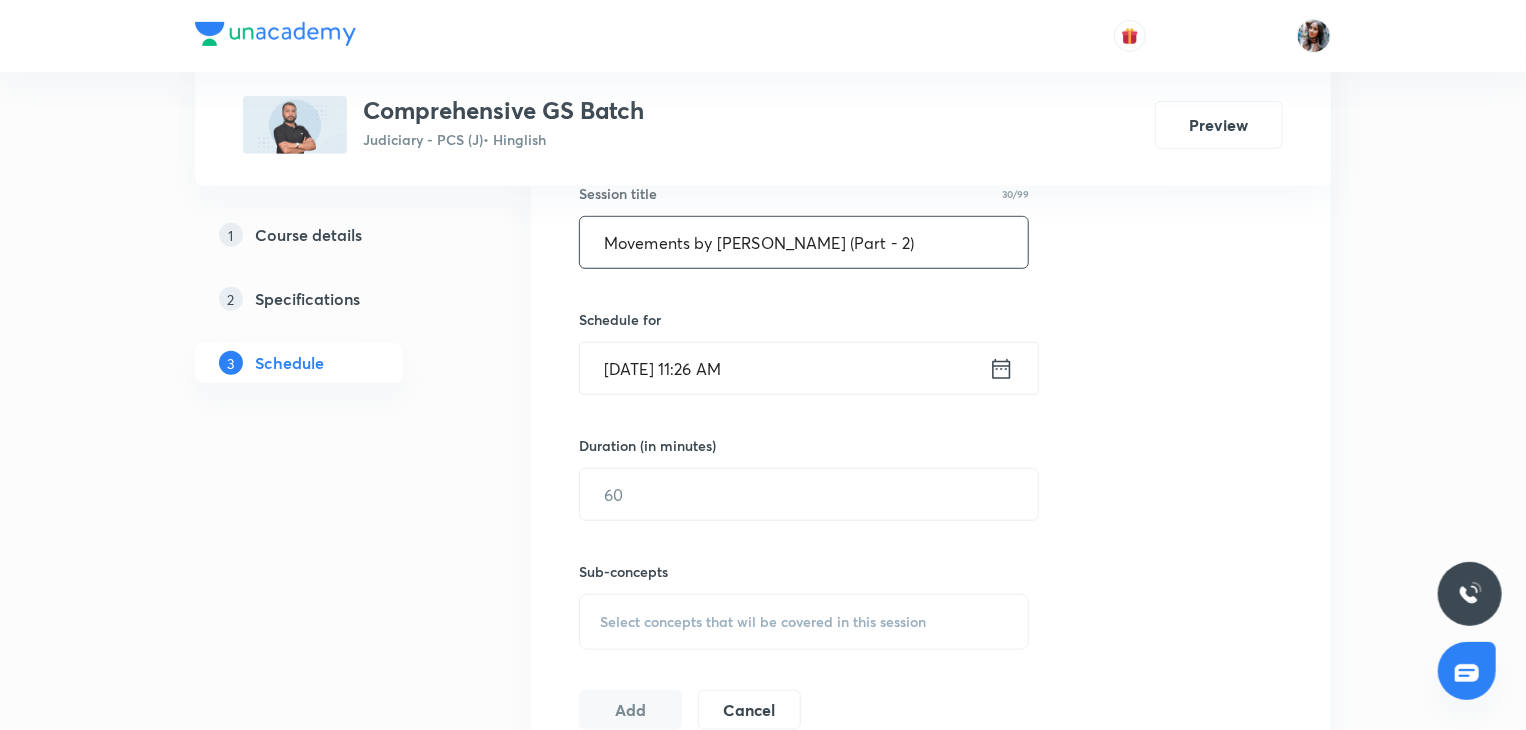 type on "Movements by Gandhi (Part - 2)" 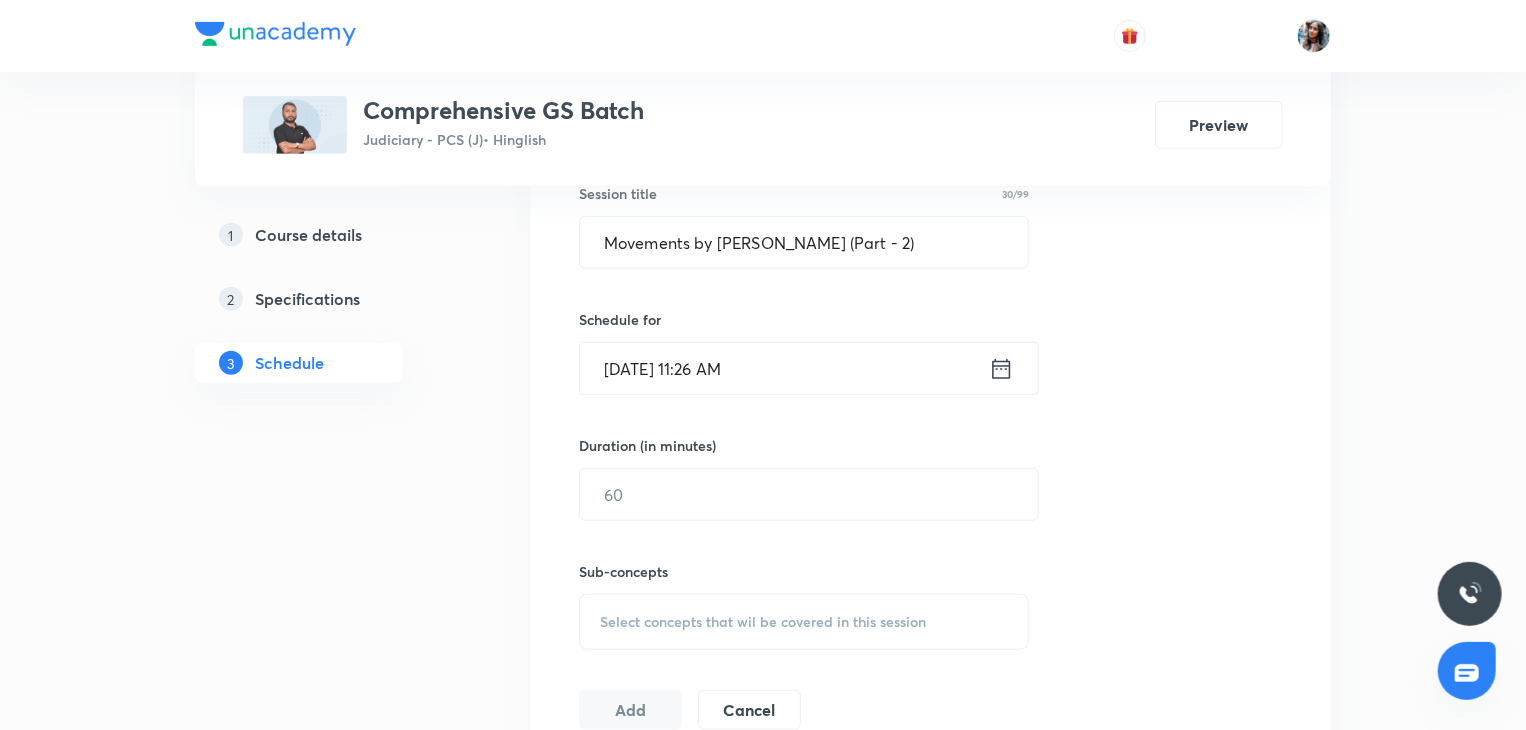 click on "[DATE] 11:26 AM" at bounding box center [784, 368] 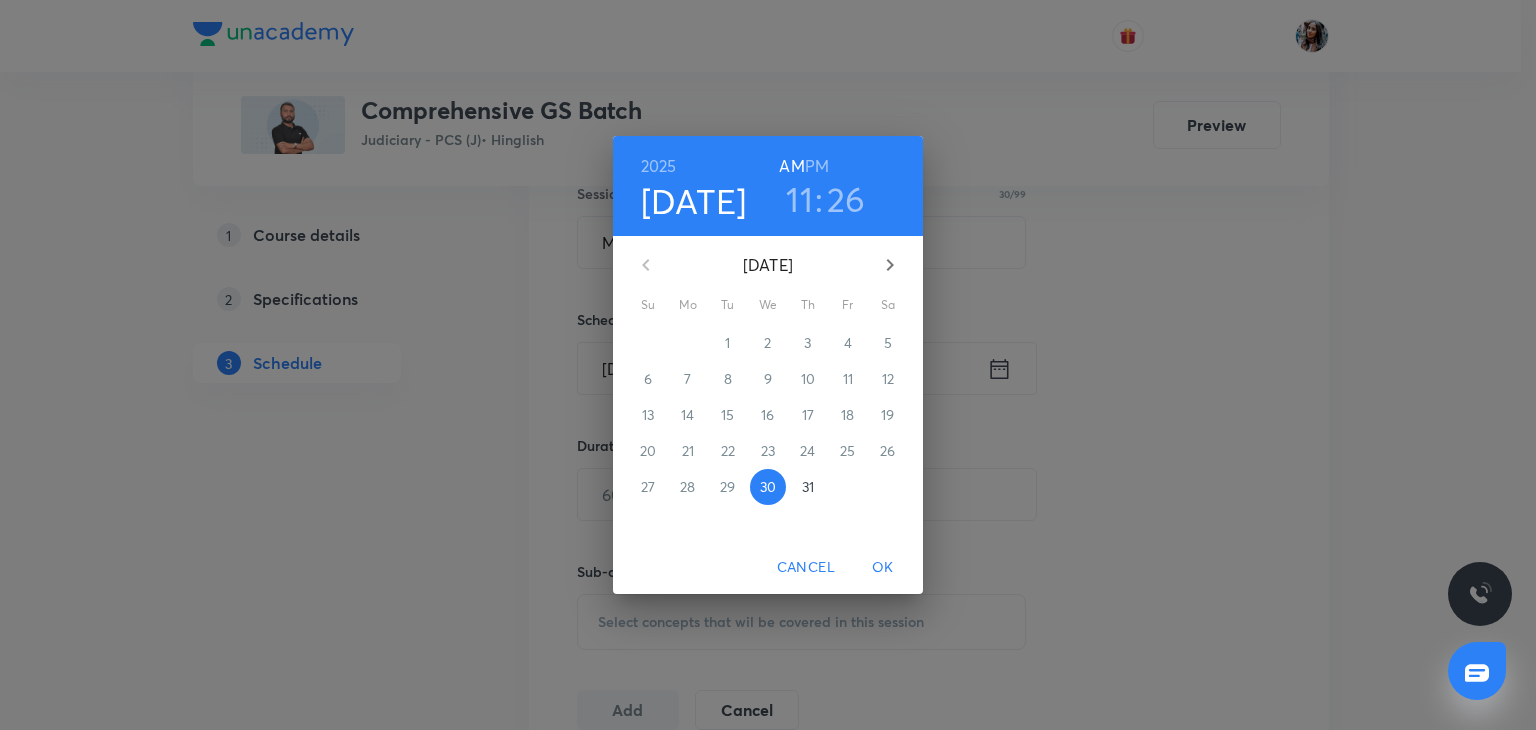 click at bounding box center [890, 265] 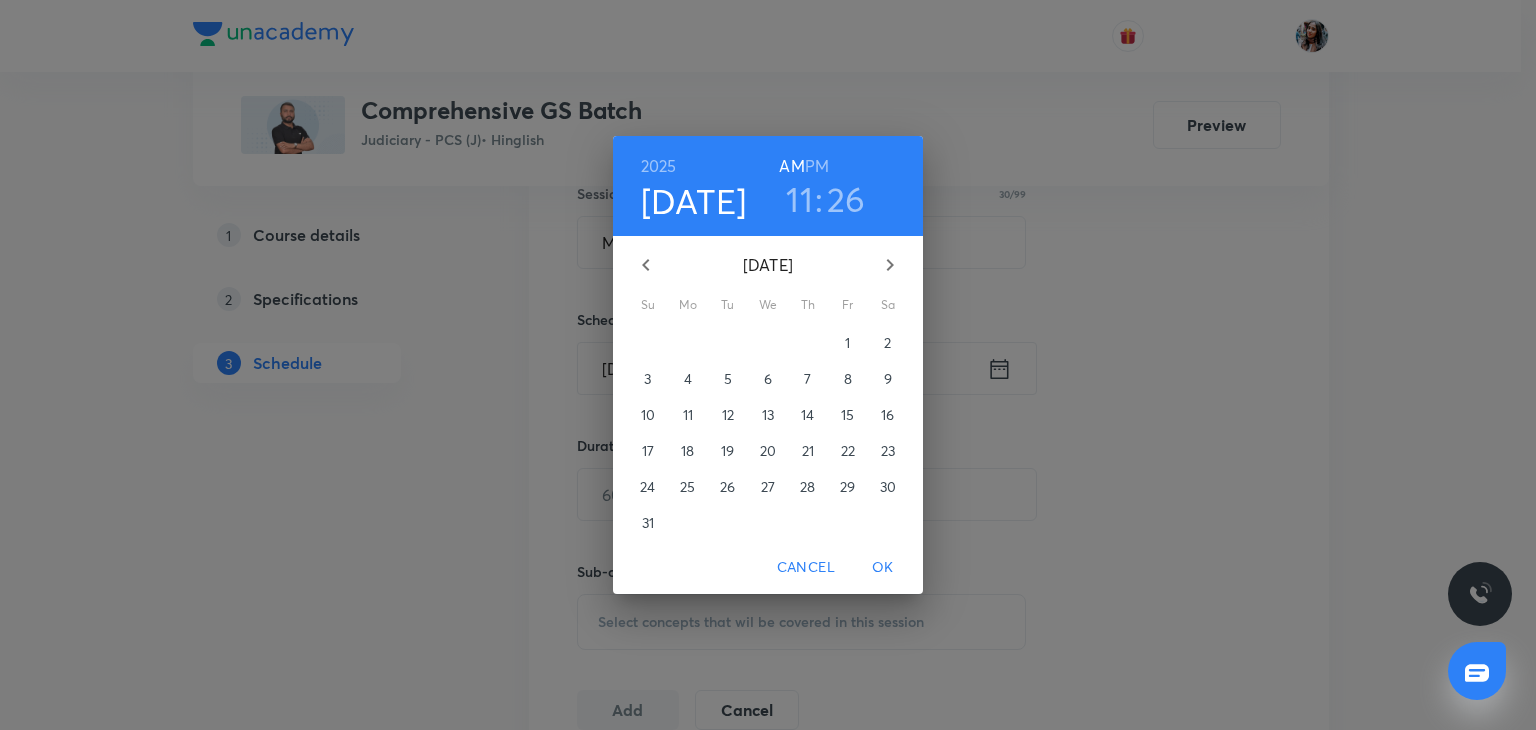 click on "7" at bounding box center [807, 379] 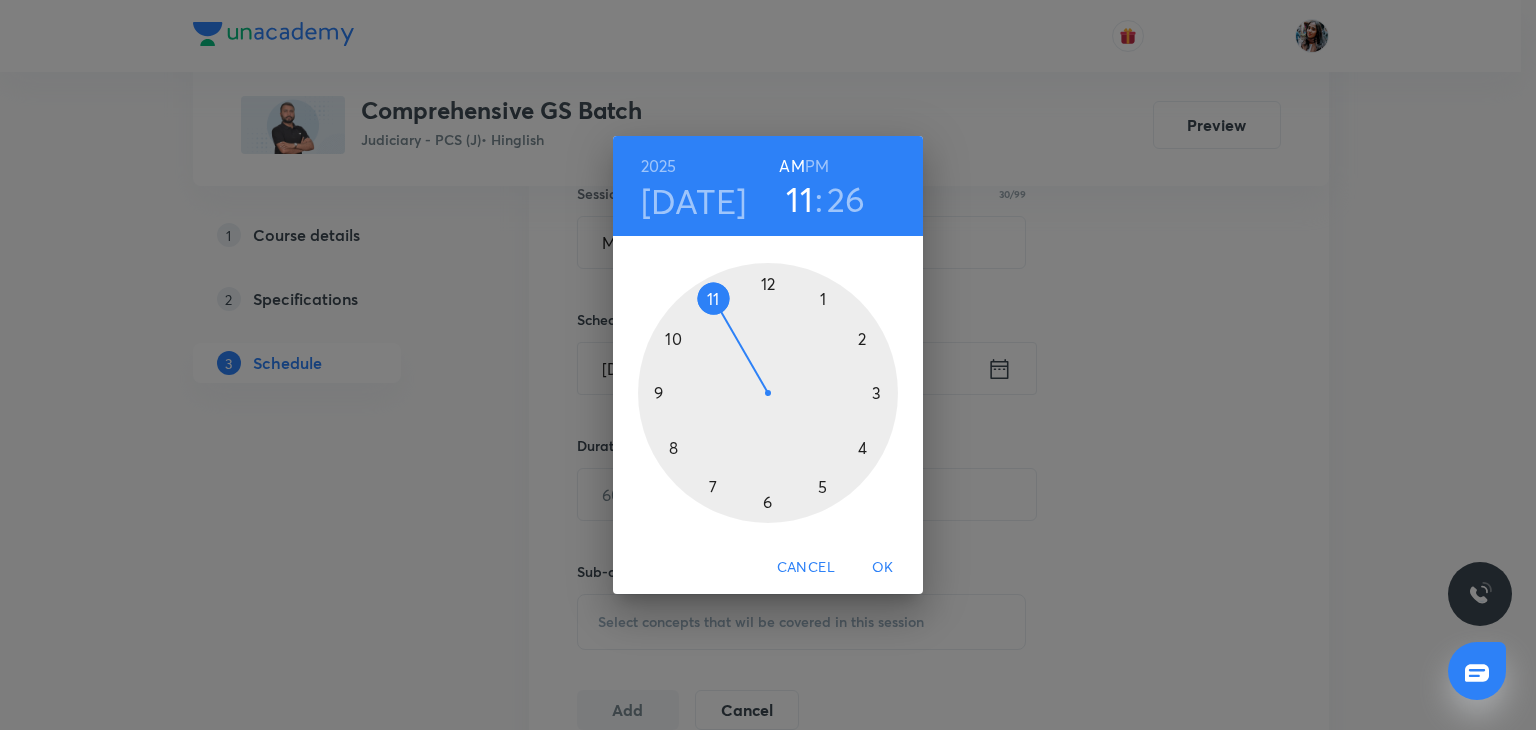 click on "PM" at bounding box center [817, 166] 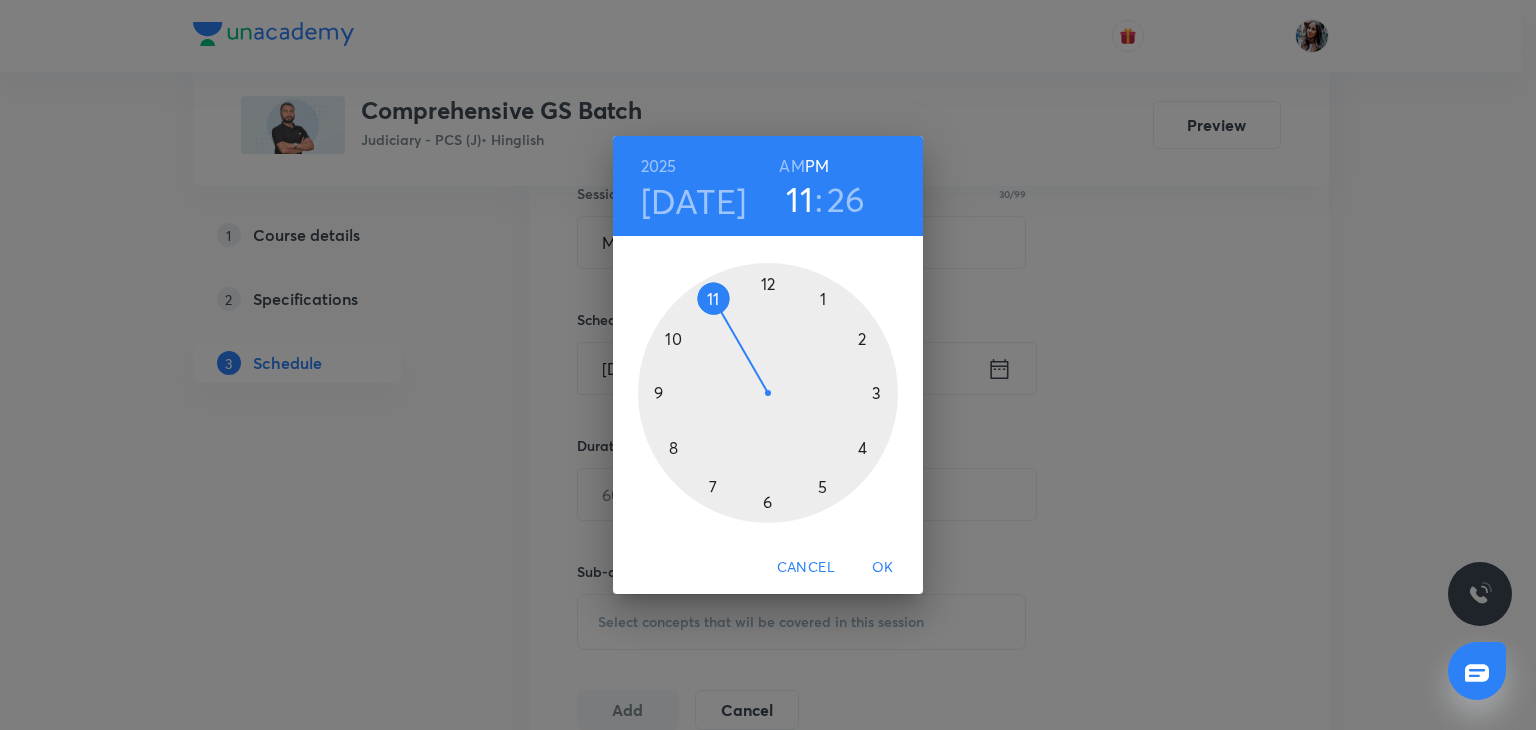 click at bounding box center (768, 393) 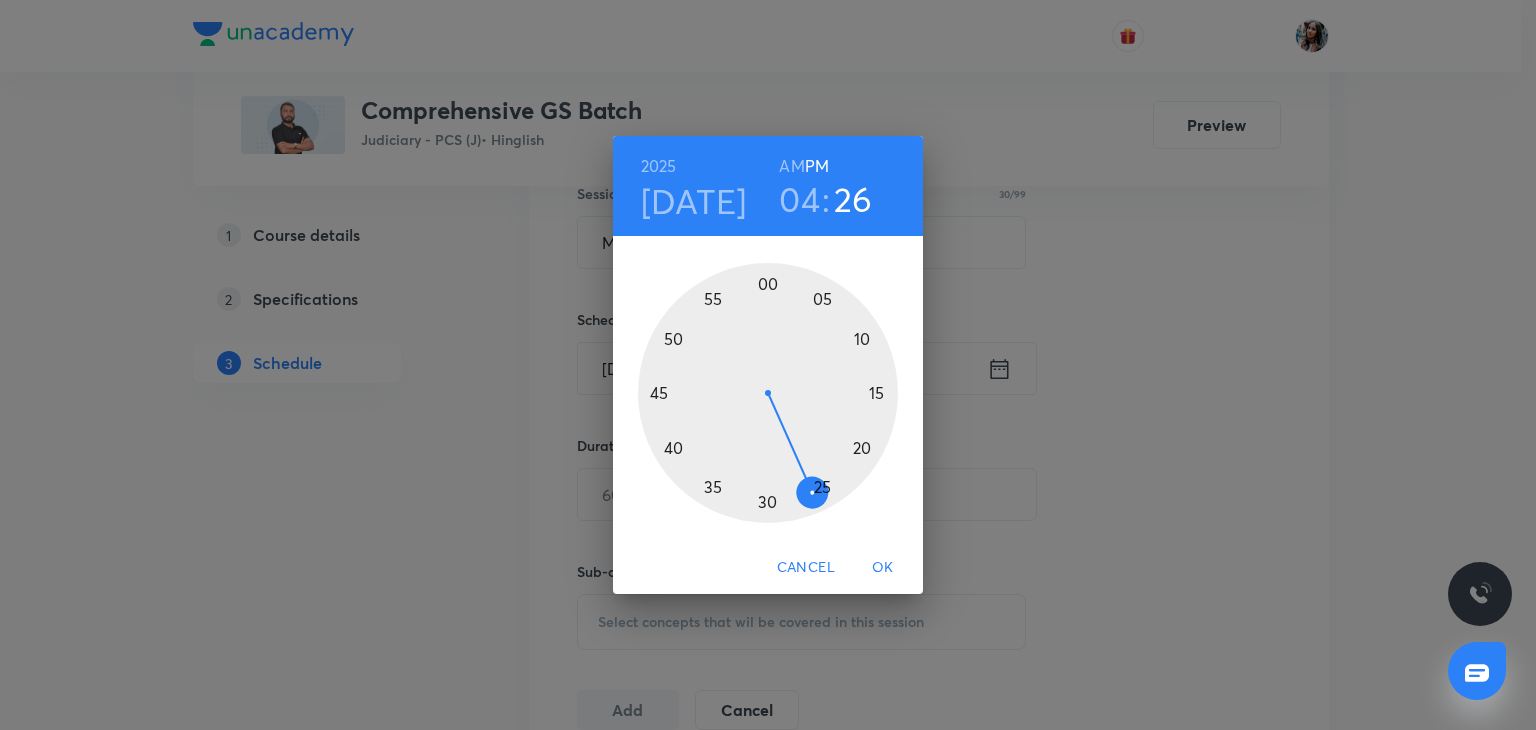 click at bounding box center [768, 393] 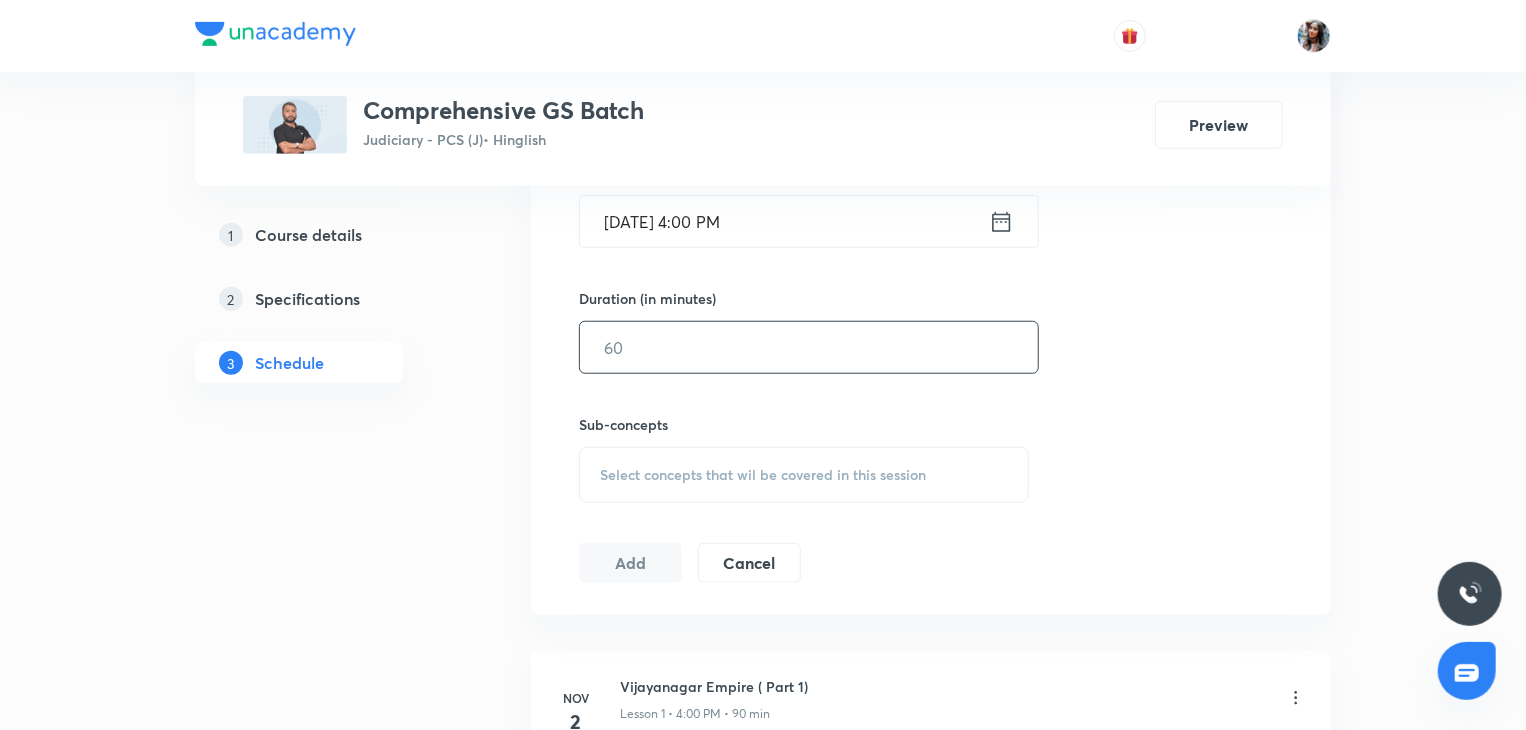 scroll, scrollTop: 692, scrollLeft: 0, axis: vertical 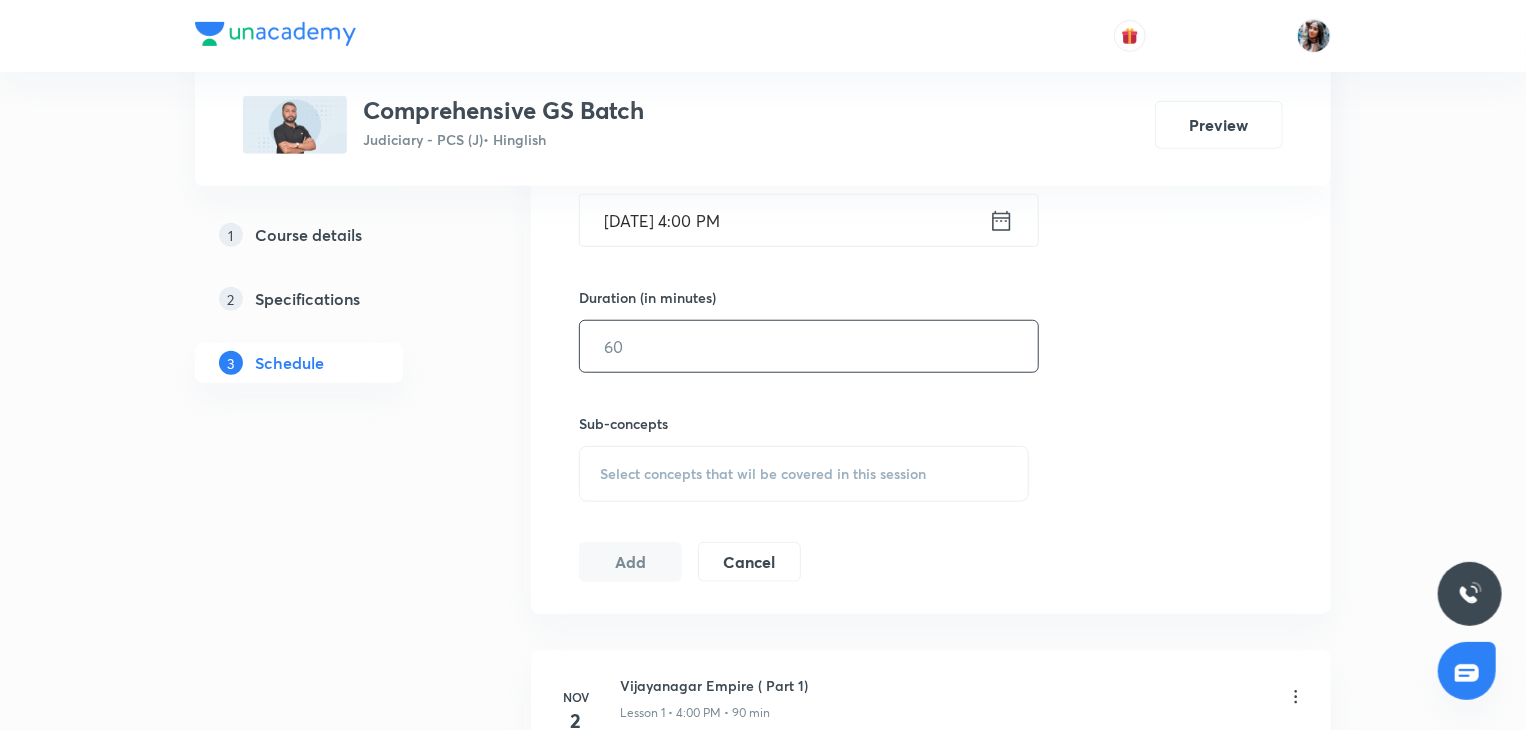 click at bounding box center [809, 346] 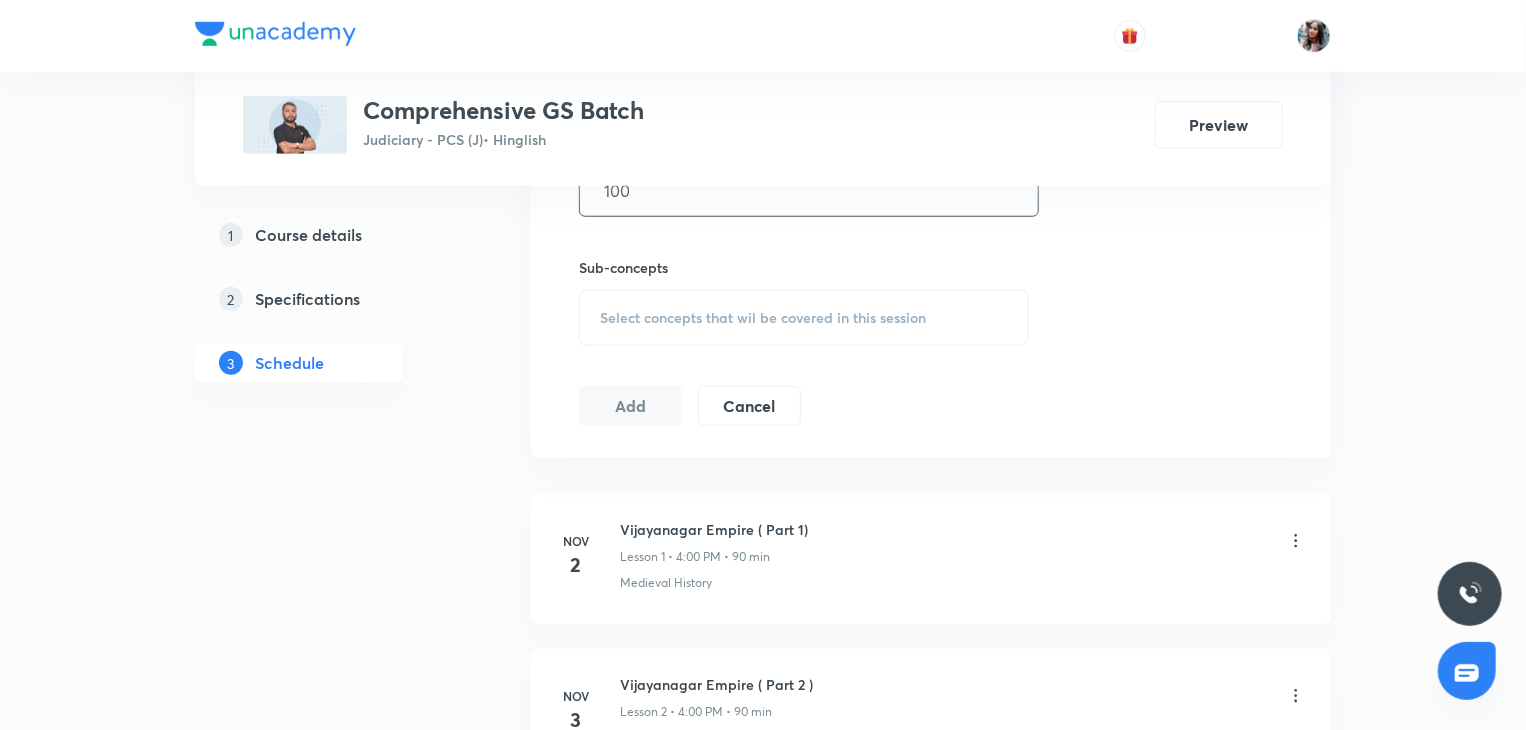 scroll, scrollTop: 855, scrollLeft: 0, axis: vertical 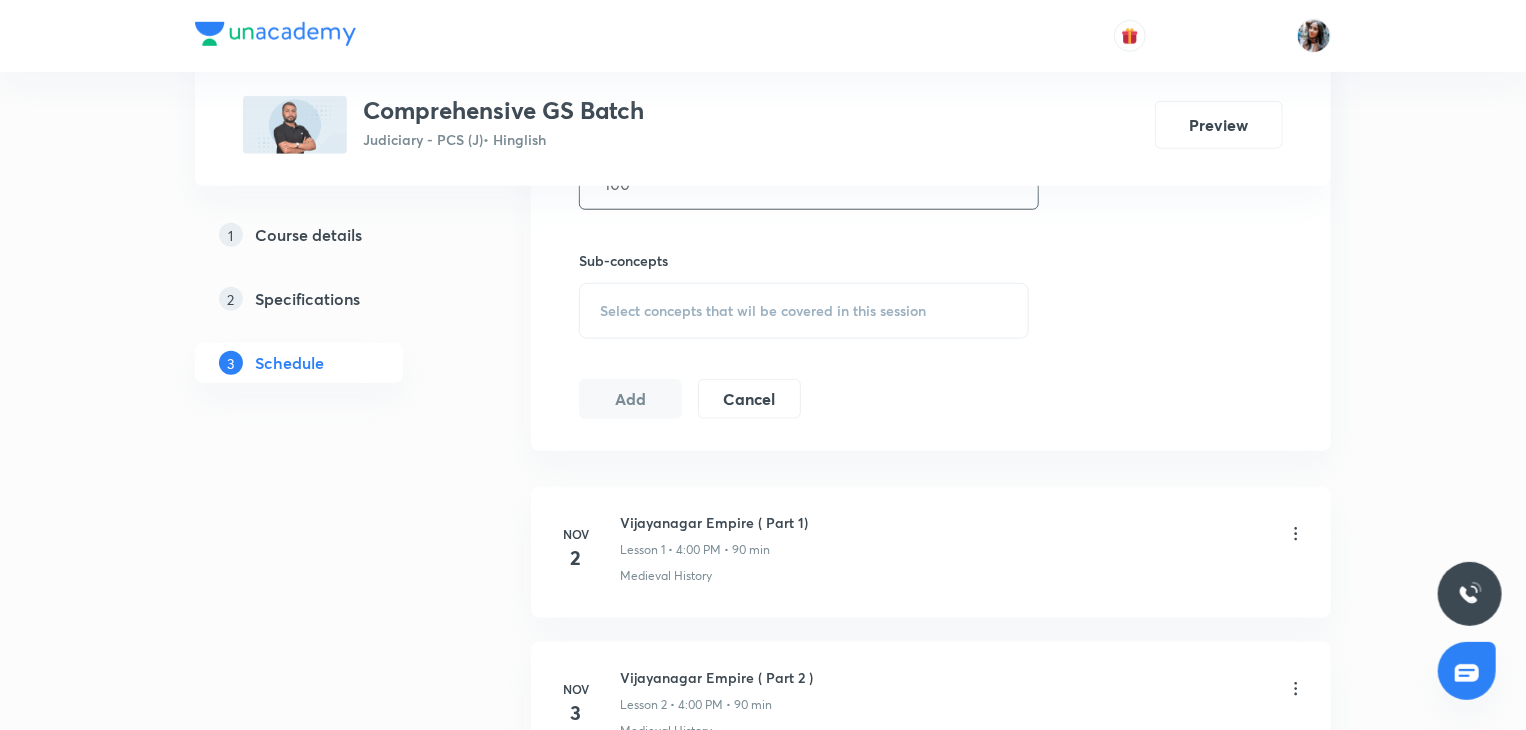 type on "100" 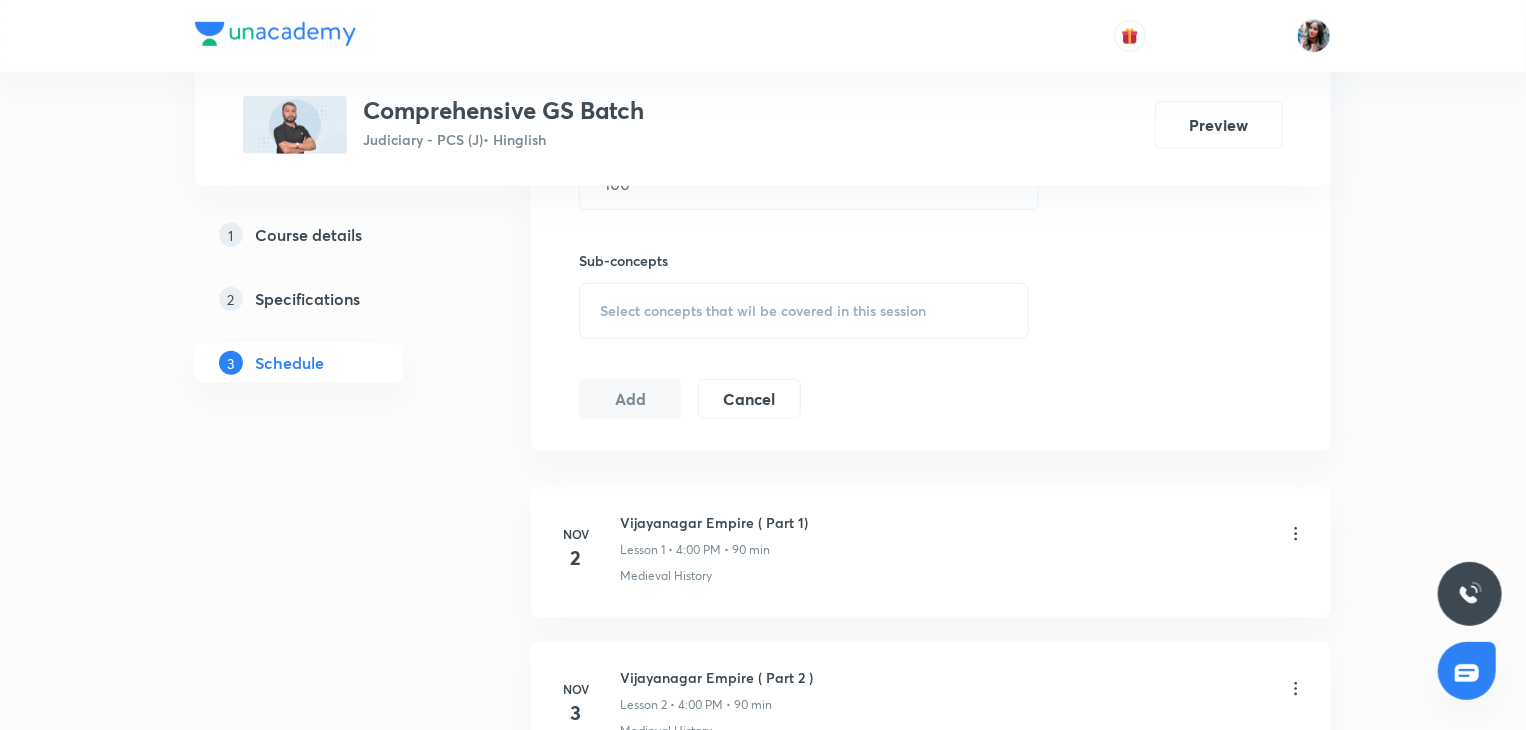 click on "Select concepts that wil be covered in this session" at bounding box center (763, 311) 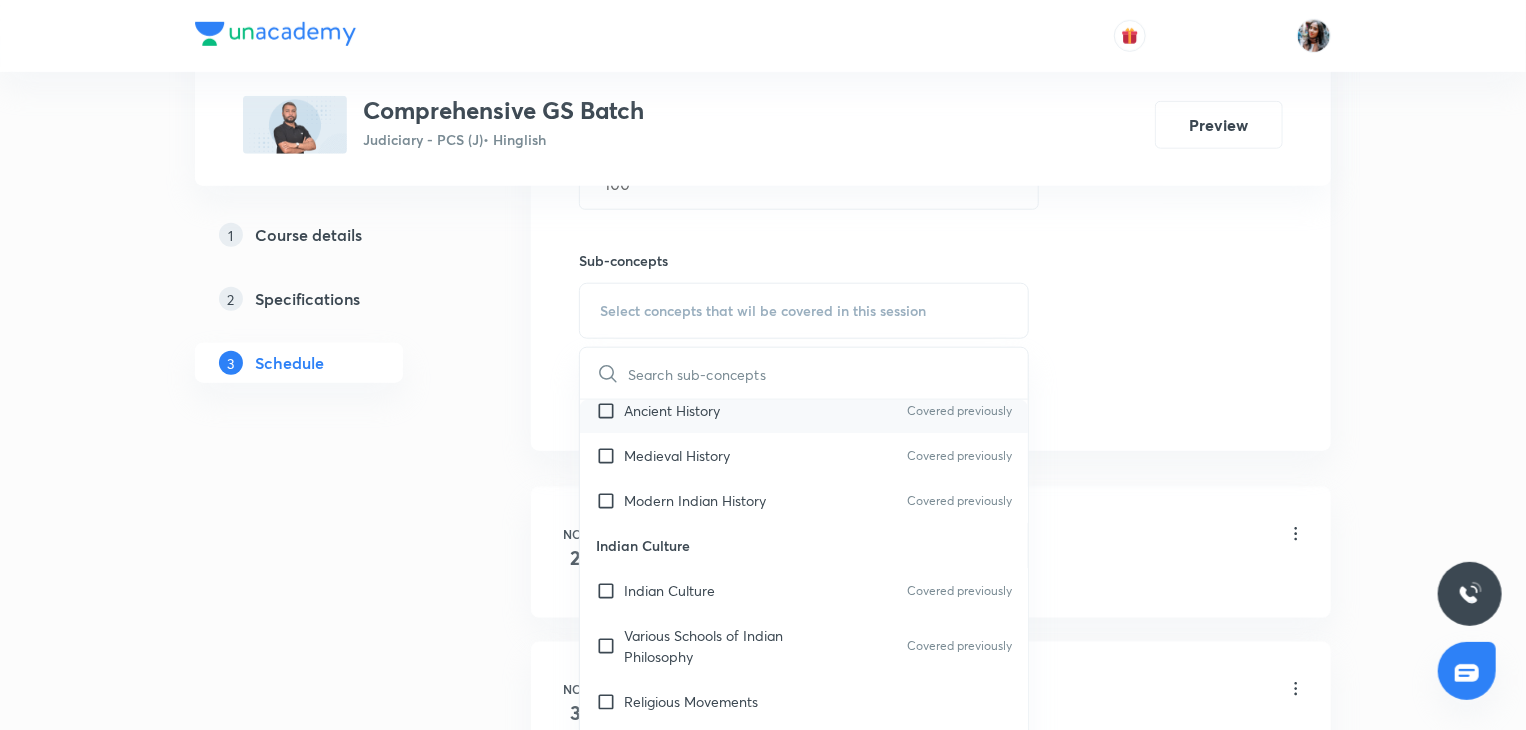scroll, scrollTop: 170, scrollLeft: 0, axis: vertical 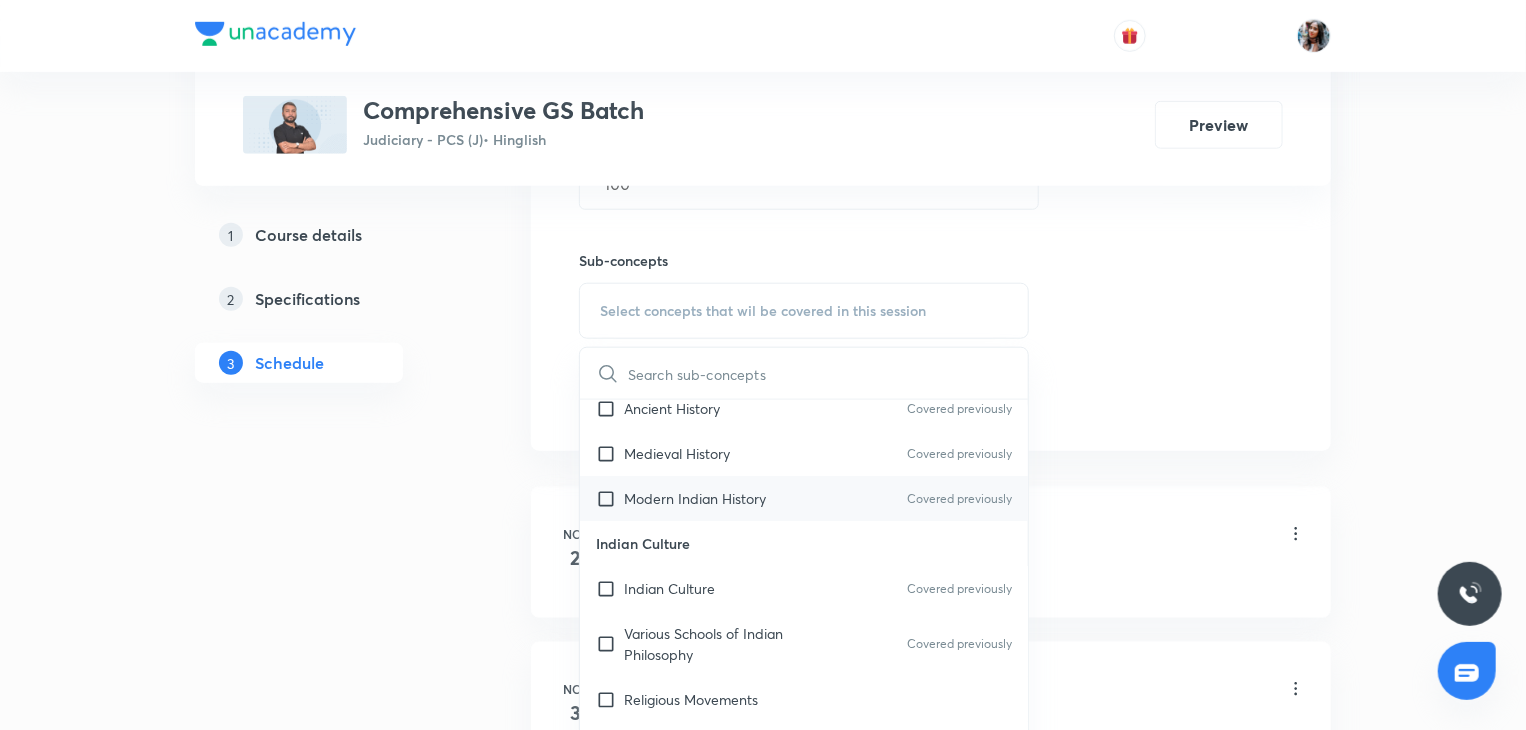 click on "Modern Indian History" at bounding box center [695, 498] 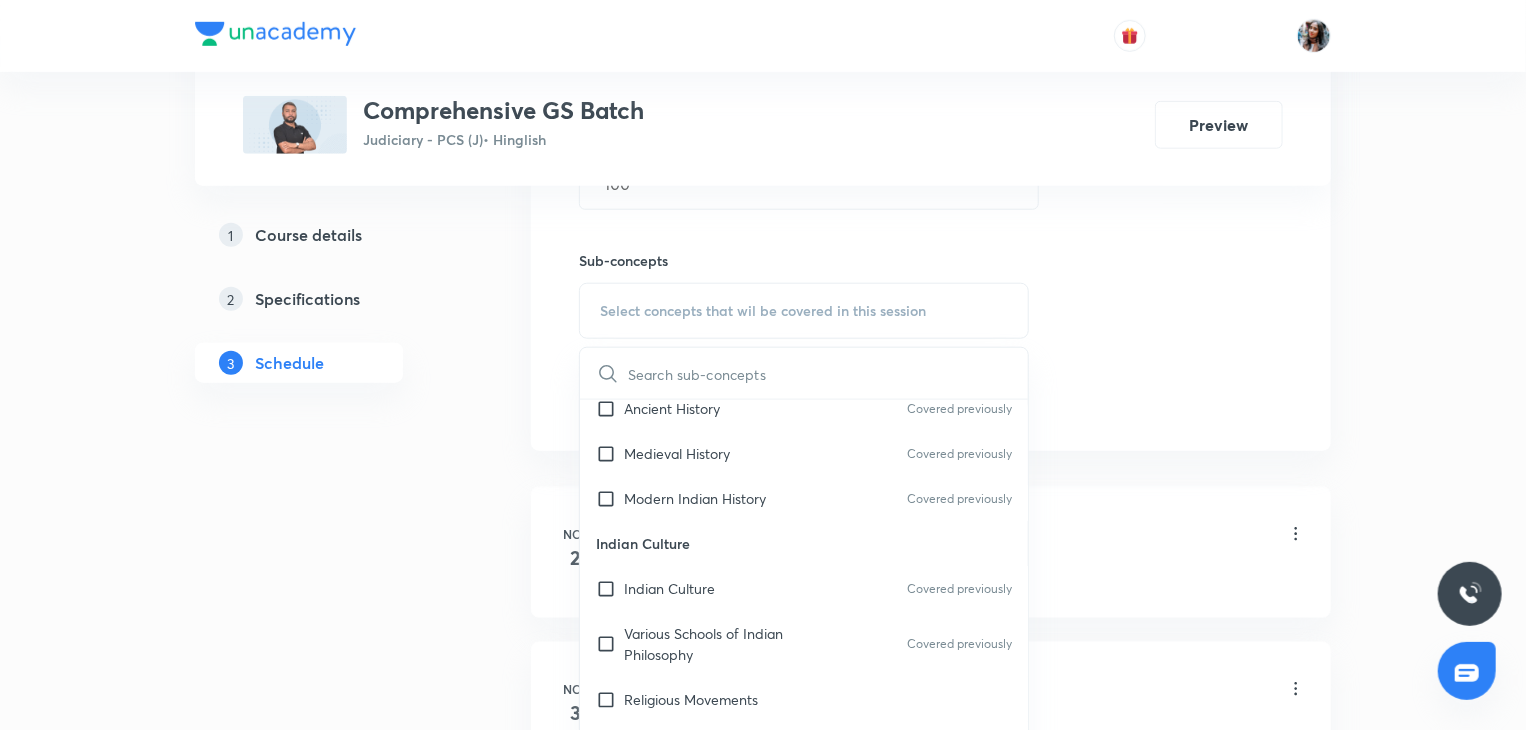 checkbox on "true" 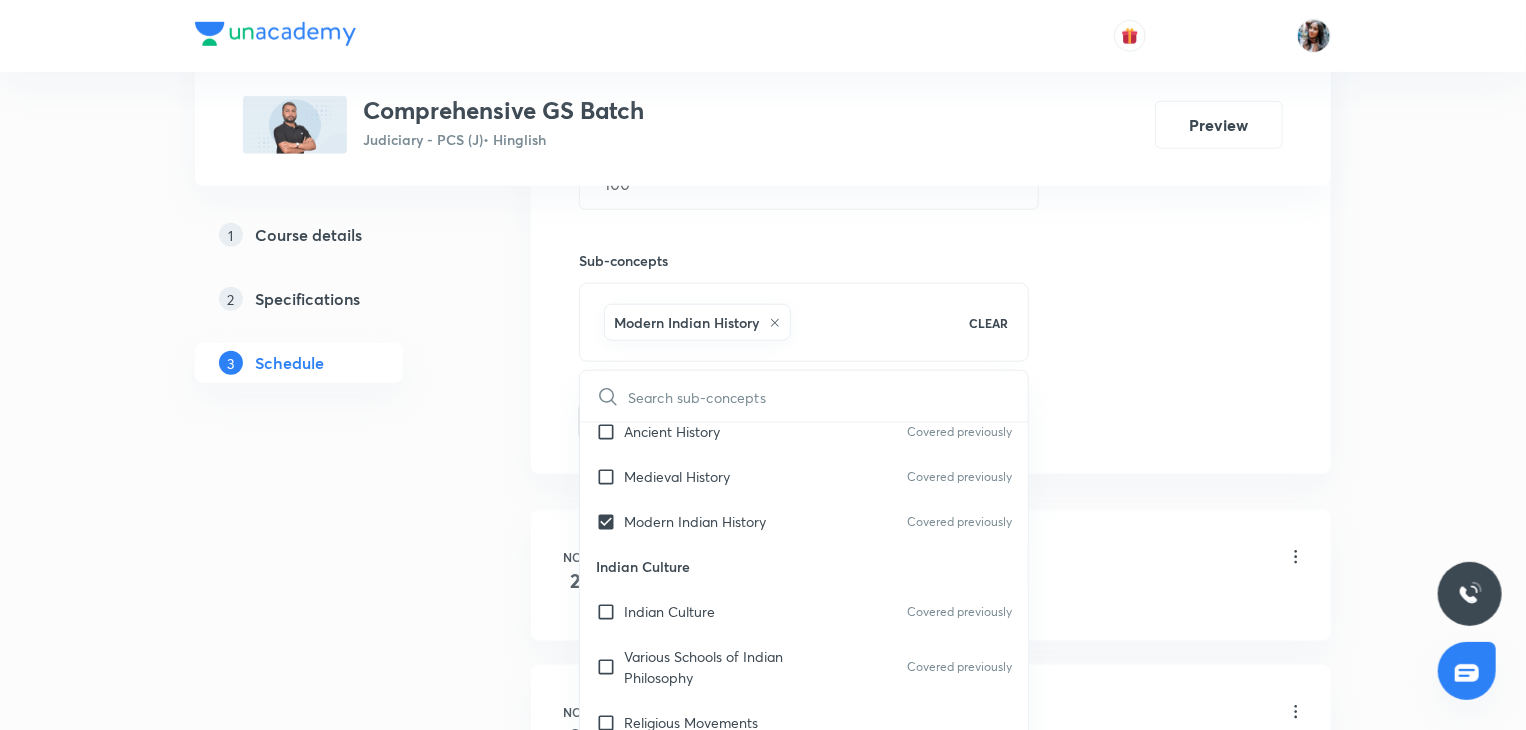 click on "Plus Courses Comprehensive GS Batch Judiciary - PCS (J)  • Hinglish Preview 1 Course details 2 Specifications 3 Schedule Schedule 139  classes Topic coverage Static GK Cover at least  60 % View details Session  140 Live class Quiz Recorded classes Session title 30/99 Movements by Gandhi (Part - 2) ​ Schedule for Aug 7, 2025, 4:00 PM ​ Duration (in minutes) 100 ​ Sub-concepts Modern Indian History CLEAR ​ History of India History of India Covered previously Vedic Period Covered previously Ancient History Covered previously Medieval History Covered previously Modern Indian History Covered previously Indian Culture Indian Culture Covered previously Various Schools of Indian Philosophy Covered previously Religious Movements Literary Sources and Other Sources Covered previously Vedic Literature Buddhist Literature Jain Literature Sangam Literature Architecture Rock-cut Architecture Temple Architecture Modern Architecture Modern Painting Dances Music Geography of India Geography of India Continents Space" at bounding box center (763, 10720) 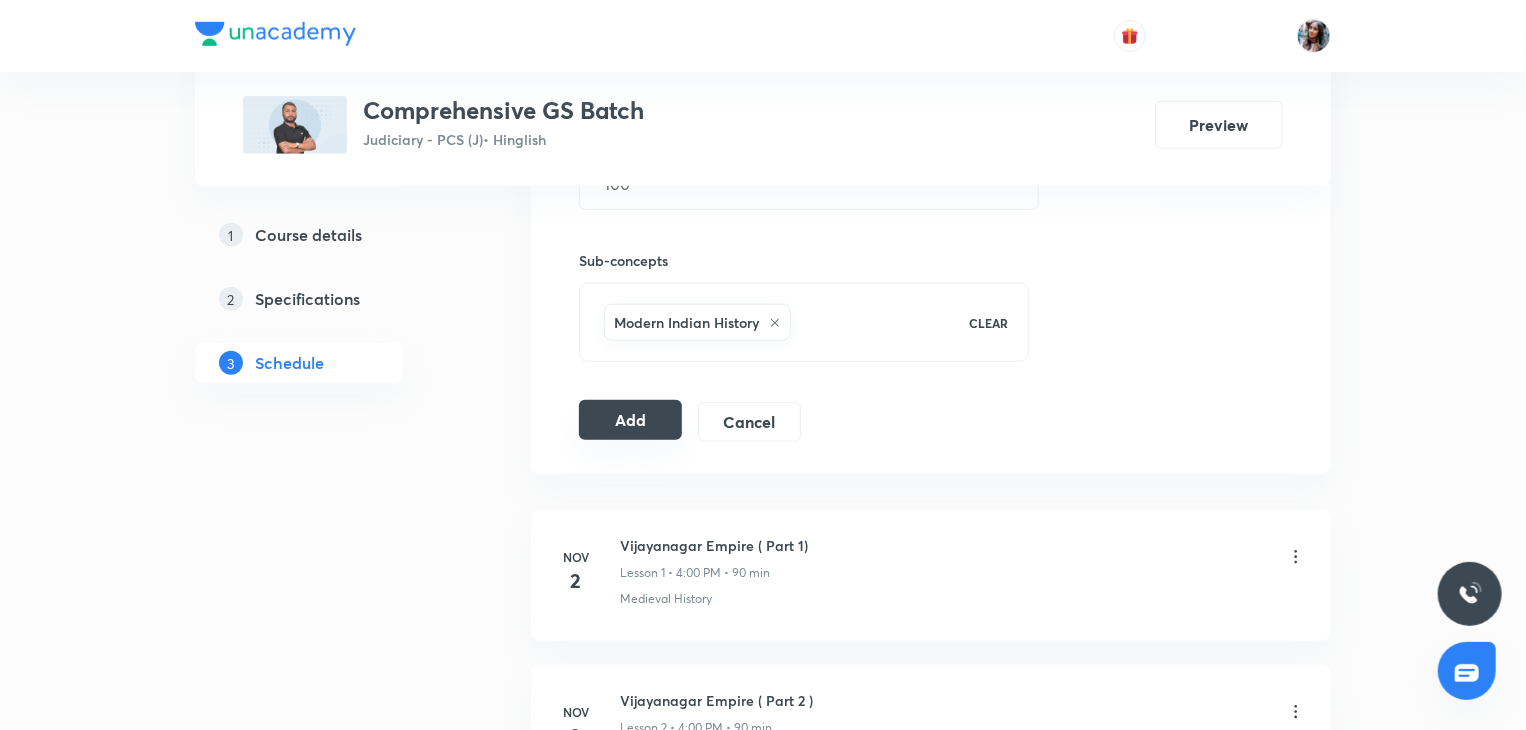 click on "Add" at bounding box center [630, 420] 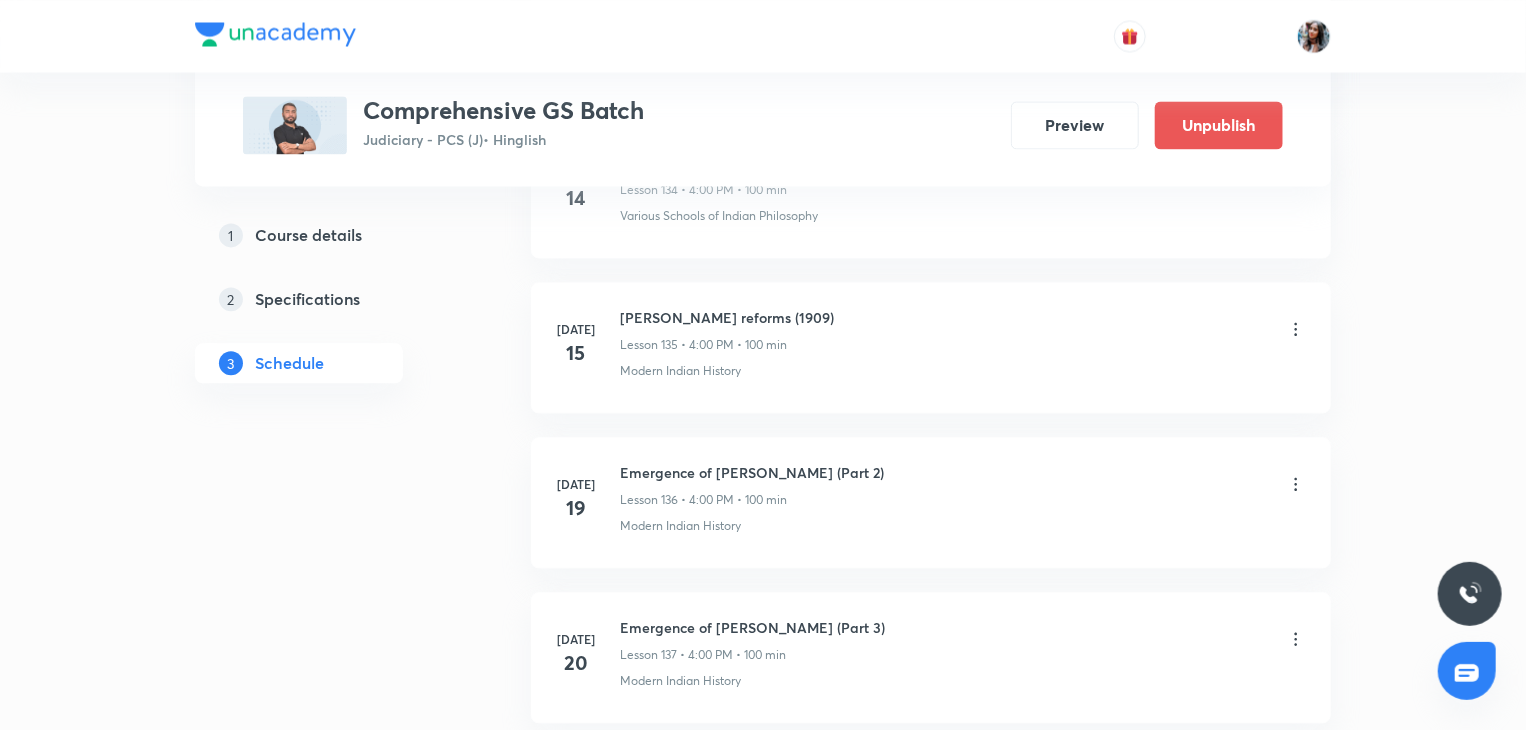 scroll, scrollTop: 21759, scrollLeft: 0, axis: vertical 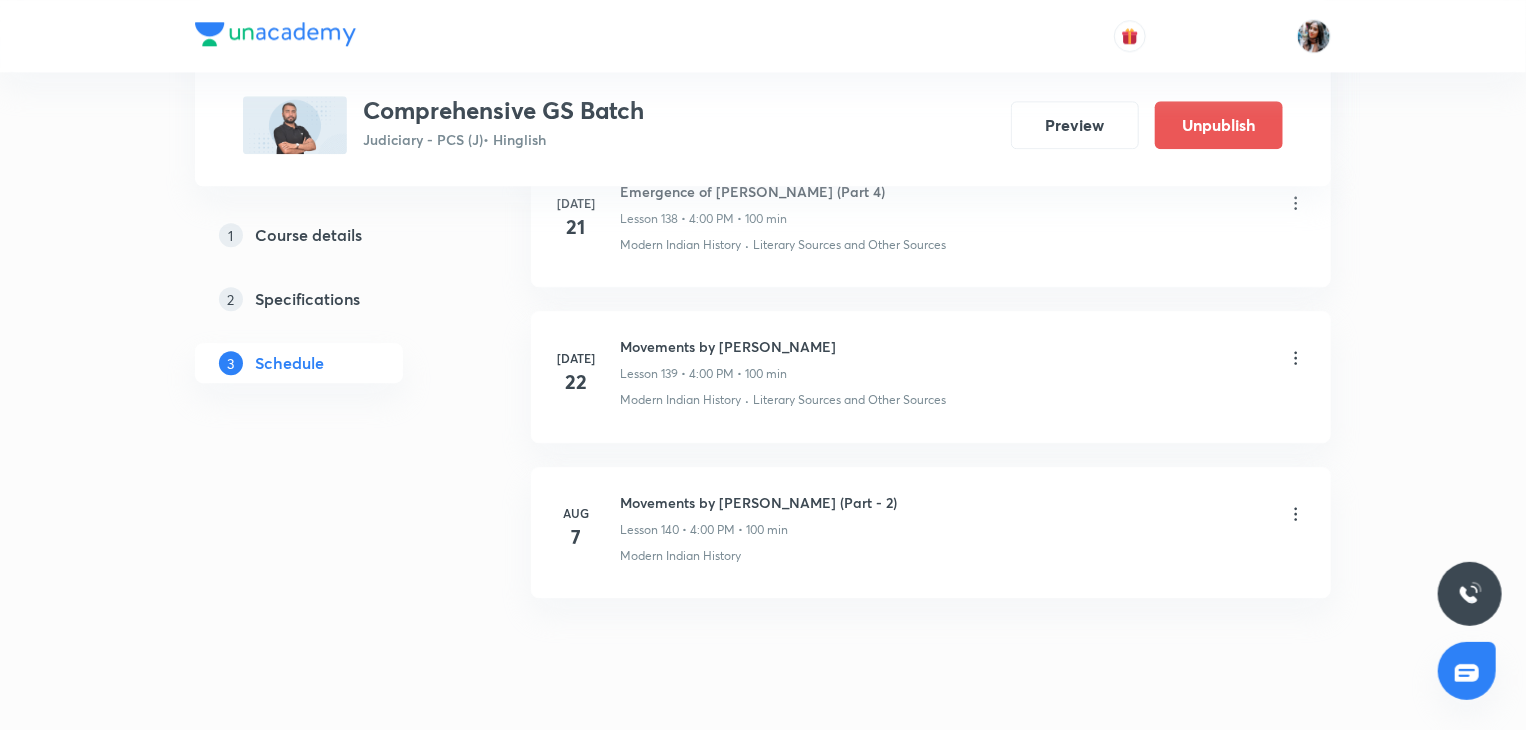 click on "Movements by Gandhi (Part - 2)" at bounding box center (758, 502) 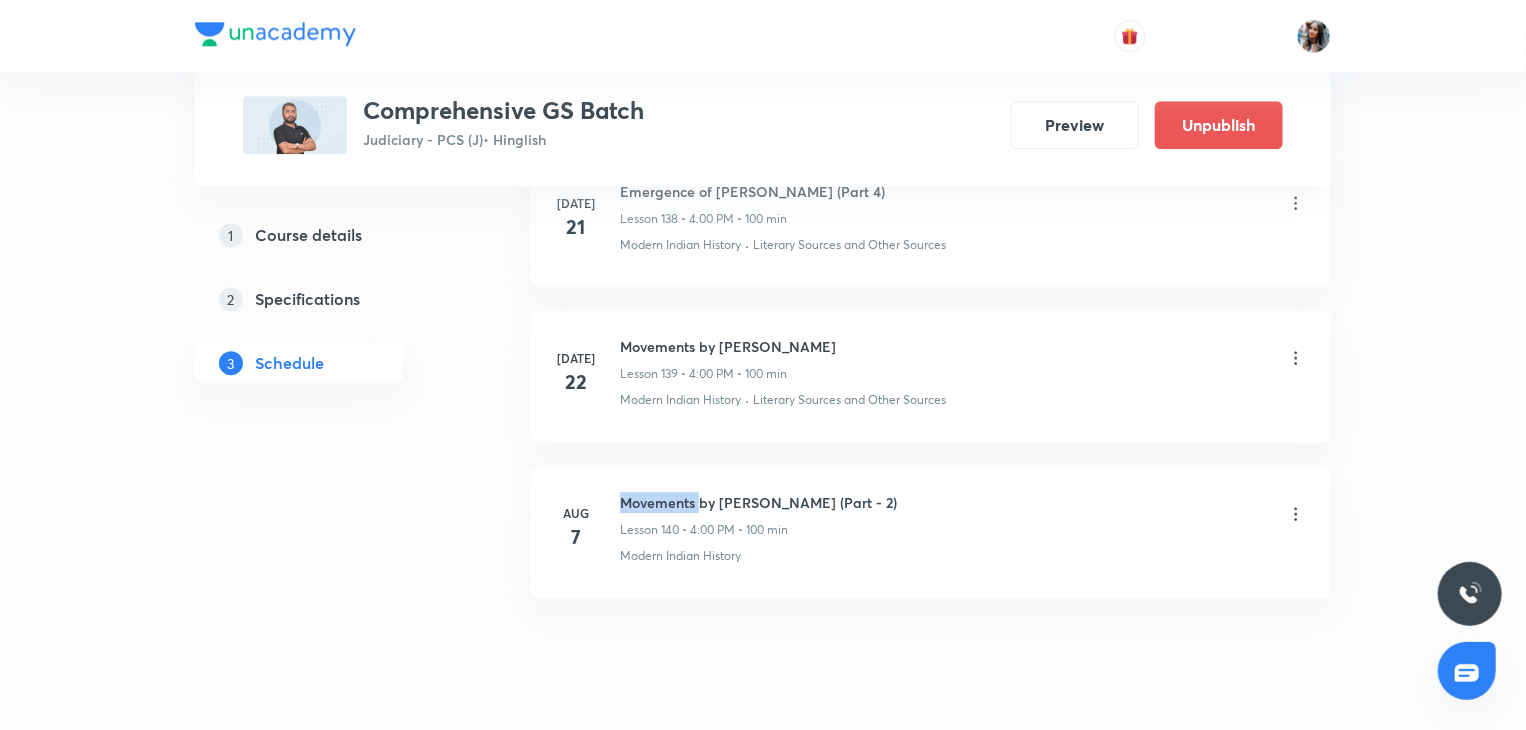click on "Movements by Gandhi (Part - 2)" at bounding box center [758, 502] 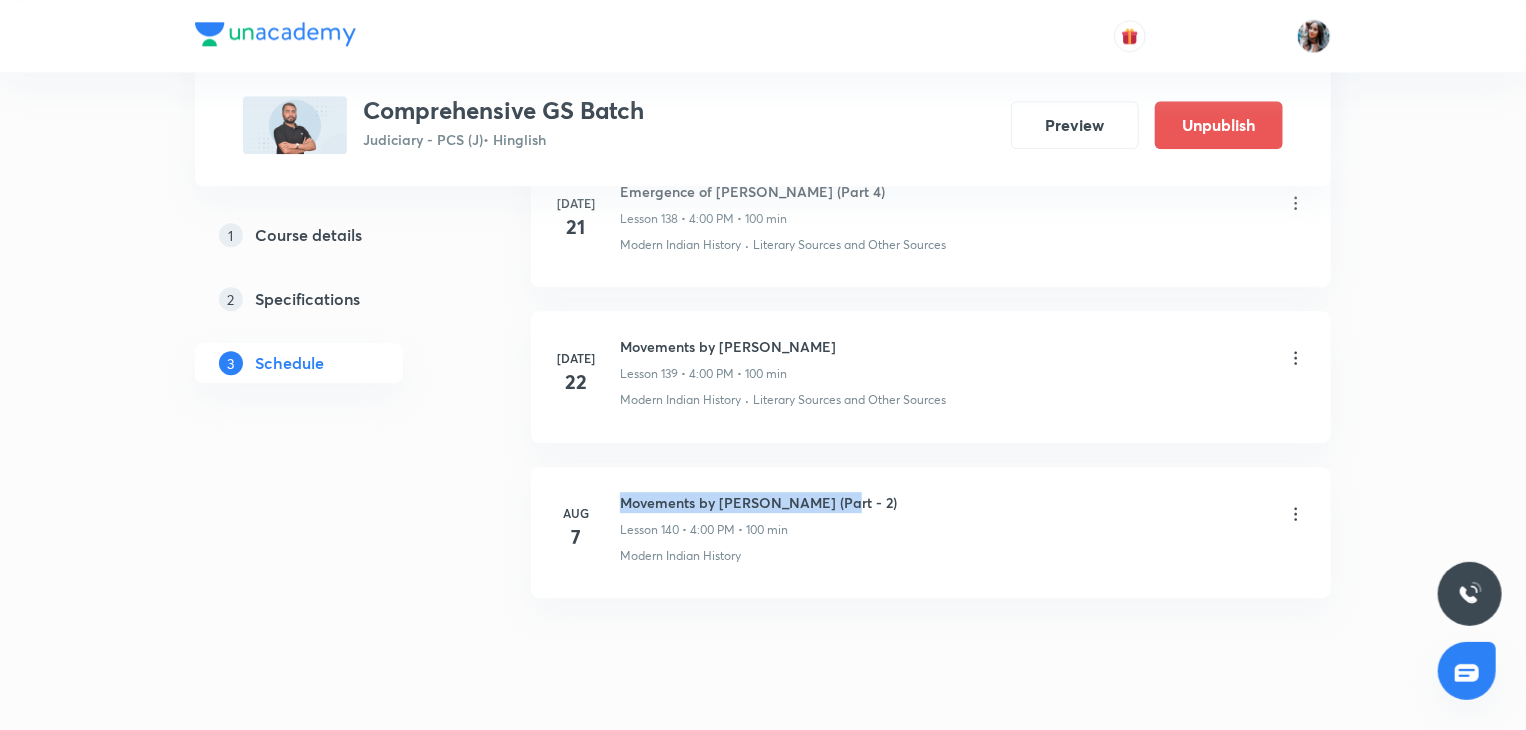 copy on "Movements by Gandhi (Part - 2)" 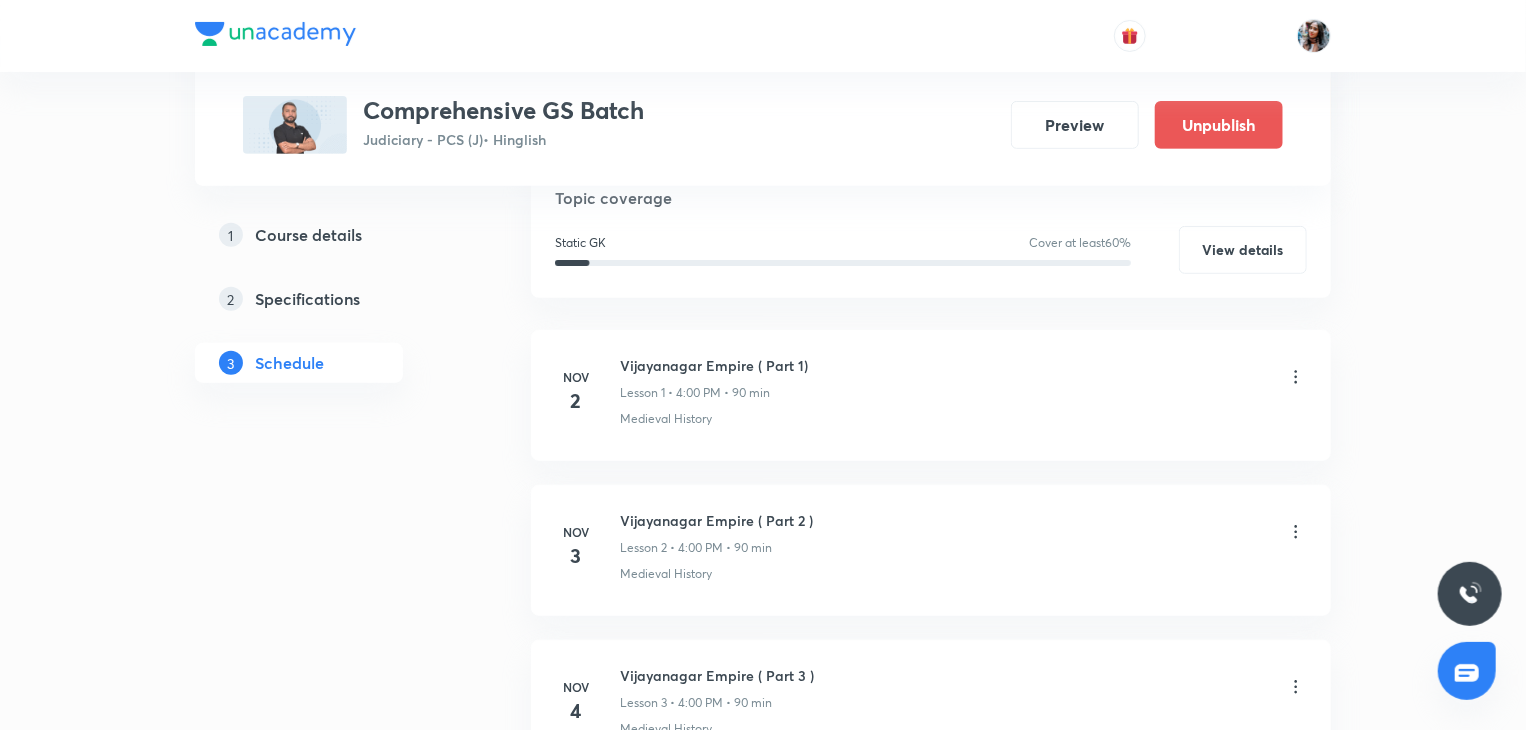 scroll, scrollTop: 0, scrollLeft: 0, axis: both 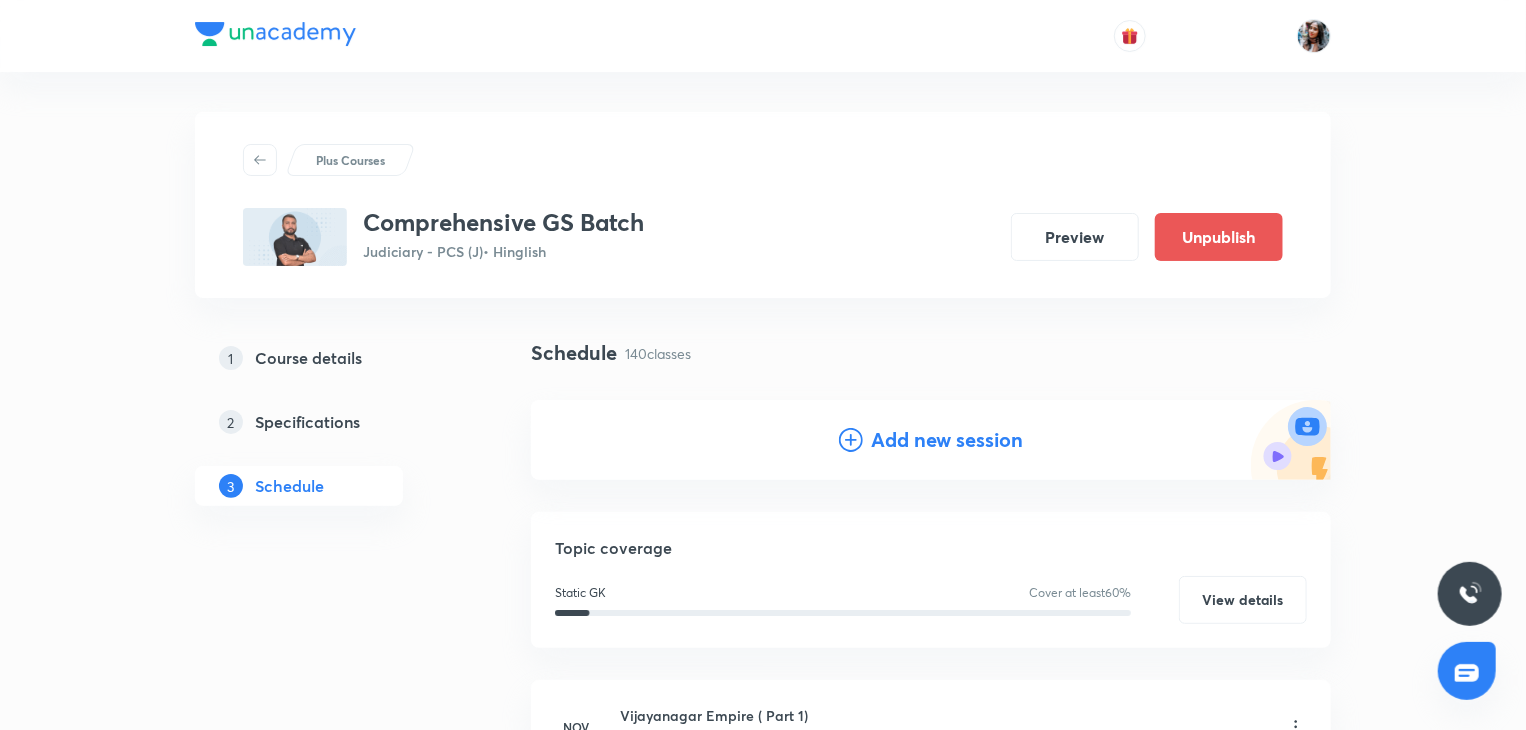 click on "Add new session" at bounding box center [947, 440] 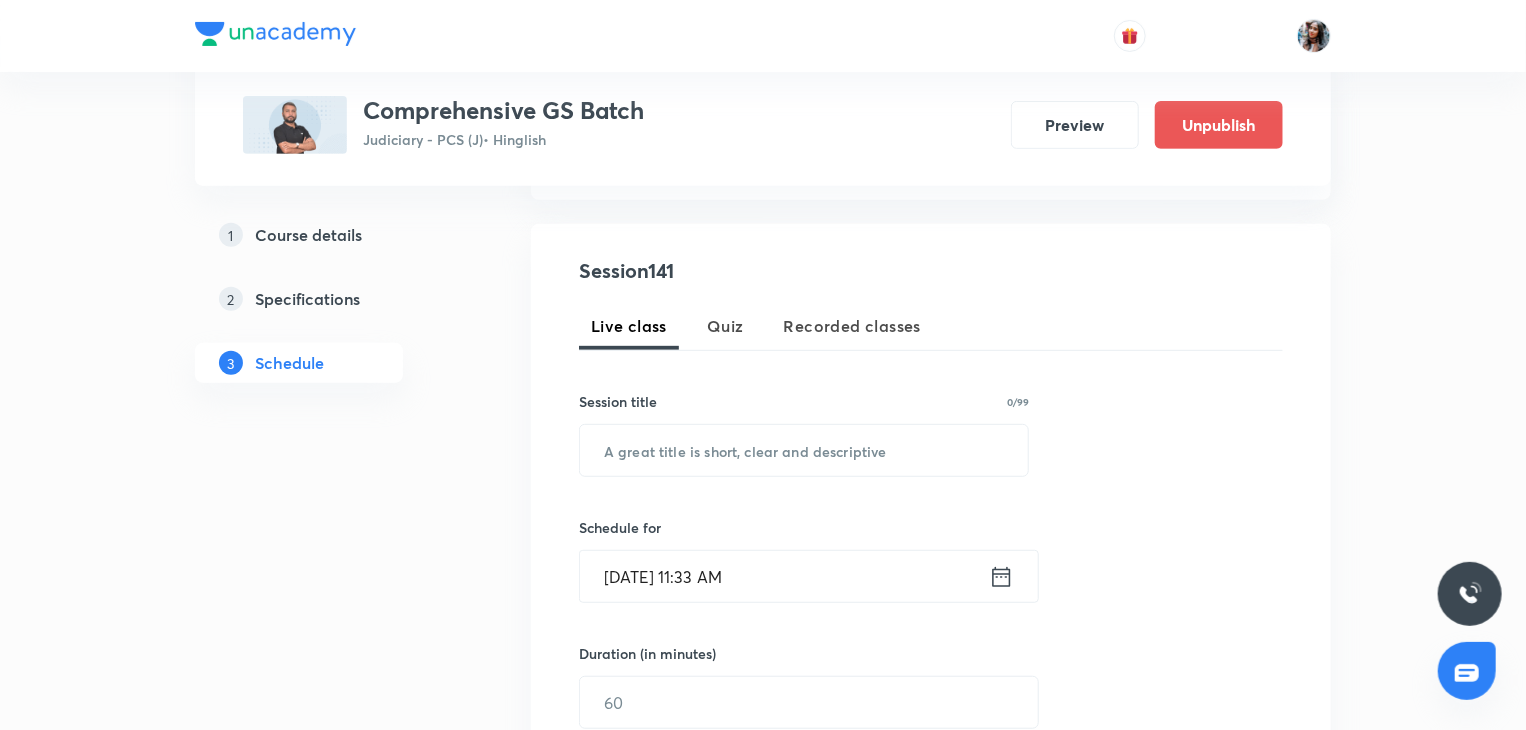 scroll, scrollTop: 339, scrollLeft: 0, axis: vertical 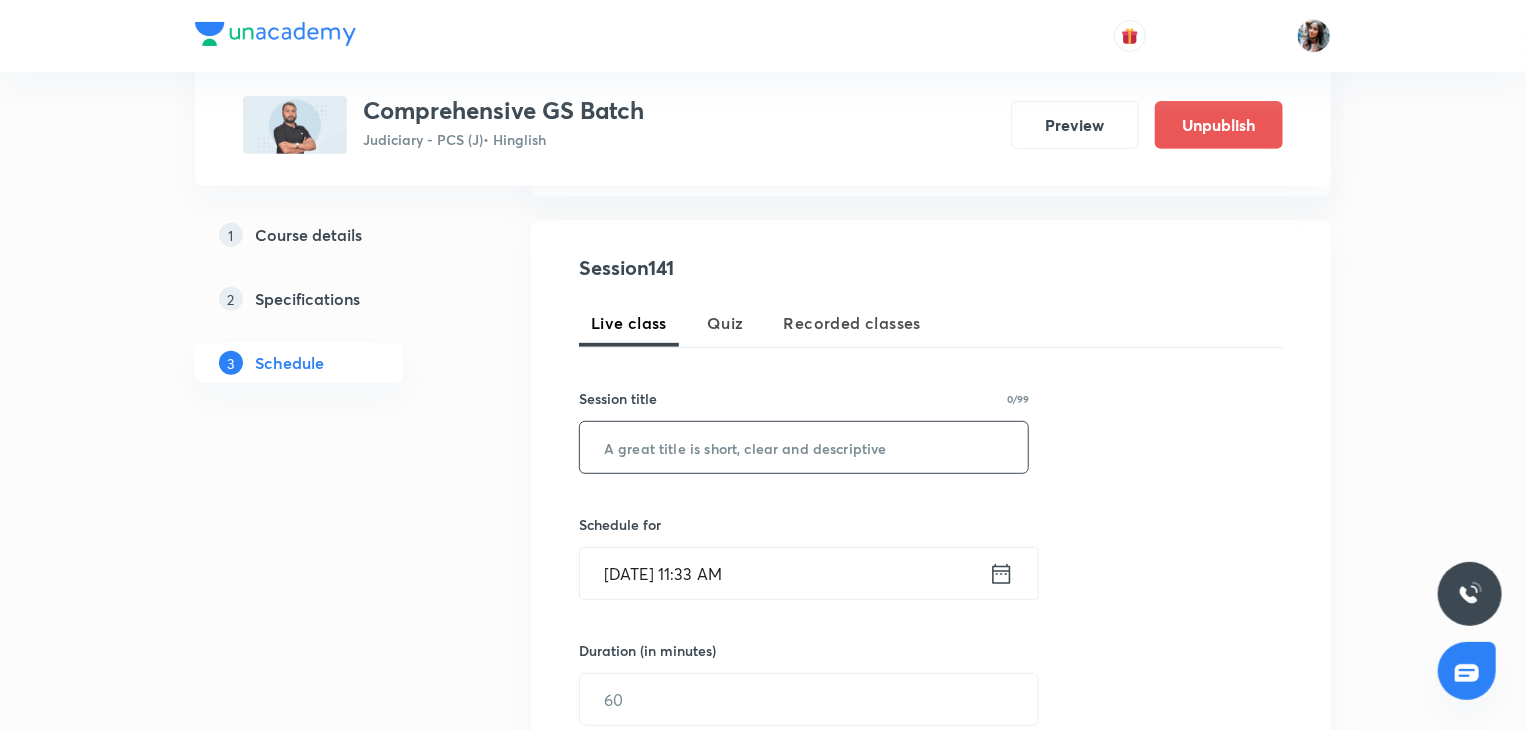 click at bounding box center [804, 447] 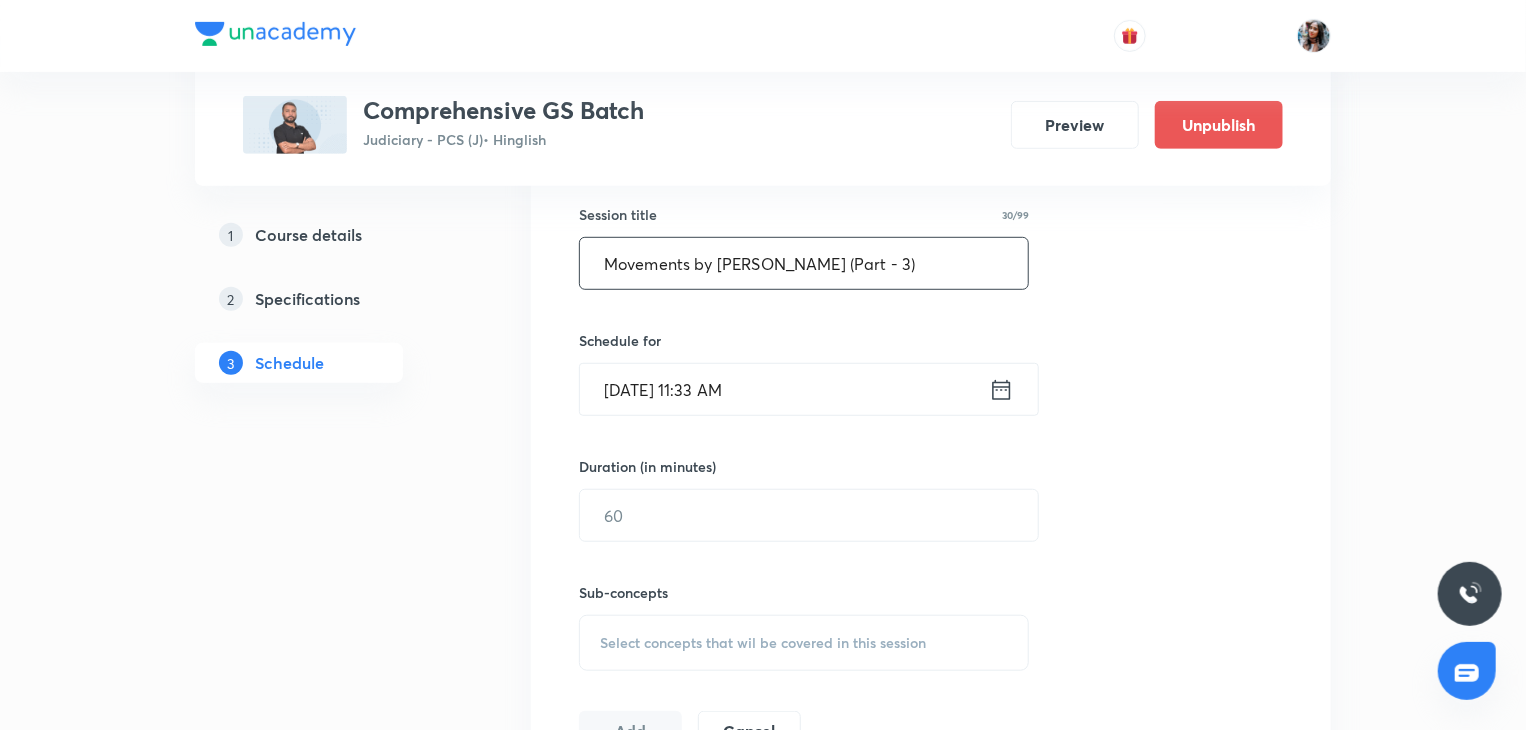 scroll, scrollTop: 530, scrollLeft: 0, axis: vertical 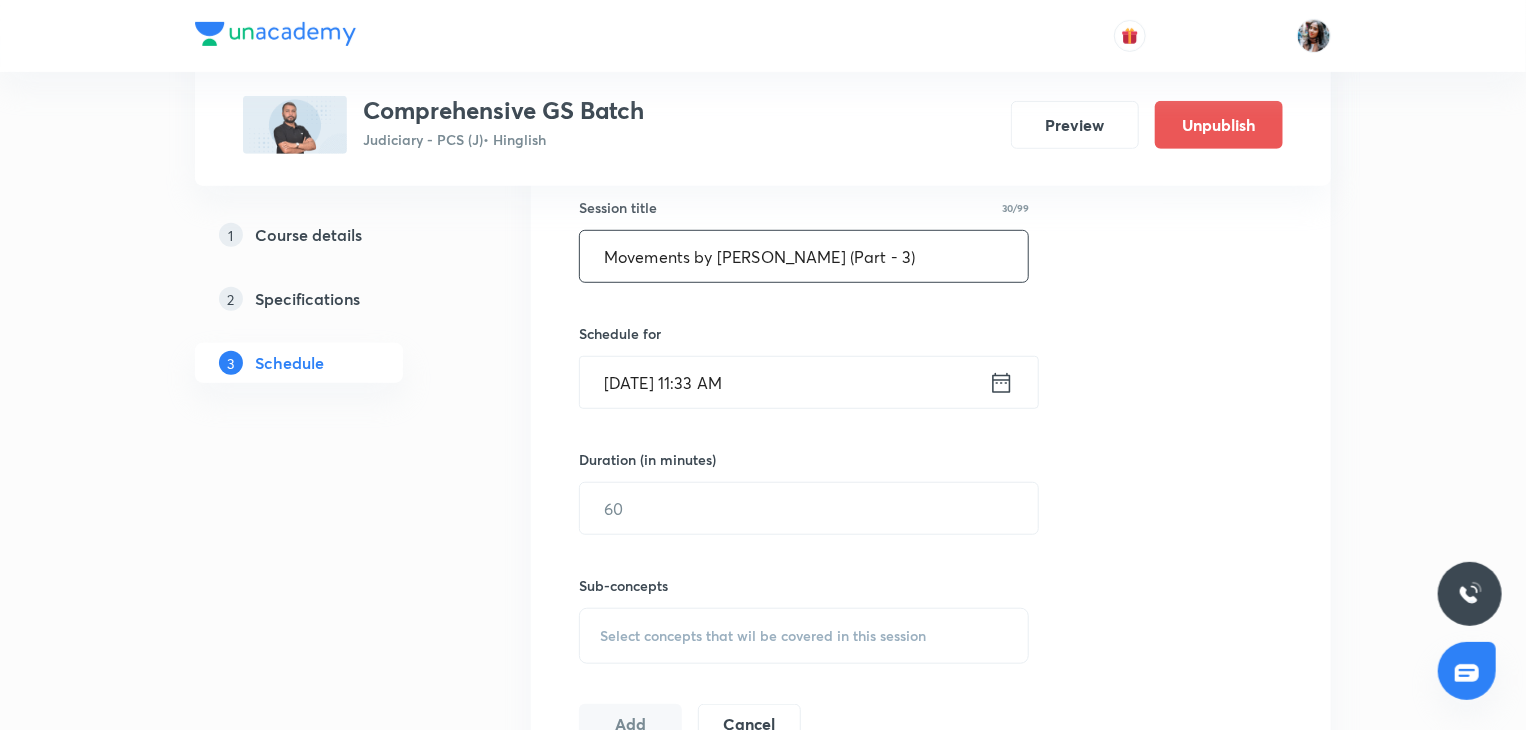 type on "Movements by Gandhi (Part - 3)" 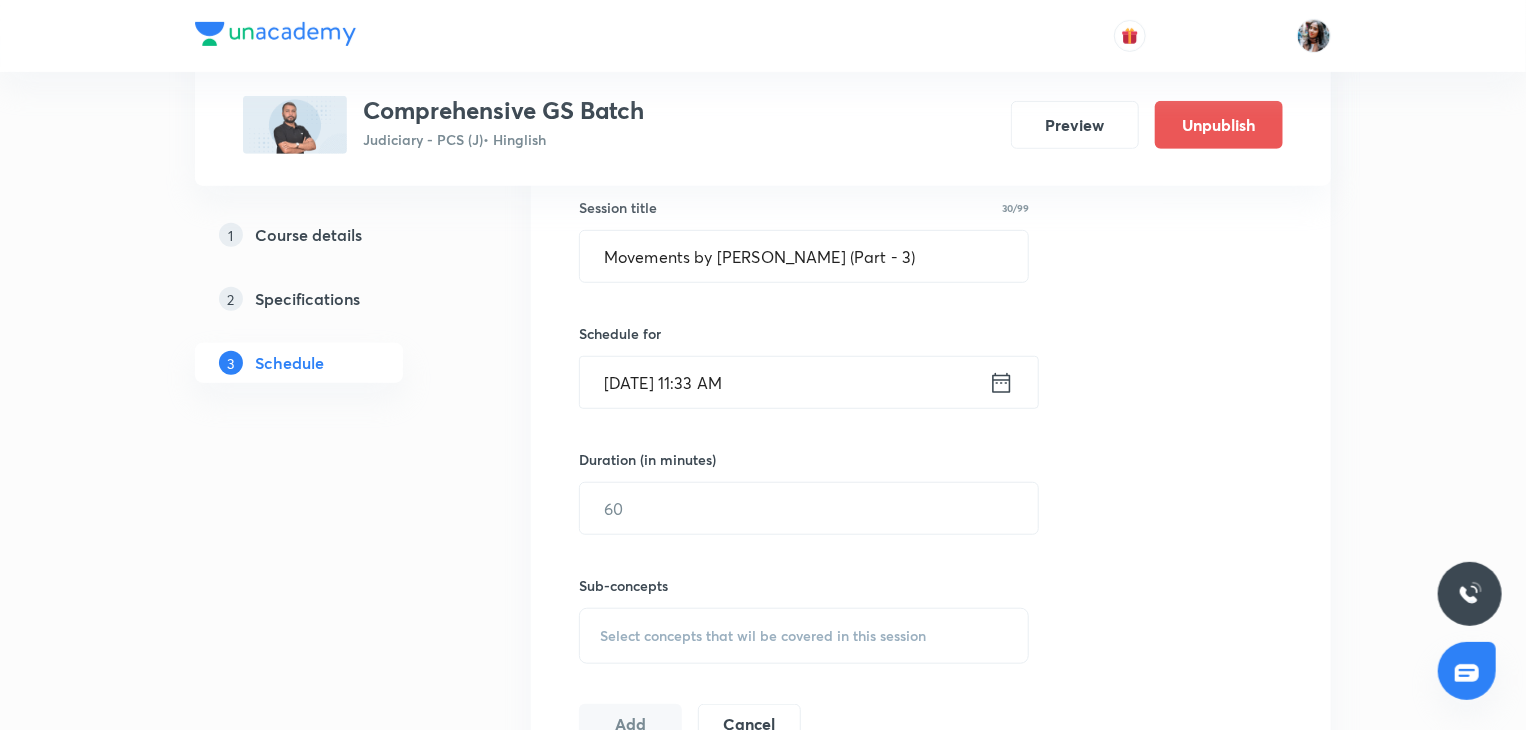 click on "Jul 30, 2025, 11:33 AM" at bounding box center (784, 382) 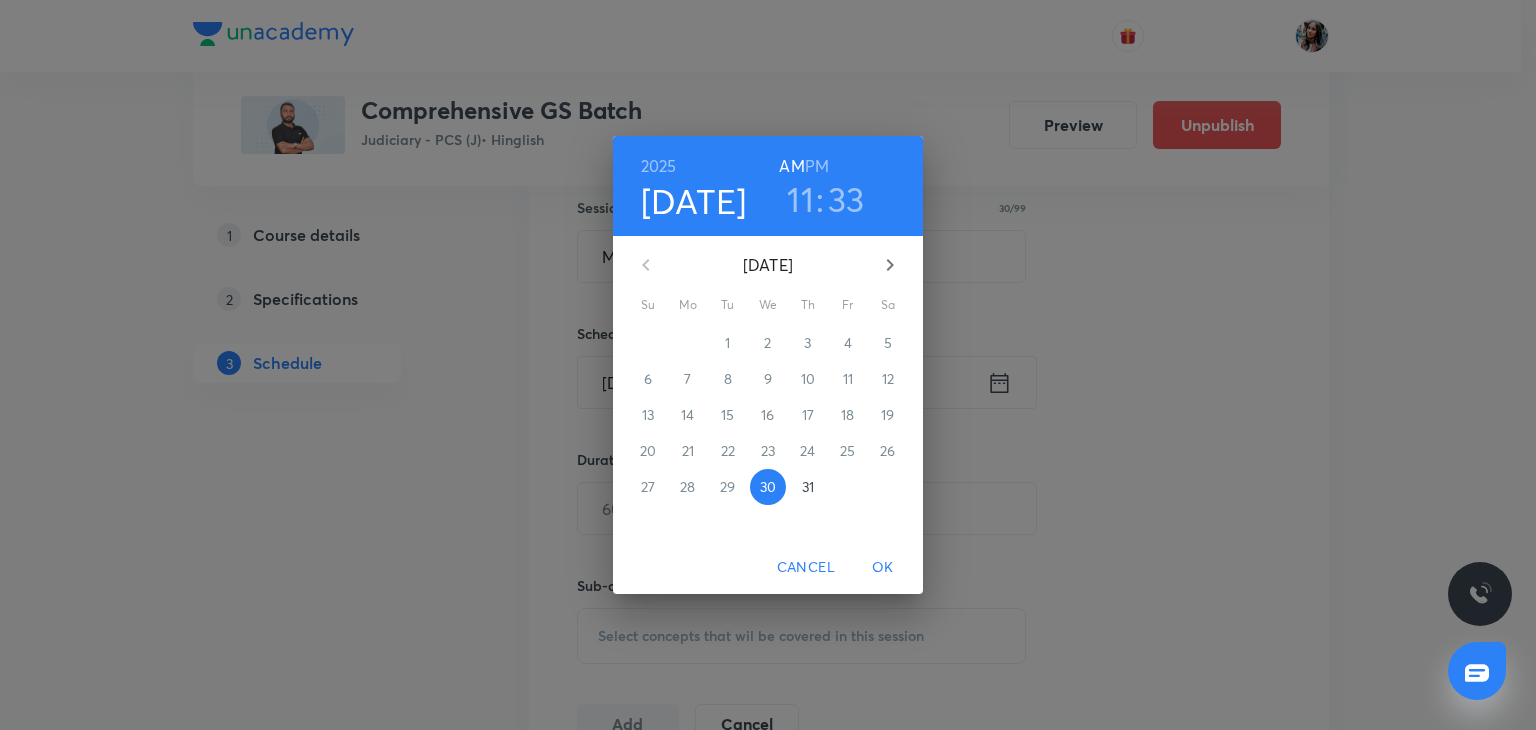 click 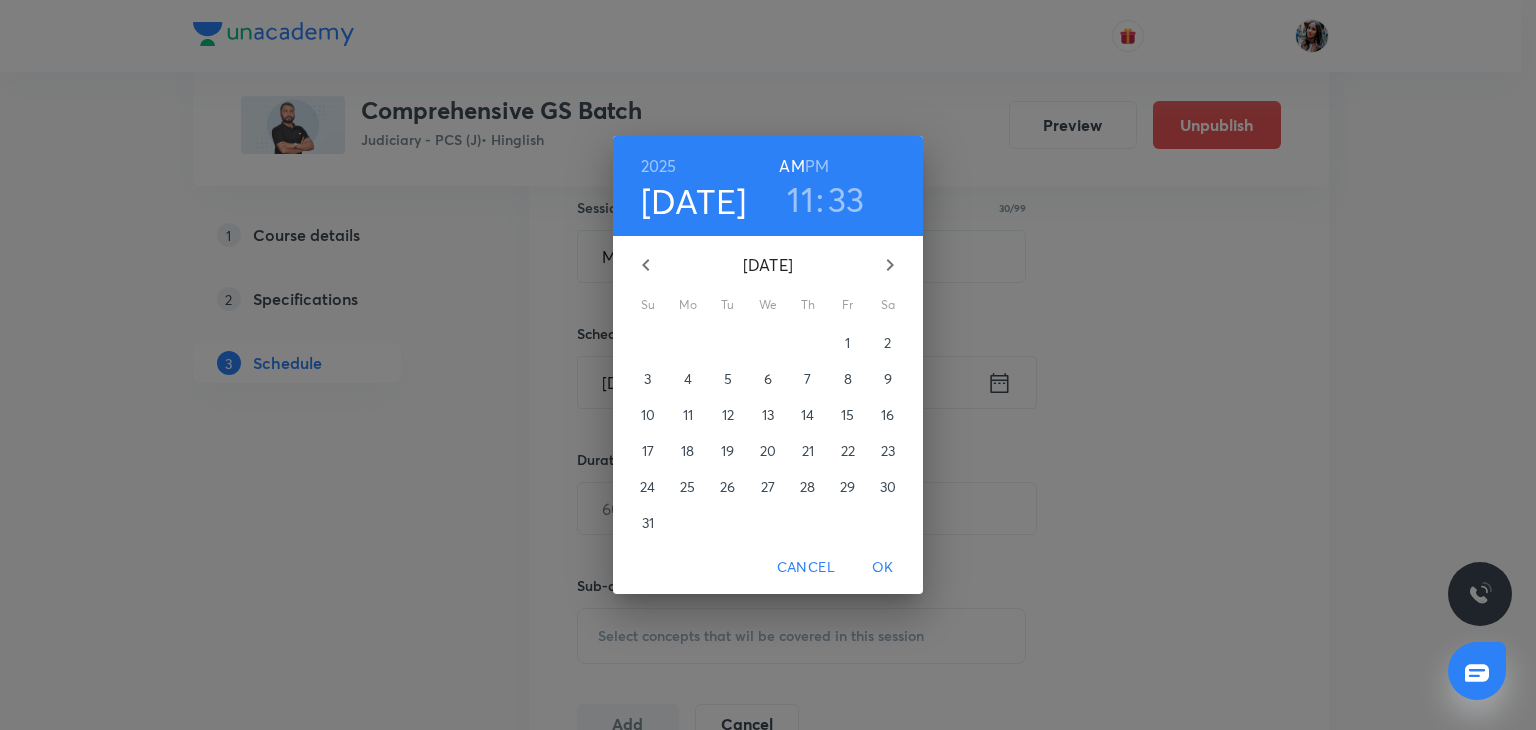 click on "8" at bounding box center (848, 379) 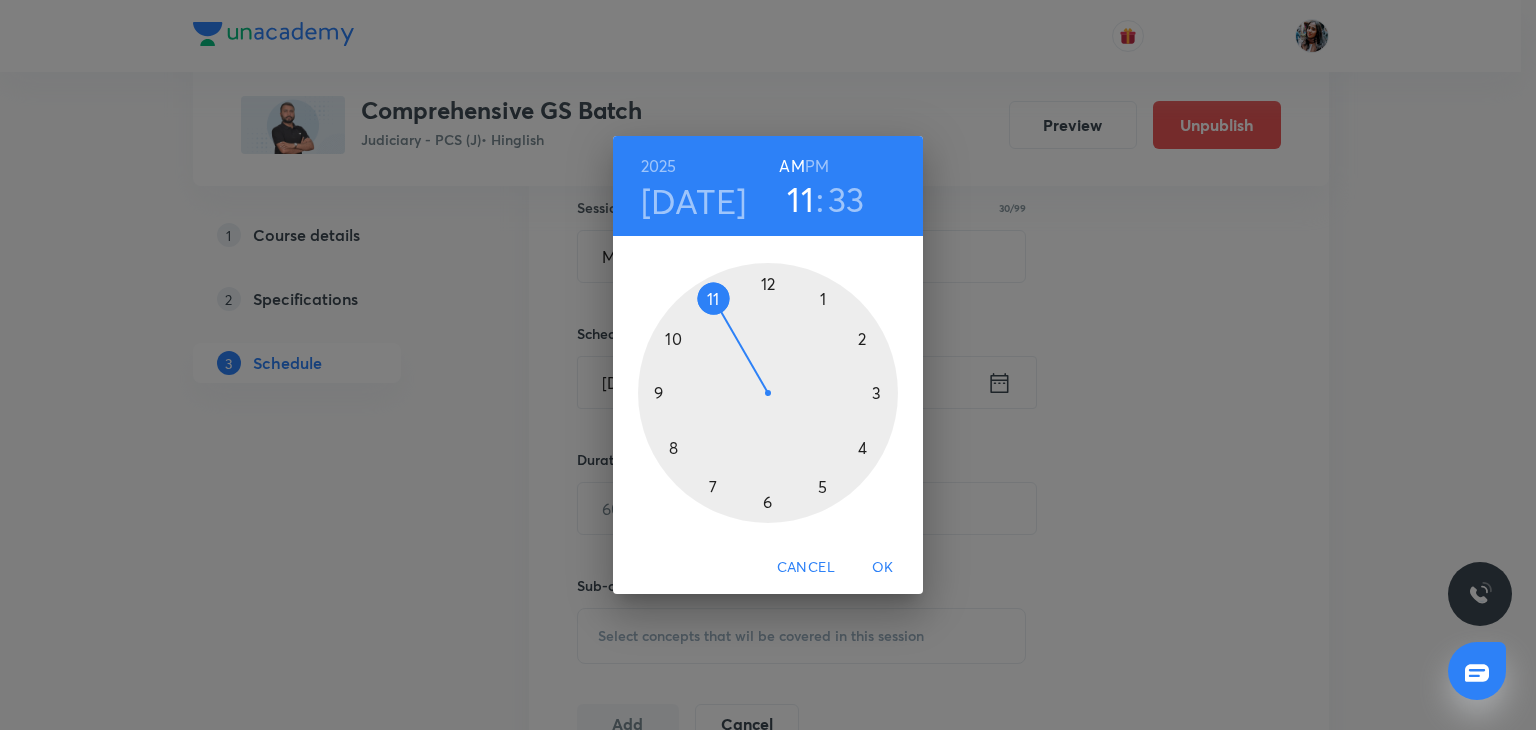 click on "PM" at bounding box center [817, 166] 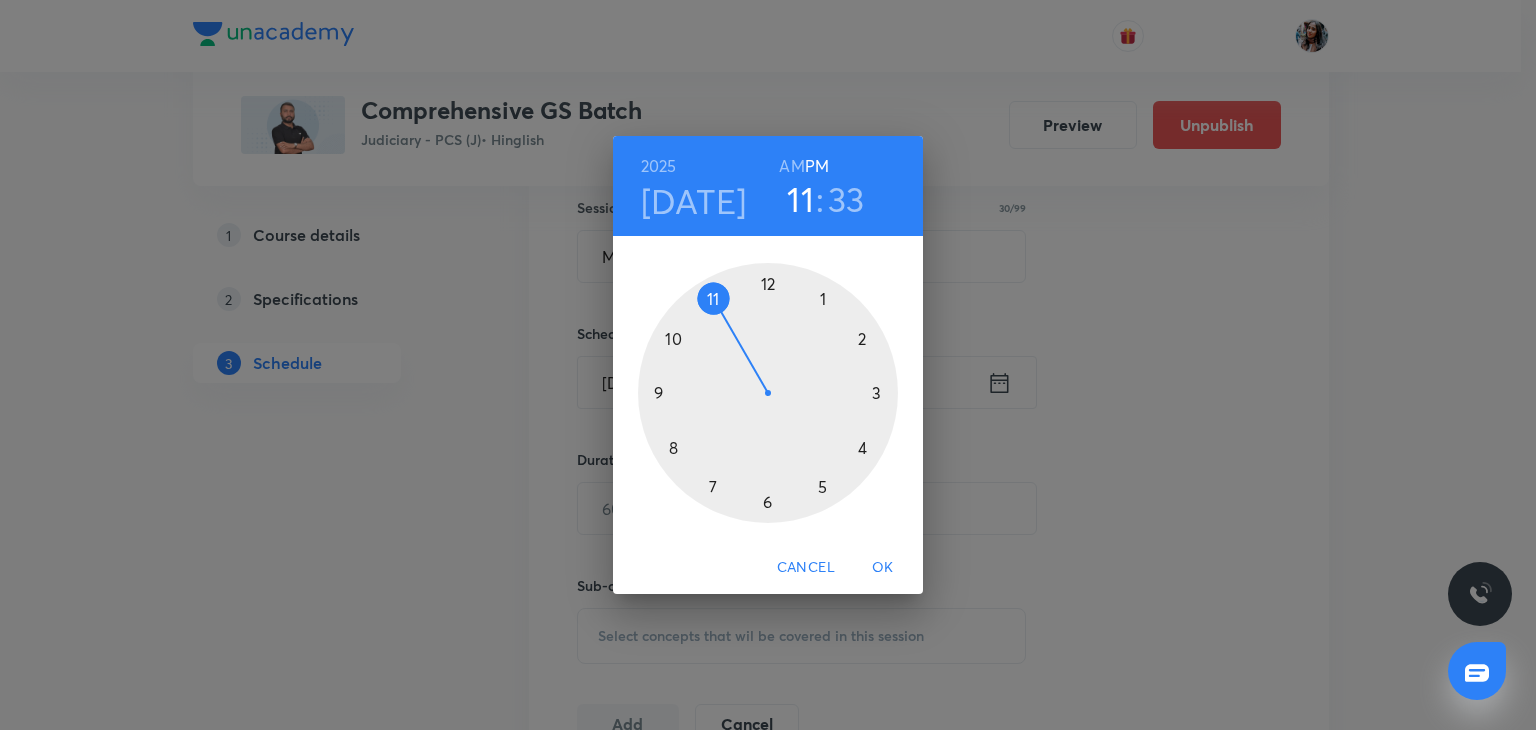 click at bounding box center [768, 393] 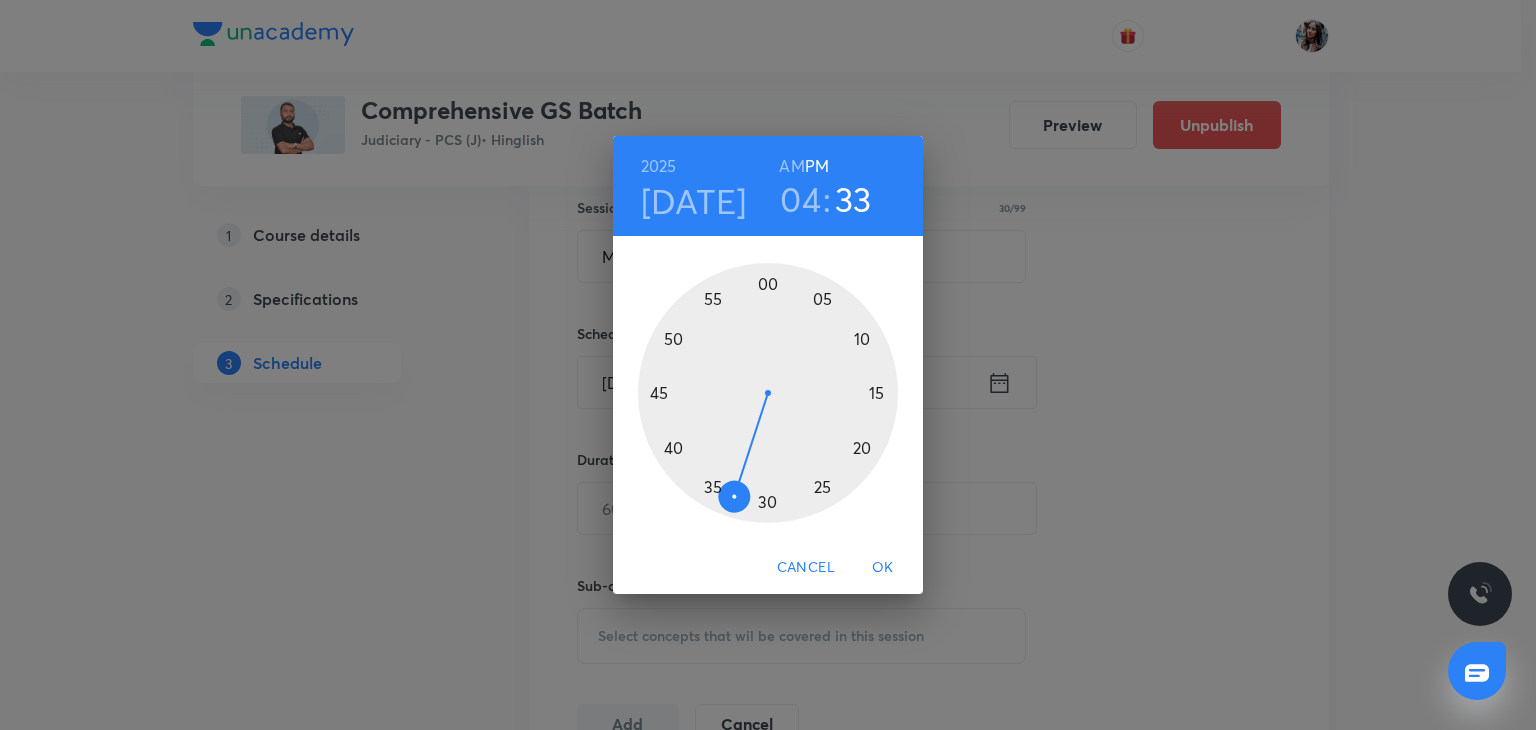 click at bounding box center [768, 393] 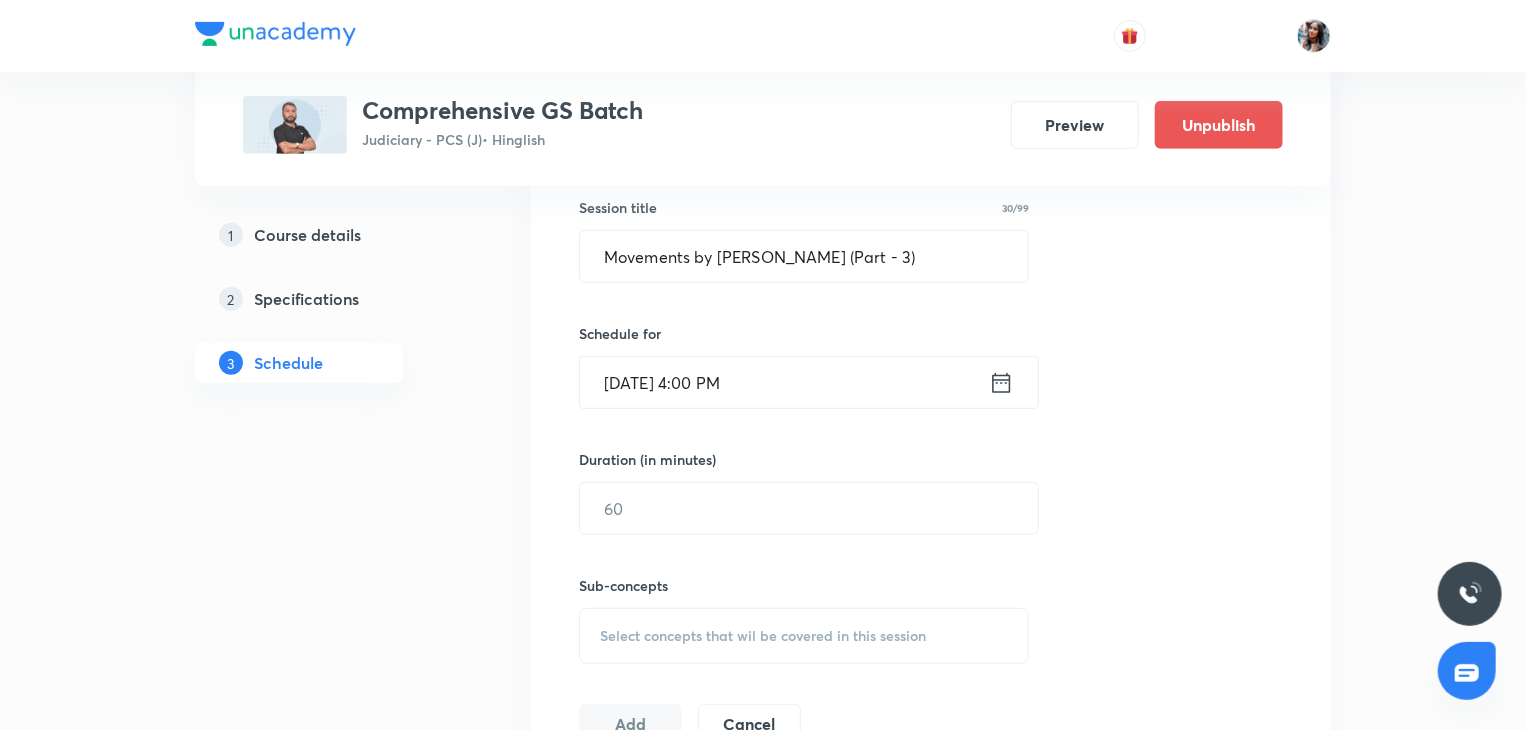 scroll, scrollTop: 660, scrollLeft: 0, axis: vertical 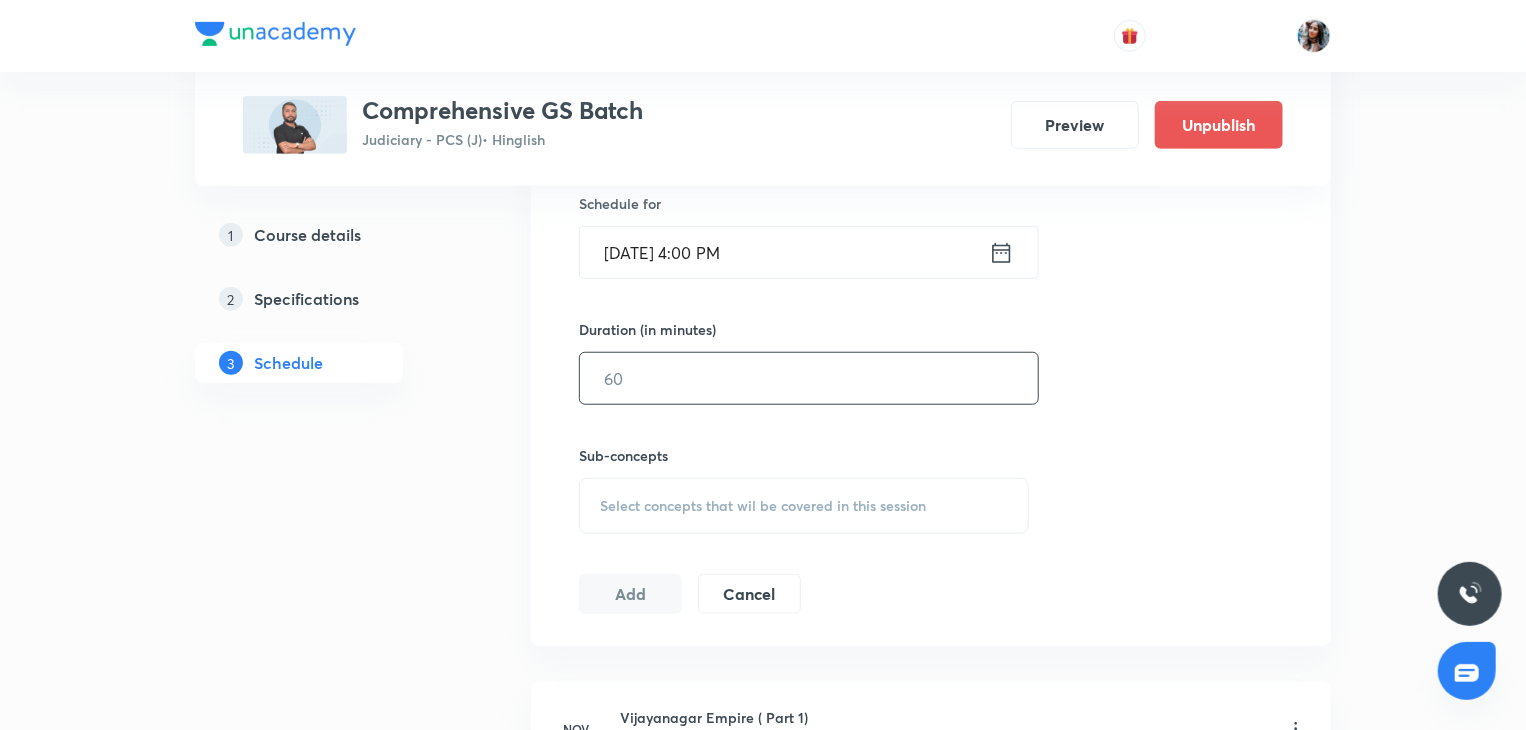 click at bounding box center (809, 378) 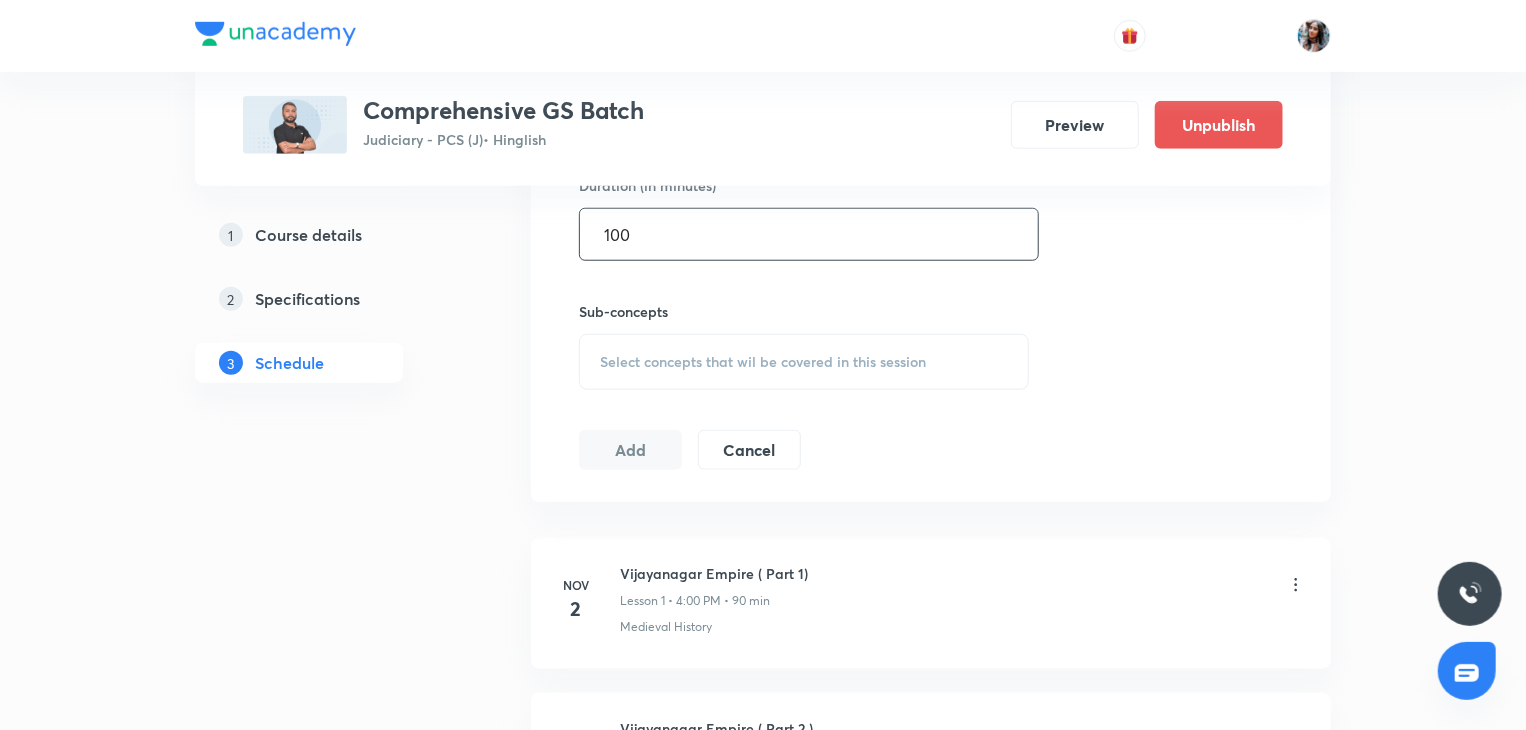 scroll, scrollTop: 804, scrollLeft: 0, axis: vertical 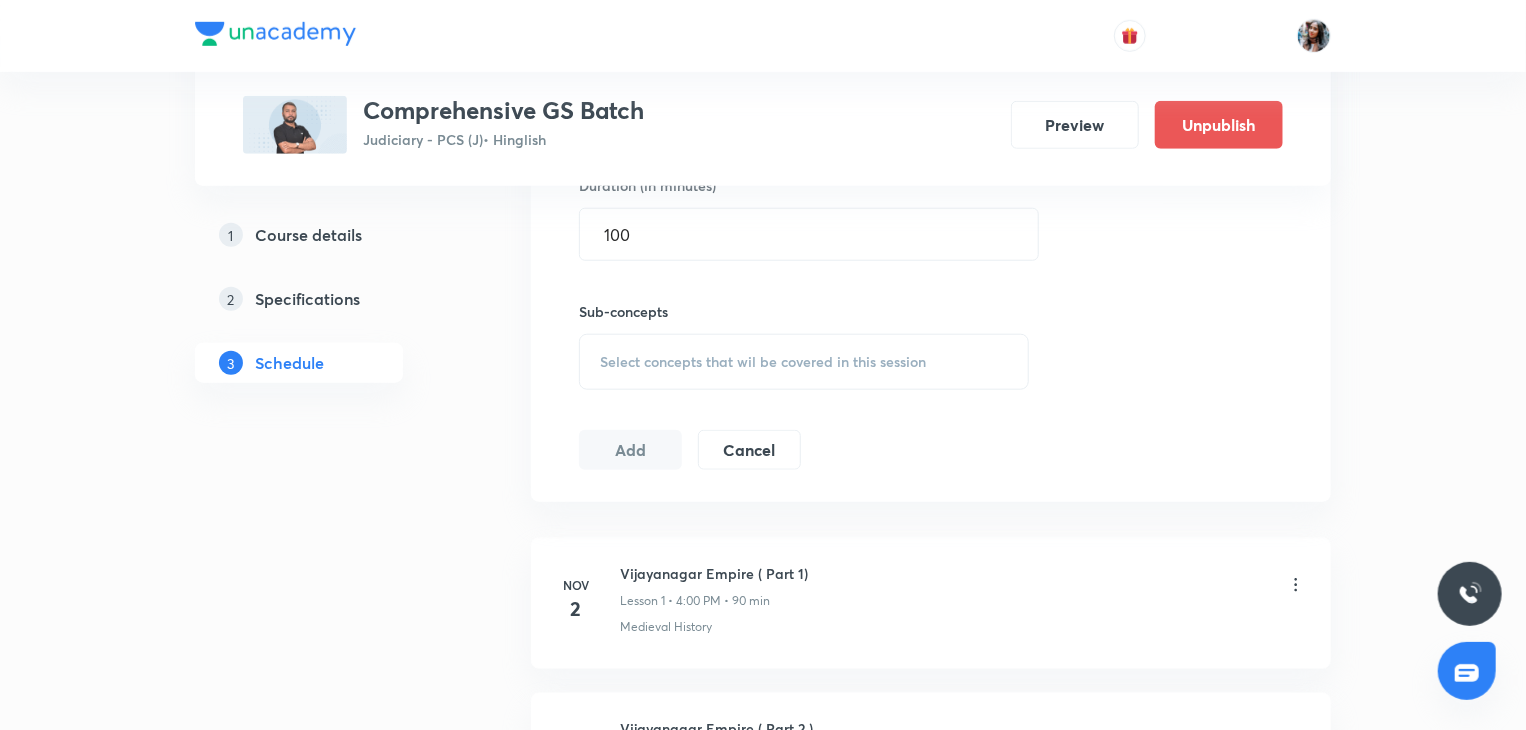 click on "Select concepts that wil be covered in this session" at bounding box center (804, 362) 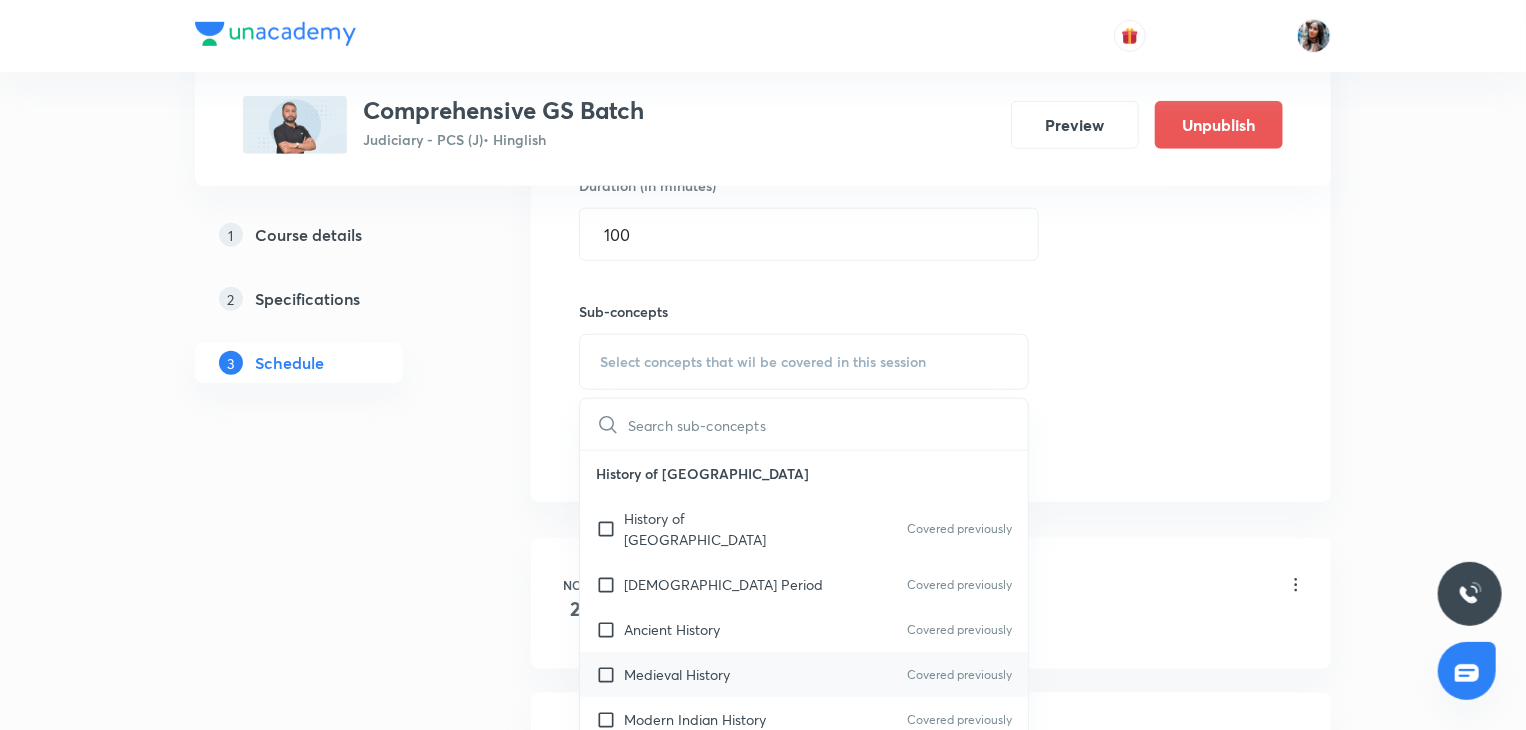 scroll, scrollTop: 160, scrollLeft: 0, axis: vertical 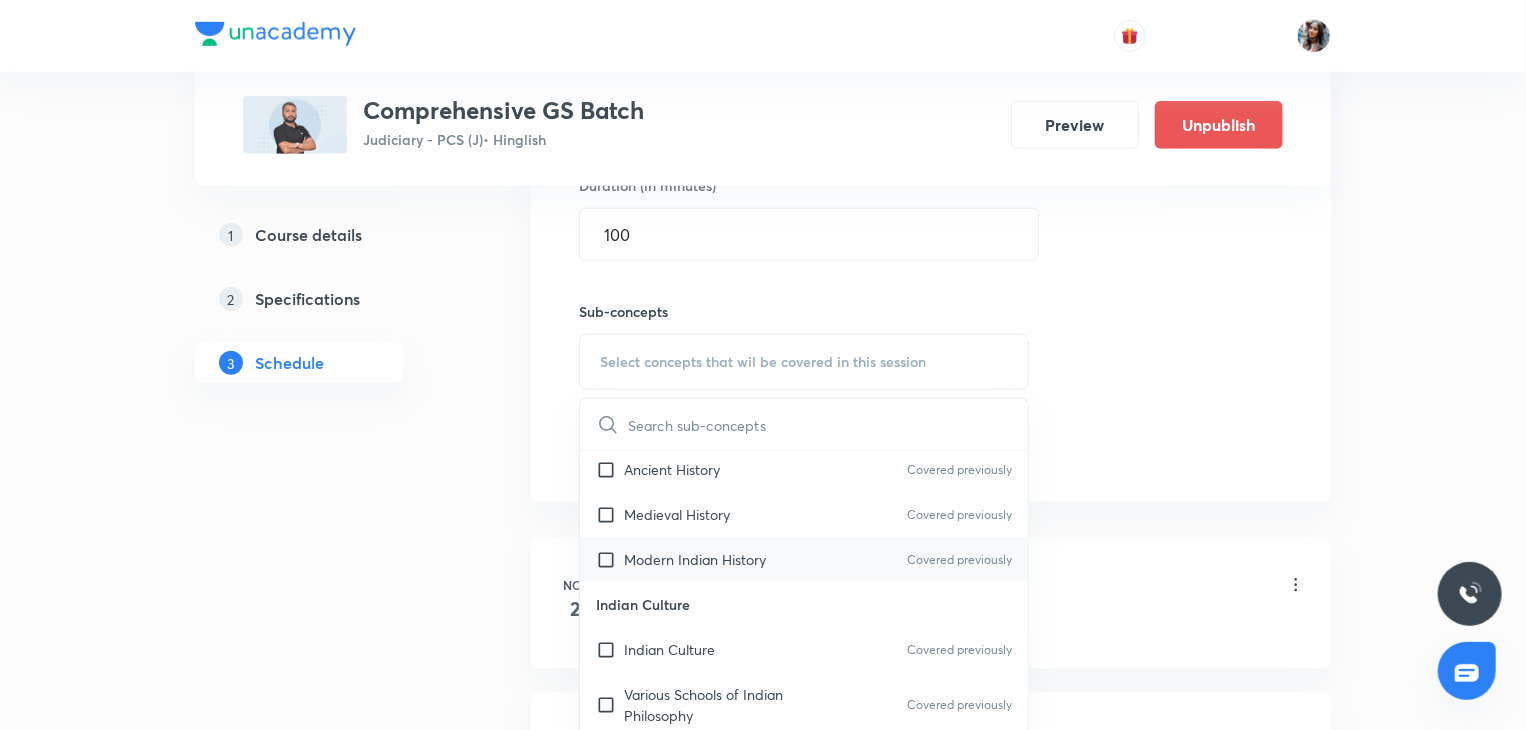 click on "Modern Indian History" at bounding box center (695, 559) 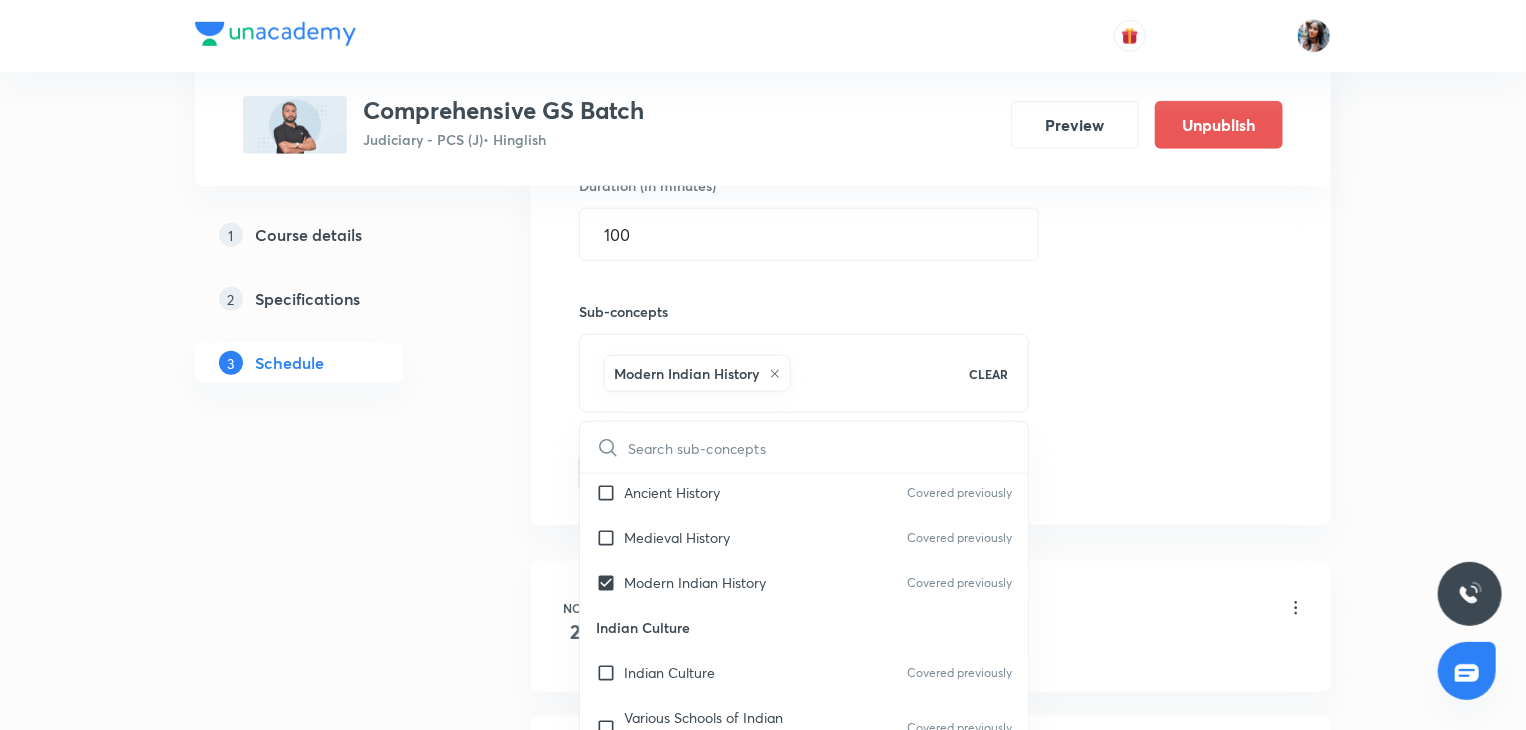 click on "Plus Courses Comprehensive GS Batch Judiciary - PCS (J)  • Hinglish Preview Unpublish 1 Course details 2 Specifications 3 Schedule Schedule 140  classes Topic coverage Static GK Cover at least  60 % View details Session  141 Live class Quiz Recorded classes Session title 30/99 Movements by Gandhi (Part - 3) ​ Schedule for Aug 8, 2025, 4:00 PM ​ Duration (in minutes) 100 ​ Sub-concepts Modern Indian History CLEAR ​ History of India History of India Covered previously Vedic Period Covered previously Ancient History Covered previously Medieval History Covered previously Modern Indian History Covered previously Indian Culture Indian Culture Covered previously Various Schools of Indian Philosophy Covered previously Religious Movements Literary Sources and Other Sources Covered previously Vedic Literature Buddhist Literature Jain Literature Sangam Literature Architecture Rock-cut Architecture Temple Architecture Modern Architecture Modern Painting Dances Music Geography of India Geography of India Climate" at bounding box center (763, 10849) 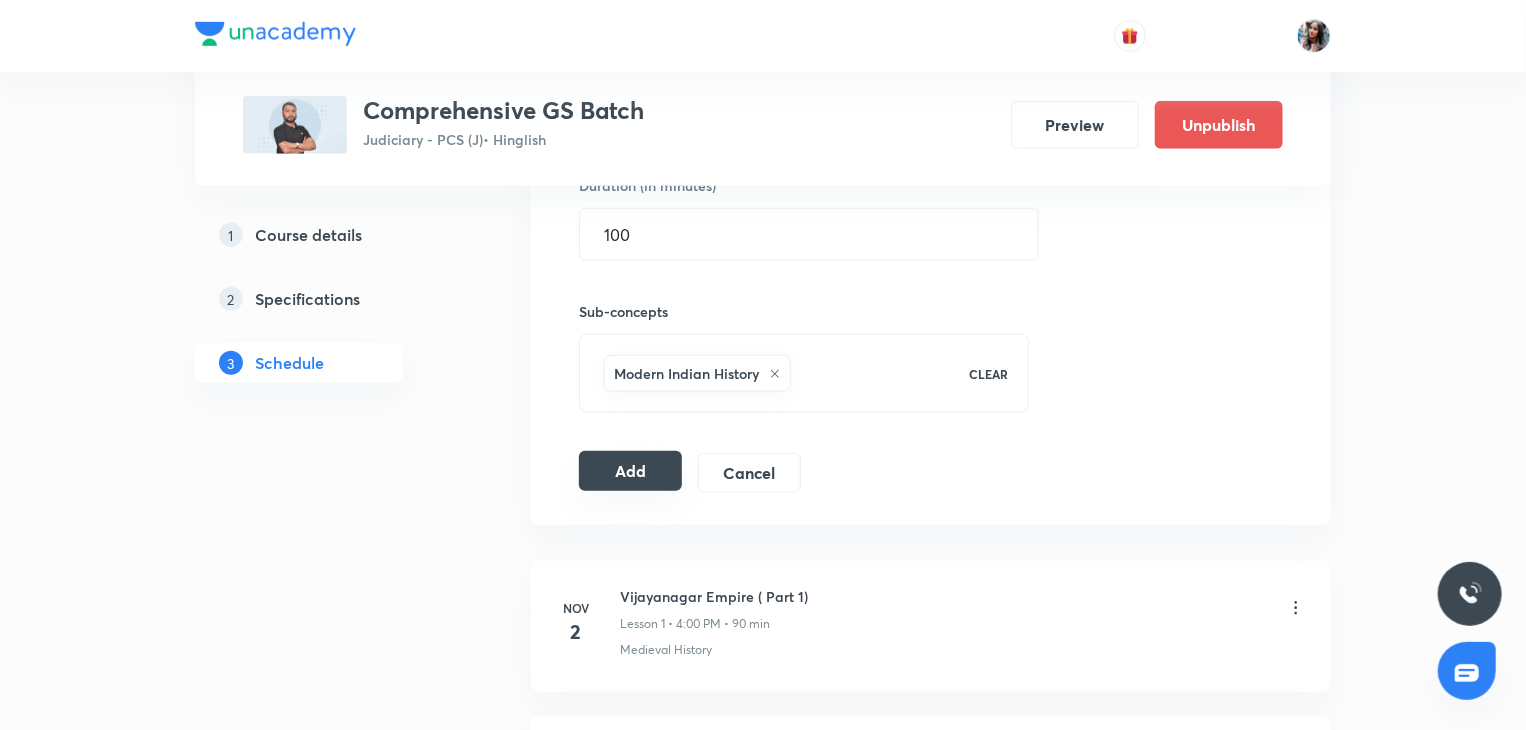 click on "Add" at bounding box center (630, 471) 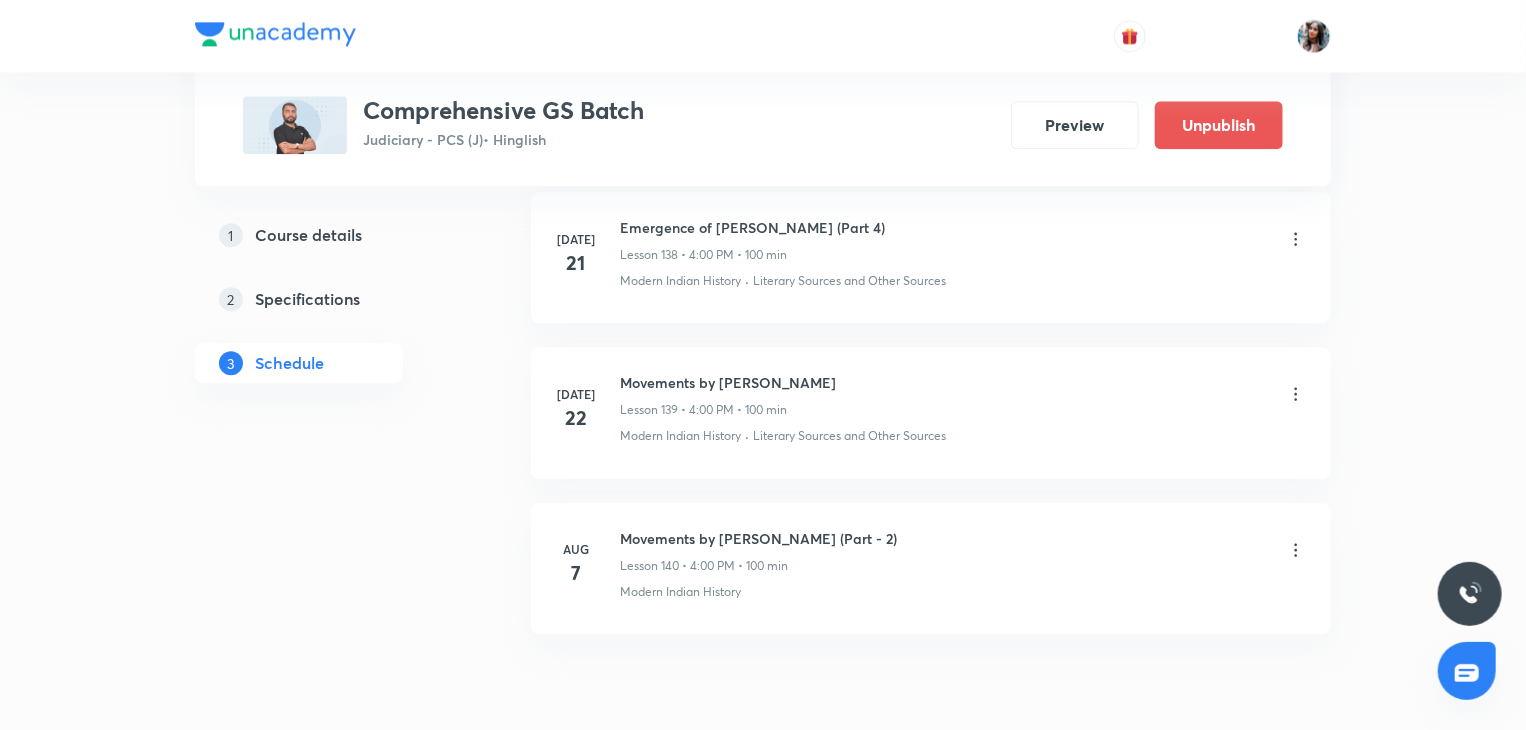 scroll, scrollTop: 21759, scrollLeft: 0, axis: vertical 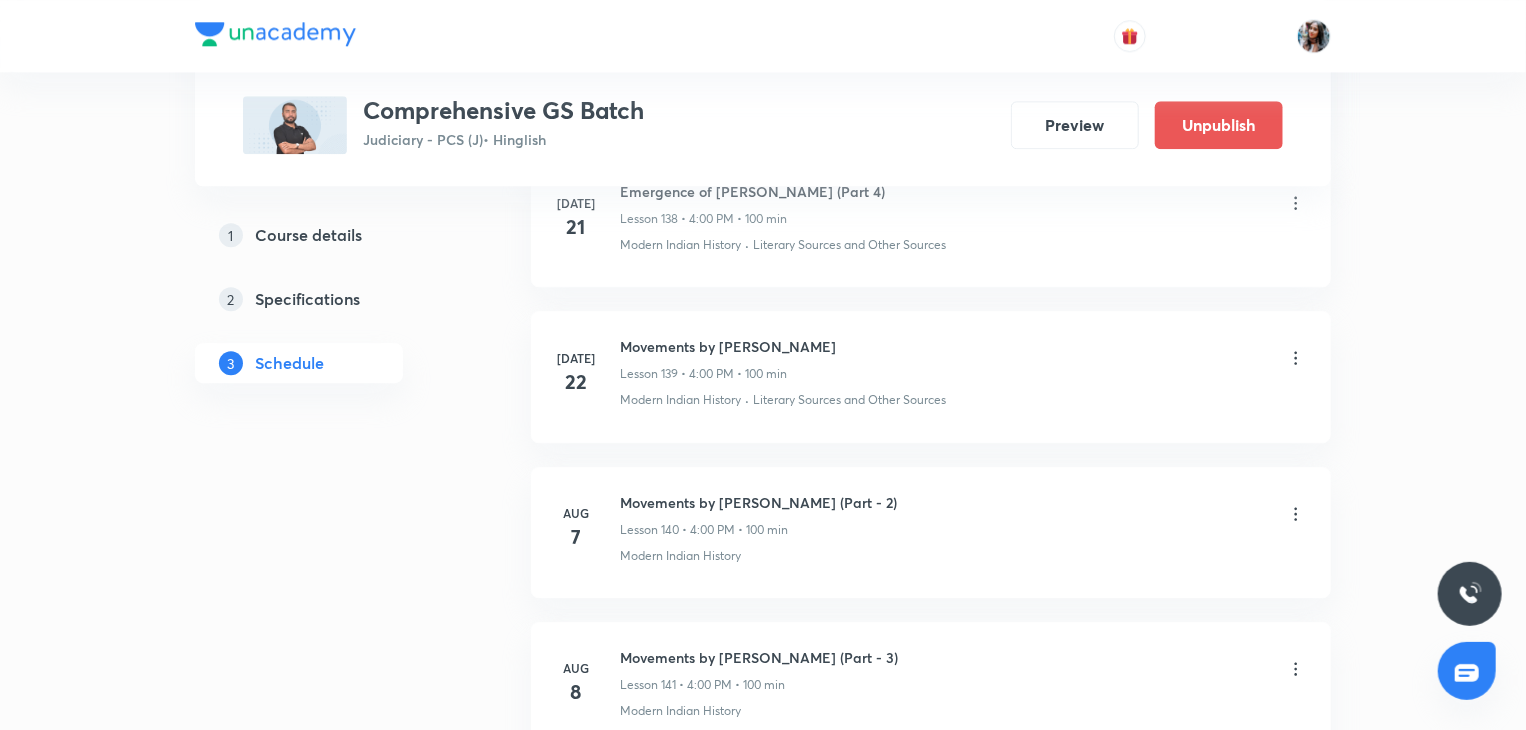 click on "Movements by Gandhi (Part - 3)" at bounding box center (759, 657) 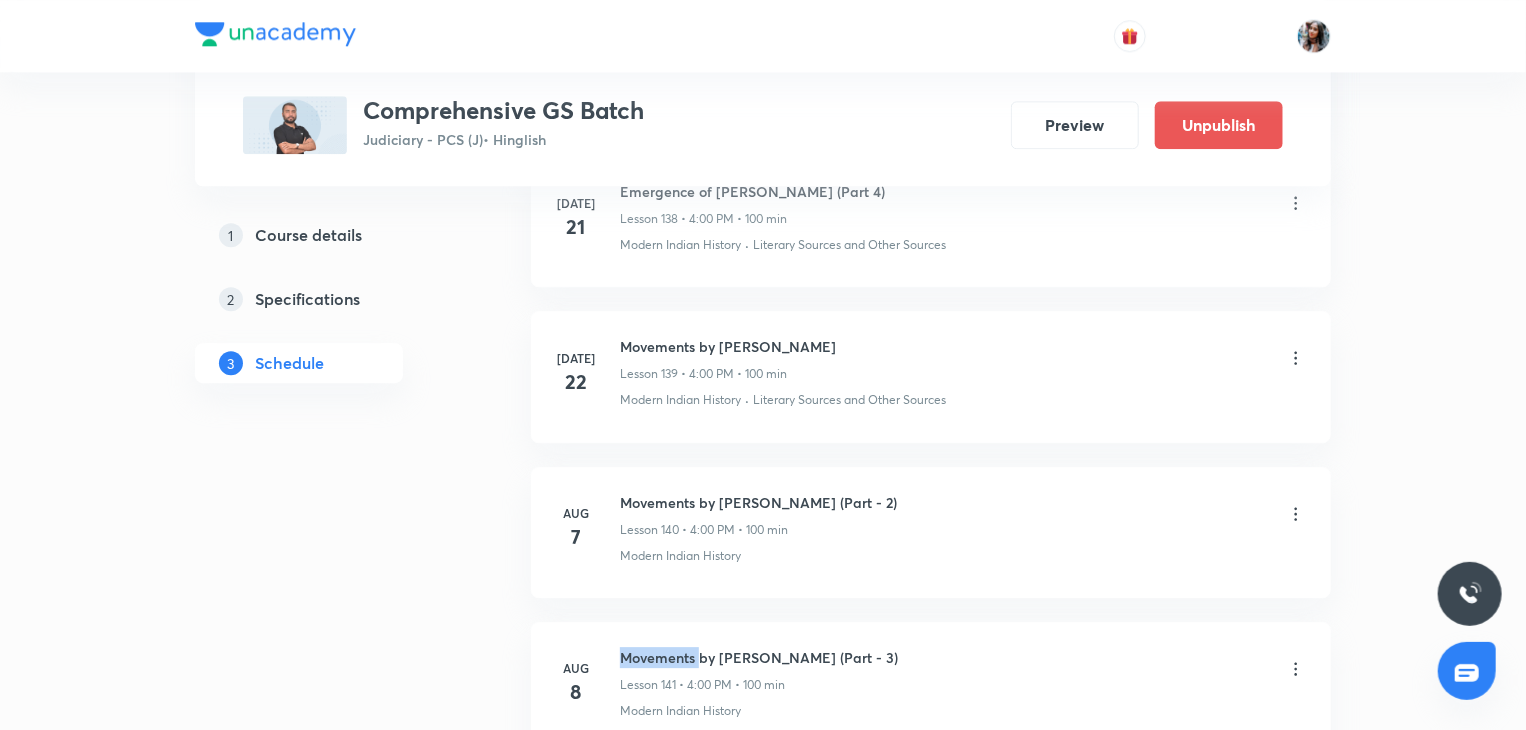click on "Movements by Gandhi (Part - 3)" at bounding box center (759, 657) 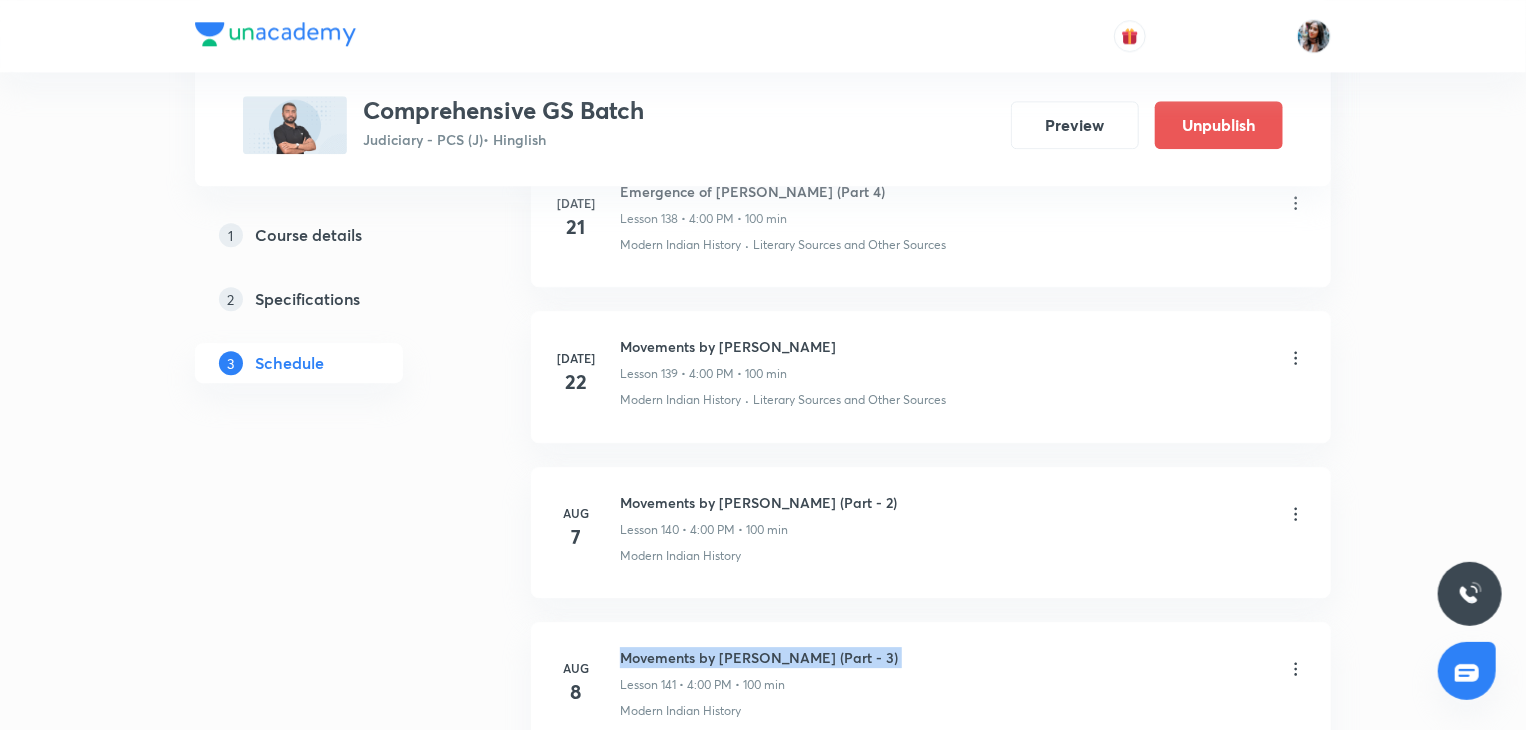 copy on "Movements by Gandhi (Part - 3)" 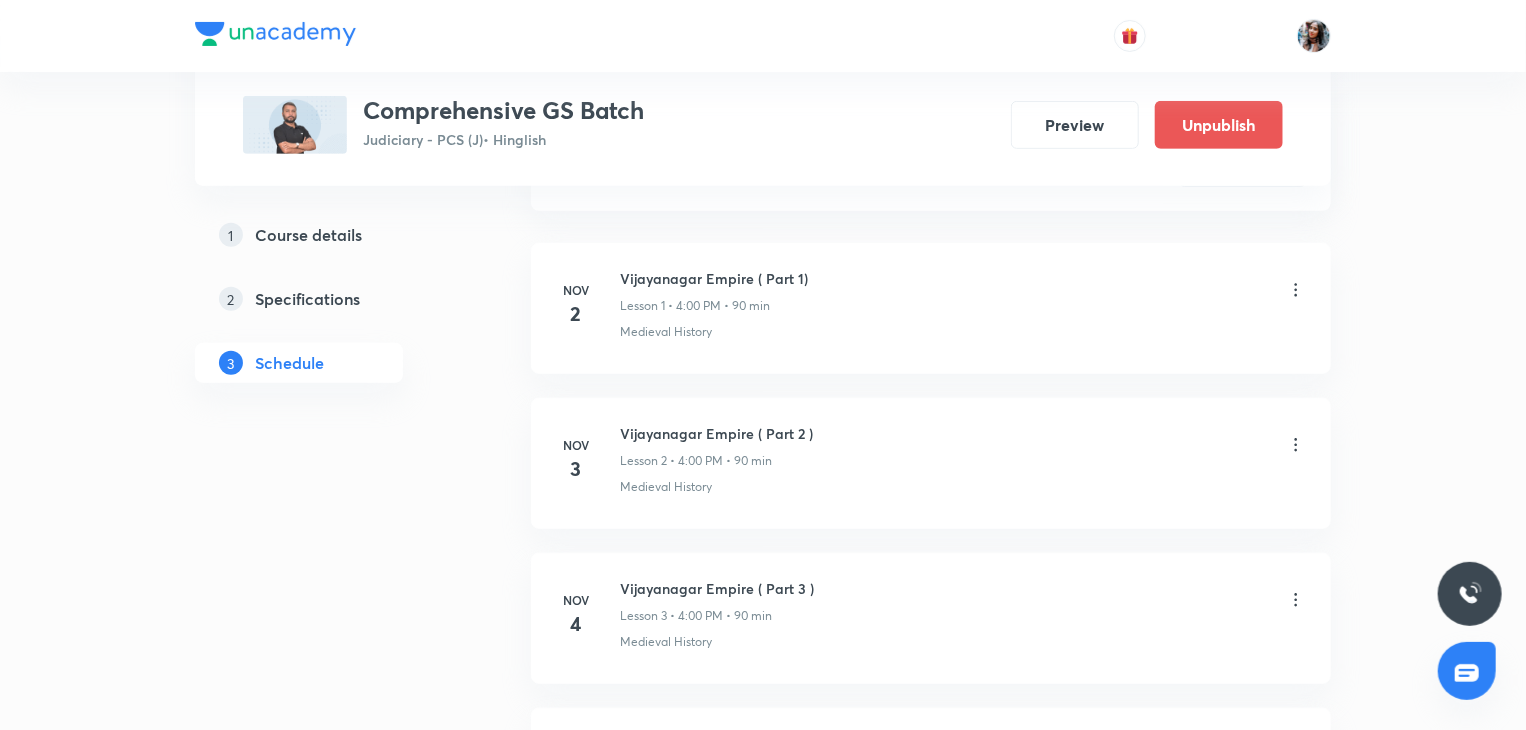 scroll, scrollTop: 0, scrollLeft: 0, axis: both 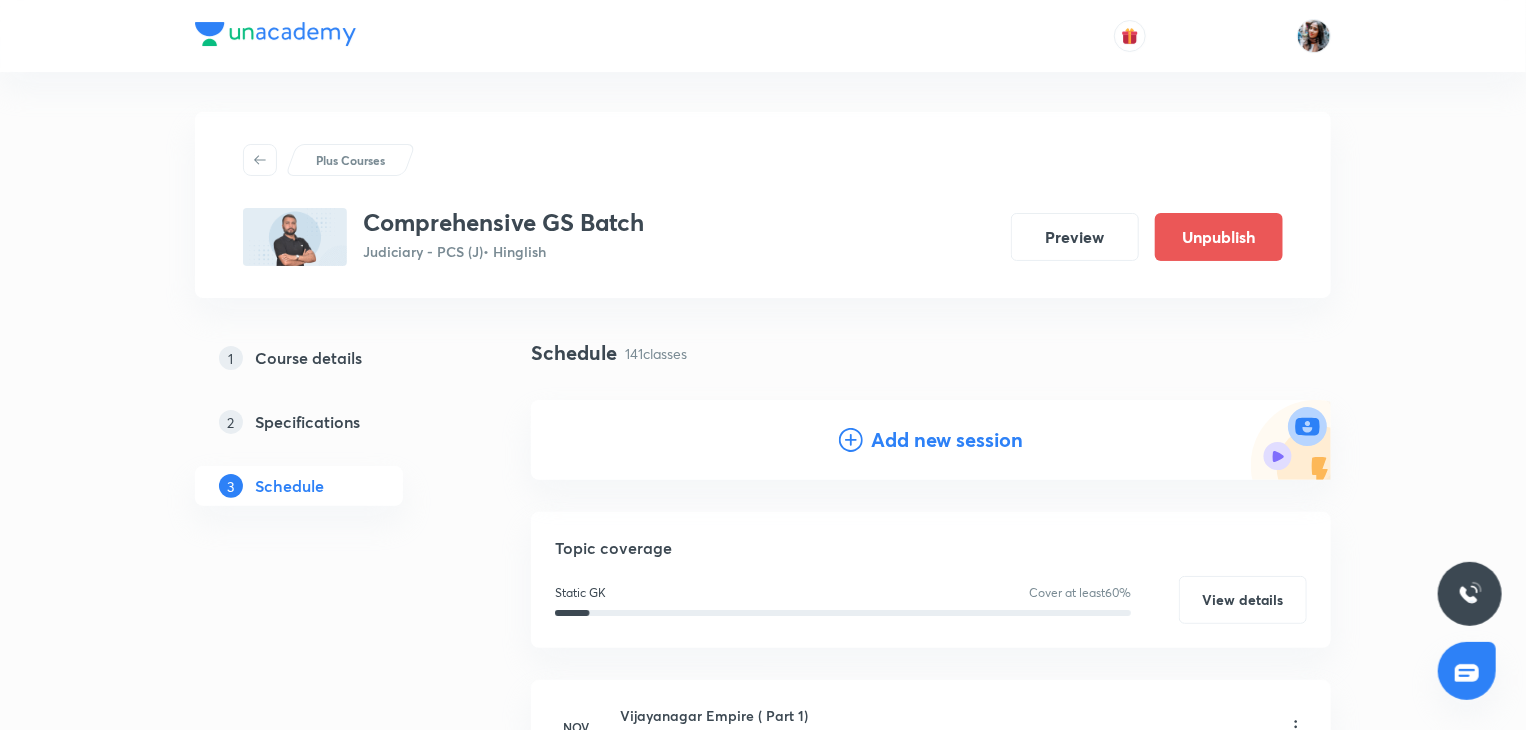 click on "Add new session" at bounding box center (947, 440) 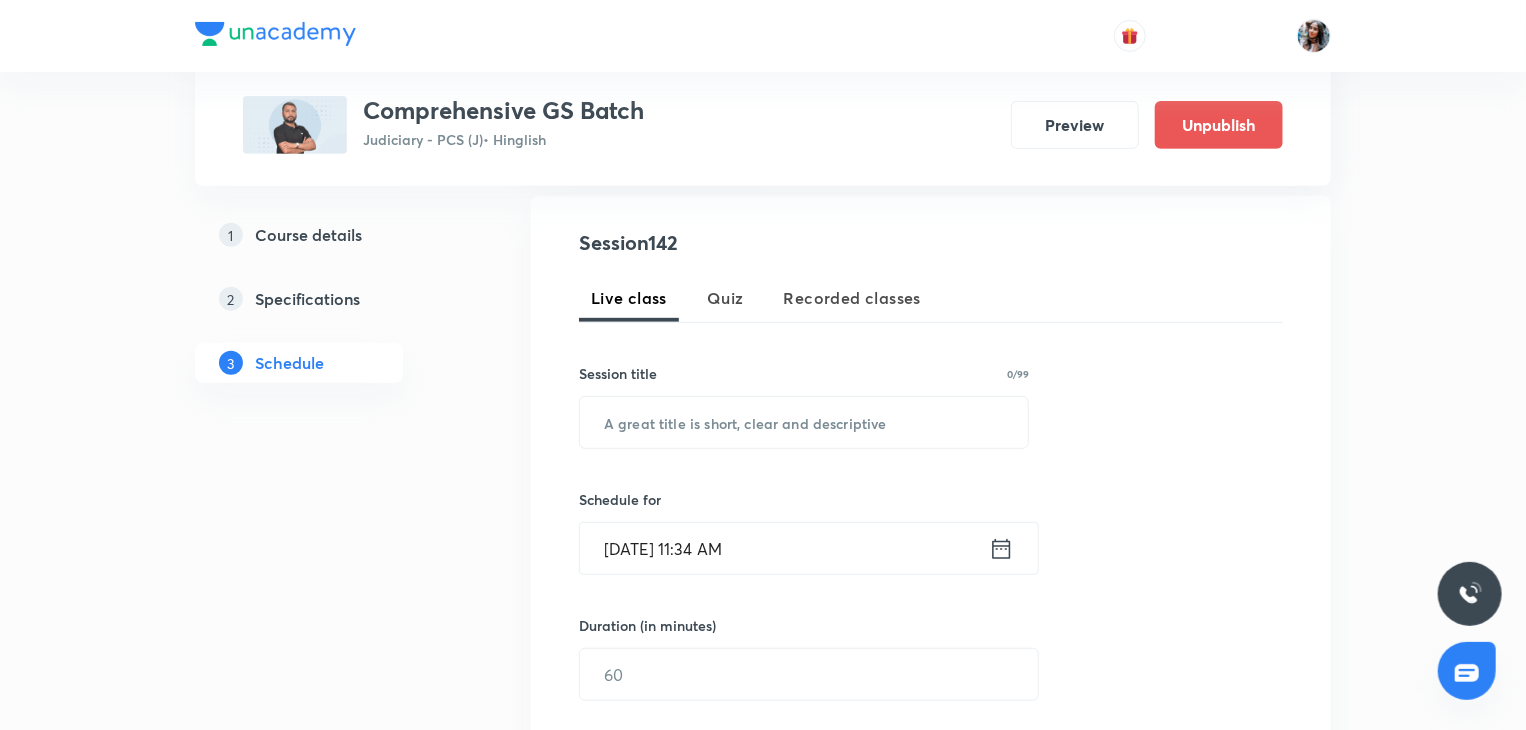 scroll, scrollTop: 364, scrollLeft: 0, axis: vertical 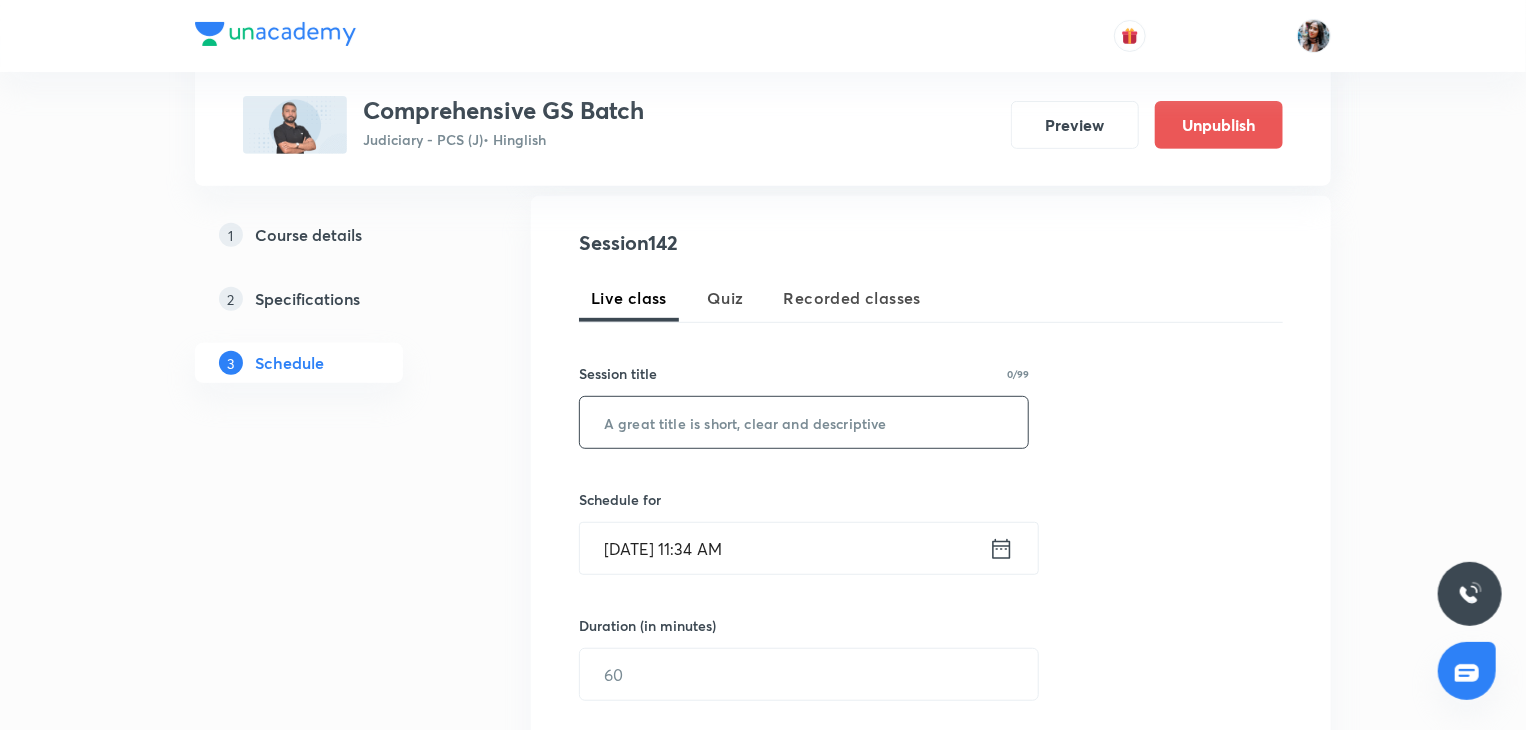 paste on "Movements by Gandhi (Part - 3)" 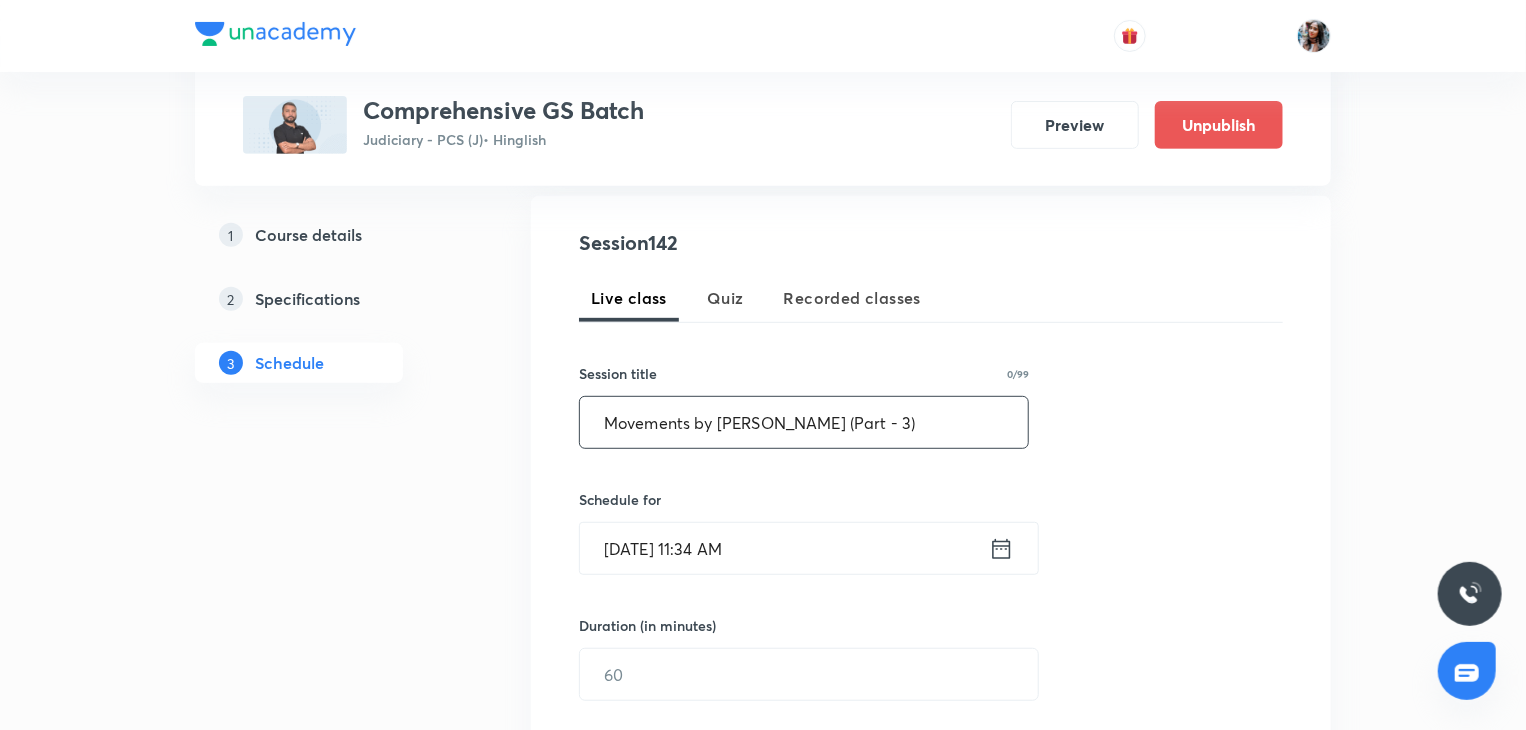 click on "Movements by Gandhi (Part - 3)" at bounding box center (804, 422) 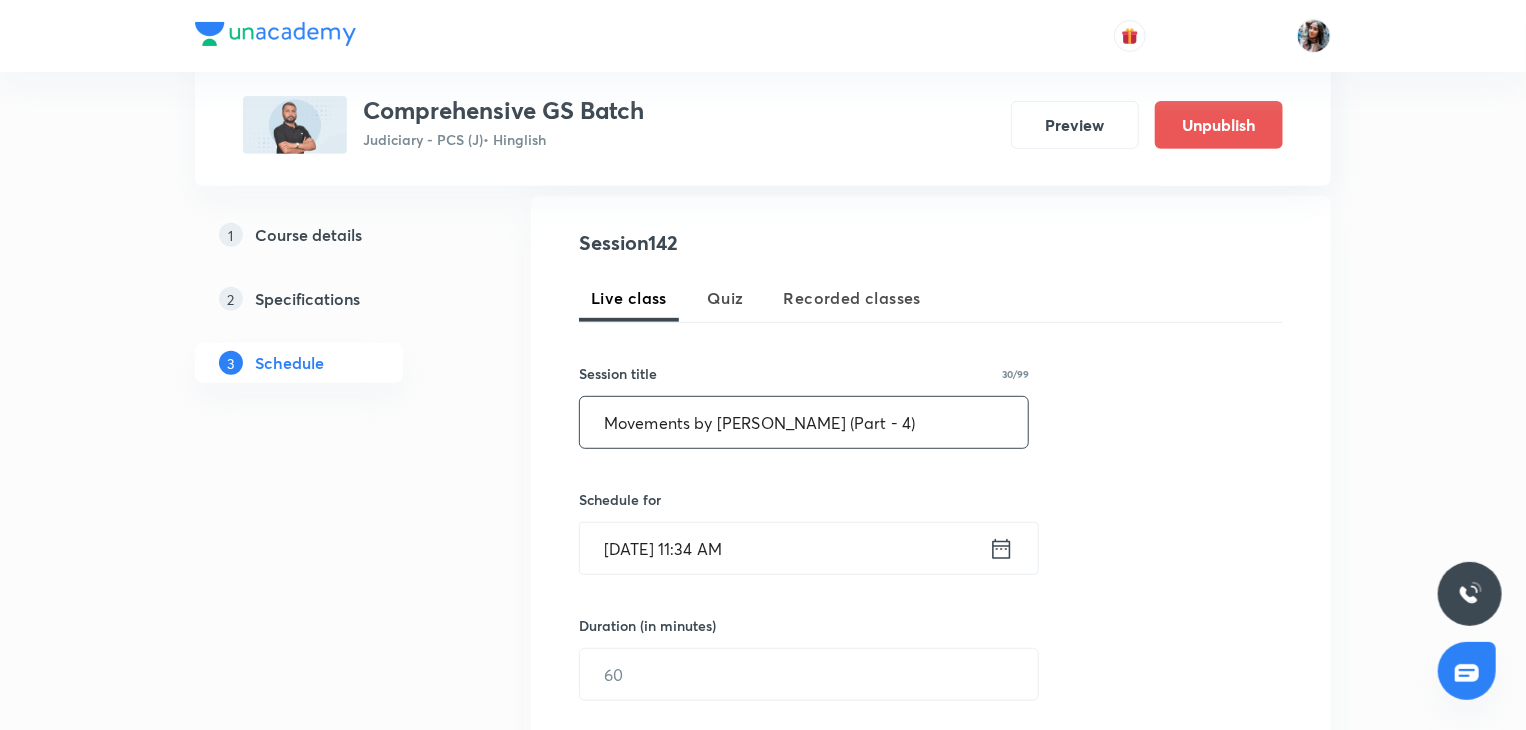 type on "Movements by Gandhi (Part - 4)" 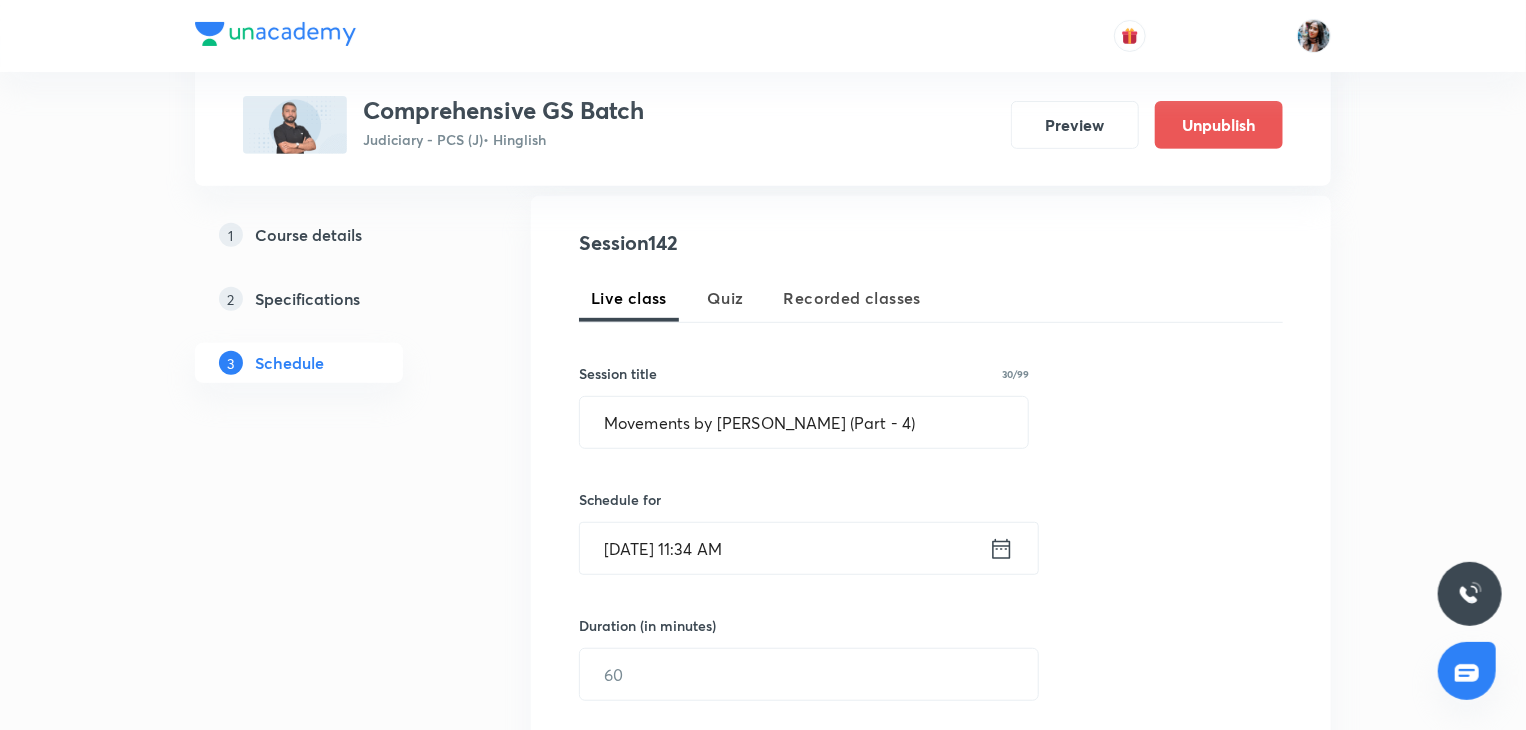click on "Jul 30, 2025, 11:34 AM" at bounding box center [784, 548] 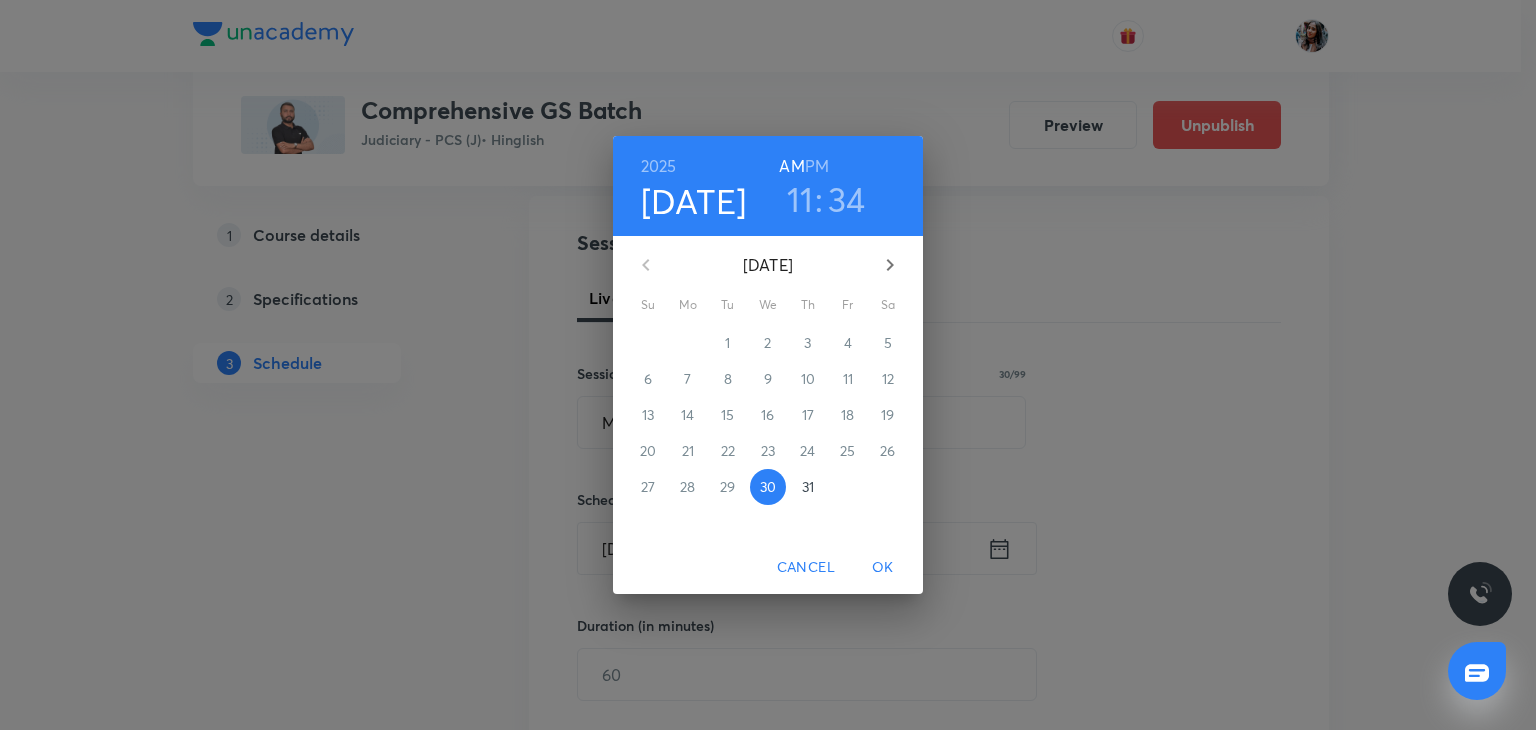 click 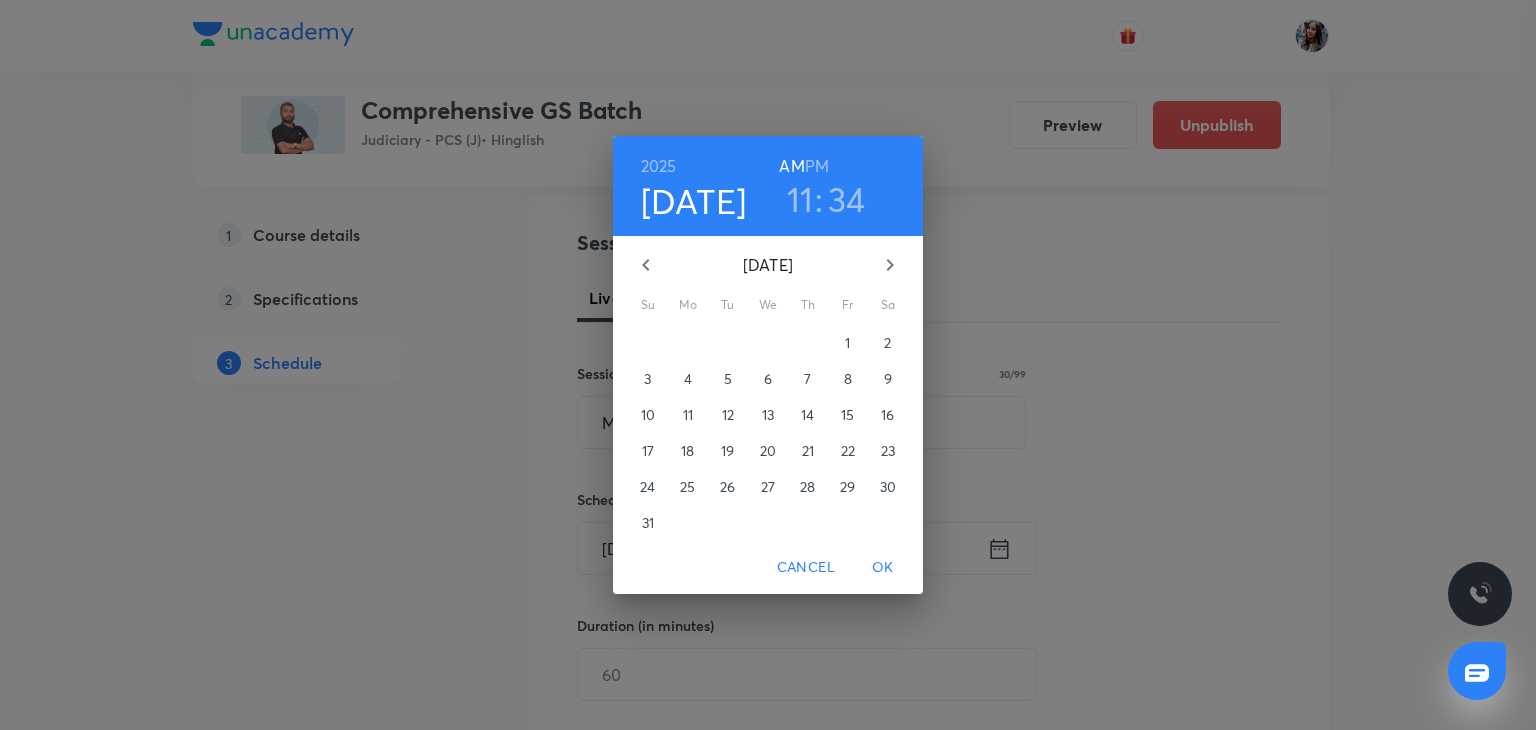 click on "10" at bounding box center (648, 415) 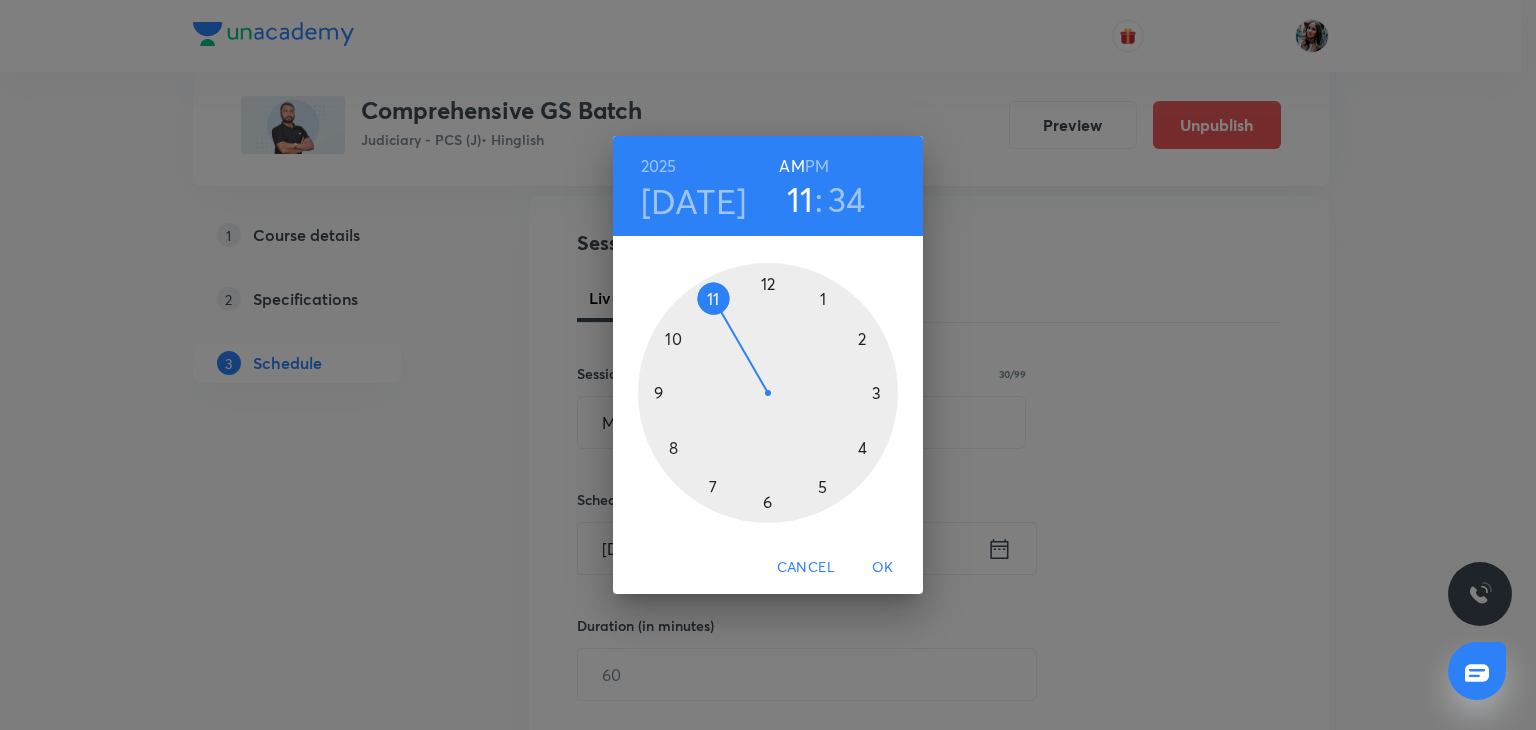 click on "PM" at bounding box center (817, 166) 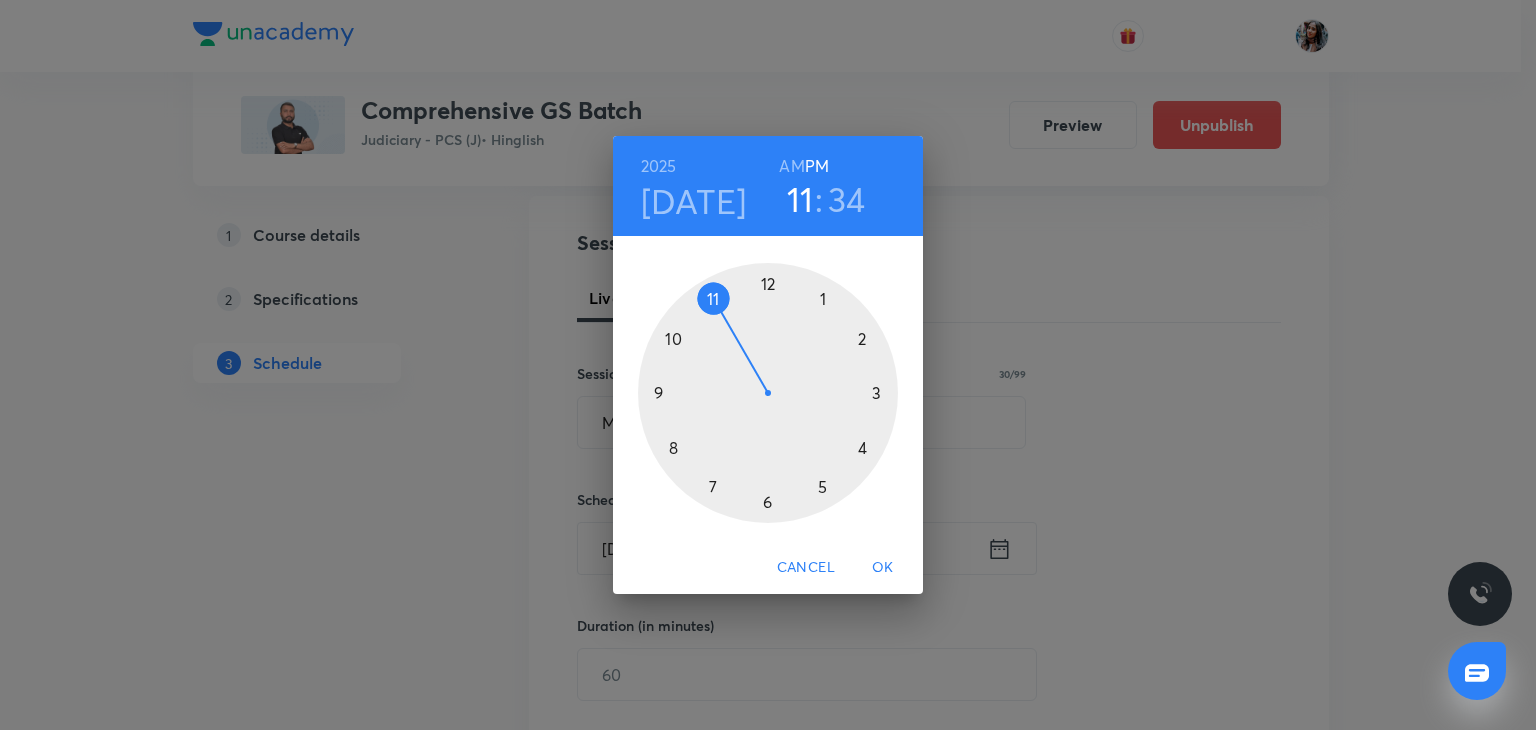click at bounding box center [768, 393] 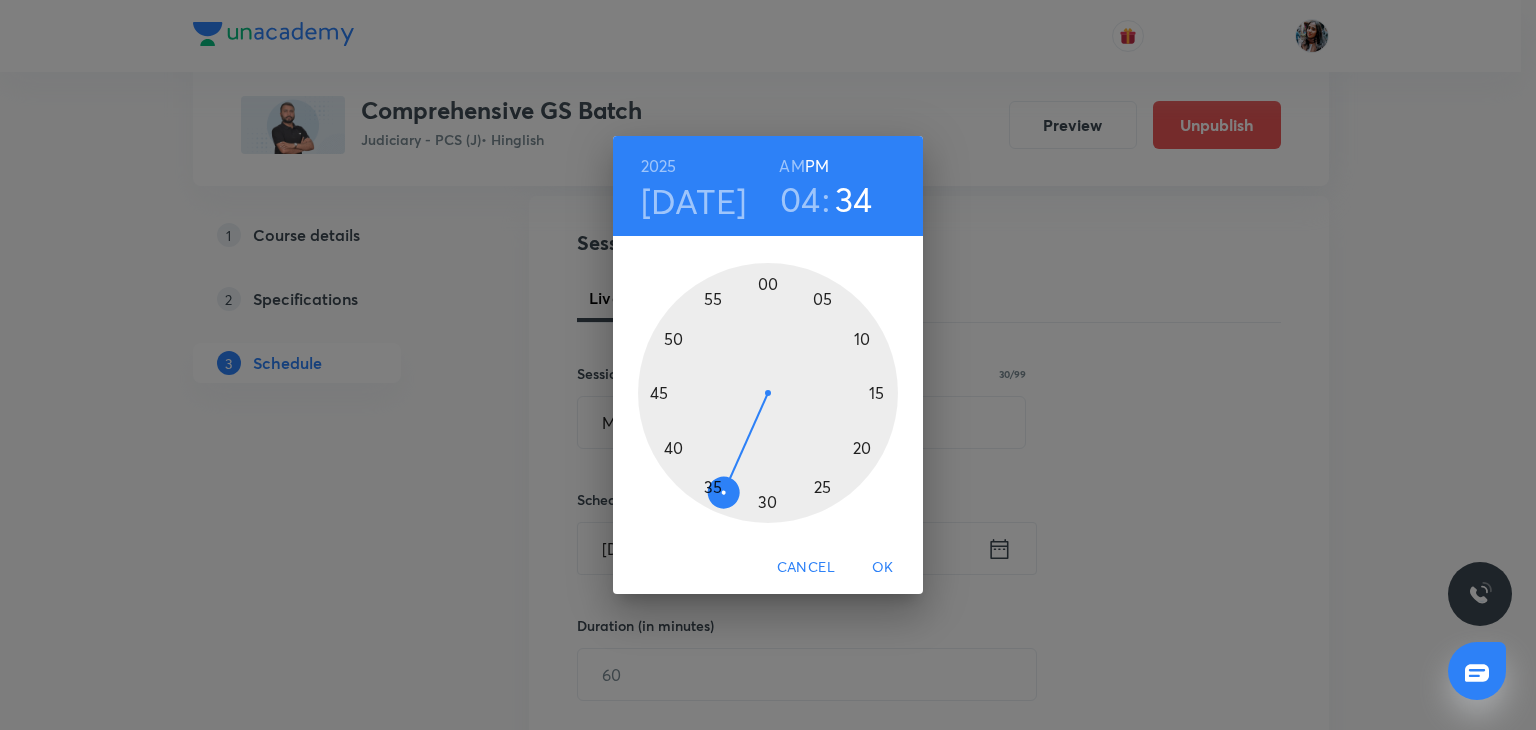 click at bounding box center [768, 393] 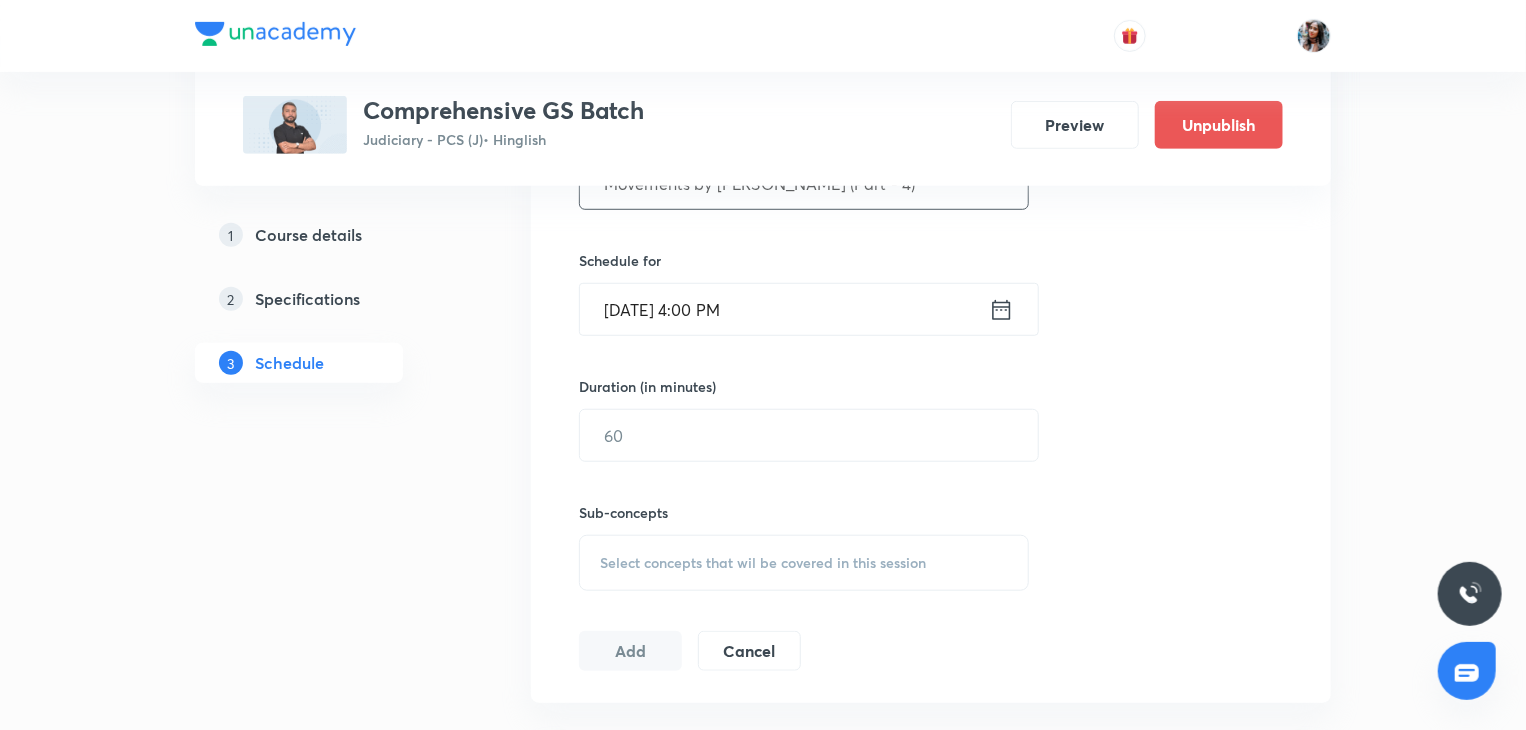 scroll, scrollTop: 632, scrollLeft: 0, axis: vertical 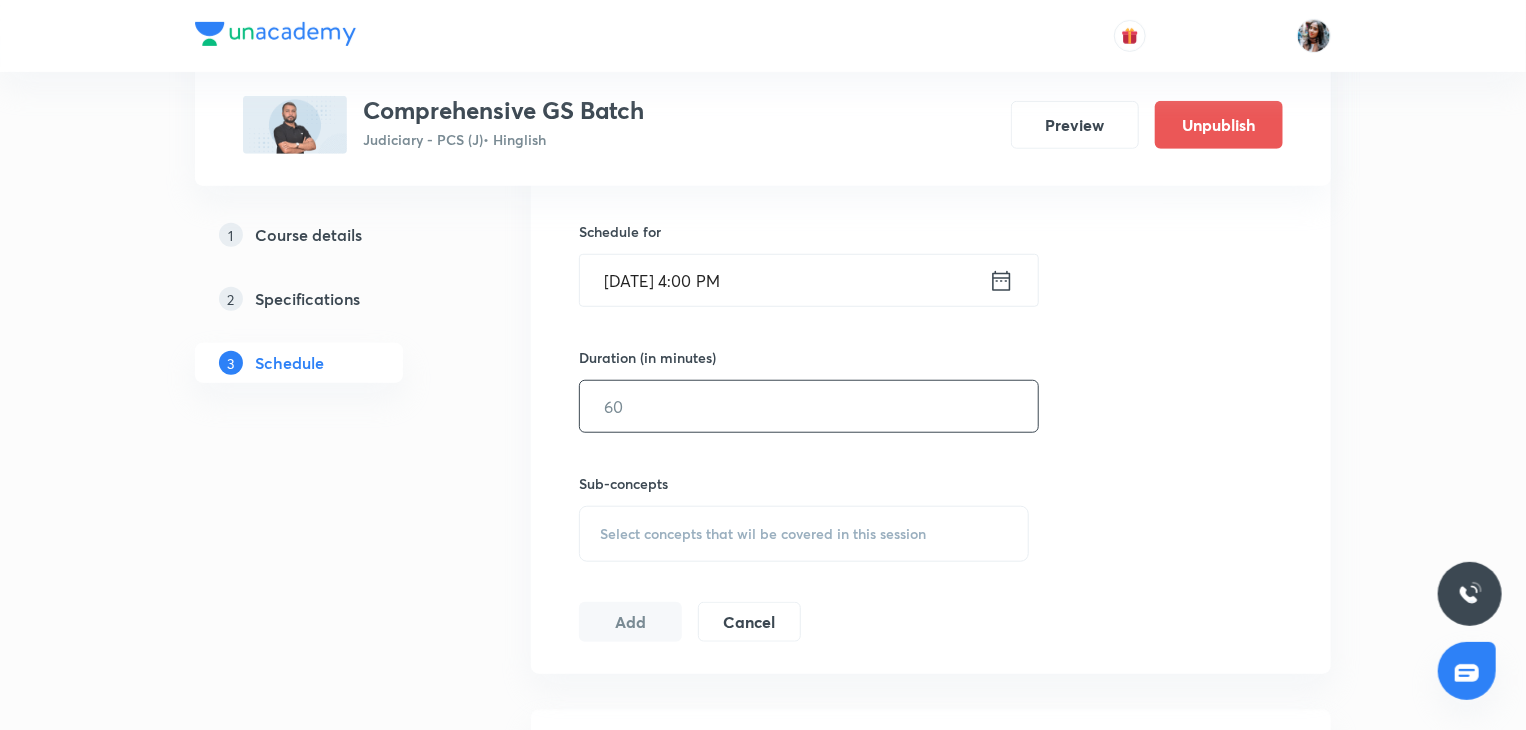 click at bounding box center (809, 406) 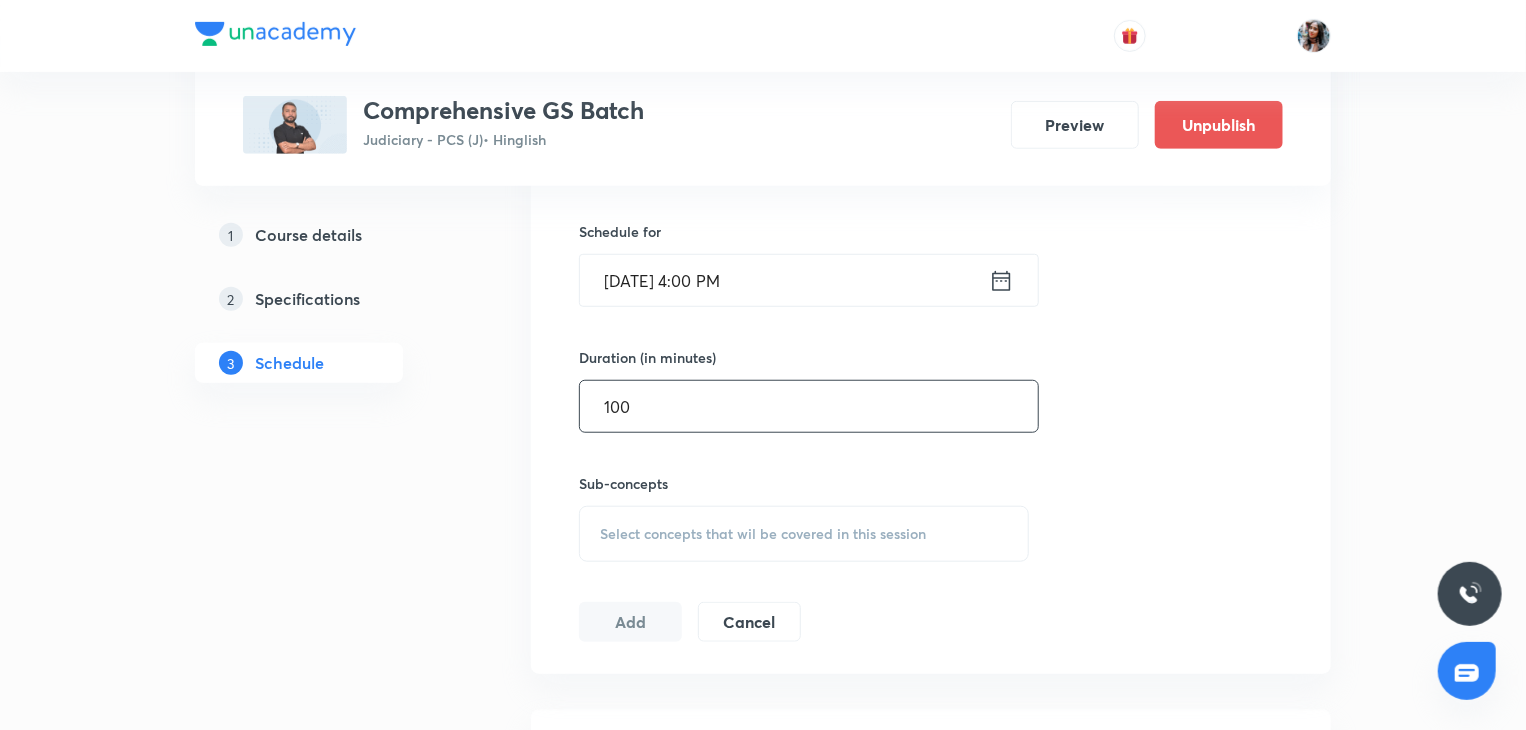 scroll, scrollTop: 796, scrollLeft: 0, axis: vertical 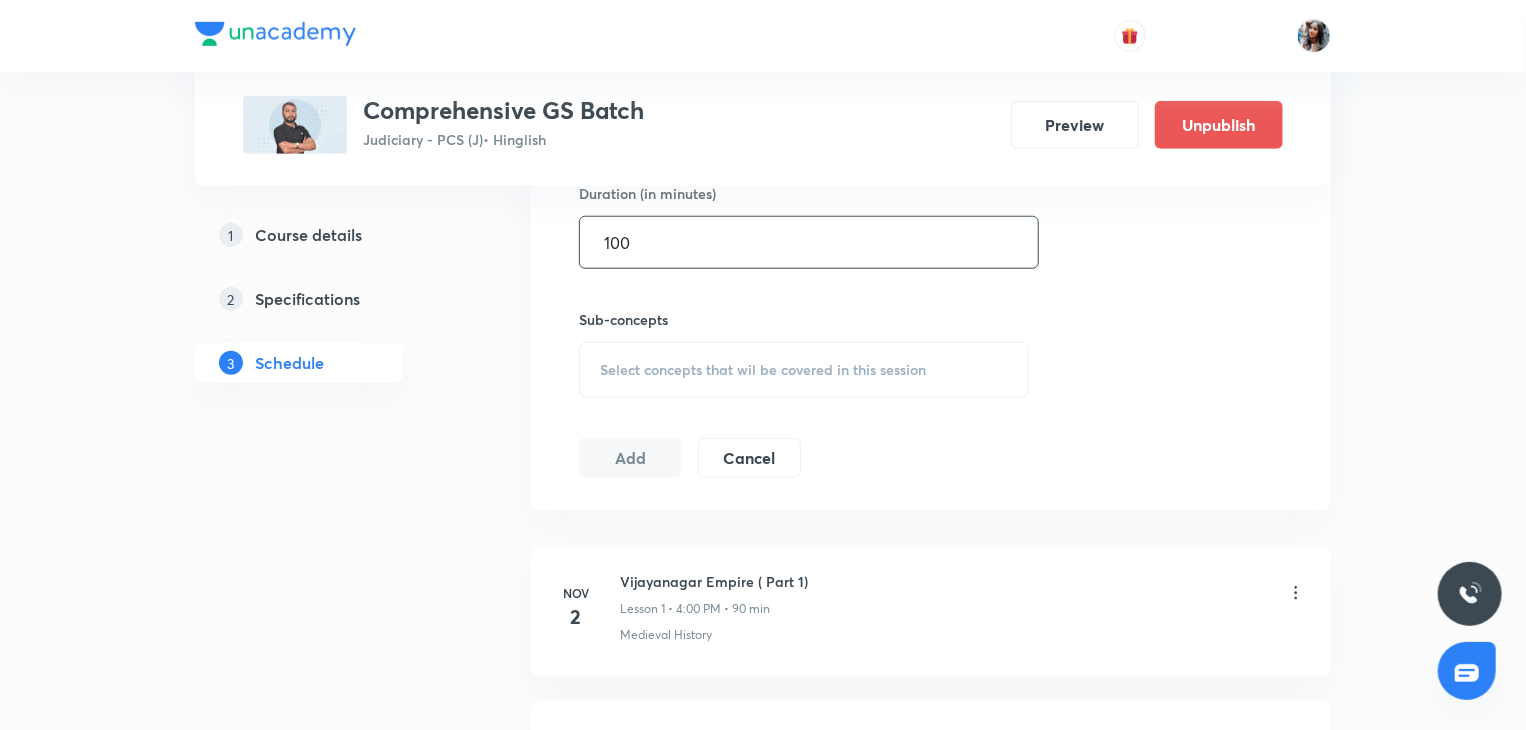 type on "100" 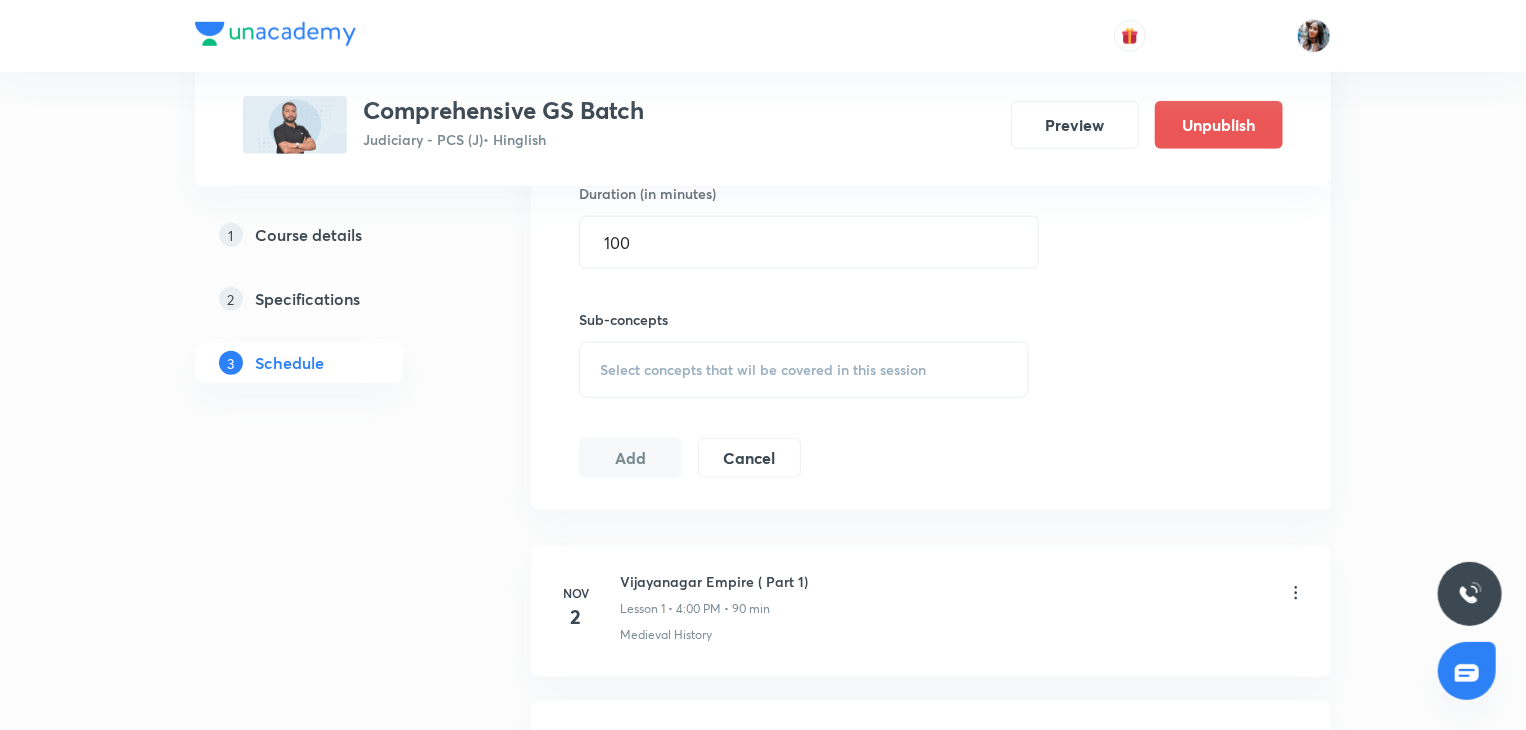 click on "Select concepts that wil be covered in this session" at bounding box center [804, 370] 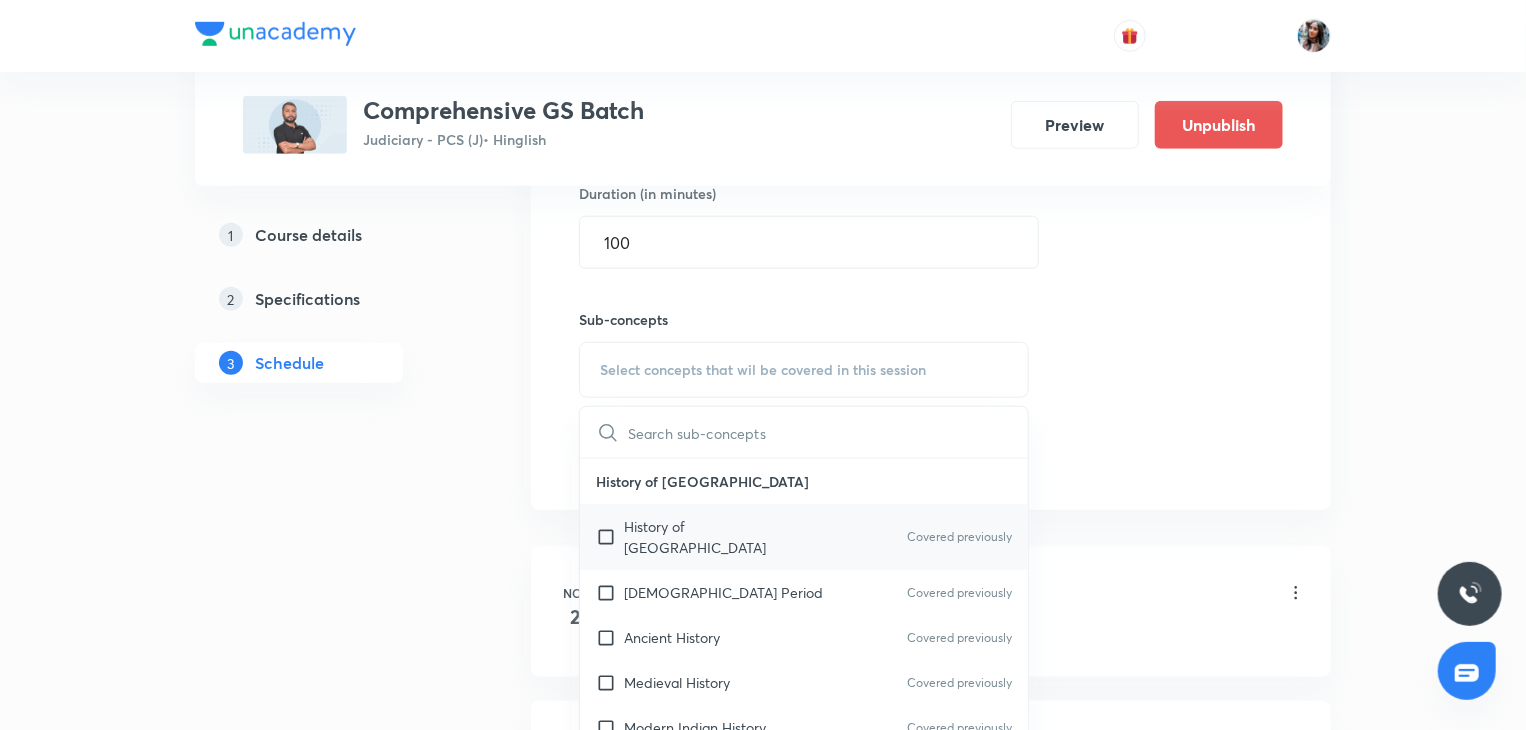 scroll, scrollTop: 184, scrollLeft: 0, axis: vertical 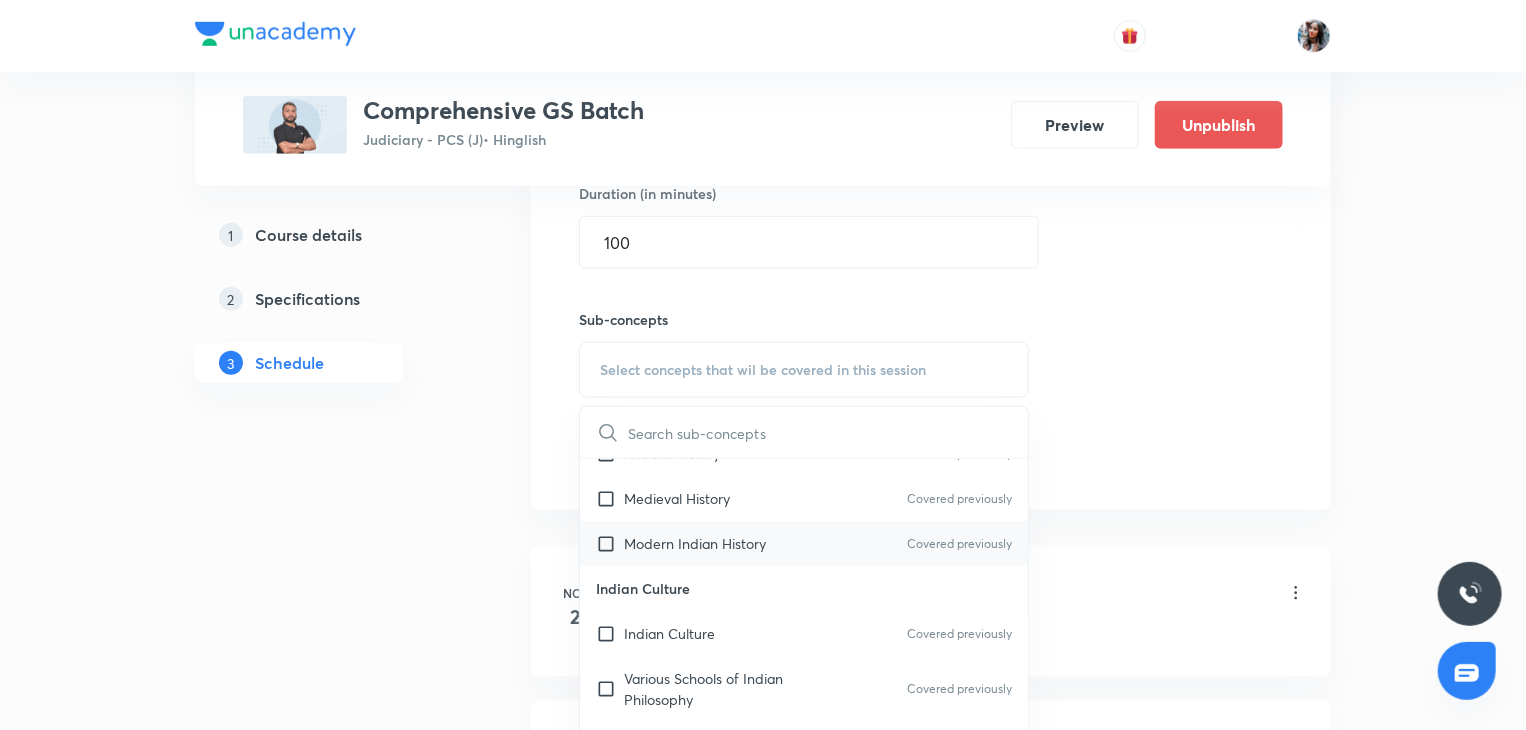 click on "Modern Indian History" at bounding box center [695, 543] 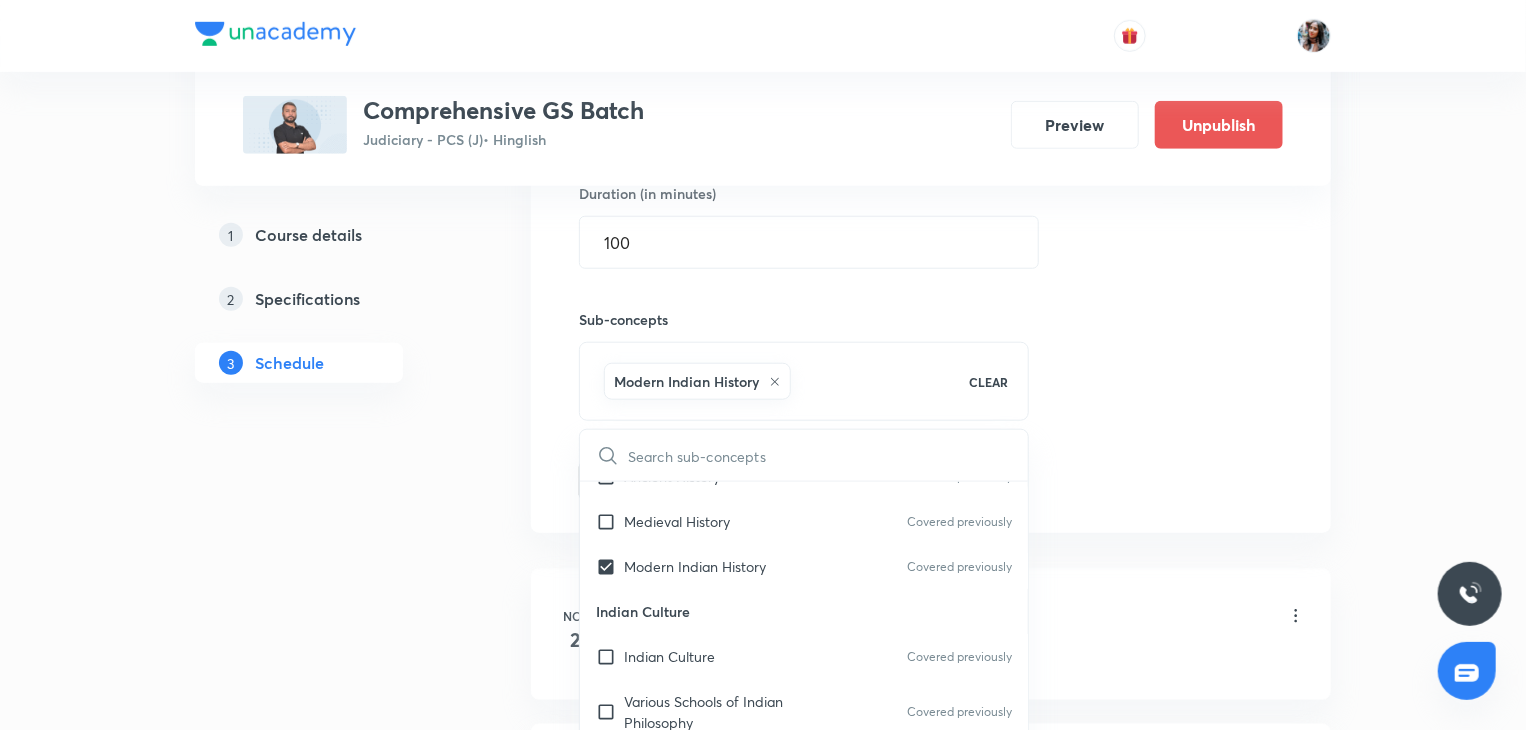 click on "Plus Courses Comprehensive GS Batch Judiciary - PCS (J)  • Hinglish Preview Unpublish 1 Course details 2 Specifications 3 Schedule Schedule 141  classes Topic coverage Static GK Cover at least  60 % View details Session  142 Live class Quiz Recorded classes Session title 30/99 Movements by Gandhi (Part - 4) ​ Schedule for Aug 10, 2025, 4:00 PM ​ Duration (in minutes) 100 ​ Sub-concepts Modern Indian History CLEAR ​ History of India History of India Covered previously Vedic Period Covered previously Ancient History Covered previously Medieval History Covered previously Modern Indian History Covered previously Indian Culture Indian Culture Covered previously Various Schools of Indian Philosophy Covered previously Religious Movements Literary Sources and Other Sources Covered previously Vedic Literature Buddhist Literature Jain Literature Sangam Literature Architecture Rock-cut Architecture Temple Architecture Modern Architecture Modern Painting Dances Music Geography of India Geography of India Space" at bounding box center [763, 10934] 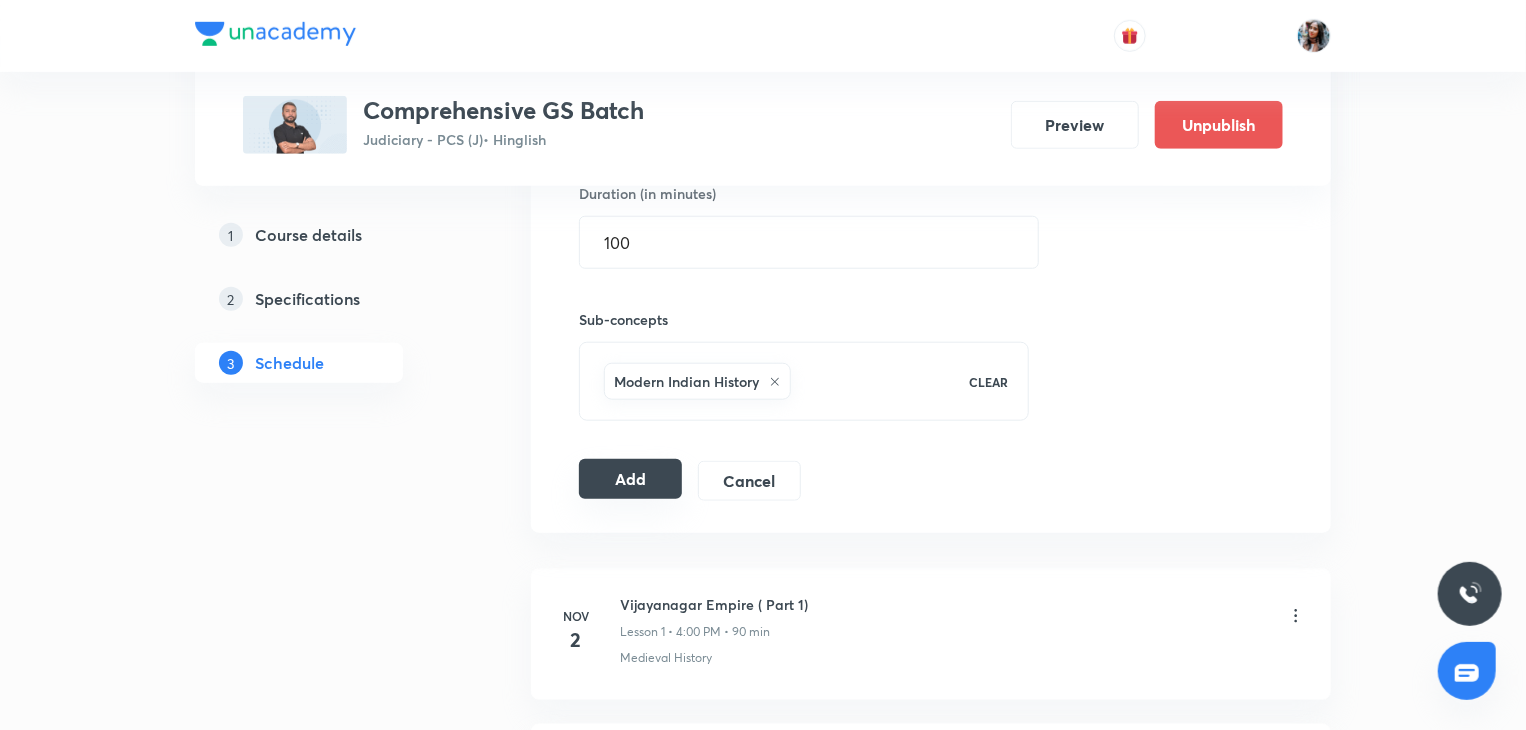click on "Add" at bounding box center [630, 479] 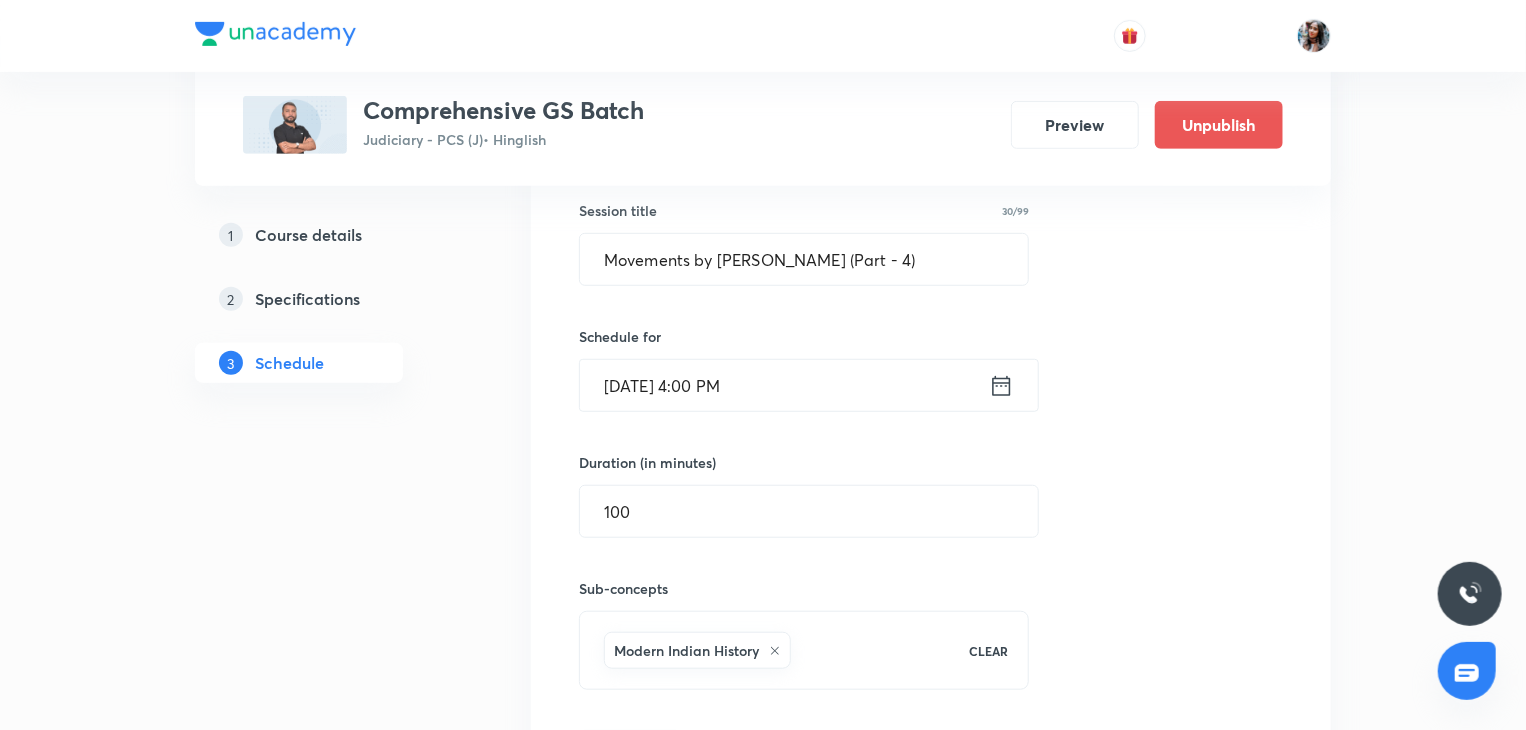 scroll, scrollTop: 490, scrollLeft: 0, axis: vertical 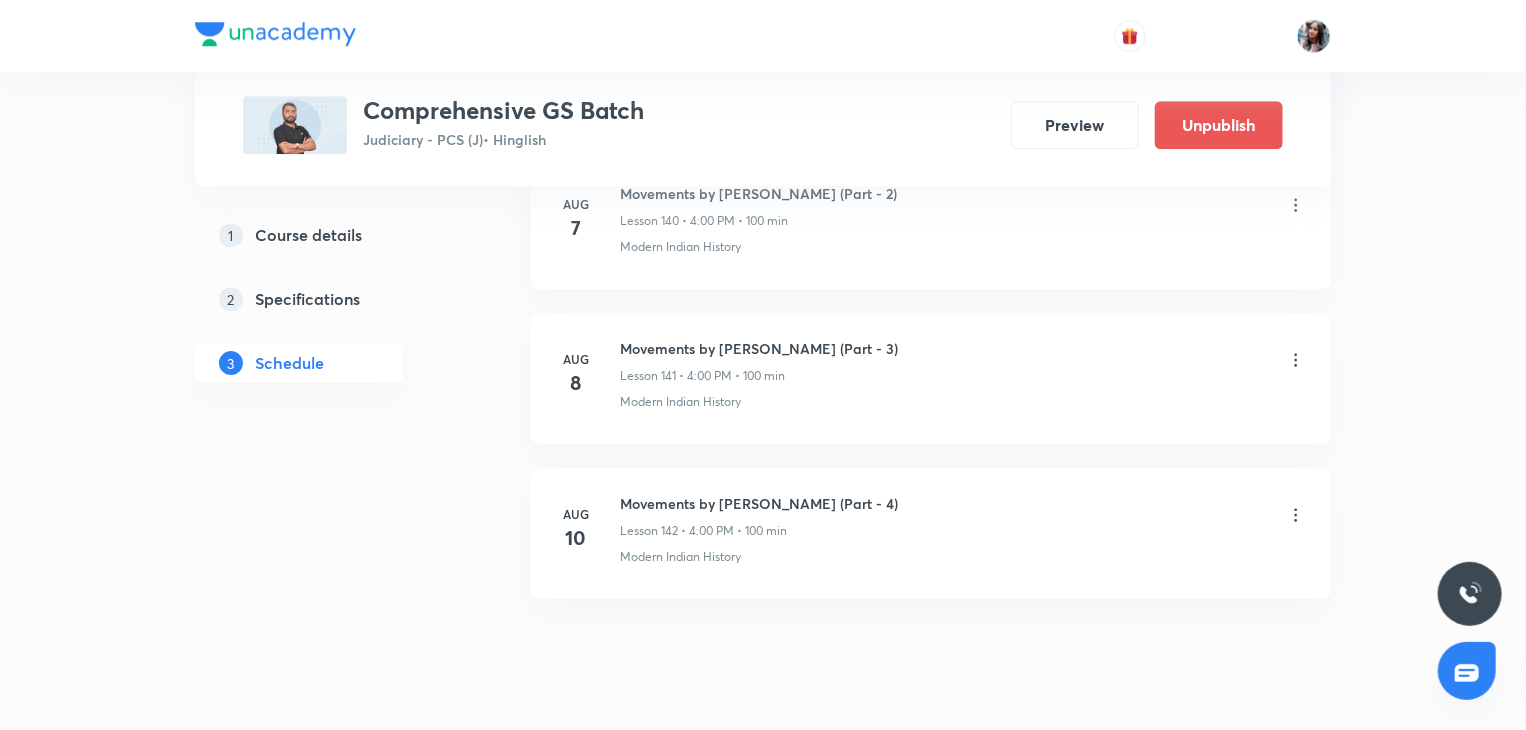 click on "Movements by Gandhi (Part - 4)" at bounding box center (759, 503) 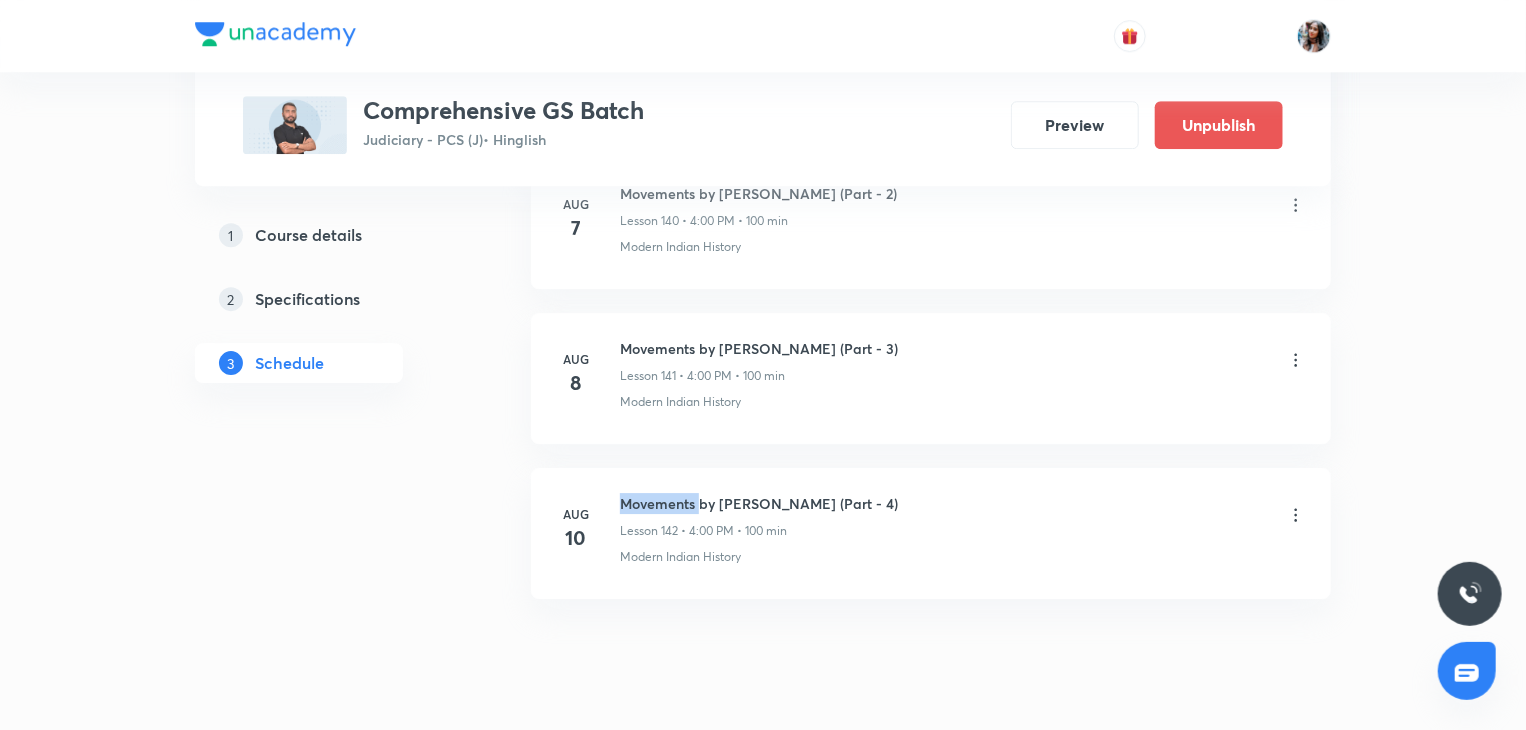 click on "Movements by Gandhi (Part - 4)" at bounding box center [759, 503] 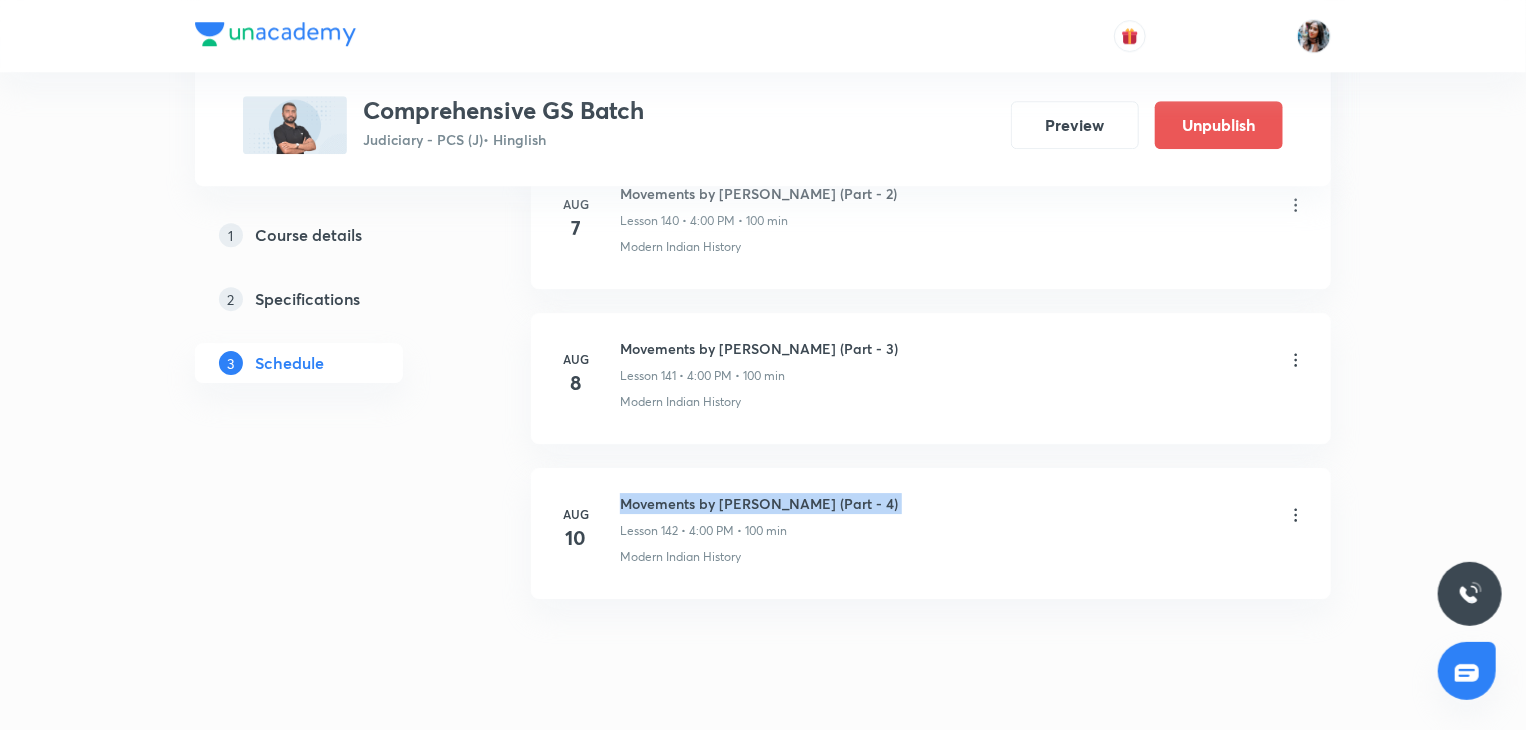 copy on "Movements by Gandhi (Part - 4)" 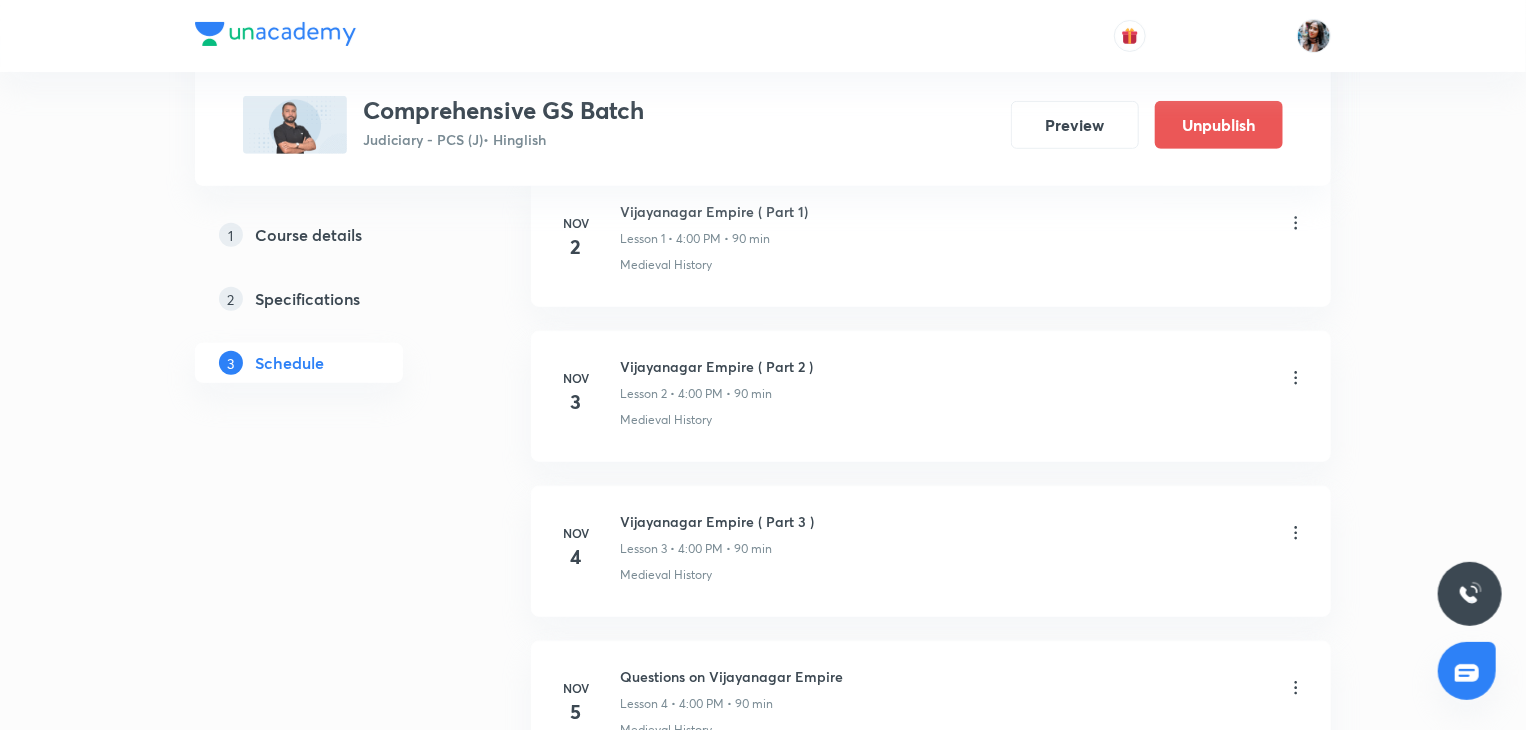 scroll, scrollTop: 0, scrollLeft: 0, axis: both 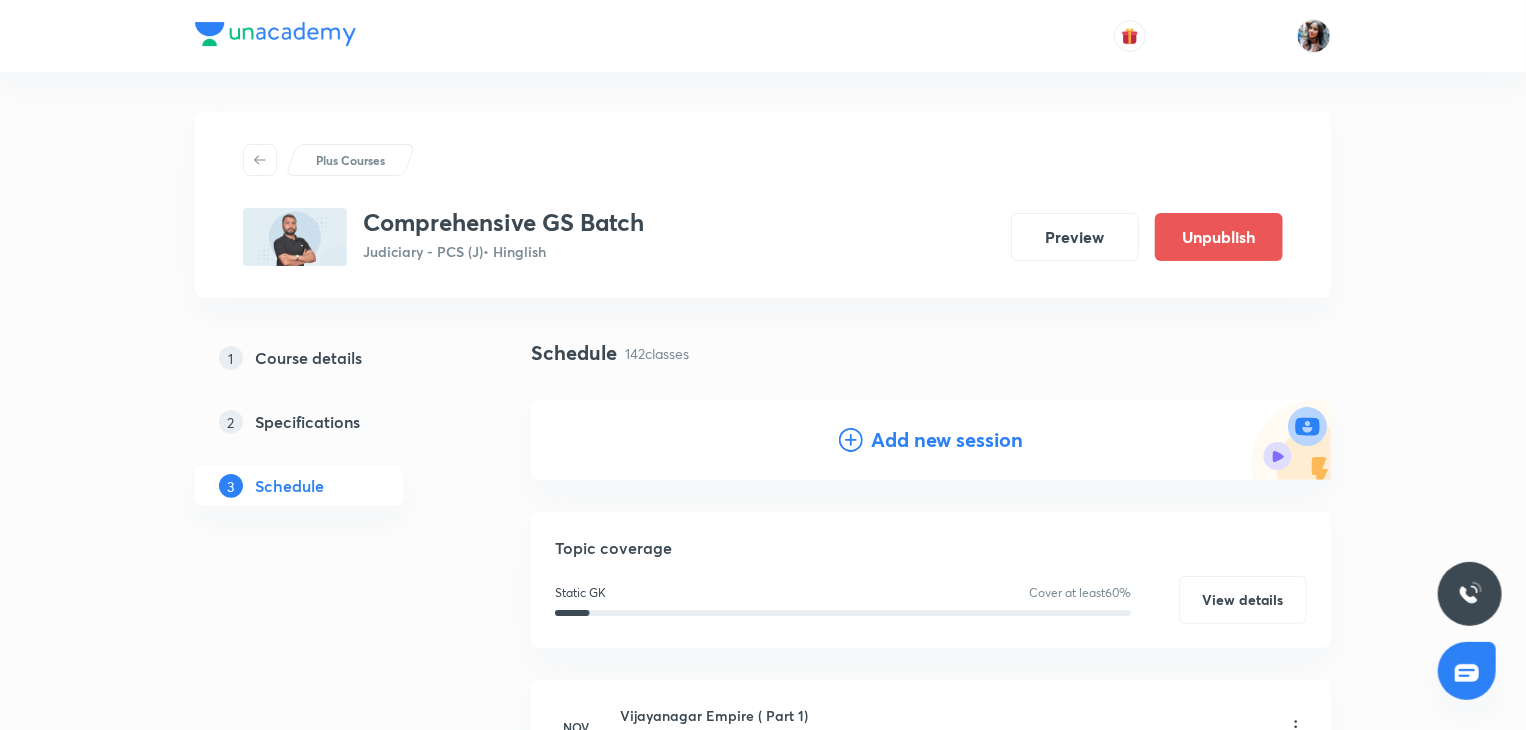 click on "Add new session" at bounding box center [947, 440] 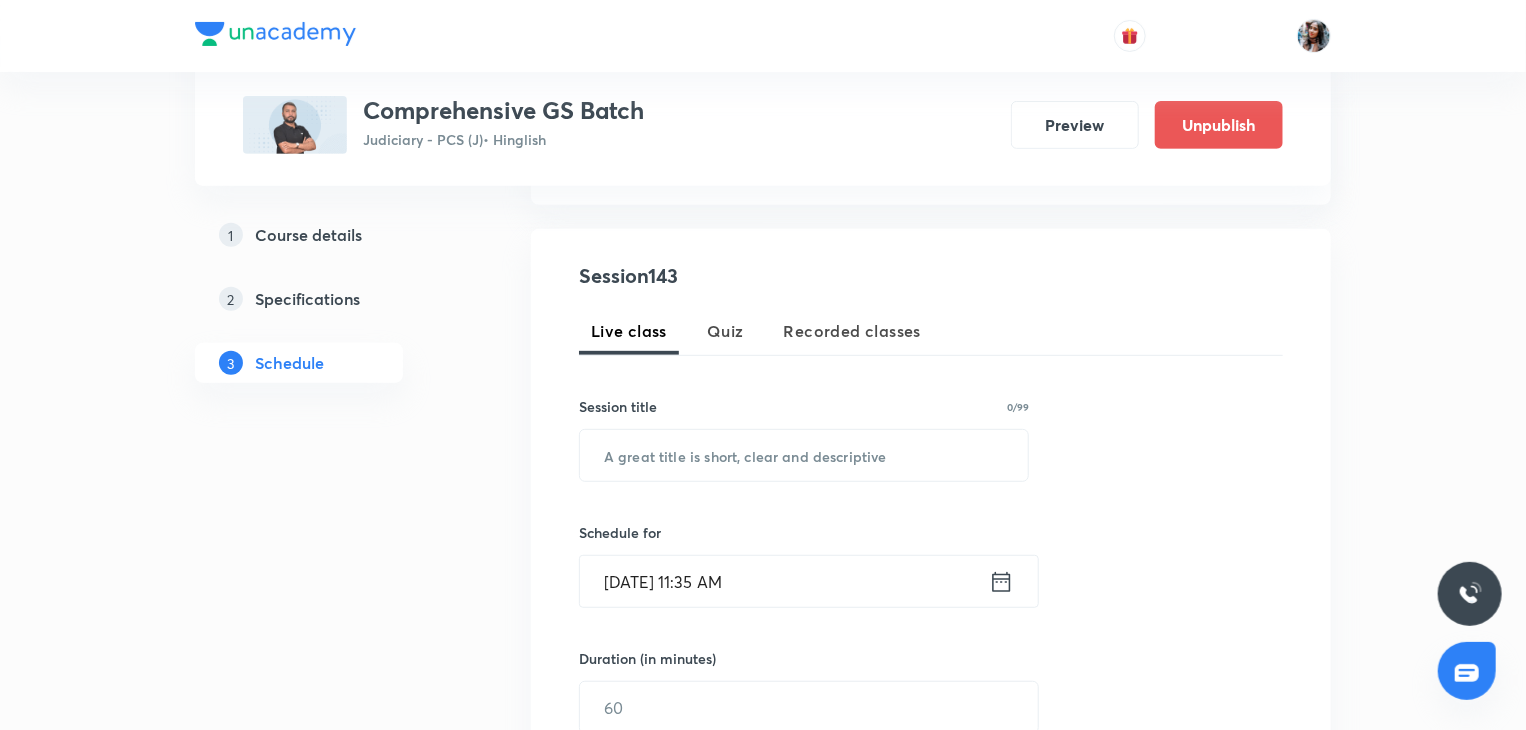 scroll, scrollTop: 339, scrollLeft: 0, axis: vertical 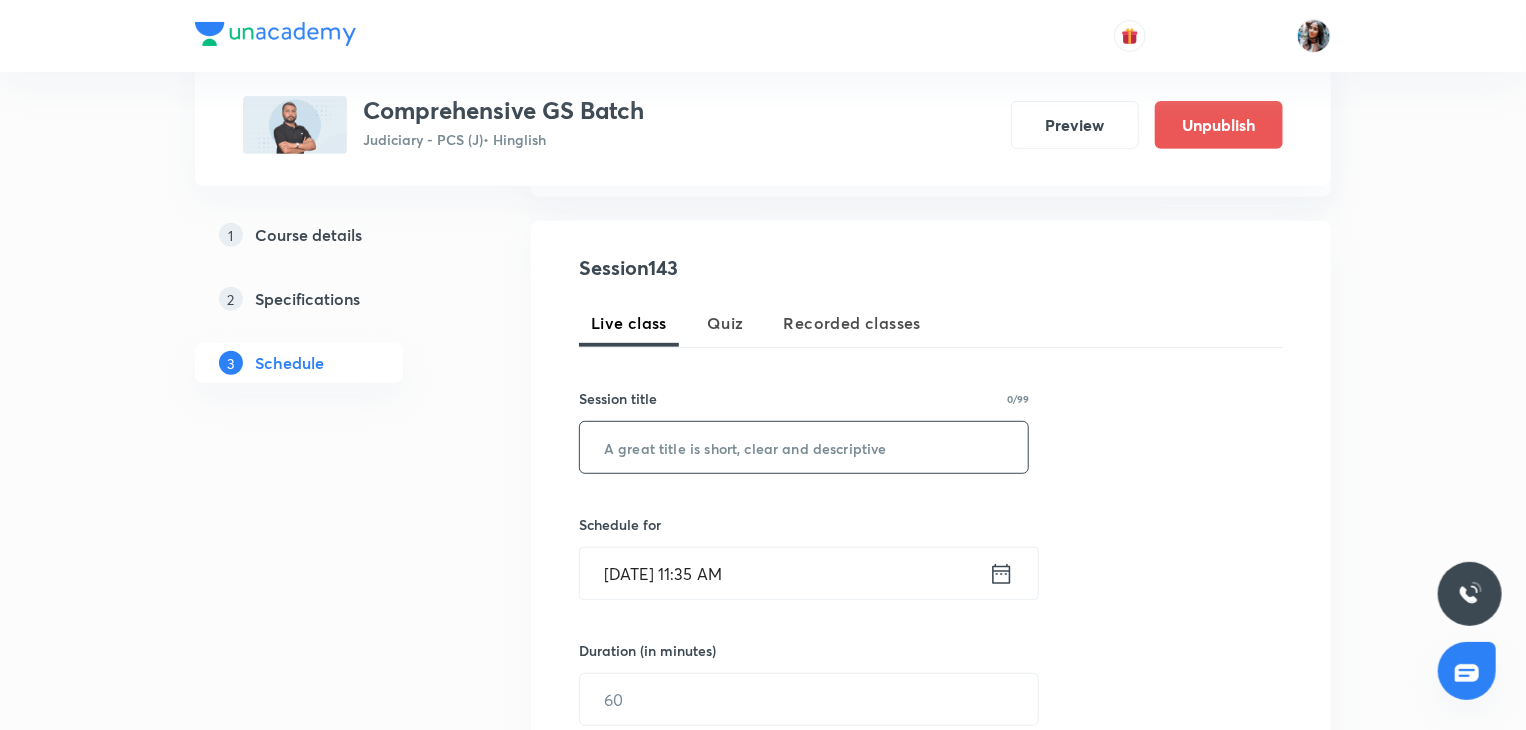 click on "​" at bounding box center (804, 447) 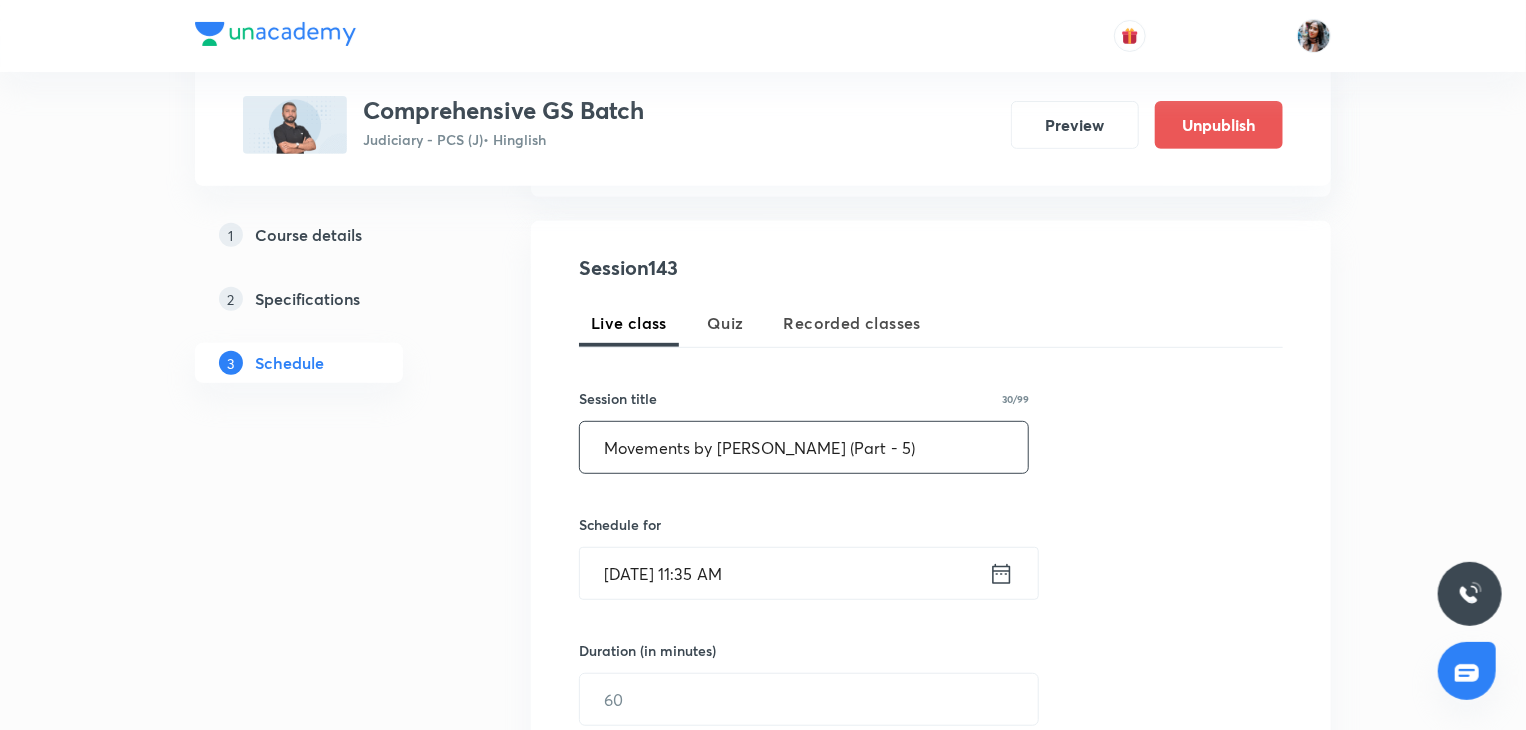 type on "Movements by Gandhi (Part - 5)" 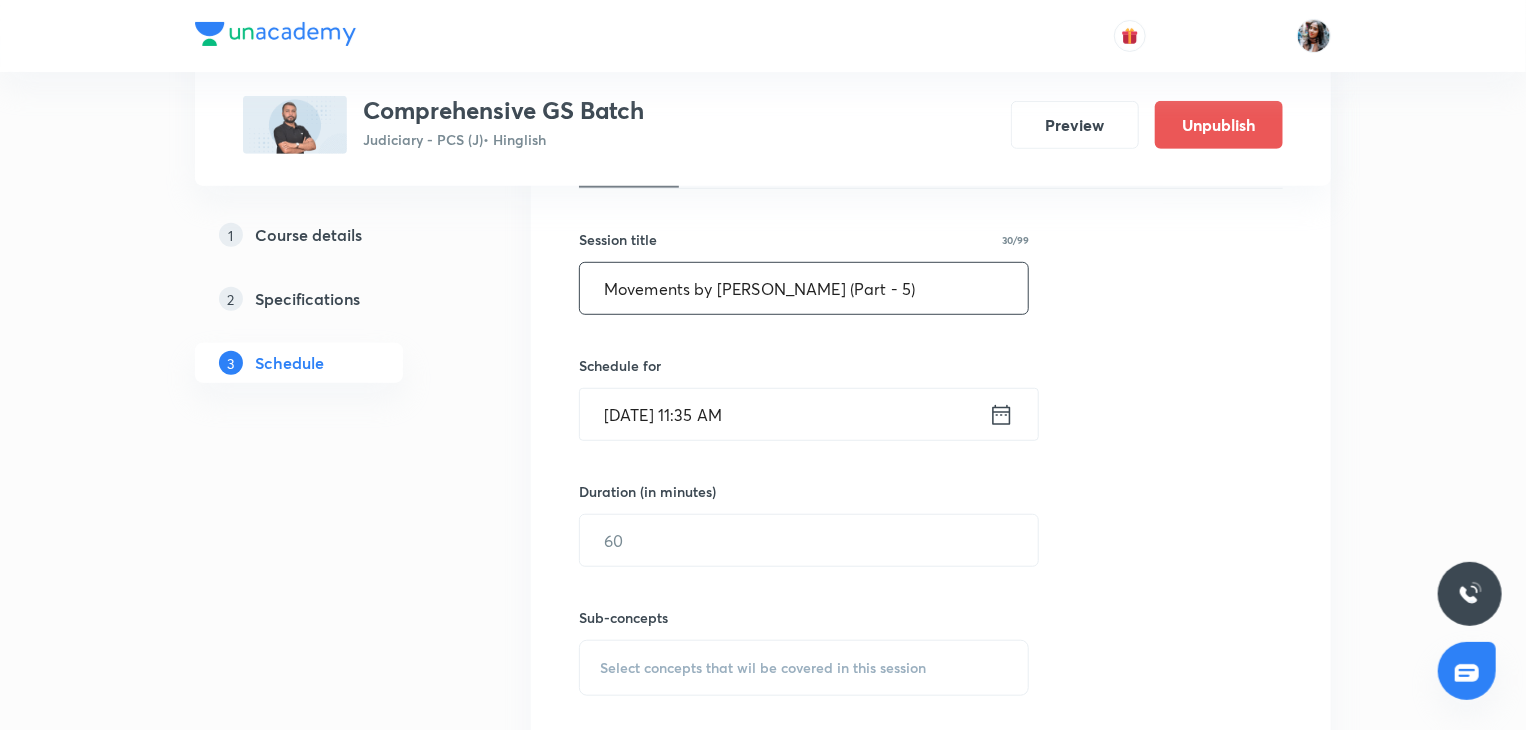 scroll, scrollTop: 499, scrollLeft: 0, axis: vertical 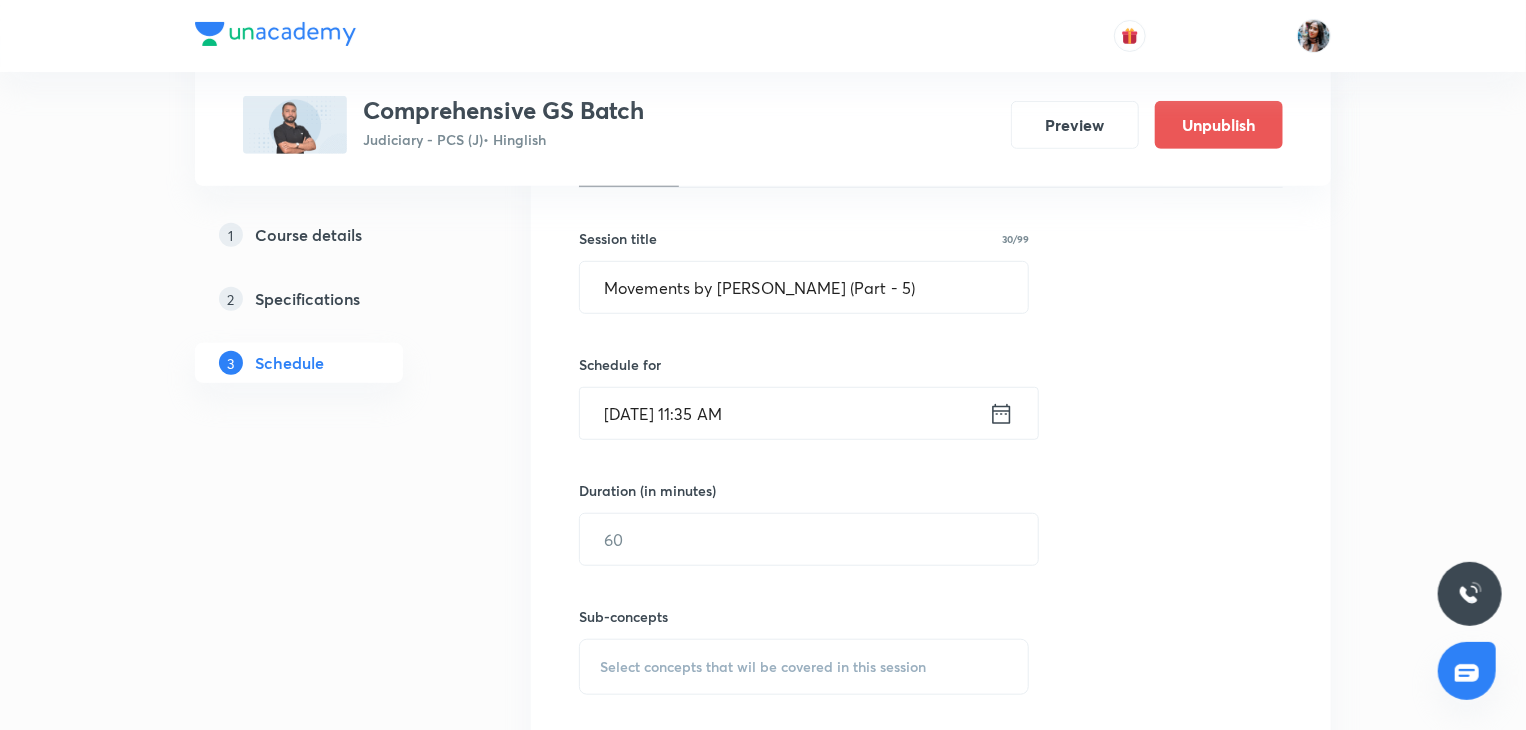 click on "Jul 30, 2025, 11:35 AM" at bounding box center [784, 413] 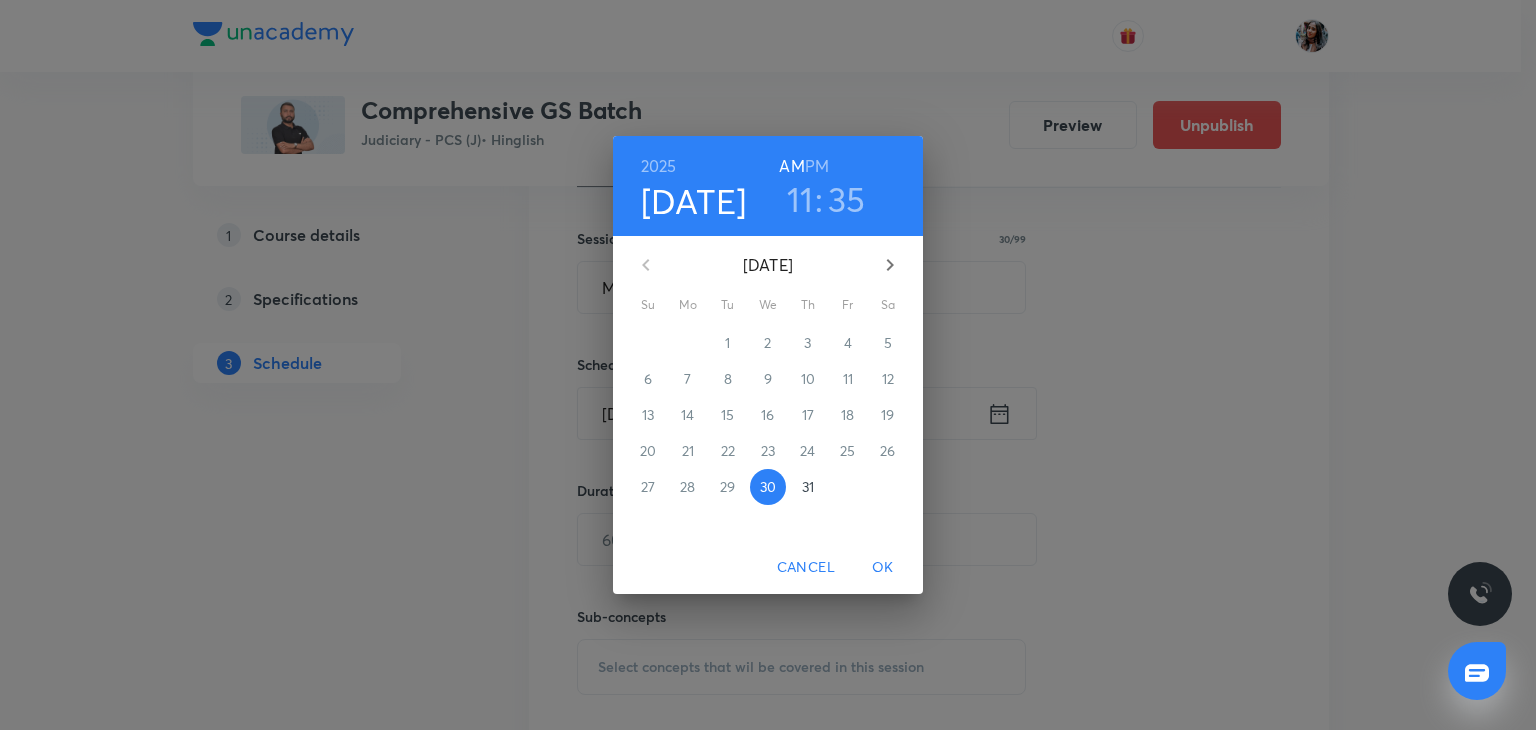 click 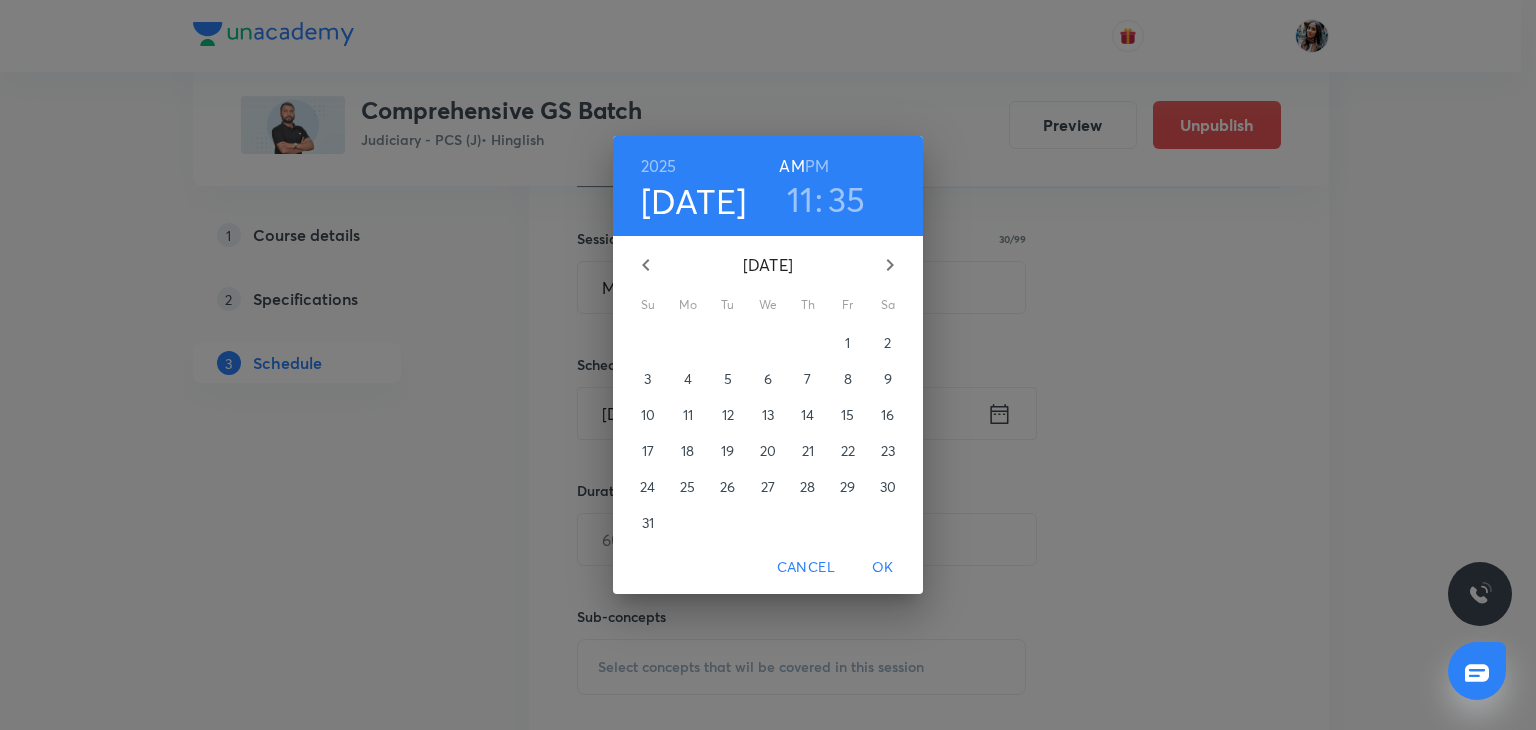 click on "11" at bounding box center (688, 415) 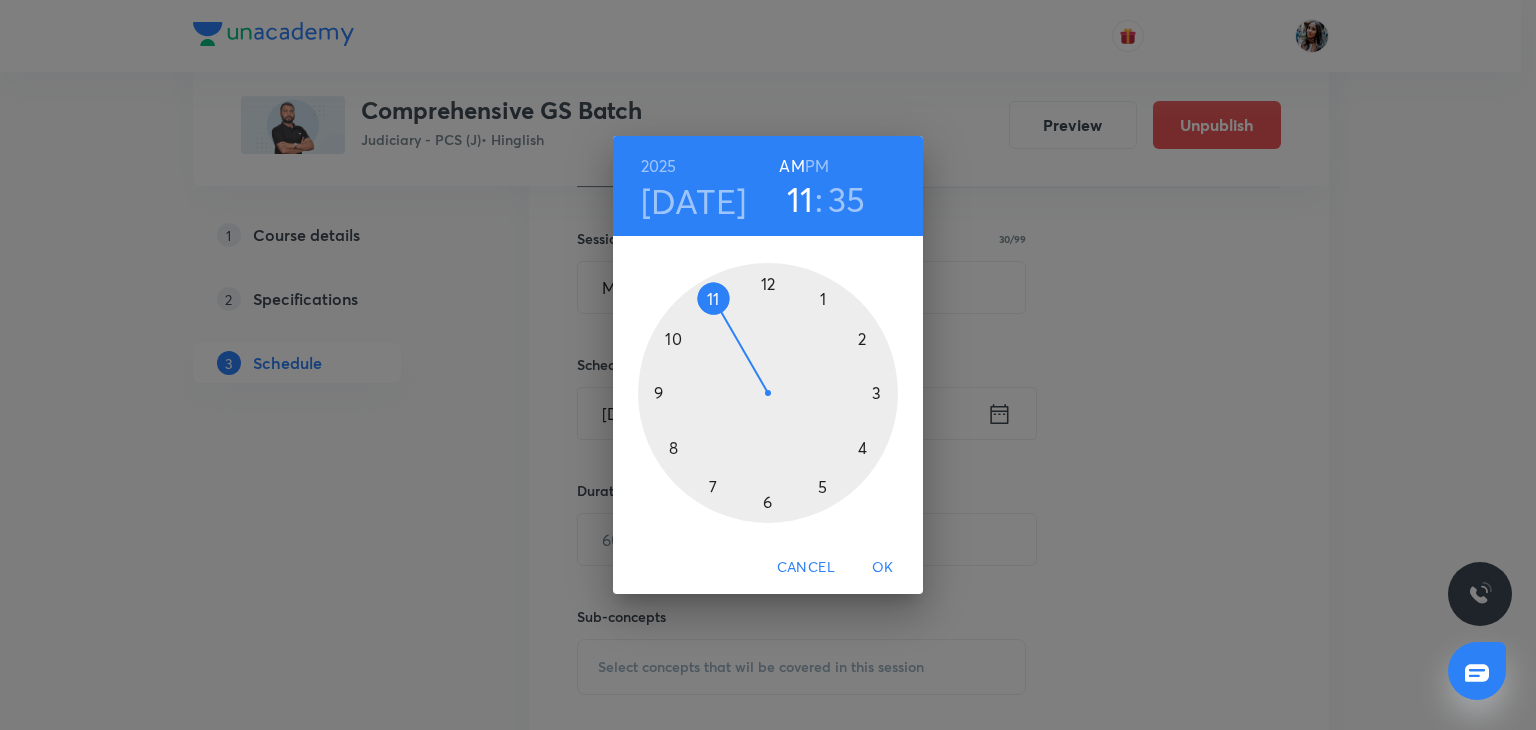 click on "AM" at bounding box center (791, 166) 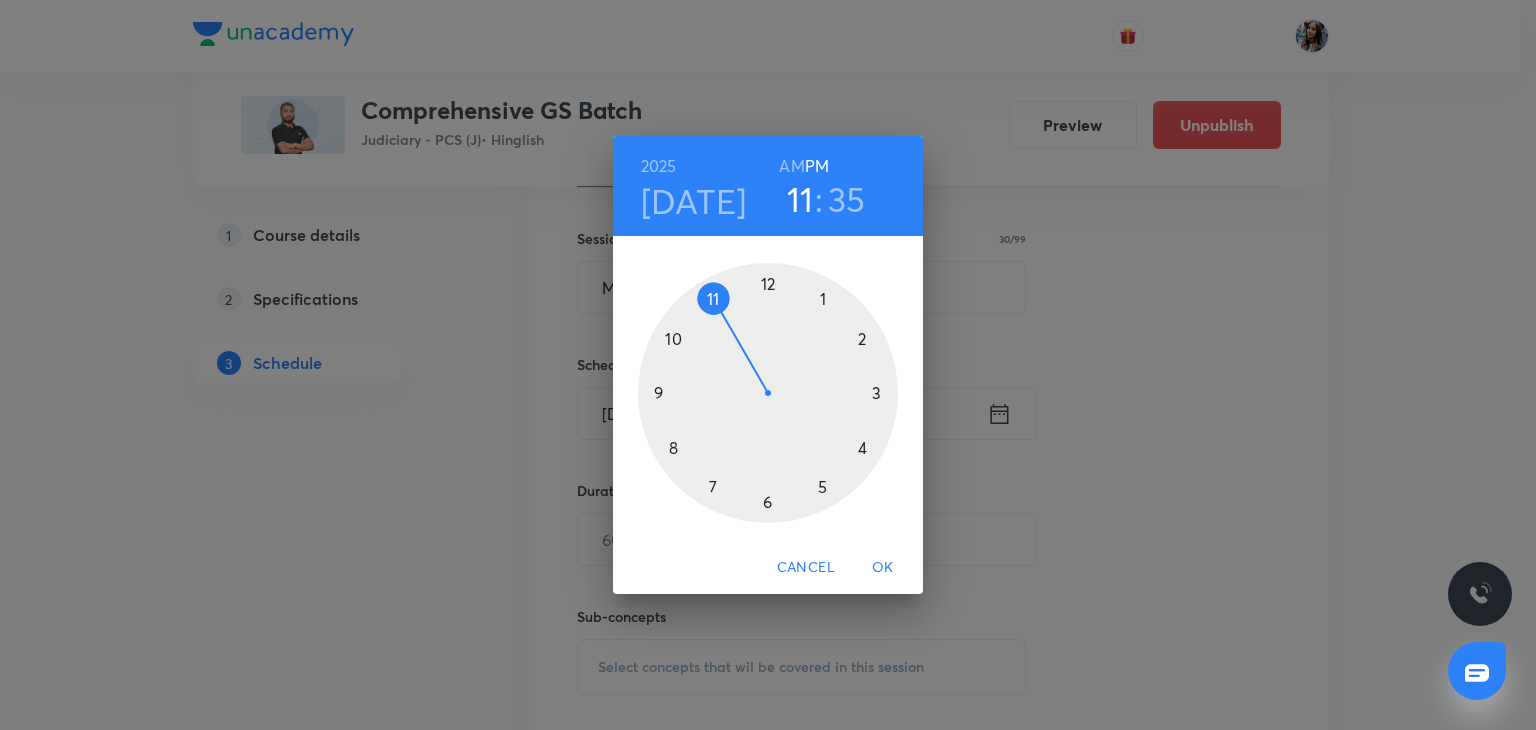 click at bounding box center [768, 393] 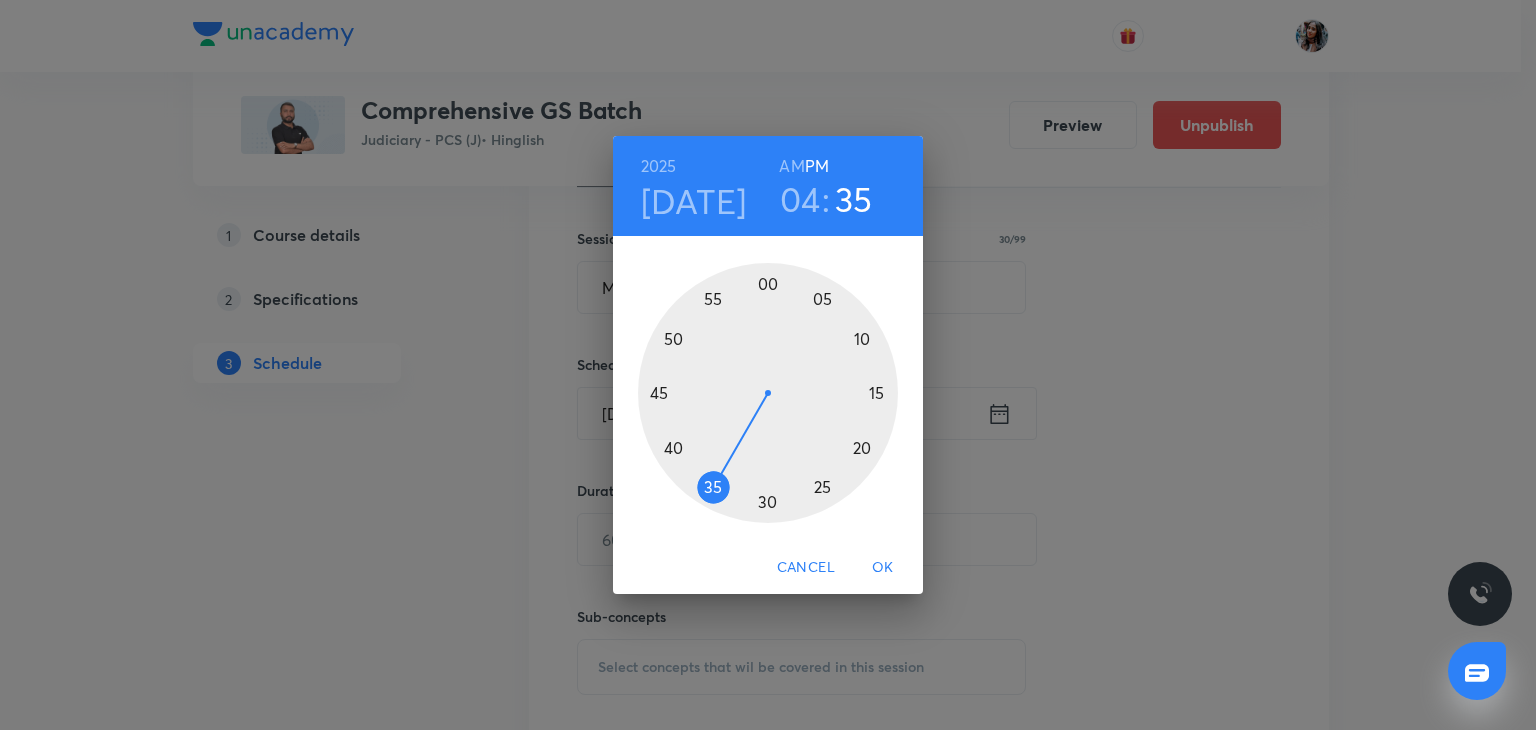 click at bounding box center [768, 393] 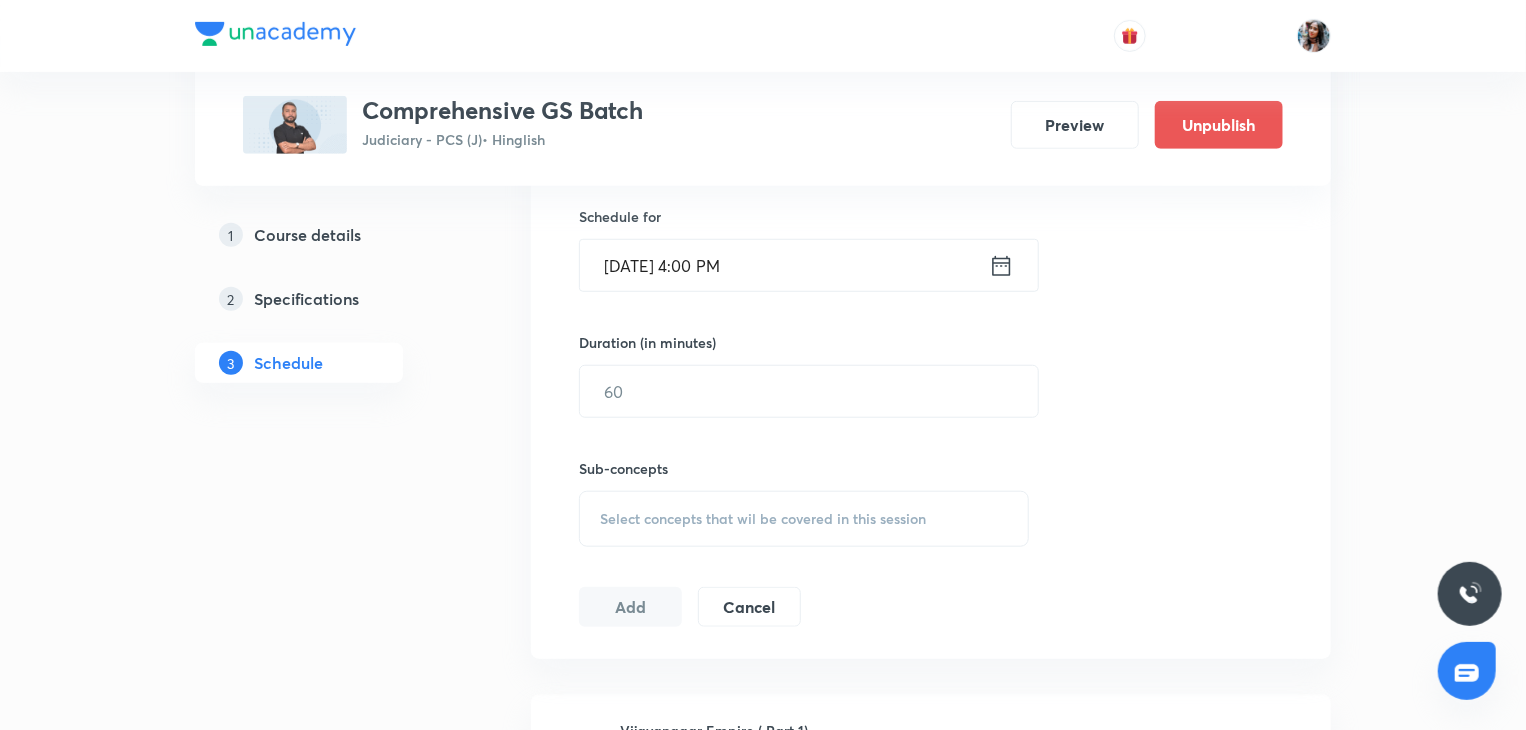 scroll, scrollTop: 652, scrollLeft: 0, axis: vertical 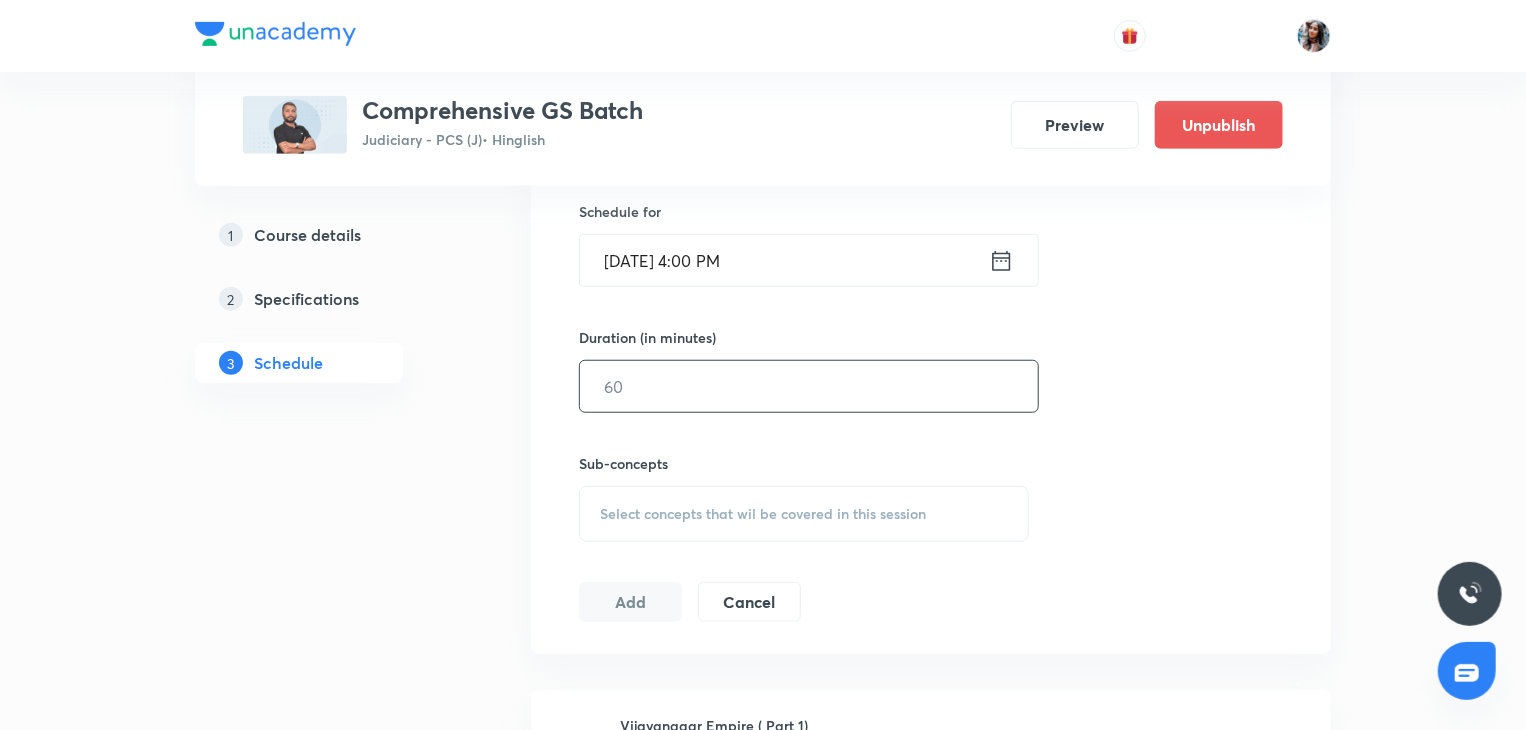 click at bounding box center [809, 386] 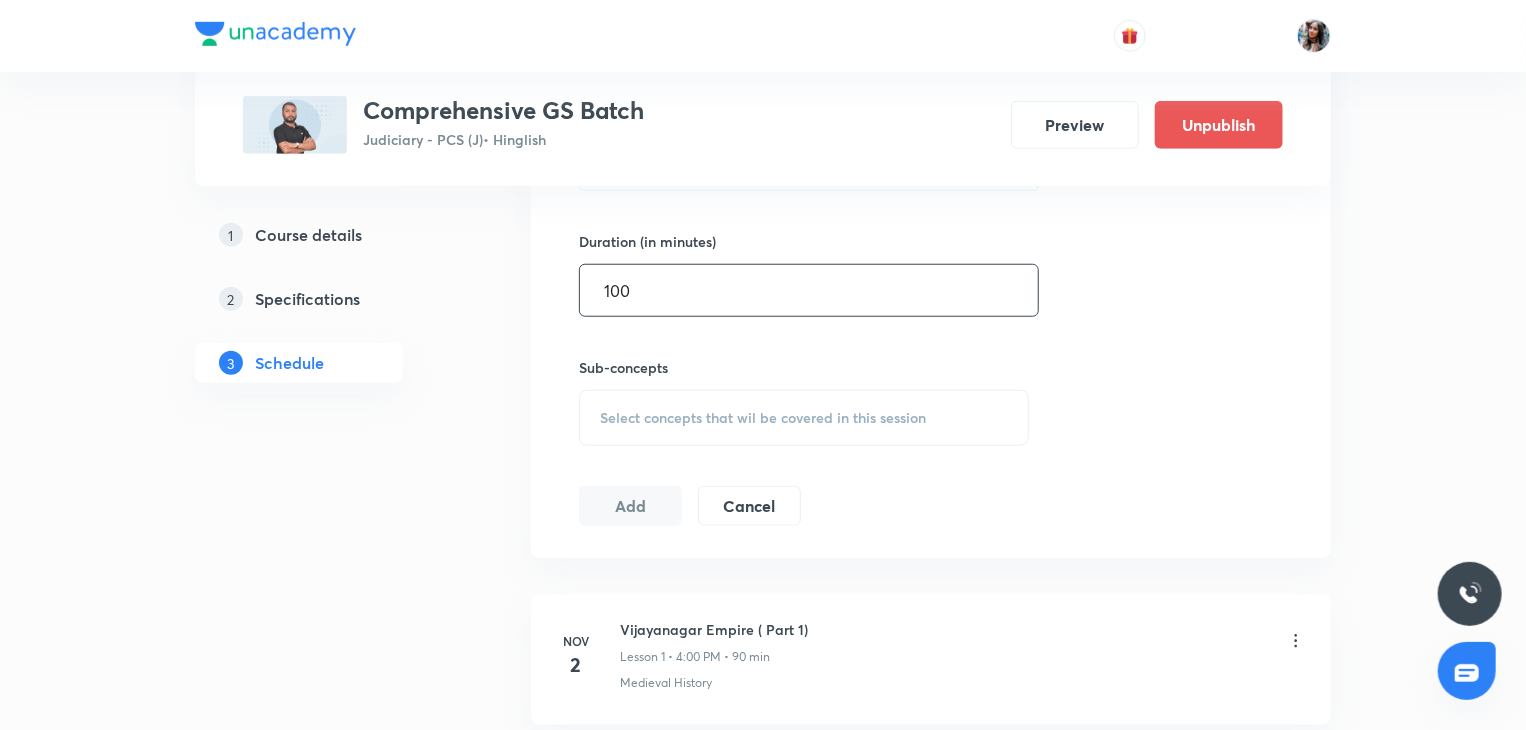 scroll, scrollTop: 750, scrollLeft: 0, axis: vertical 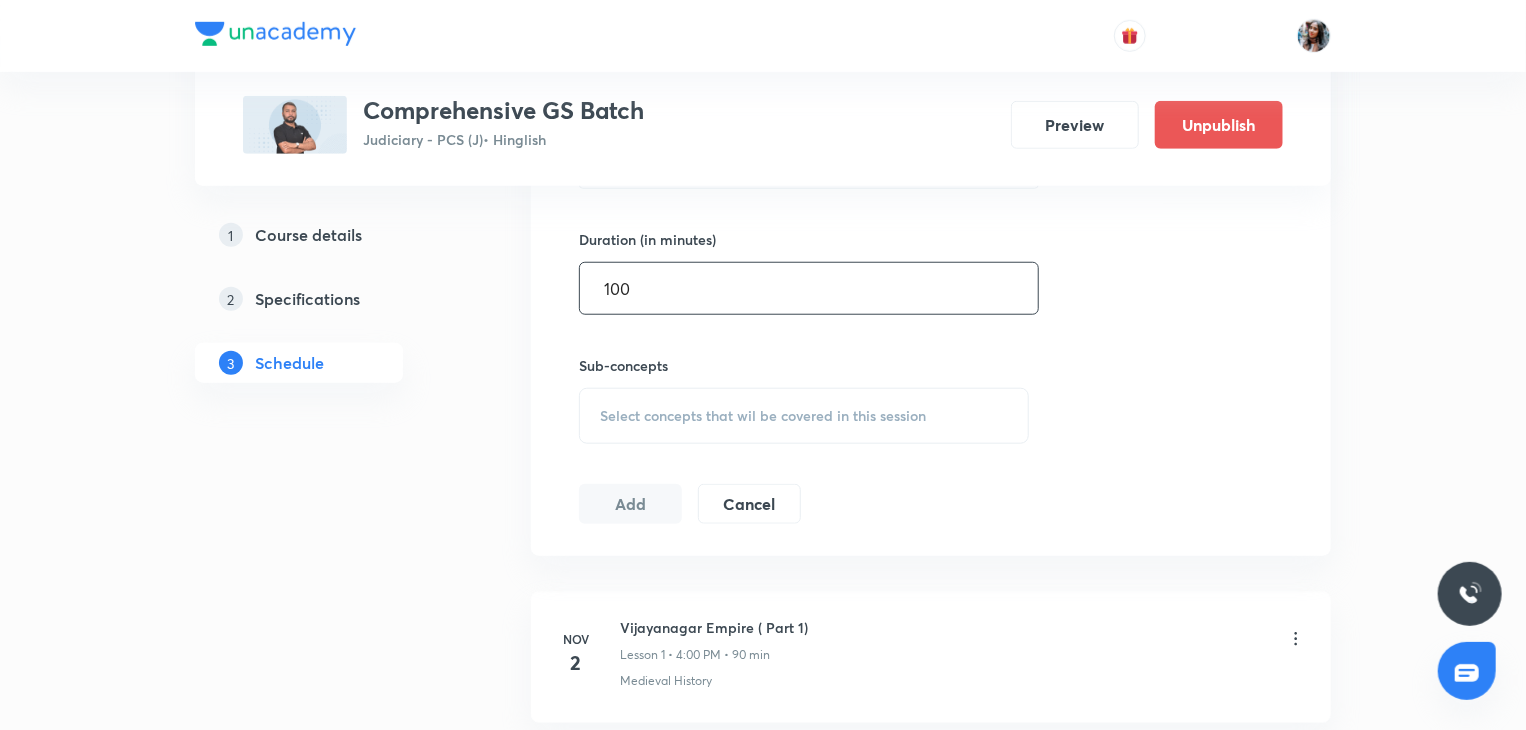 type on "100" 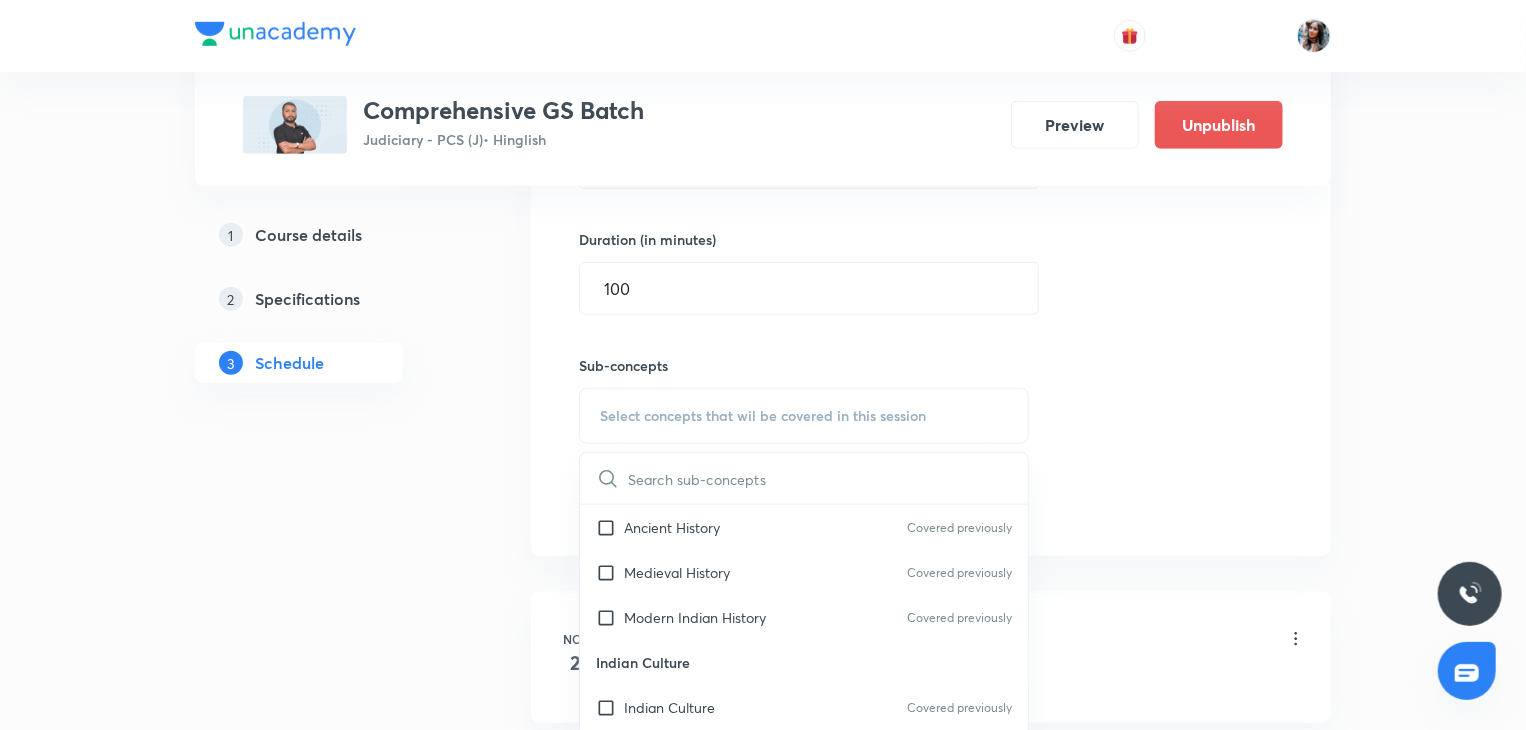 scroll, scrollTop: 159, scrollLeft: 0, axis: vertical 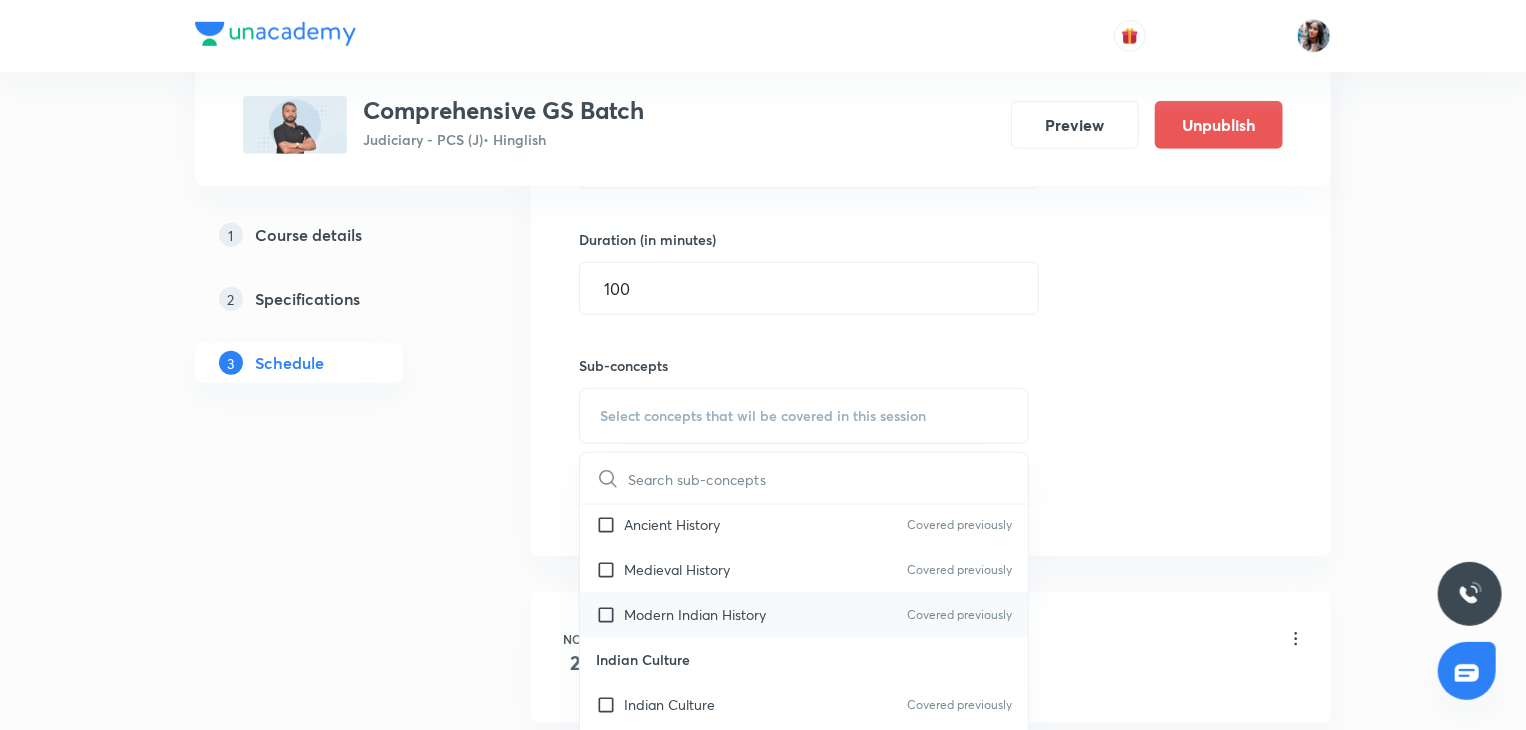 click on "Modern Indian History" at bounding box center [695, 614] 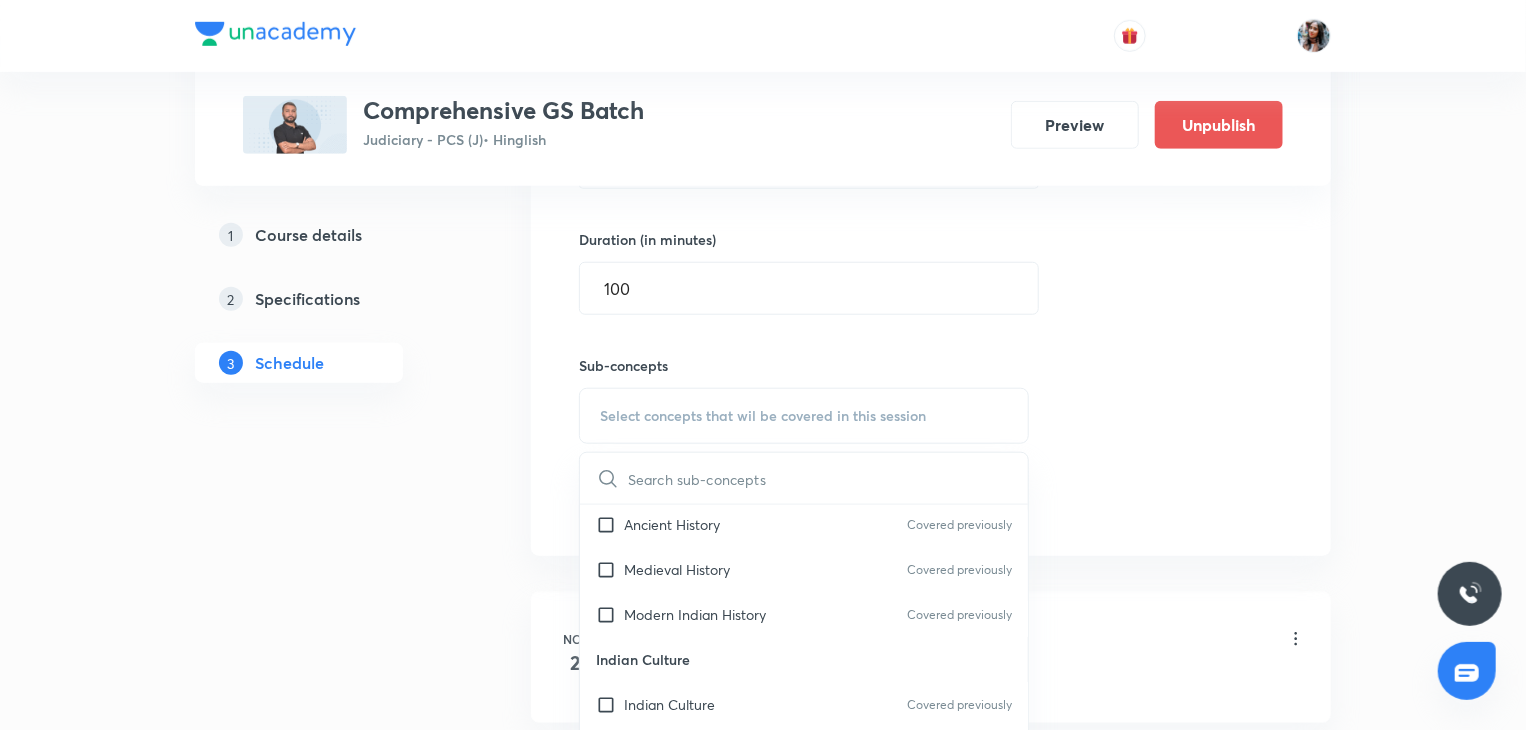 checkbox on "true" 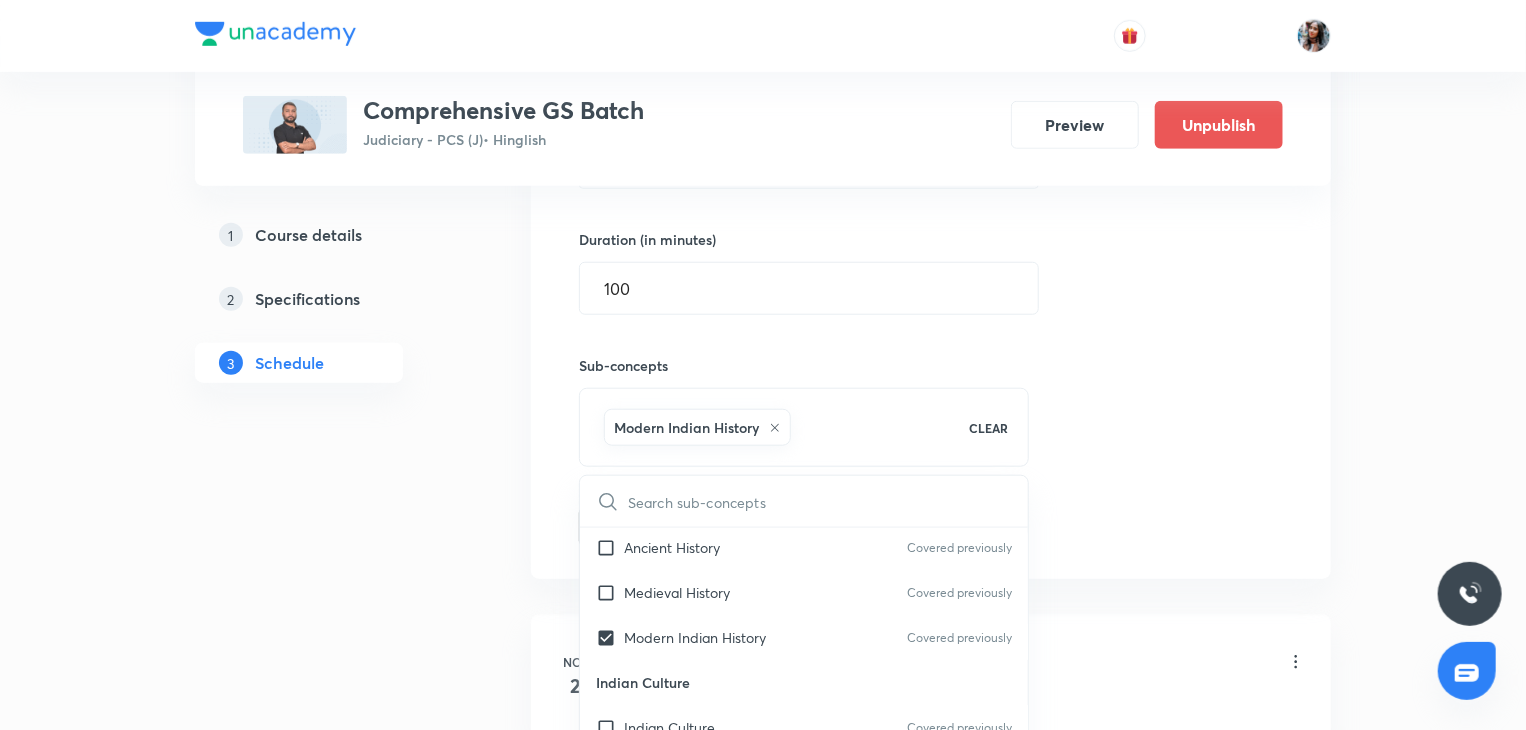 click on "Plus Courses Comprehensive GS Batch Judiciary - PCS (J)  • Hinglish Preview Unpublish 1 Course details 2 Specifications 3 Schedule Schedule 142  classes Topic coverage Static GK Cover at least  60 % View details Session  143 Live class Quiz Recorded classes Session title 30/99 Movements by Gandhi (Part - 5) ​ Schedule for Aug 11, 2025, 4:00 PM ​ Duration (in minutes) 100 ​ Sub-concepts Modern Indian History CLEAR ​ History of India History of India Covered previously Vedic Period Covered previously Ancient History Covered previously Medieval History Covered previously Modern Indian History Covered previously Indian Culture Indian Culture Covered previously Various Schools of Indian Philosophy Covered previously Religious Movements Literary Sources and Other Sources Covered previously Vedic Literature Buddhist Literature Jain Literature Sangam Literature Architecture Rock-cut Architecture Temple Architecture Modern Architecture Modern Painting Dances Music Geography of India Geography of India Space" at bounding box center [763, 11058] 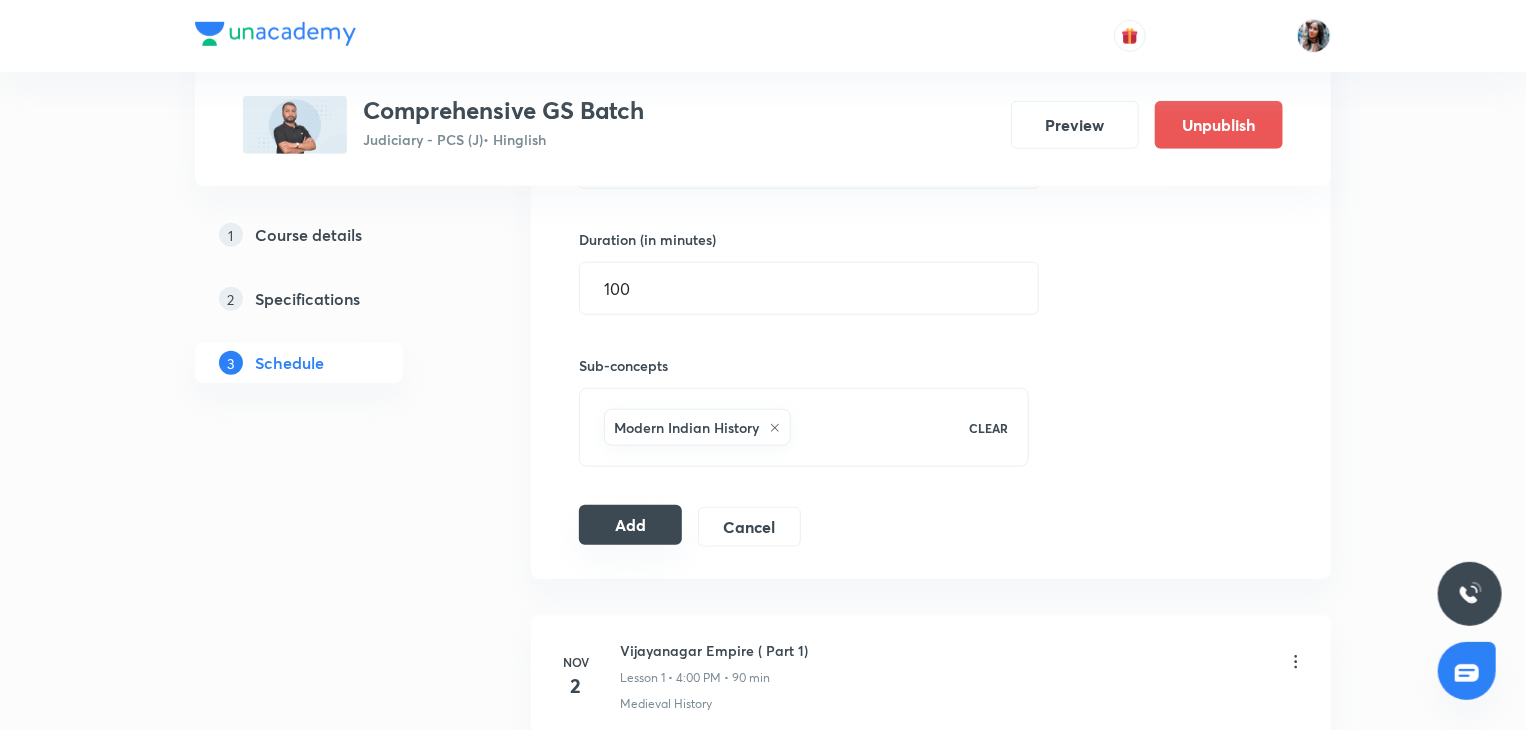 click on "Add" at bounding box center [630, 525] 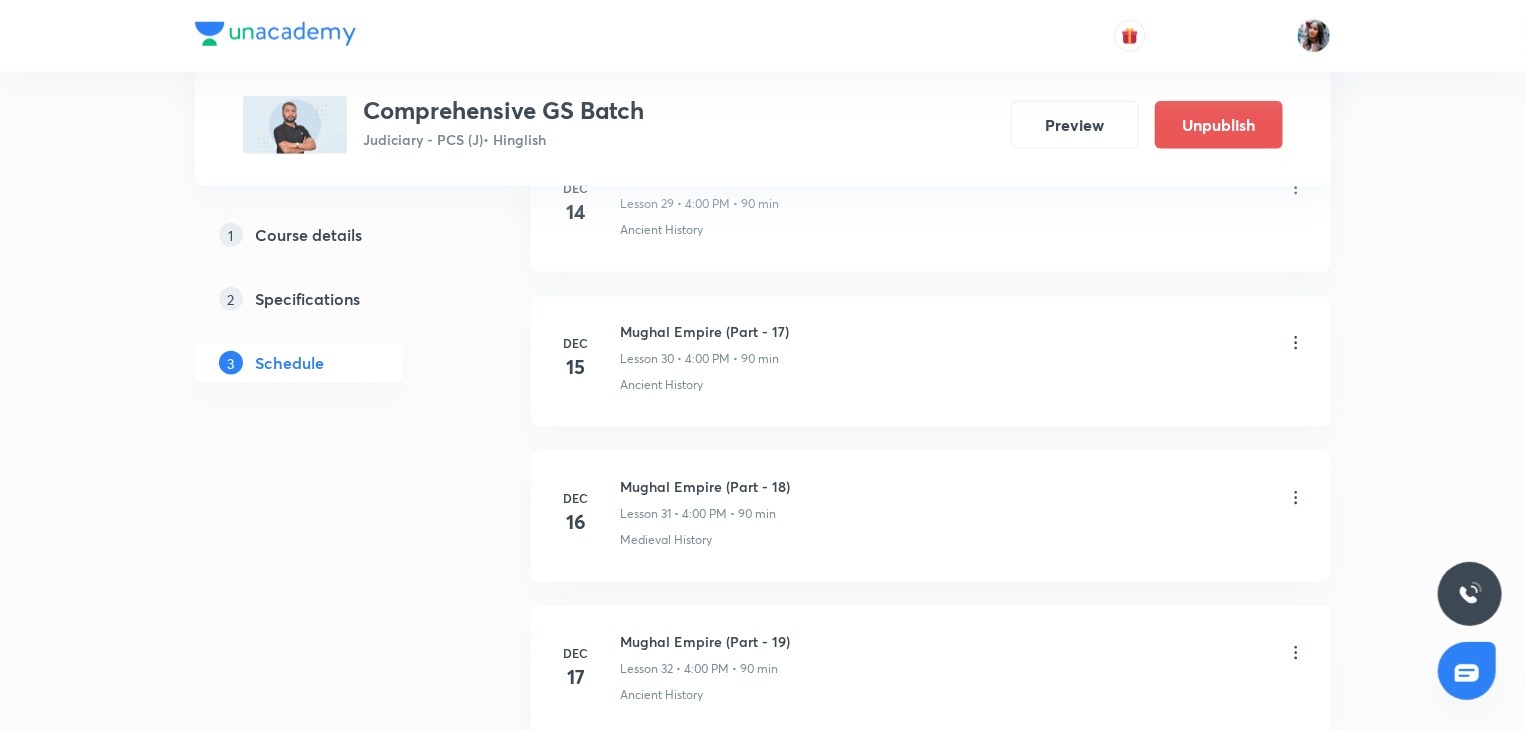 scroll, scrollTop: 4903, scrollLeft: 0, axis: vertical 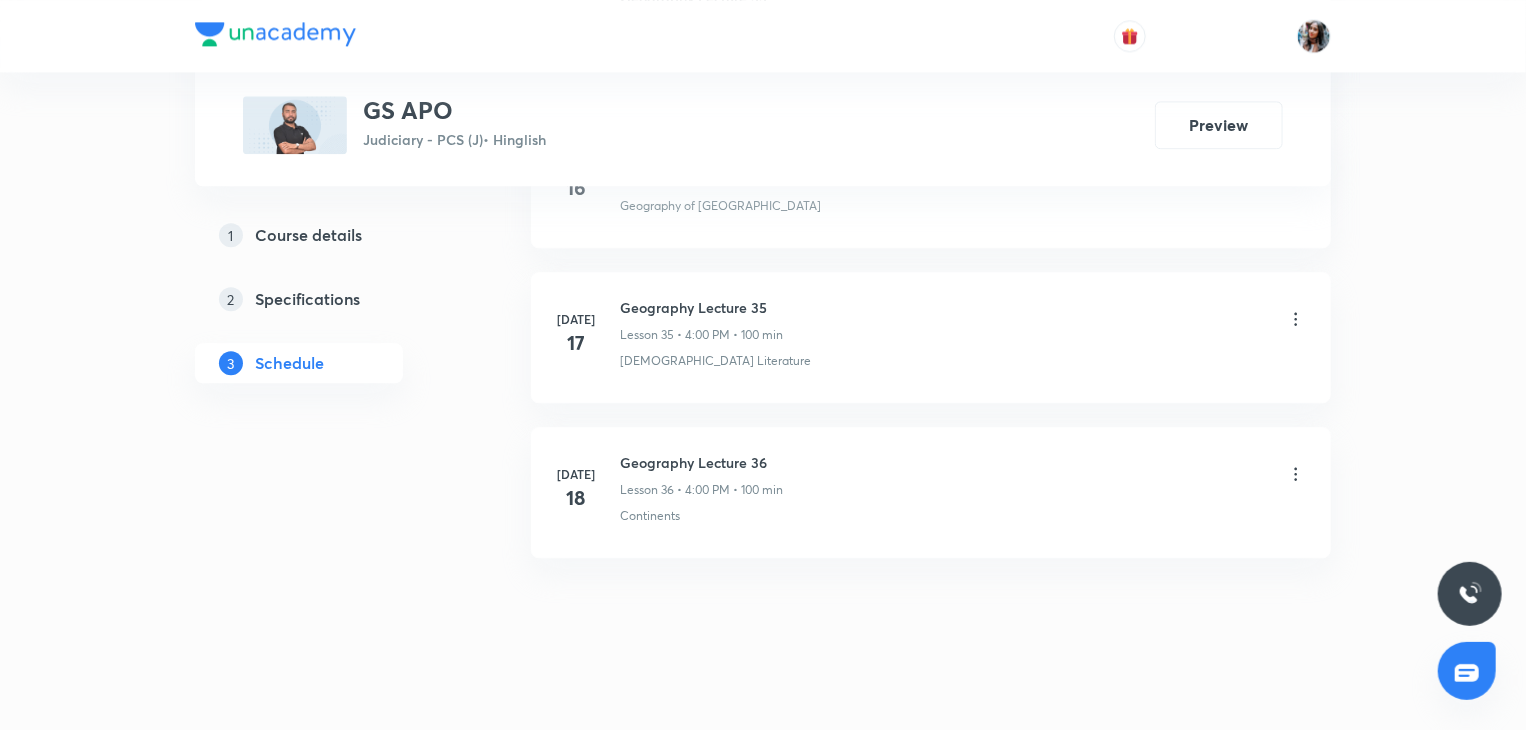 click on "Geography Lecture 36" at bounding box center (701, 462) 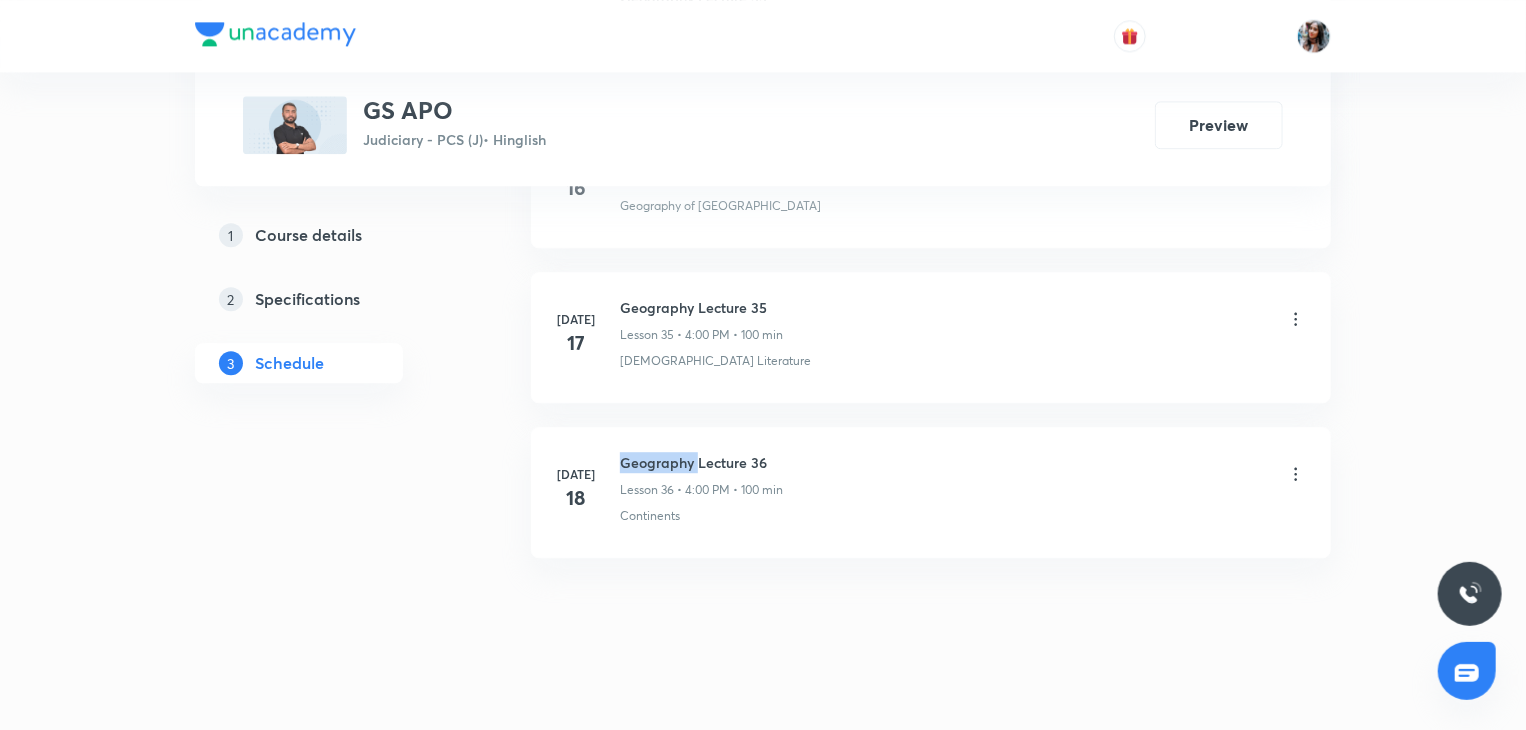 click on "Geography Lecture 36" at bounding box center [701, 462] 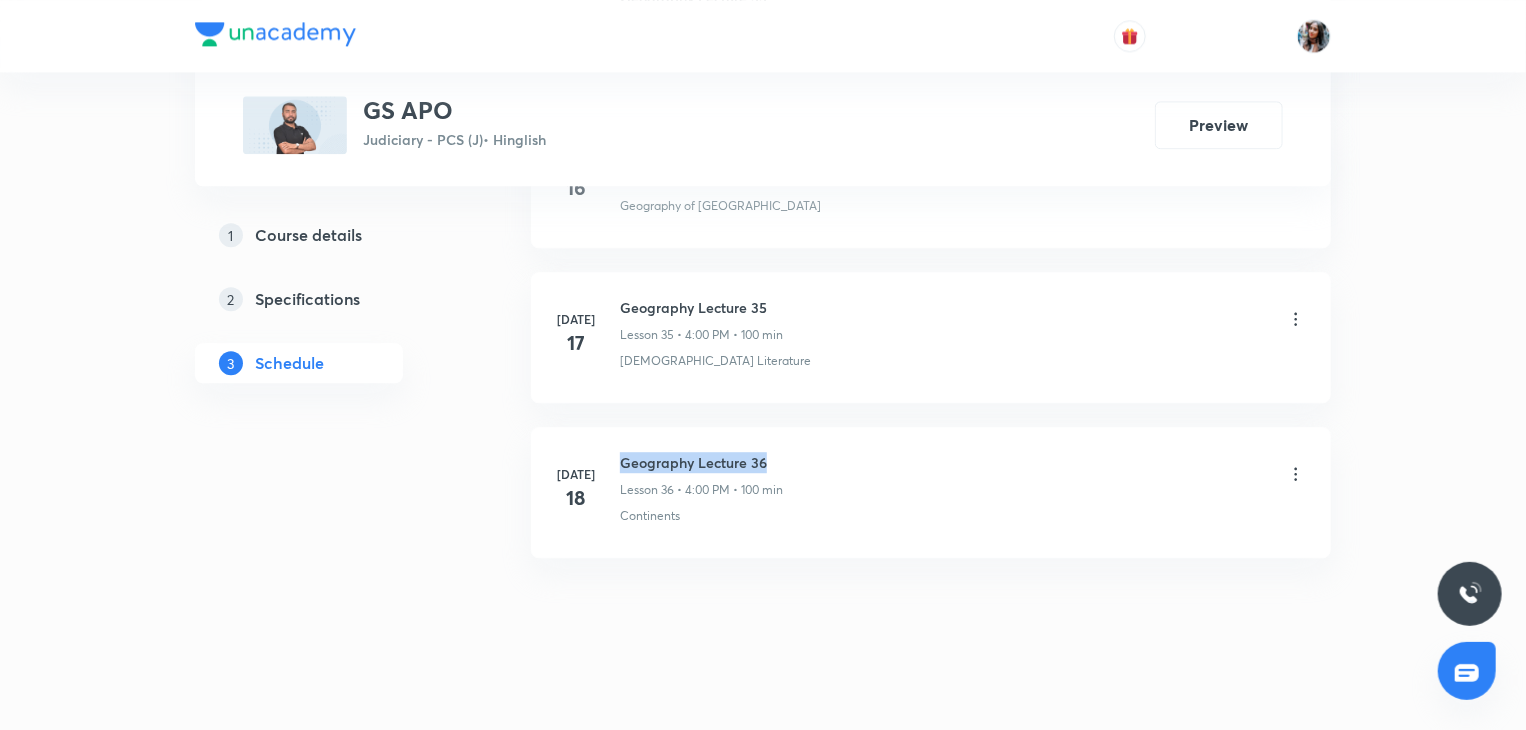 copy on "Geography Lecture 36" 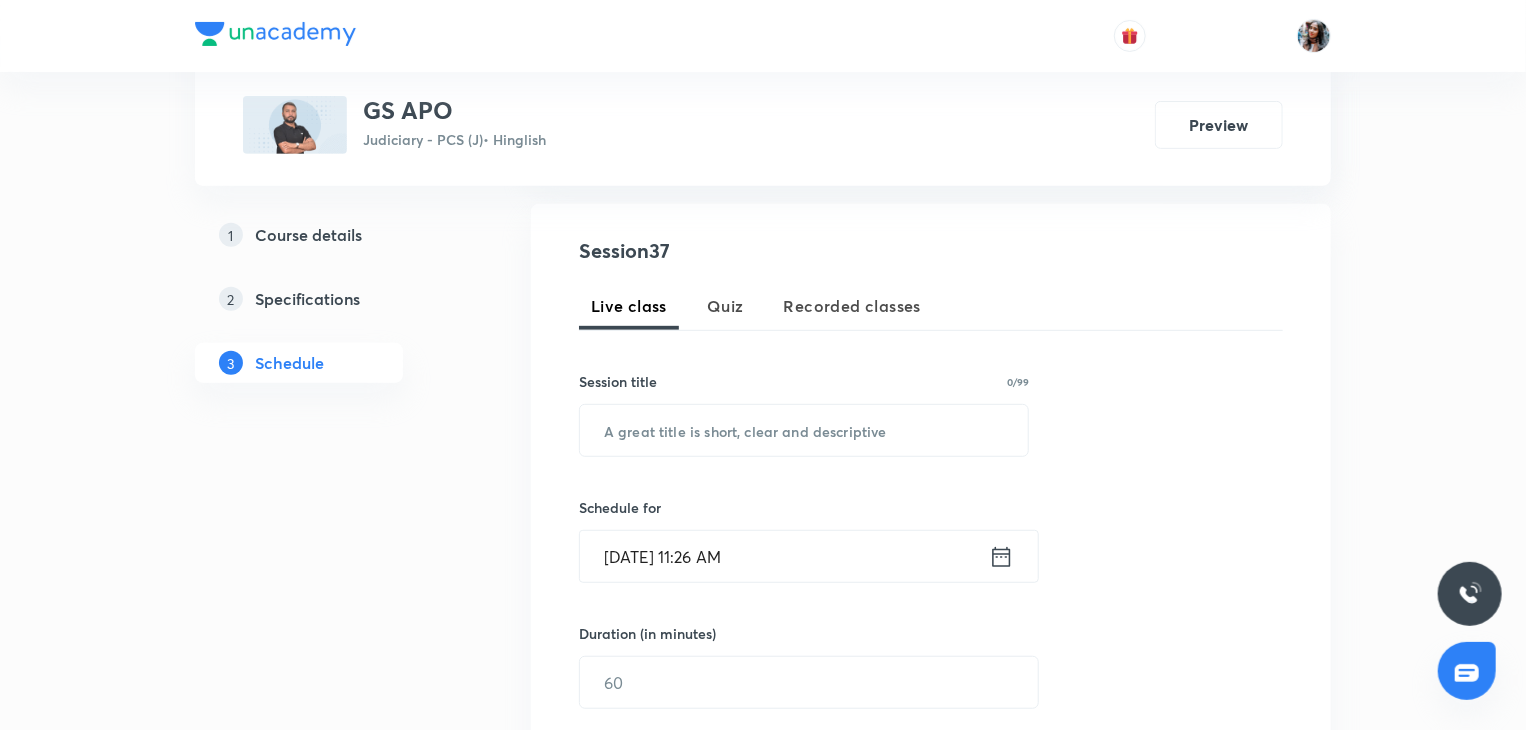 scroll, scrollTop: 376, scrollLeft: 0, axis: vertical 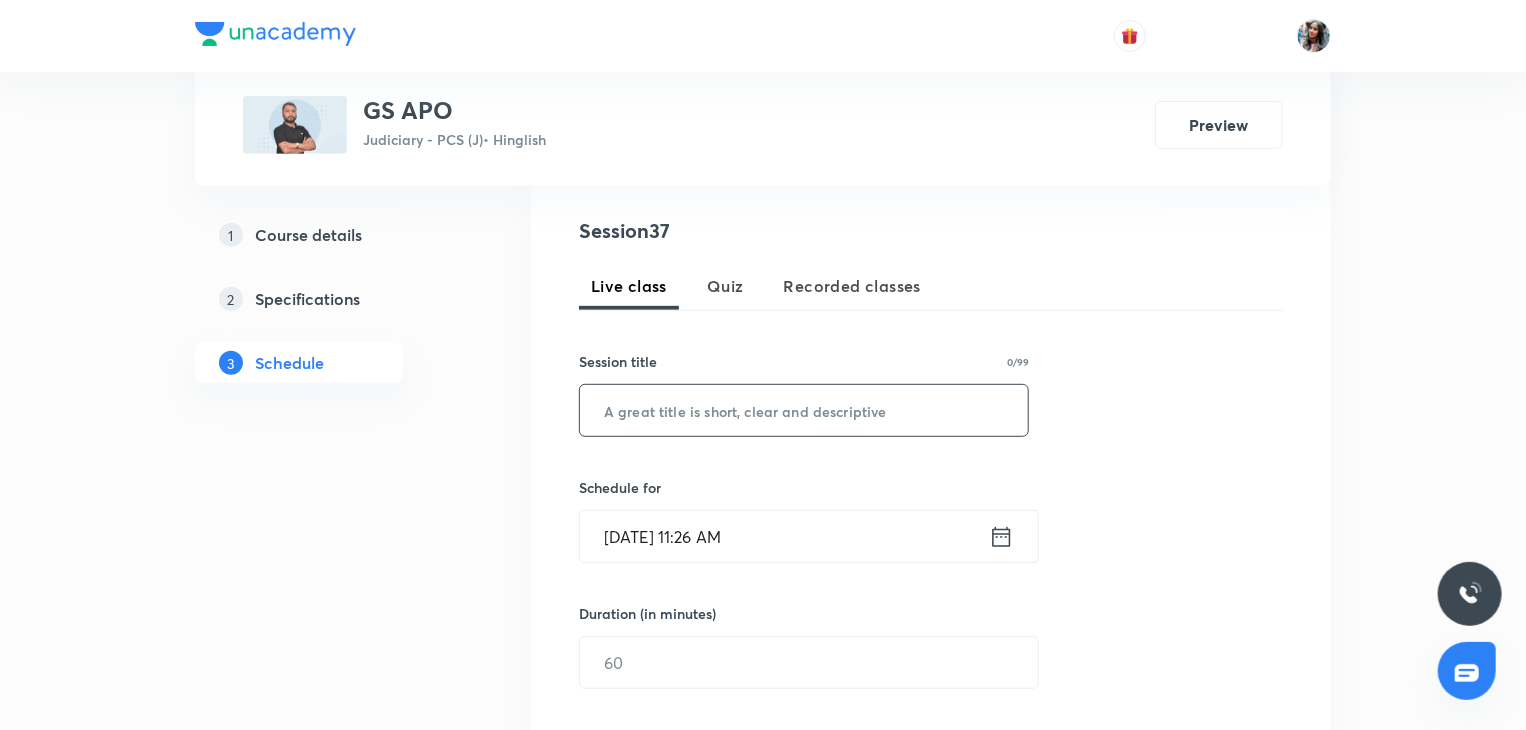 click at bounding box center (804, 410) 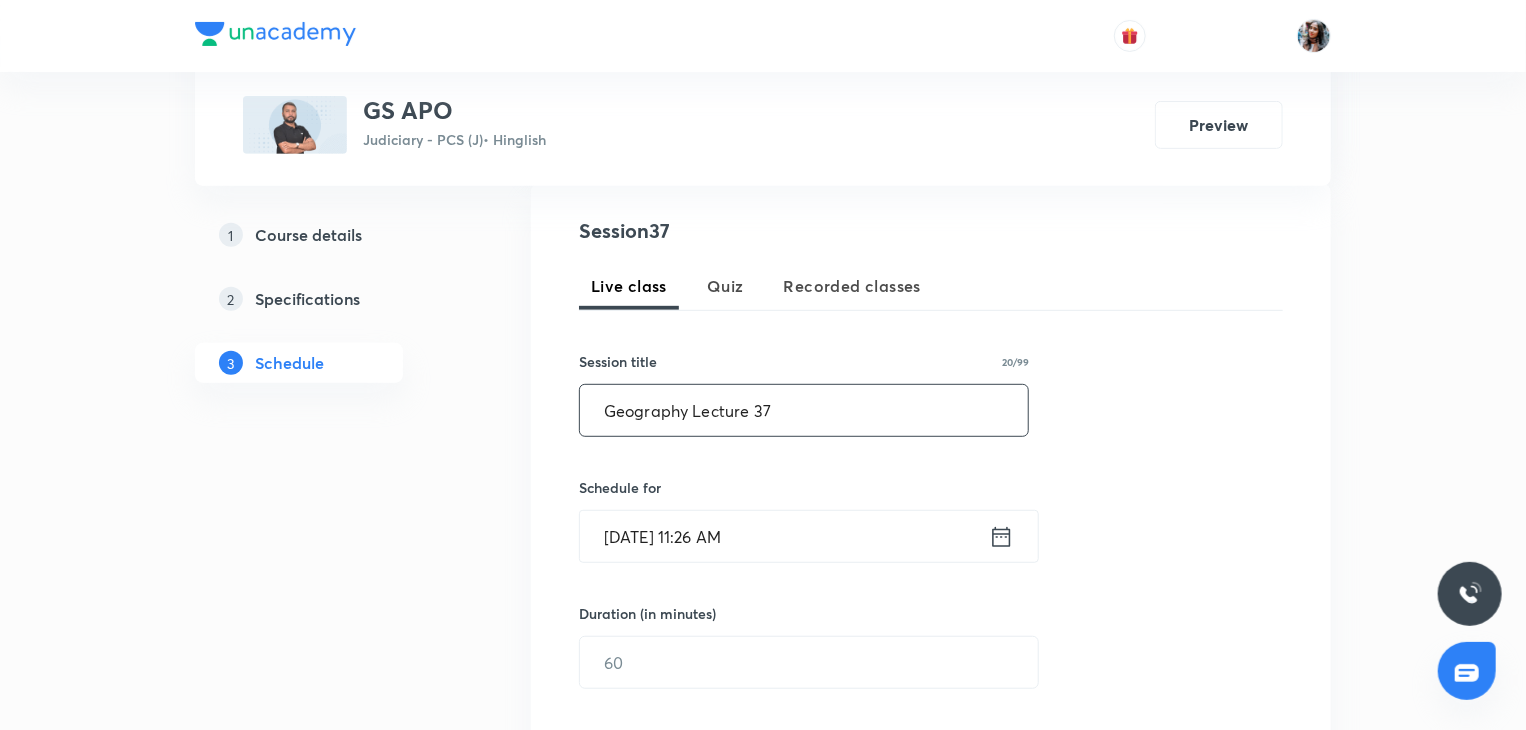 type on "Geography Lecture 37" 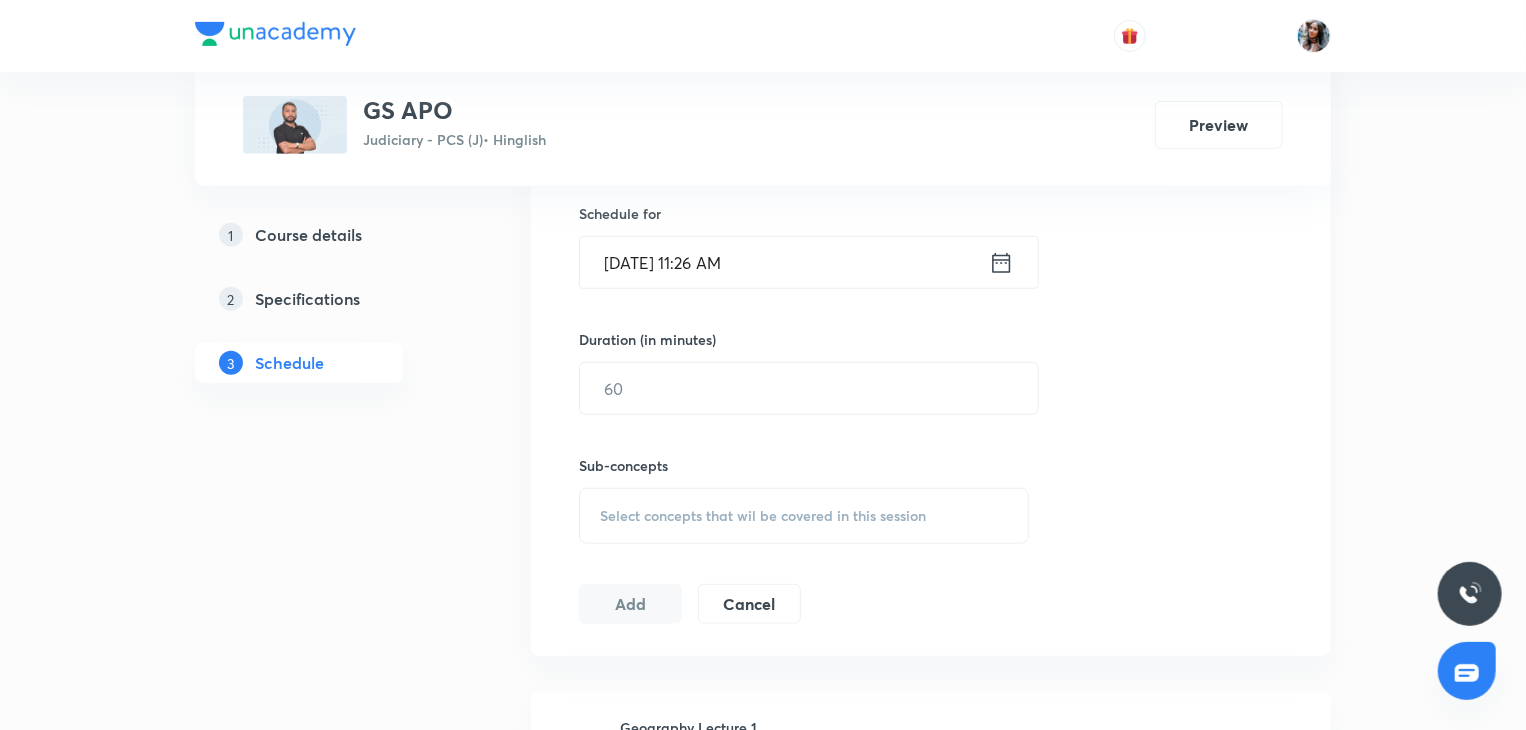 scroll, scrollTop: 654, scrollLeft: 0, axis: vertical 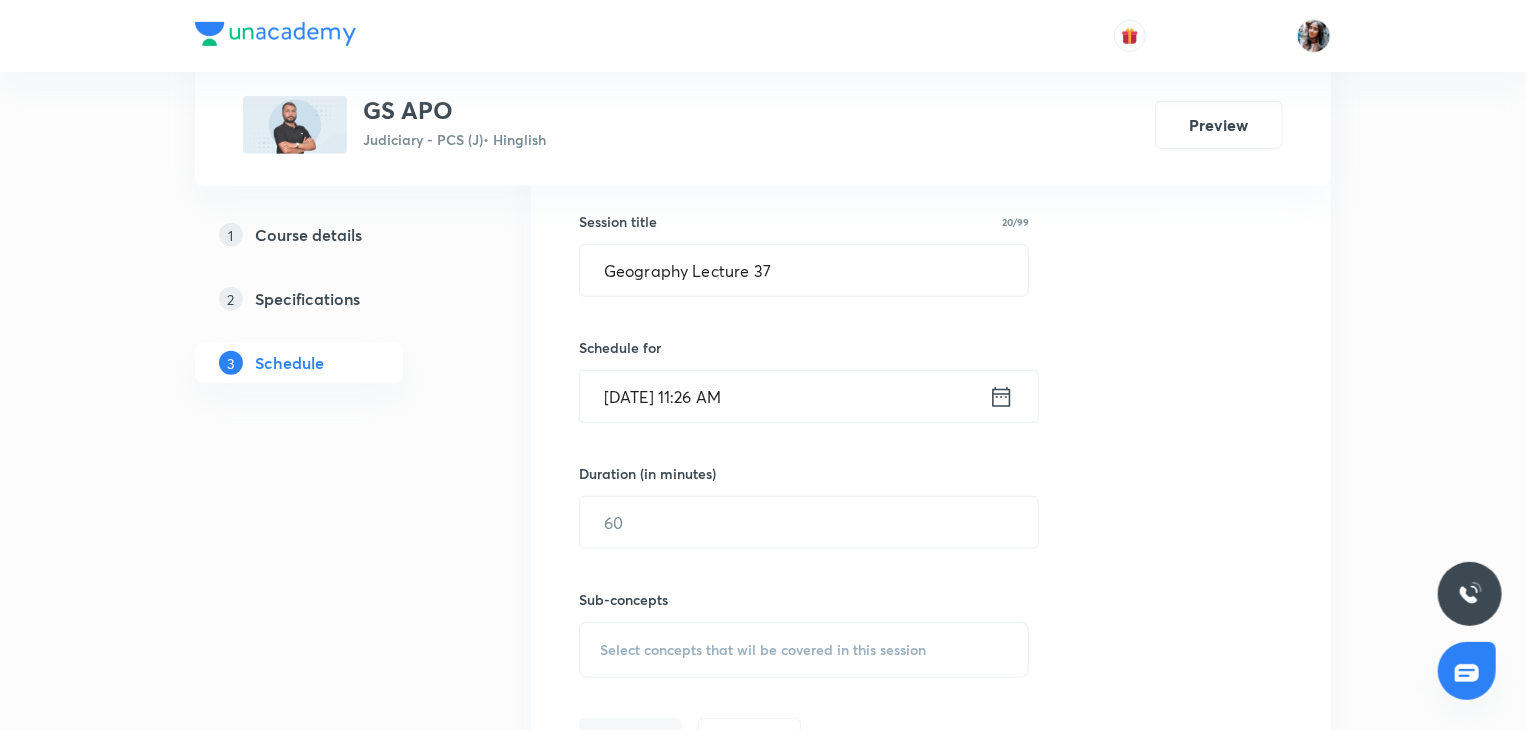 click on "[DATE] 11:26 AM" at bounding box center (784, 396) 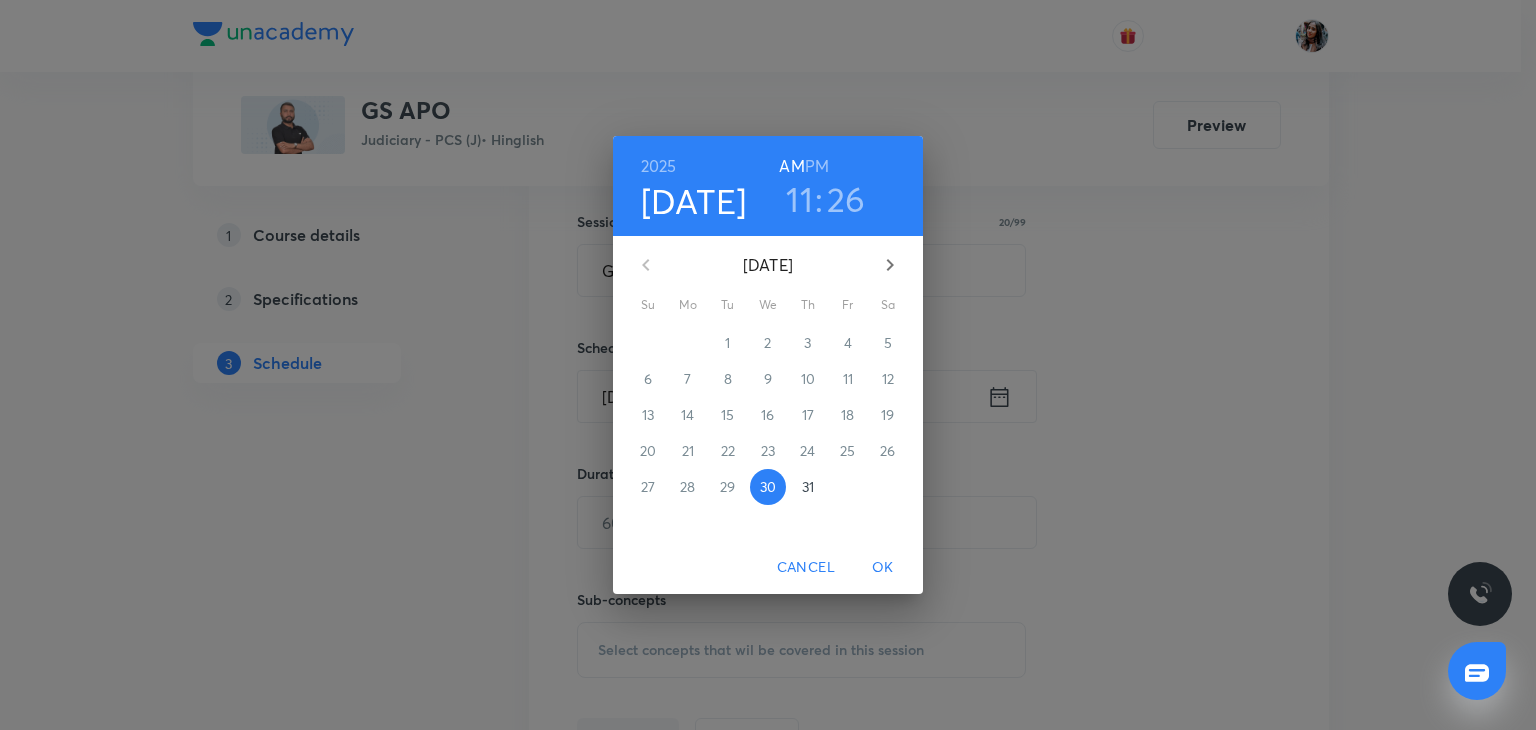 click 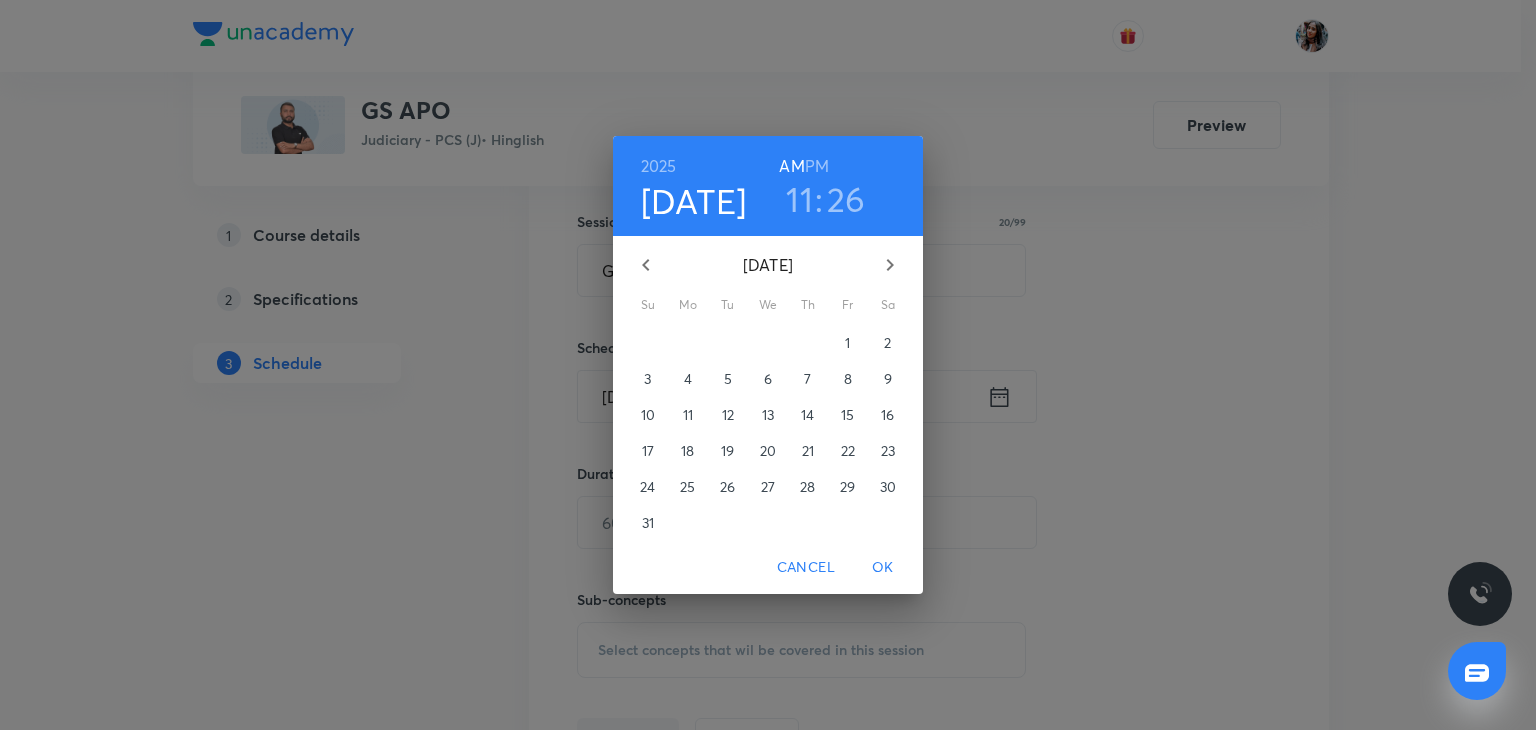 click on "1" at bounding box center (848, 343) 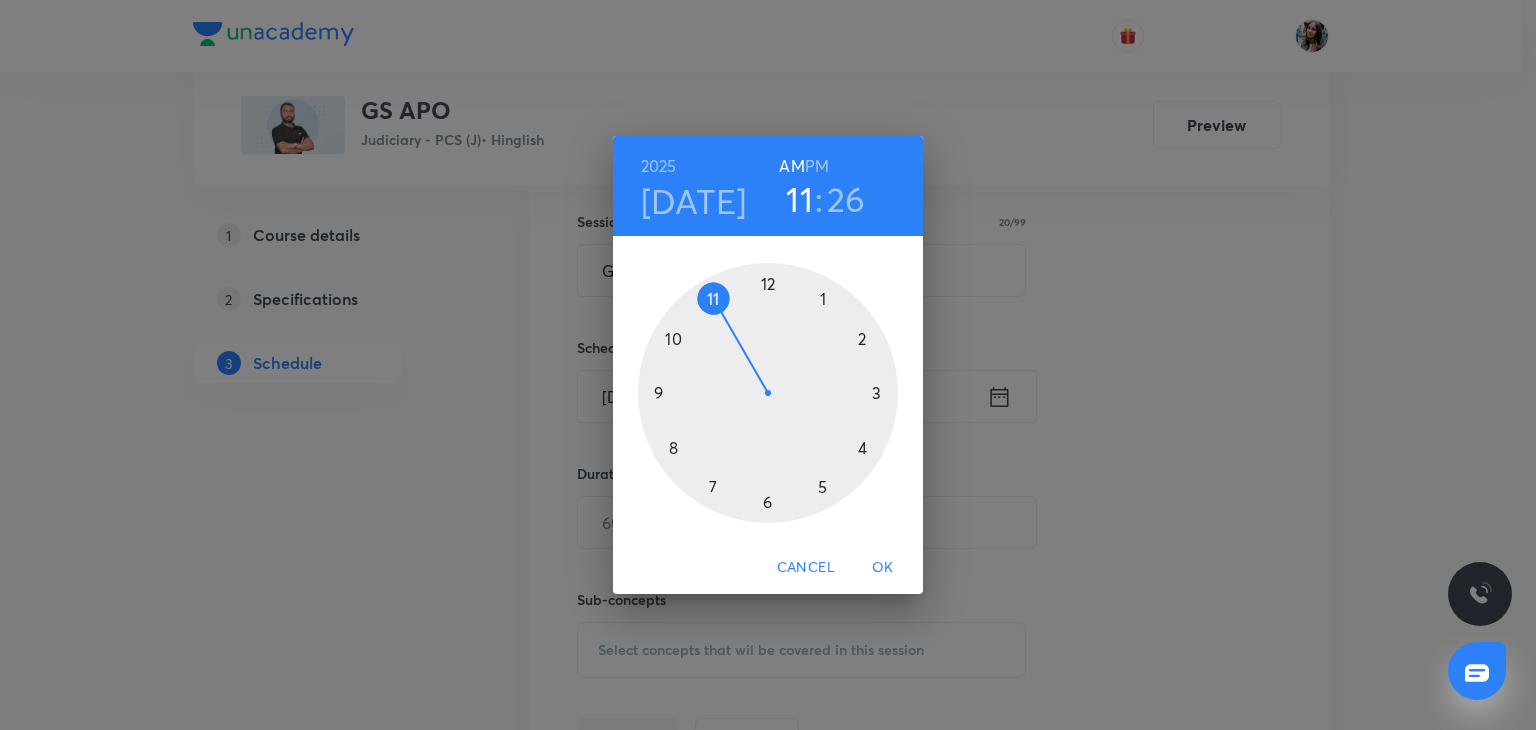 click on "PM" at bounding box center (817, 166) 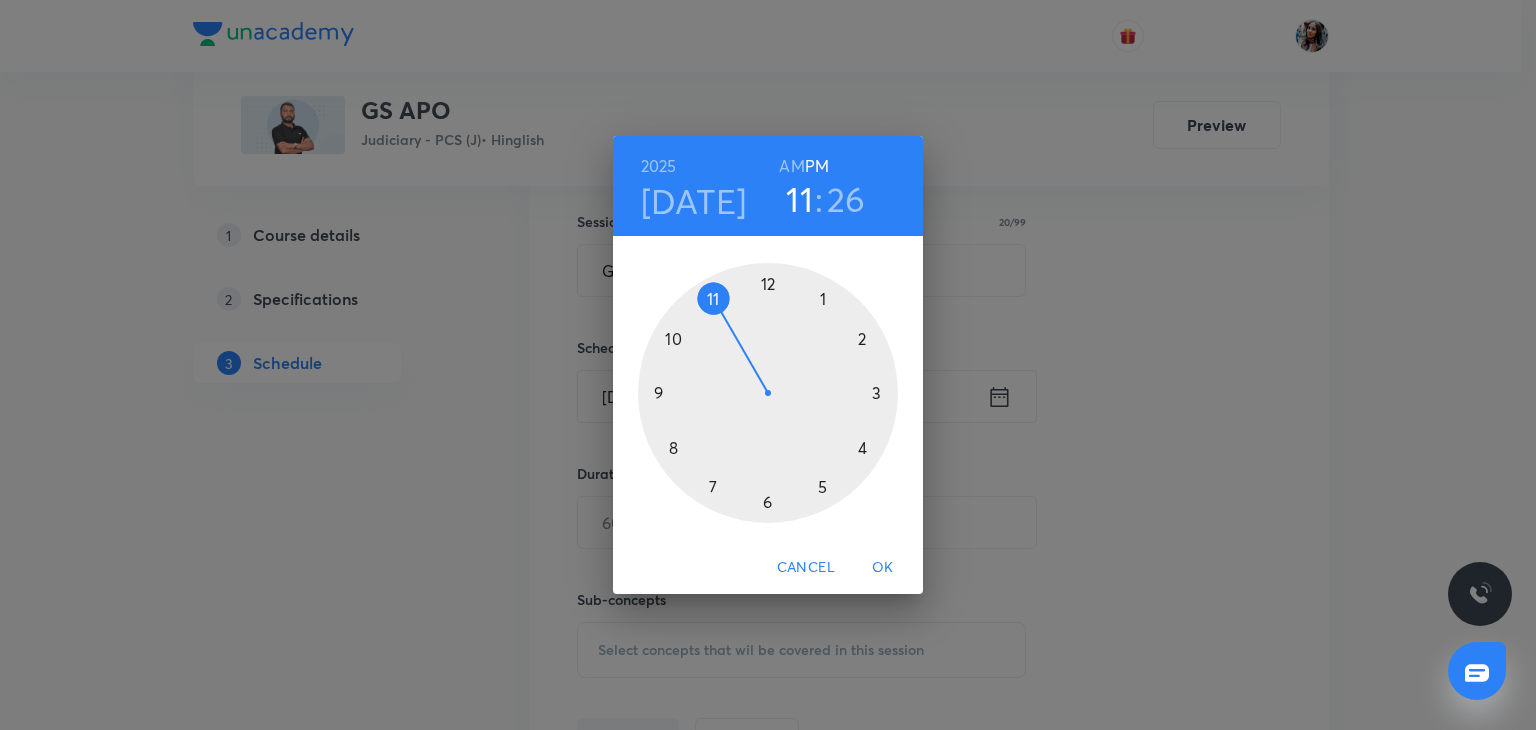 click at bounding box center (768, 393) 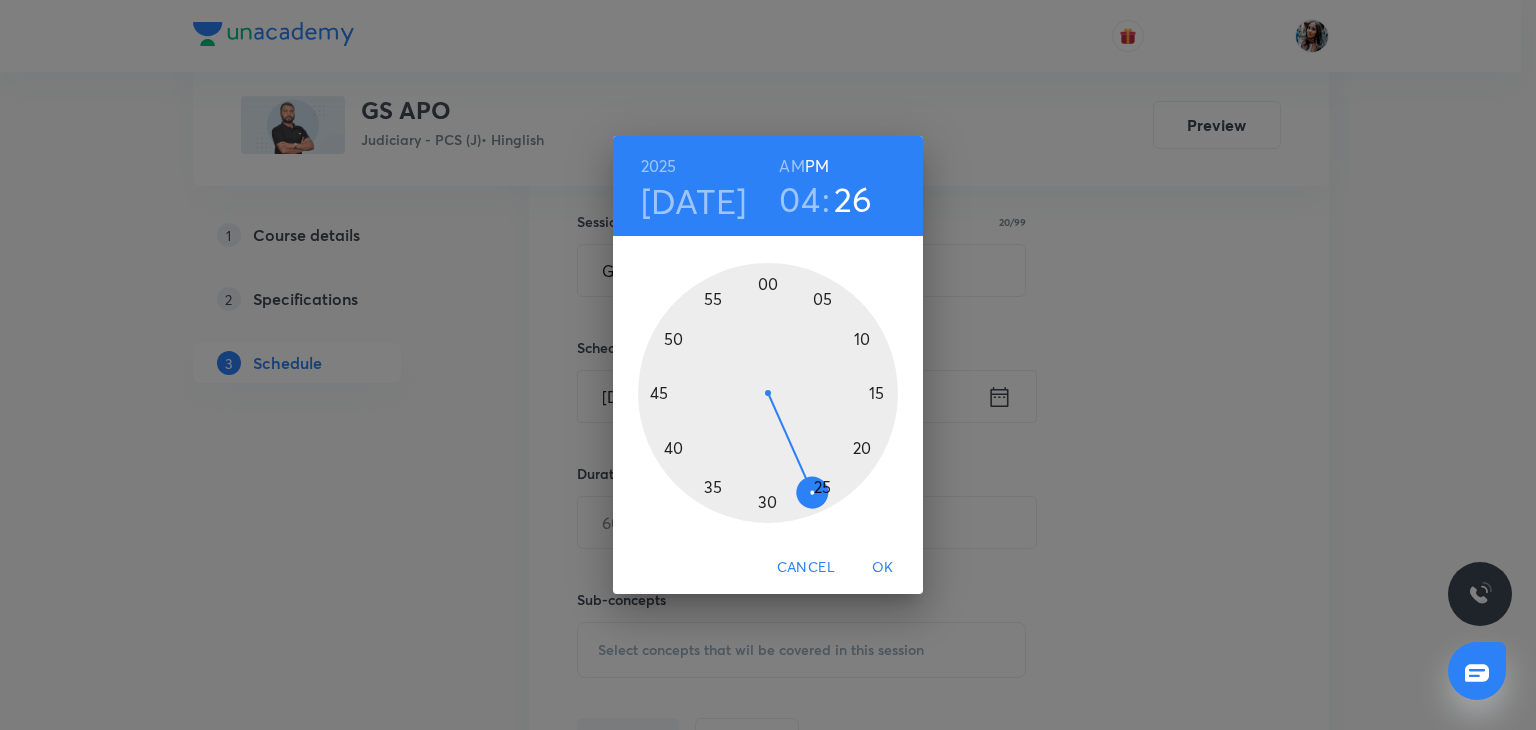 click at bounding box center [768, 393] 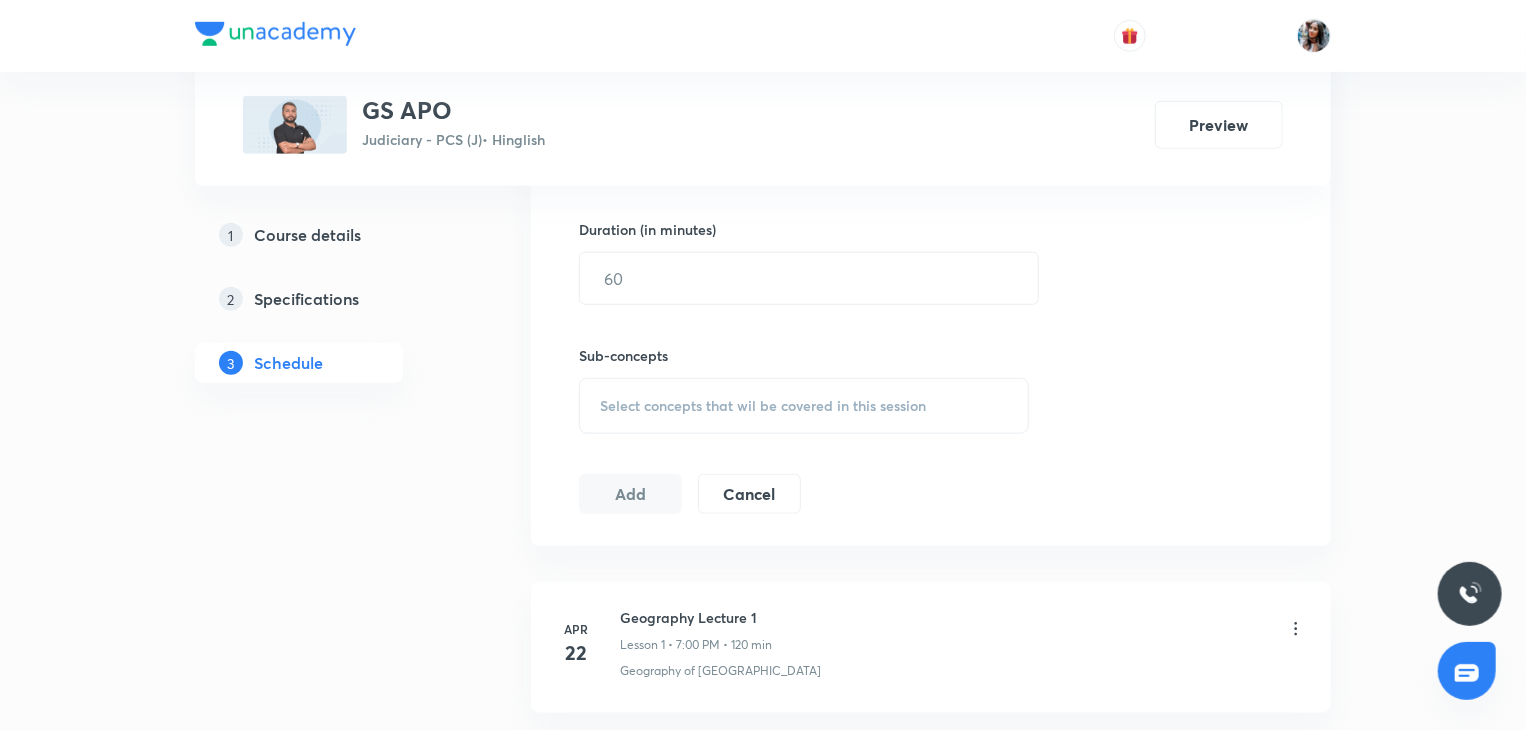 scroll, scrollTop: 764, scrollLeft: 0, axis: vertical 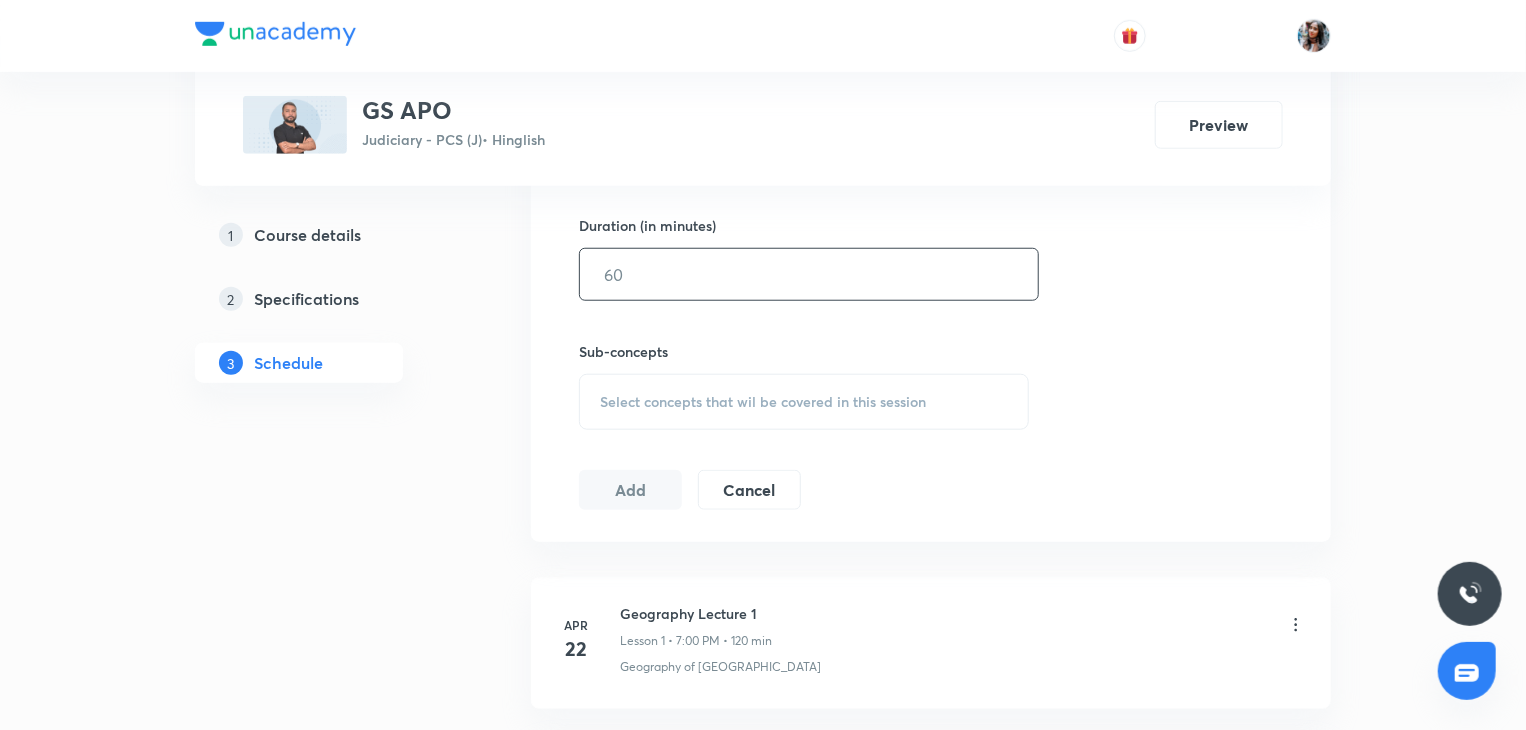 click at bounding box center (809, 274) 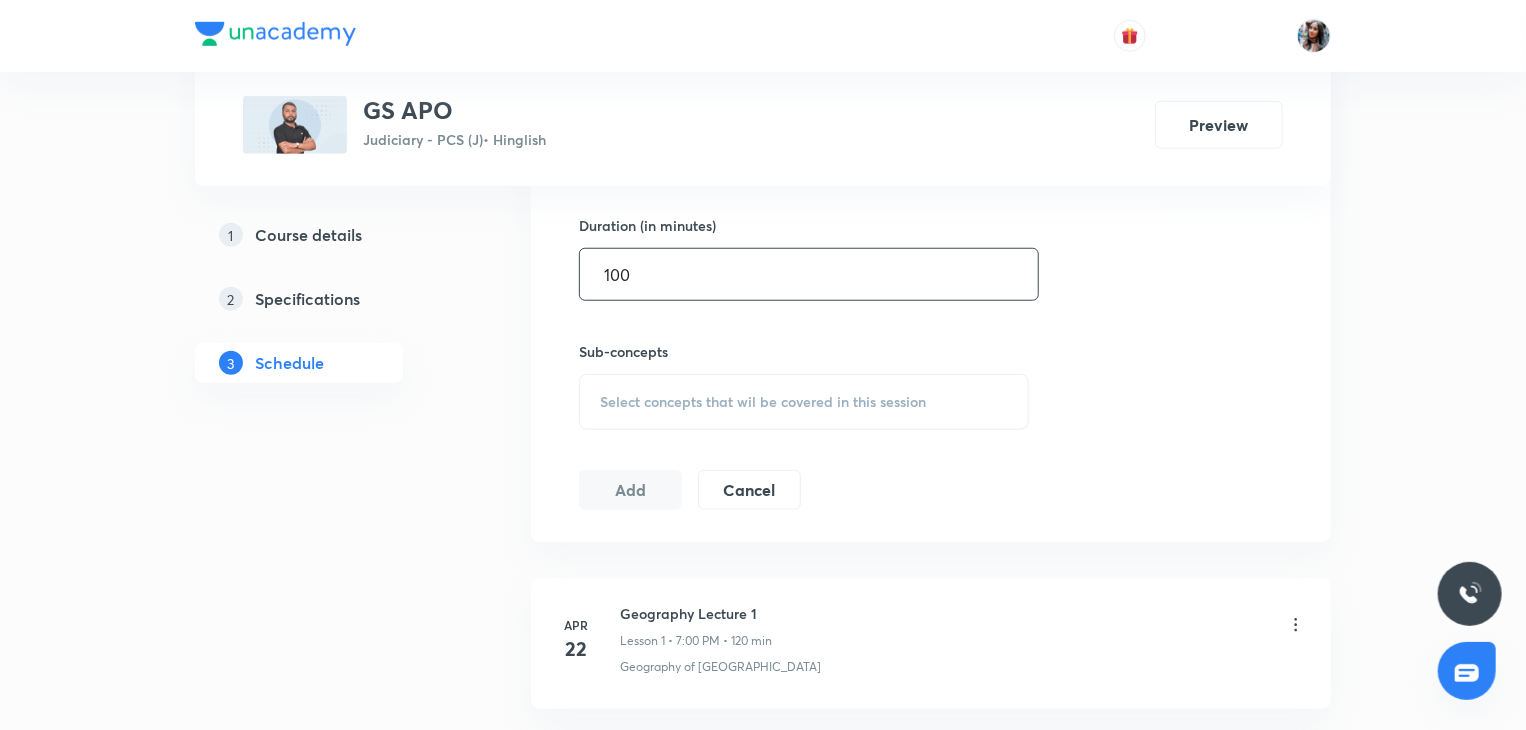 type on "100" 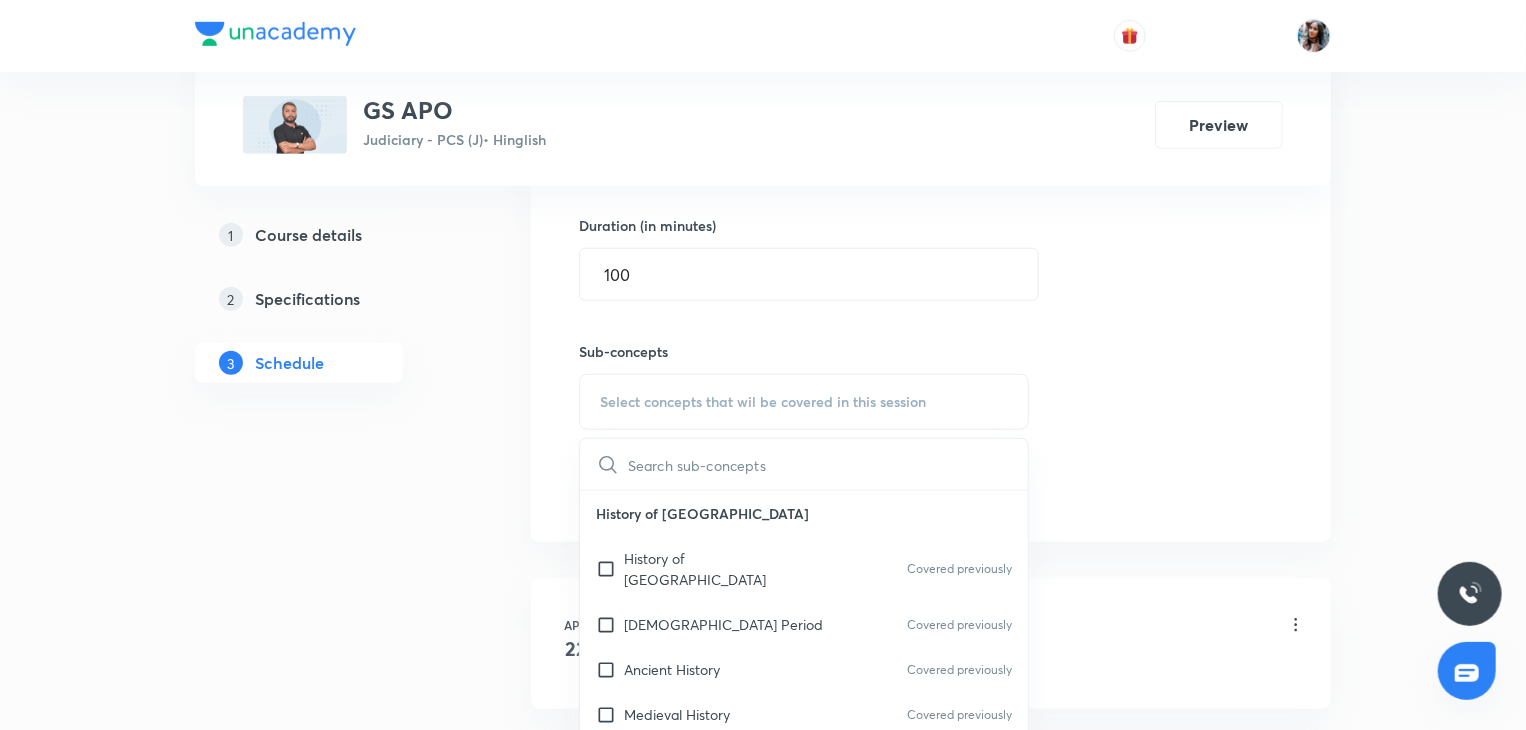 click on "Vedic Period Covered previously" at bounding box center [804, 624] 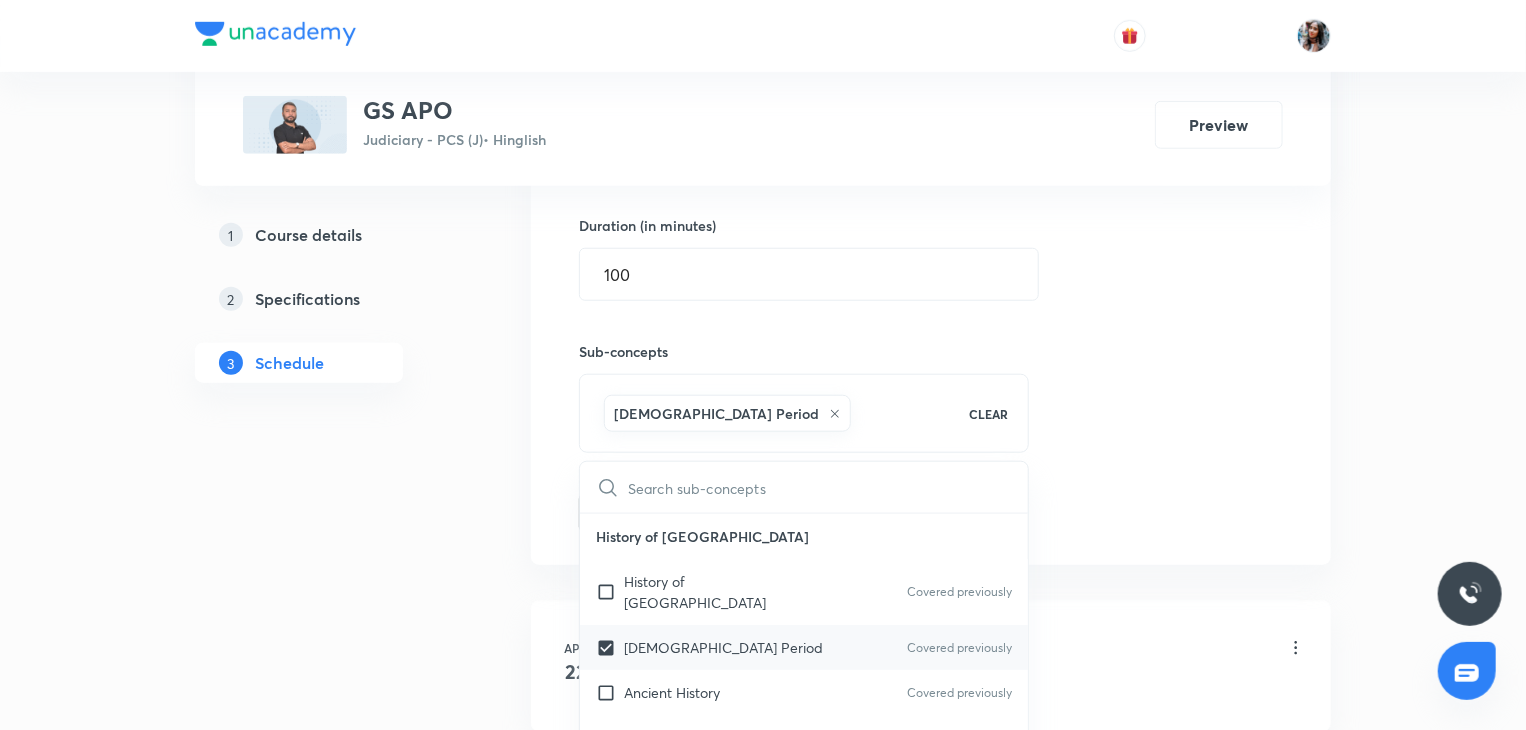 click on "Vedic Period Covered previously" at bounding box center (804, 647) 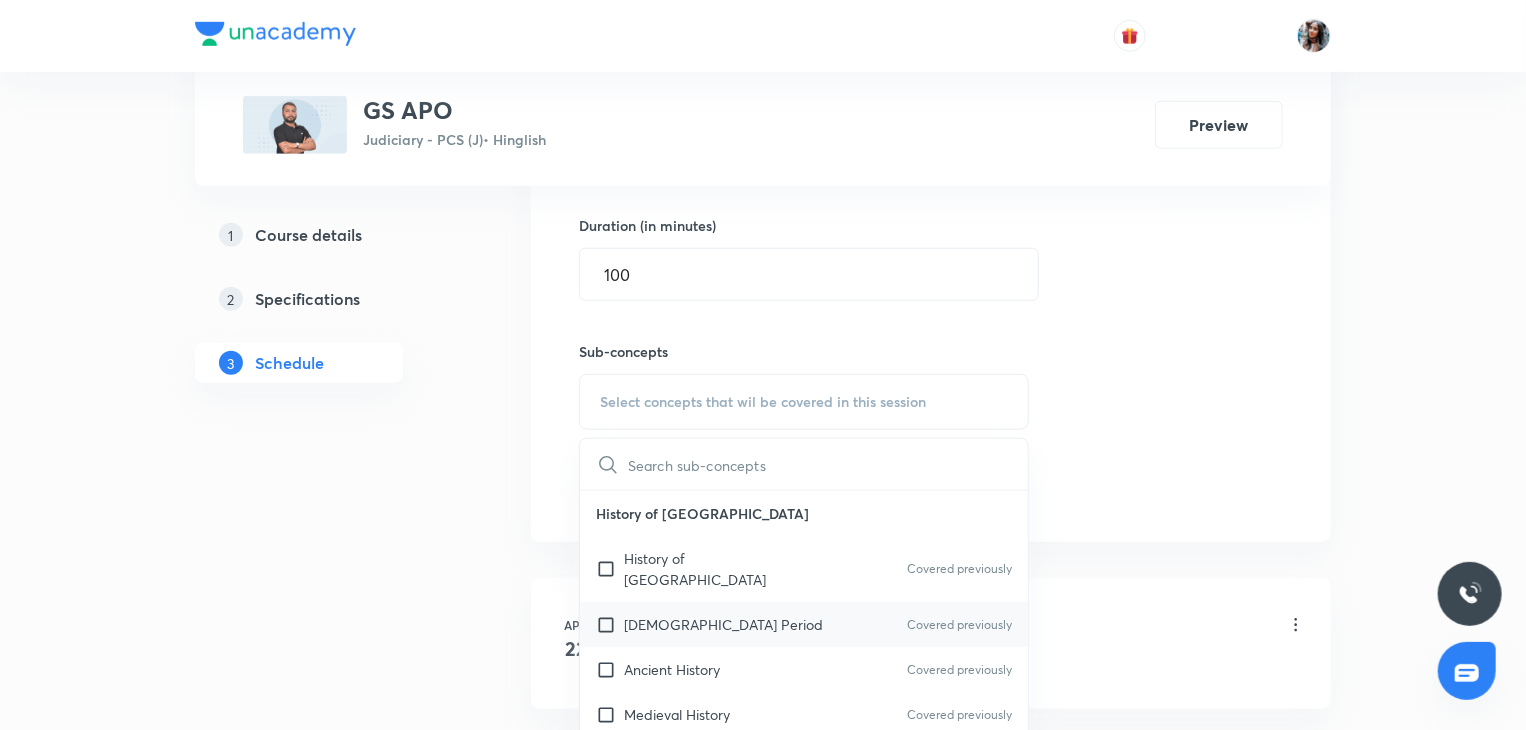 scroll, scrollTop: 79, scrollLeft: 0, axis: vertical 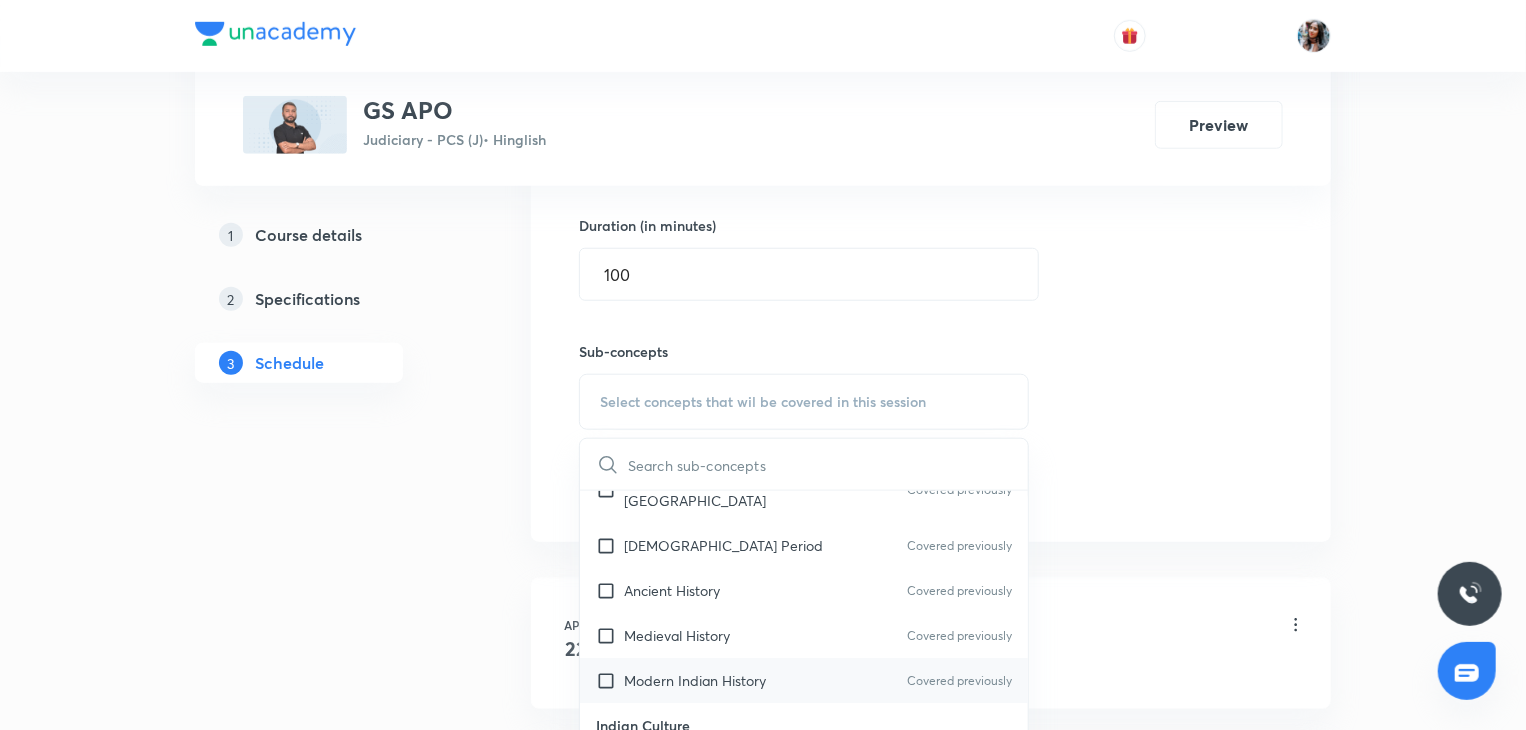 click on "Modern Indian History" at bounding box center [695, 680] 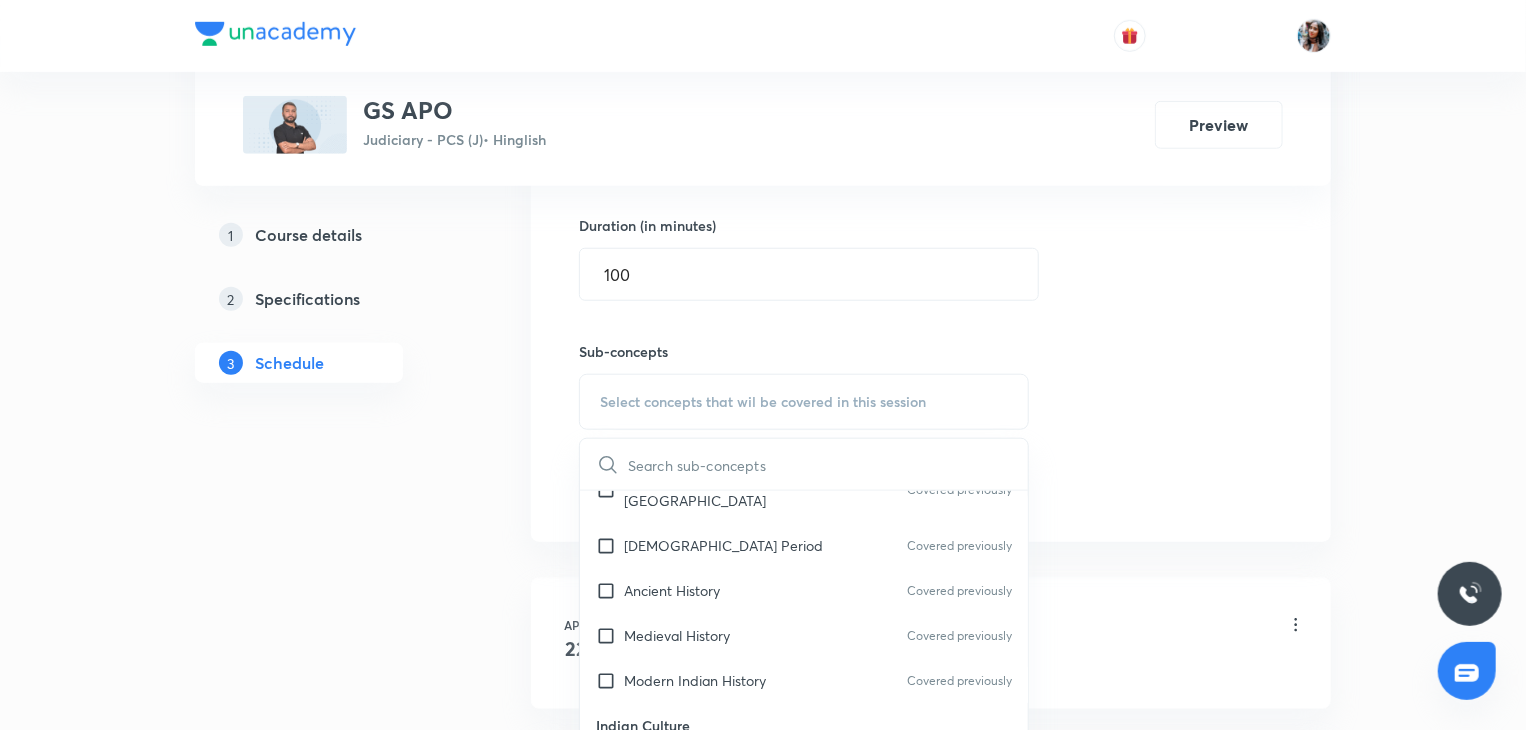 checkbox on "true" 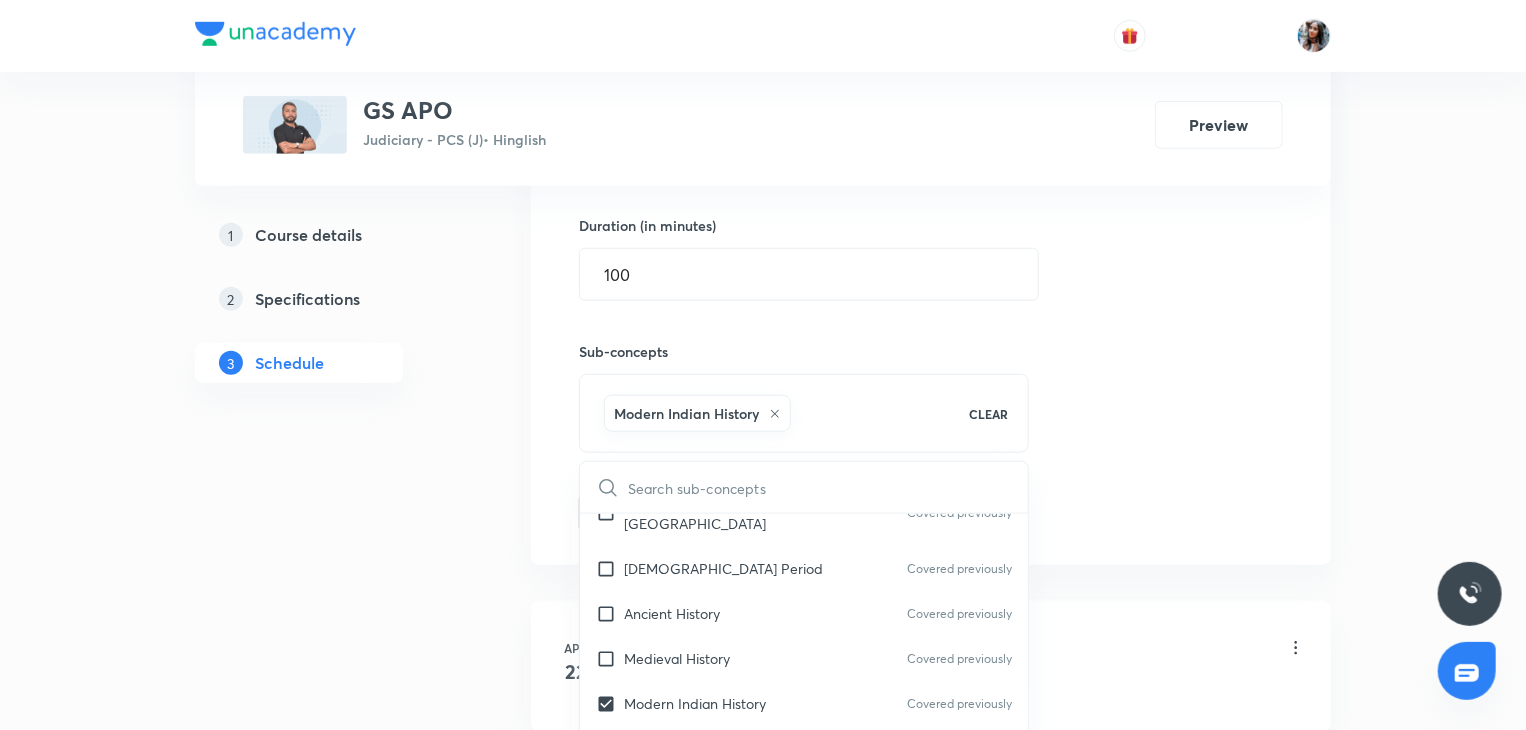 click on "Plus Courses GS APO Judiciary - PCS (J)  • Hinglish Preview 1 Course details 2 Specifications 3 Schedule Schedule 36  classes Topic coverage Static GK Cover at least  60 % View details Session  37 Live class Quiz Recorded classes Session title 20/99 Geography Lecture 37 ​ Schedule for Aug 1, 2025, 4:00 PM ​ Duration (in minutes) 100 ​ Sub-concepts Modern Indian History CLEAR ​ History of India History of India Covered previously Vedic Period Covered previously Ancient History Covered previously Medieval History Covered previously Modern Indian History Covered previously Indian Culture Indian Culture Various Schools of Indian Philosophy Religious Movements Literary Sources and Other Sources Vedic Literature Covered previously Buddhist Literature Jain Literature Sangam Literature Architecture Rock-cut Architecture Temple Architecture Modern Architecture Modern Painting Dances Music Geography of India Geography of India Covered previously Continents Covered previously Neighbors of India Human Geography" at bounding box center [763, 2828] 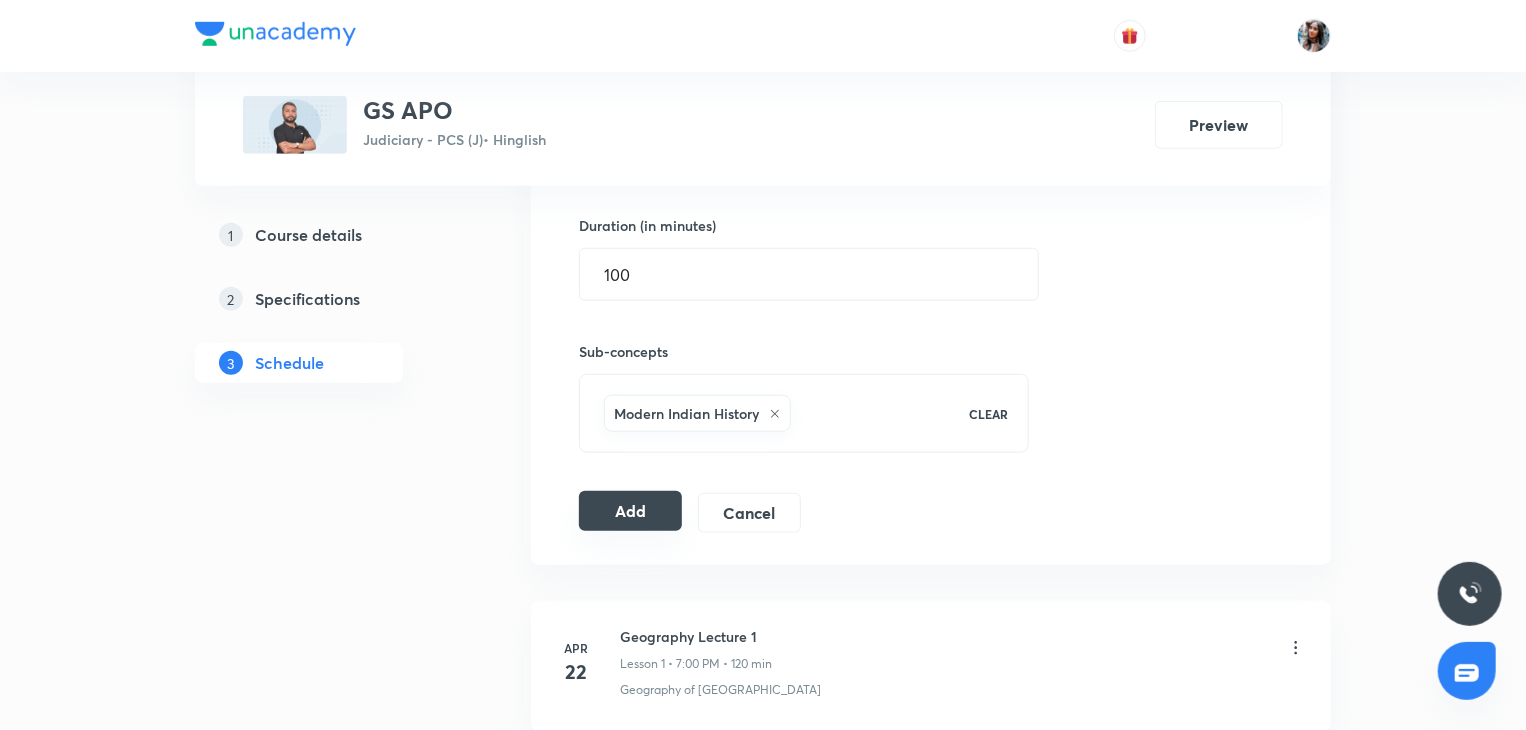 click on "Add" at bounding box center (630, 511) 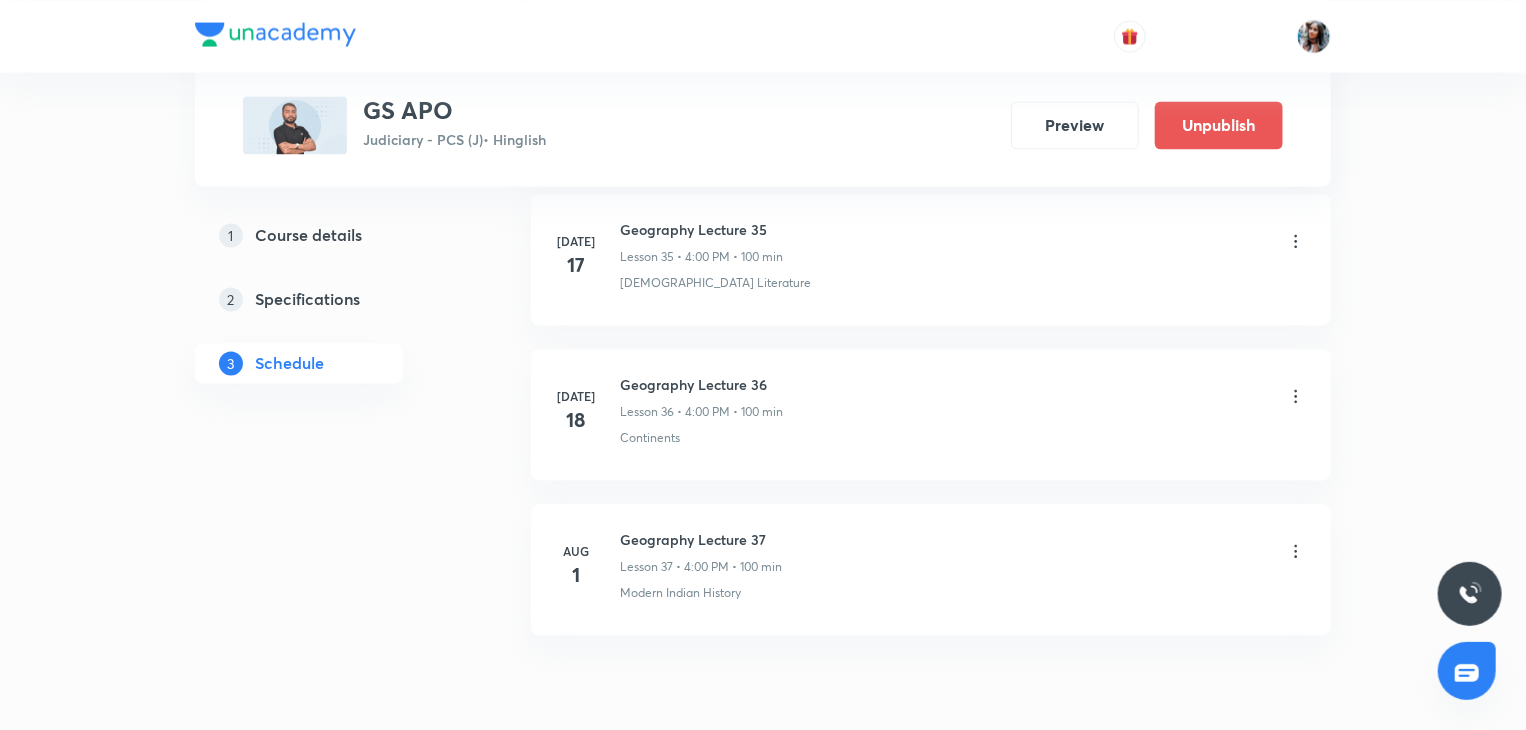 scroll, scrollTop: 5835, scrollLeft: 0, axis: vertical 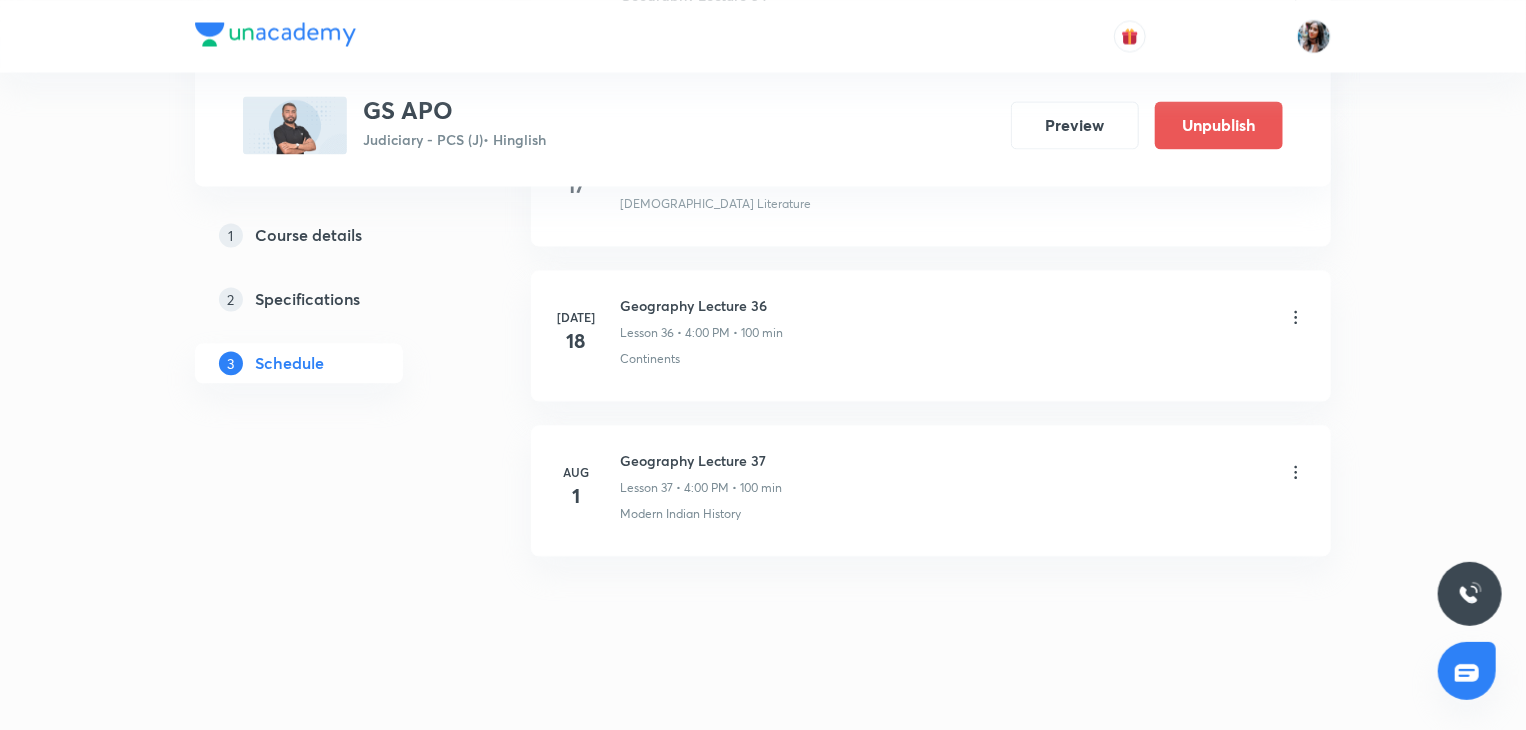 click on "Geography Lecture 37" at bounding box center (701, 460) 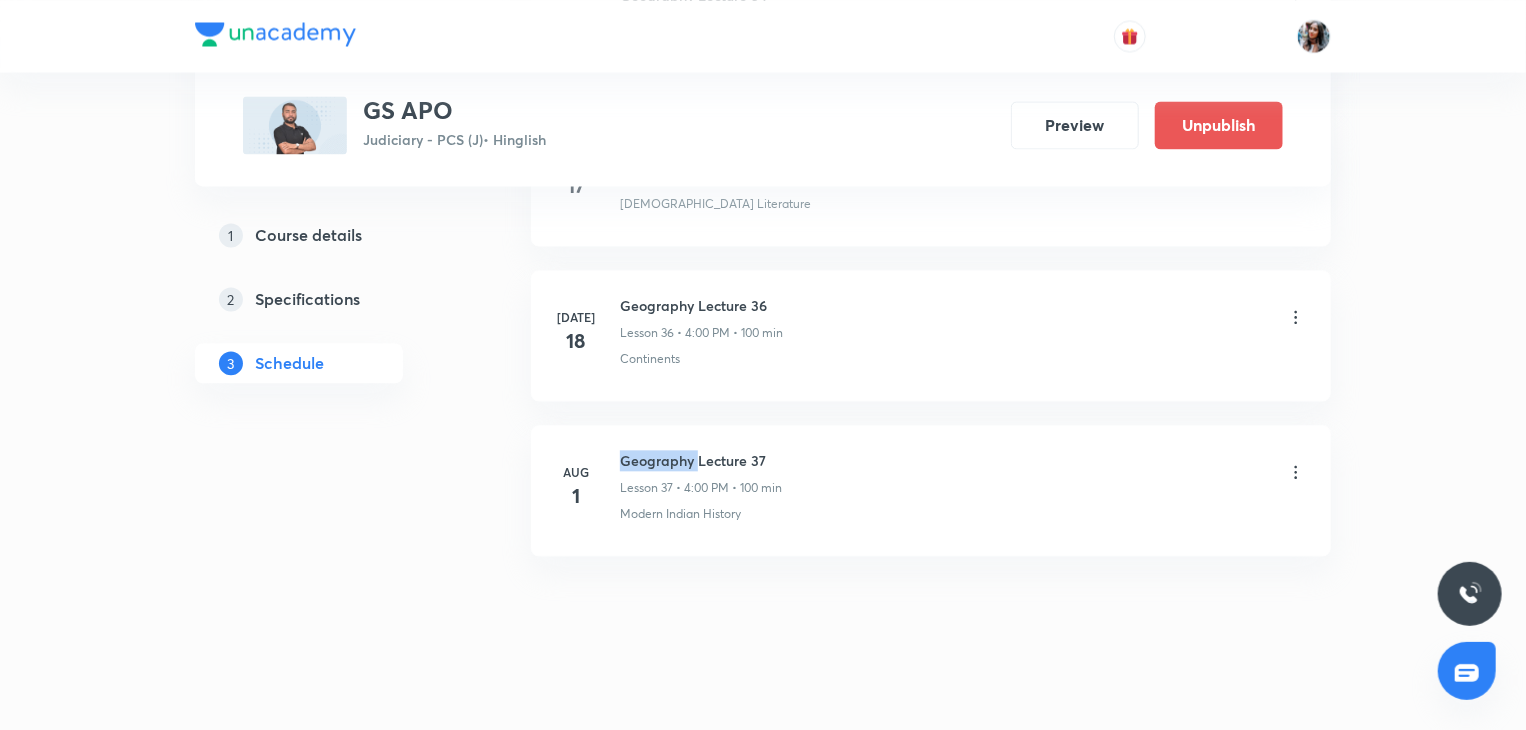 click on "Geography Lecture 37" at bounding box center (701, 460) 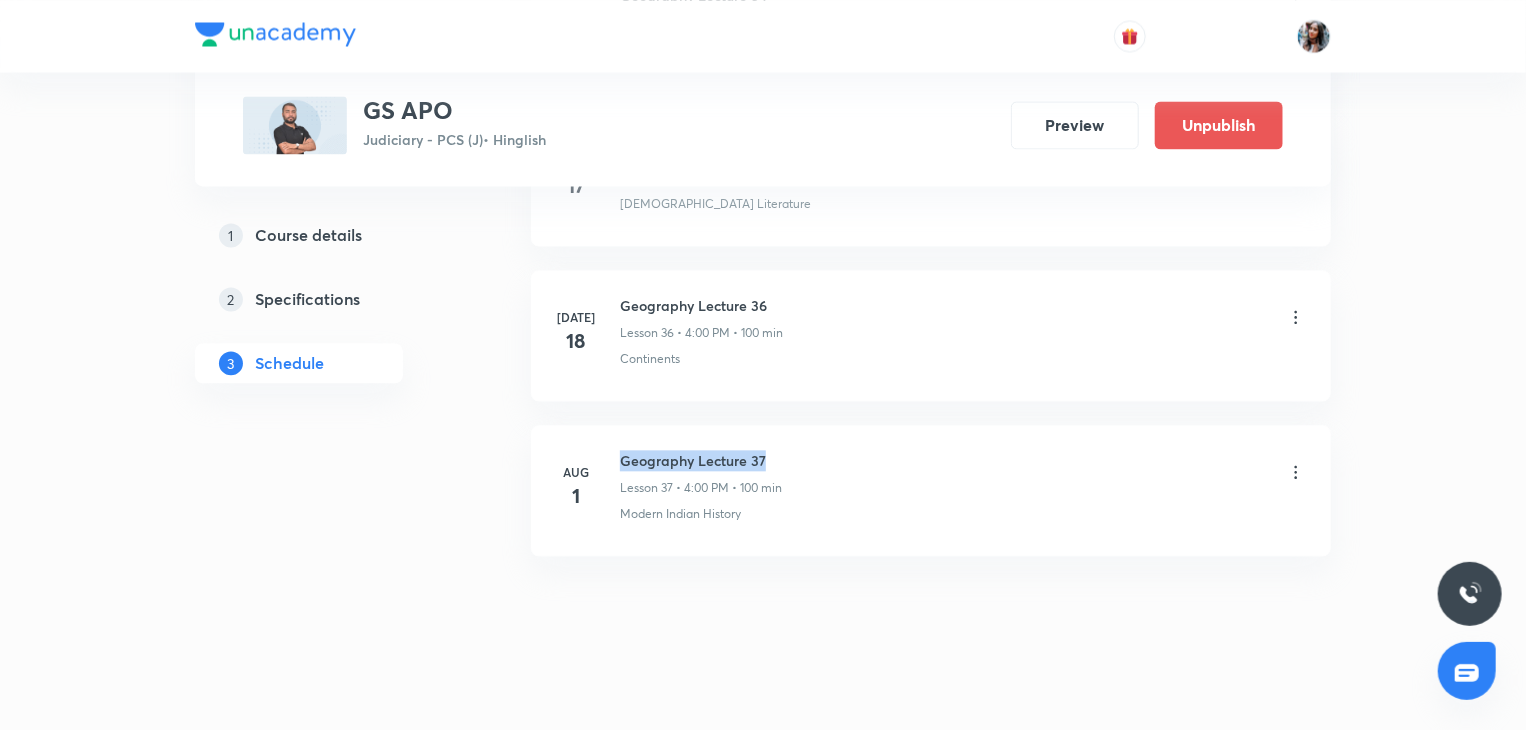 copy on "Geography Lecture 37" 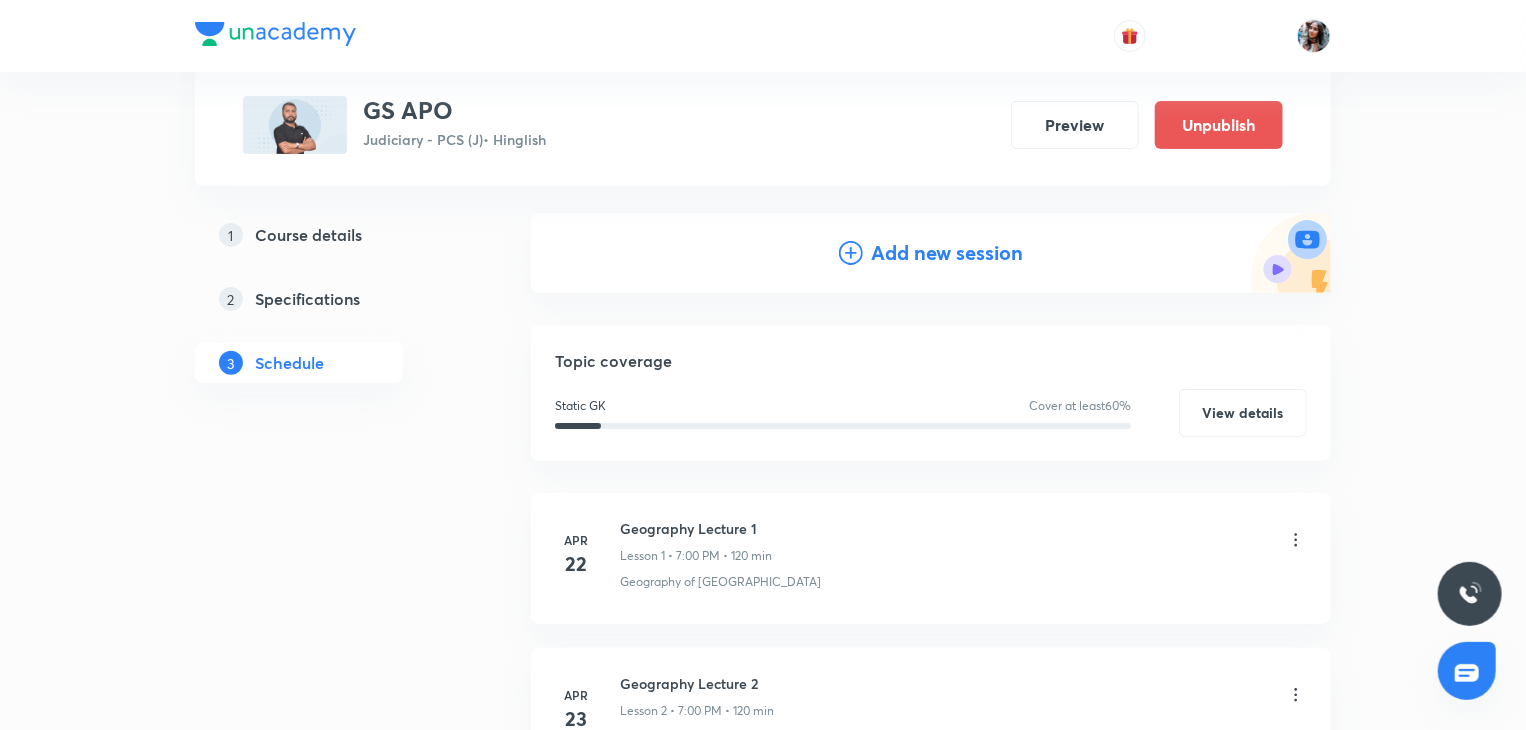 scroll, scrollTop: 0, scrollLeft: 0, axis: both 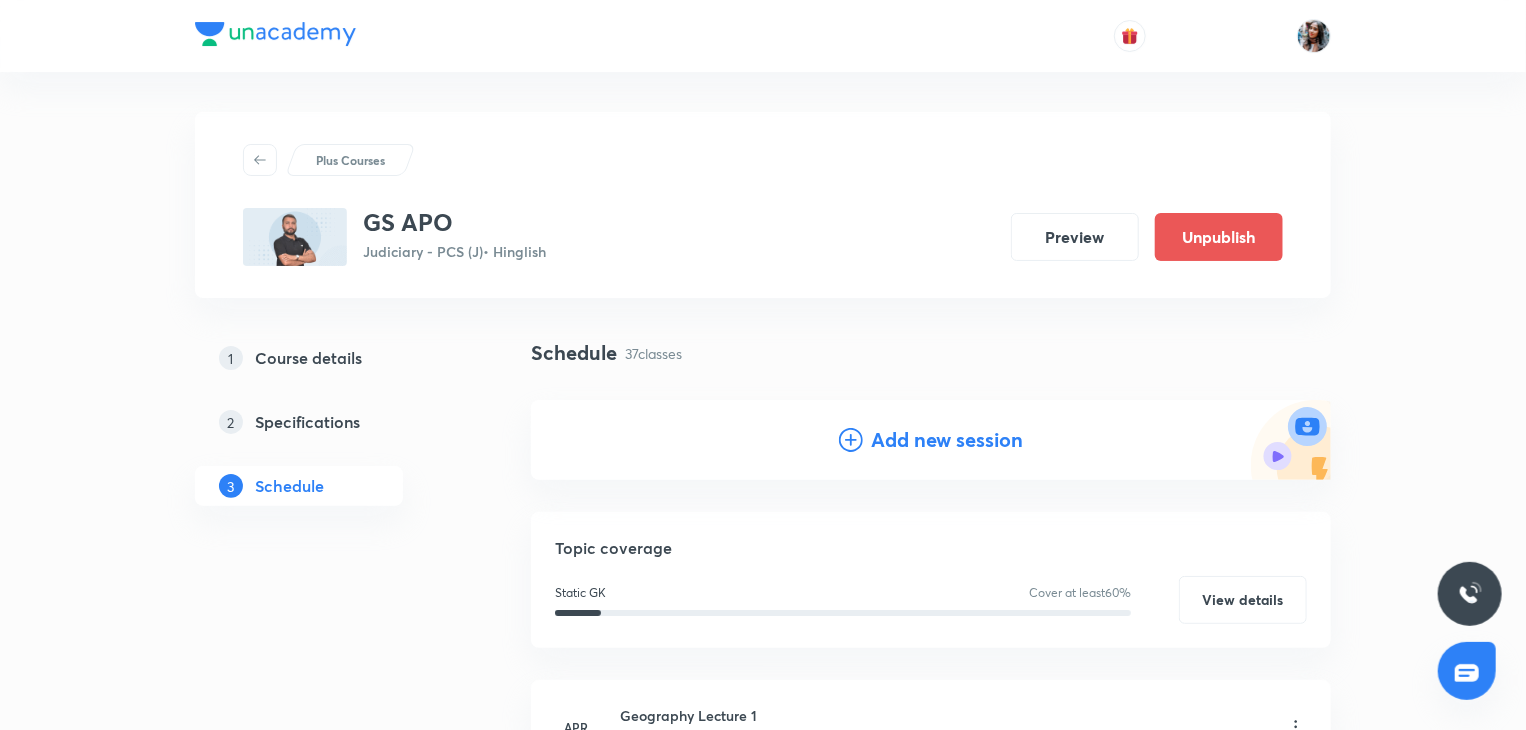click on "Add new session" at bounding box center (947, 440) 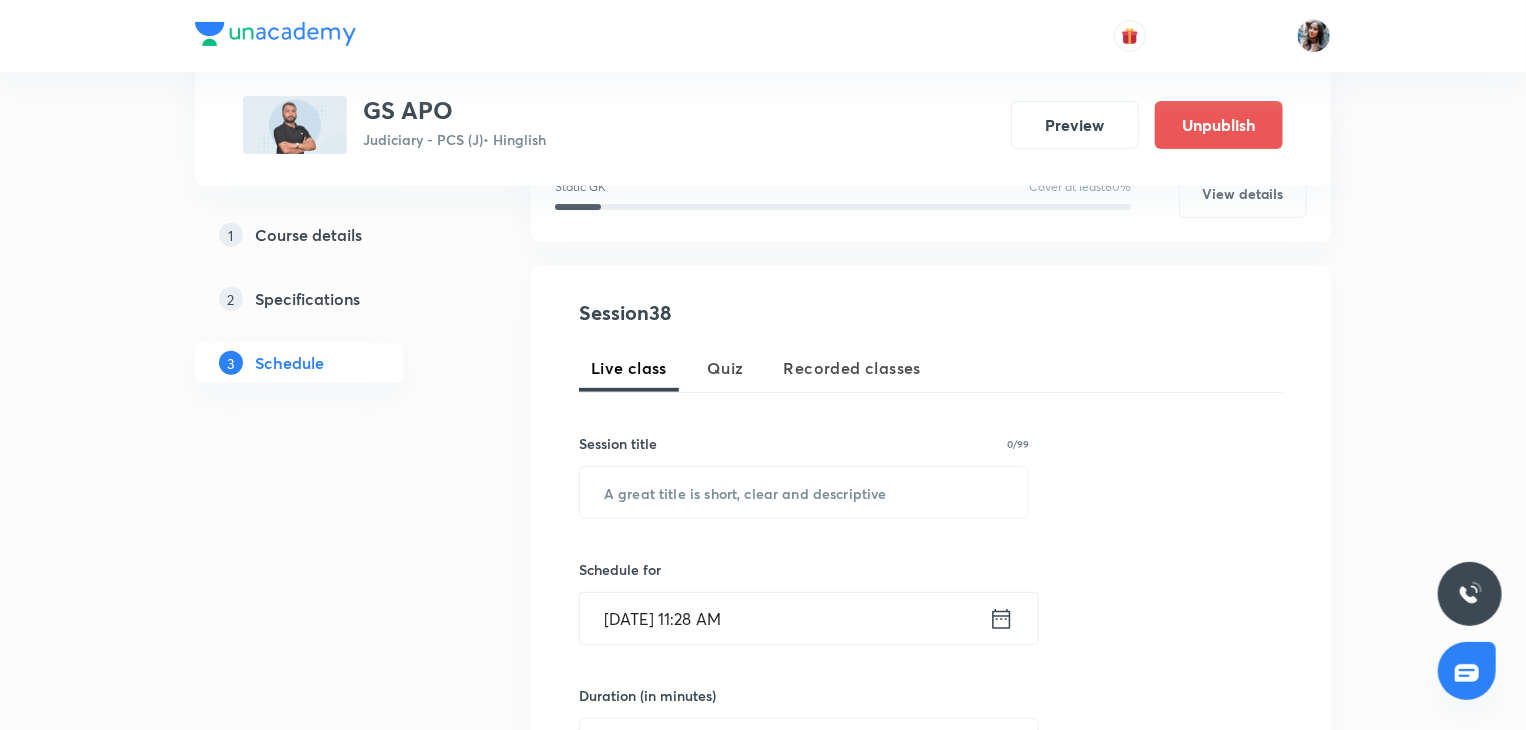 scroll, scrollTop: 295, scrollLeft: 0, axis: vertical 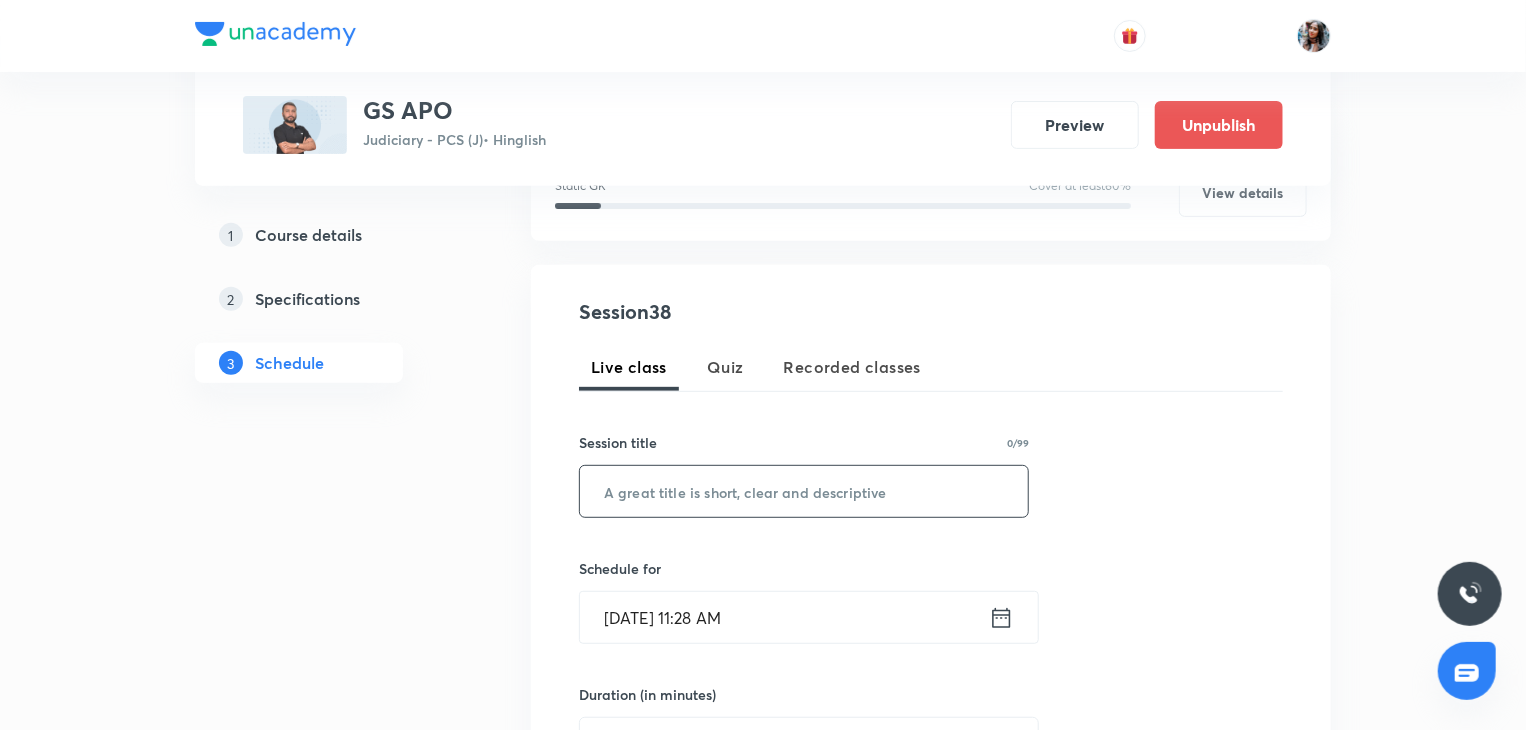 click at bounding box center [804, 491] 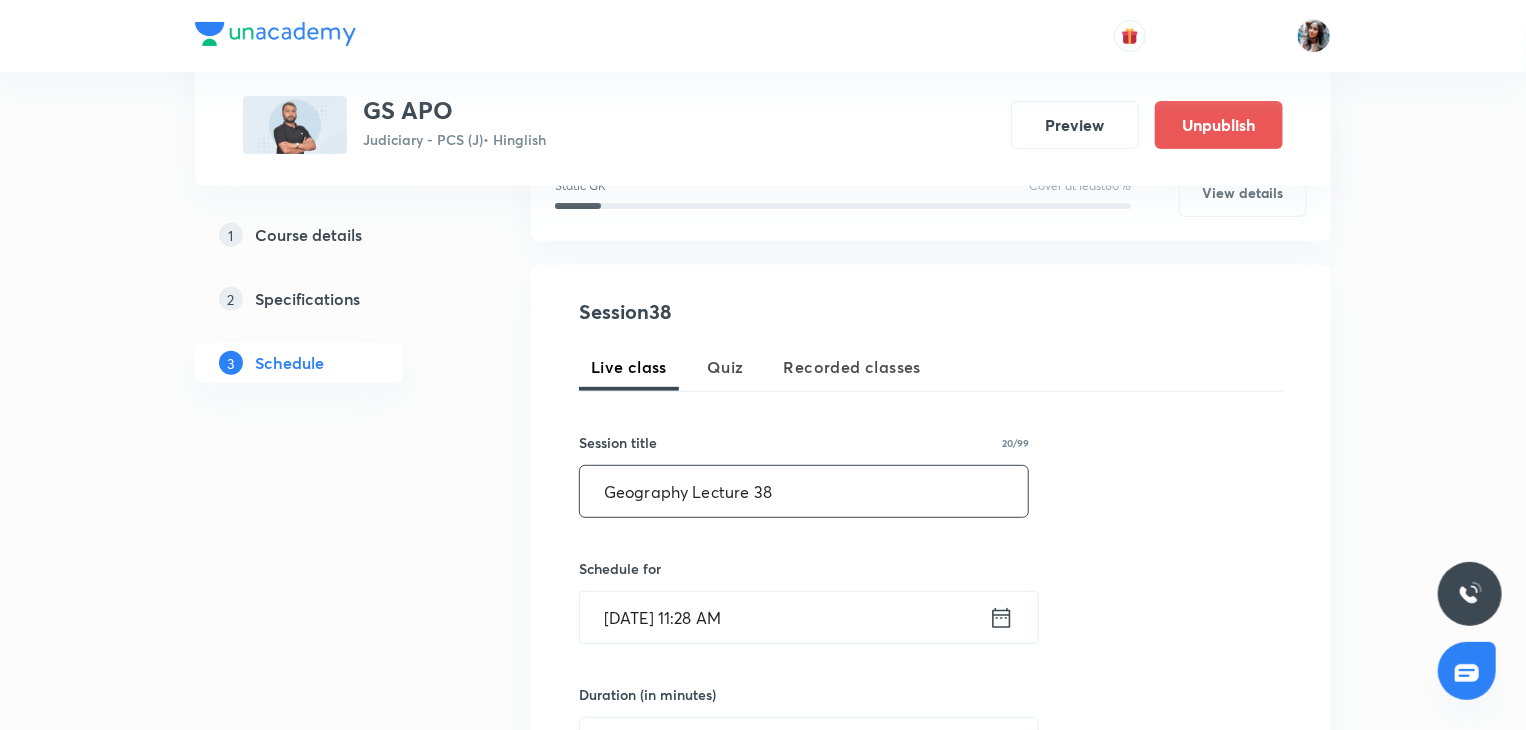 scroll, scrollTop: 454, scrollLeft: 0, axis: vertical 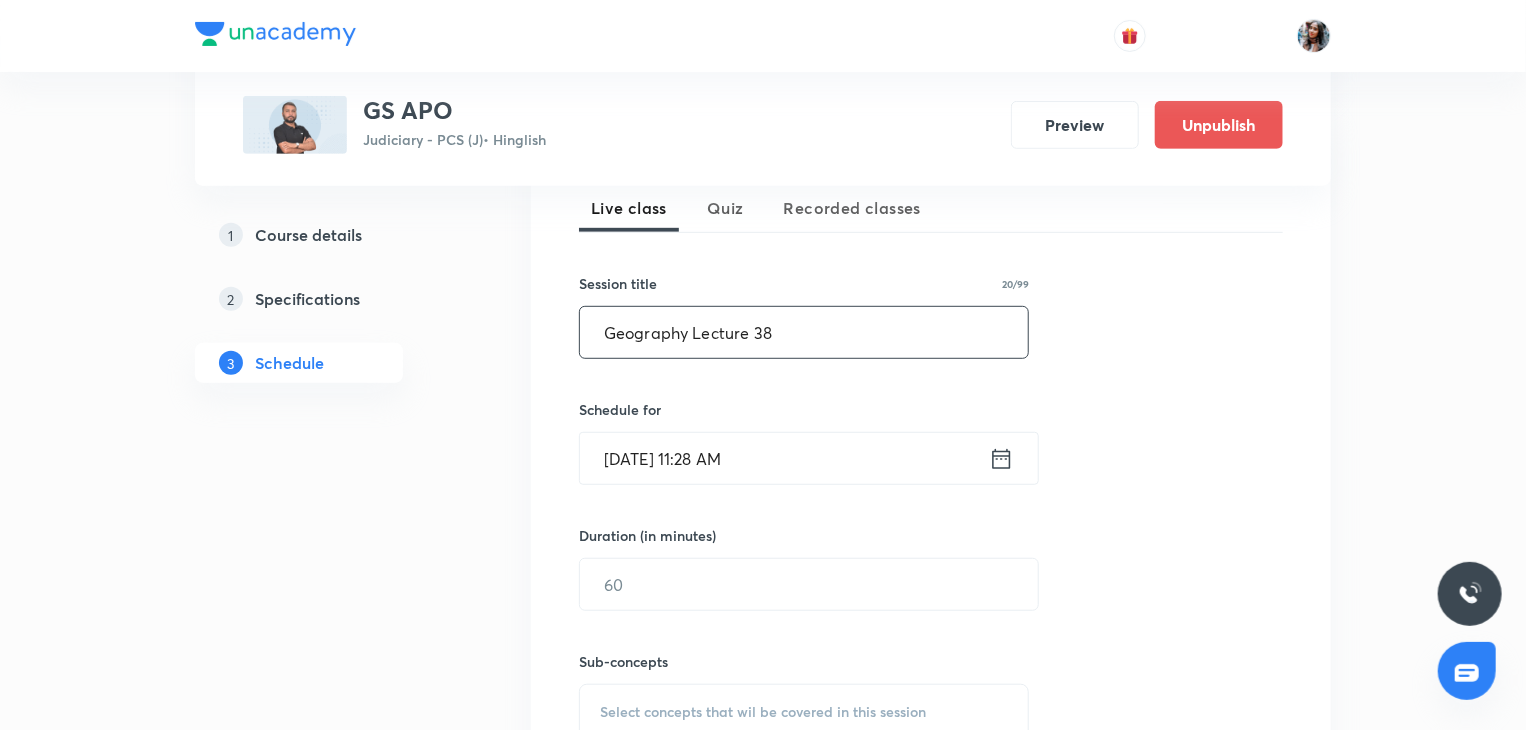 type on "Geography Lecture 38" 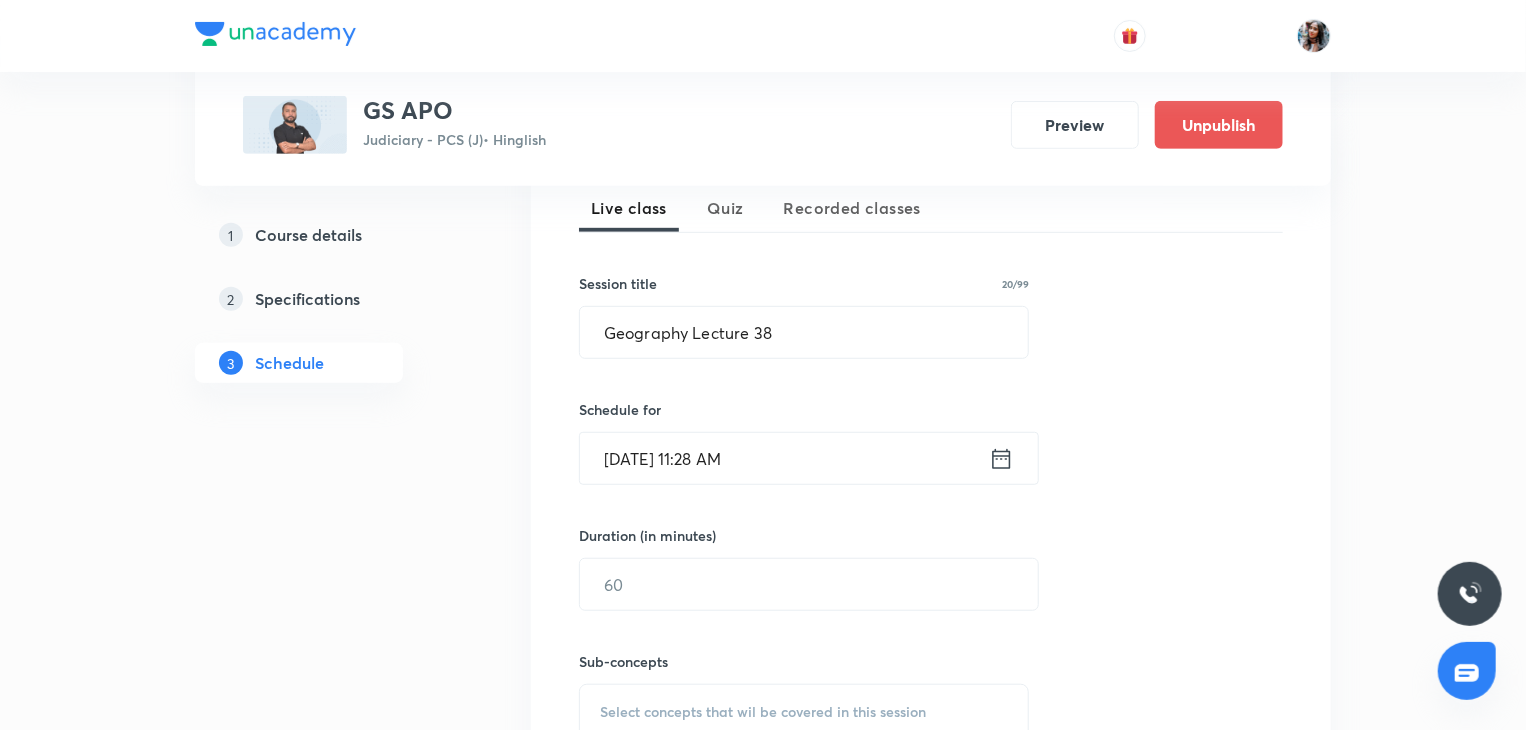 click on "Jul 30, 2025, 11:28 AM" at bounding box center (784, 458) 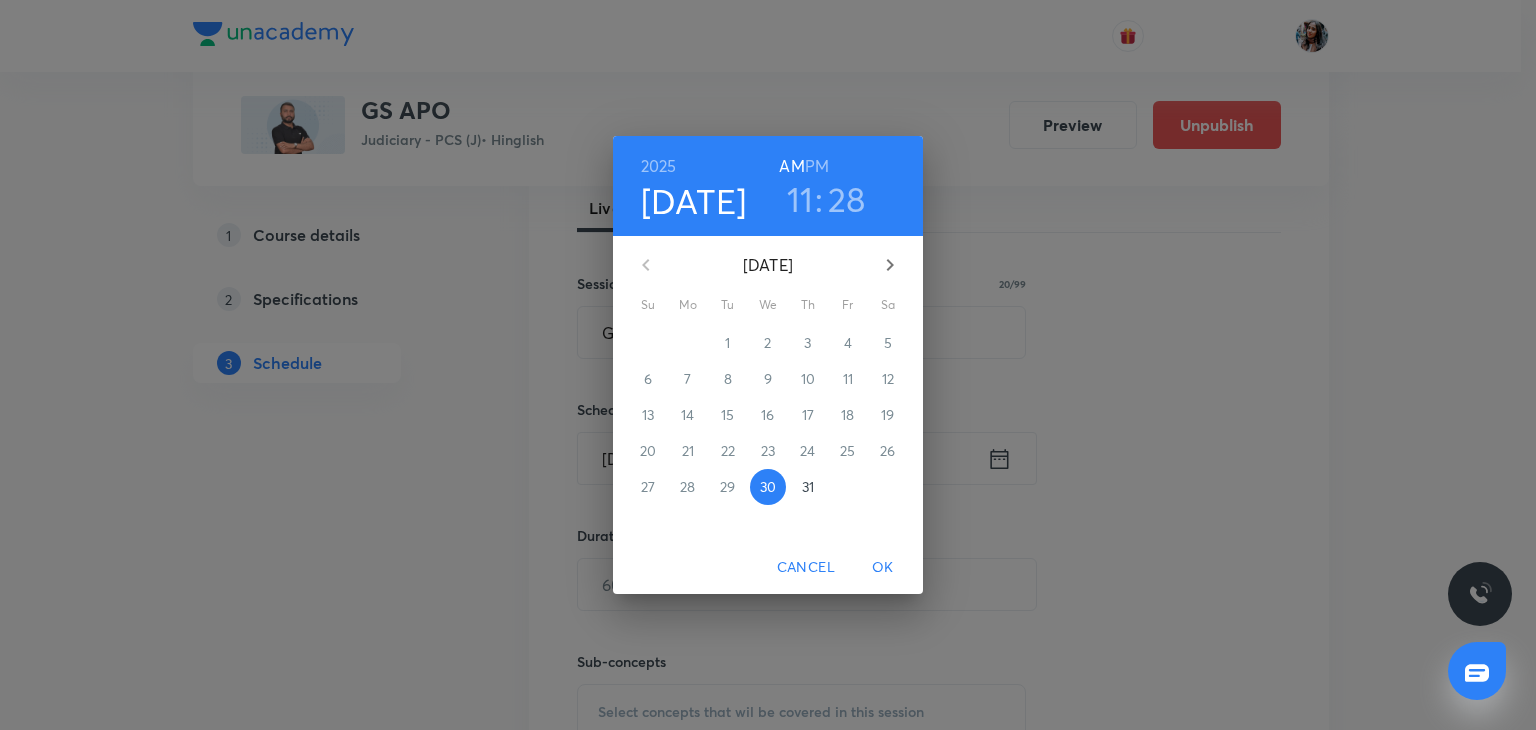 click 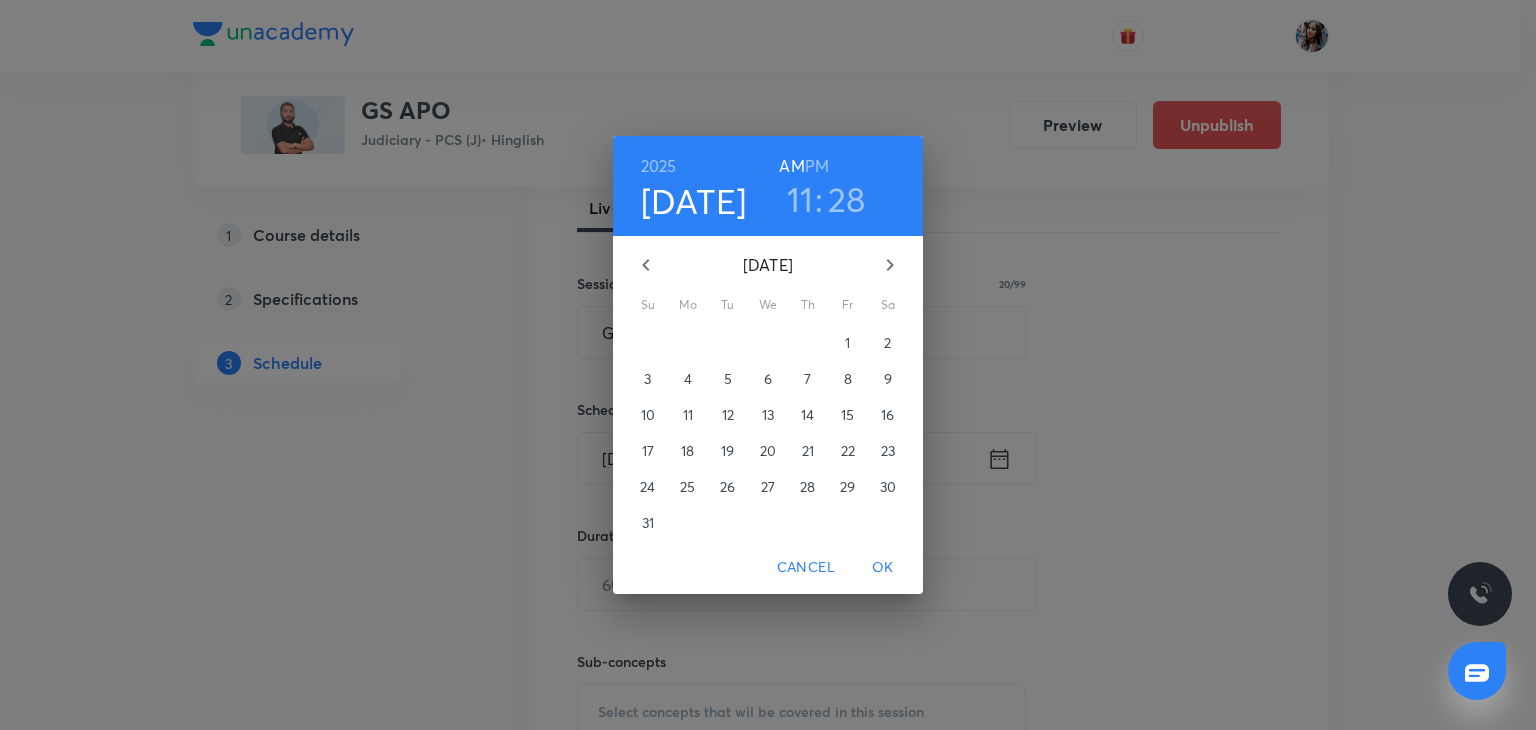click on "2" at bounding box center (888, 343) 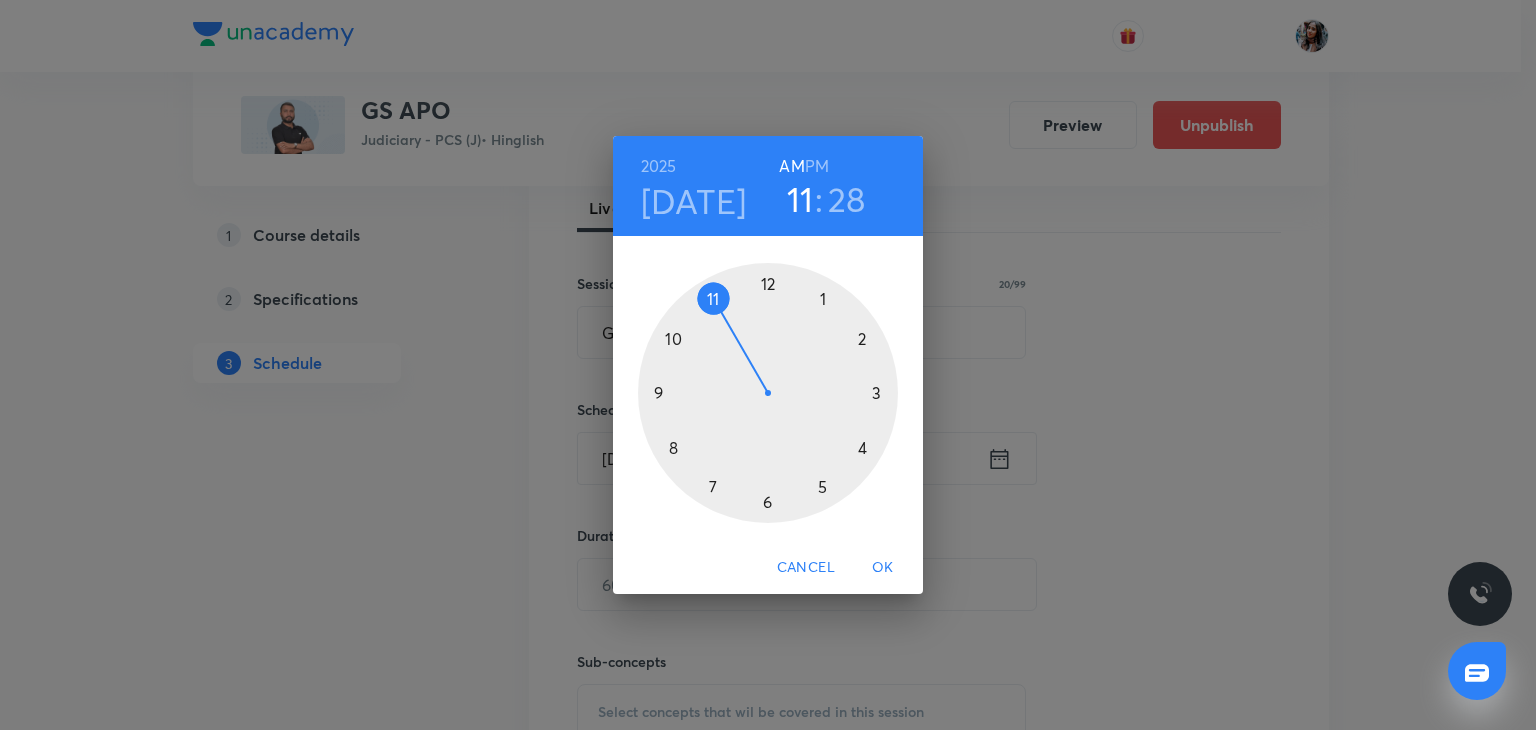 click on "PM" at bounding box center (817, 166) 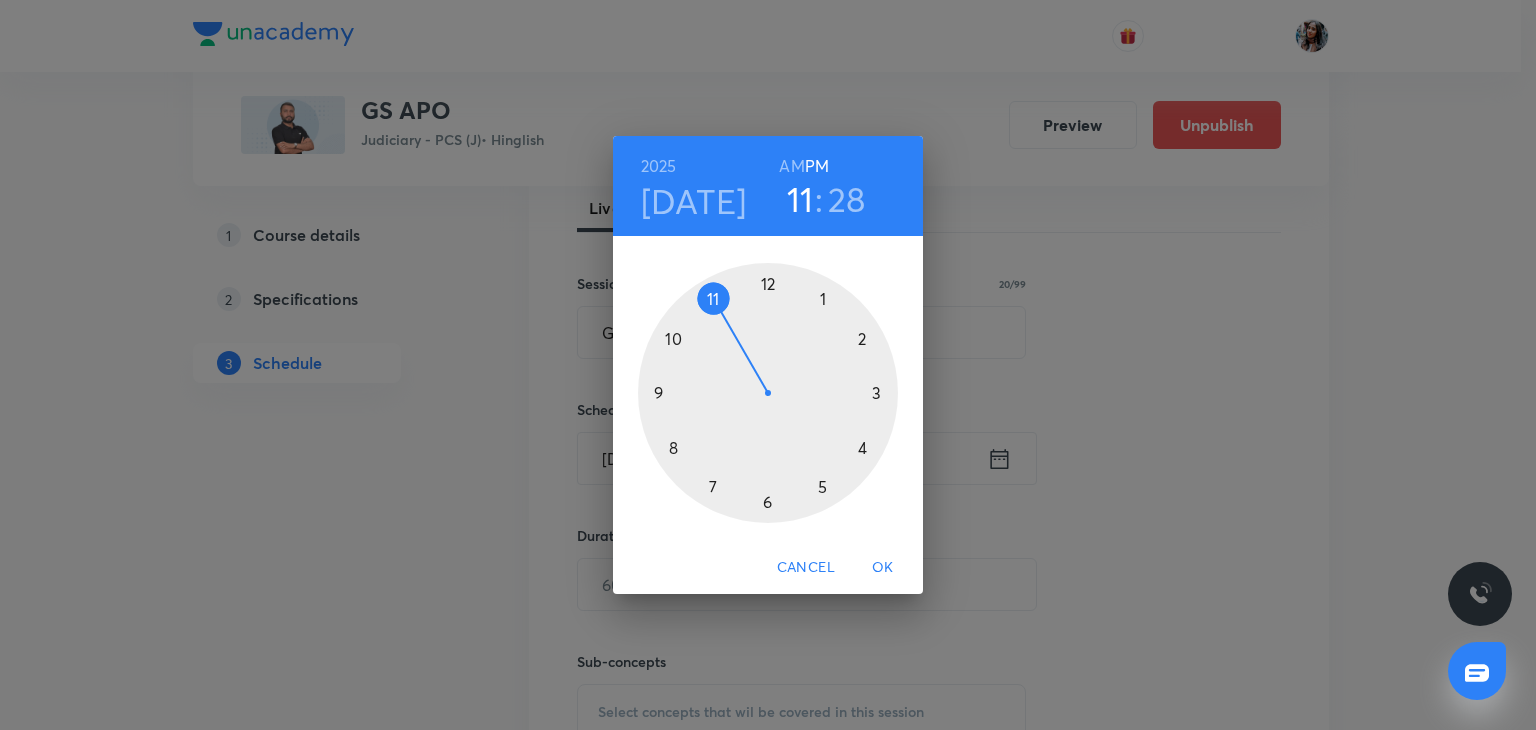 click at bounding box center (768, 393) 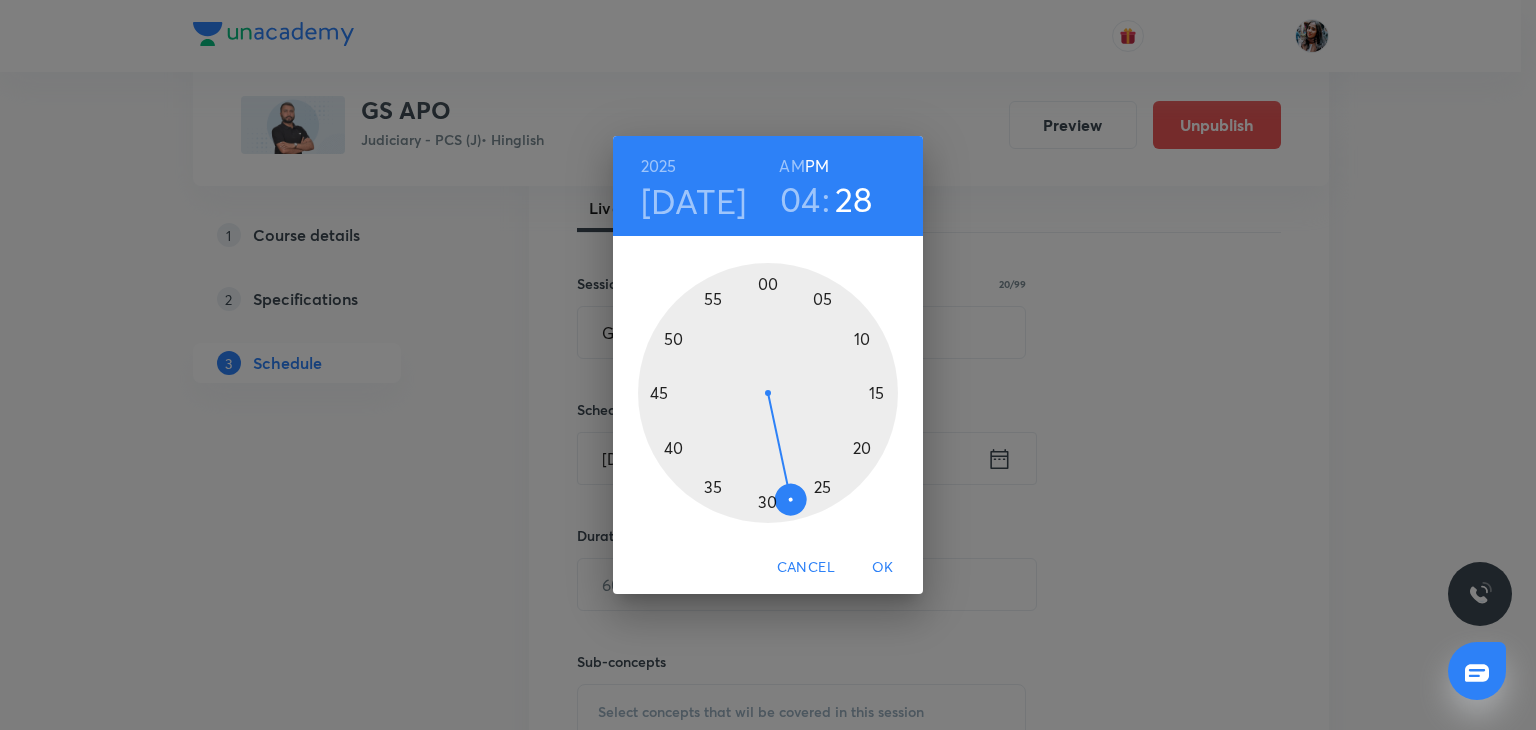 click at bounding box center [768, 393] 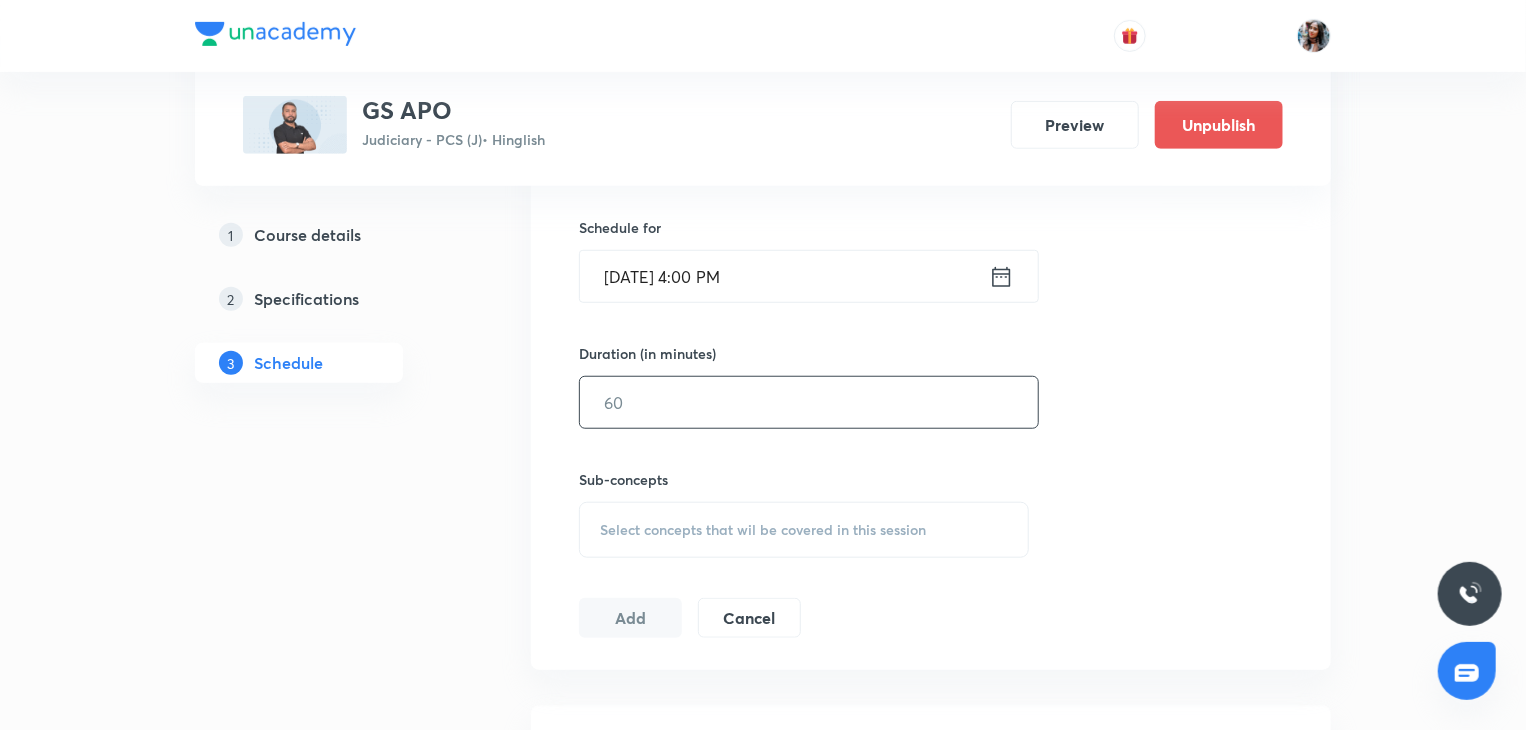 scroll, scrollTop: 638, scrollLeft: 0, axis: vertical 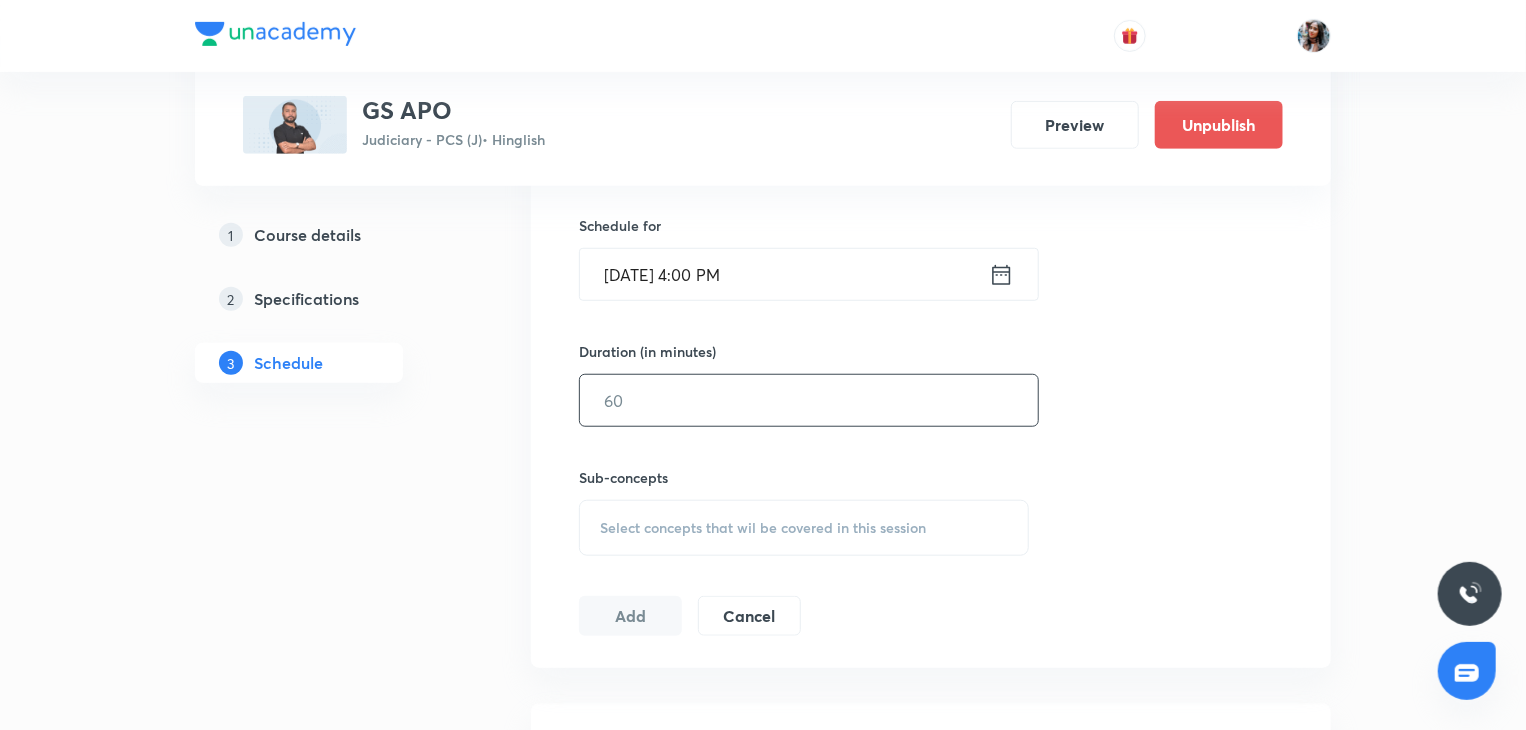 click at bounding box center (809, 400) 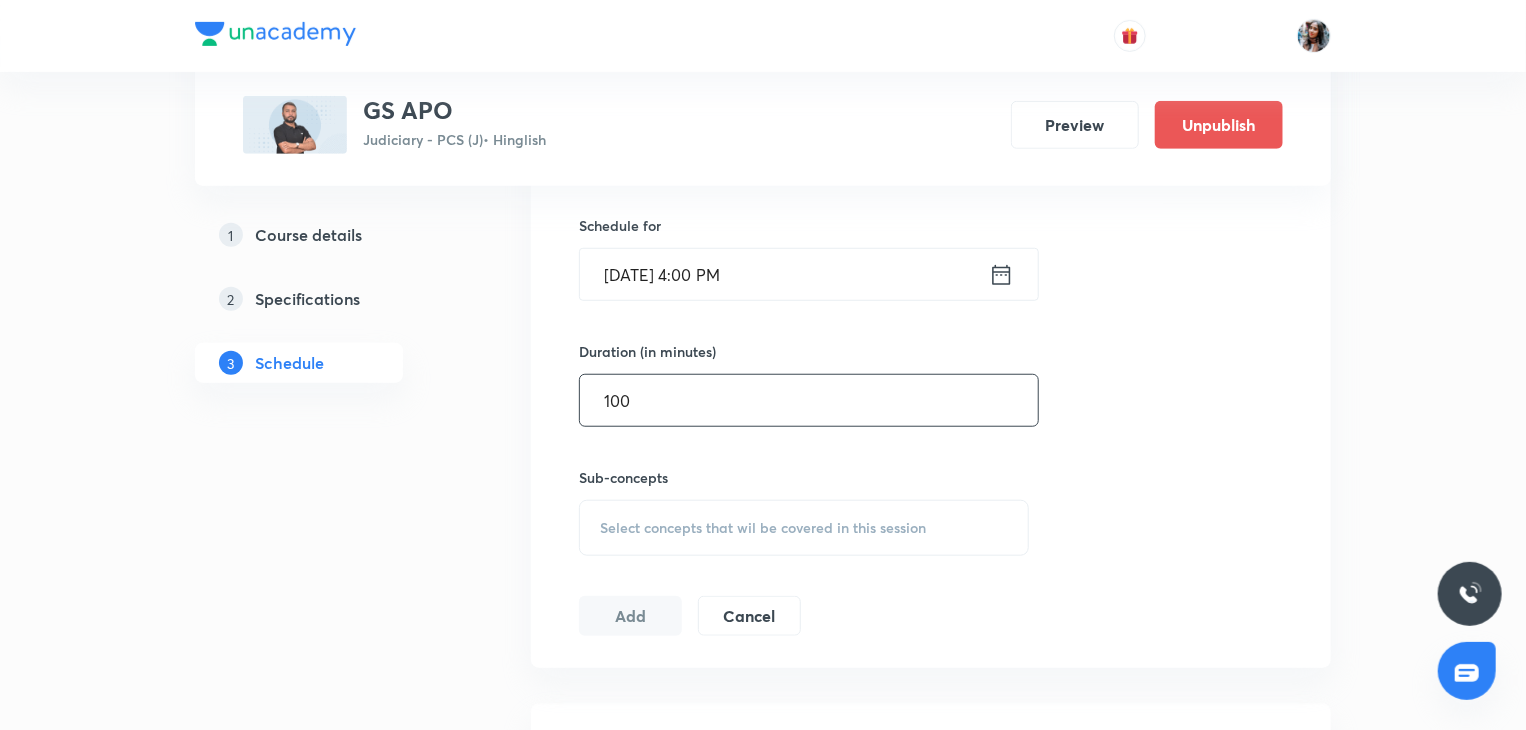 scroll, scrollTop: 710, scrollLeft: 0, axis: vertical 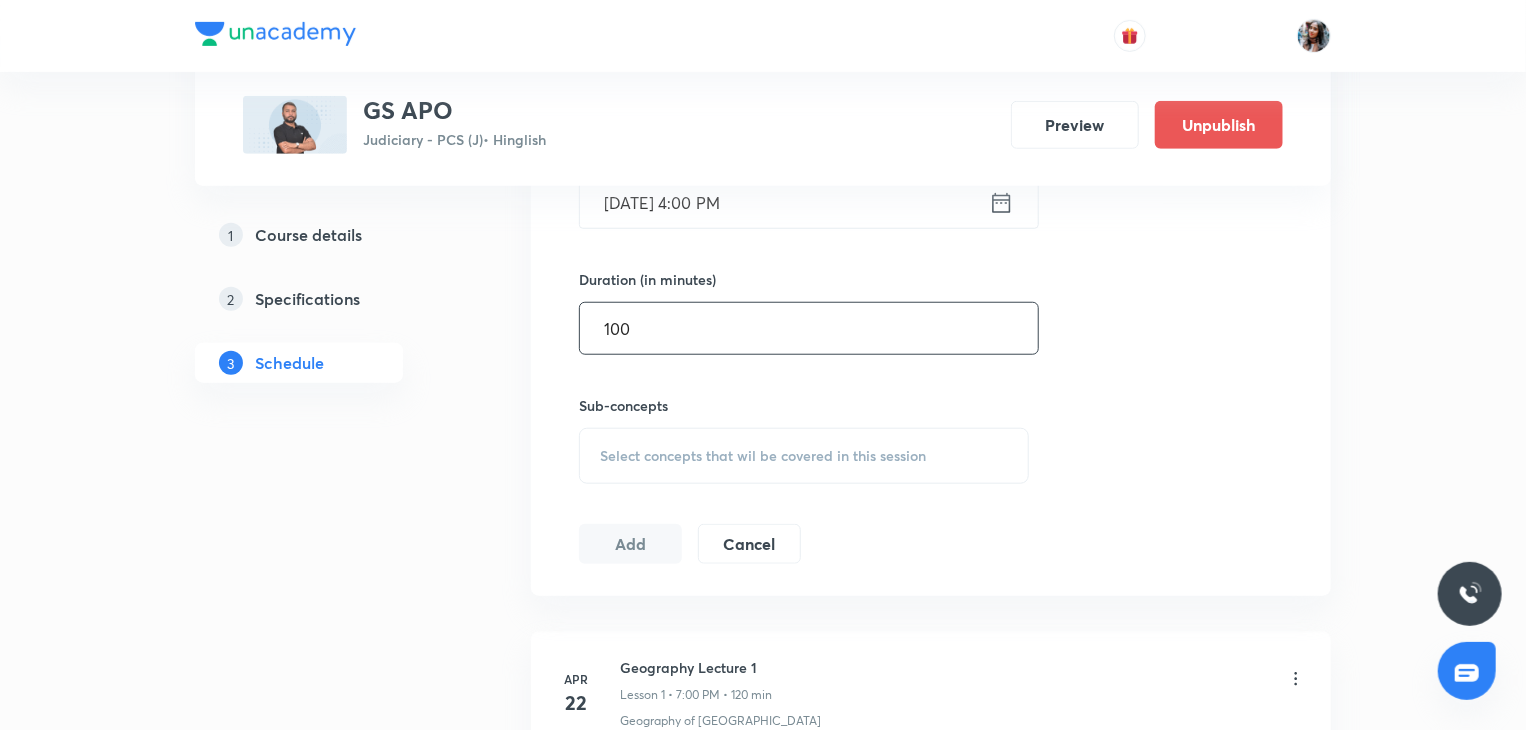 type on "100" 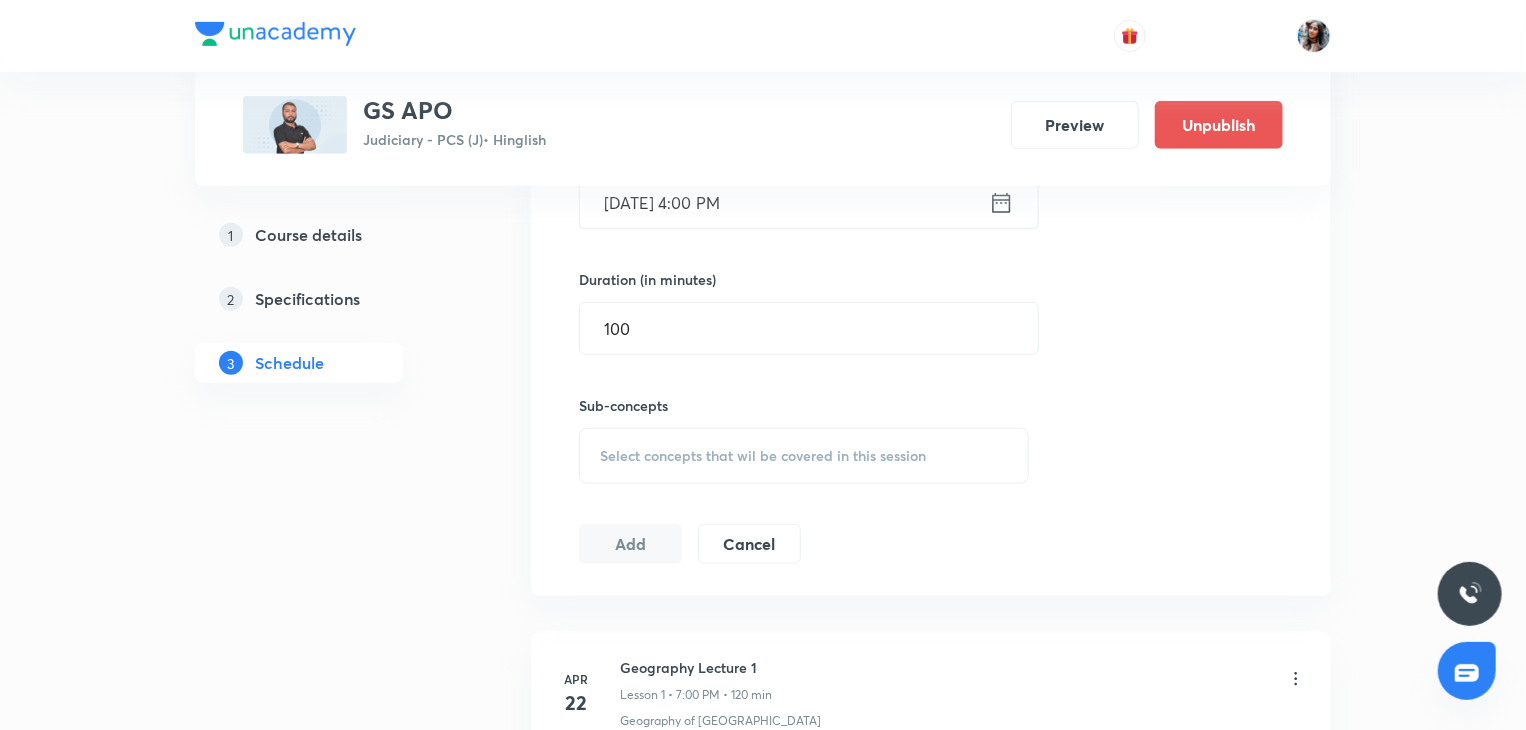 click on "Select concepts that wil be covered in this session" at bounding box center (804, 456) 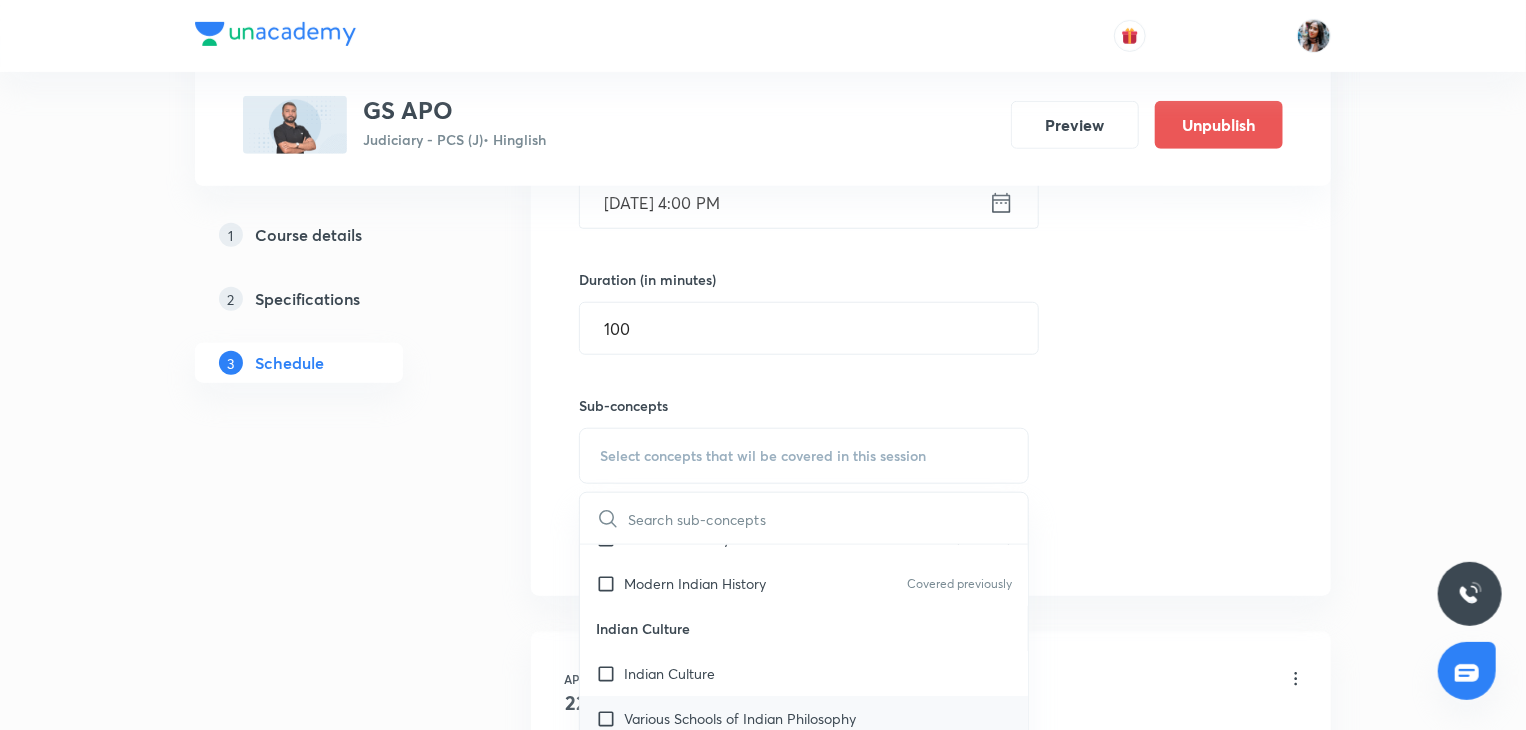 scroll, scrollTop: 204, scrollLeft: 0, axis: vertical 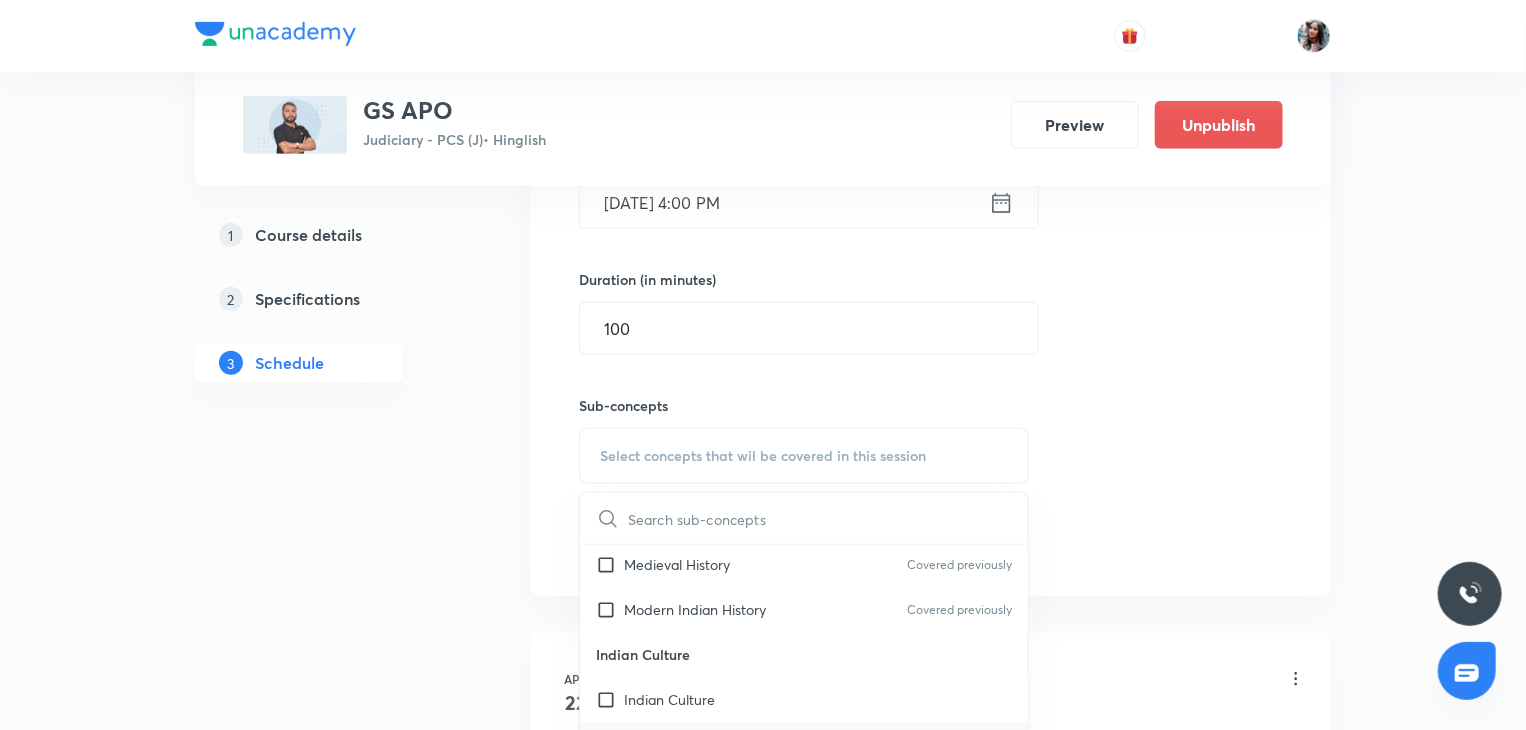 click on "Modern Indian History Covered previously" at bounding box center (804, 609) 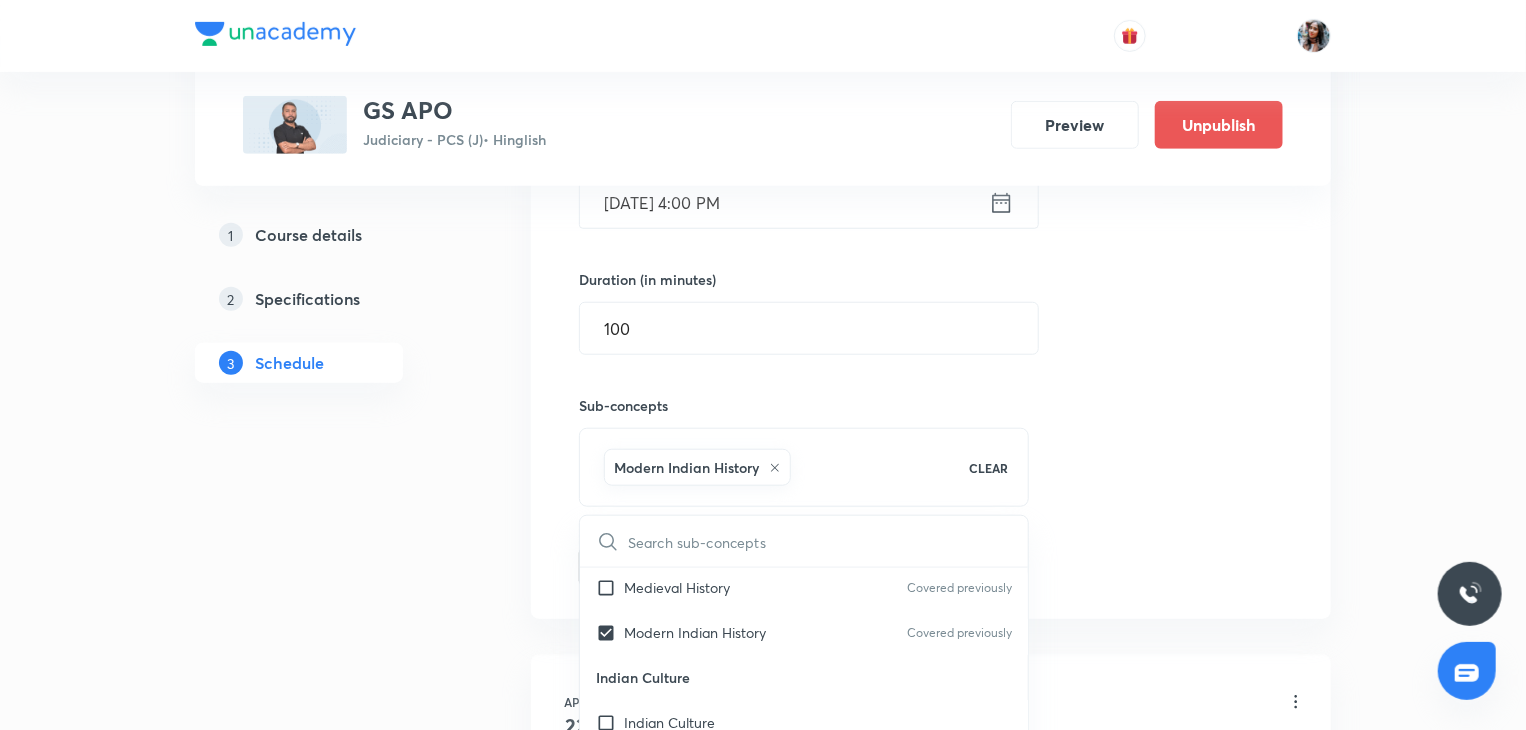 click on "Plus Courses GS APO Judiciary - PCS (J)  • Hinglish Preview Unpublish 1 Course details 2 Specifications 3 Schedule Schedule 37  classes Topic coverage Static GK Cover at least  60 % View details Session  38 Live class Quiz Recorded classes Session title 20/99 Geography Lecture 38 ​ Schedule for Aug 2, 2025, 4:00 PM ​ Duration (in minutes) 100 ​ Sub-concepts Modern Indian History CLEAR ​ History of India History of India Covered previously Vedic Period Covered previously Ancient History Covered previously Medieval History Covered previously Modern Indian History Covered previously Indian Culture Indian Culture Various Schools of Indian Philosophy Religious Movements Literary Sources and Other Sources Vedic Literature Covered previously Buddhist Literature Jain Literature Sangam Literature Architecture Rock-cut Architecture Temple Architecture Modern Architecture Modern Painting Dances Music Geography of India Geography of India Covered previously Continents Covered previously Neighbors of India Space" at bounding box center (763, 2960) 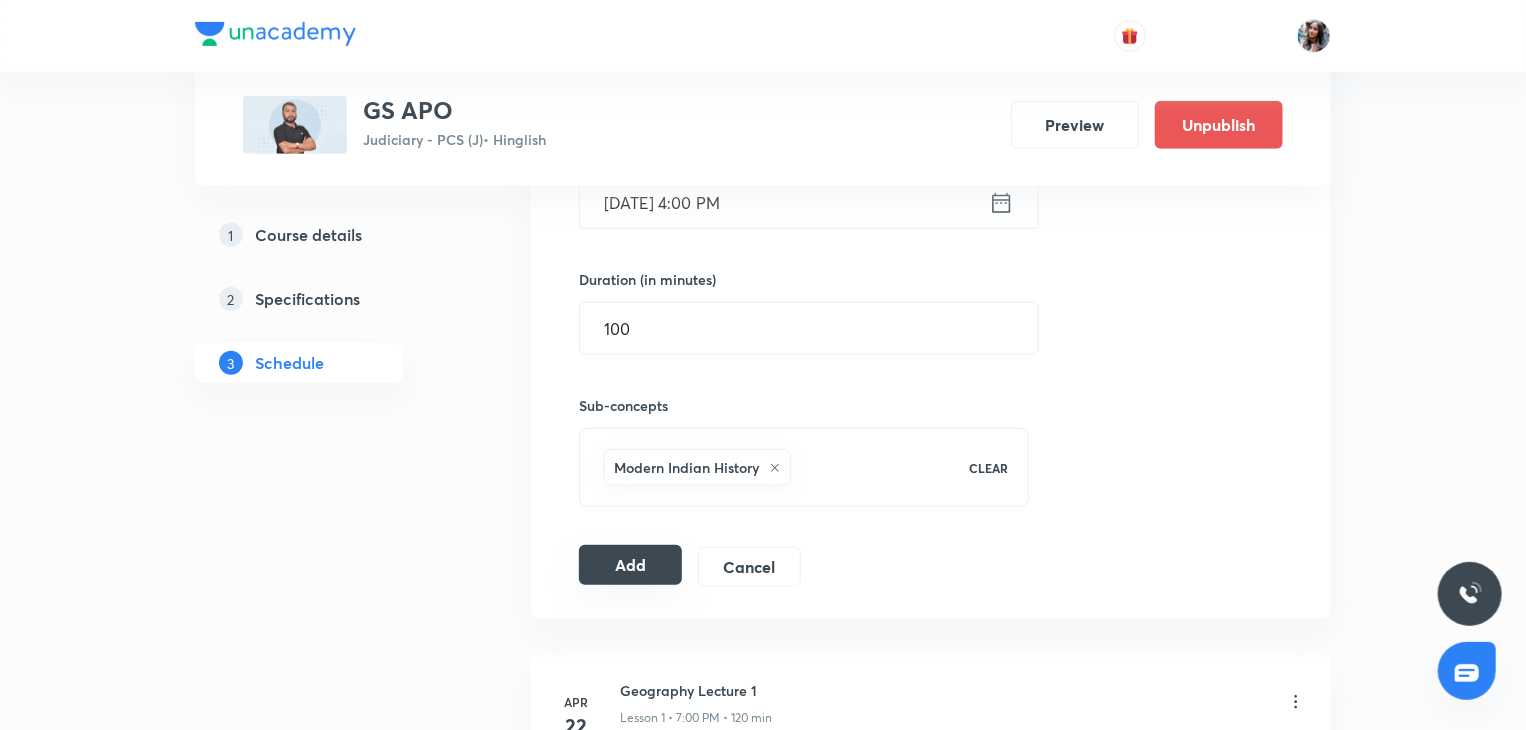 click on "Add" at bounding box center (630, 565) 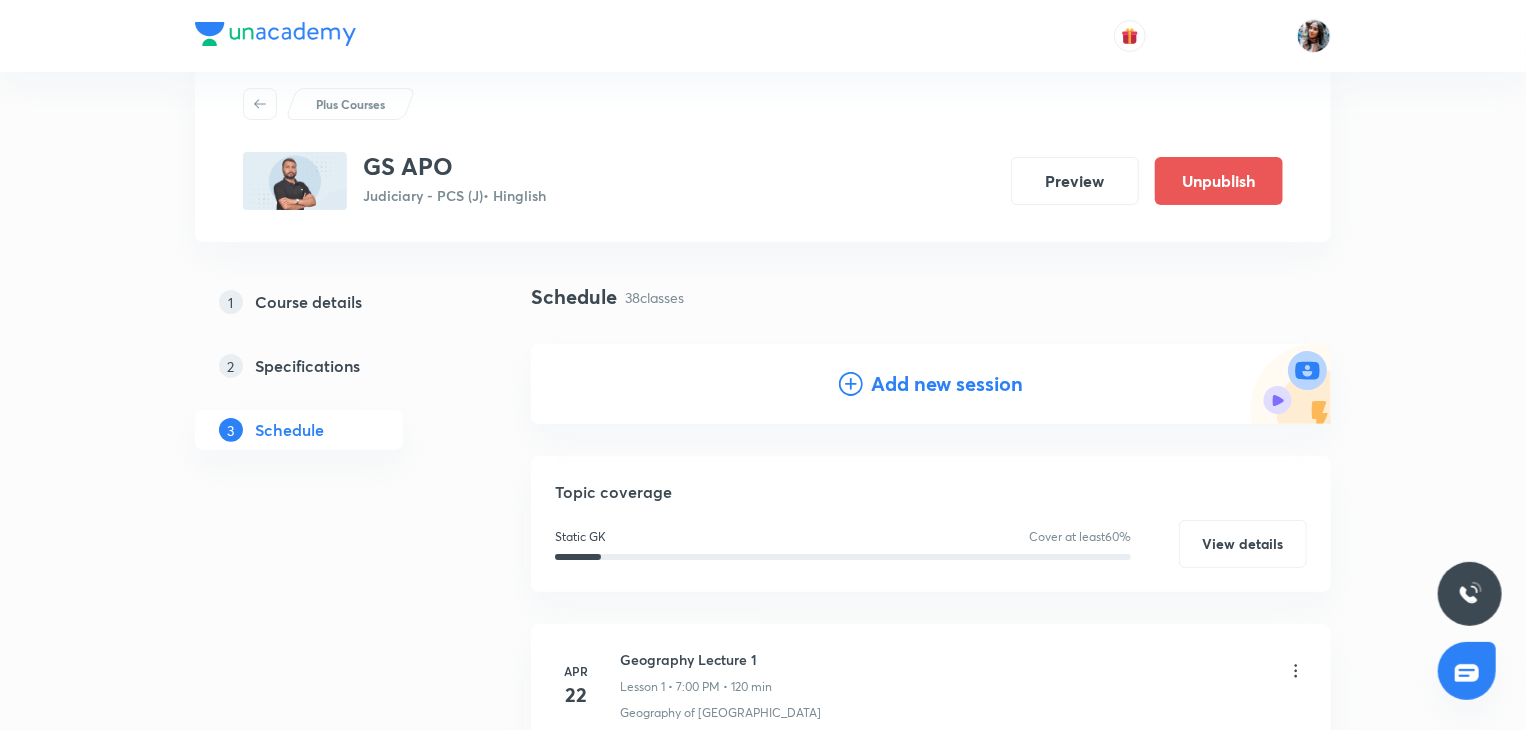 scroll, scrollTop: 46, scrollLeft: 0, axis: vertical 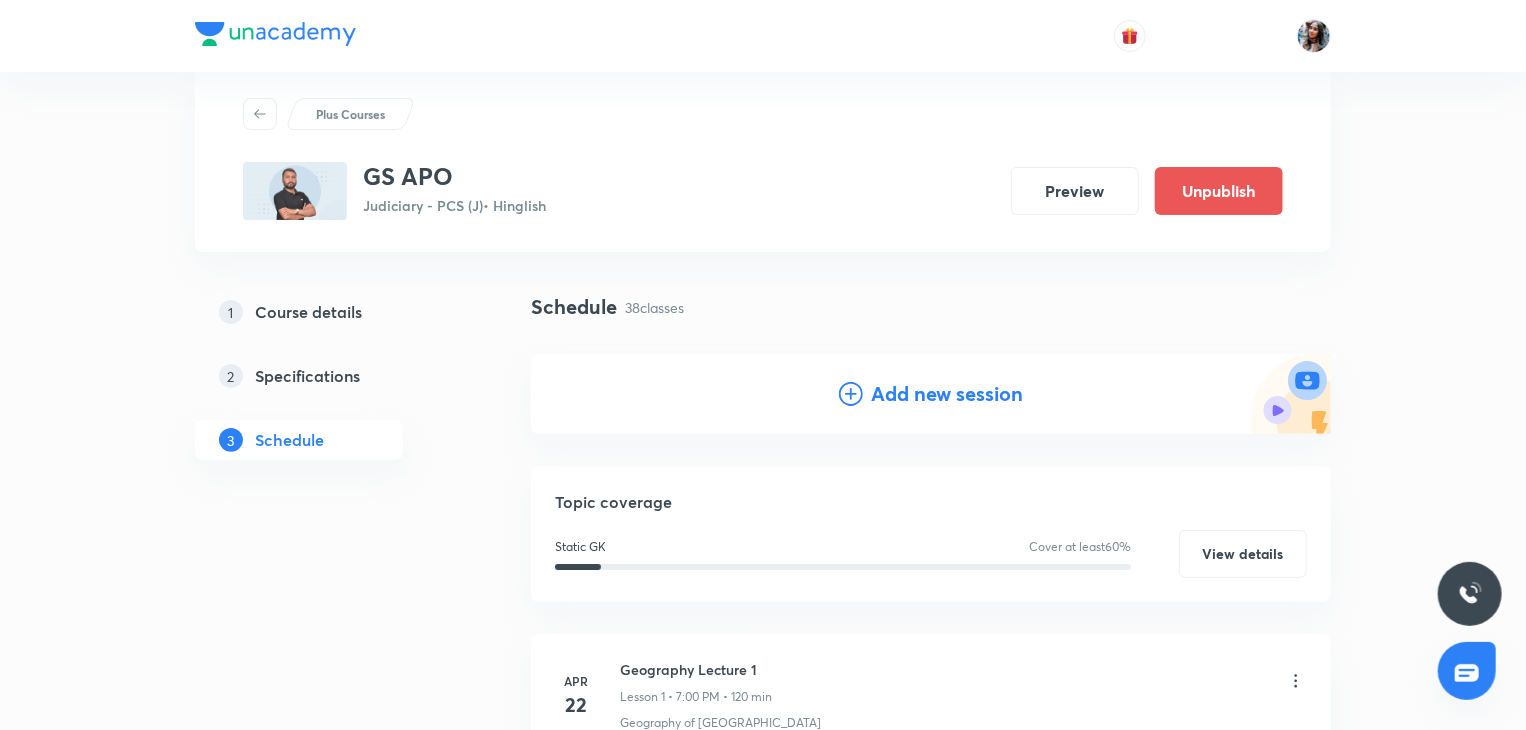 click on "Add new session" at bounding box center [947, 394] 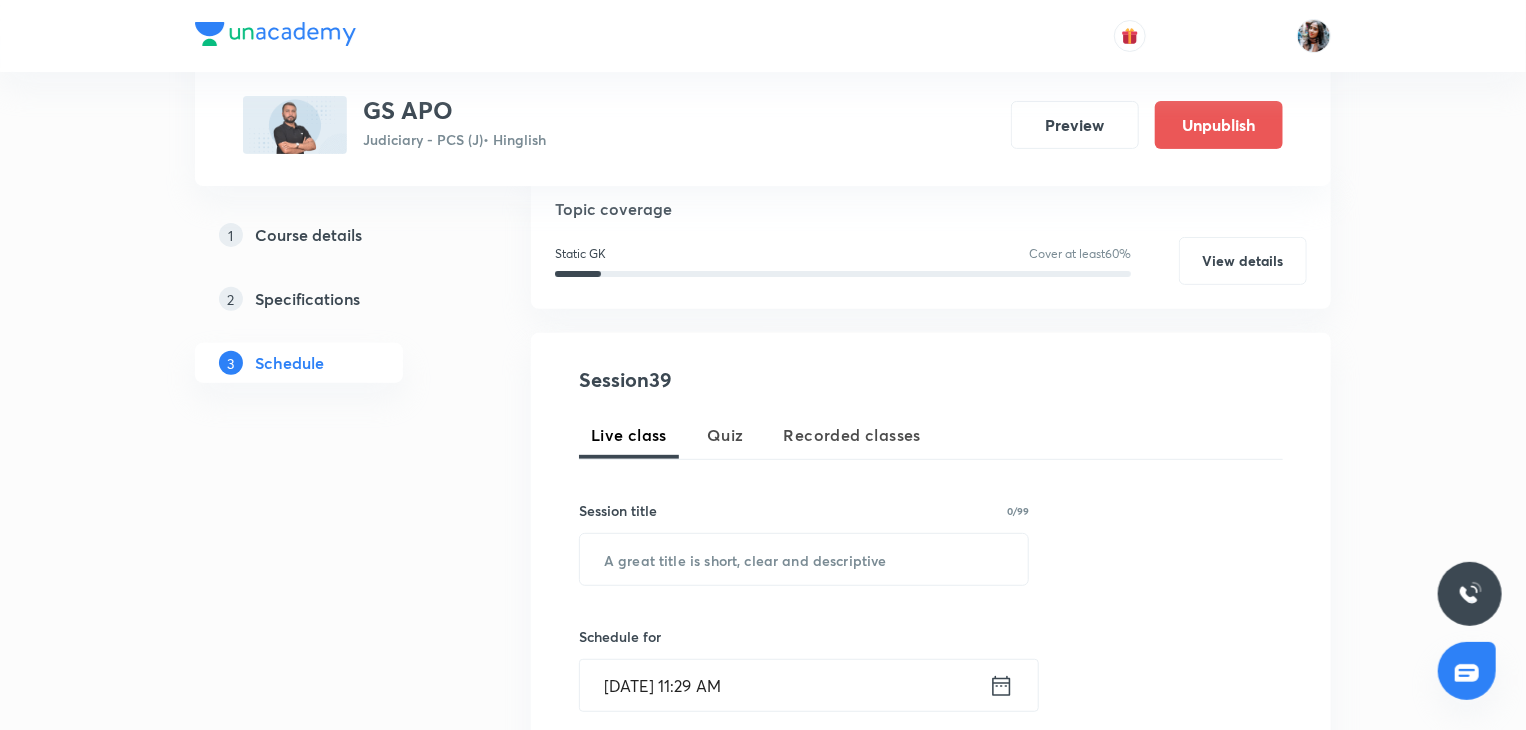 scroll, scrollTop: 228, scrollLeft: 0, axis: vertical 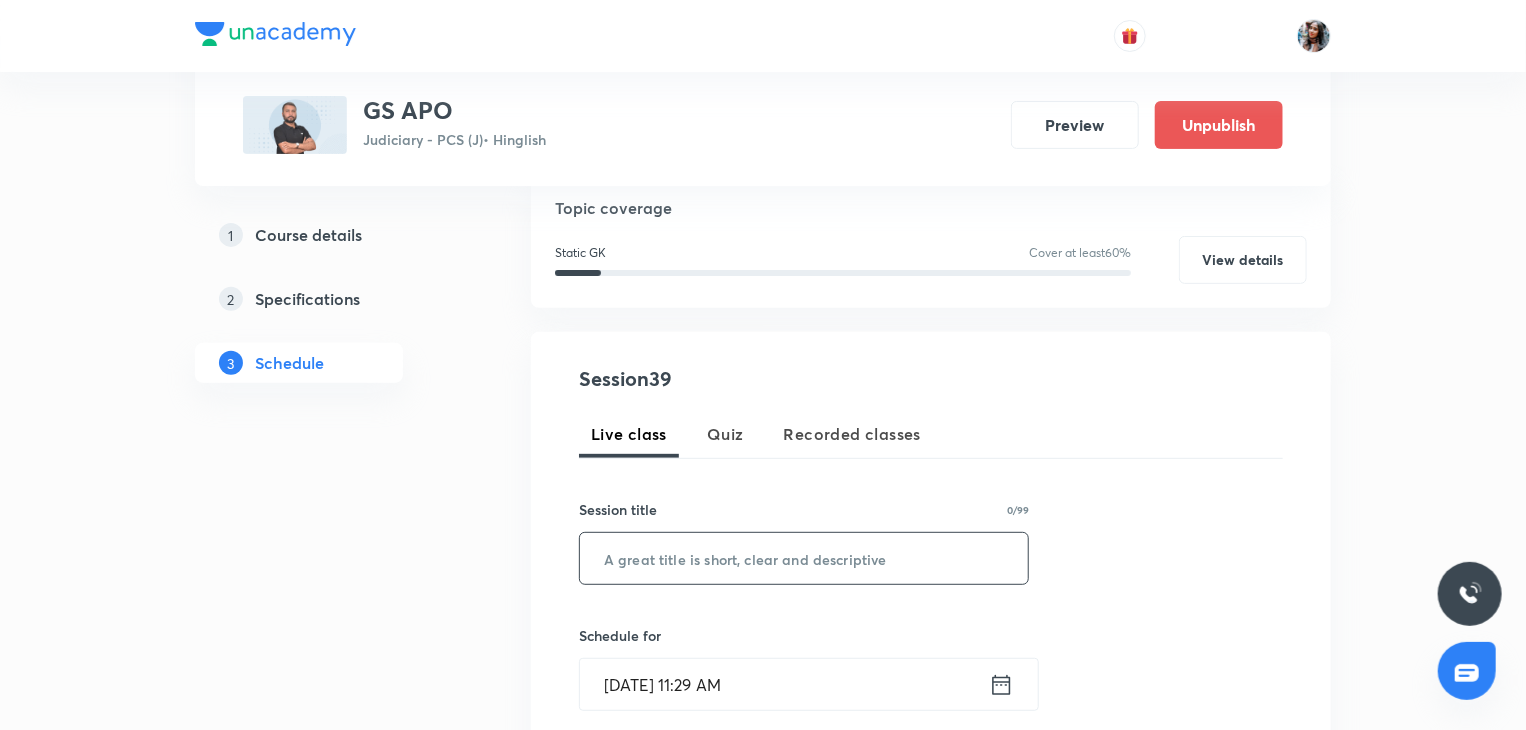click at bounding box center [804, 558] 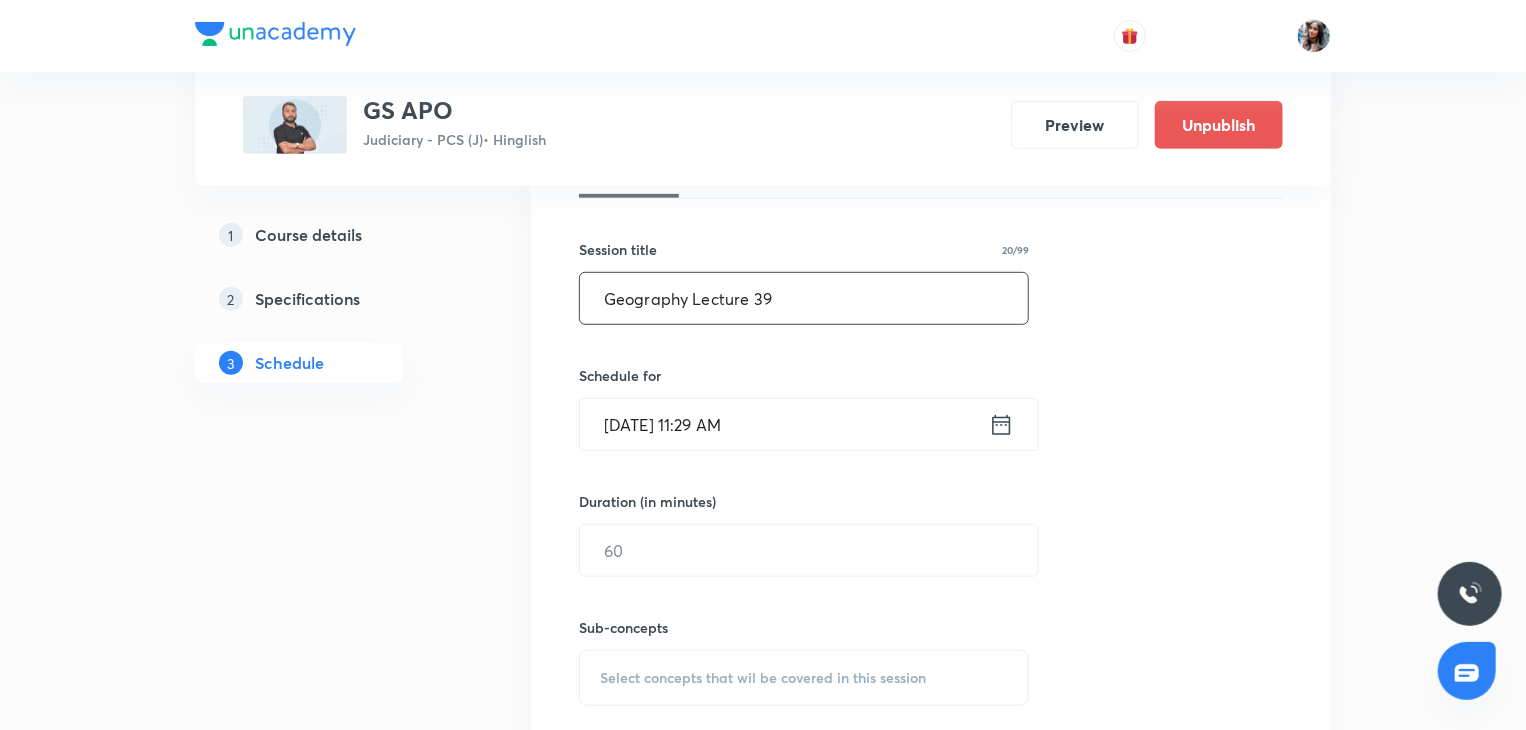 scroll, scrollTop: 516, scrollLeft: 0, axis: vertical 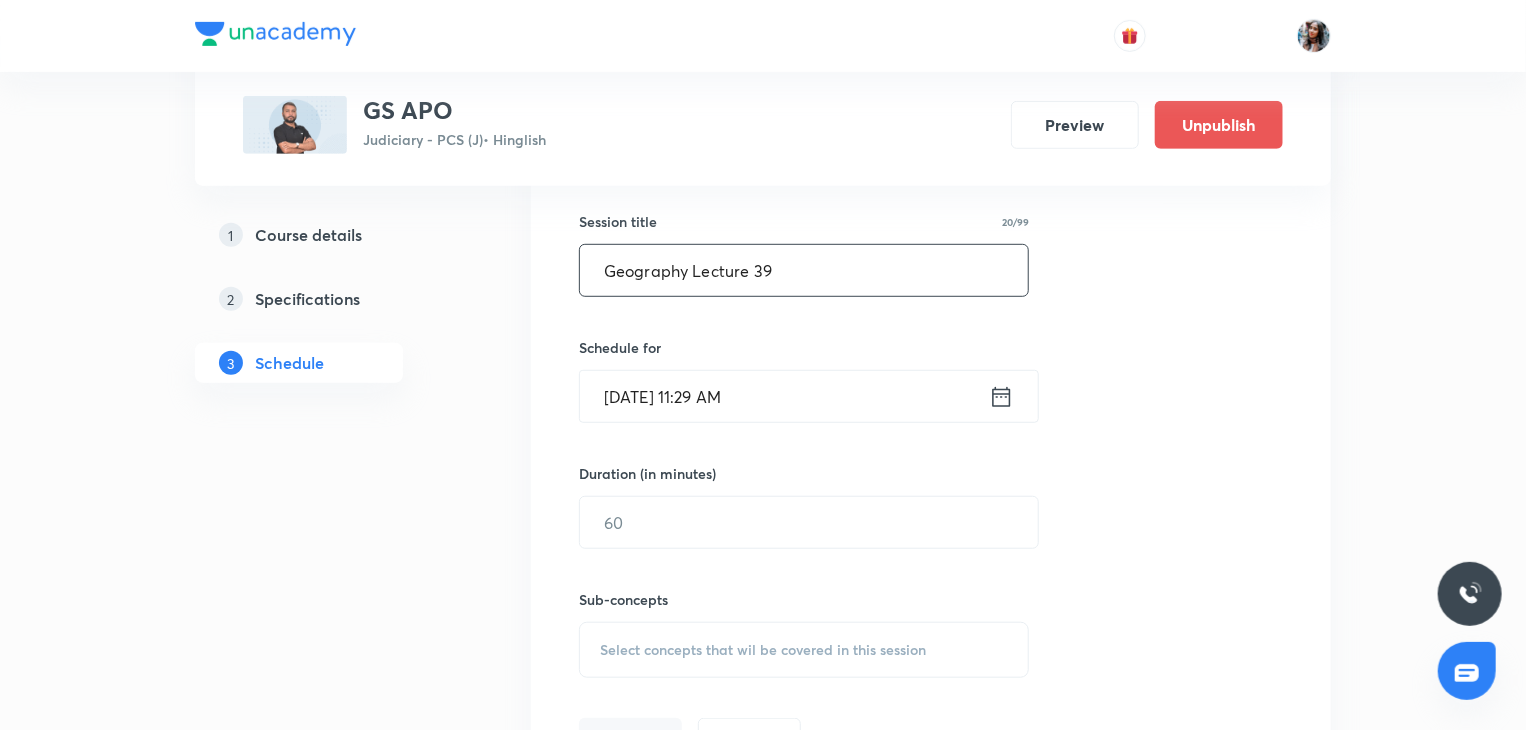 type on "Geography Lecture 39" 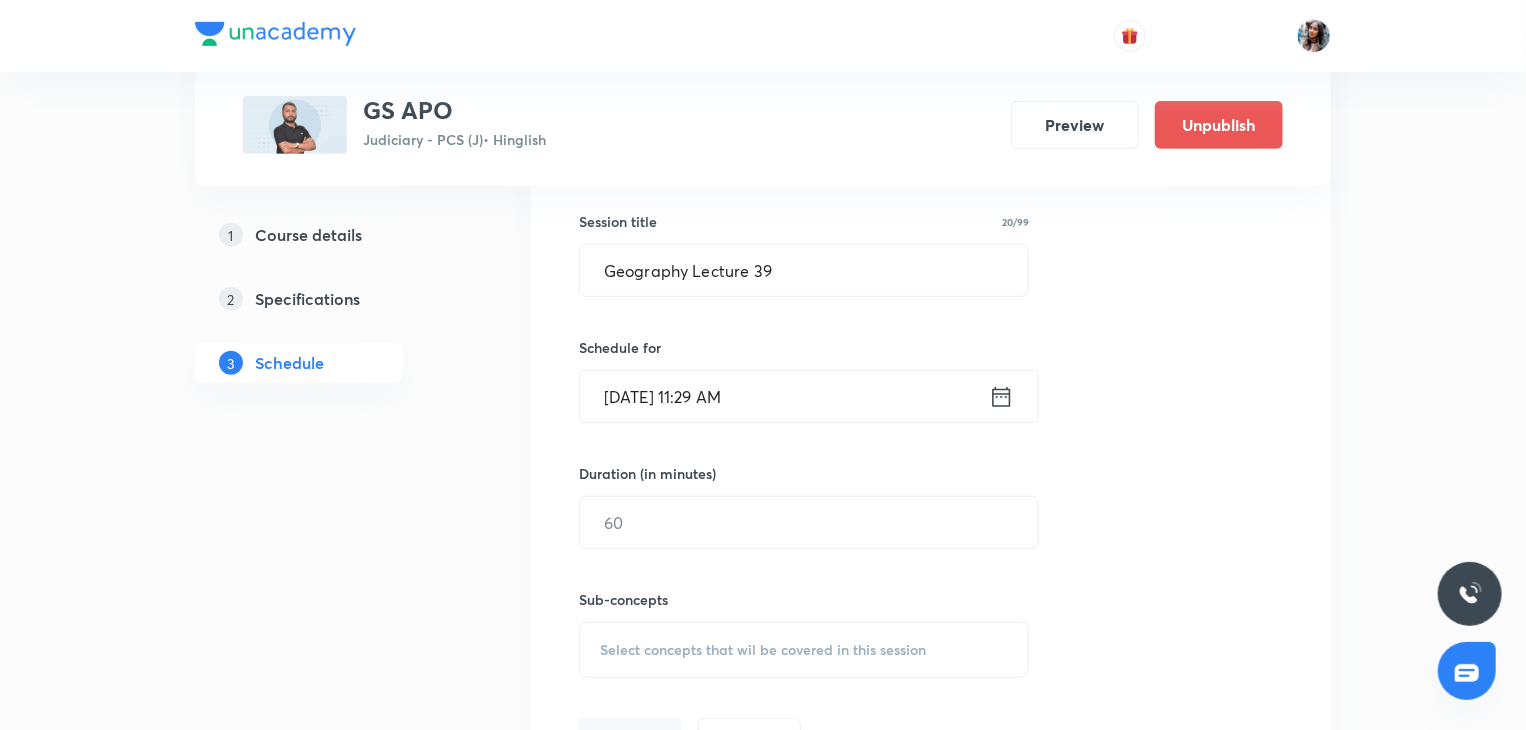 click on "Jul 30, 2025, 11:29 AM" at bounding box center [784, 396] 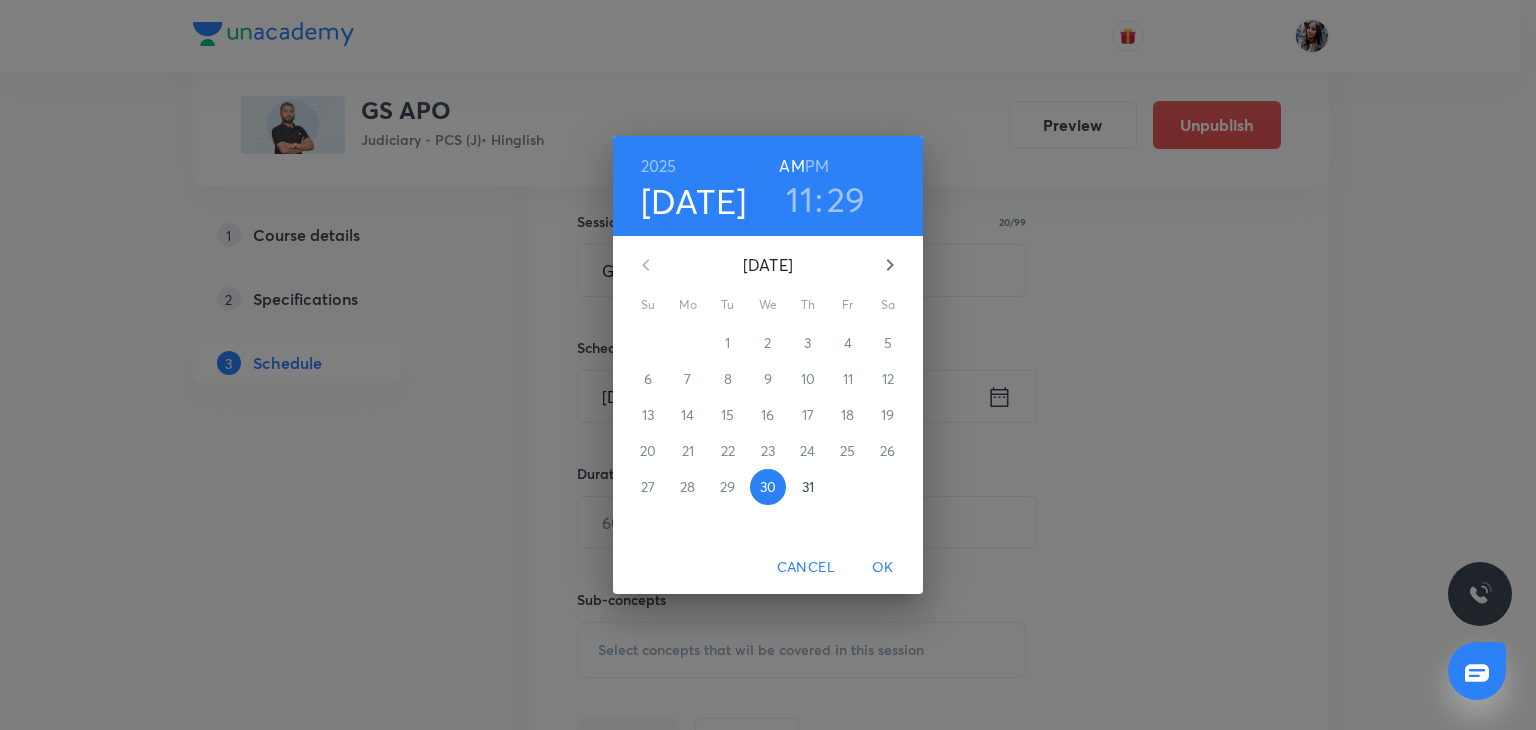 click at bounding box center (890, 265) 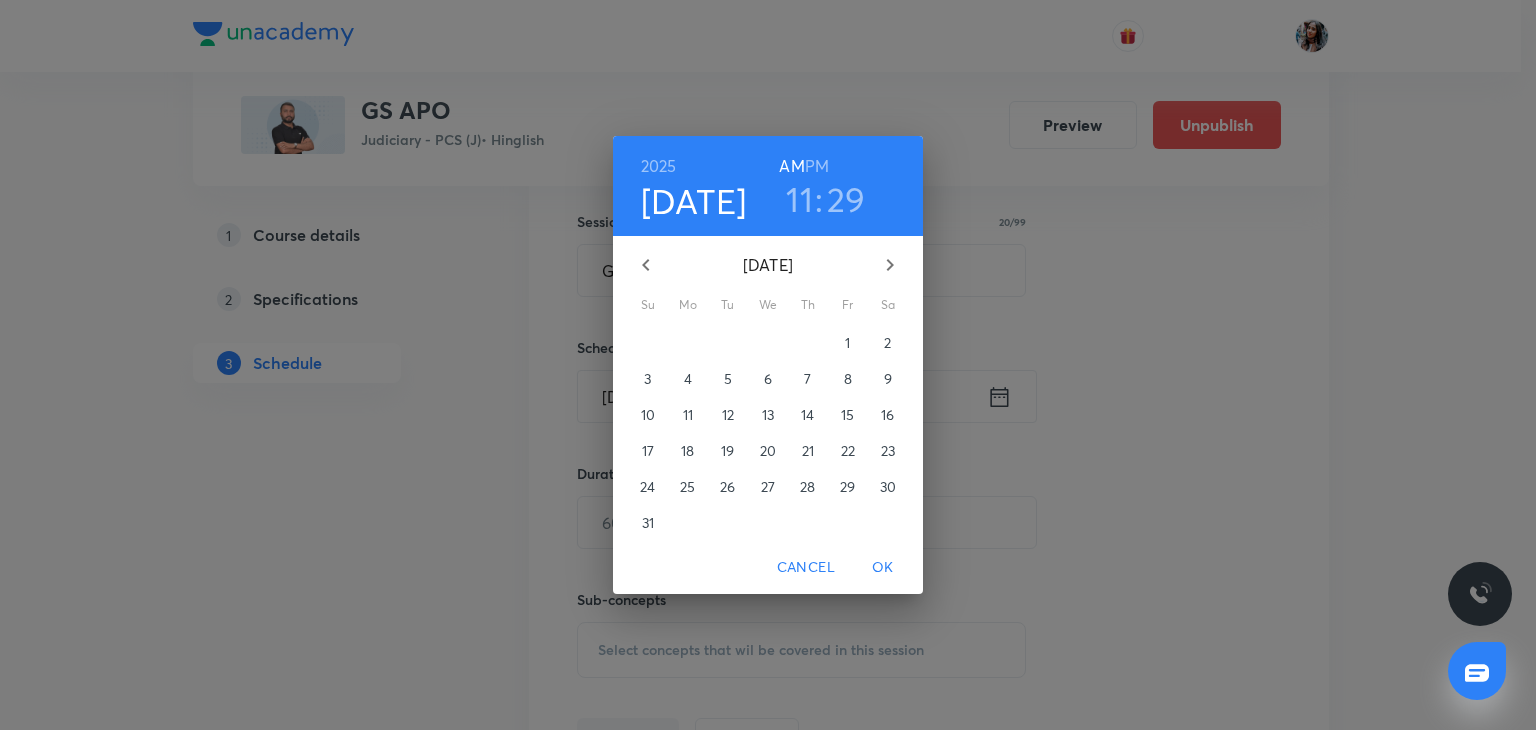 click on "3" at bounding box center (647, 379) 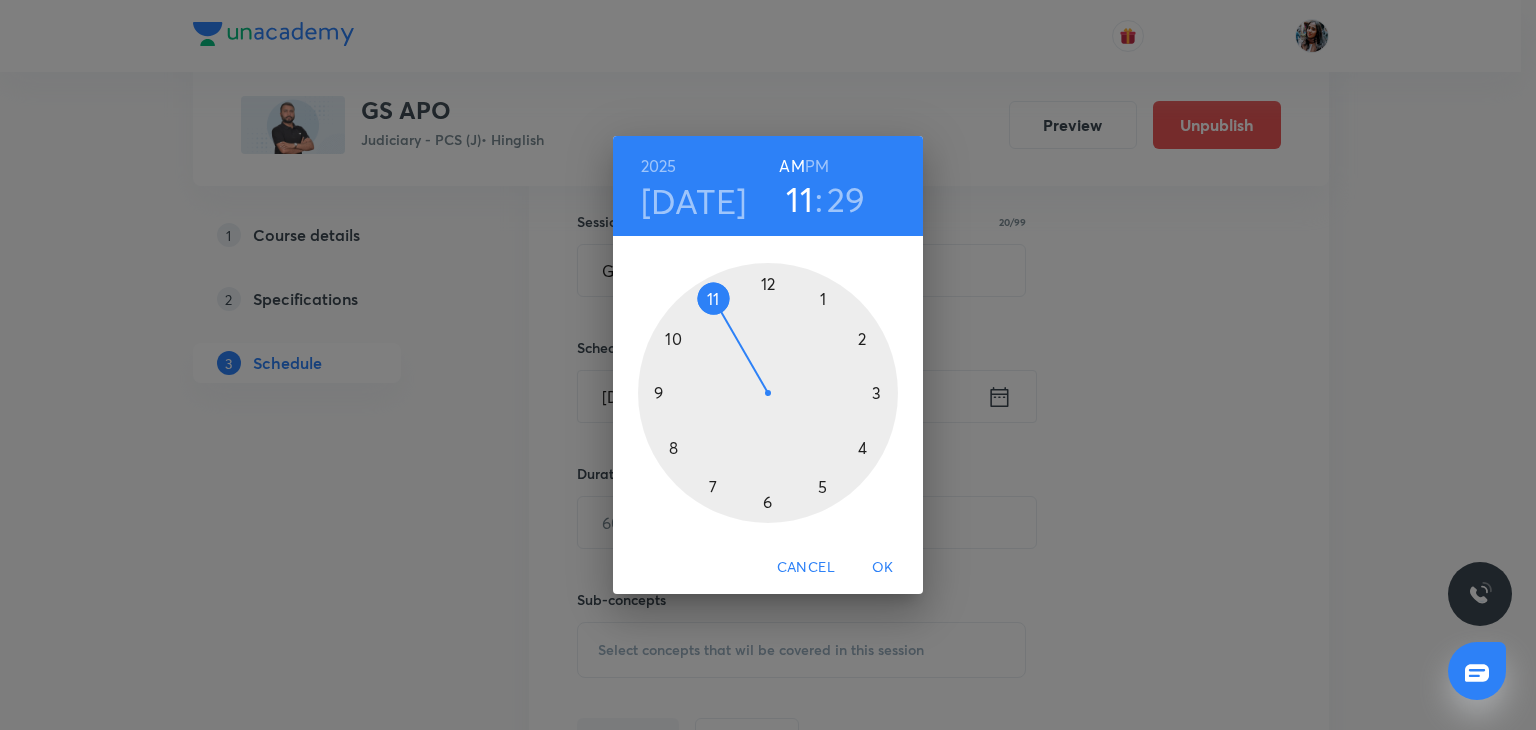 click on "PM" at bounding box center (817, 166) 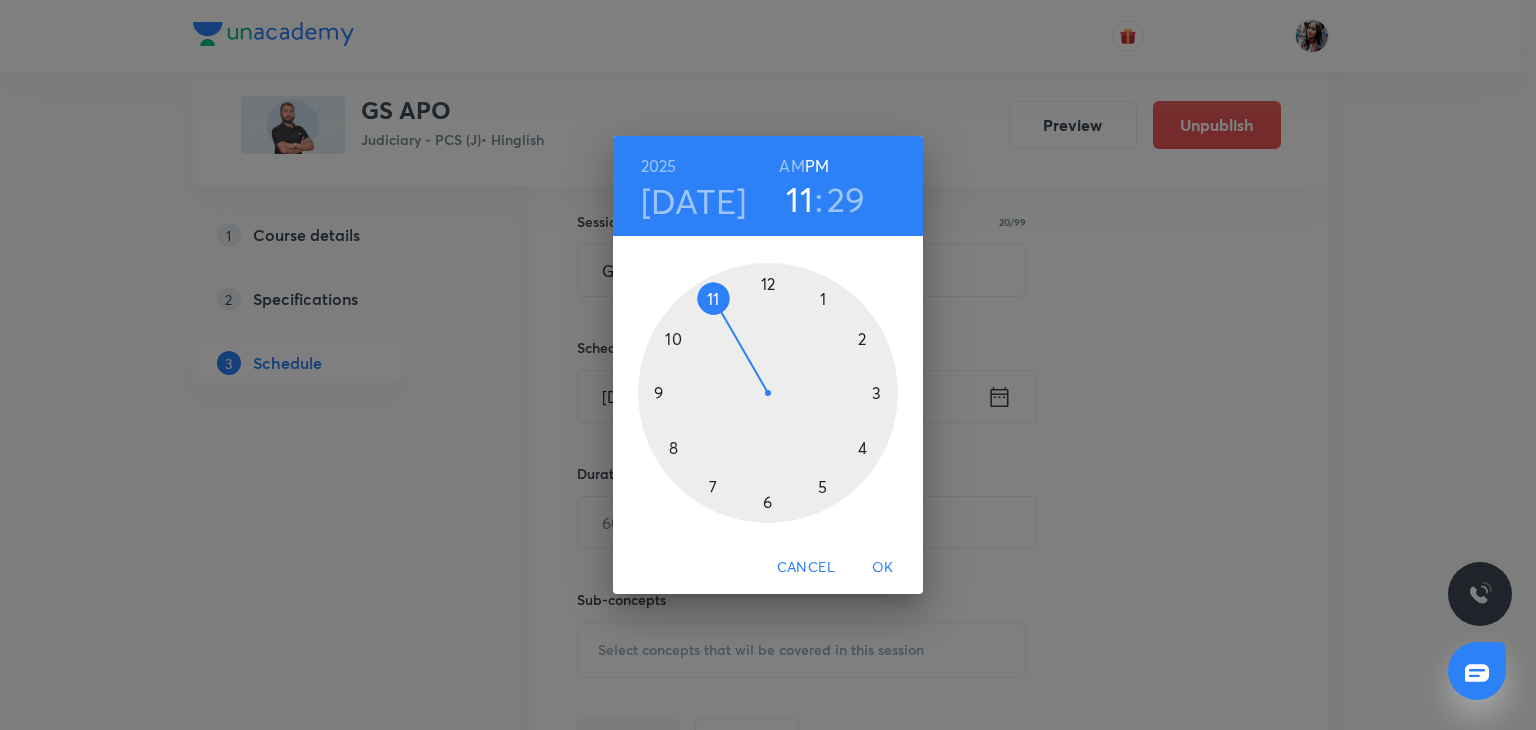 click at bounding box center [768, 393] 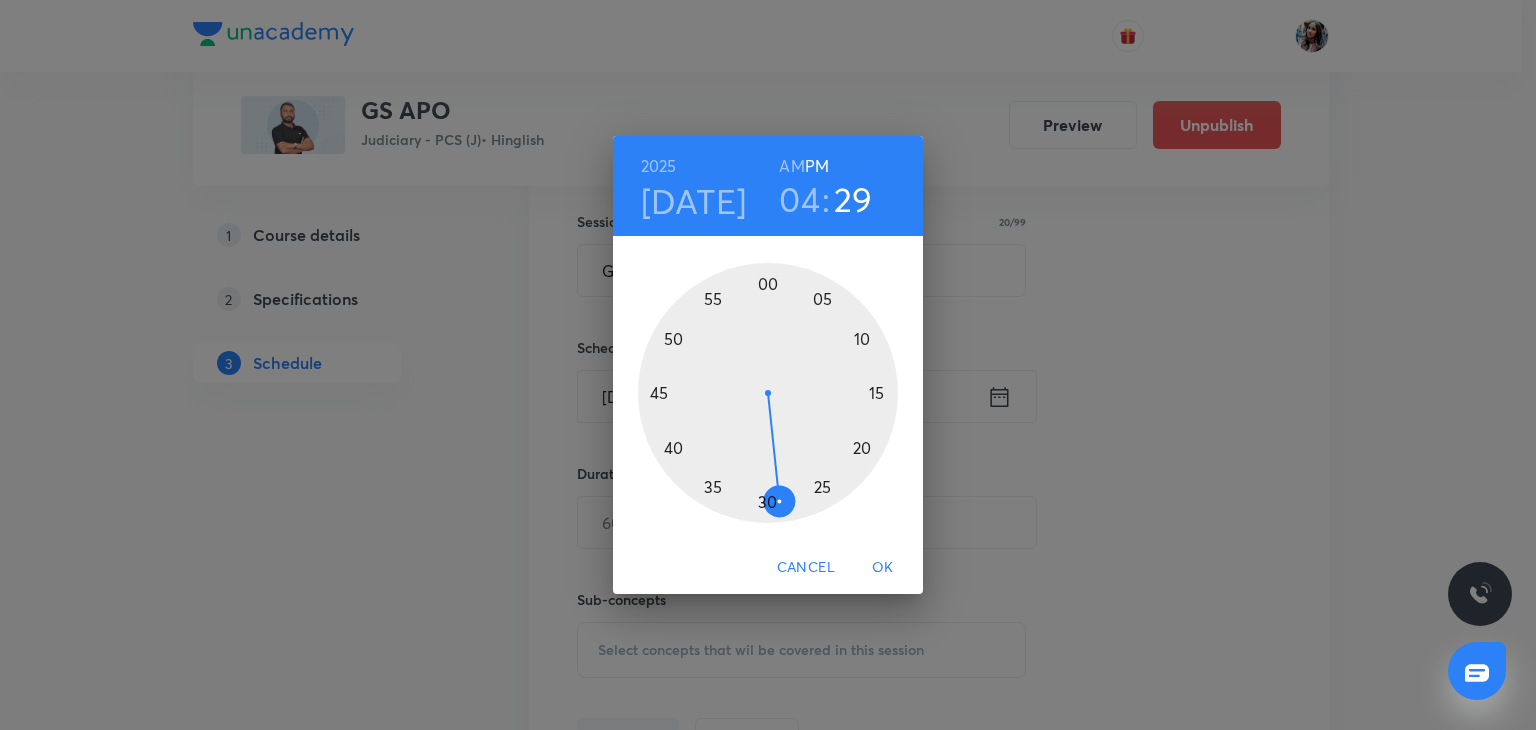 click at bounding box center (768, 393) 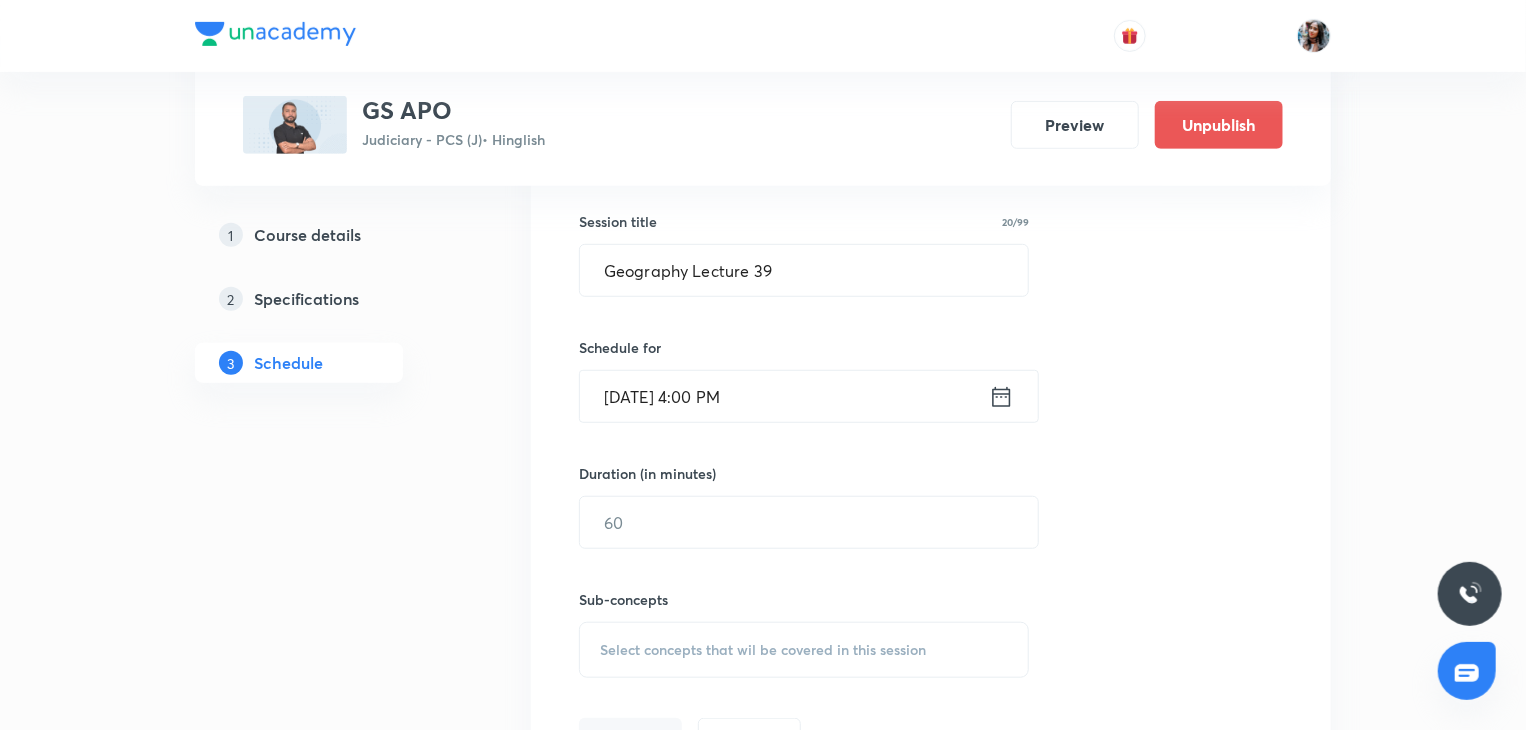 scroll, scrollTop: 682, scrollLeft: 0, axis: vertical 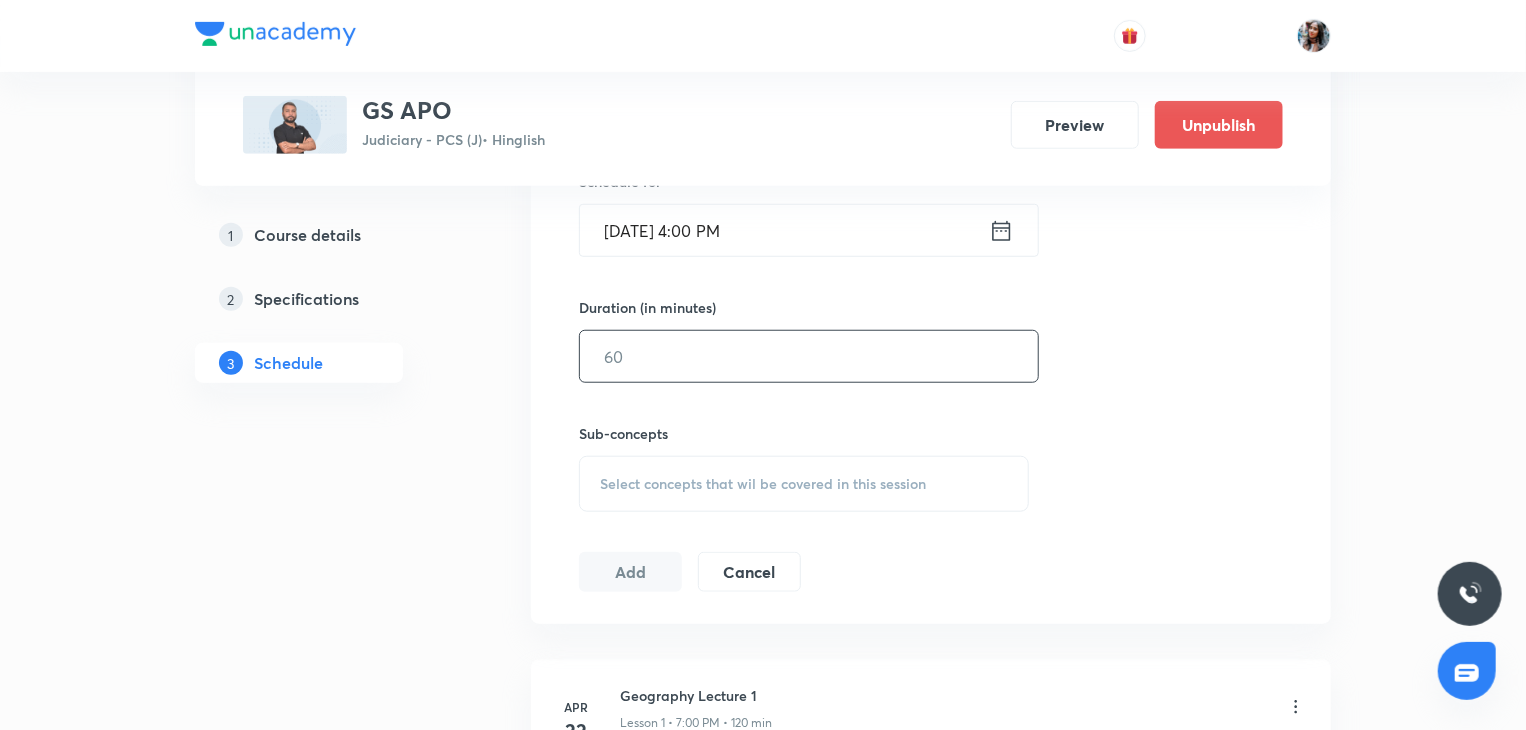 click at bounding box center (809, 356) 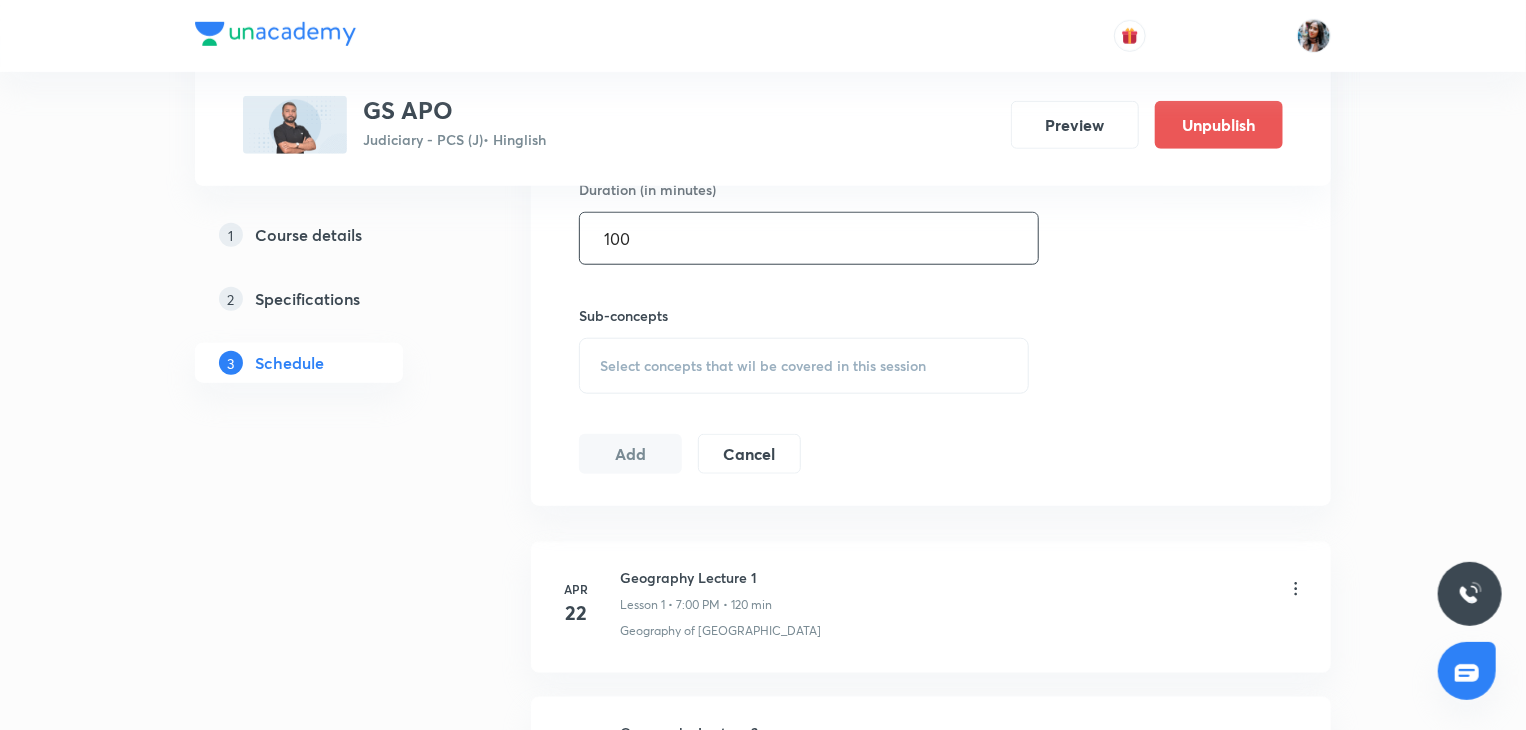 scroll, scrollTop: 802, scrollLeft: 0, axis: vertical 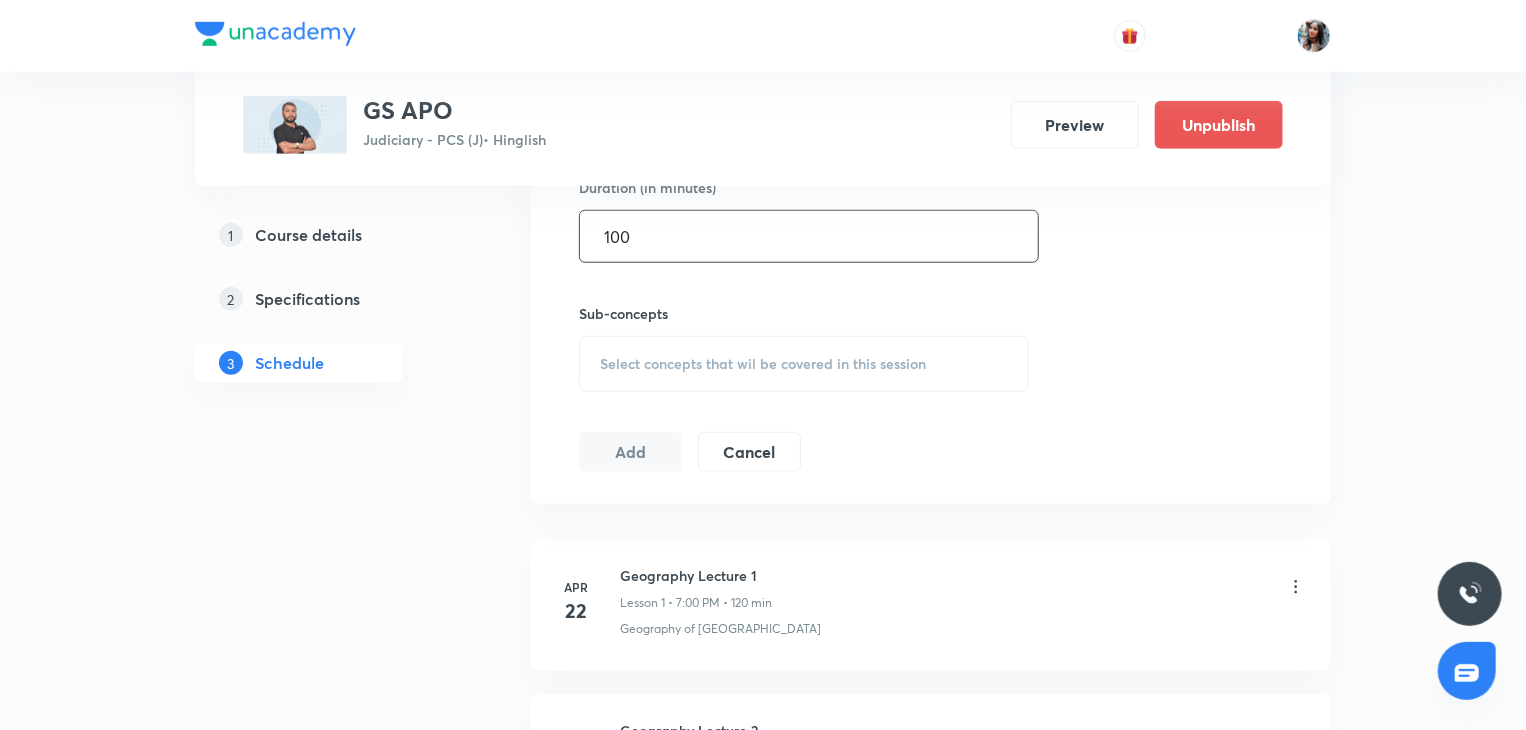type on "100" 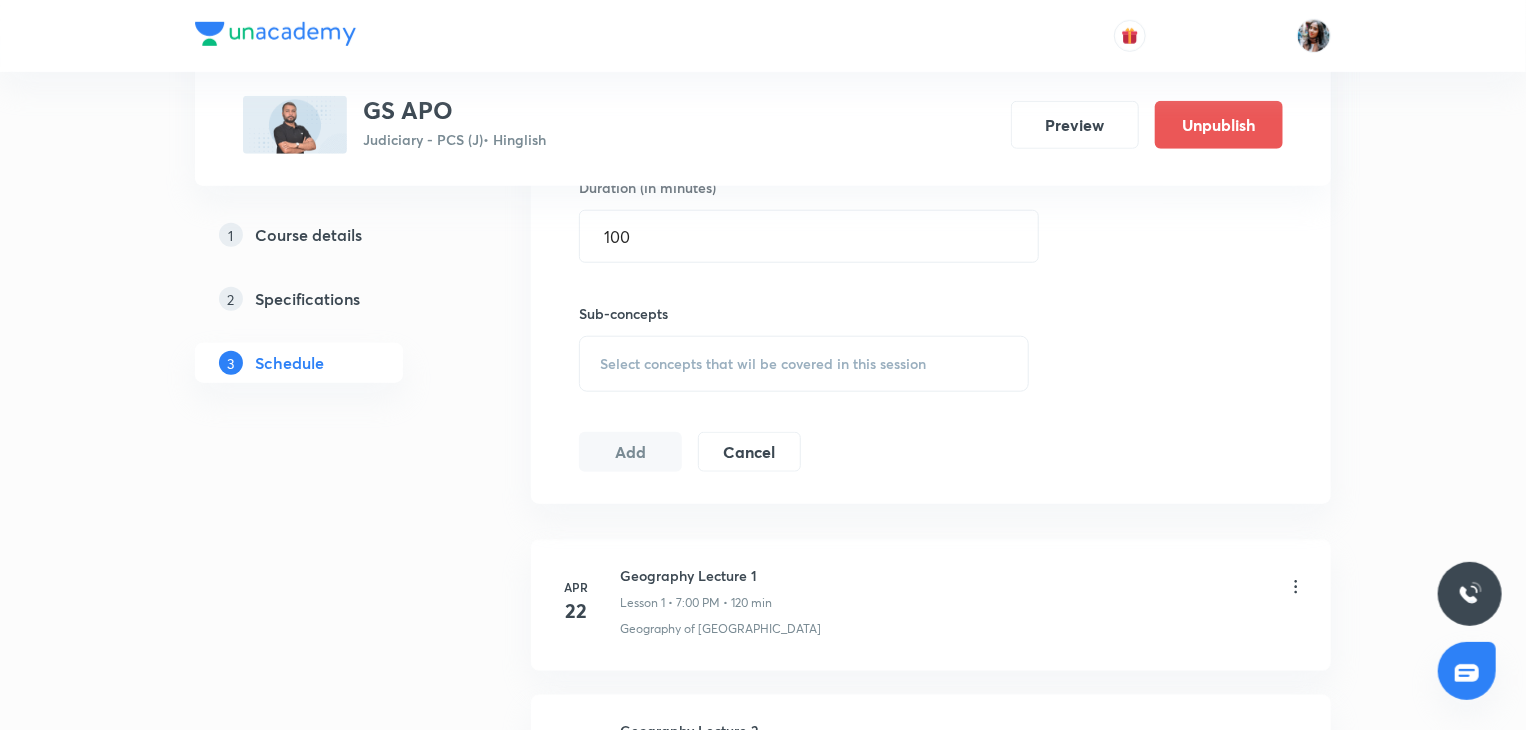 click on "Select concepts that wil be covered in this session" at bounding box center [763, 364] 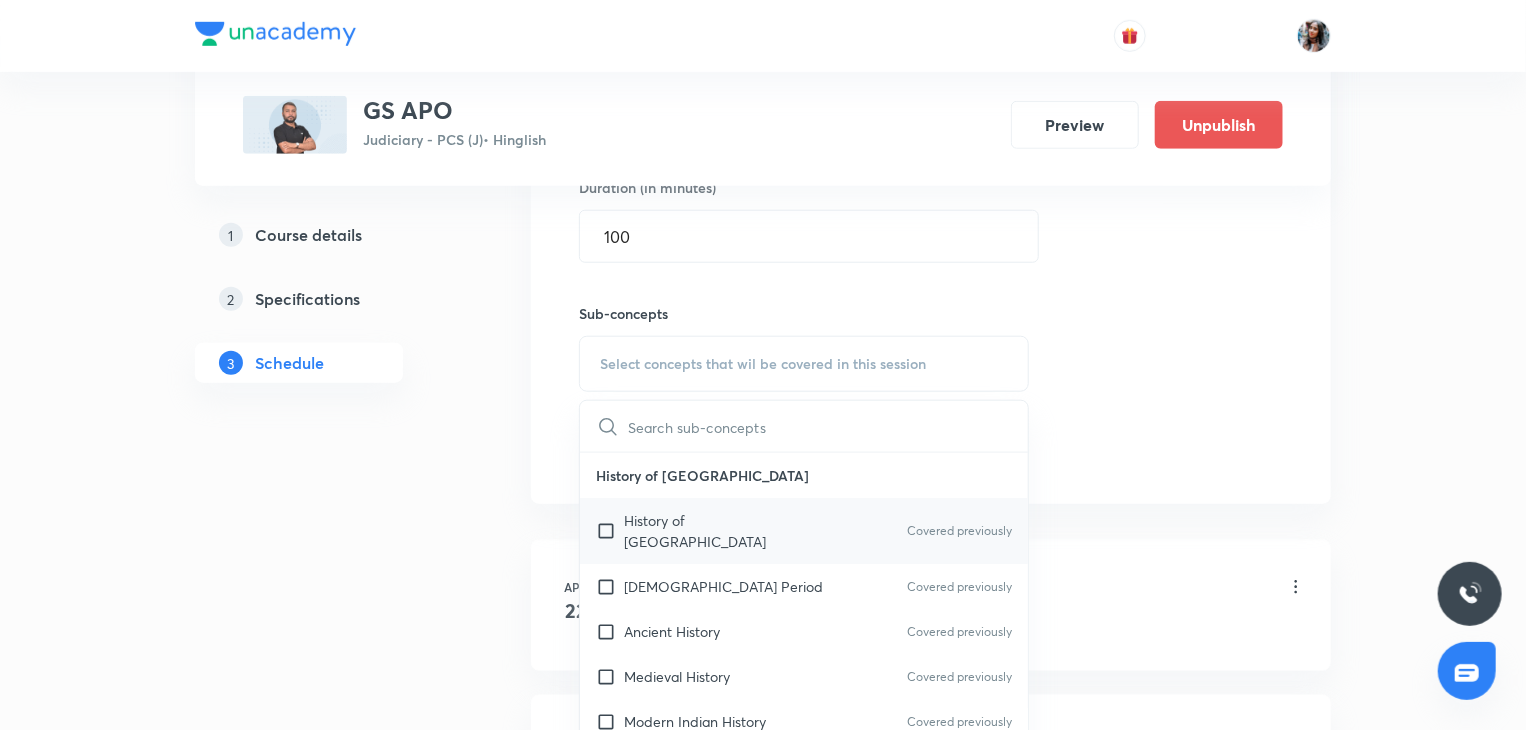 scroll, scrollTop: 112, scrollLeft: 0, axis: vertical 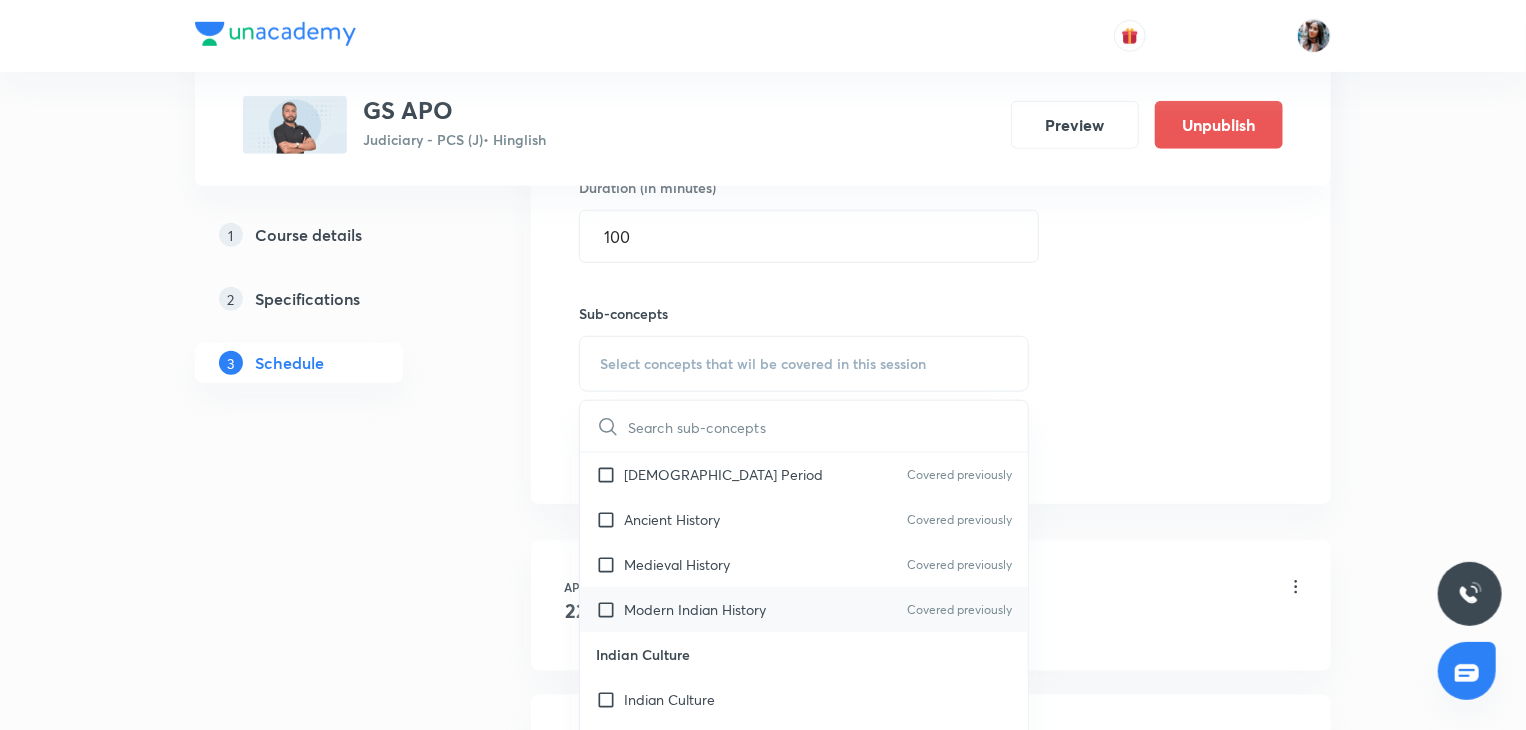 click on "Modern Indian History Covered previously" at bounding box center [804, 609] 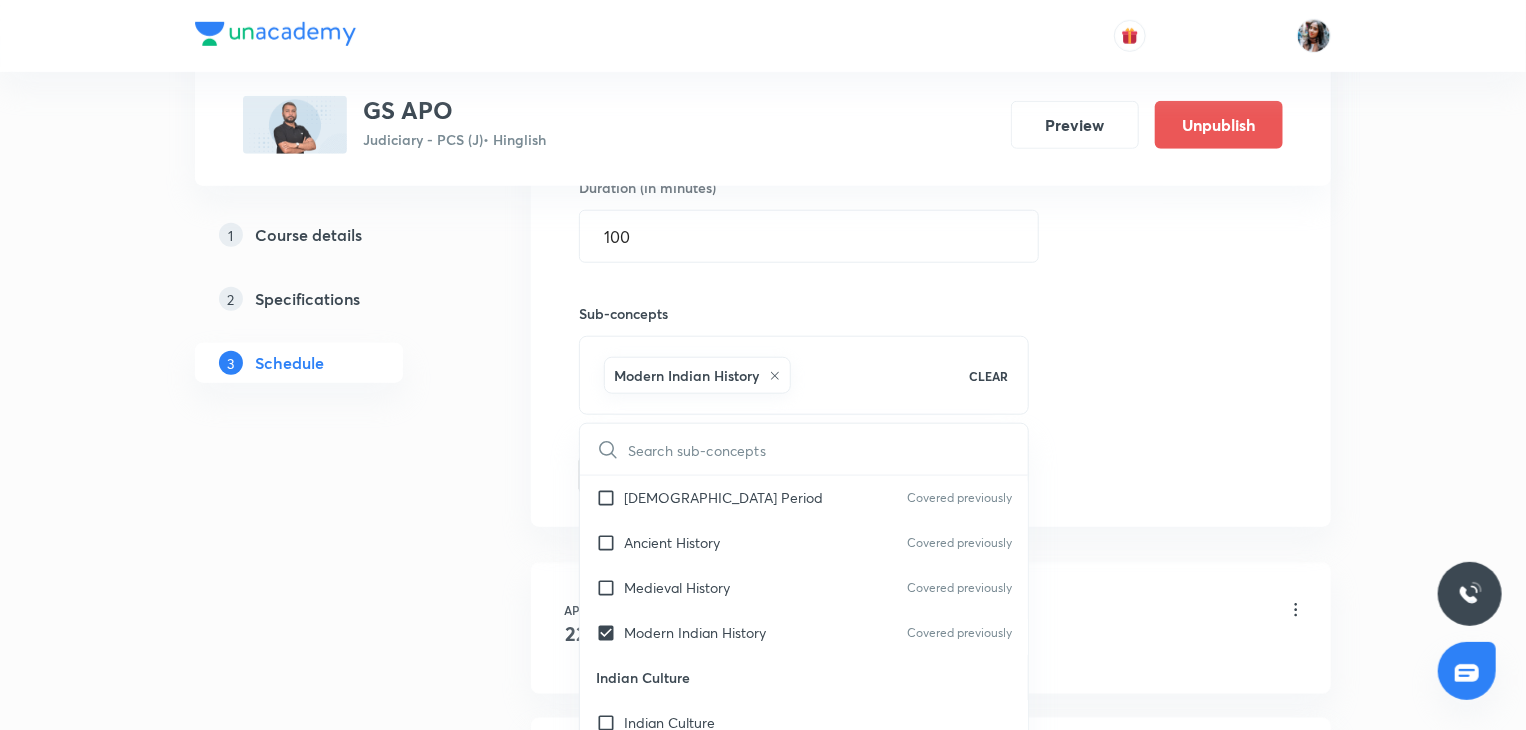 checkbox on "true" 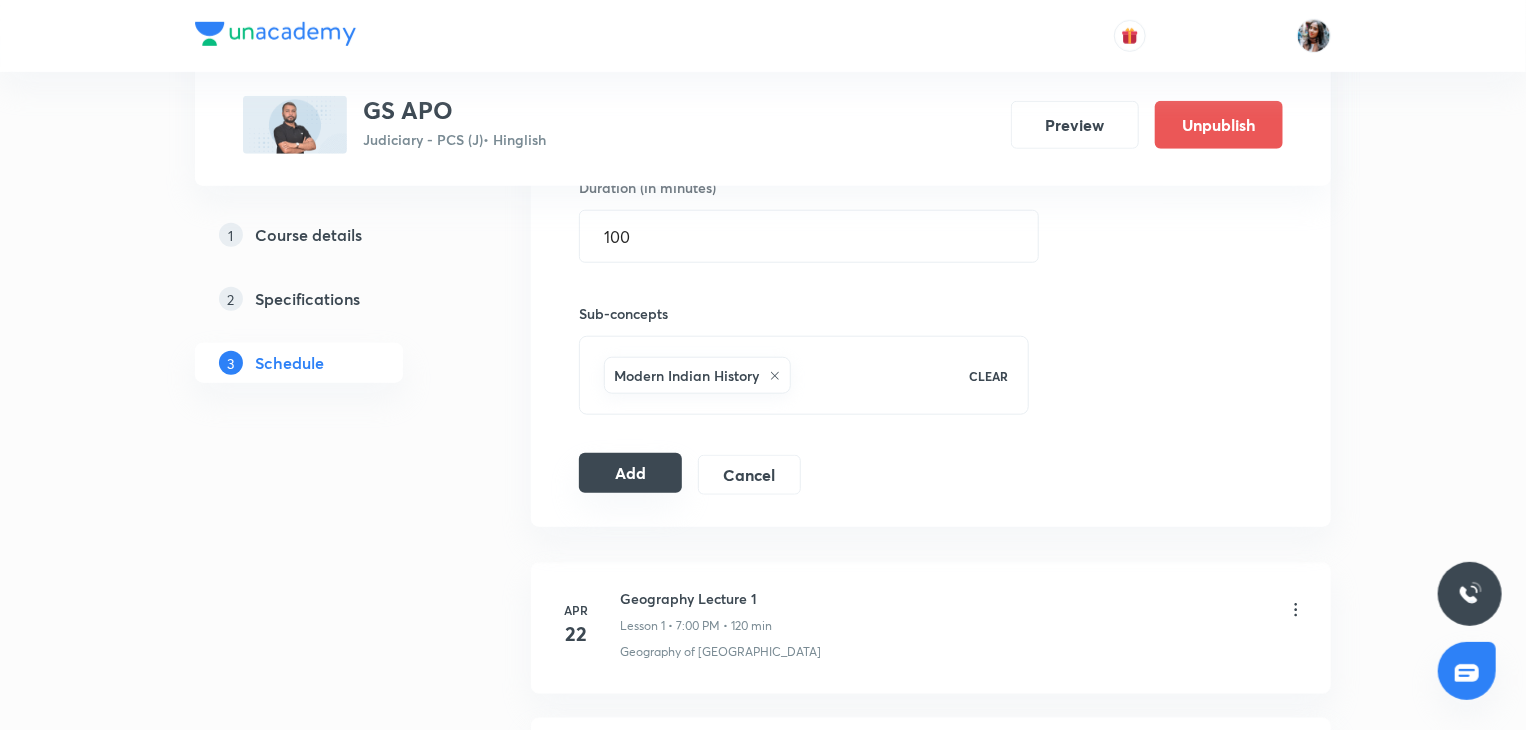 click on "Add" at bounding box center [630, 473] 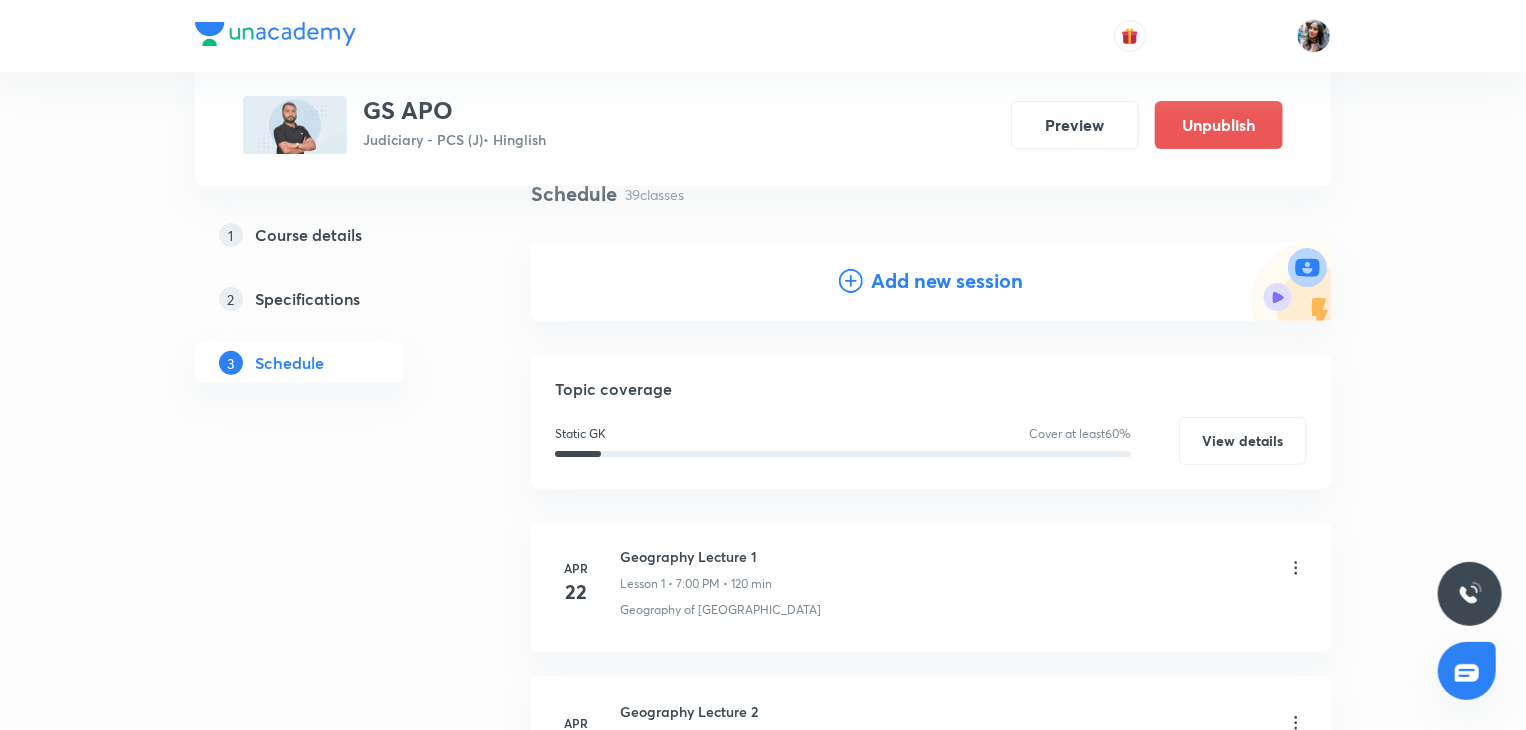 scroll, scrollTop: 0, scrollLeft: 0, axis: both 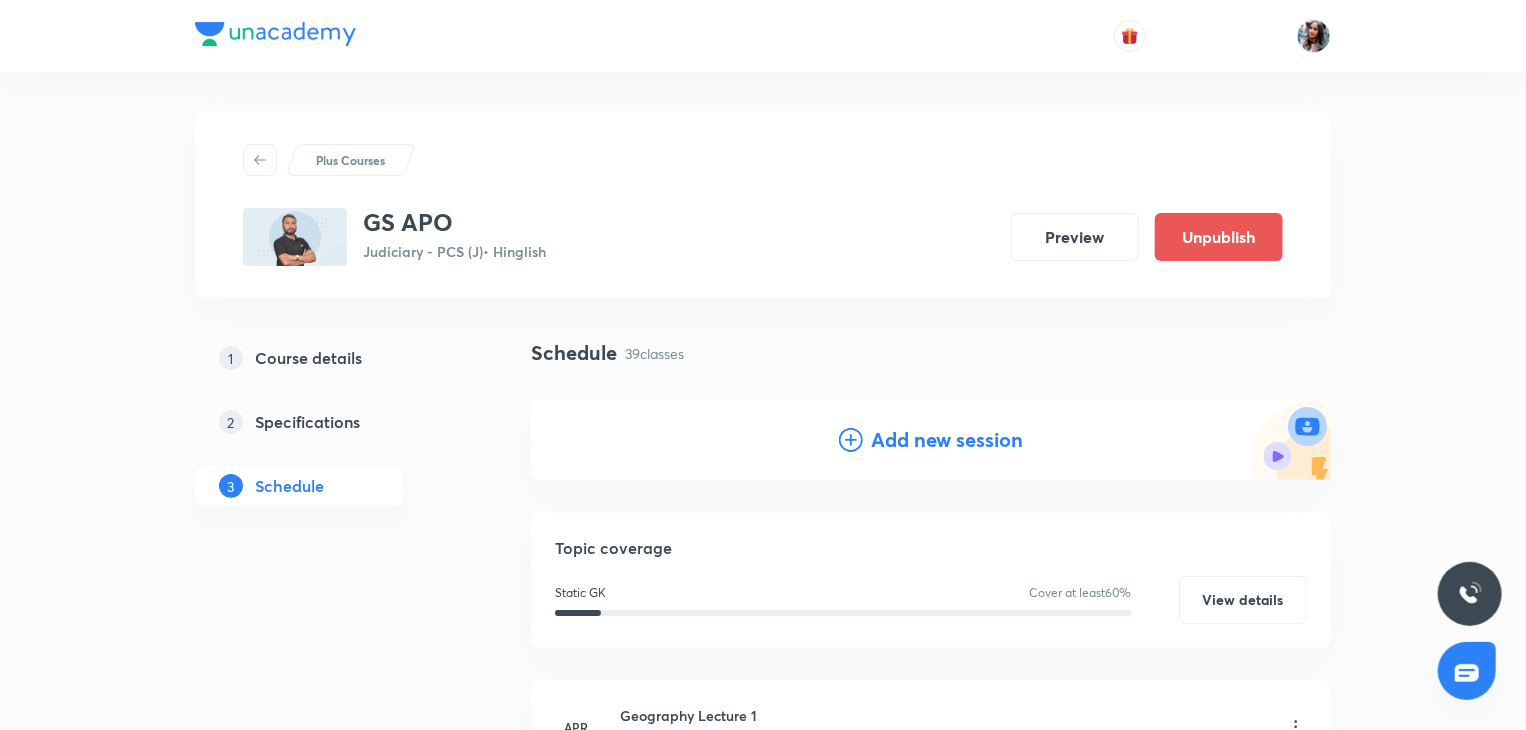 click on "Add new session" at bounding box center [947, 440] 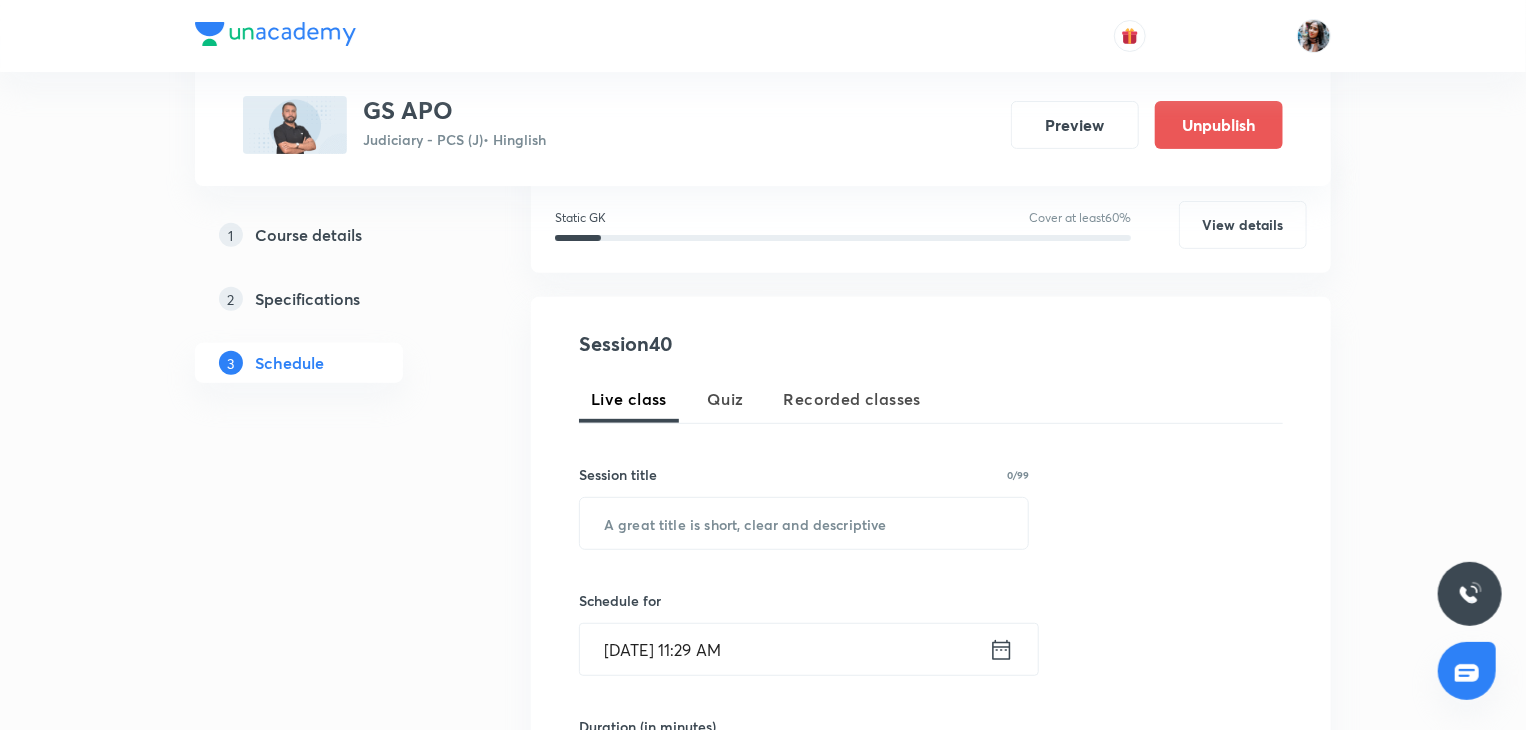 scroll, scrollTop: 264, scrollLeft: 0, axis: vertical 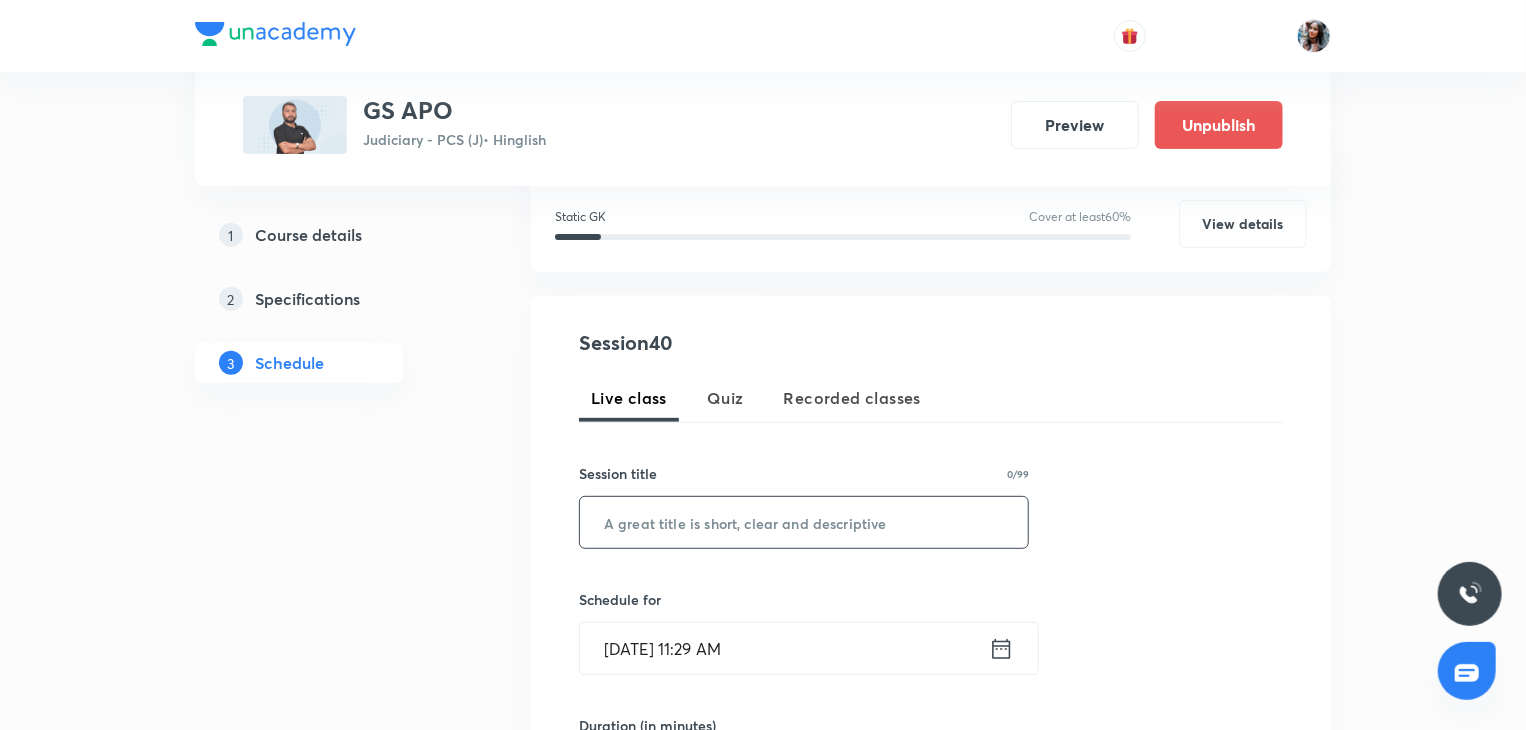 click at bounding box center (804, 522) 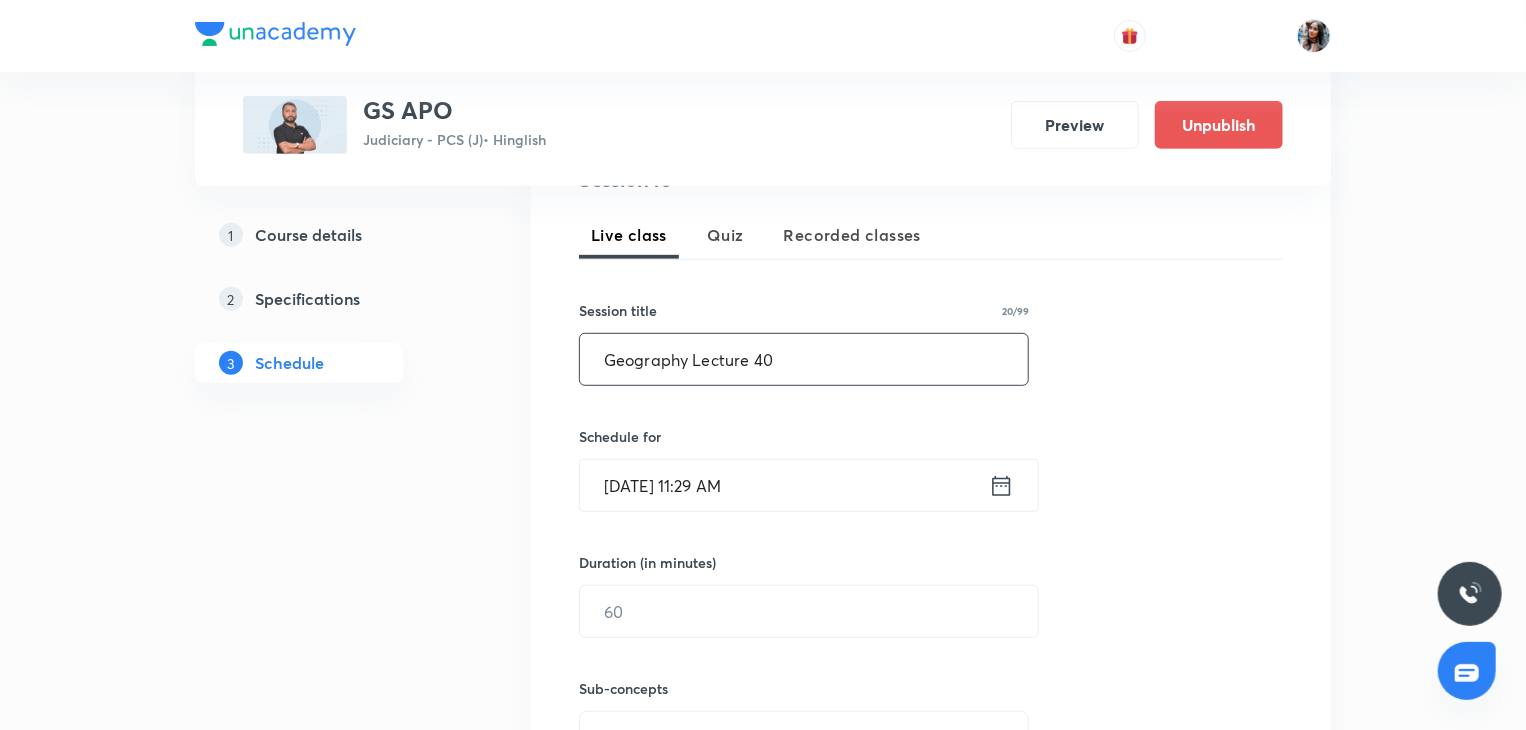 scroll, scrollTop: 428, scrollLeft: 0, axis: vertical 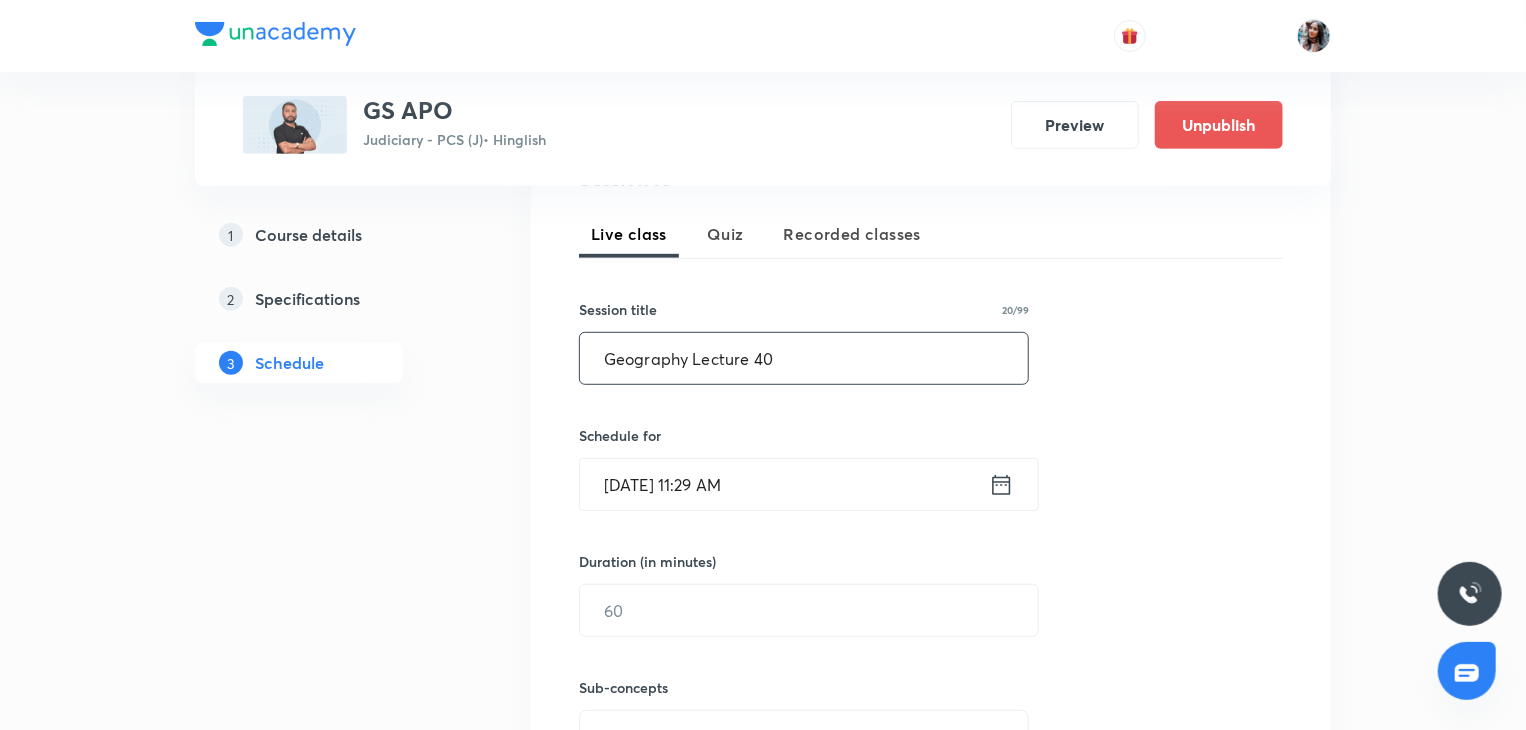 type on "Geography Lecture 40" 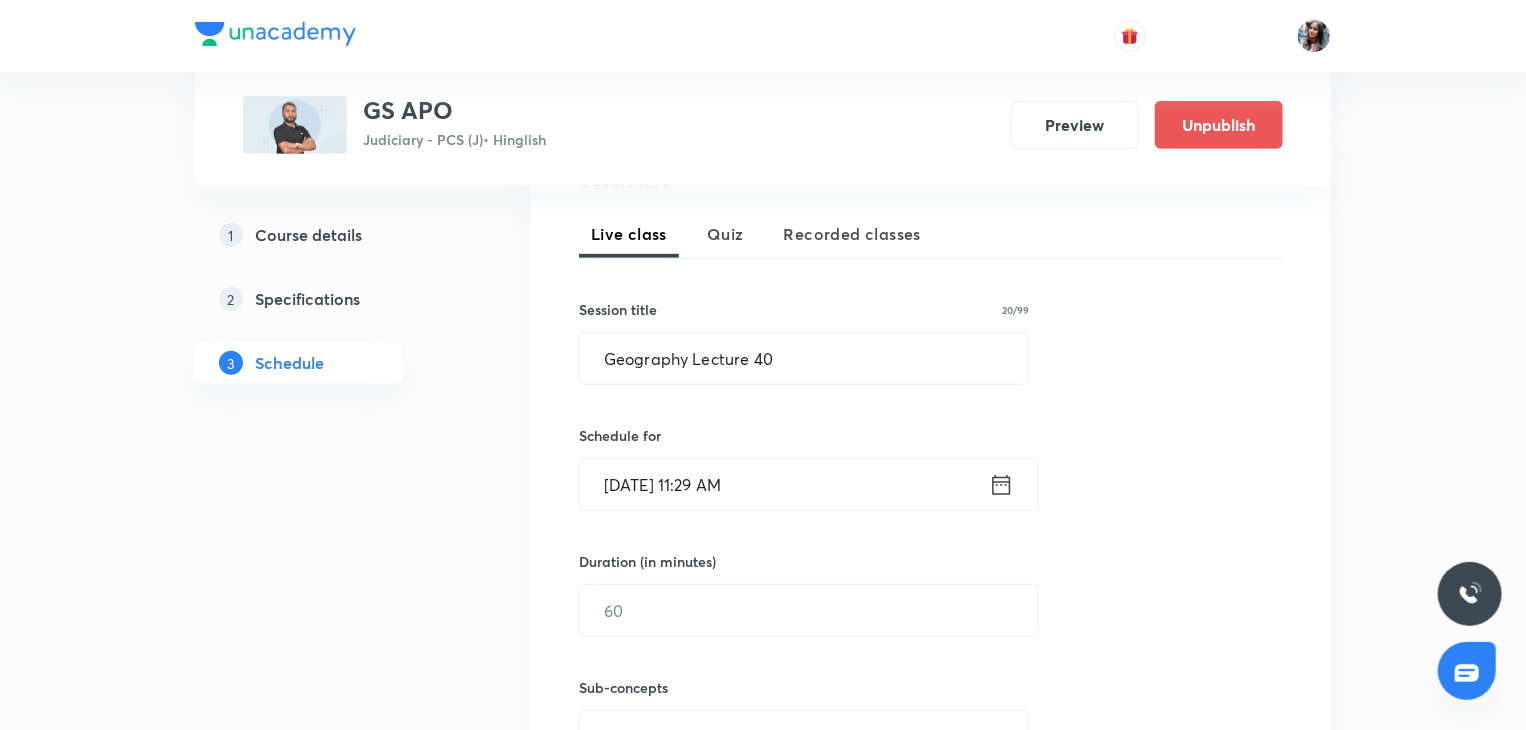 click on "Jul 30, 2025, 11:29 AM" at bounding box center [784, 484] 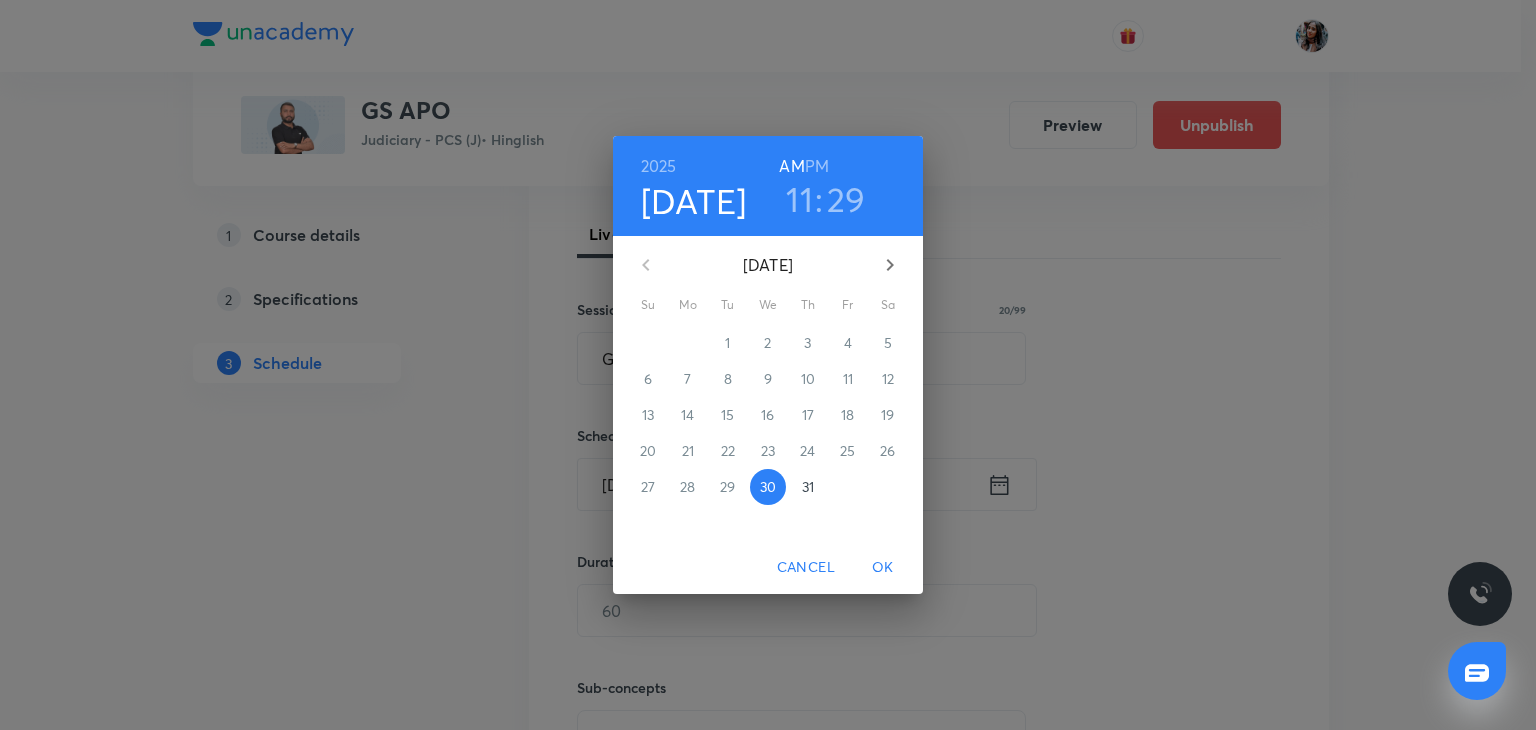 click 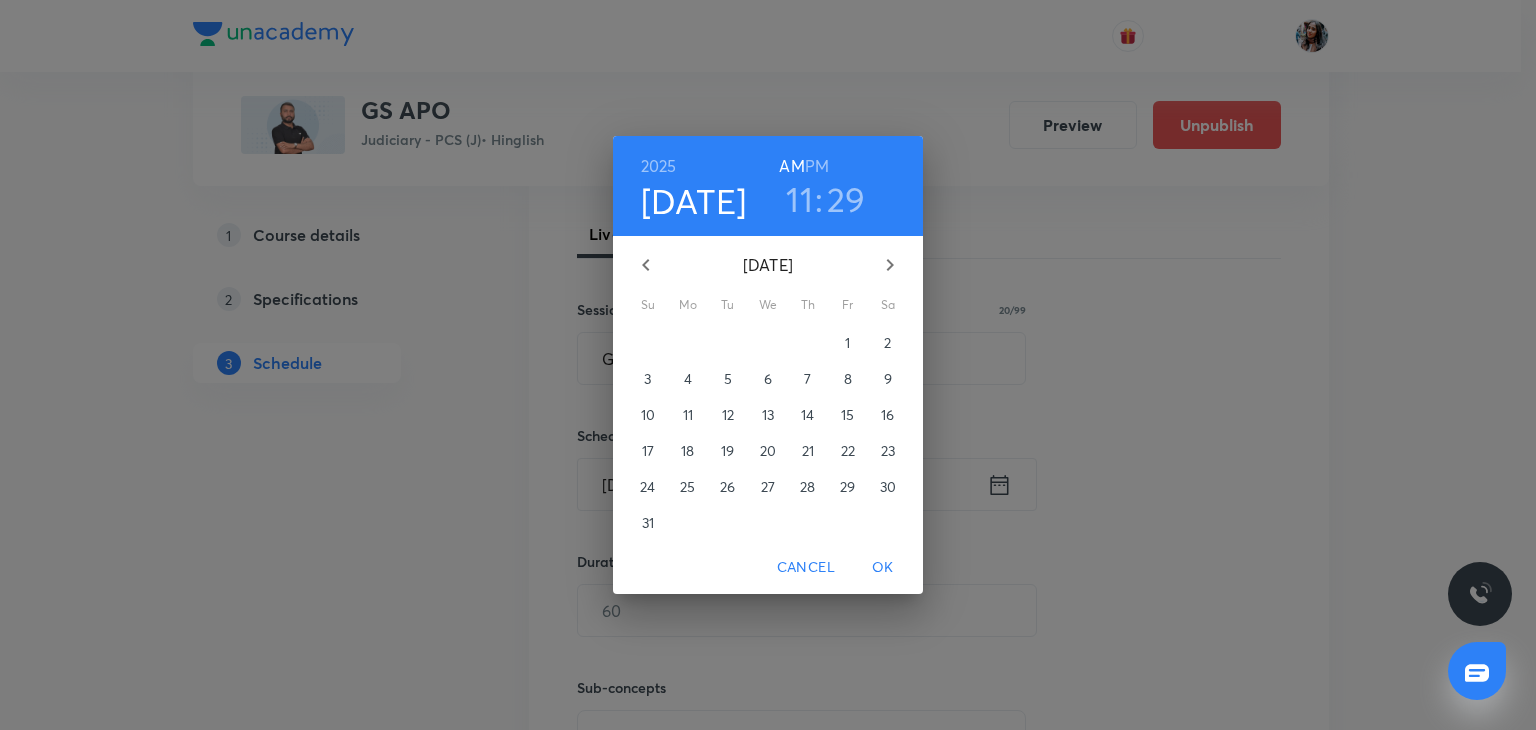 click on "4" at bounding box center [688, 379] 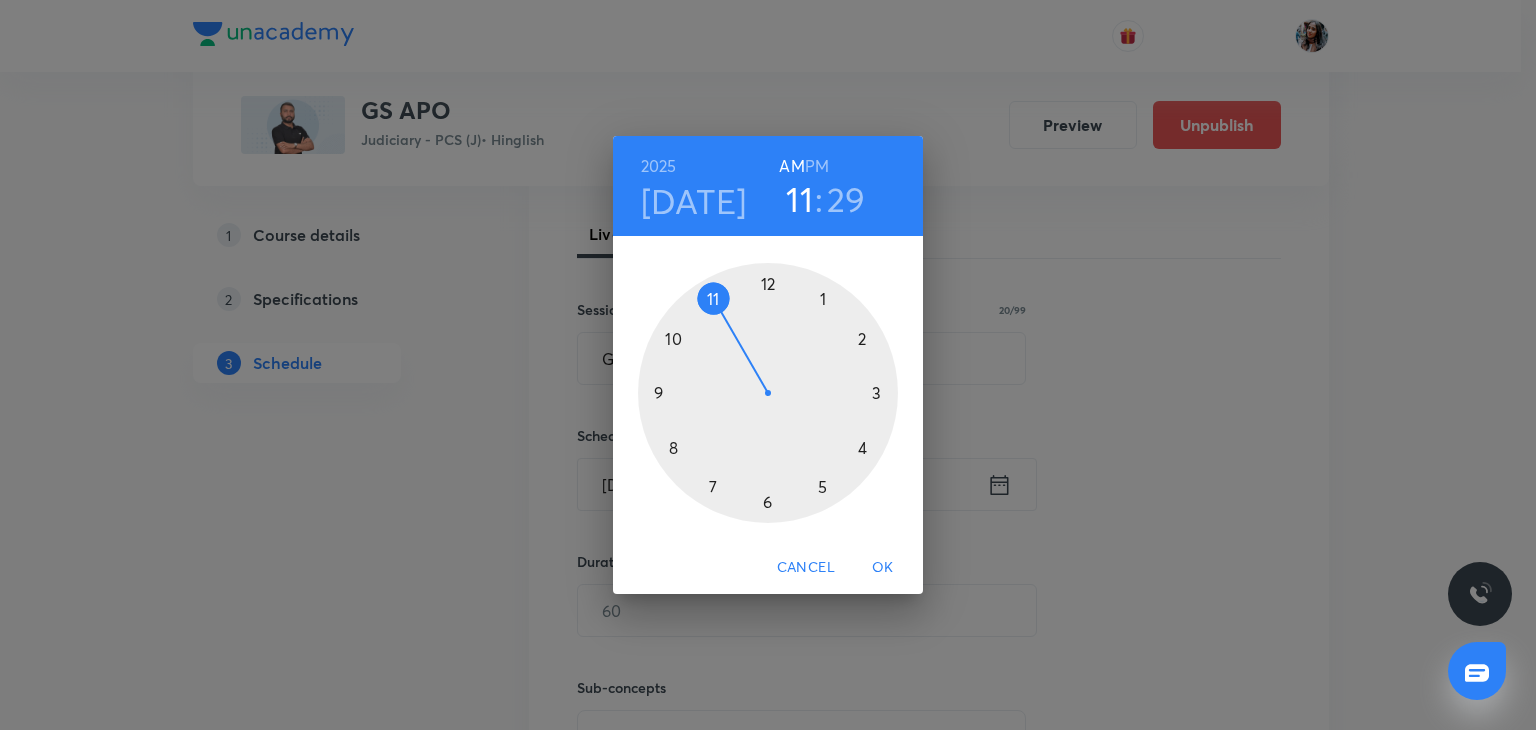 click on "PM" at bounding box center [817, 166] 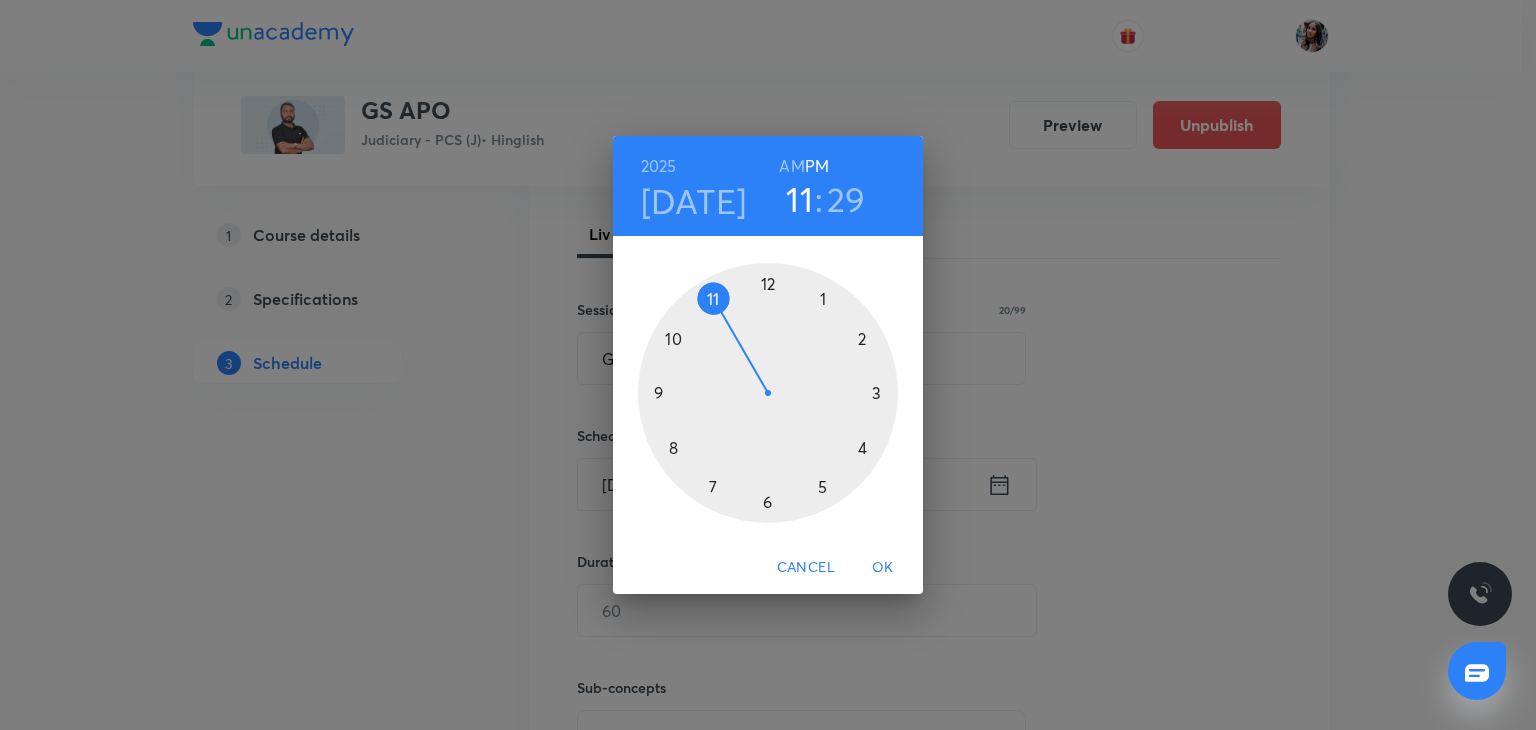 click at bounding box center [768, 393] 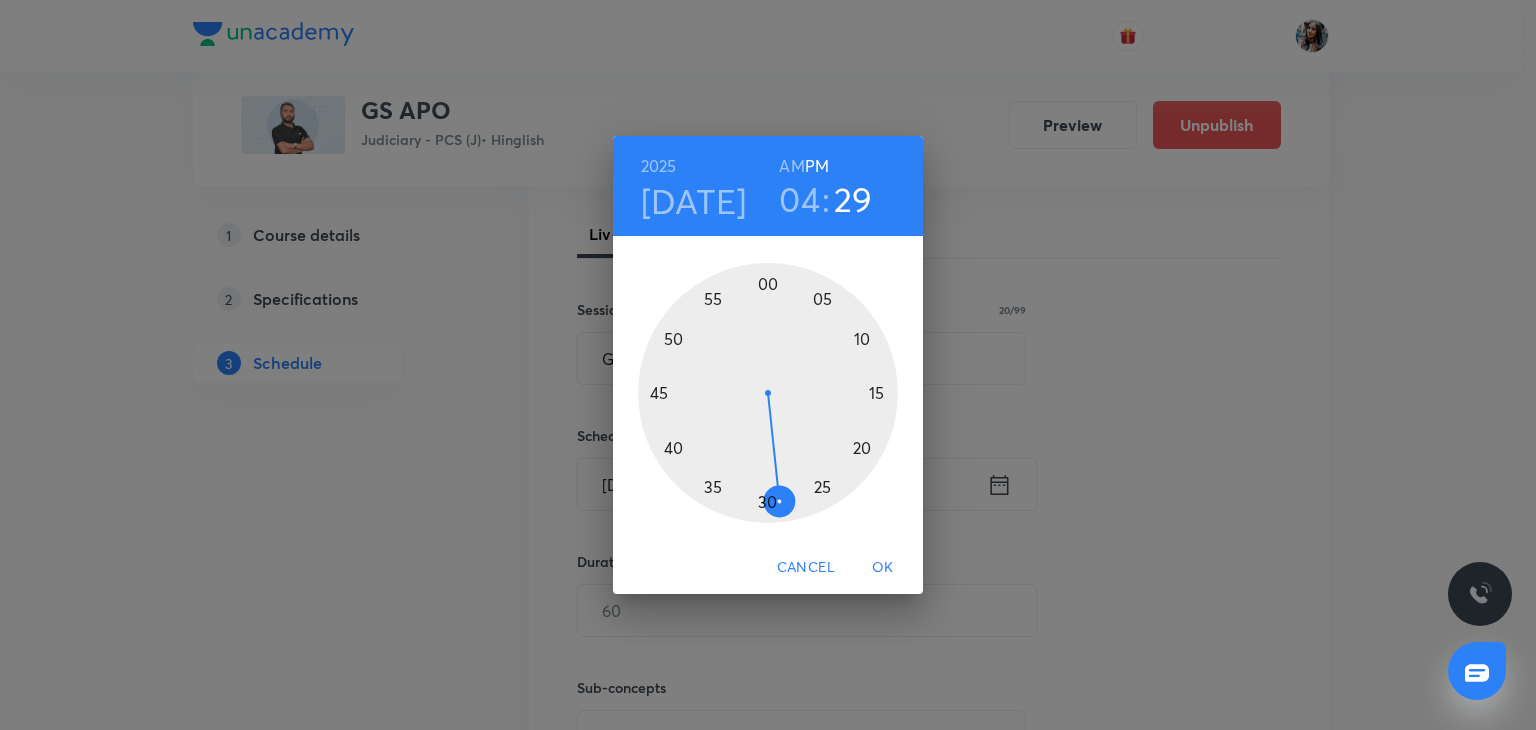 click at bounding box center (768, 393) 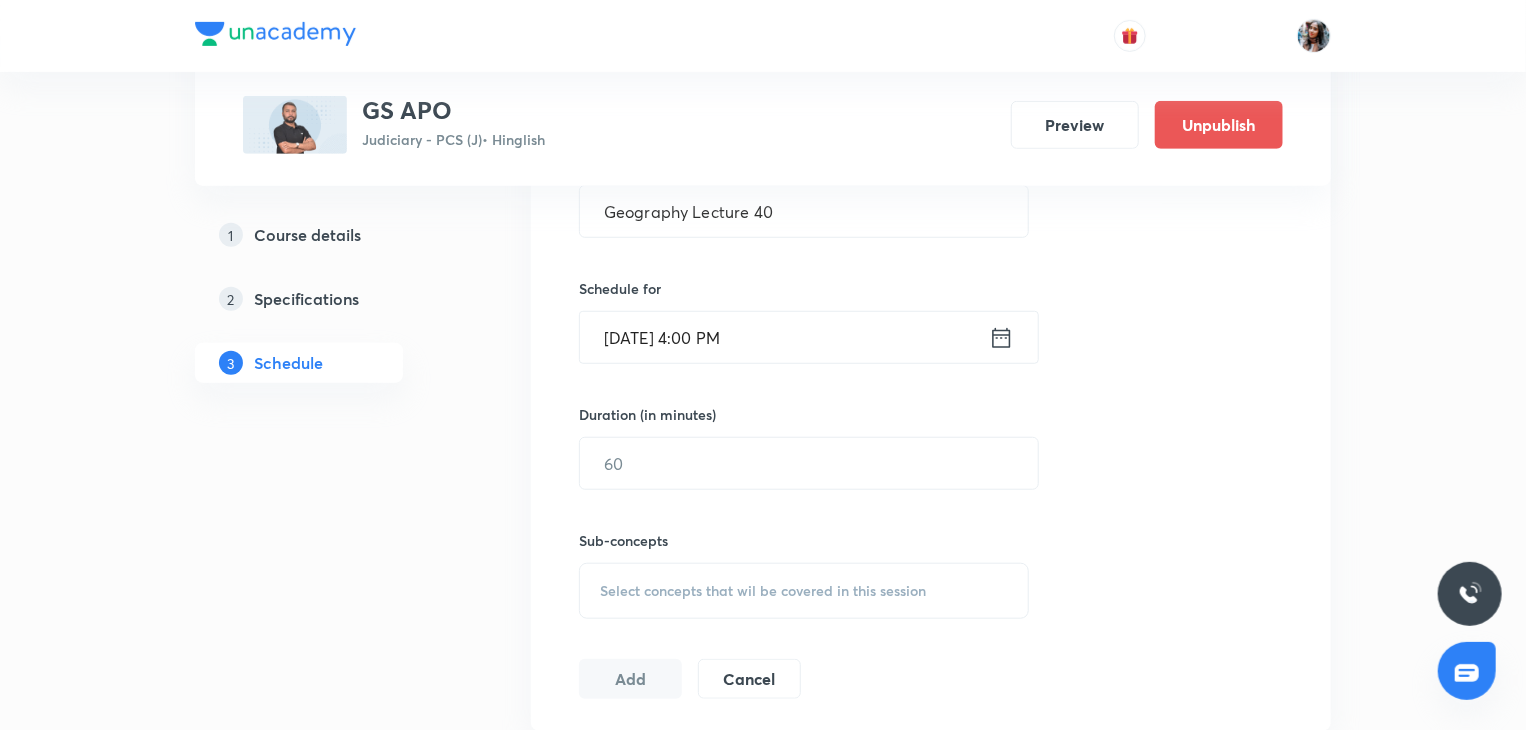 scroll, scrollTop: 590, scrollLeft: 0, axis: vertical 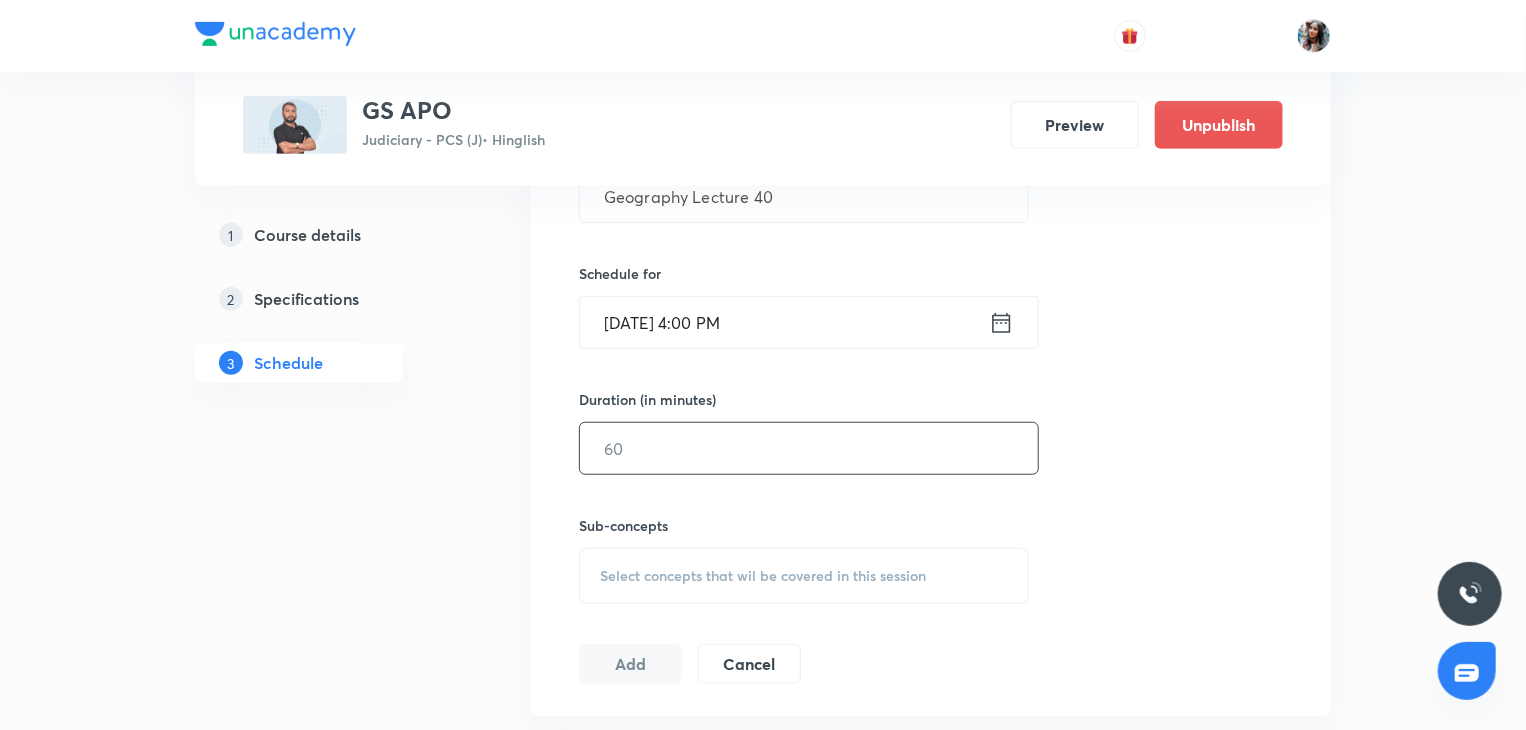 click at bounding box center [809, 448] 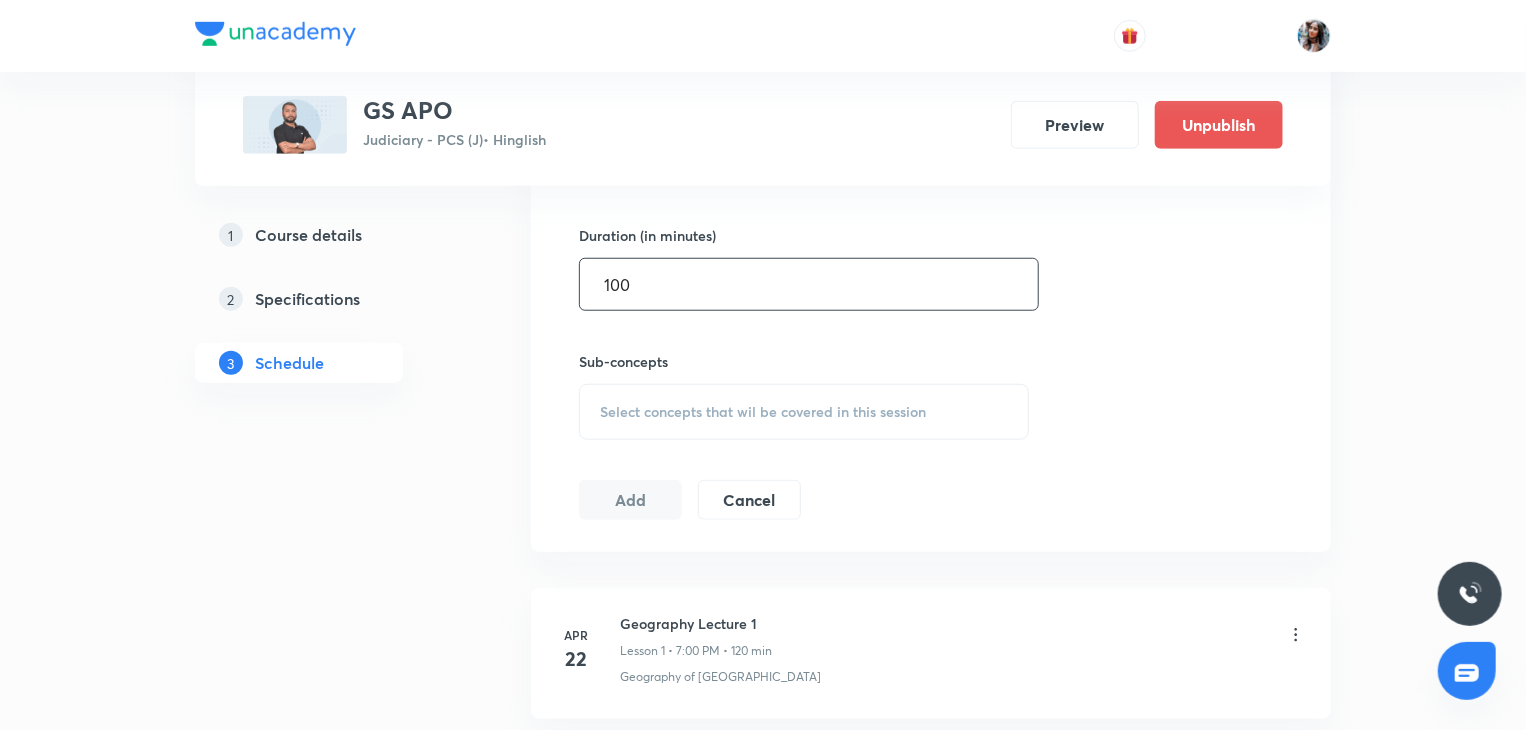 scroll, scrollTop: 758, scrollLeft: 0, axis: vertical 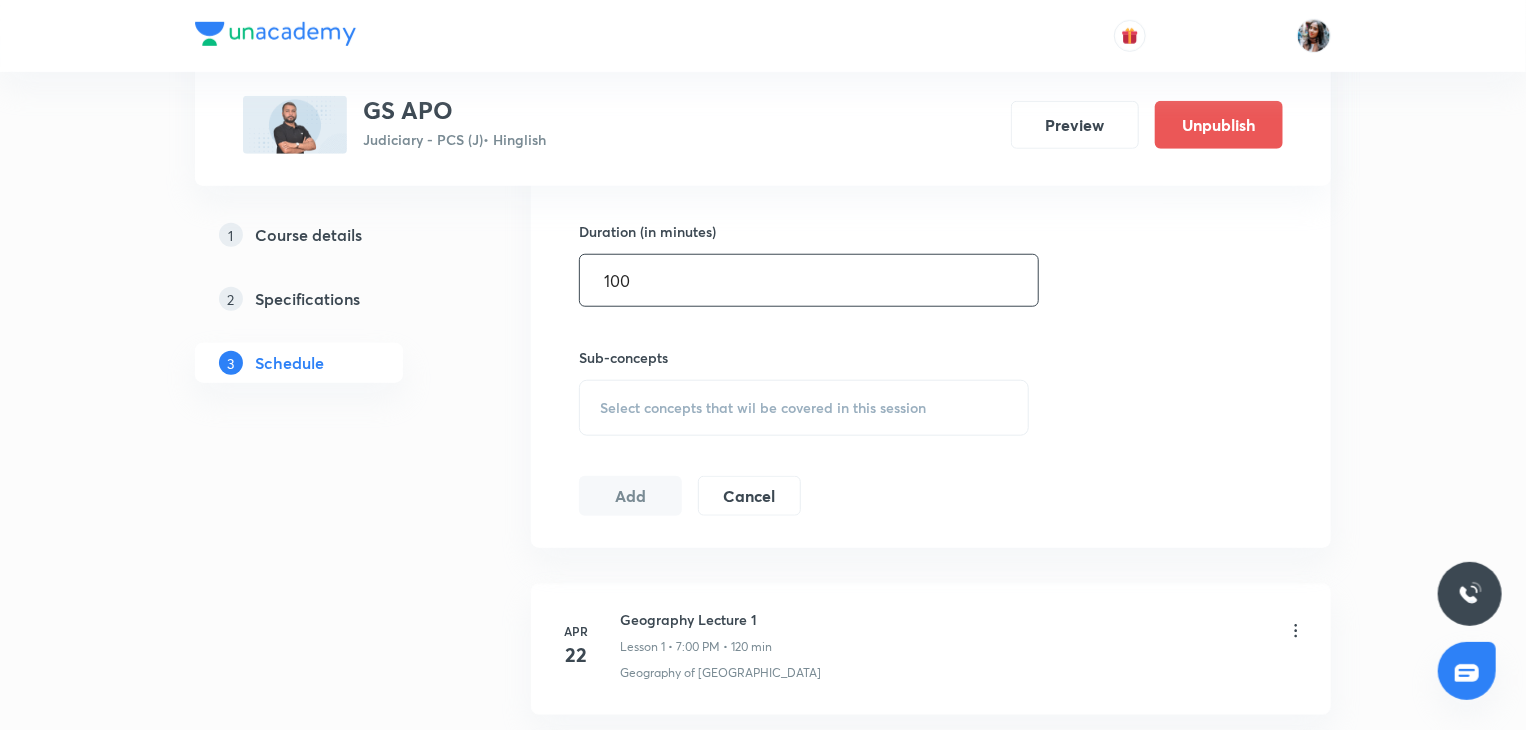 type on "100" 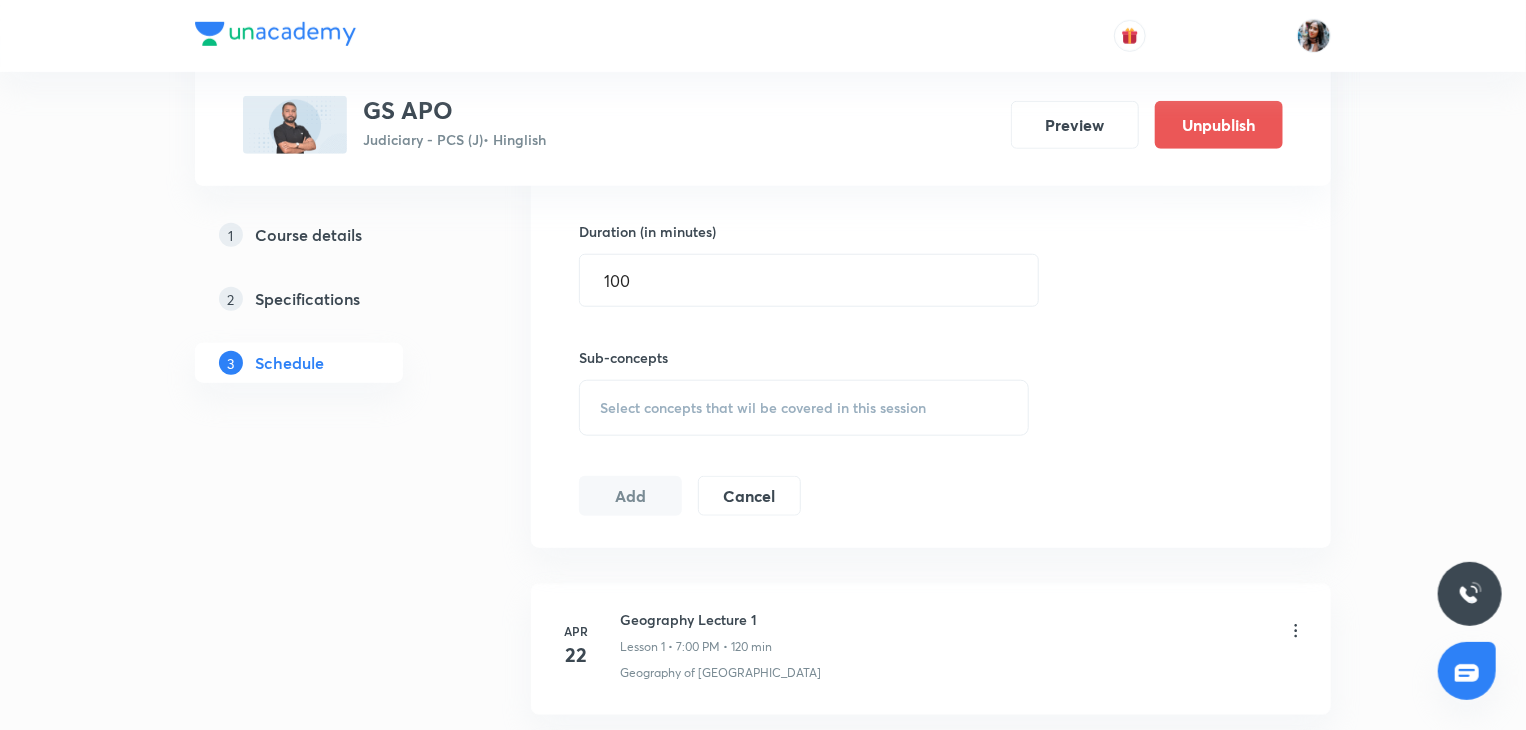 click on "Select concepts that wil be covered in this session" at bounding box center [804, 408] 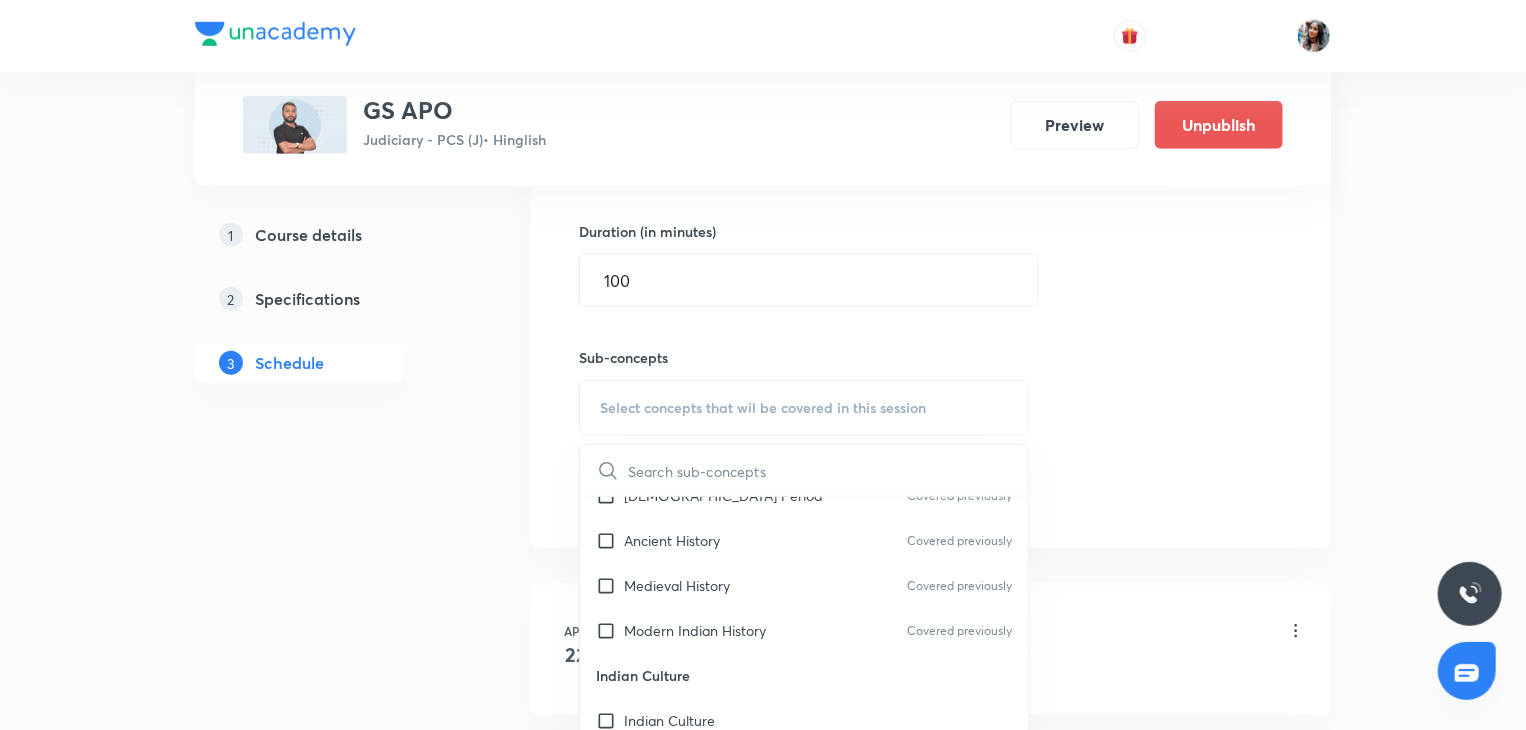 scroll, scrollTop: 162, scrollLeft: 0, axis: vertical 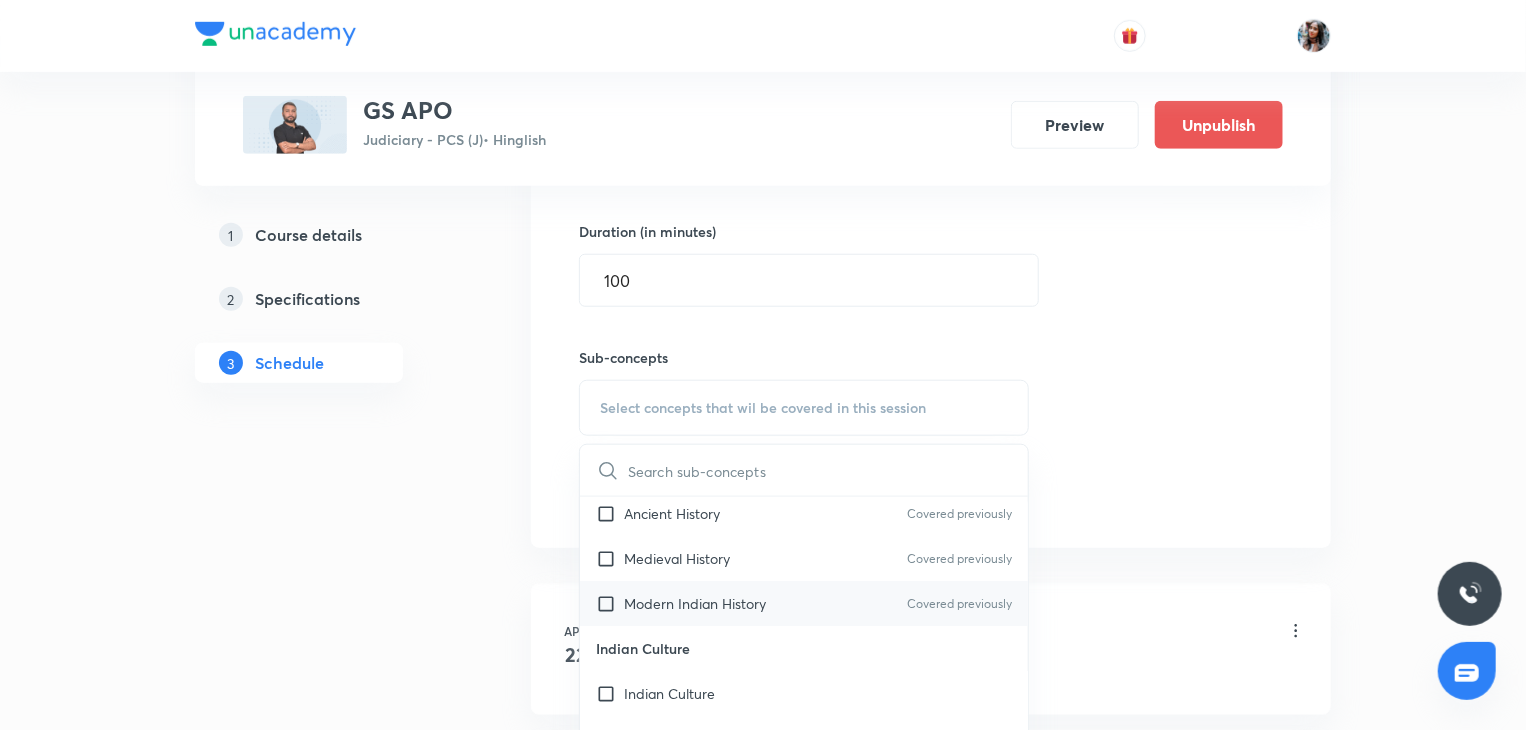 click on "Modern Indian History" at bounding box center (695, 603) 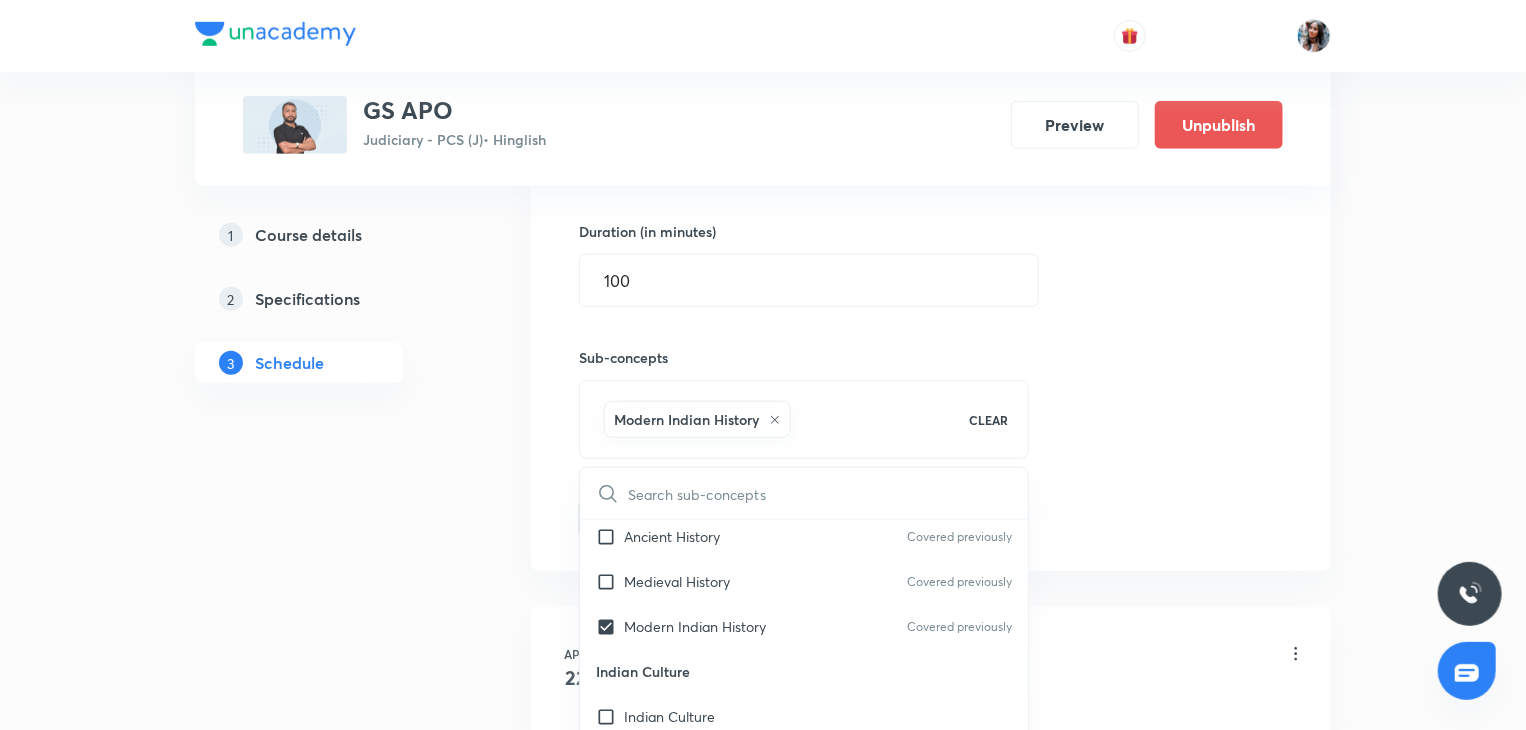 click on "Plus Courses GS APO Judiciary - PCS (J)  • Hinglish Preview Unpublish 1 Course details 2 Specifications 3 Schedule Schedule 39  classes Topic coverage Static GK Cover at least  60 % View details Session  40 Live class Quiz Recorded classes Session title 20/99 Geography Lecture 40 ​ Schedule for Aug 4, 2025, 4:00 PM ​ Duration (in minutes) 100 ​ Sub-concepts Modern Indian History CLEAR ​ History of India History of India Covered previously Vedic Period Covered previously Ancient History Covered previously Medieval History Covered previously Modern Indian History Covered previously Indian Culture Indian Culture Various Schools of Indian Philosophy Religious Movements Literary Sources and Other Sources Vedic Literature Covered previously Buddhist Literature Jain Literature Sangam Literature Architecture Rock-cut Architecture Temple Architecture Modern Architecture Modern Painting Dances Music Geography of India Geography of India Covered previously Continents Covered previously Neighbors of India Space" at bounding box center (763, 3067) 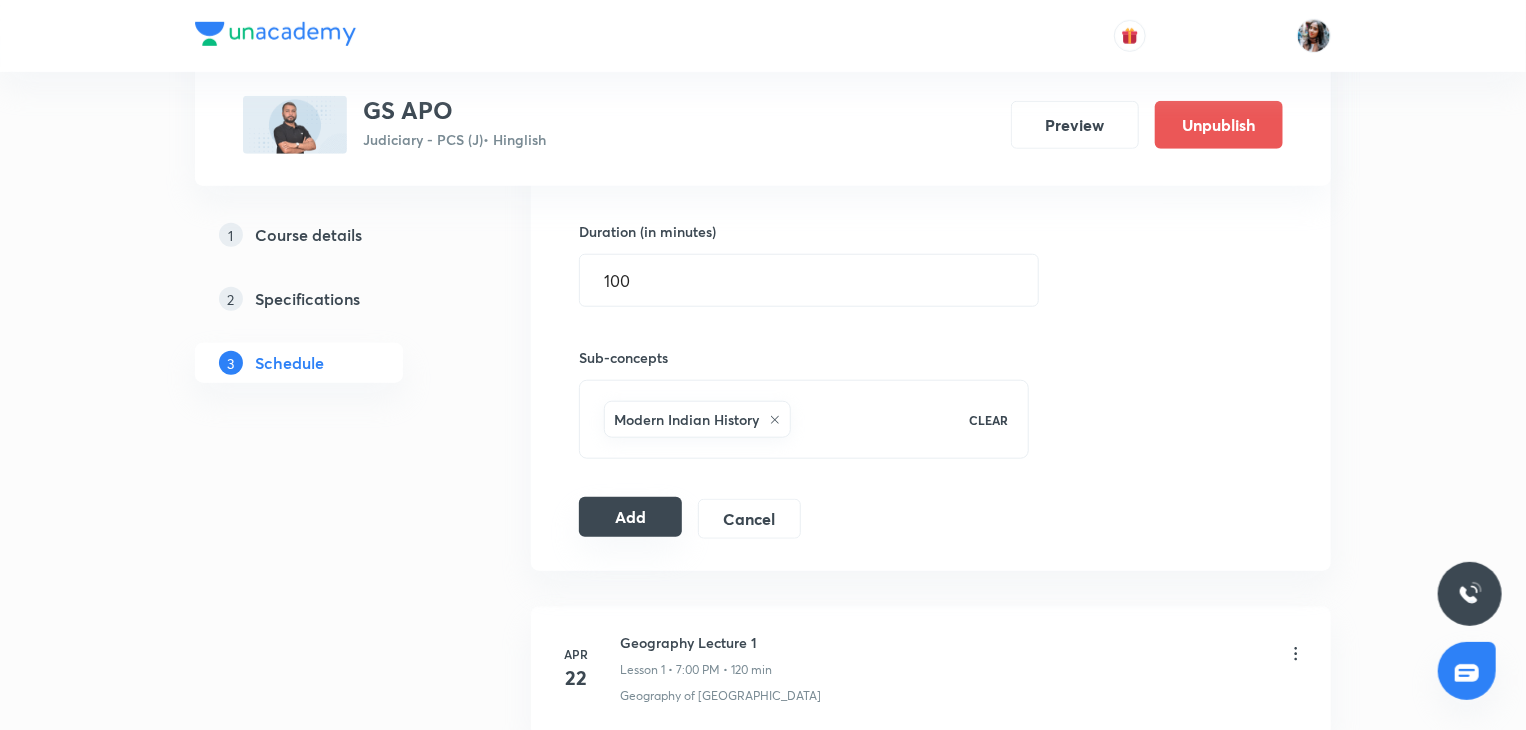 click on "Add" at bounding box center (630, 517) 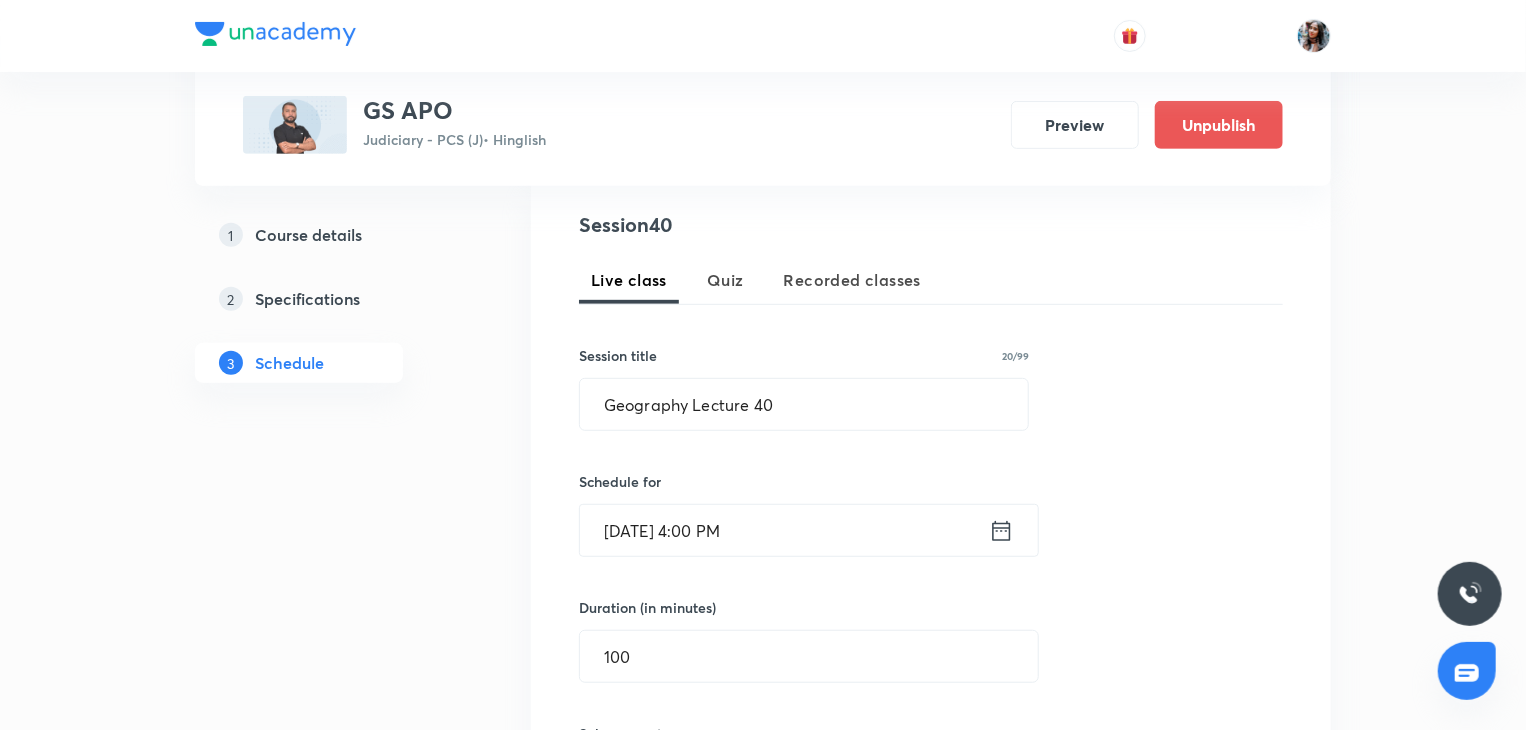 scroll, scrollTop: 380, scrollLeft: 0, axis: vertical 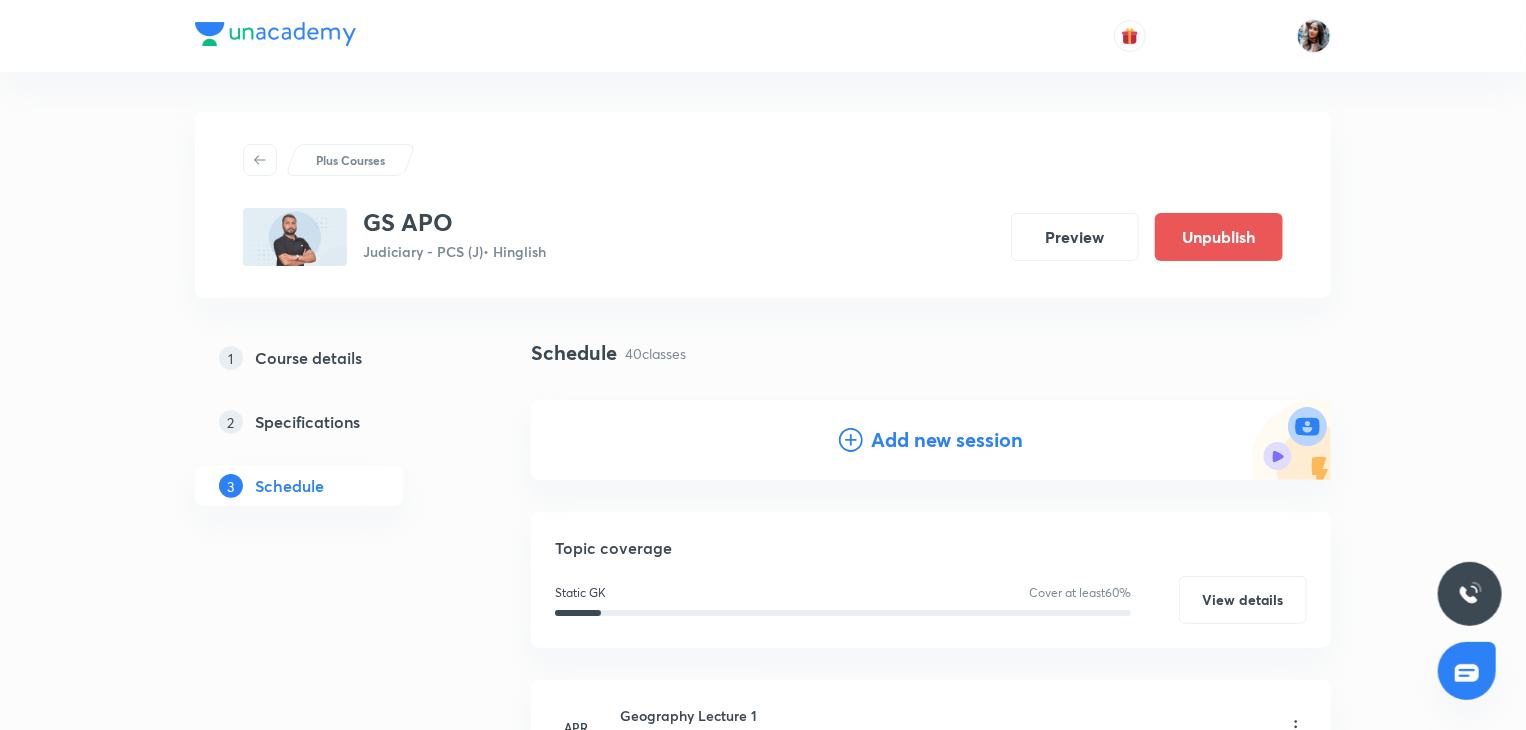 click on "Add new session" at bounding box center [947, 440] 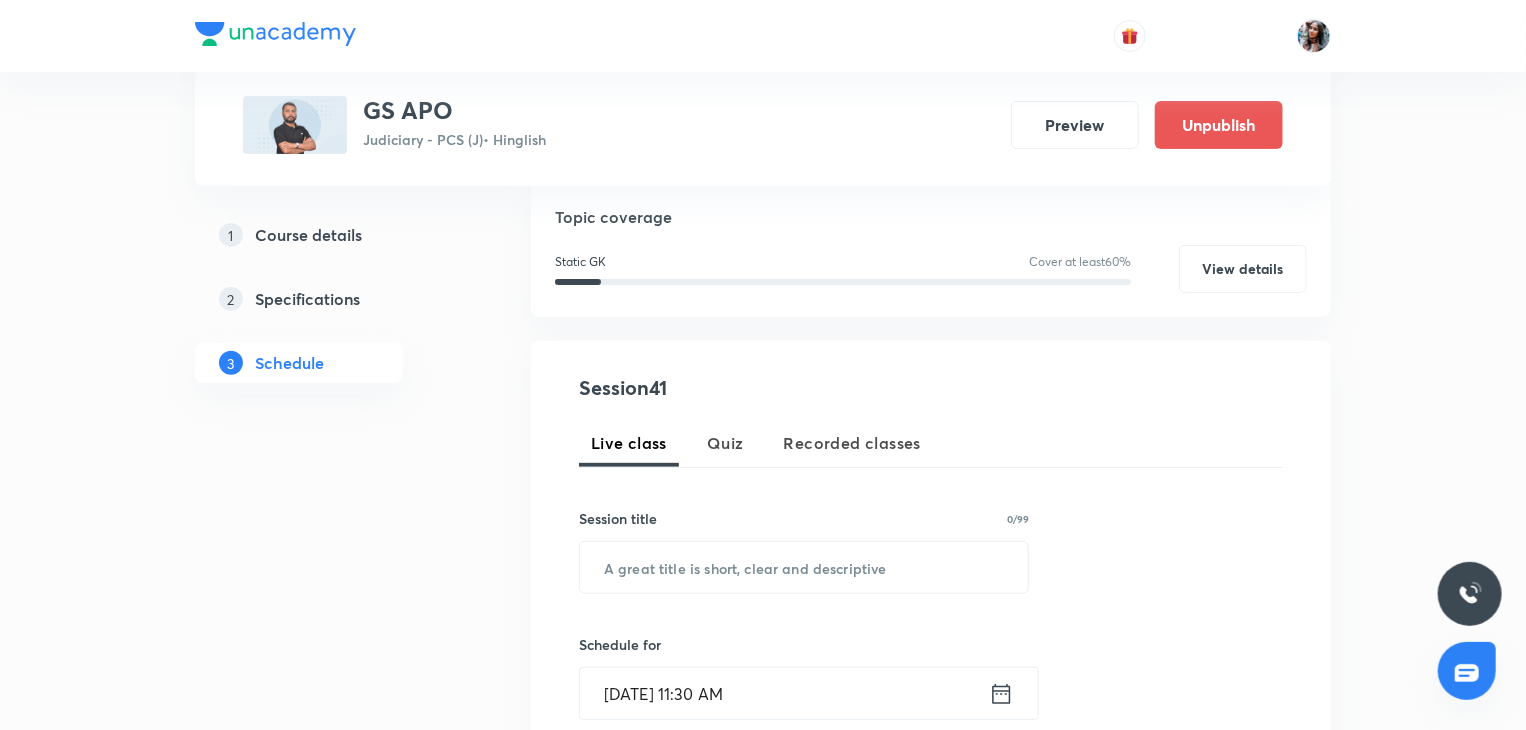 scroll, scrollTop: 220, scrollLeft: 0, axis: vertical 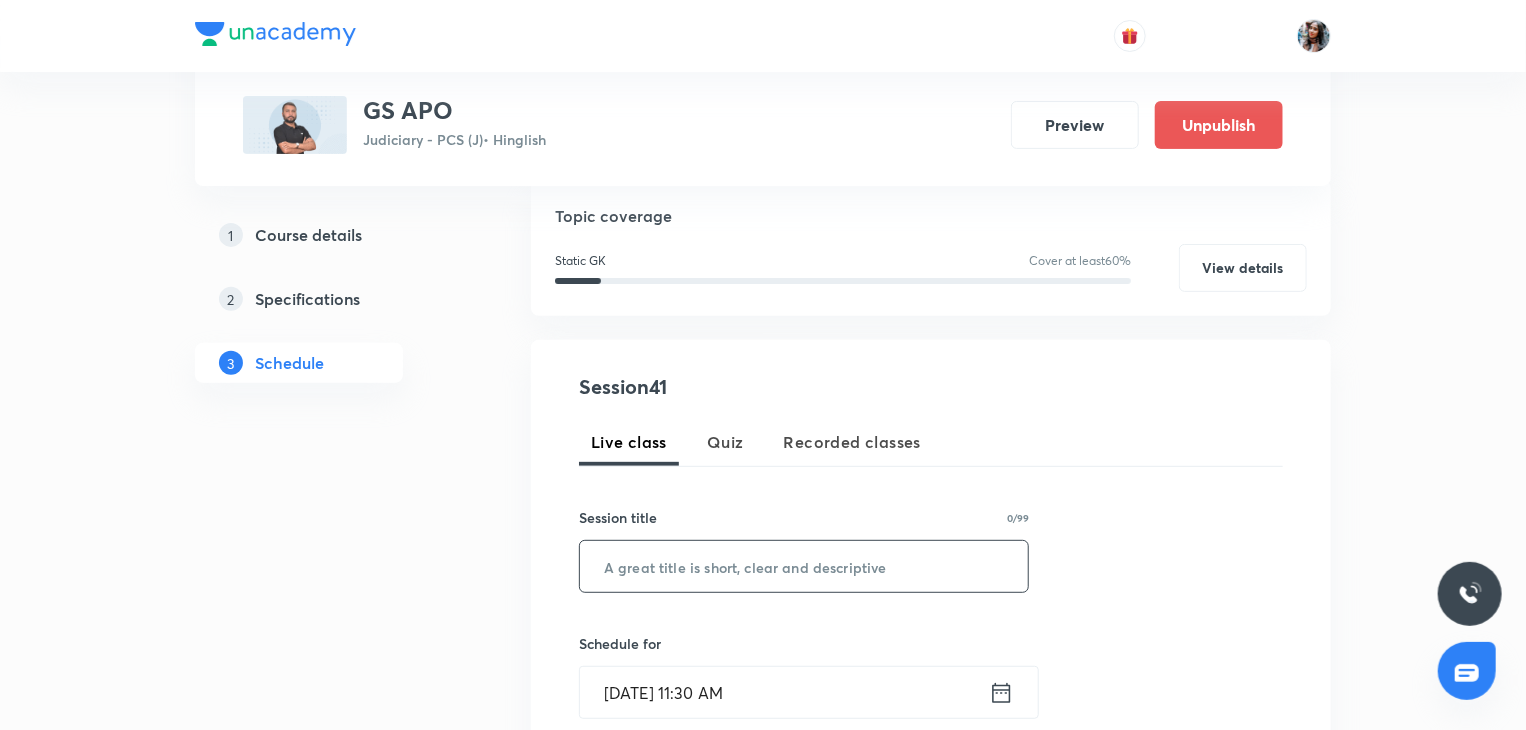 paste on "Geography Lecture 37" 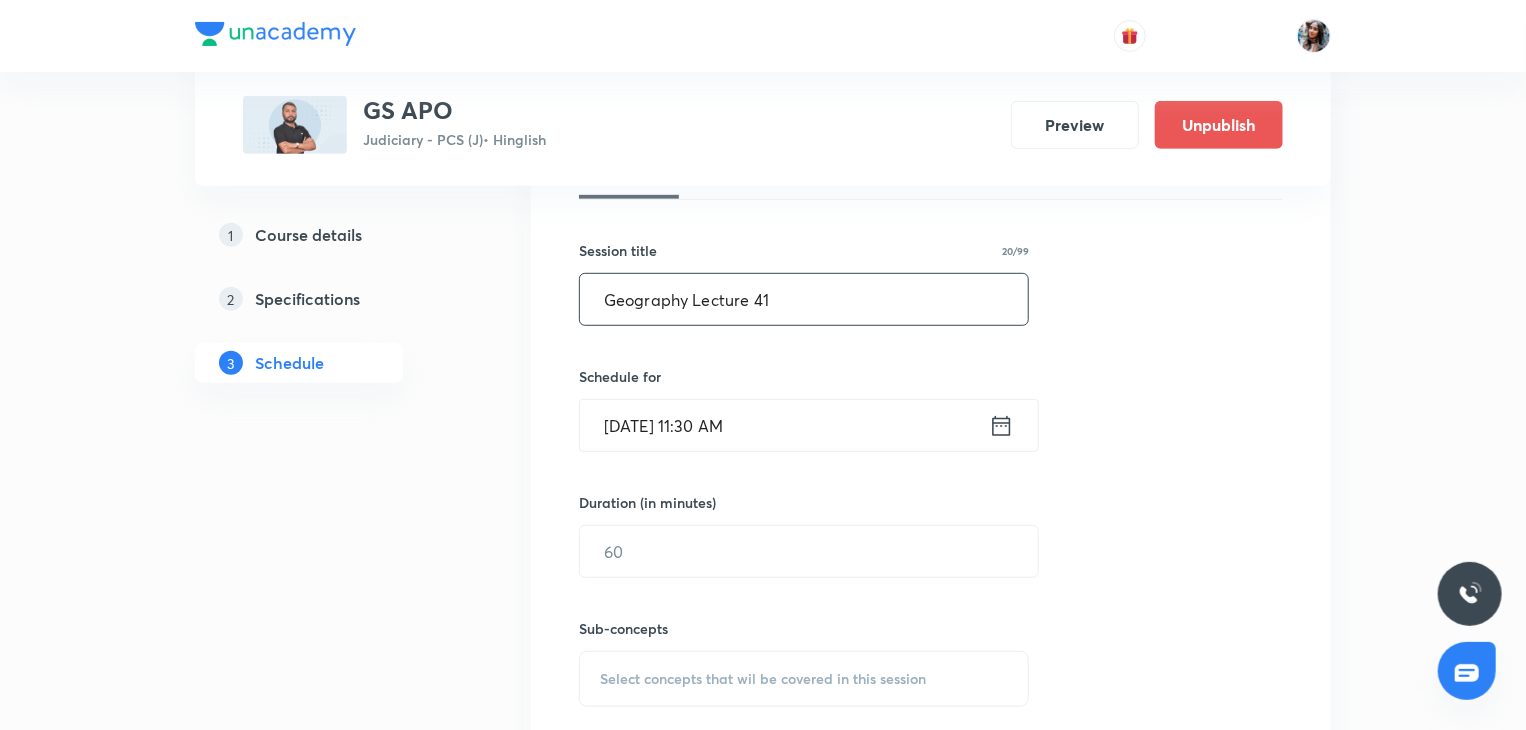 scroll, scrollTop: 488, scrollLeft: 0, axis: vertical 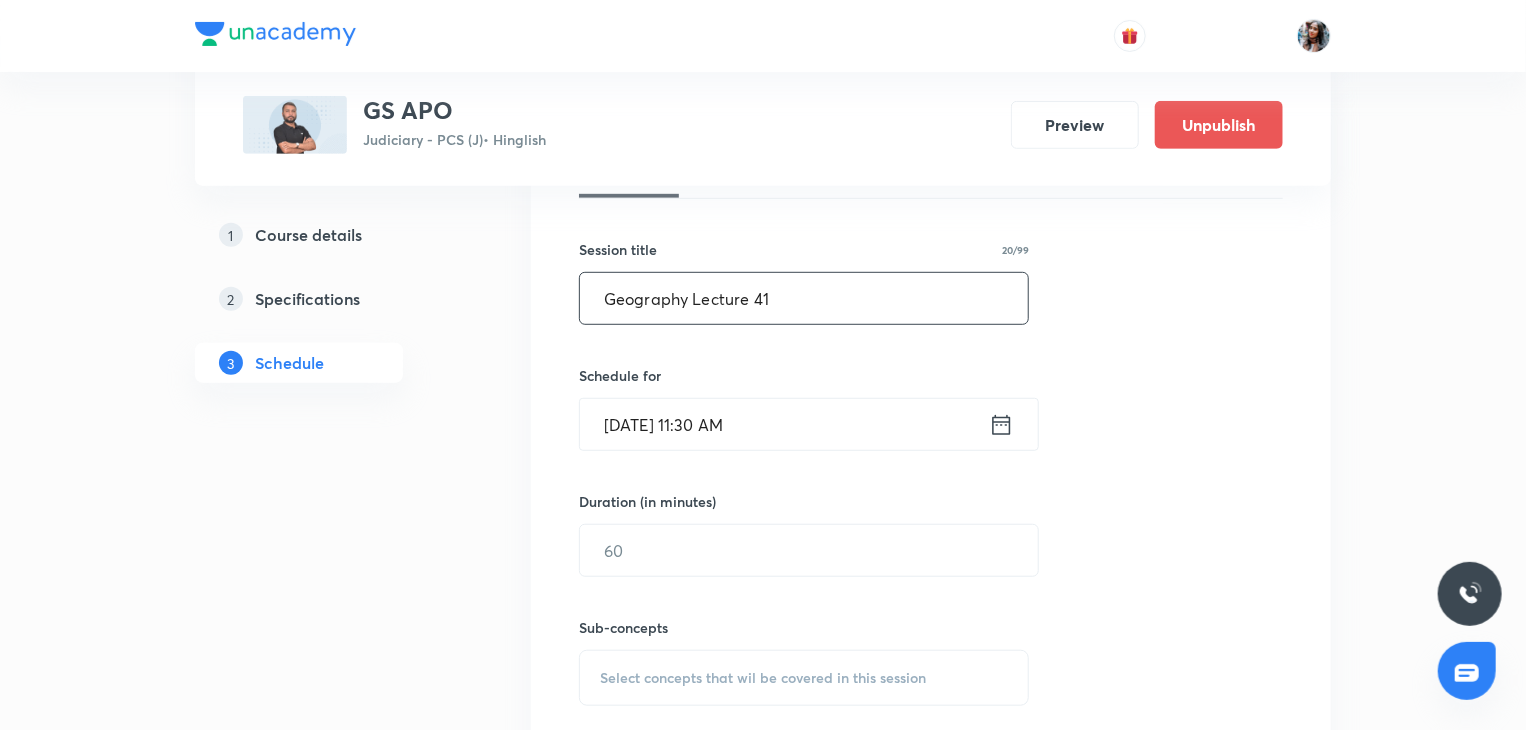 type on "Geography Lecture 41" 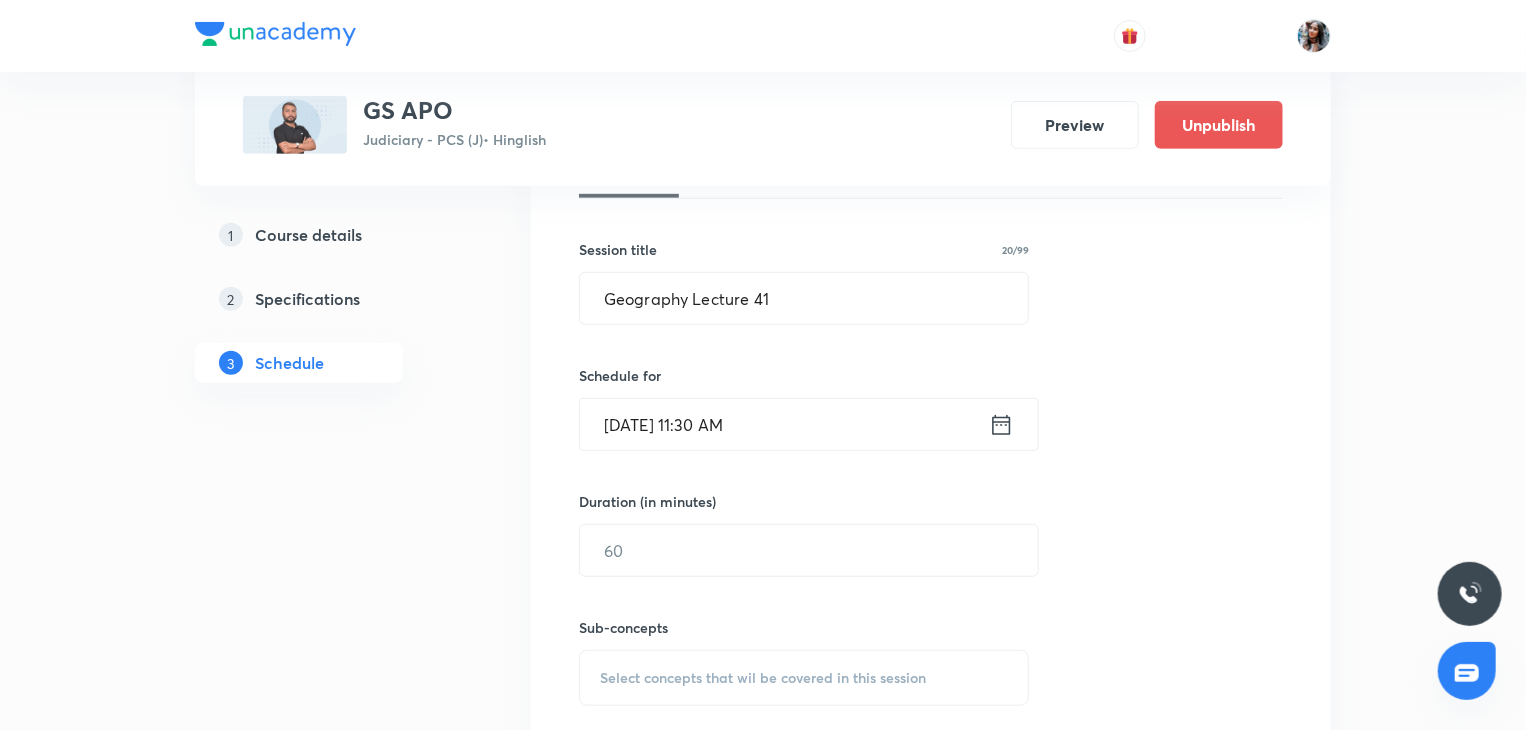 click on "Jul 30, 2025, 11:30 AM" at bounding box center (784, 424) 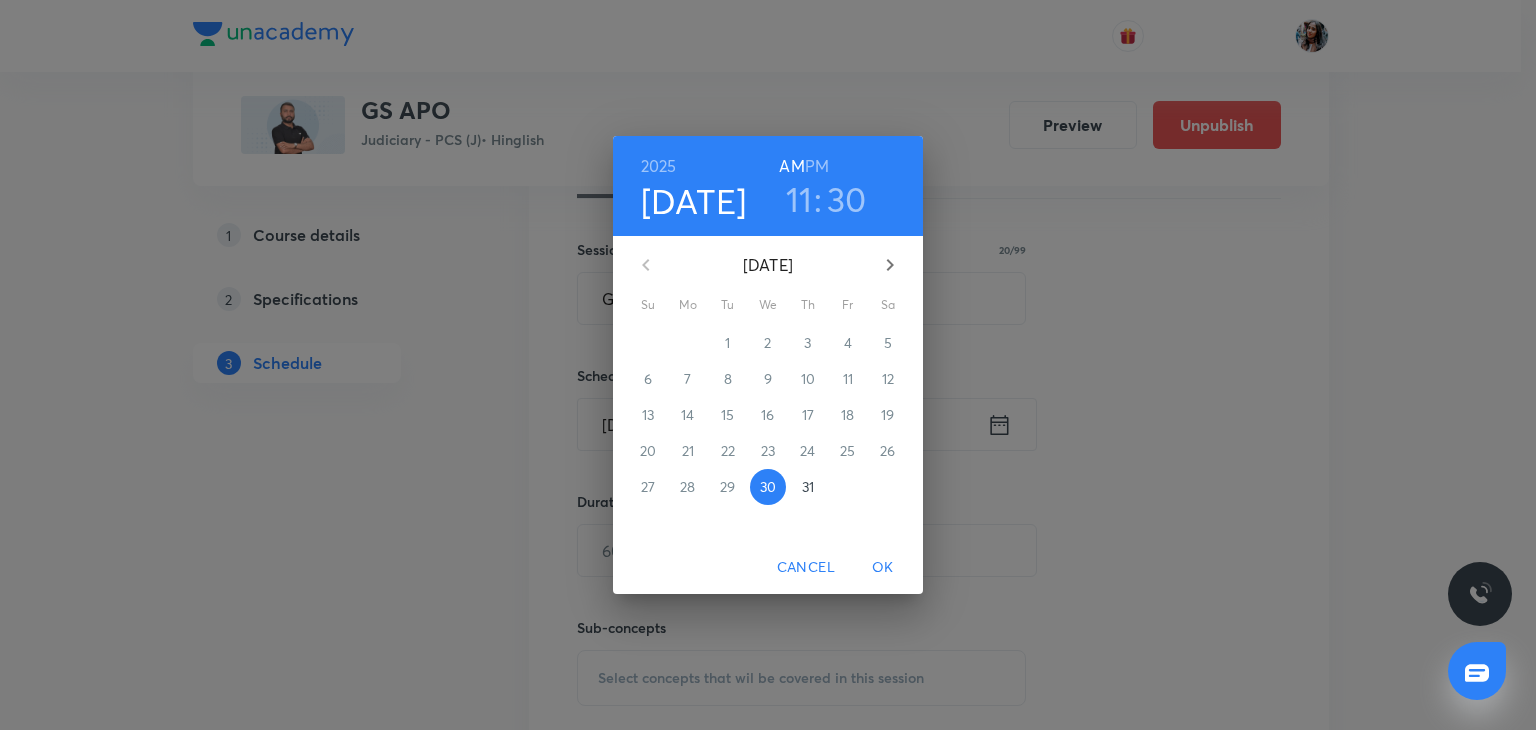 click at bounding box center (890, 265) 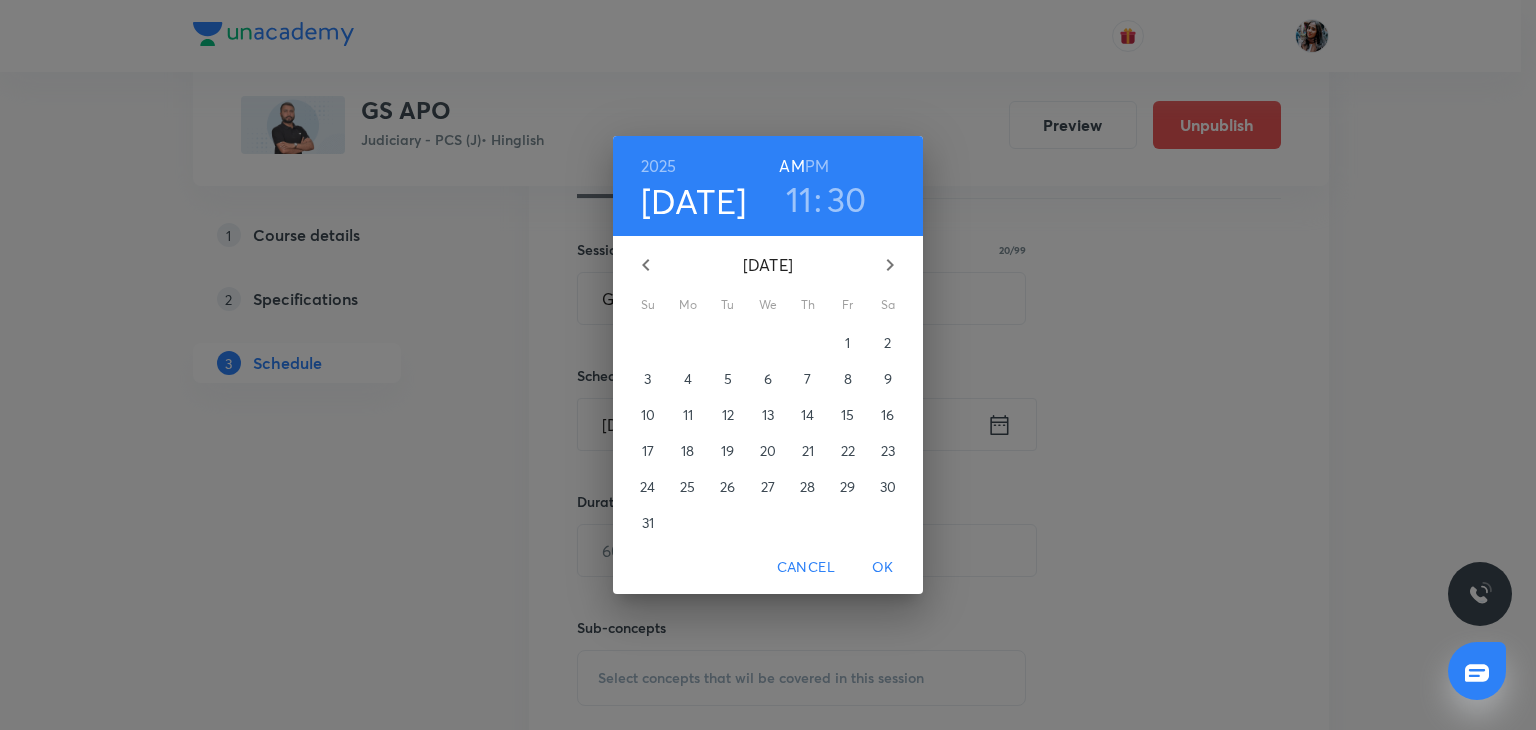 click on "5" at bounding box center (728, 379) 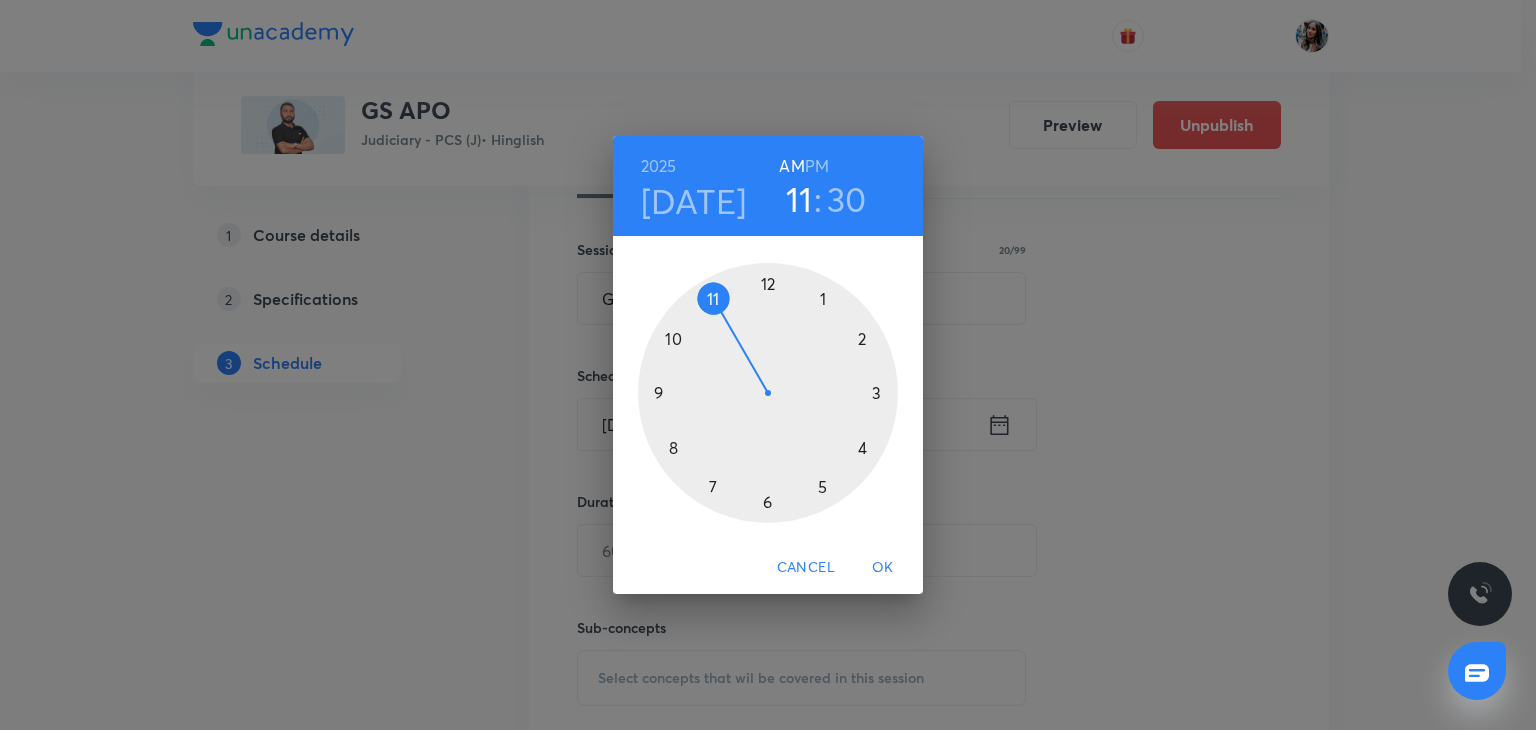 click on "PM" at bounding box center (817, 166) 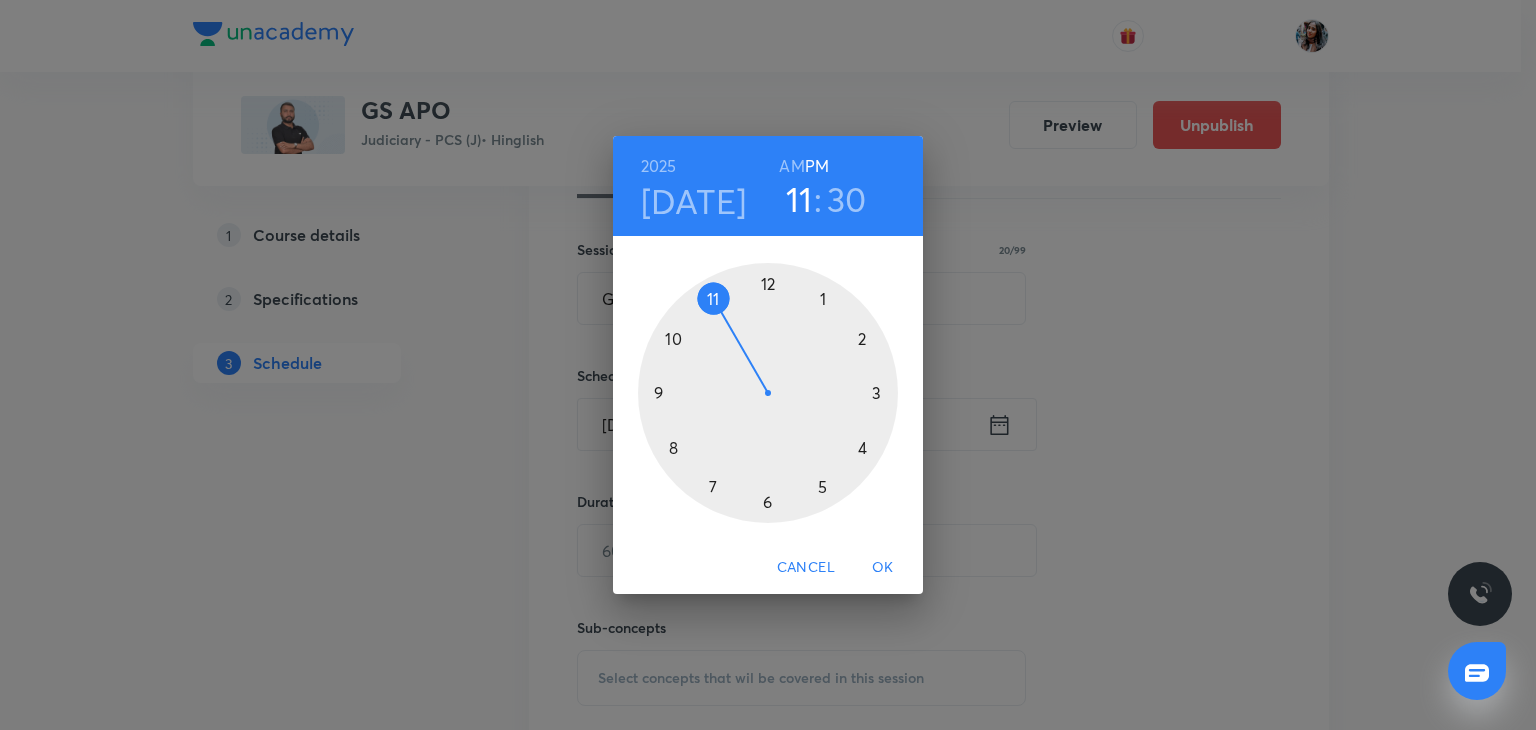 click at bounding box center (768, 393) 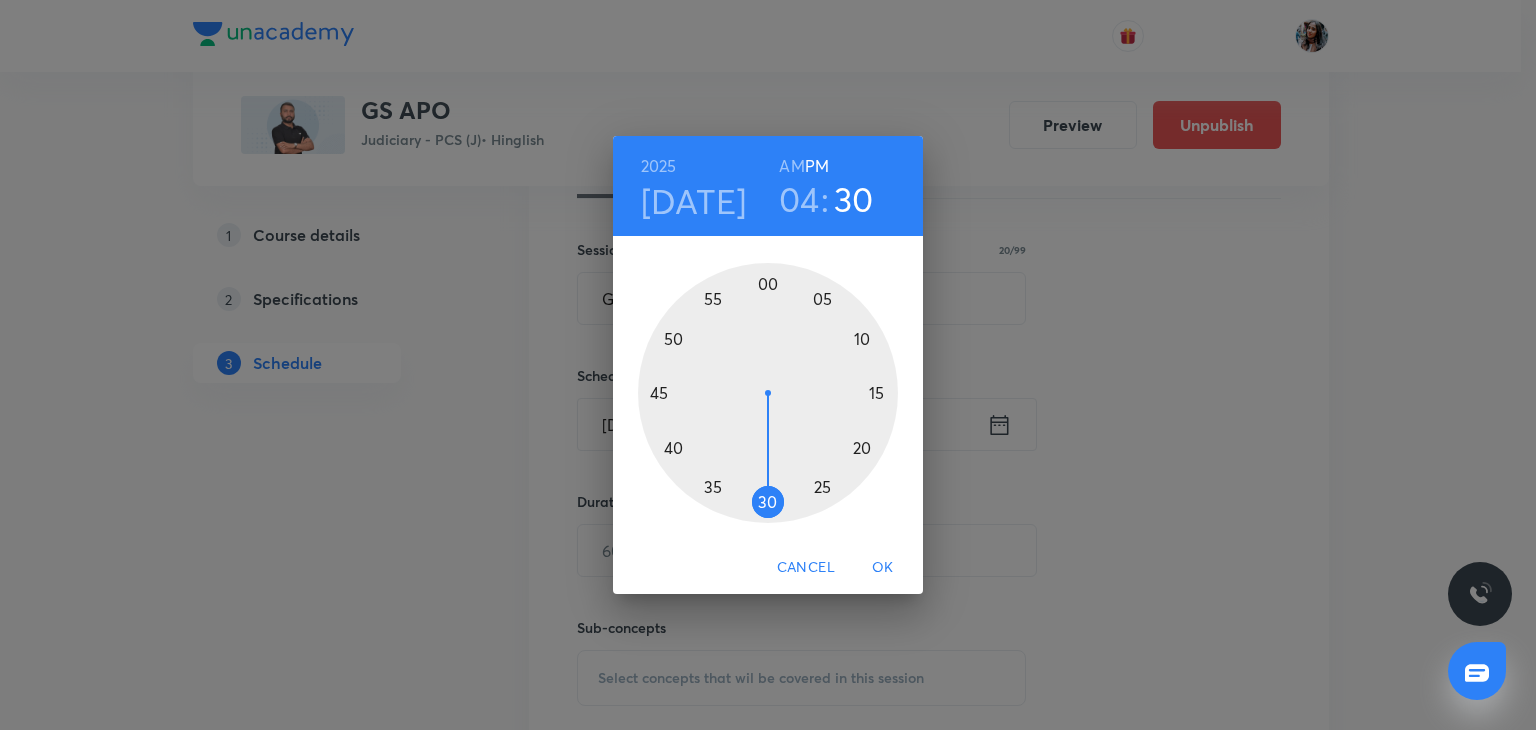 click at bounding box center (768, 393) 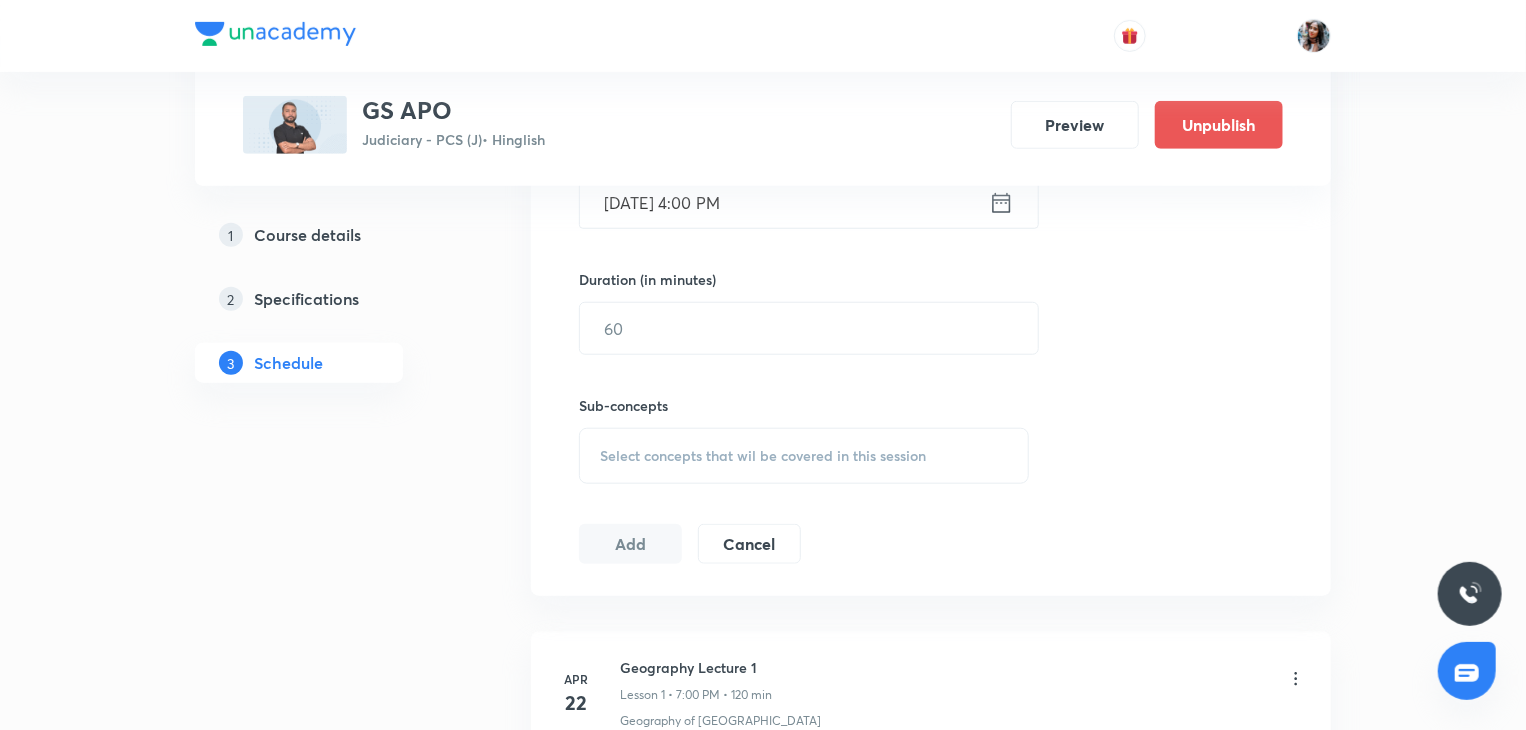 scroll, scrollTop: 712, scrollLeft: 0, axis: vertical 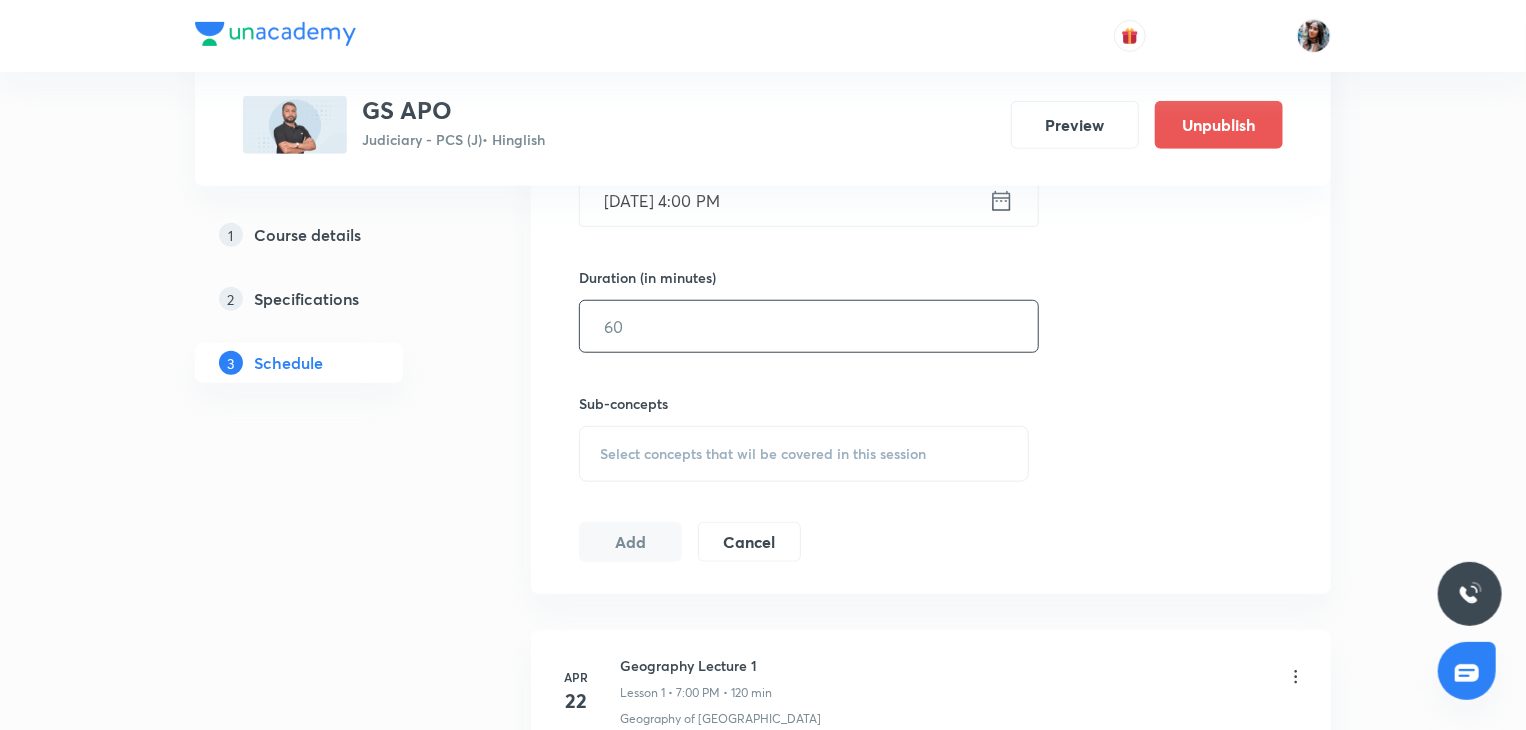click at bounding box center (809, 326) 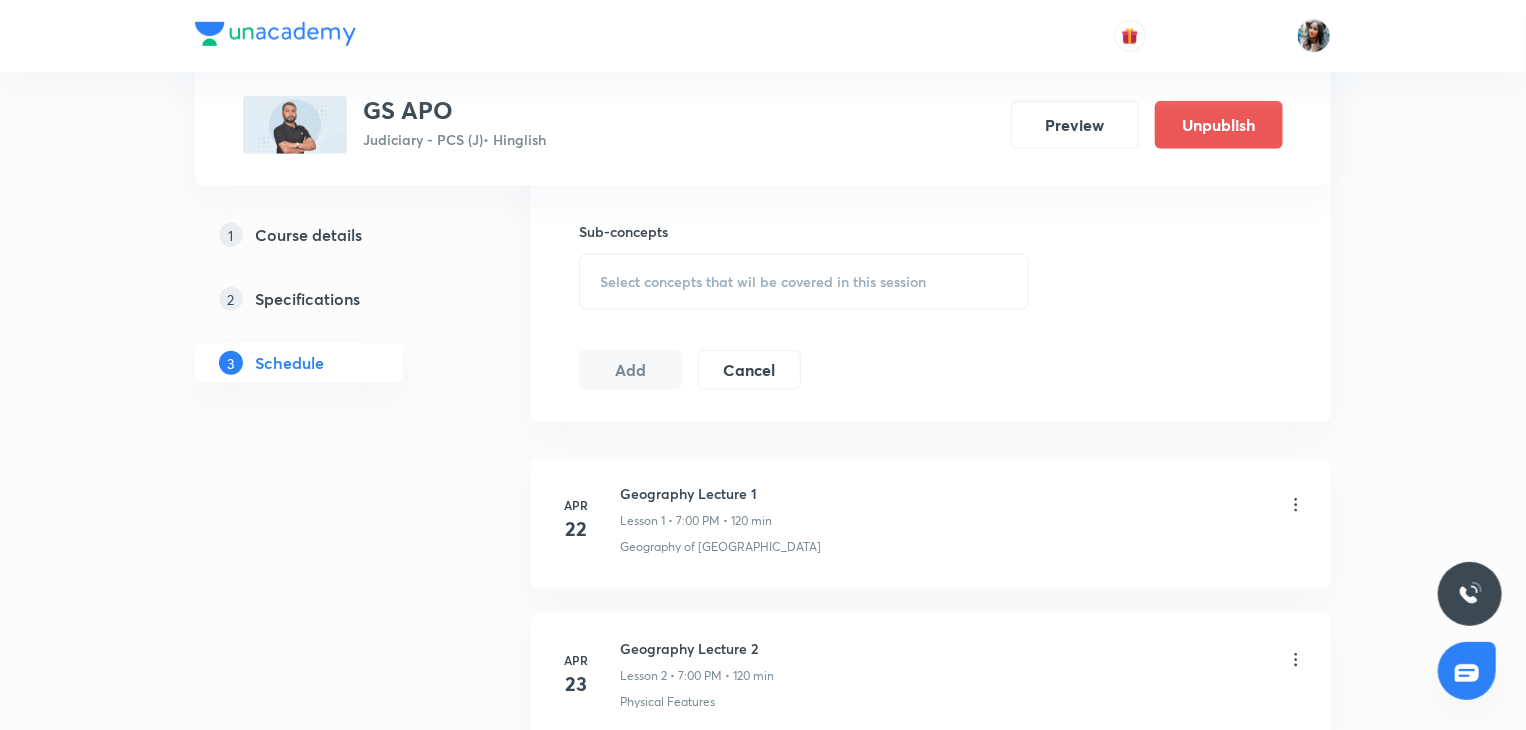 scroll, scrollTop: 887, scrollLeft: 0, axis: vertical 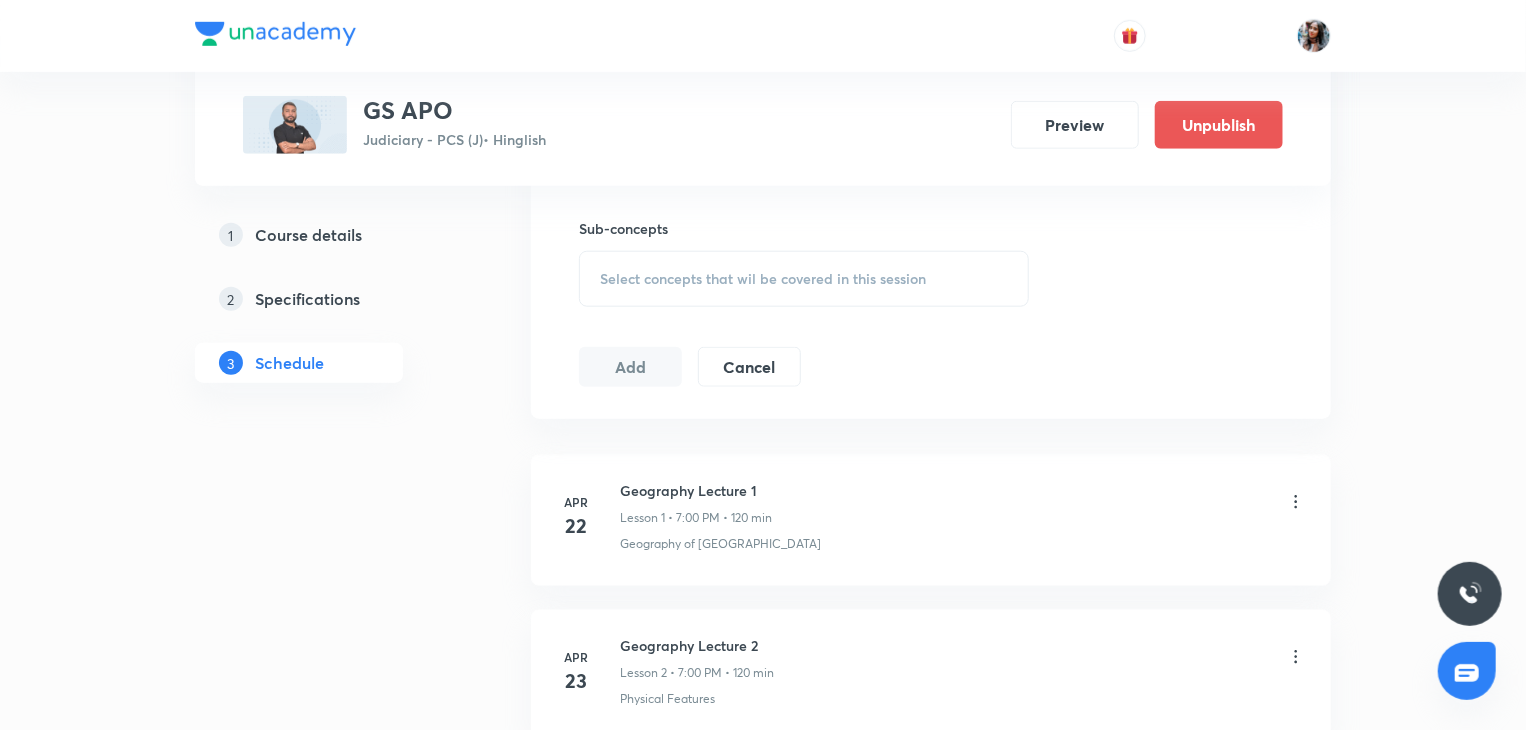 type on "100" 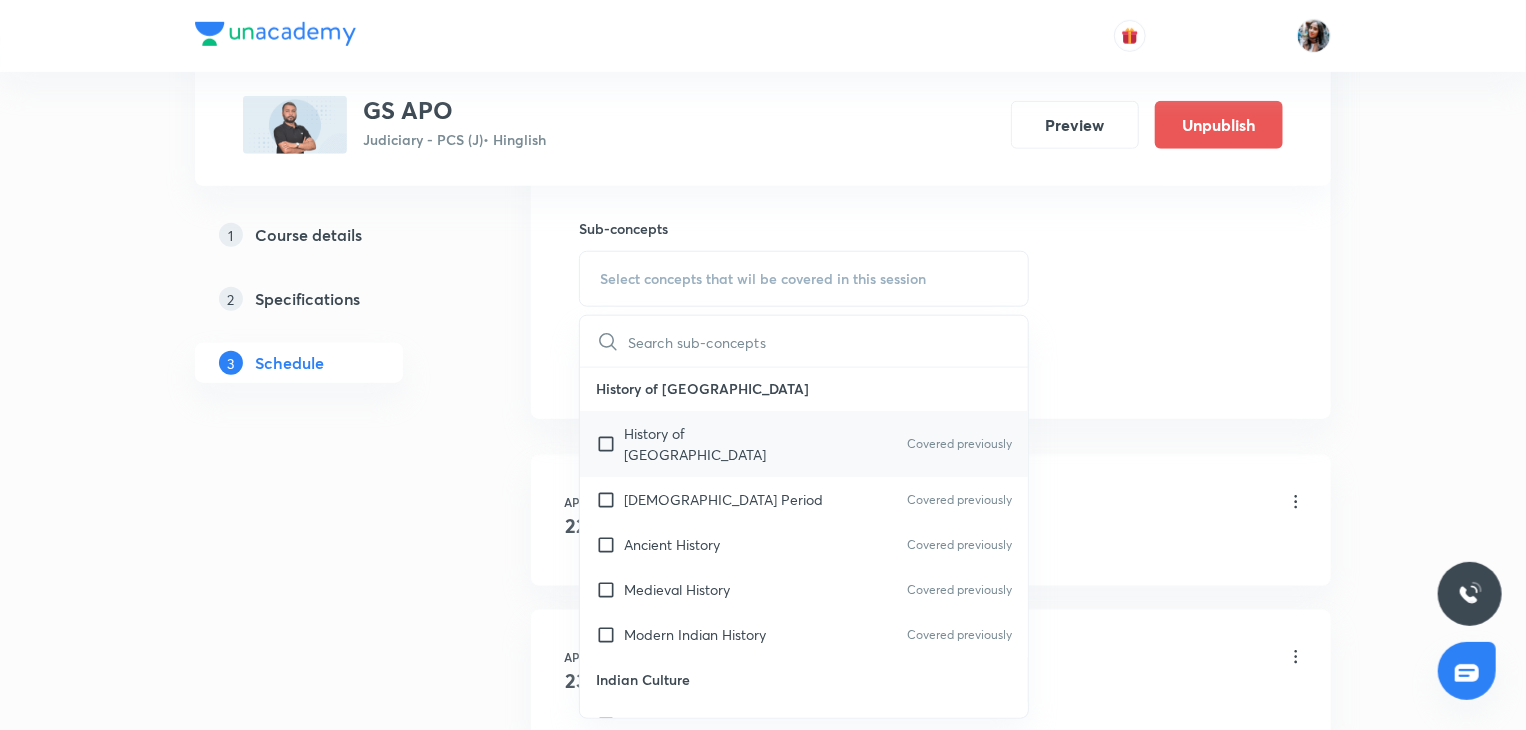 scroll, scrollTop: 3, scrollLeft: 0, axis: vertical 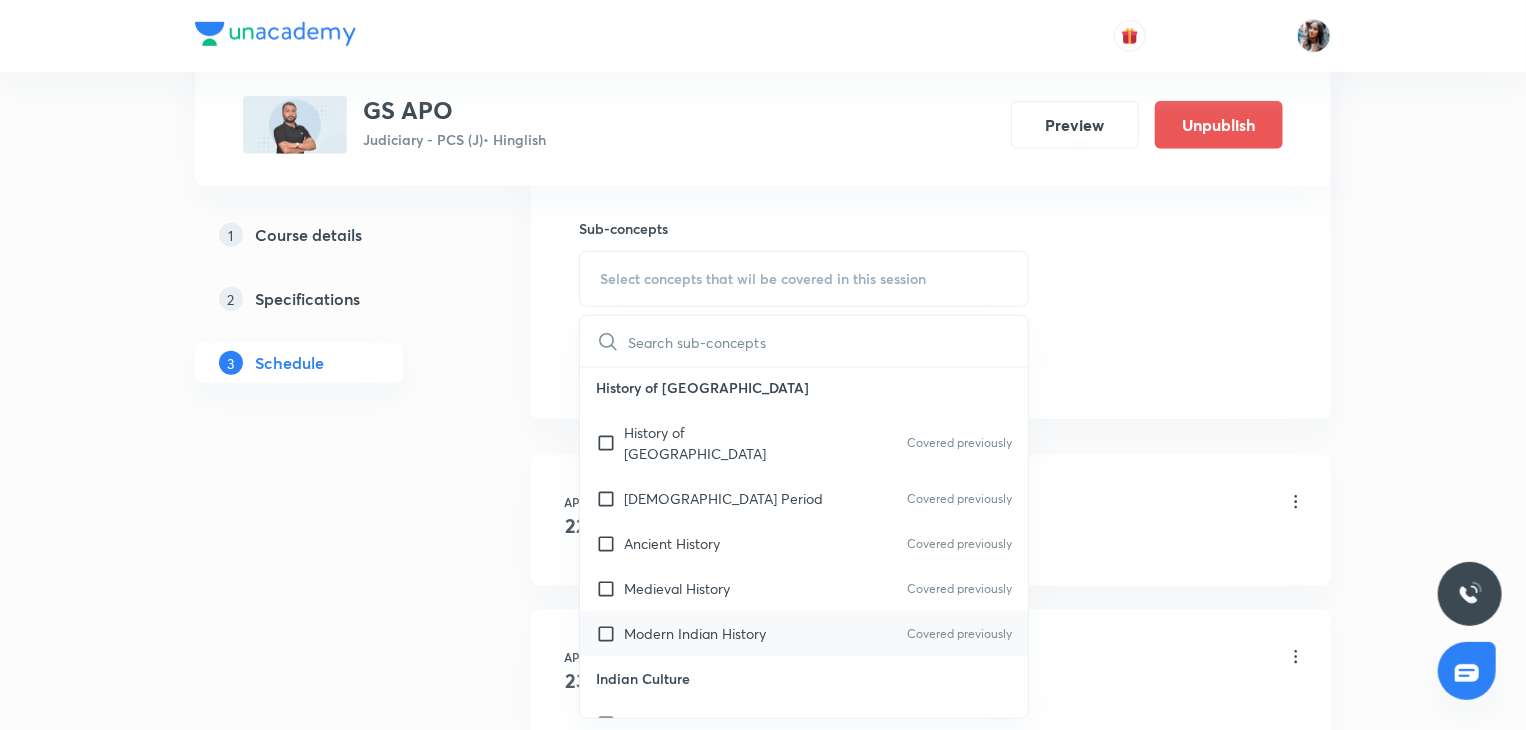 click on "Modern Indian History Covered previously" at bounding box center [804, 633] 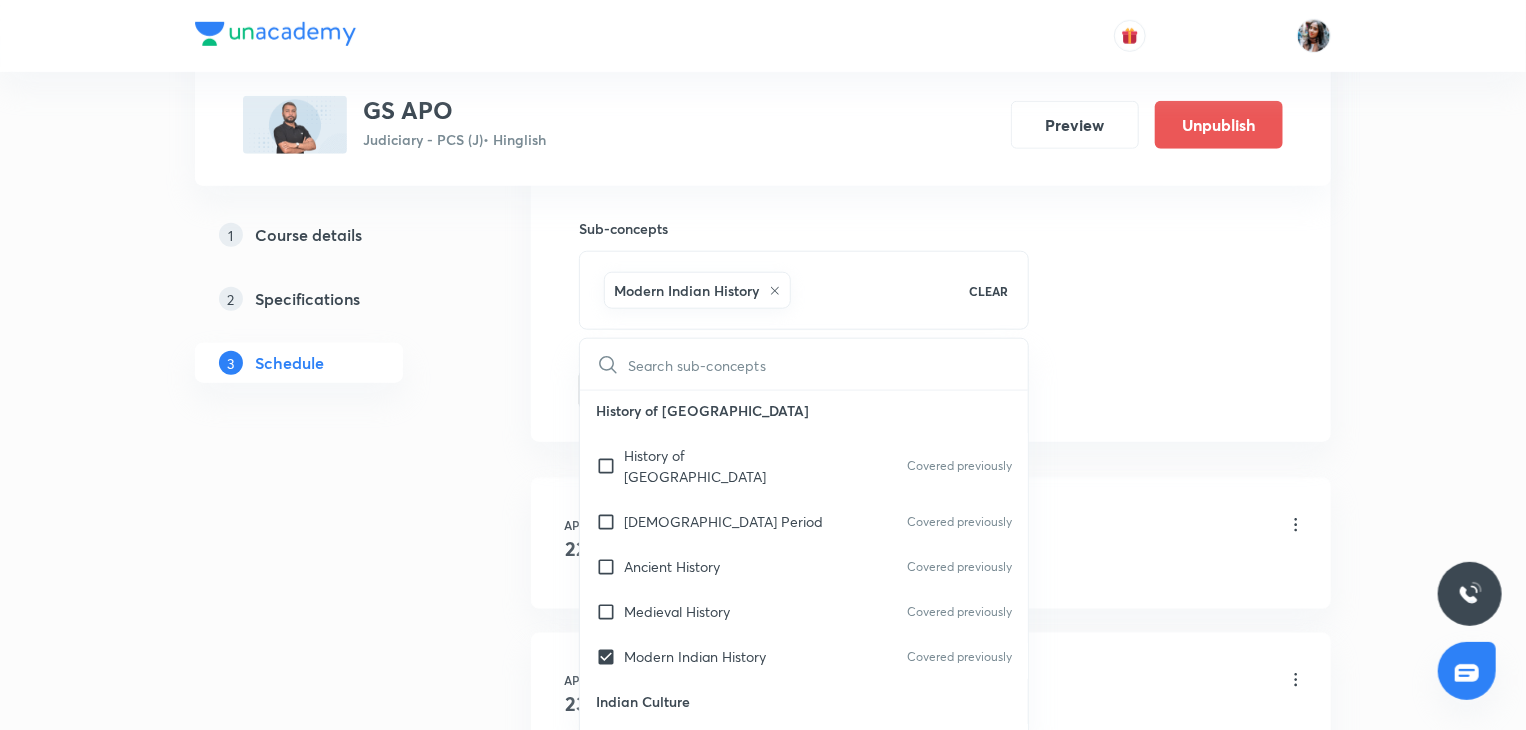 click on "Plus Courses GS APO Judiciary - PCS (J)  • Hinglish Preview Unpublish 1 Course details 2 Specifications 3 Schedule Schedule 40  classes Topic coverage Static GK Cover at least  60 % View details Session  41 Live class Quiz Recorded classes Session title 20/99 Geography Lecture 41 ​ Schedule for Aug 5, 2025, 4:00 PM ​ Duration (in minutes) 100 ​ Sub-concepts Modern Indian History CLEAR ​ History of India History of India Covered previously Vedic Period Covered previously Ancient History Covered previously Medieval History Covered previously Modern Indian History Covered previously Indian Culture Indian Culture Various Schools of Indian Philosophy Religious Movements Literary Sources and Other Sources Vedic Literature Covered previously Buddhist Literature Jain Literature Sangam Literature Architecture Rock-cut Architecture Temple Architecture Modern Architecture Modern Painting Dances Music Geography of India Geography of India Covered previously Continents Covered previously Neighbors of India Space" at bounding box center [763, 3015] 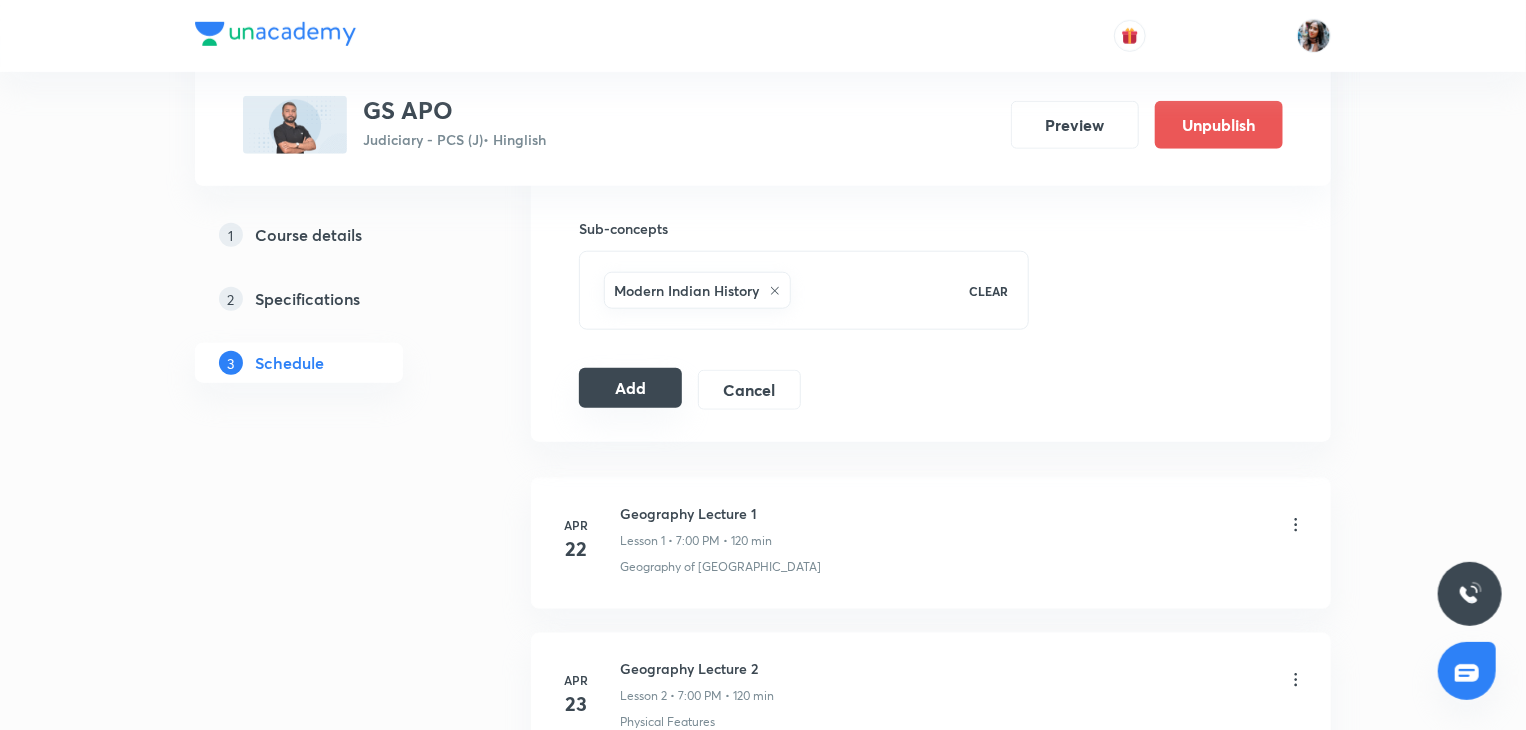 click on "Add" at bounding box center [630, 388] 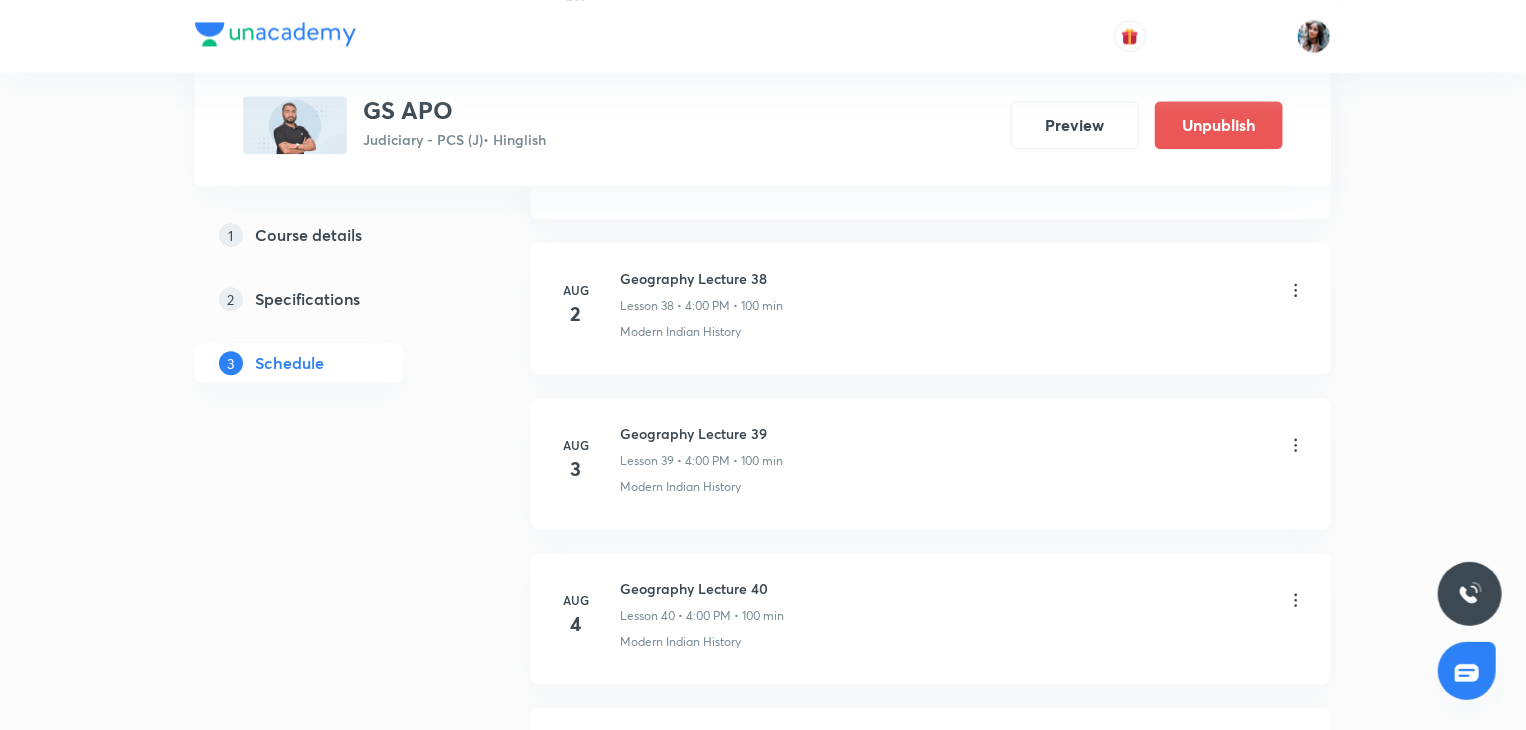scroll, scrollTop: 6453, scrollLeft: 0, axis: vertical 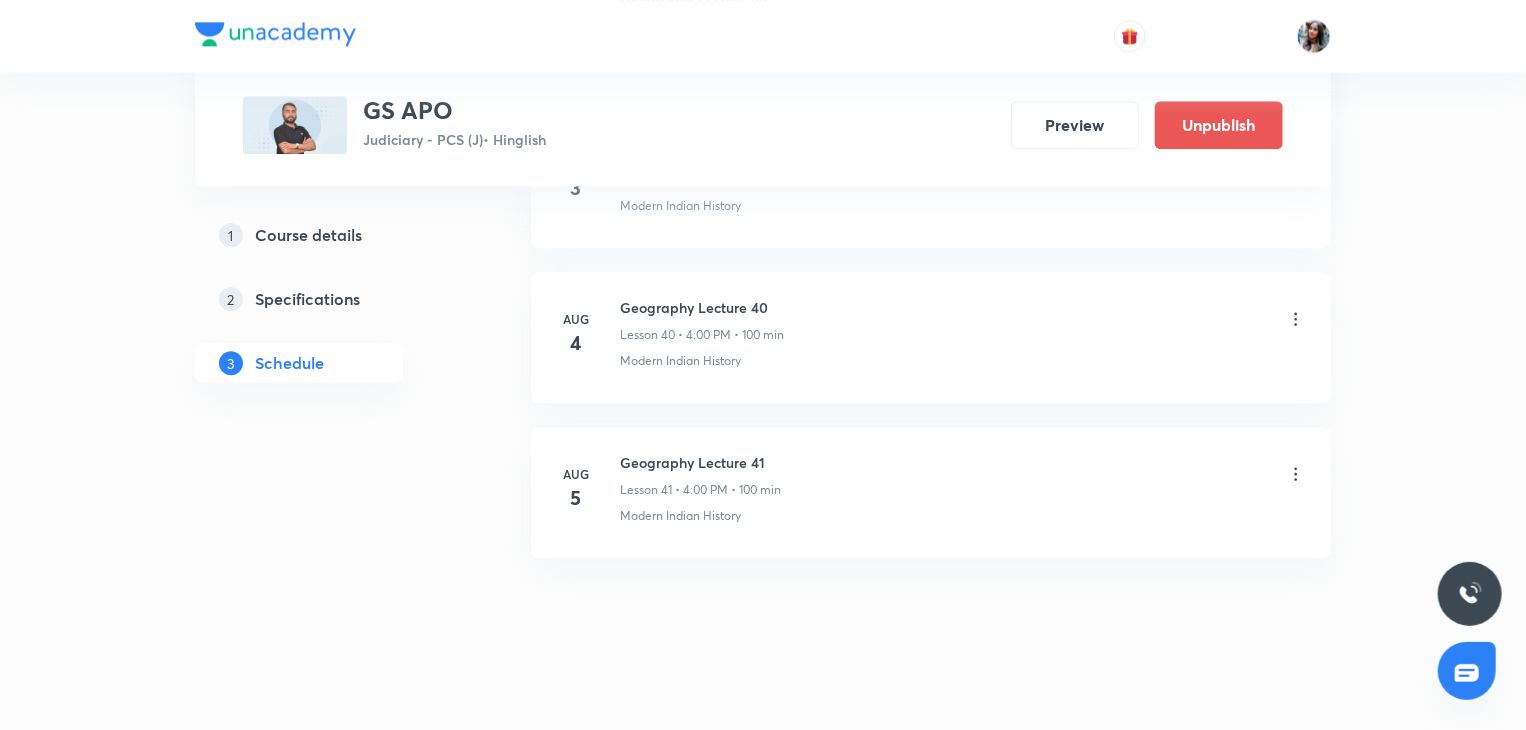 click on "Geography Lecture 41" at bounding box center (700, 462) 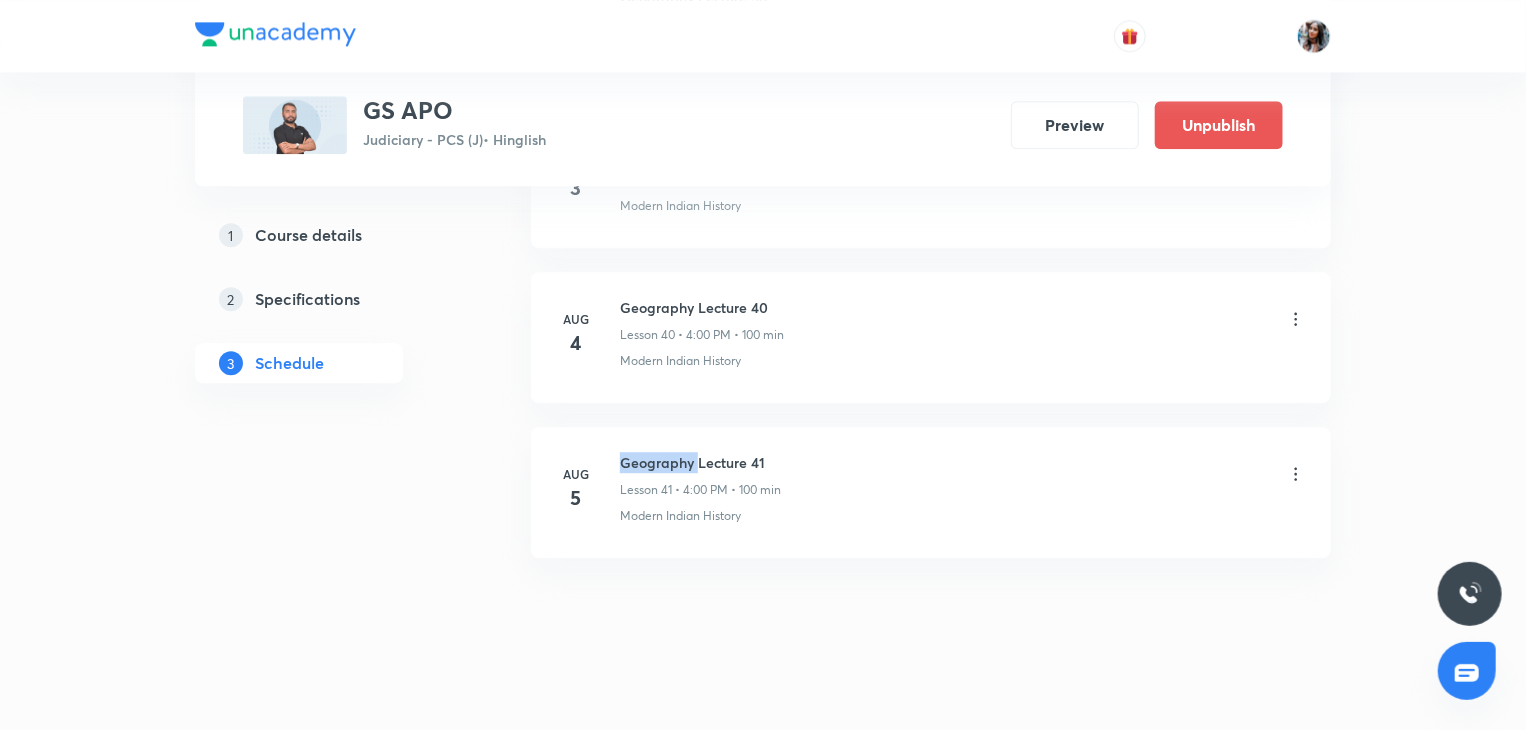 click on "Geography Lecture 41" at bounding box center (700, 462) 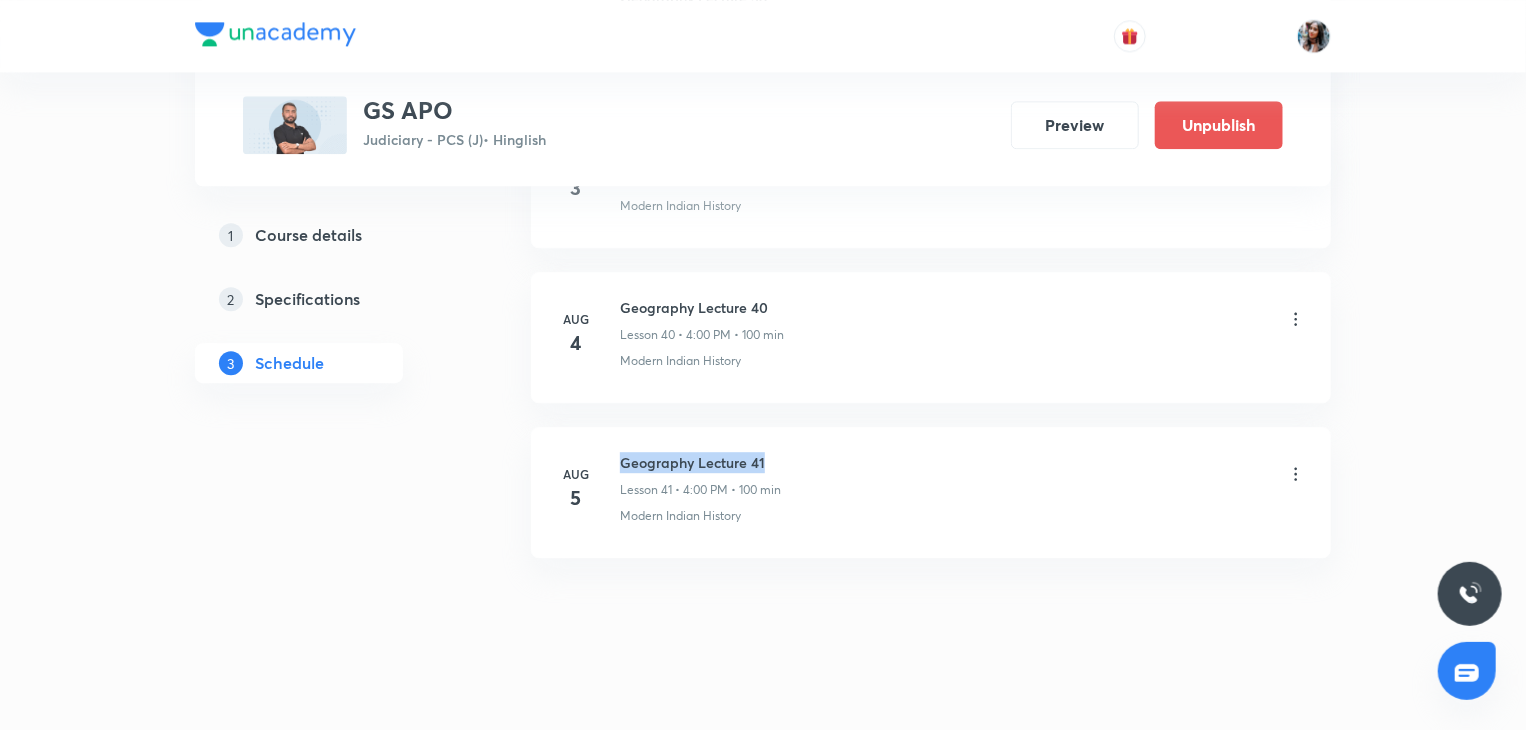 copy on "Geography Lecture 41" 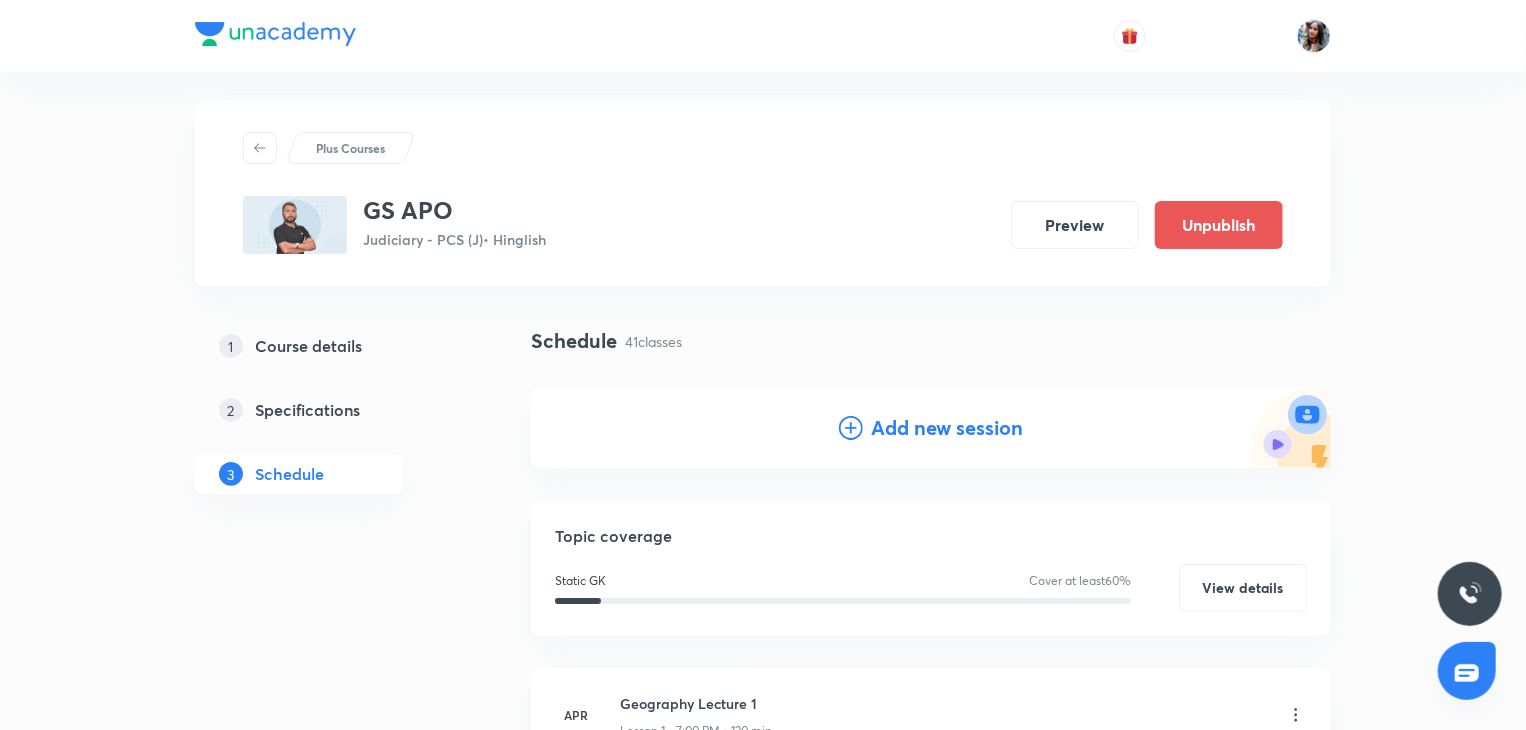 scroll, scrollTop: 0, scrollLeft: 0, axis: both 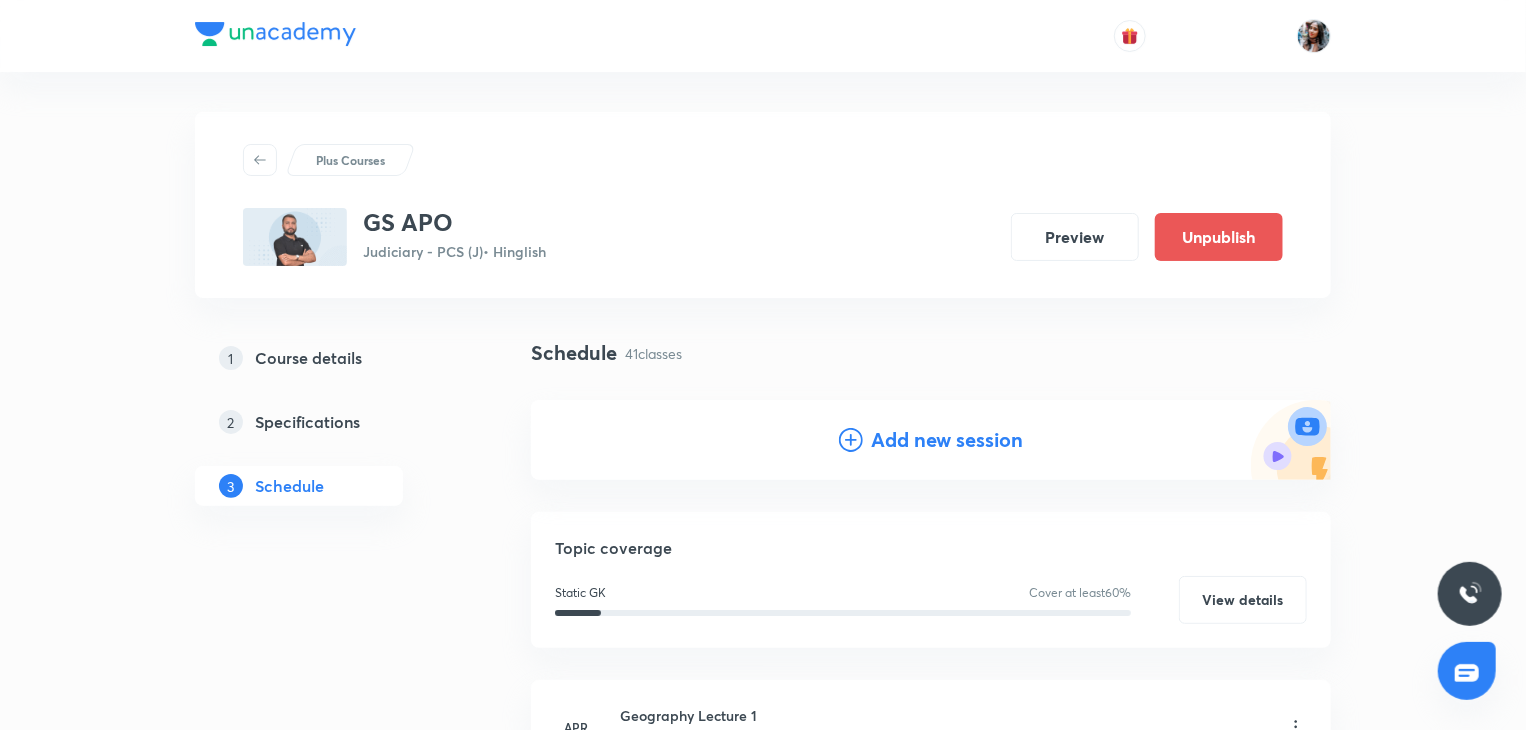 click on "Add new session" at bounding box center (947, 440) 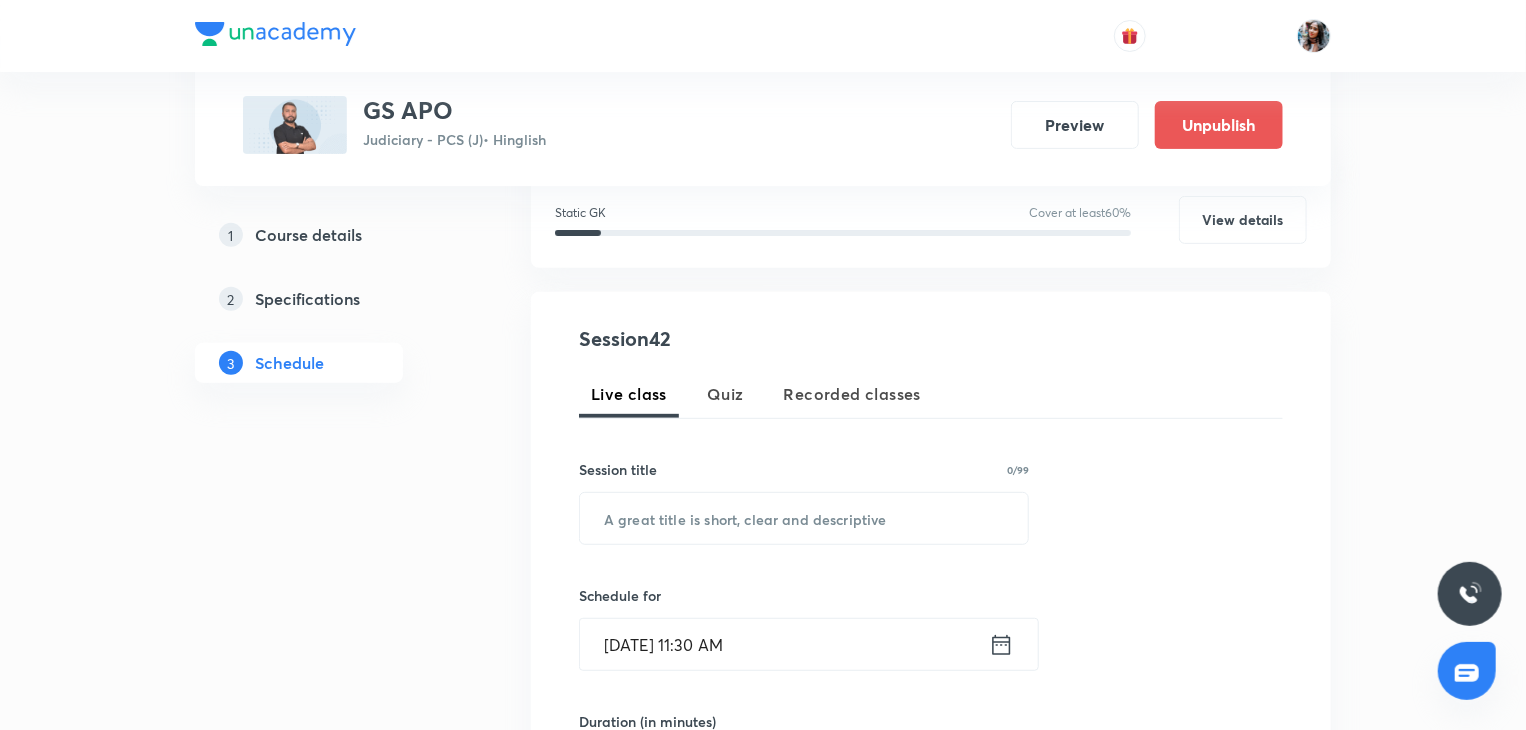 scroll, scrollTop: 272, scrollLeft: 0, axis: vertical 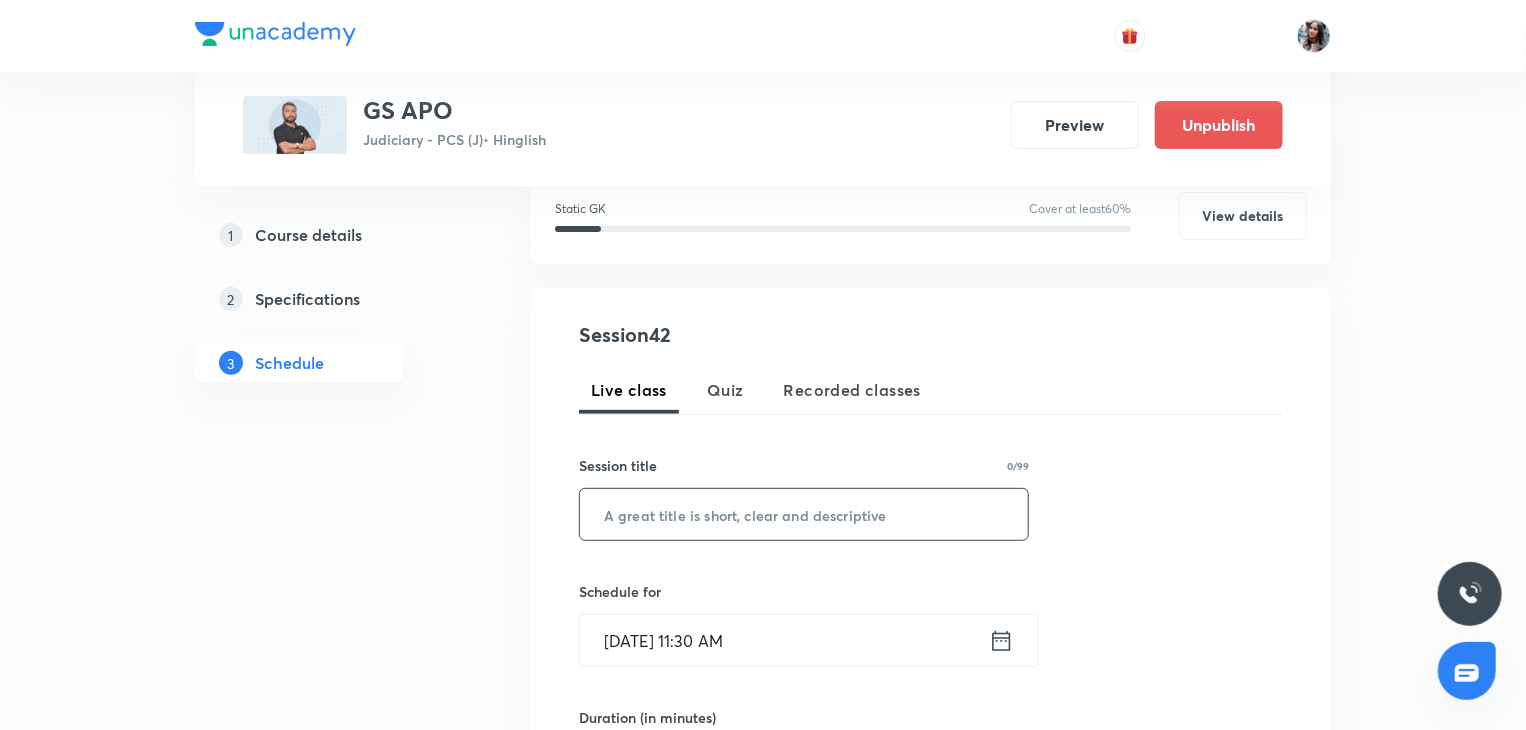 click at bounding box center [804, 514] 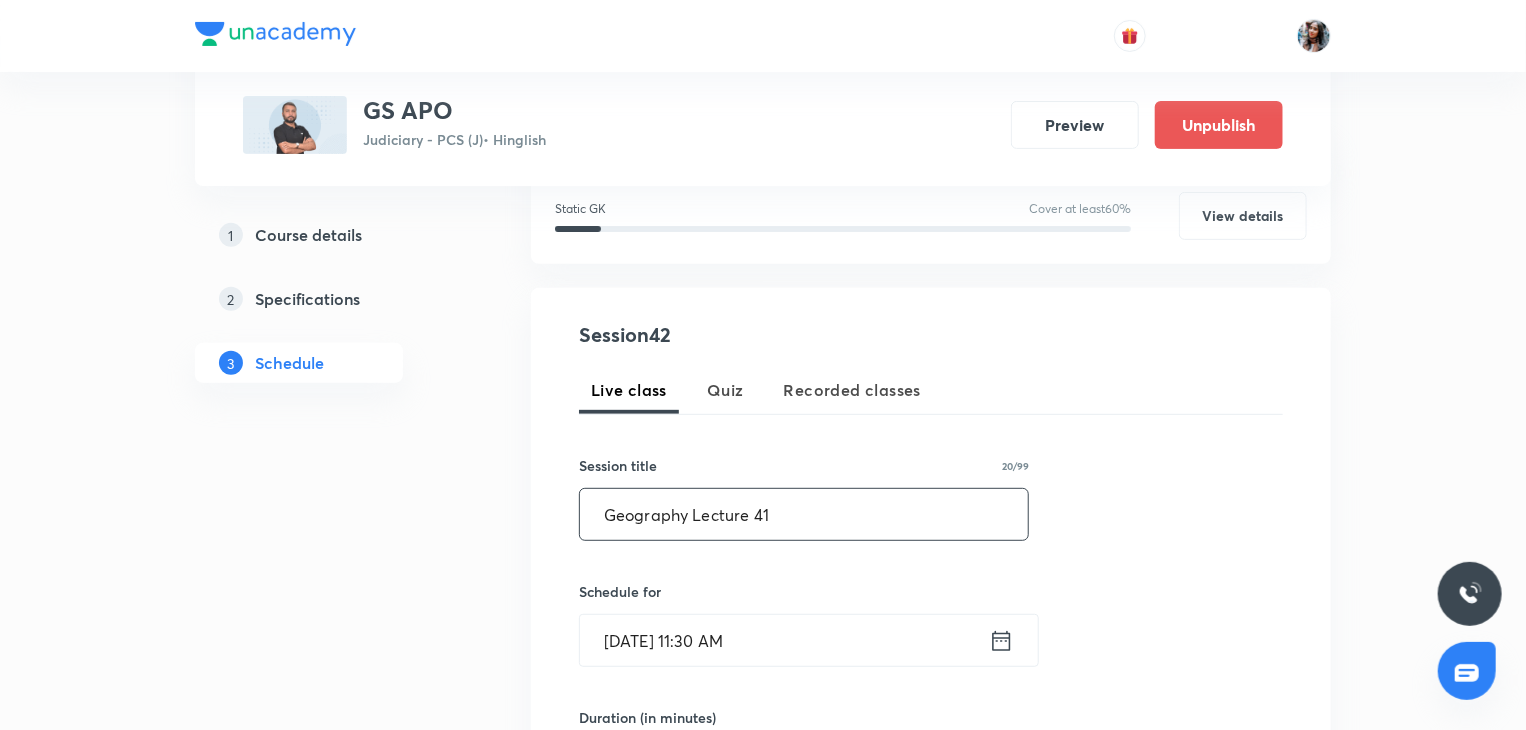 click on "Geography Lecture 41" at bounding box center [804, 514] 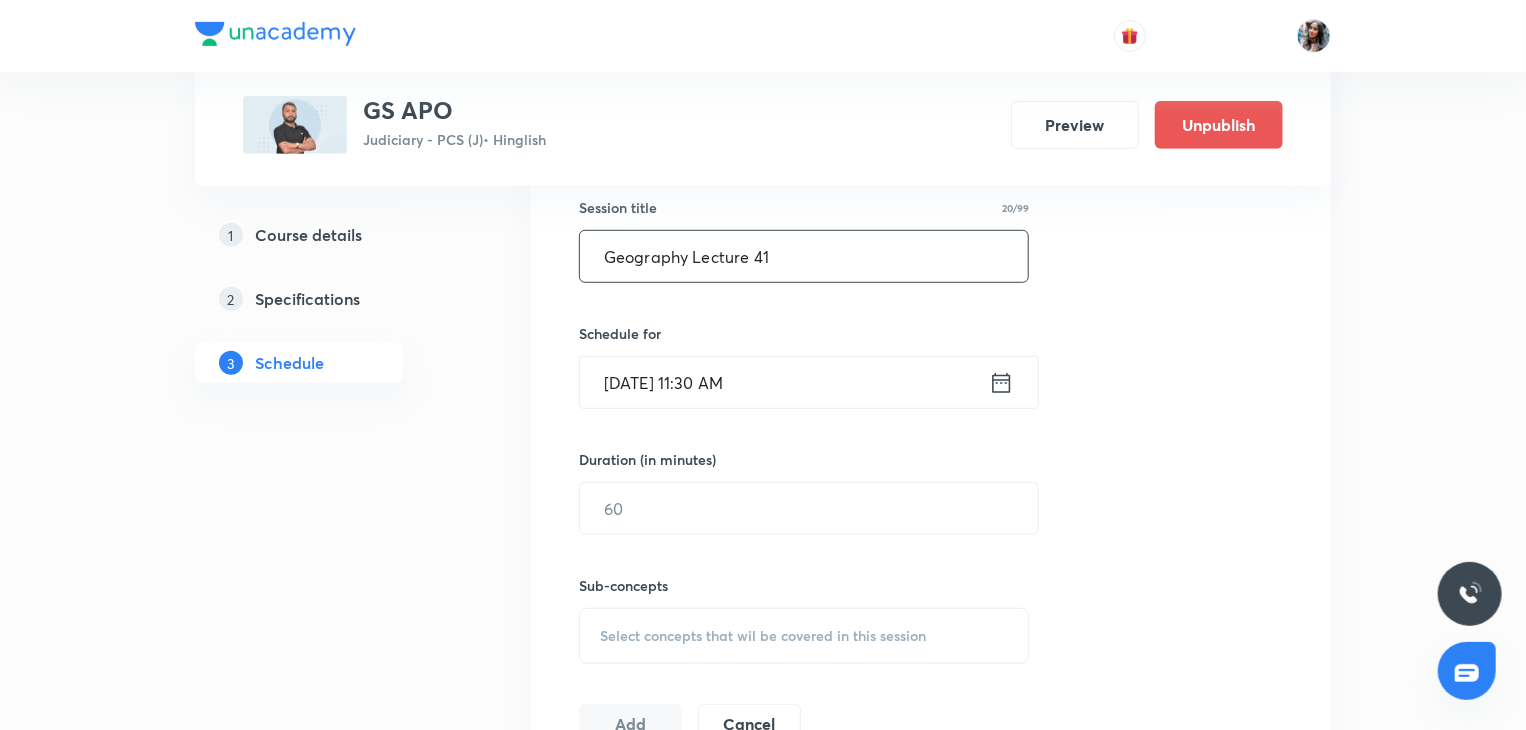 scroll, scrollTop: 536, scrollLeft: 0, axis: vertical 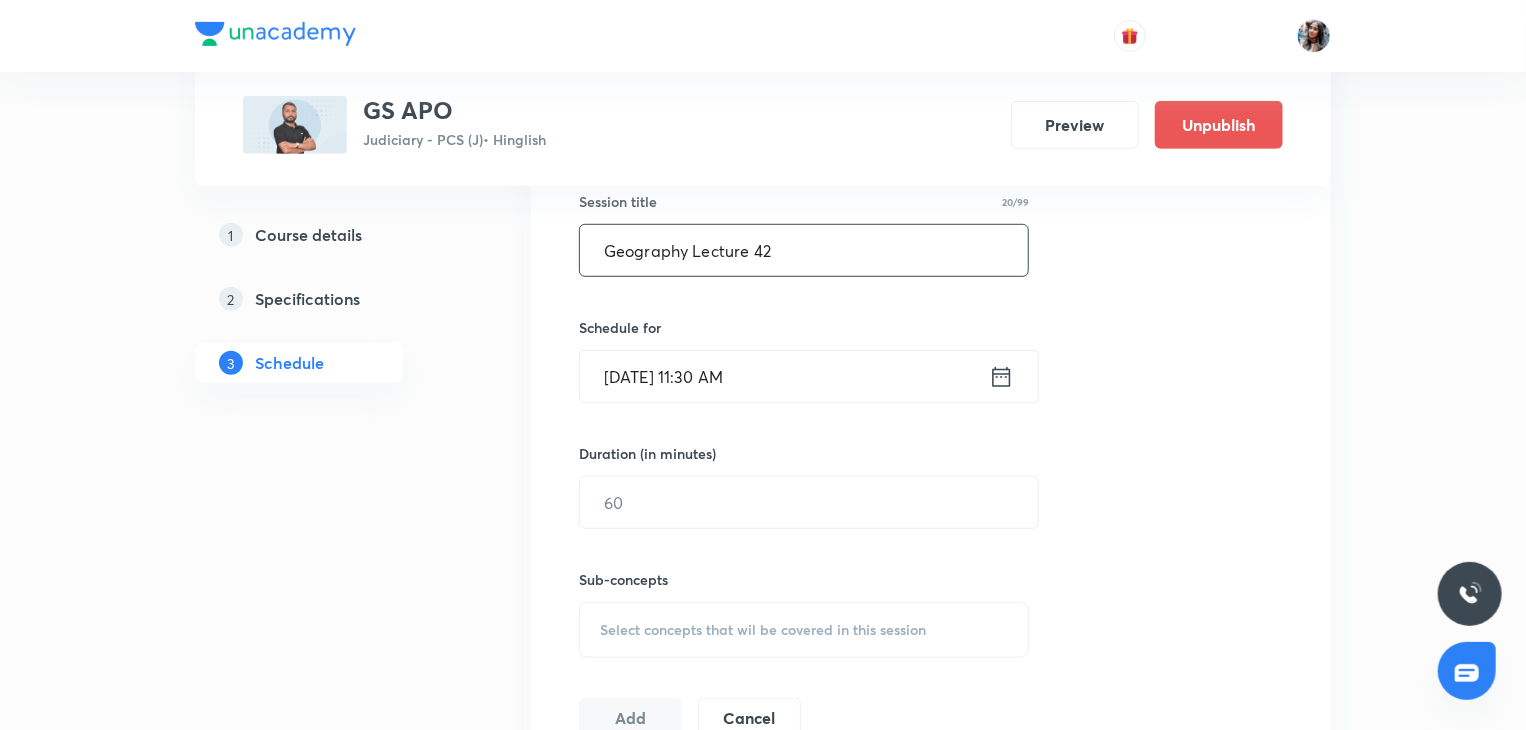 type on "Geography Lecture 42" 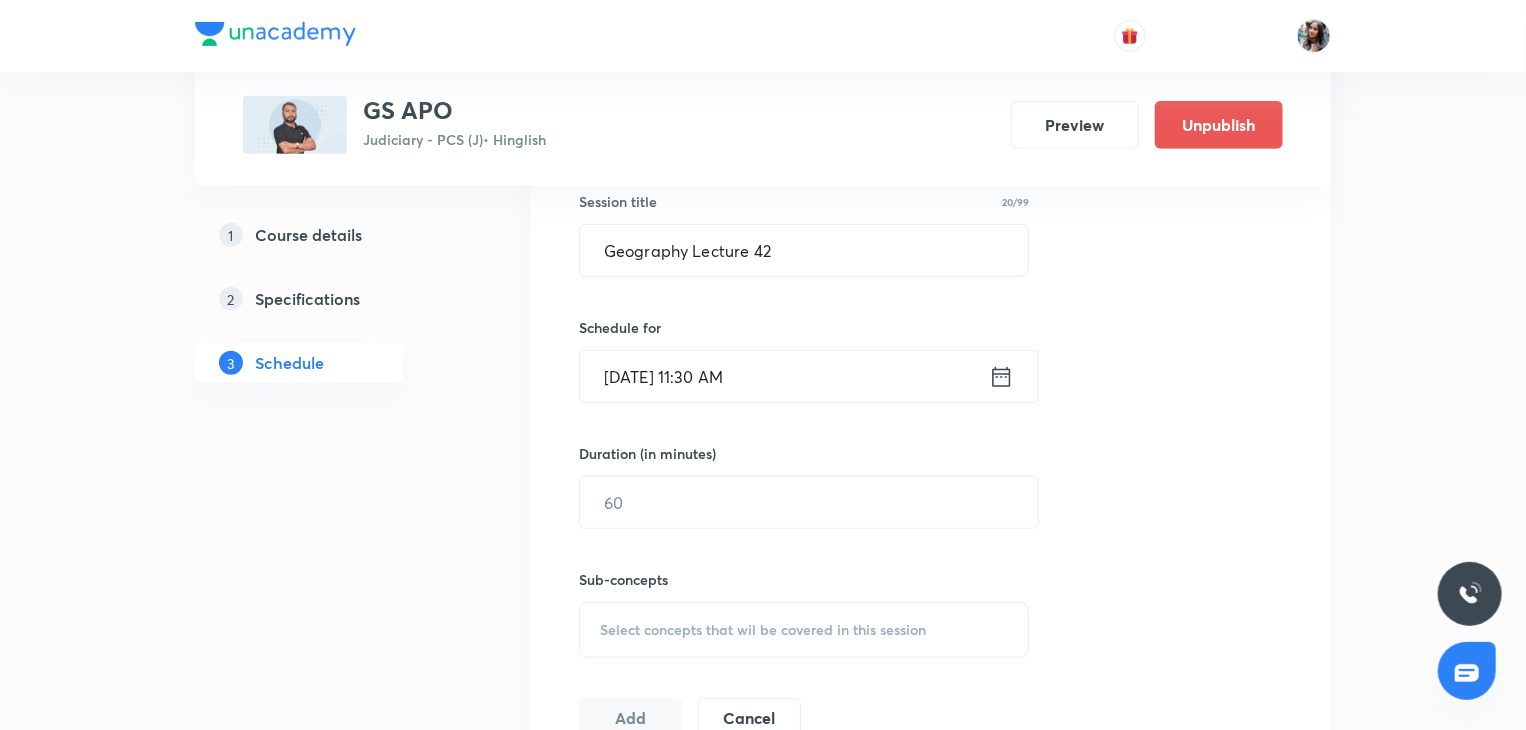 click on "Jul 30, 2025, 11:30 AM" at bounding box center [784, 376] 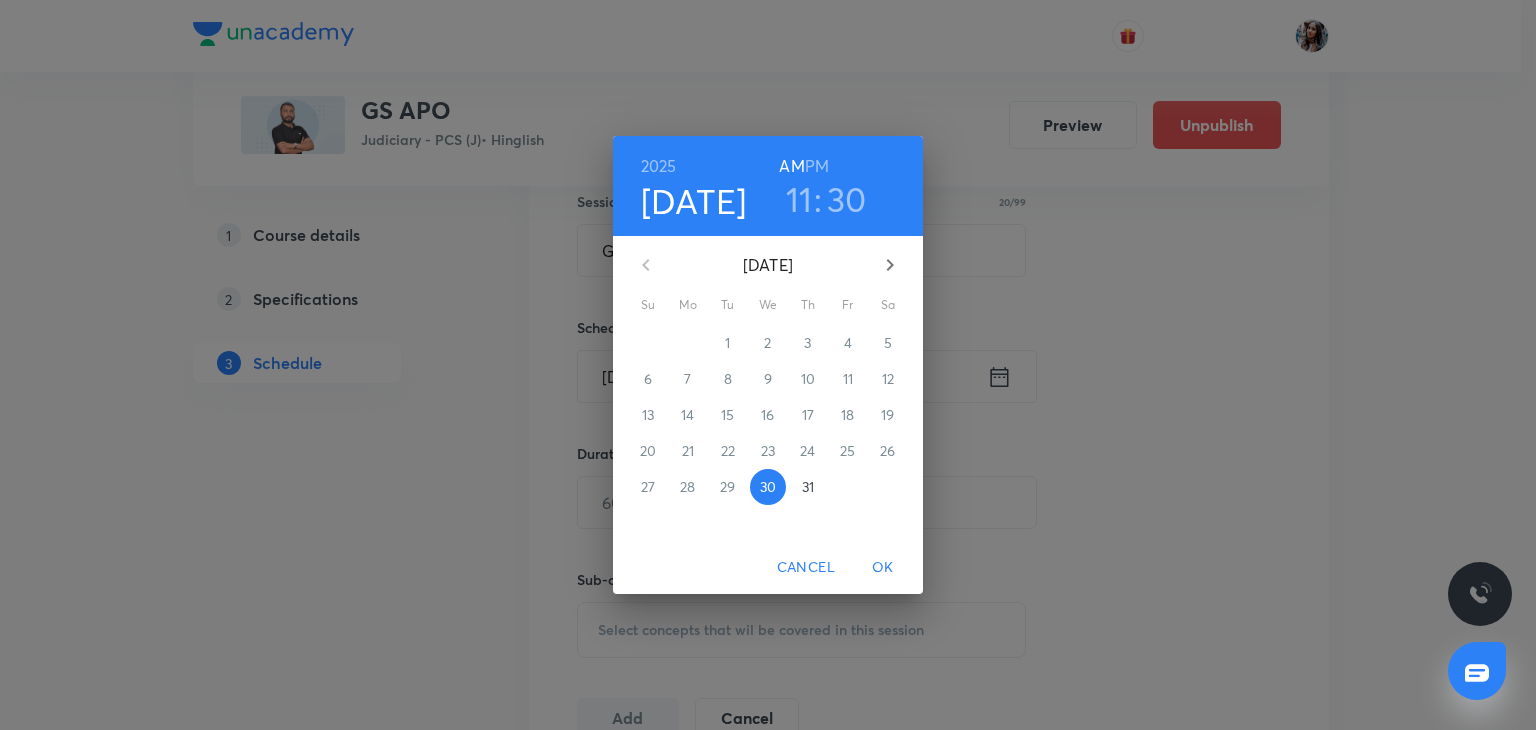 click 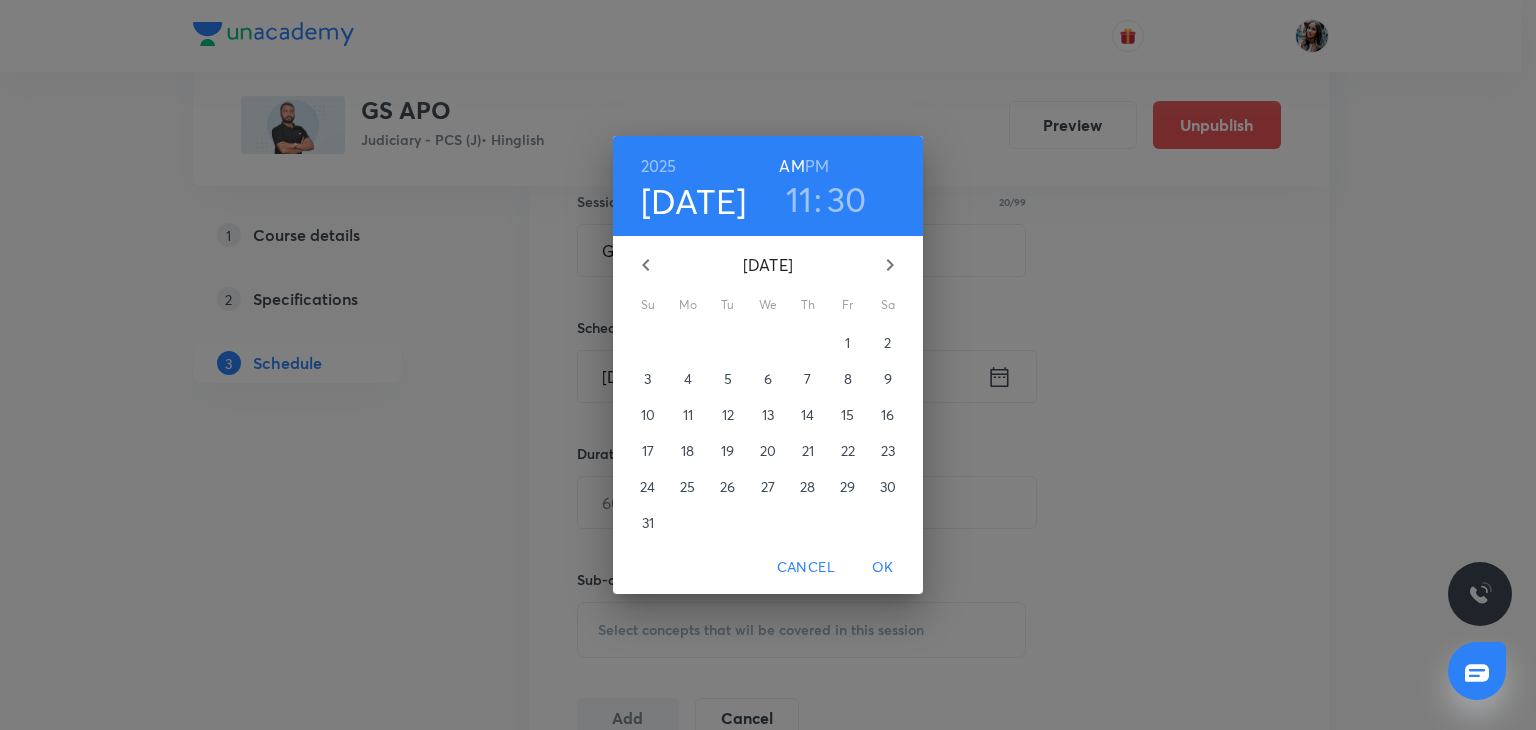 click on "2025 Jul 30 11 : 30 AM PM August 2025 Su Mo Tu We Th Fr Sa 27 28 29 30 31 1 2 3 4 5 6 7 8 9 10 11 12 13 14 15 16 17 18 19 20 21 22 23 24 25 26 27 28 29 30 31 1 2 3 4 5 6 Cancel OK" at bounding box center [768, 365] 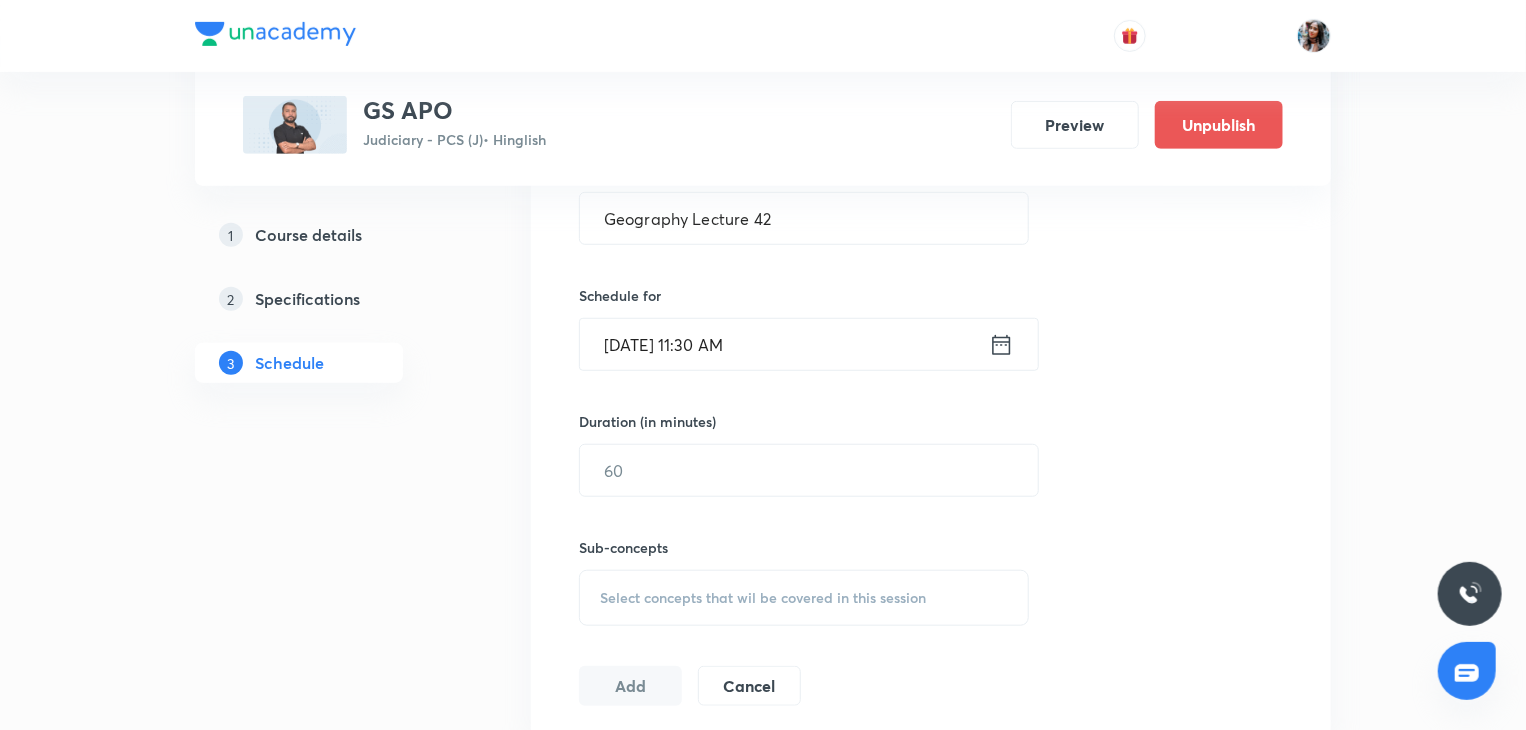 scroll, scrollTop: 572, scrollLeft: 0, axis: vertical 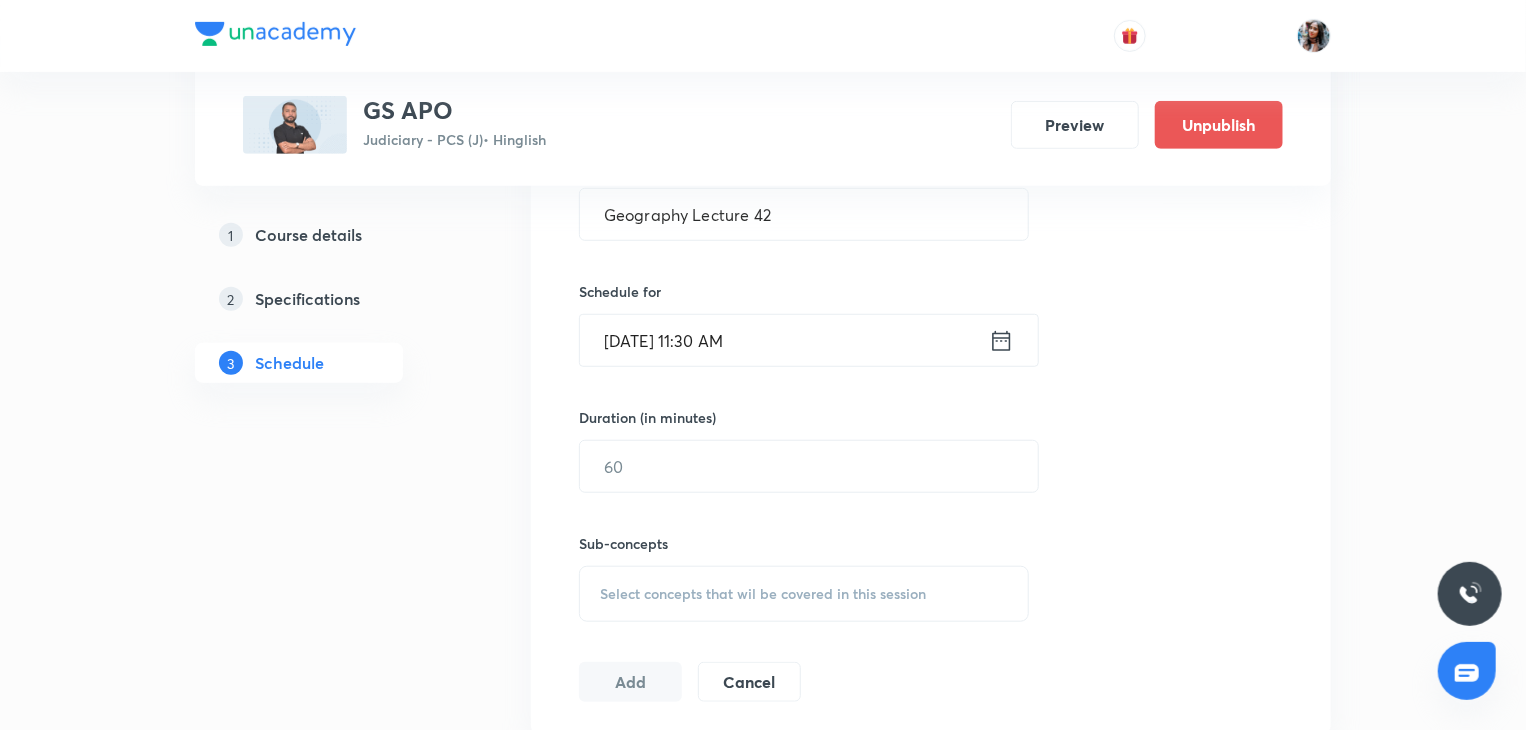 click on "Jul 30, 2025, 11:30 AM" at bounding box center (784, 340) 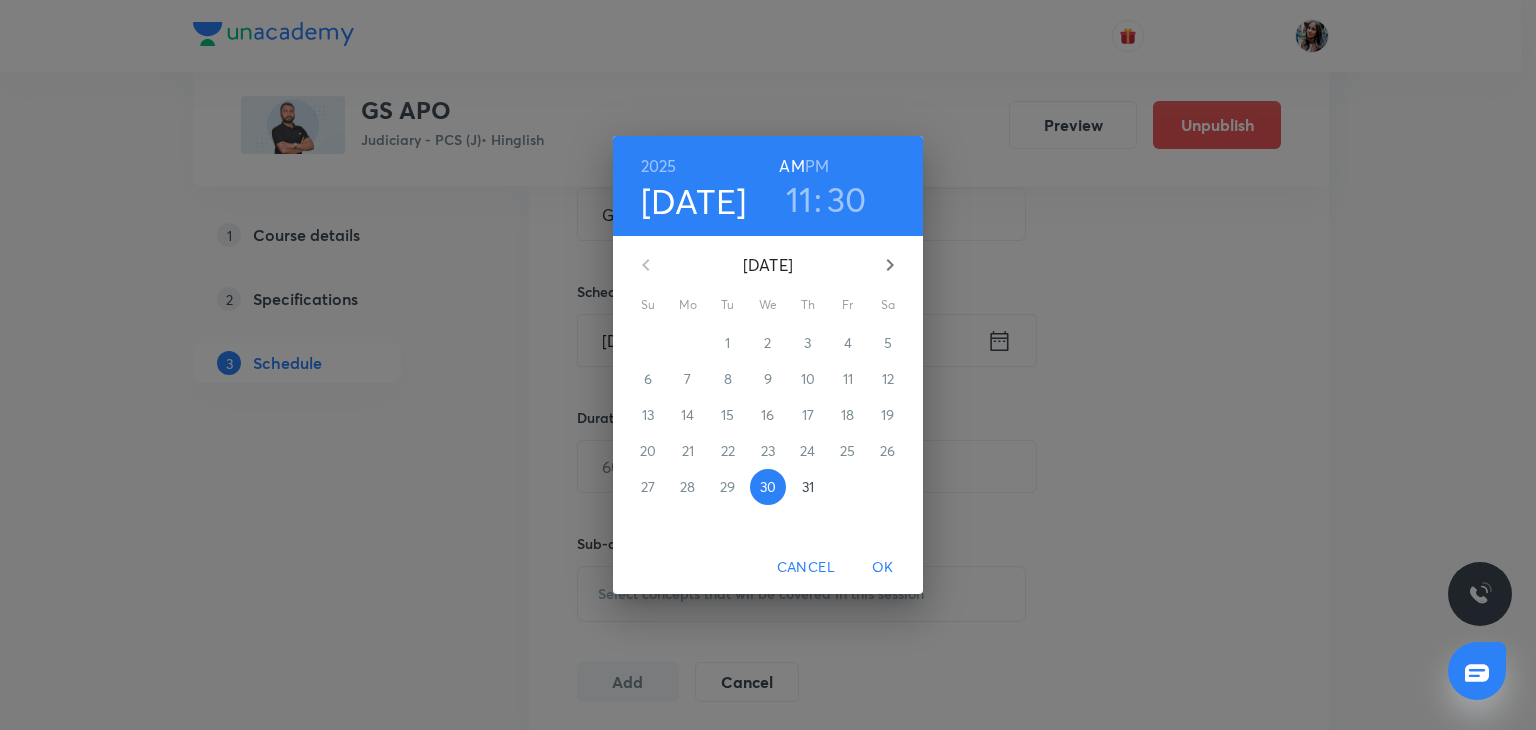 click 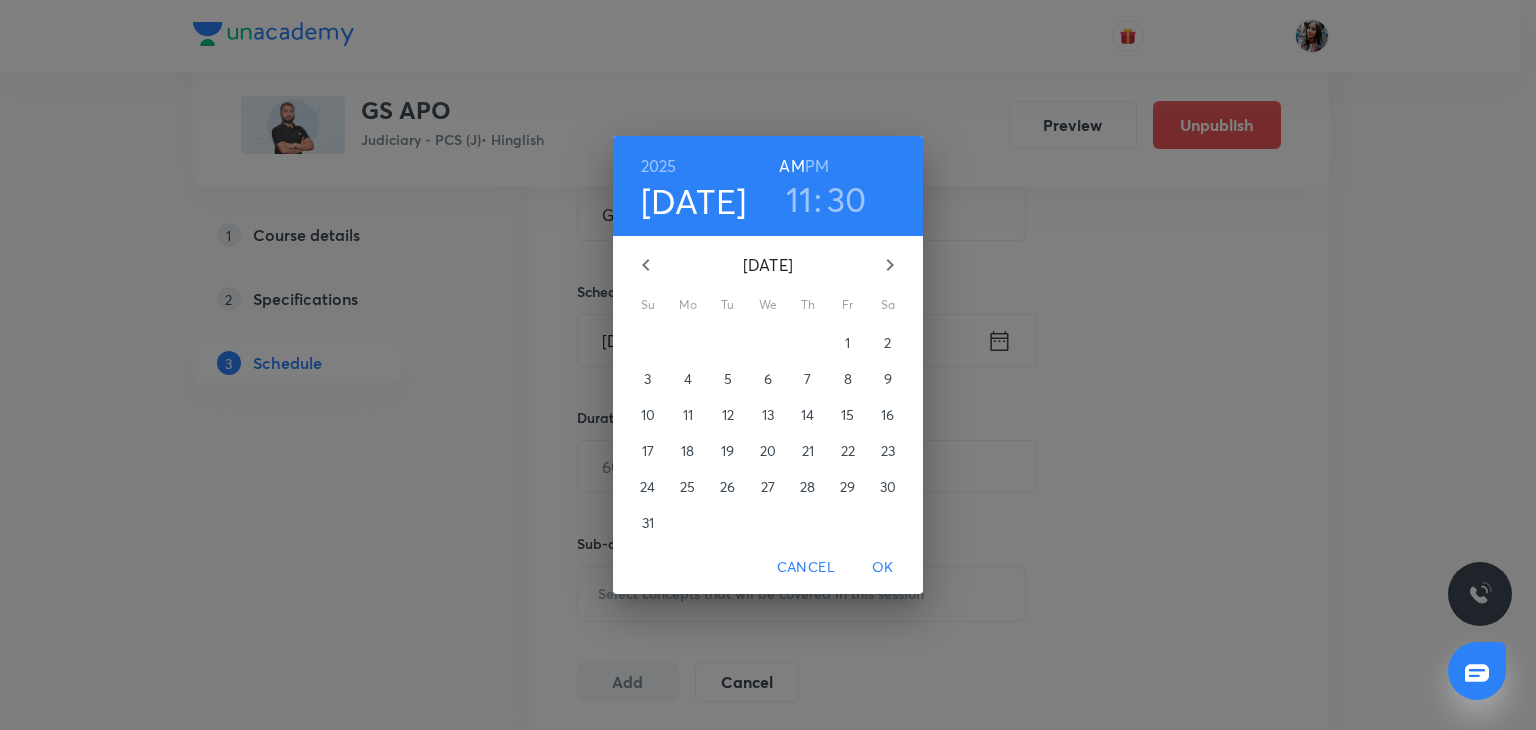 click on "6" at bounding box center [768, 379] 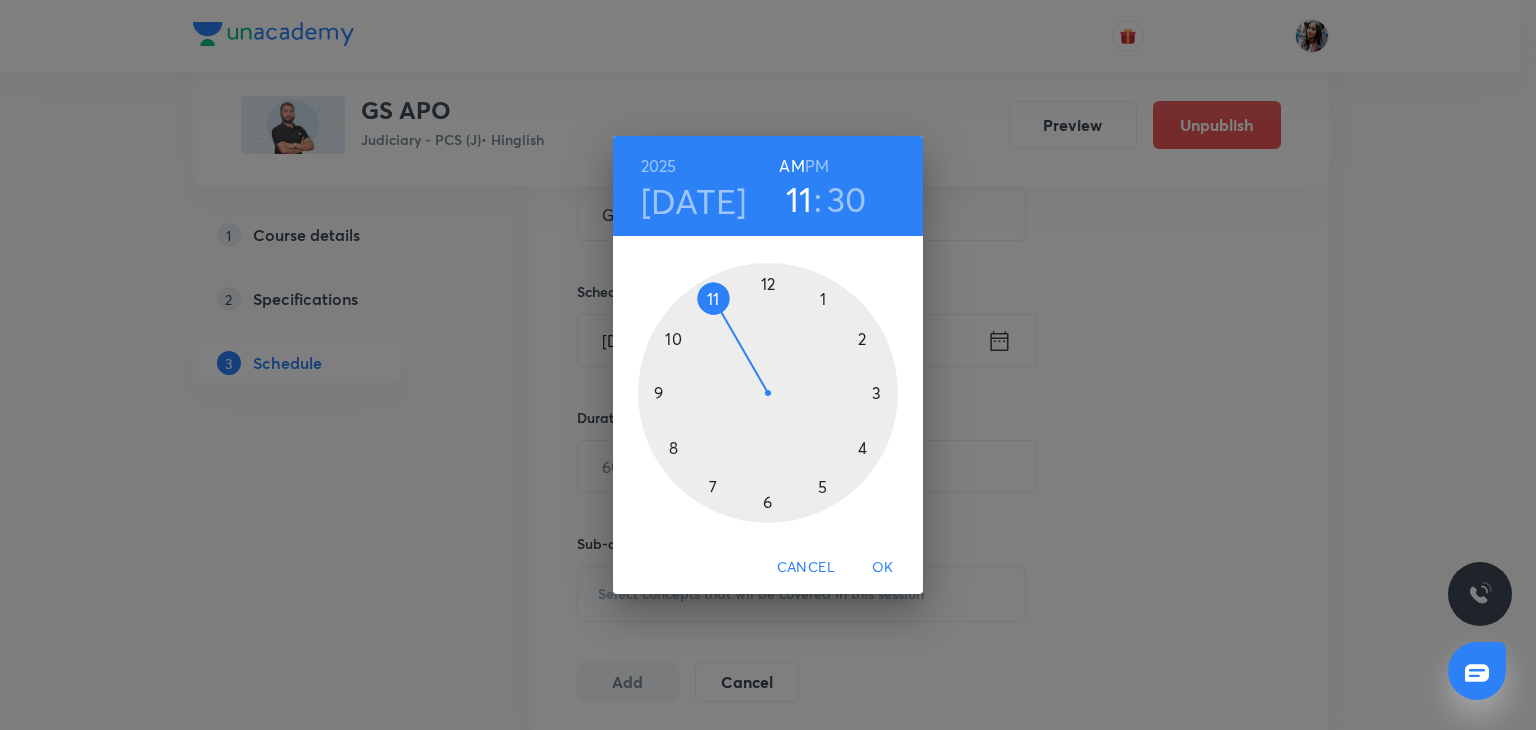 click on "PM" at bounding box center (817, 166) 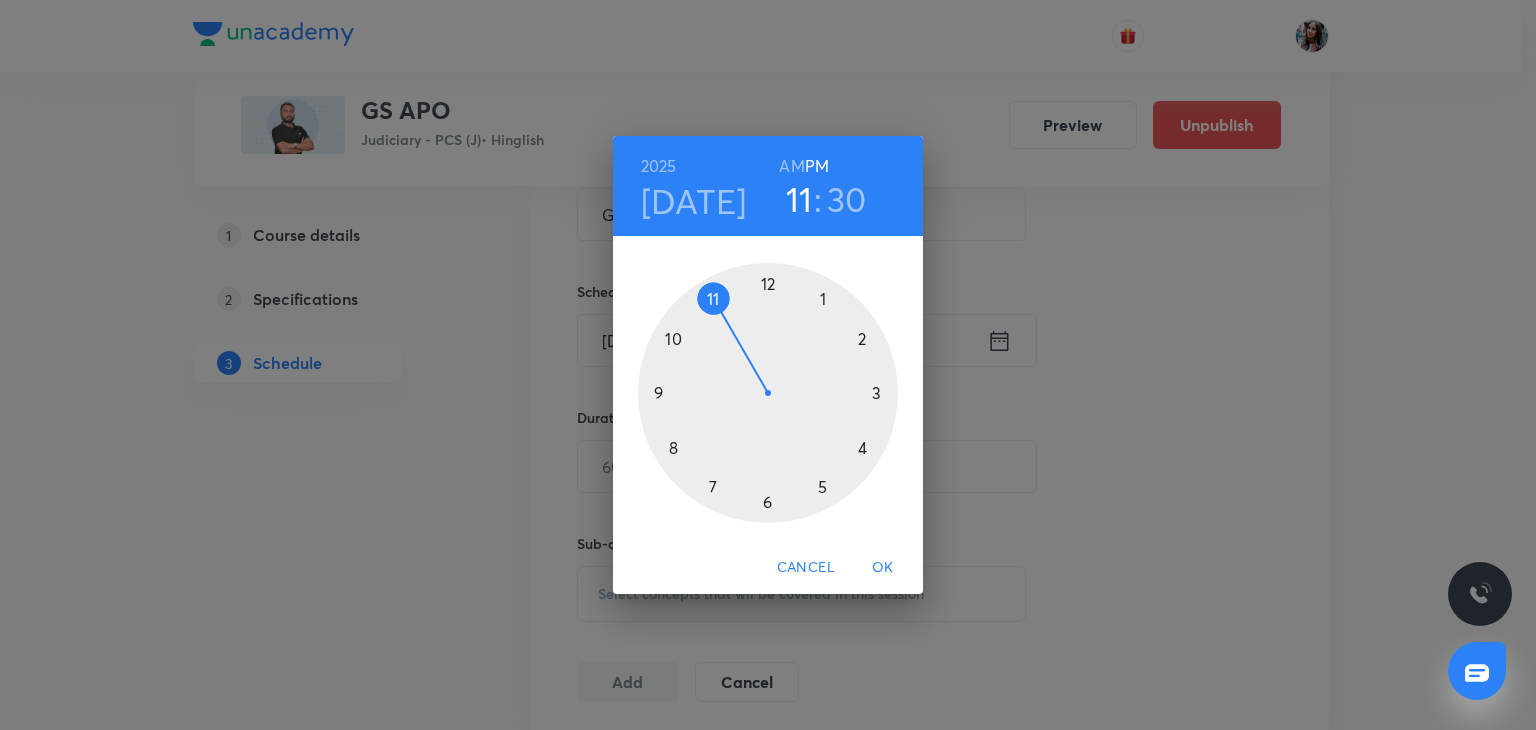 click at bounding box center [768, 393] 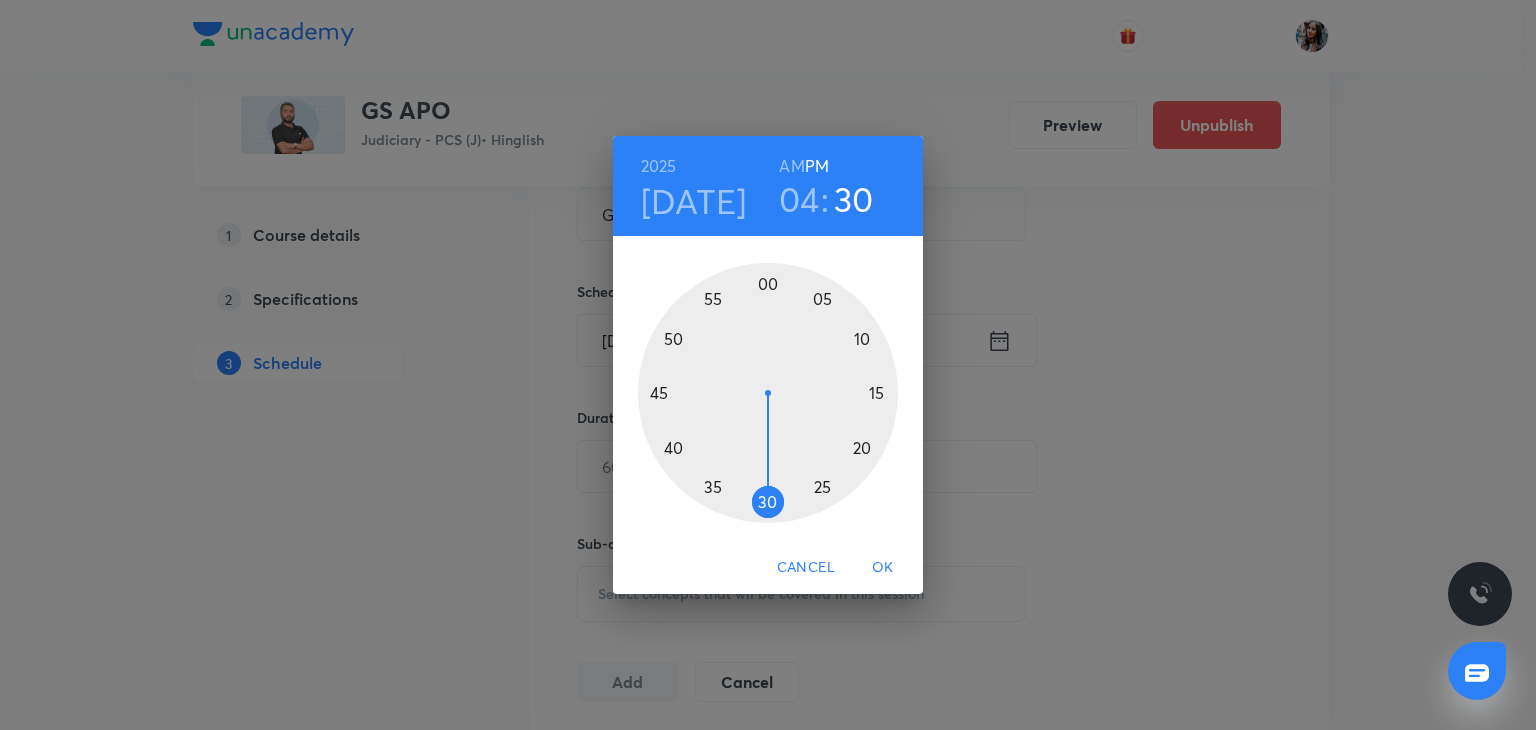 click at bounding box center (768, 393) 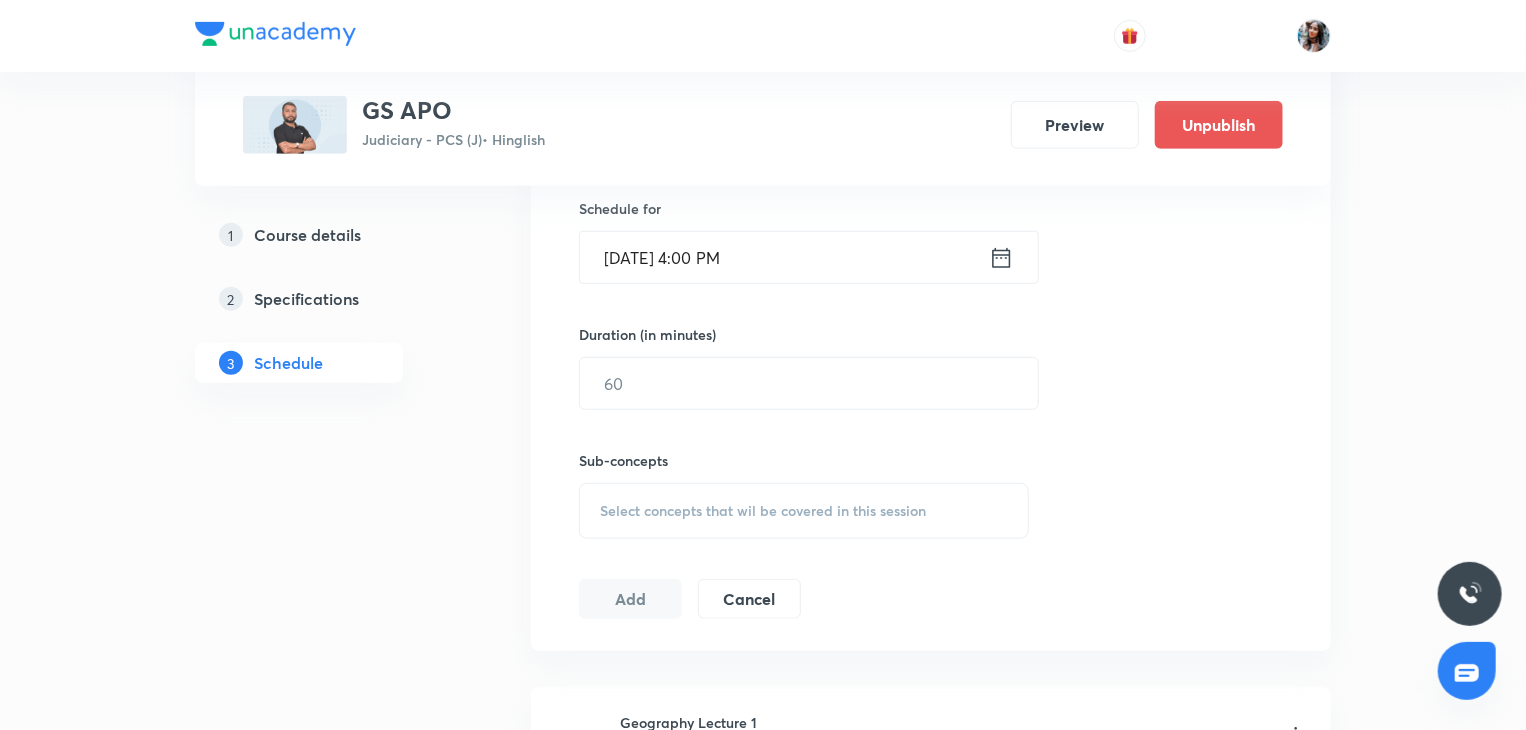scroll, scrollTop: 656, scrollLeft: 0, axis: vertical 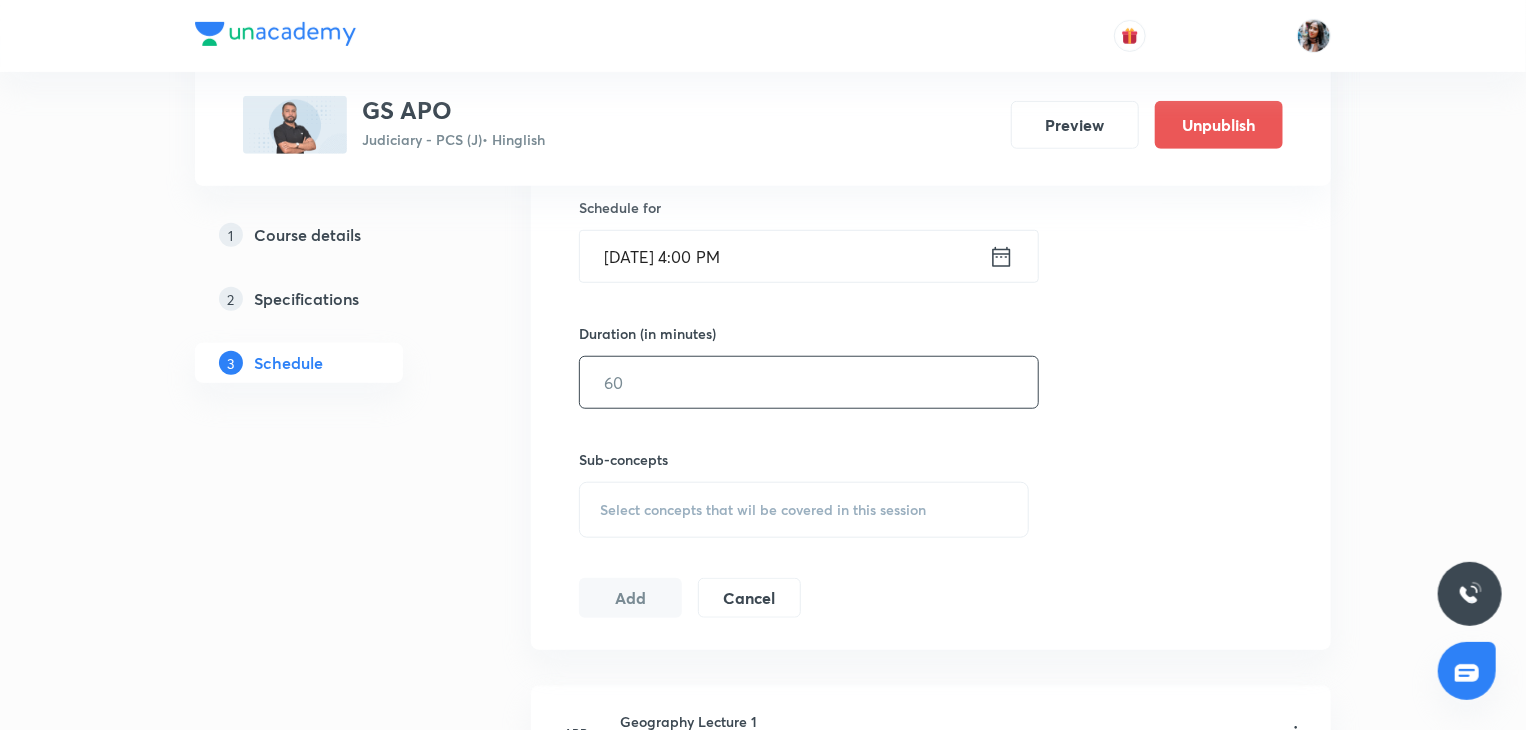 click at bounding box center [809, 382] 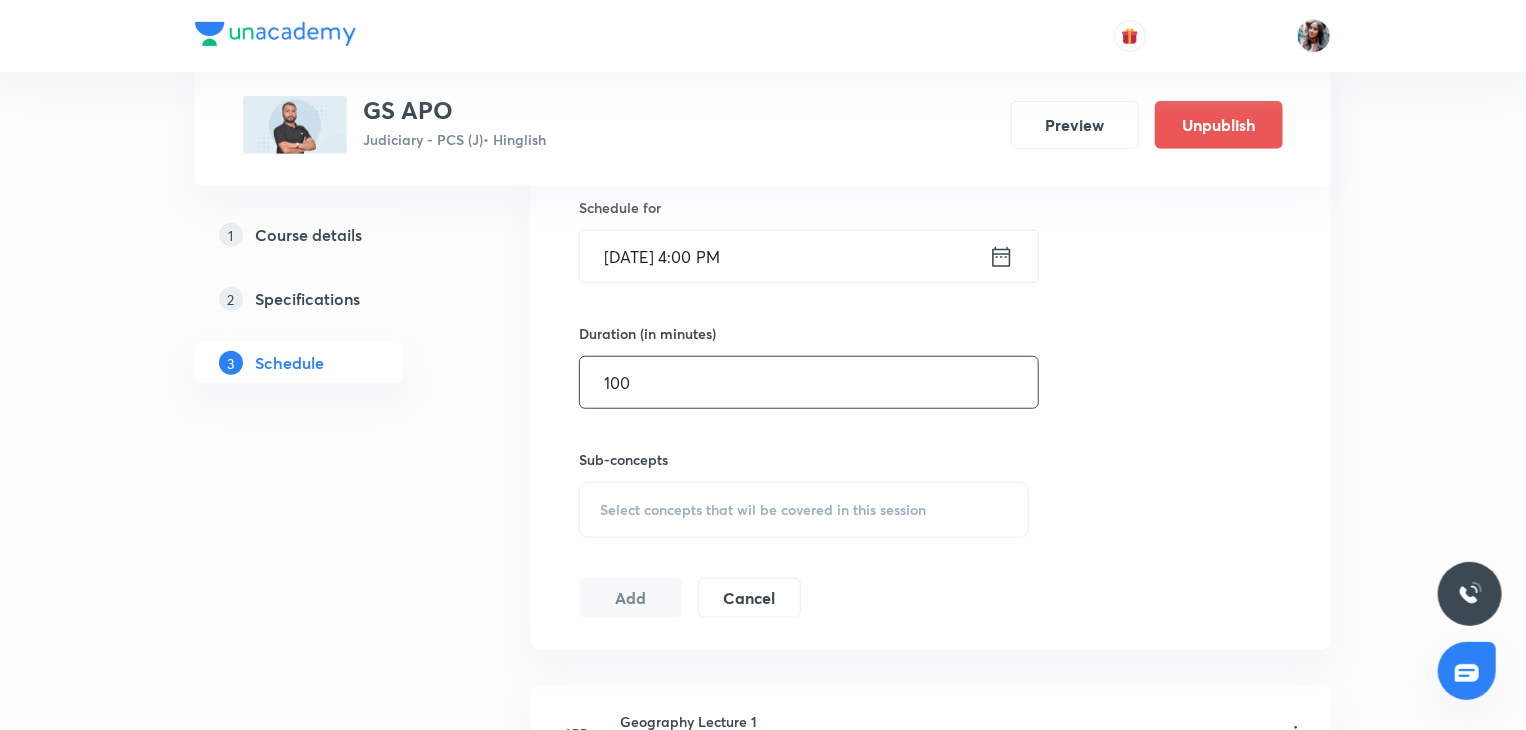 type on "100" 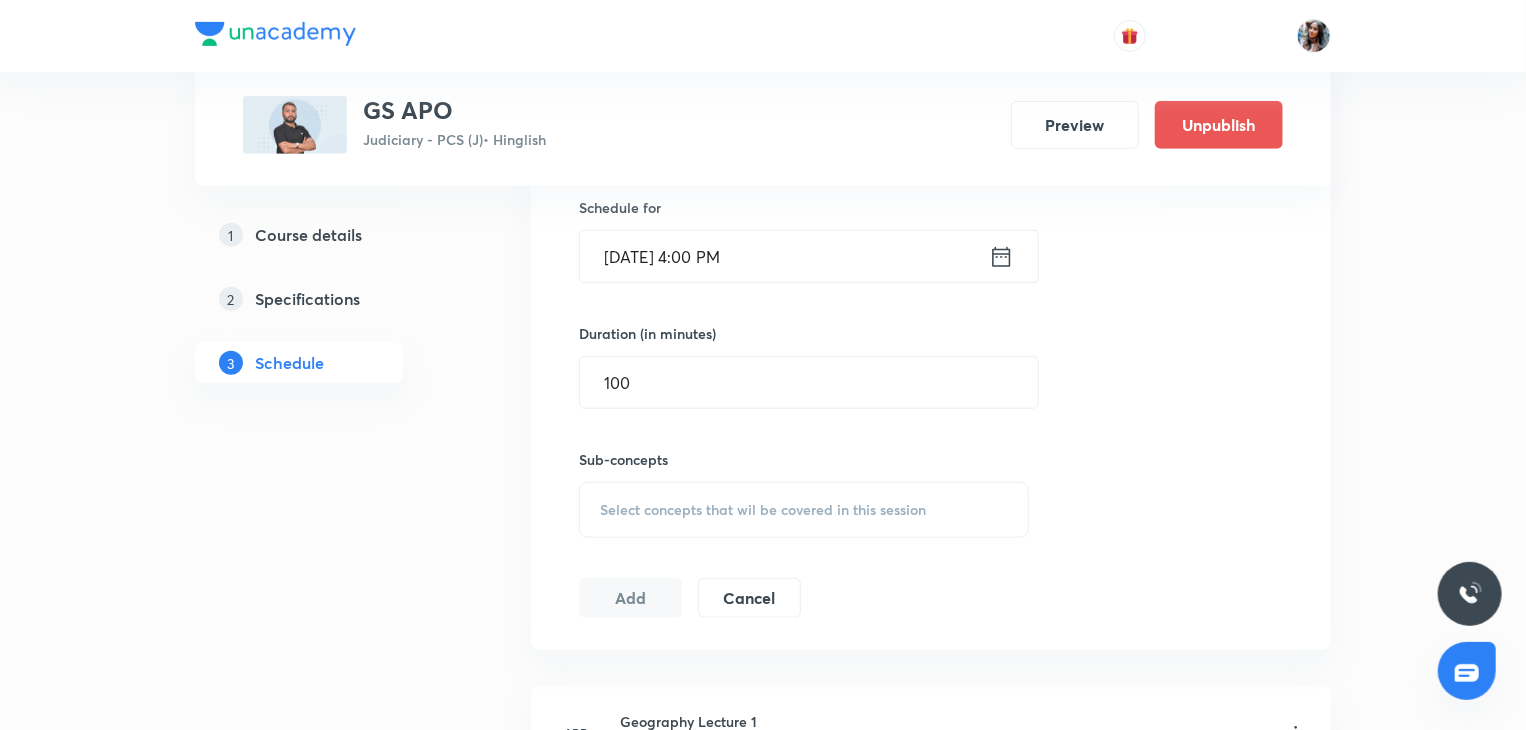 click on "Select concepts that wil be covered in this session" at bounding box center (763, 510) 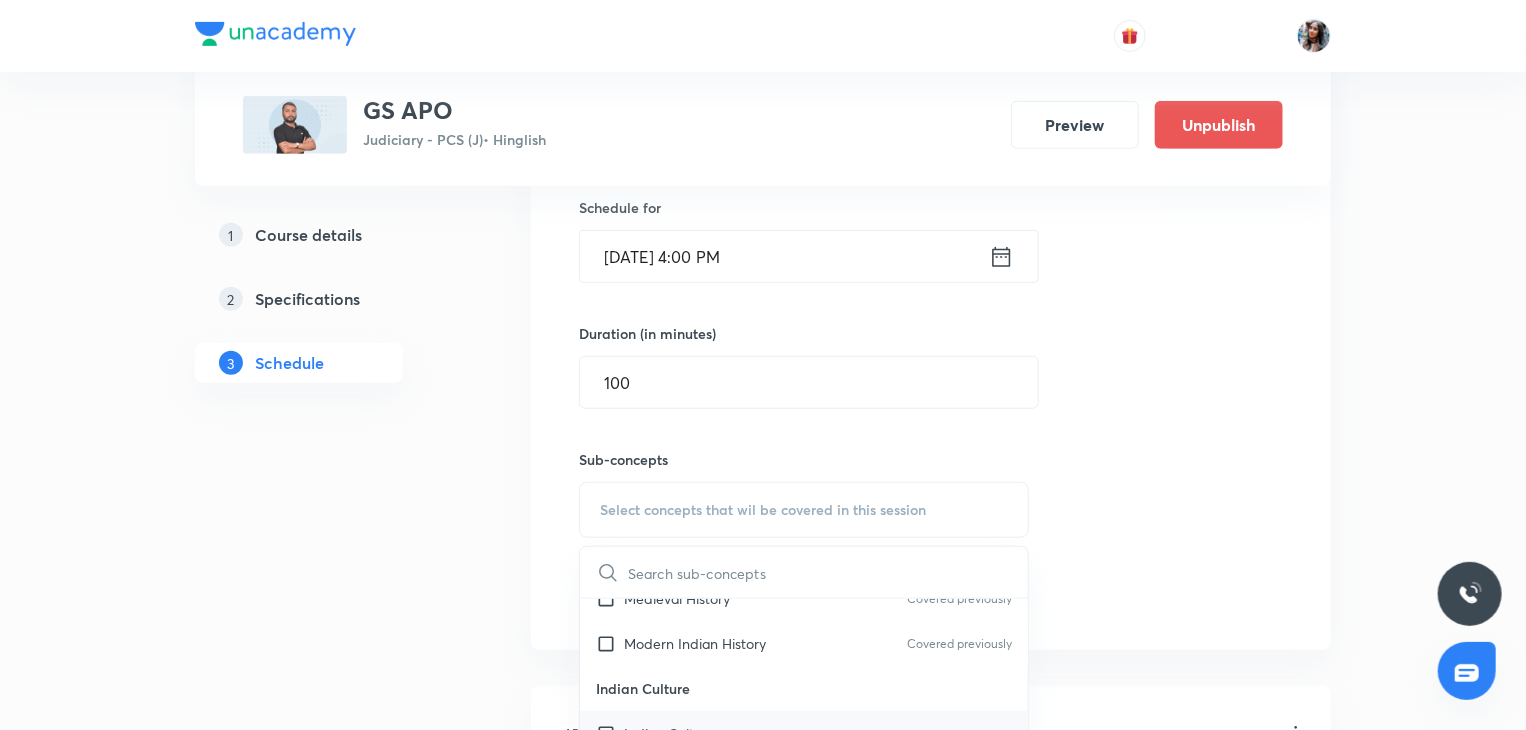 scroll, scrollTop: 224, scrollLeft: 0, axis: vertical 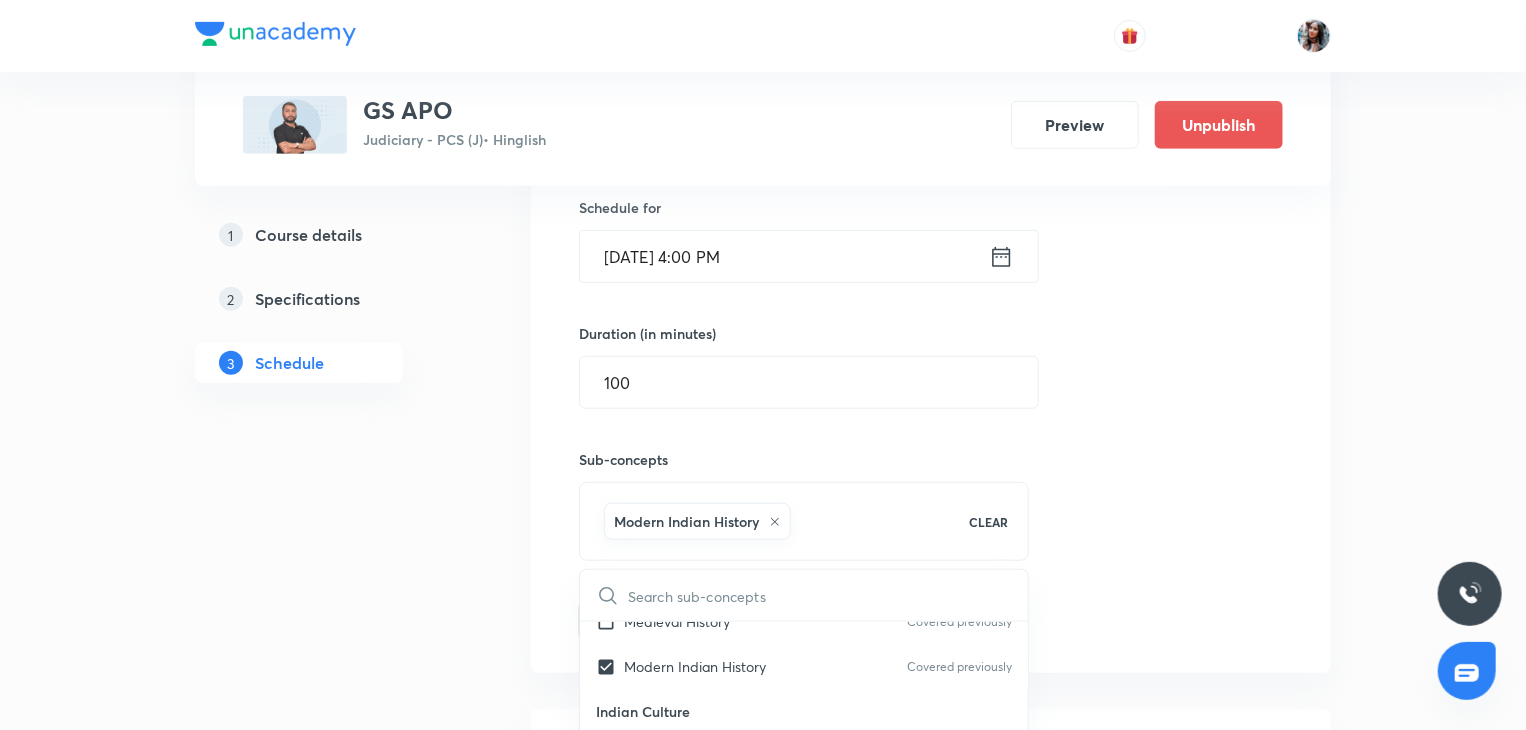 click on "Plus Courses GS APO Judiciary - PCS (J)  • Hinglish Preview Unpublish 1 Course details 2 Specifications 3 Schedule Schedule 41  classes Topic coverage Static GK Cover at least  60 % View details Session  42 Live class Quiz Recorded classes Session title 20/99 Geography Lecture 42 ​ Schedule for Aug 6, 2025, 4:00 PM ​ Duration (in minutes) 100 ​ Sub-concepts Modern Indian History CLEAR ​ History of India History of India Covered previously Vedic Period Covered previously Ancient History Covered previously Medieval History Covered previously Modern Indian History Covered previously Indian Culture Indian Culture Various Schools of Indian Philosophy Religious Movements Literary Sources and Other Sources Vedic Literature Covered previously Buddhist Literature Jain Literature Sangam Literature Architecture Rock-cut Architecture Temple Architecture Modern Architecture Modern Painting Dances Music Geography of India Geography of India Covered previously Continents Covered previously Neighbors of India Space" at bounding box center [763, 3324] 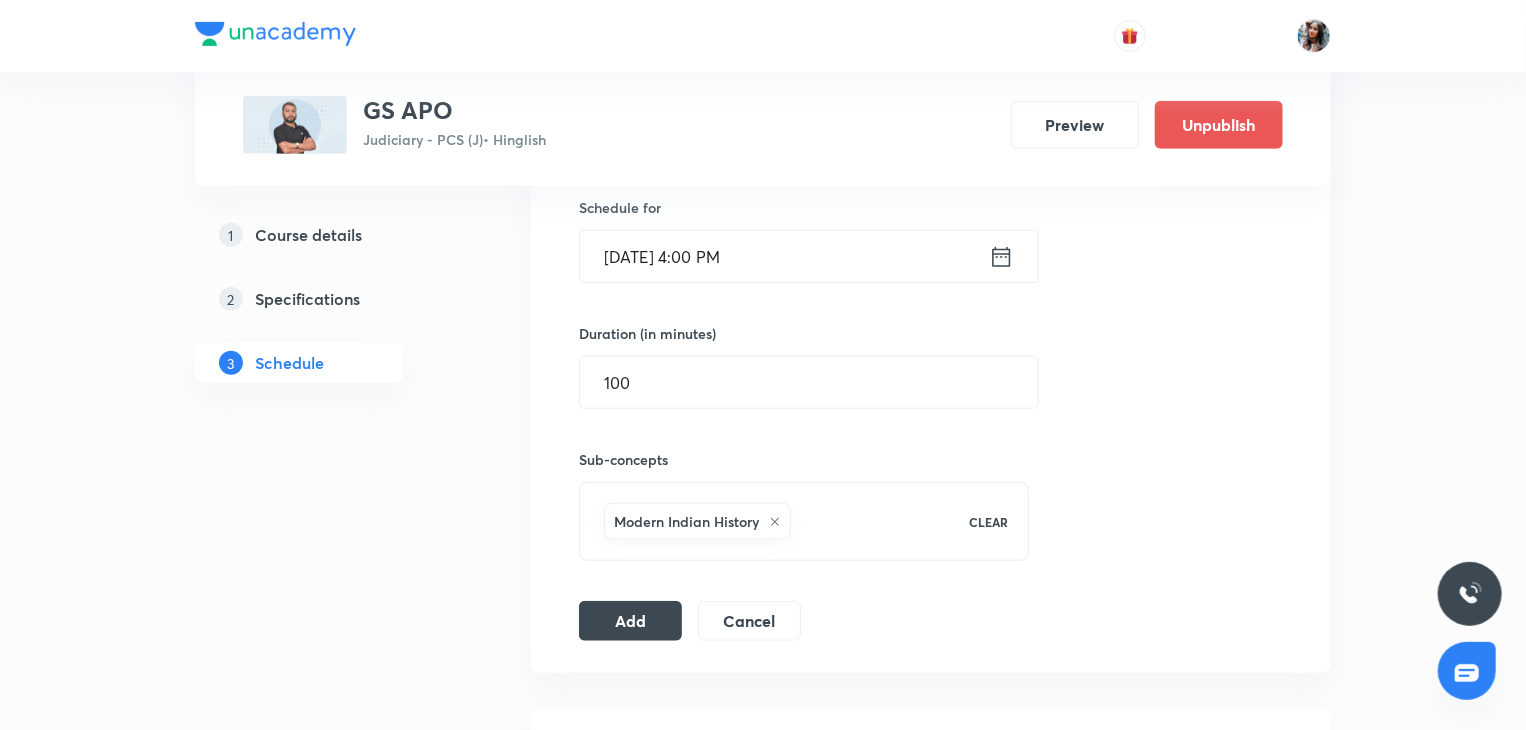 click 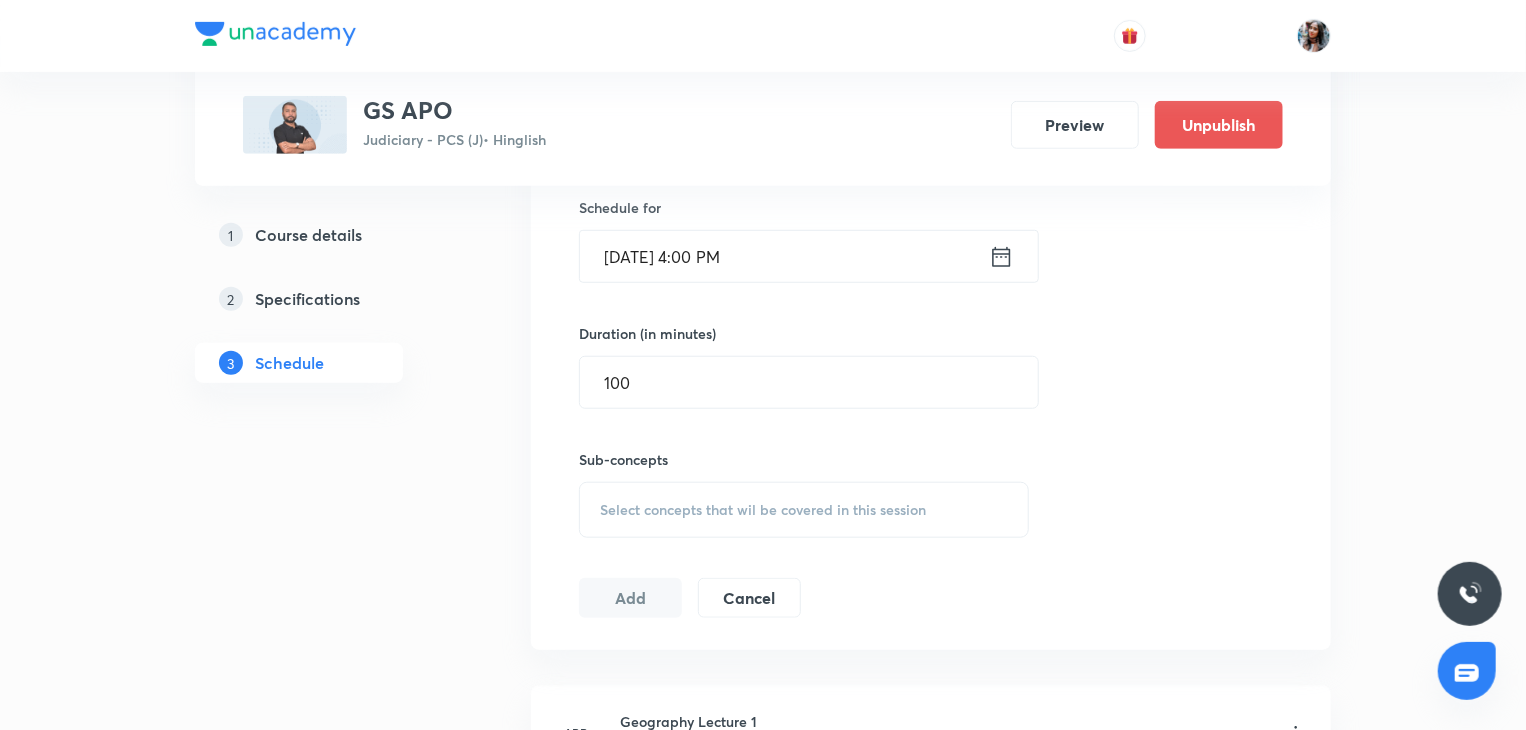 click on "Select concepts that wil be covered in this session" at bounding box center [763, 510] 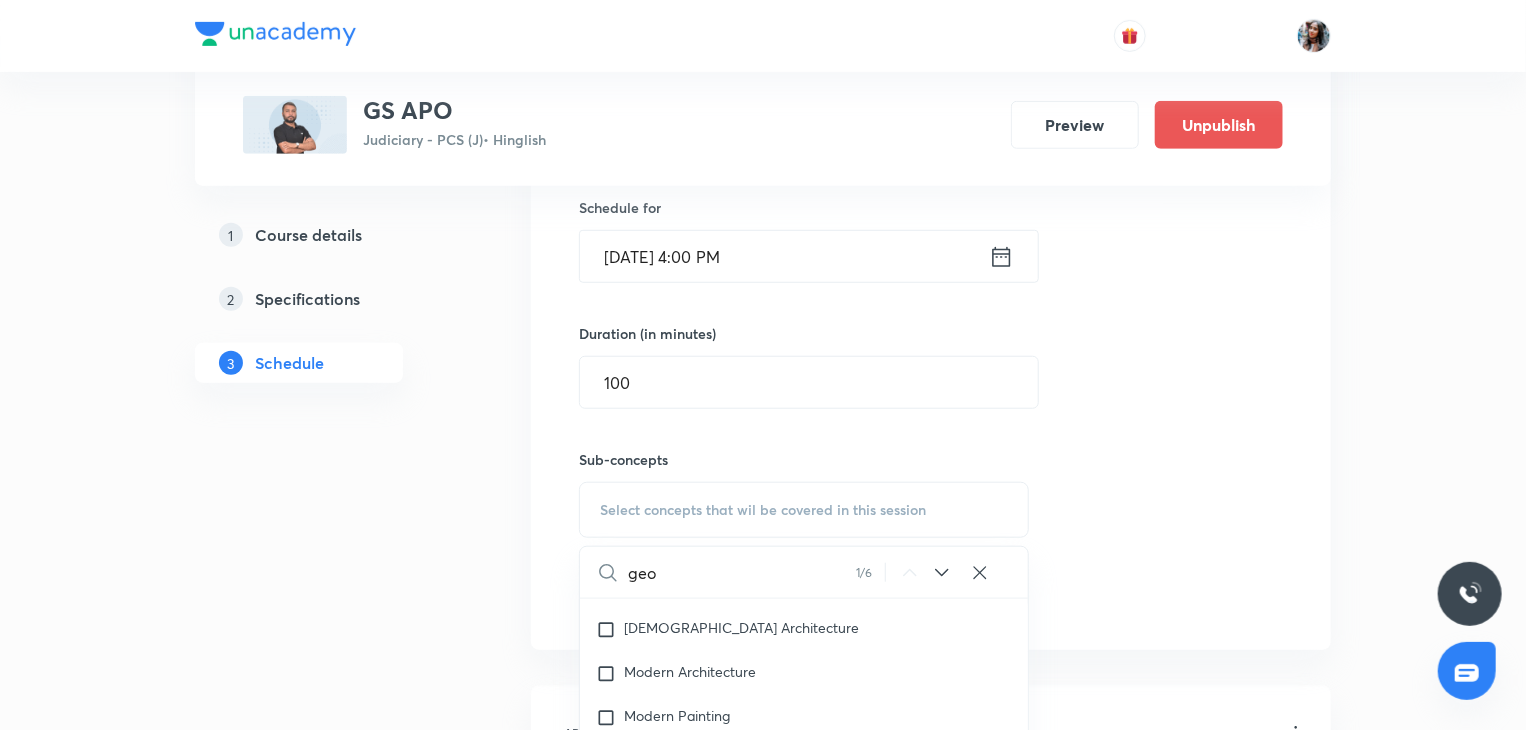 scroll, scrollTop: 779, scrollLeft: 0, axis: vertical 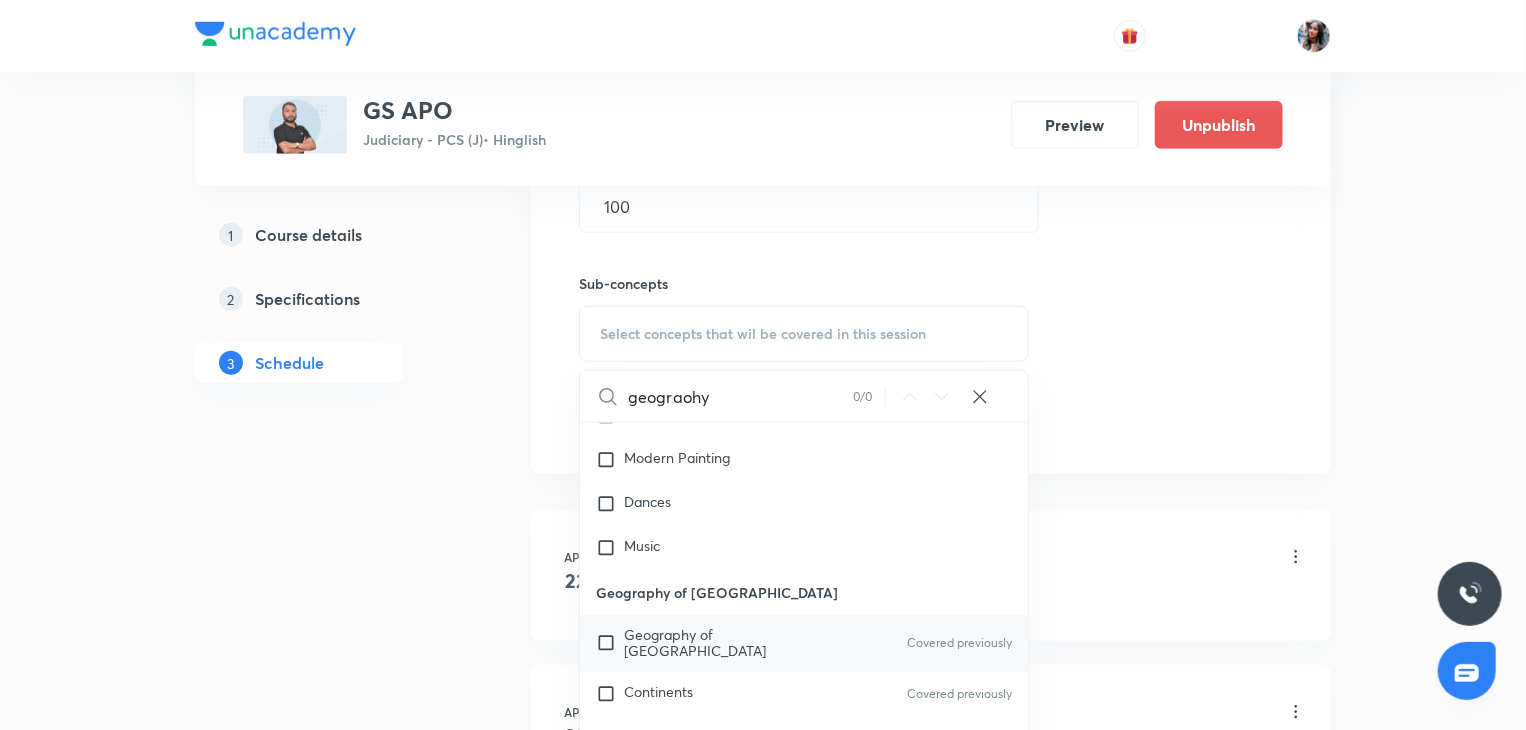type on "geograohy" 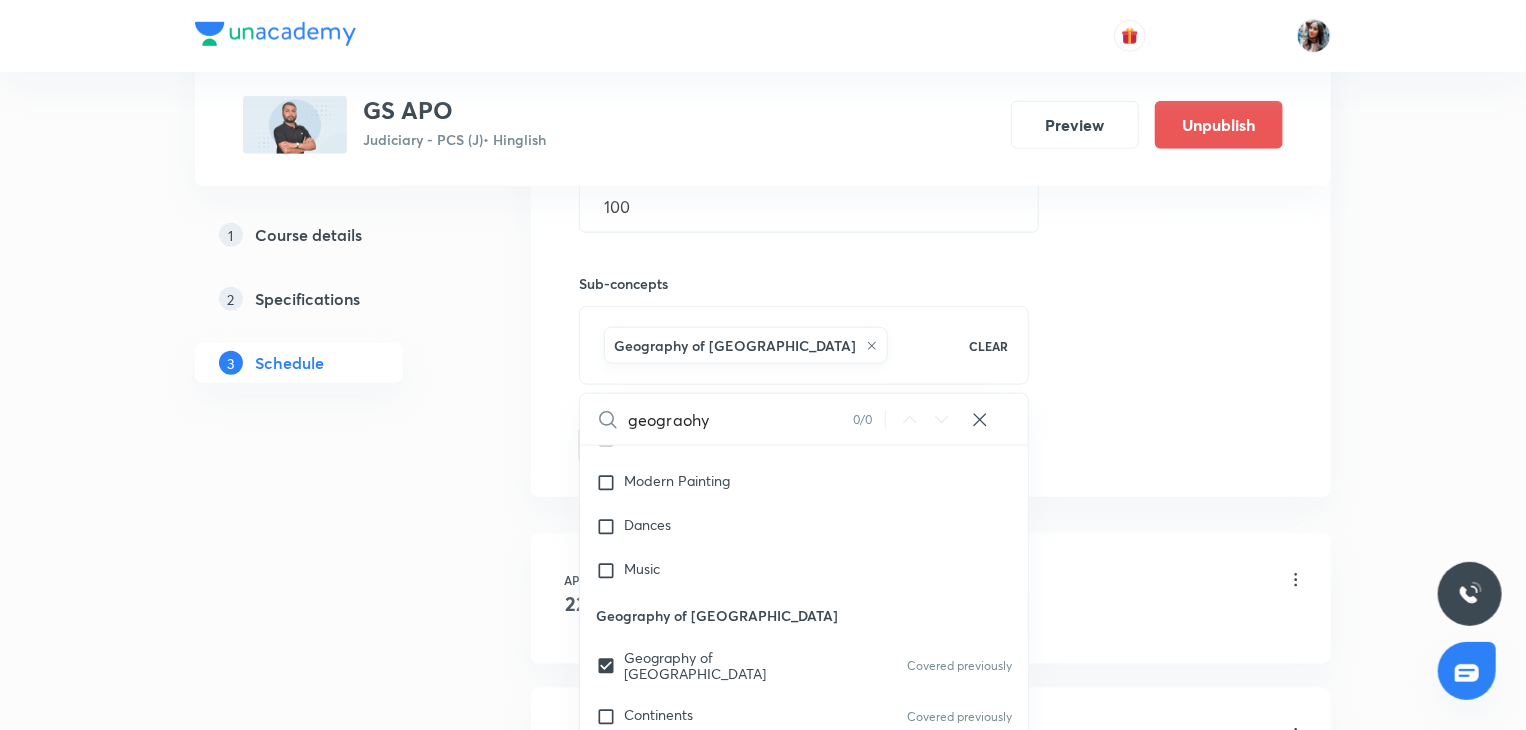 click on "1 Course details 2 Specifications 3 Schedule" at bounding box center [331, 3261] 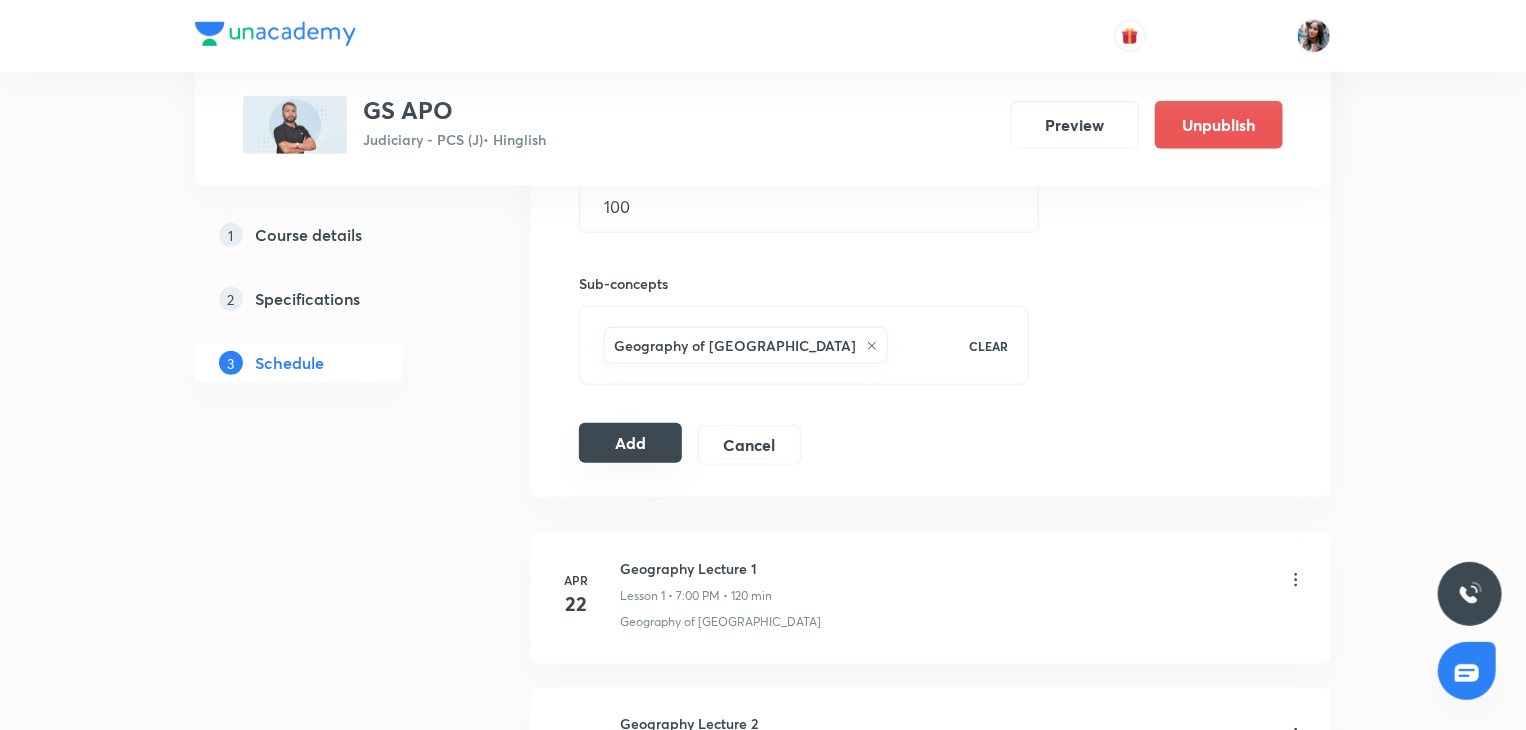 click on "Add" at bounding box center (630, 443) 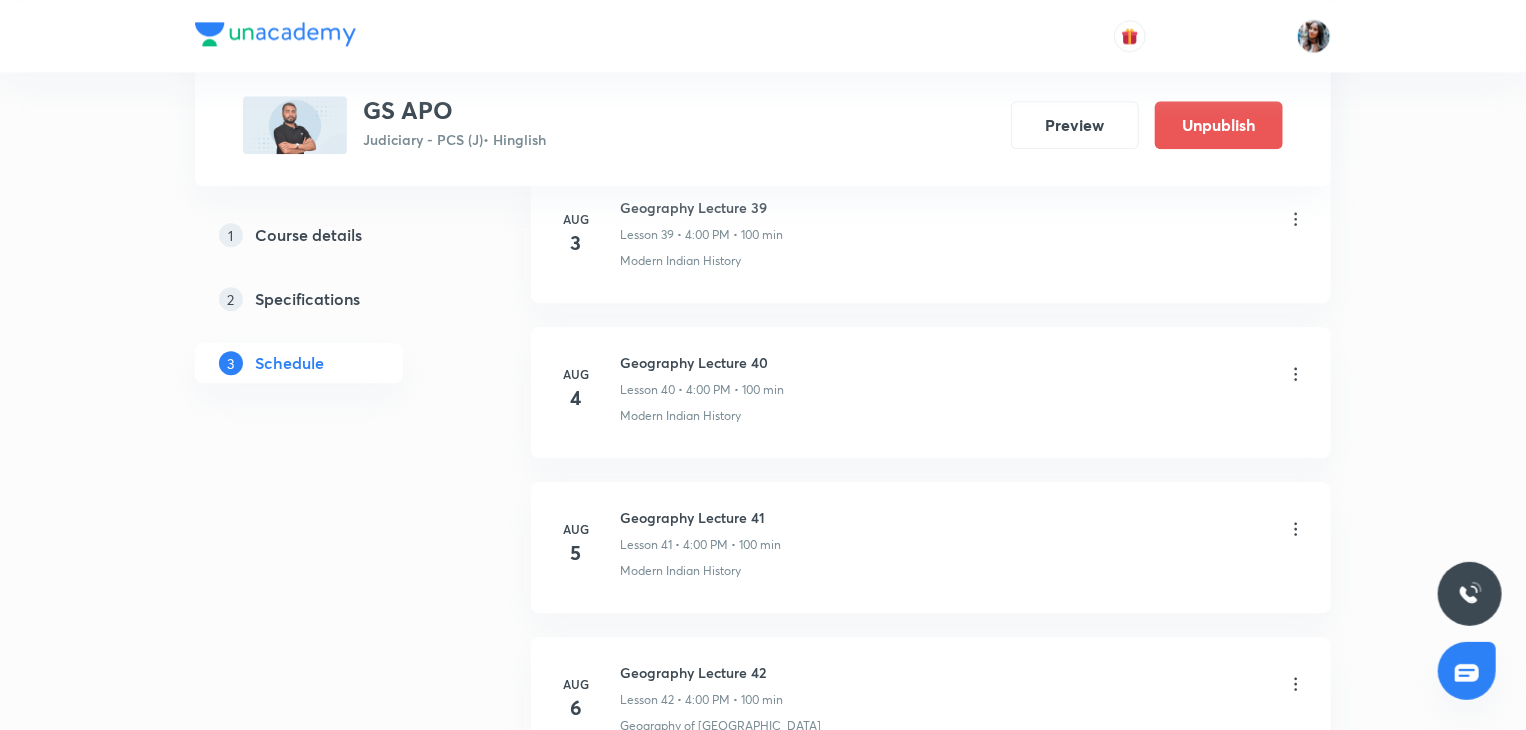 scroll, scrollTop: 6608, scrollLeft: 0, axis: vertical 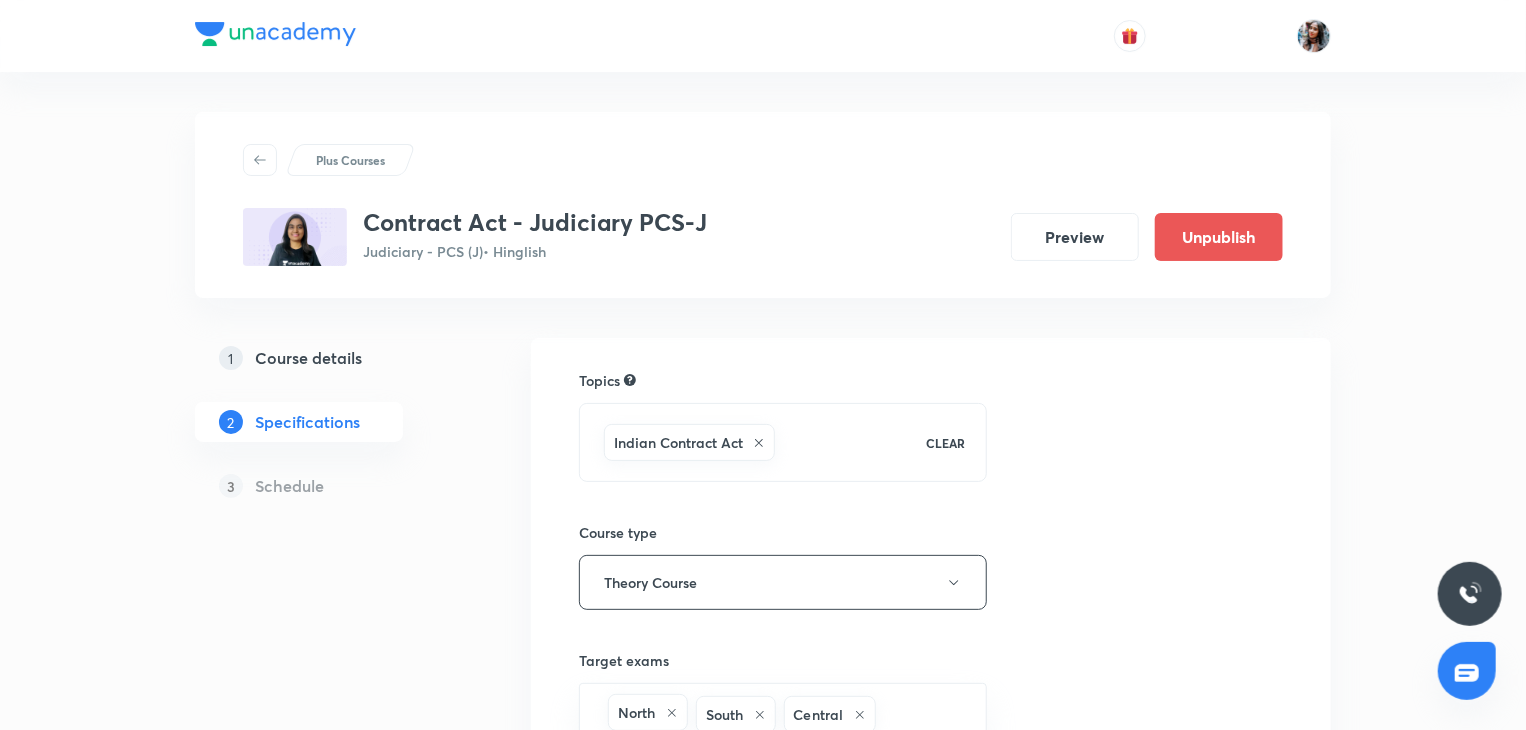 click on "1 Course details" at bounding box center (331, 358) 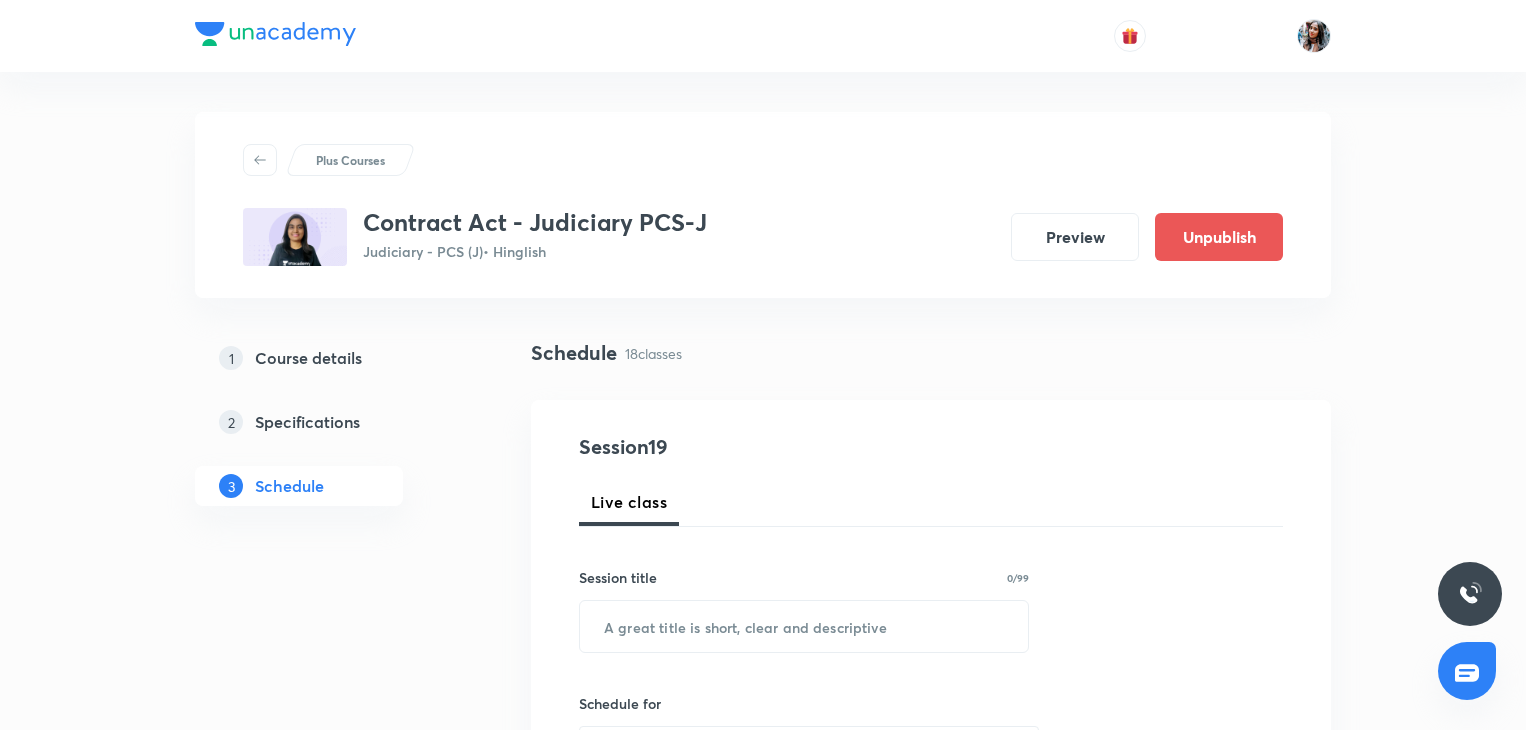 scroll, scrollTop: 1631, scrollLeft: 0, axis: vertical 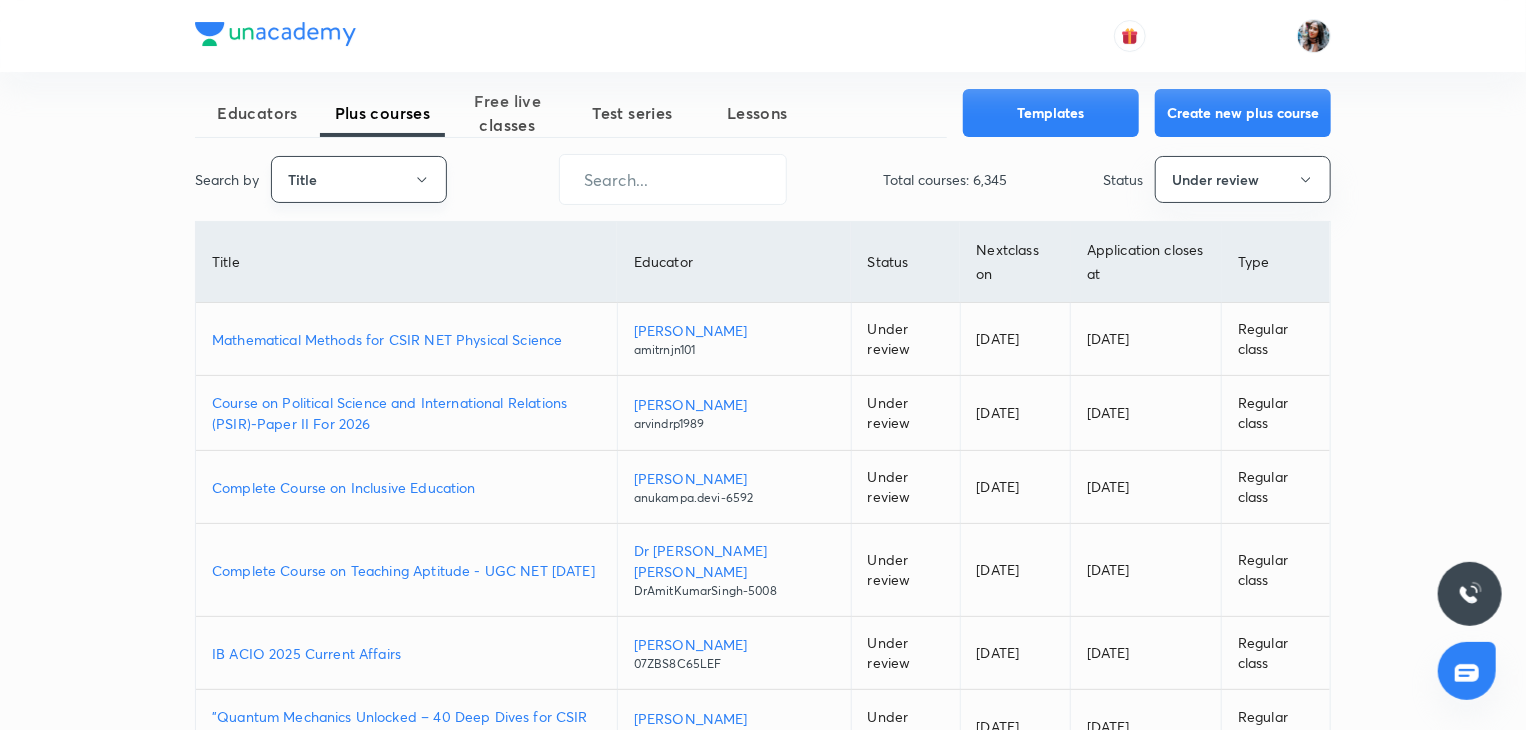 click on "Title" at bounding box center (359, 179) 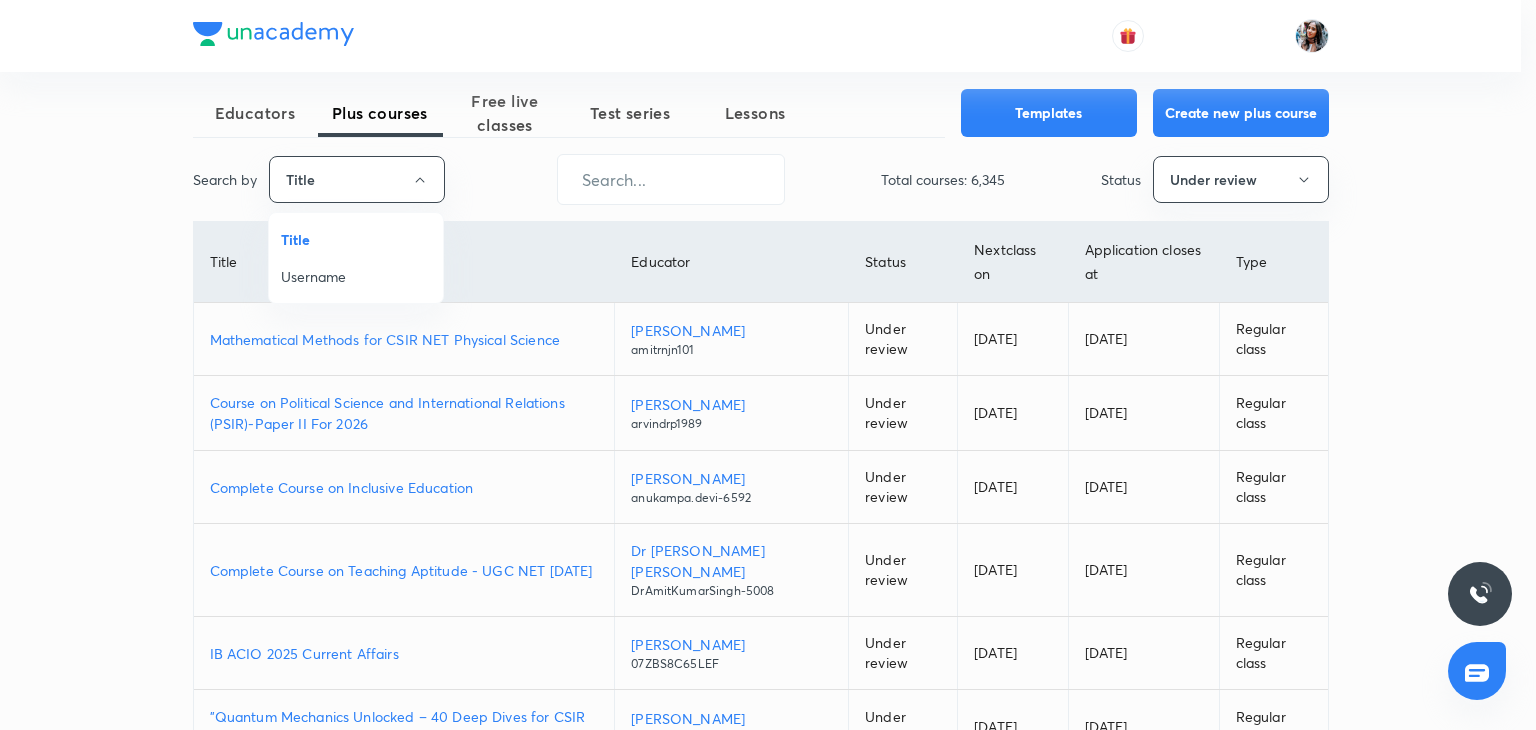 click on "Username" at bounding box center [356, 276] 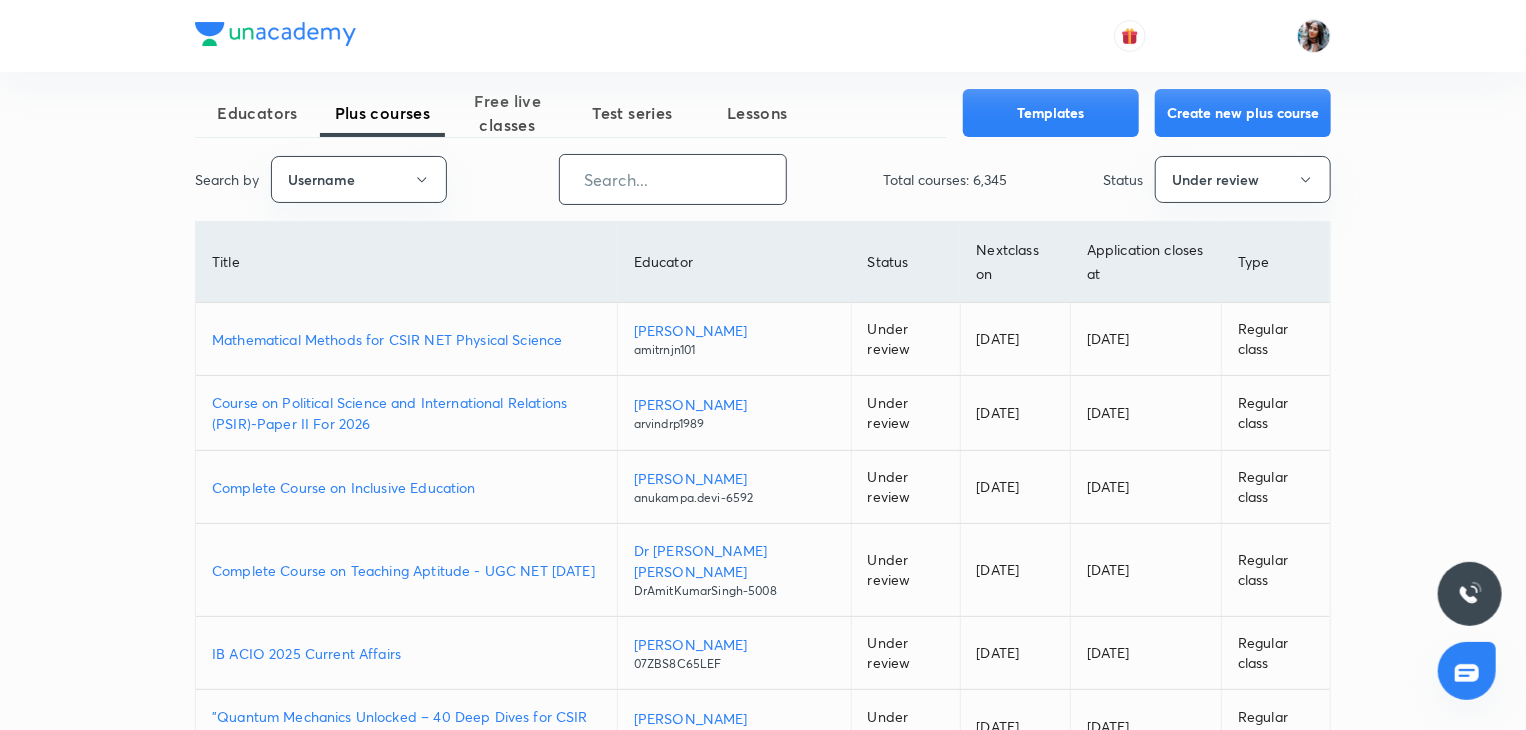 click at bounding box center (673, 179) 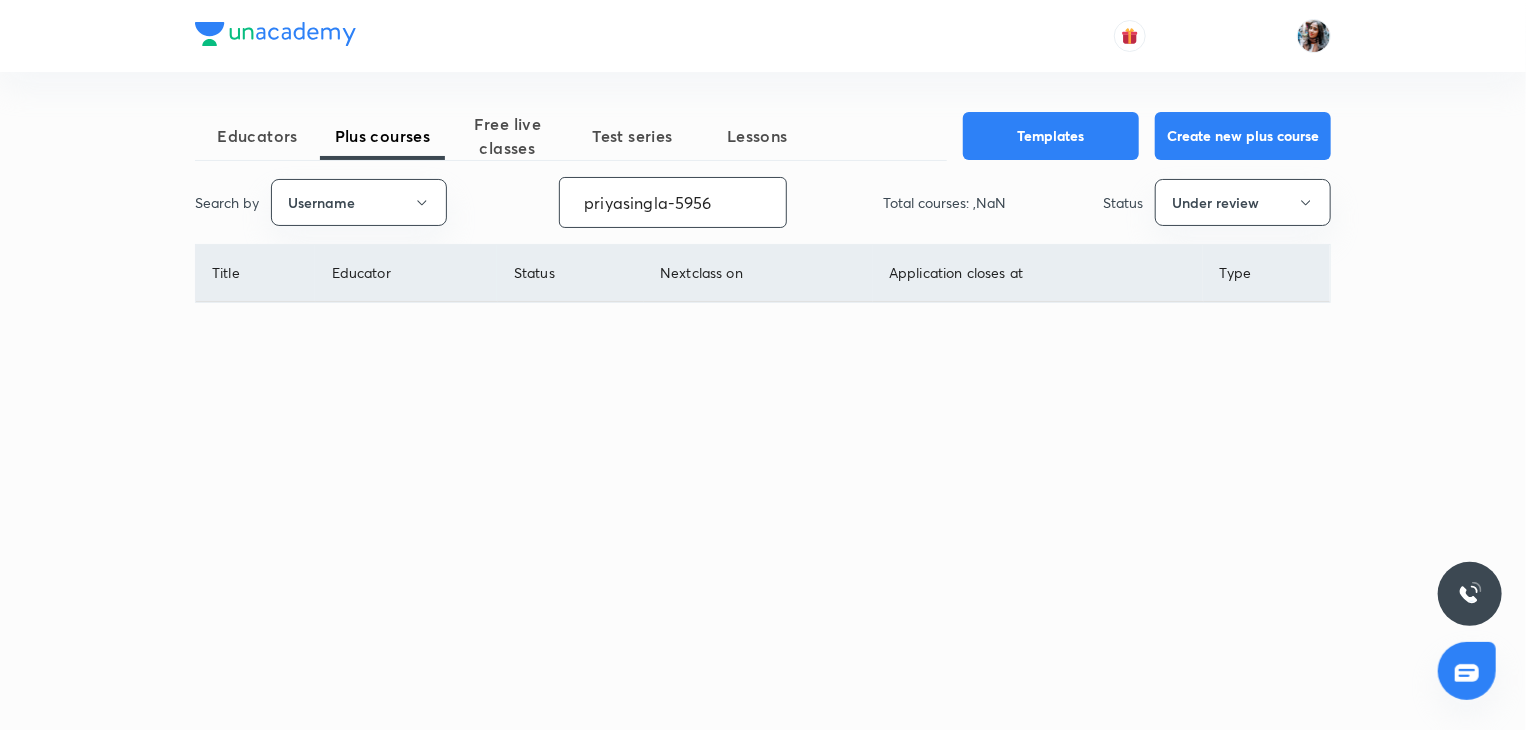 scroll, scrollTop: 0, scrollLeft: 0, axis: both 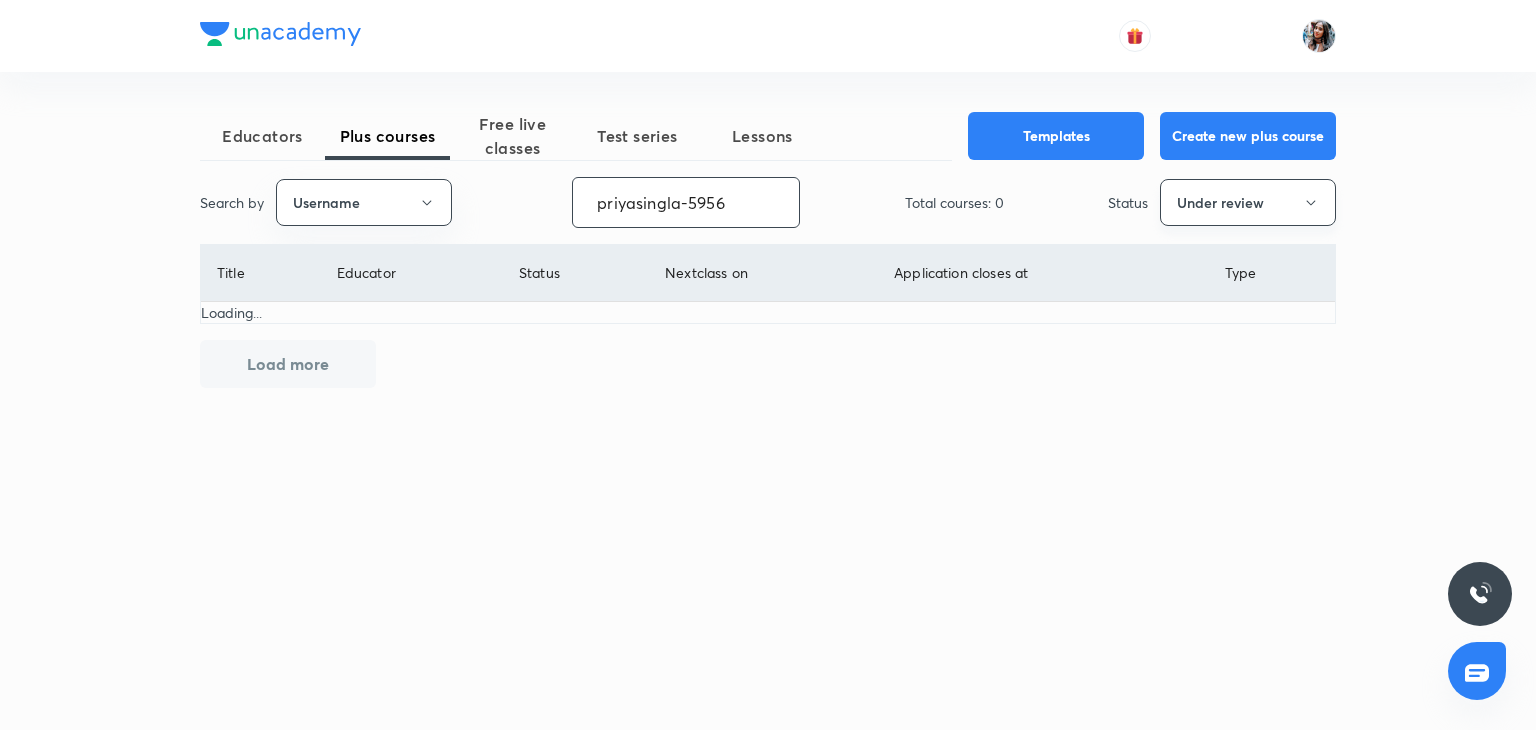 type on "priyasingla-5956" 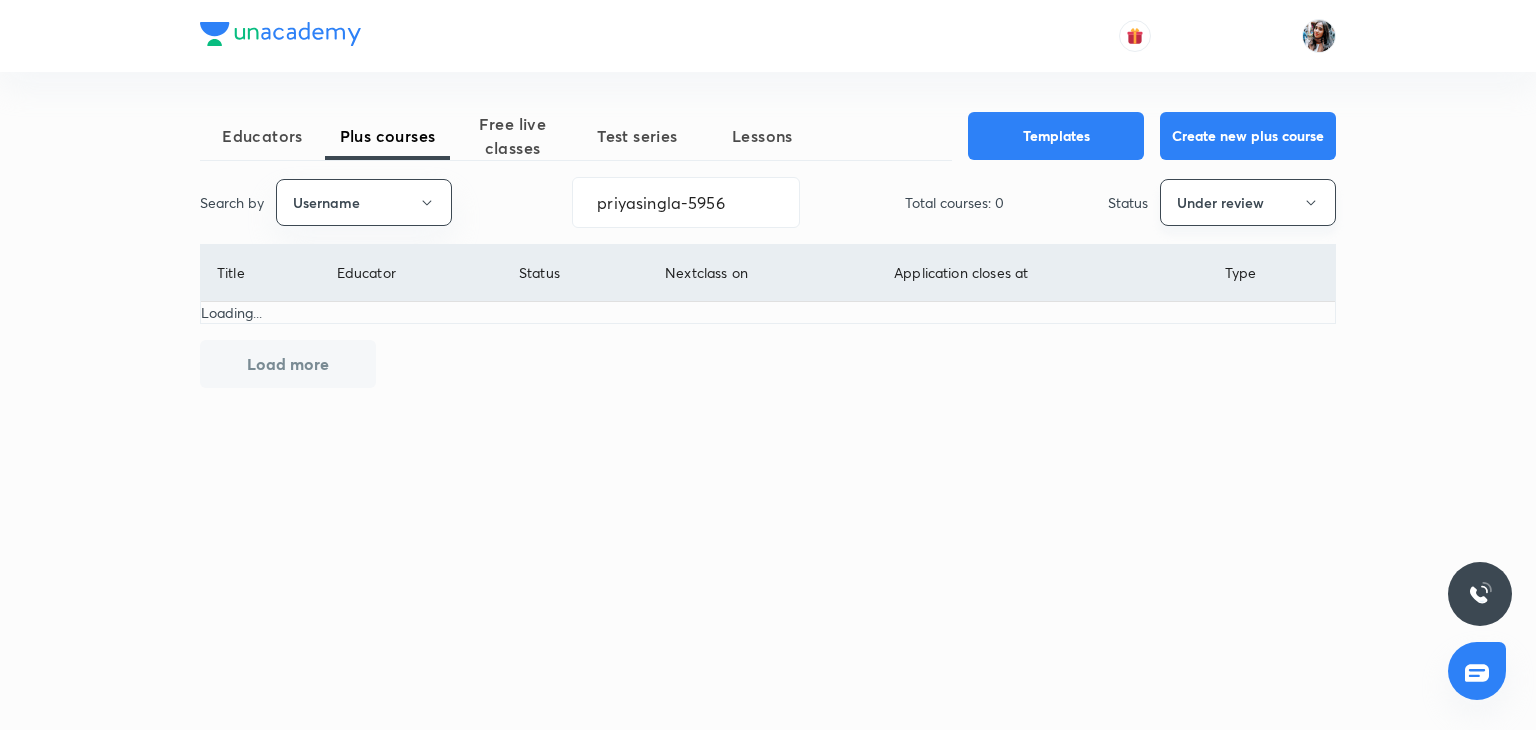 click on "Under review" at bounding box center [1248, 202] 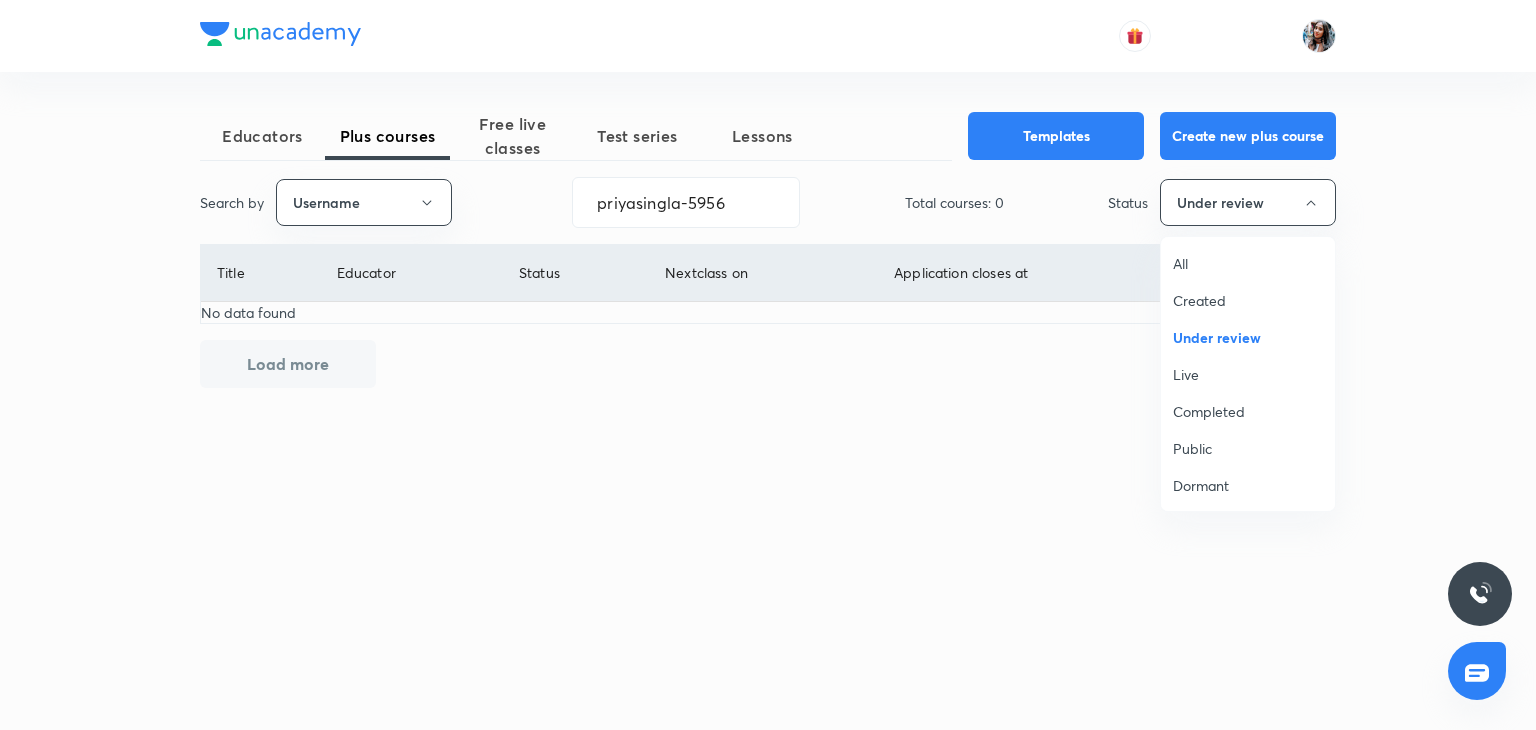 click on "All" at bounding box center (1248, 263) 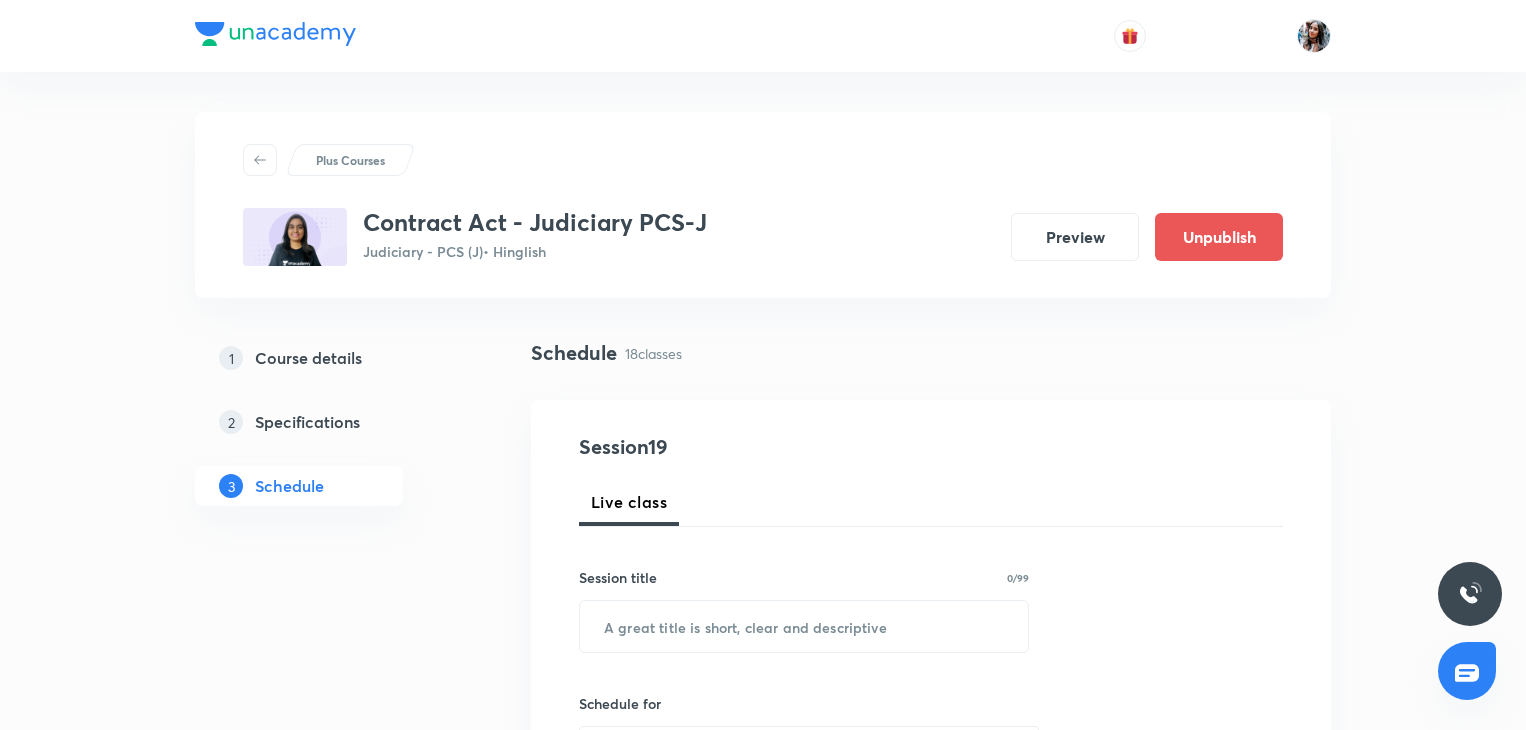 scroll, scrollTop: 3655, scrollLeft: 0, axis: vertical 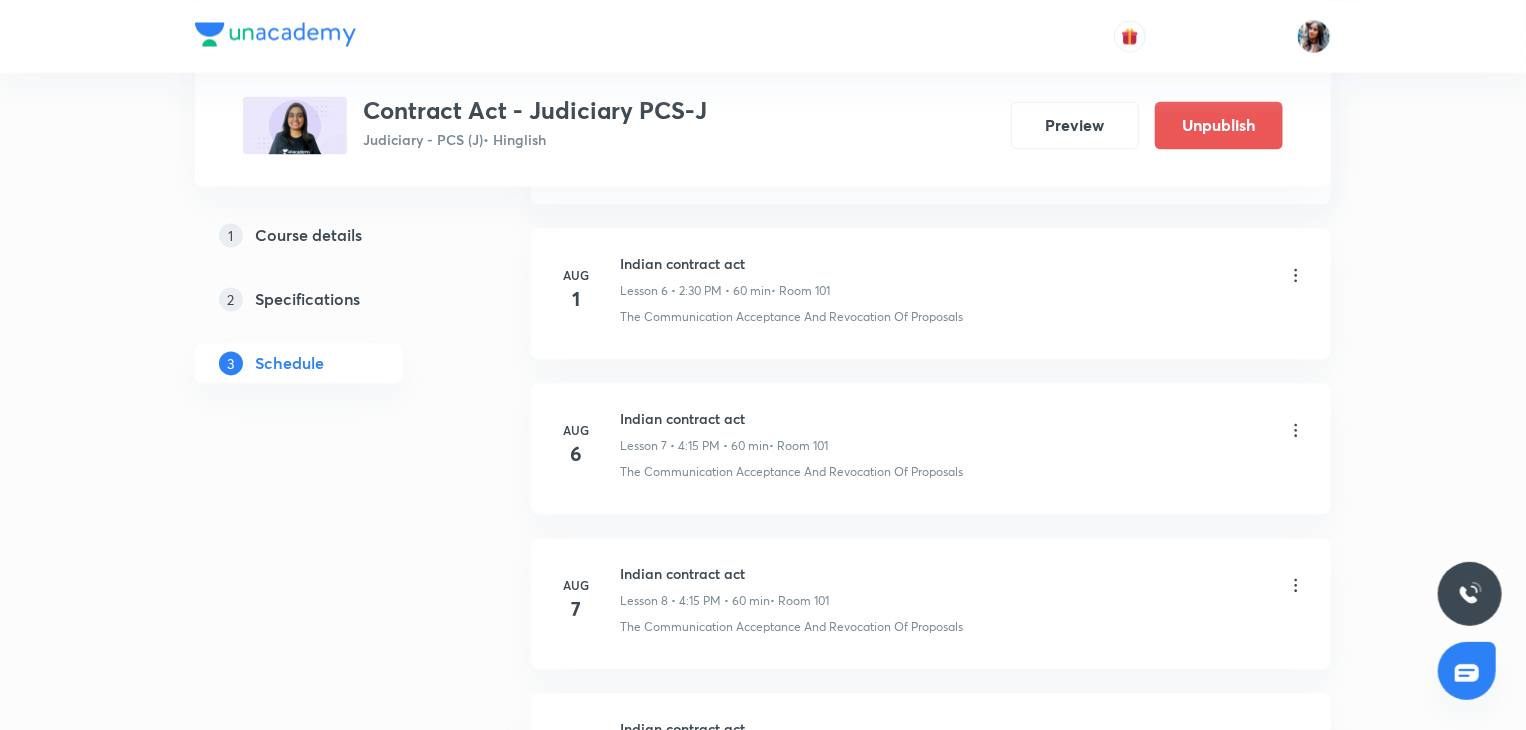 click on "1 Course details 2 Specifications 3 Schedule" at bounding box center (331, 362) 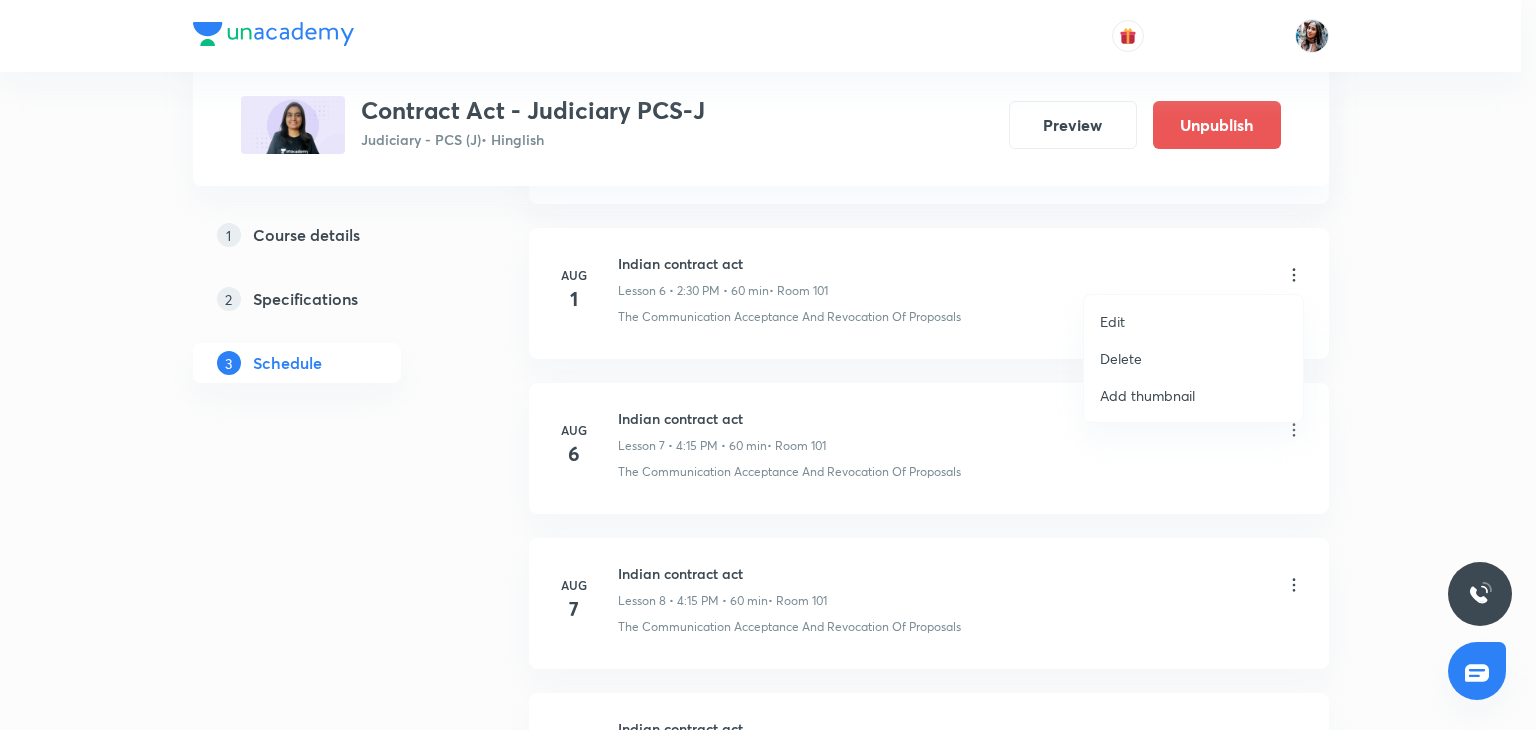 click on "Edit" at bounding box center (1193, 321) 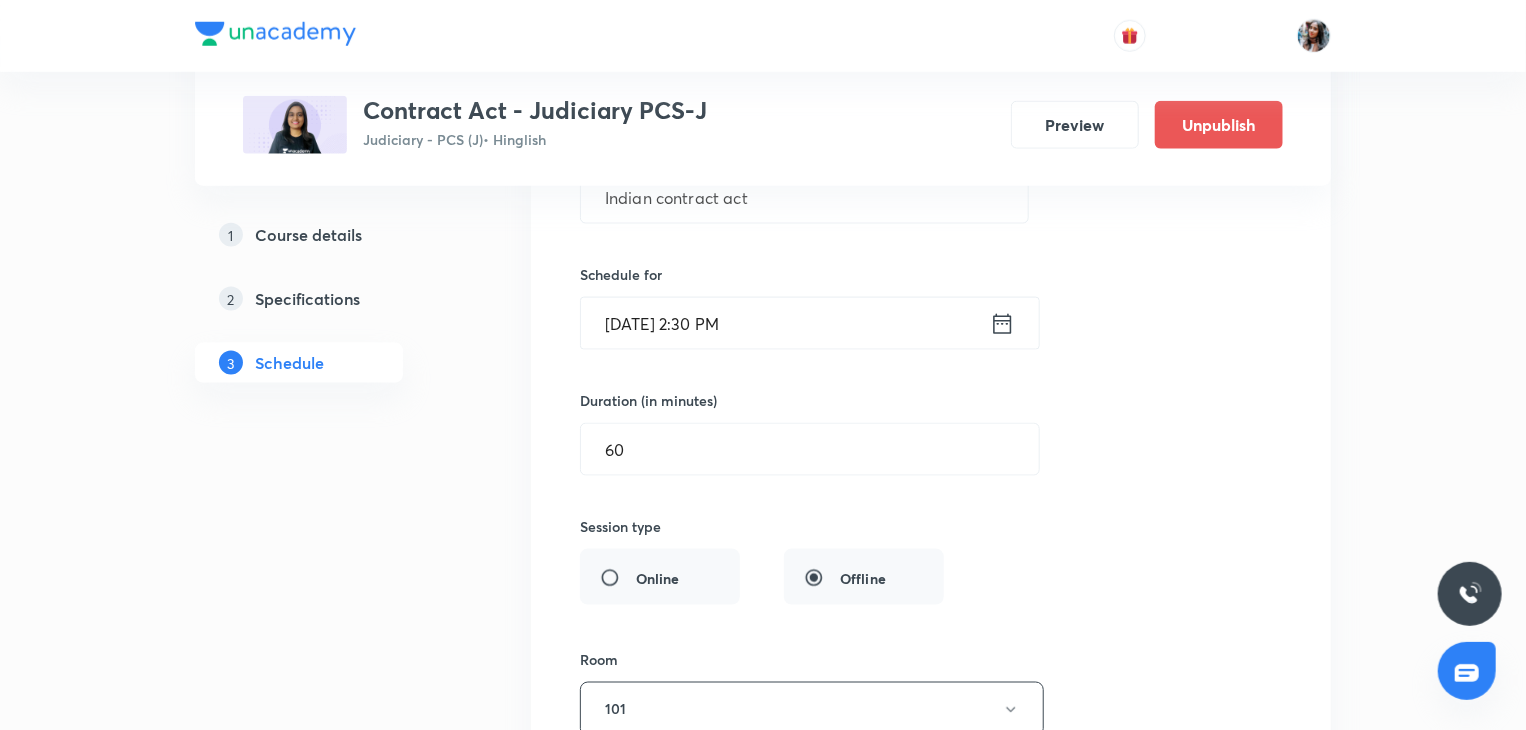 scroll, scrollTop: 1198, scrollLeft: 0, axis: vertical 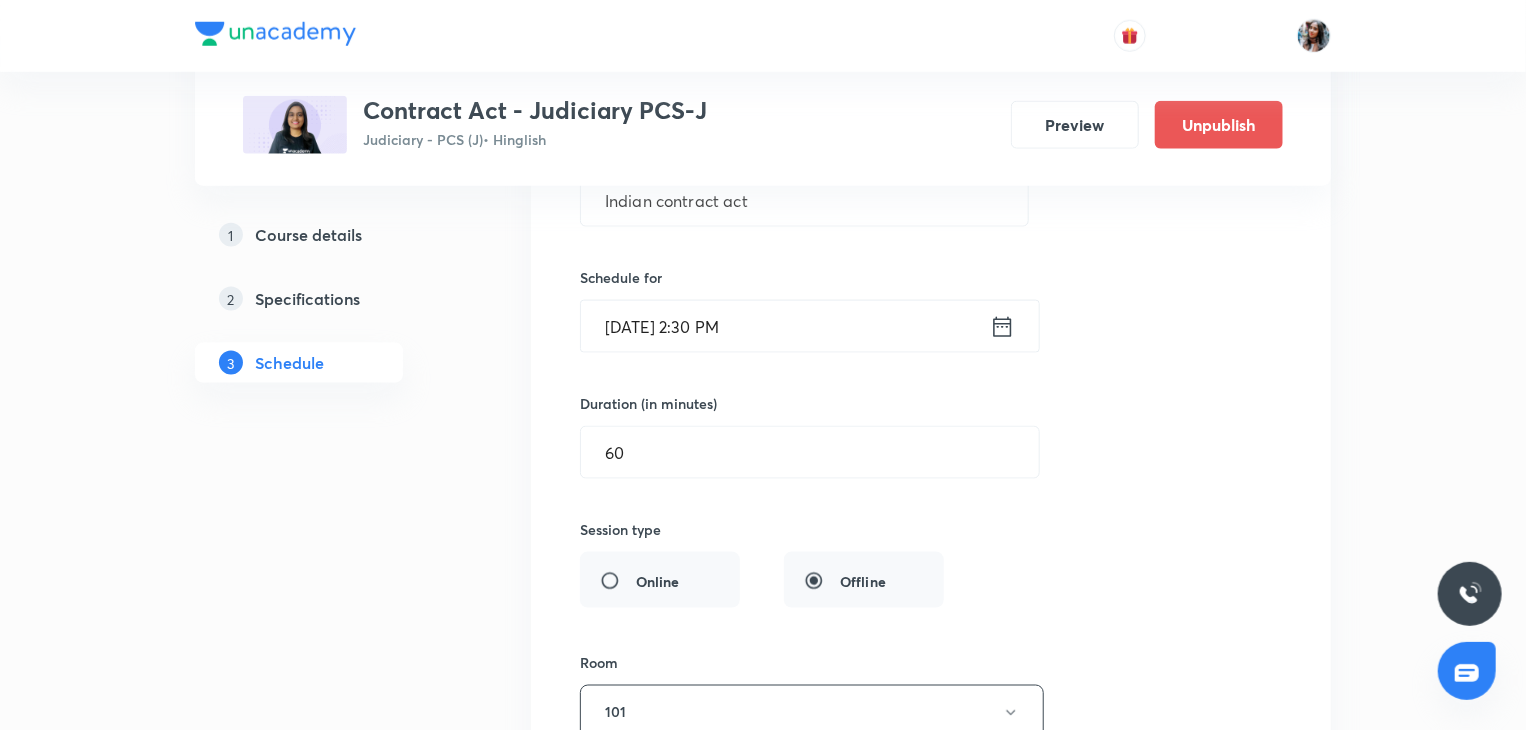 click on "[DATE] 2:30 PM" at bounding box center [785, 326] 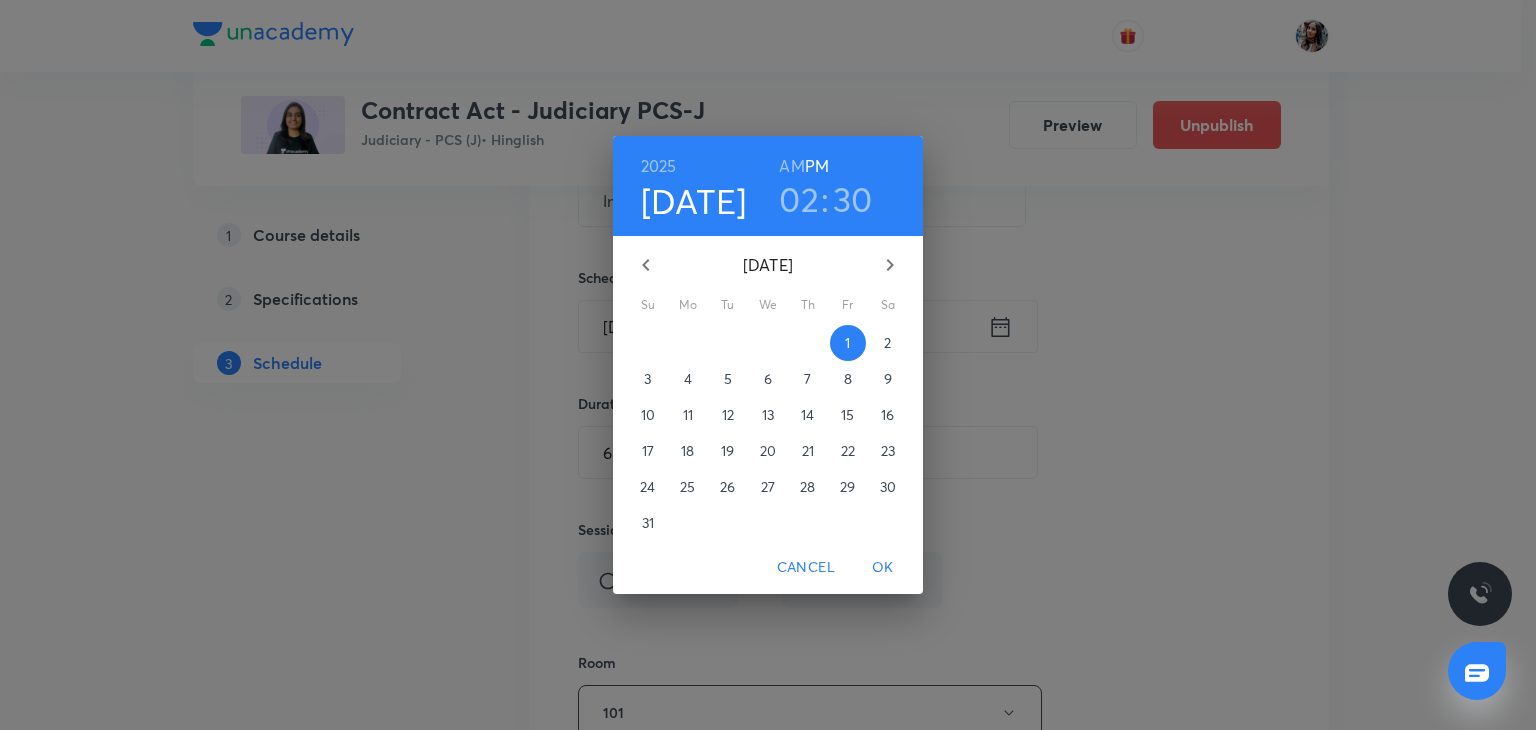click on "AM" at bounding box center (791, 166) 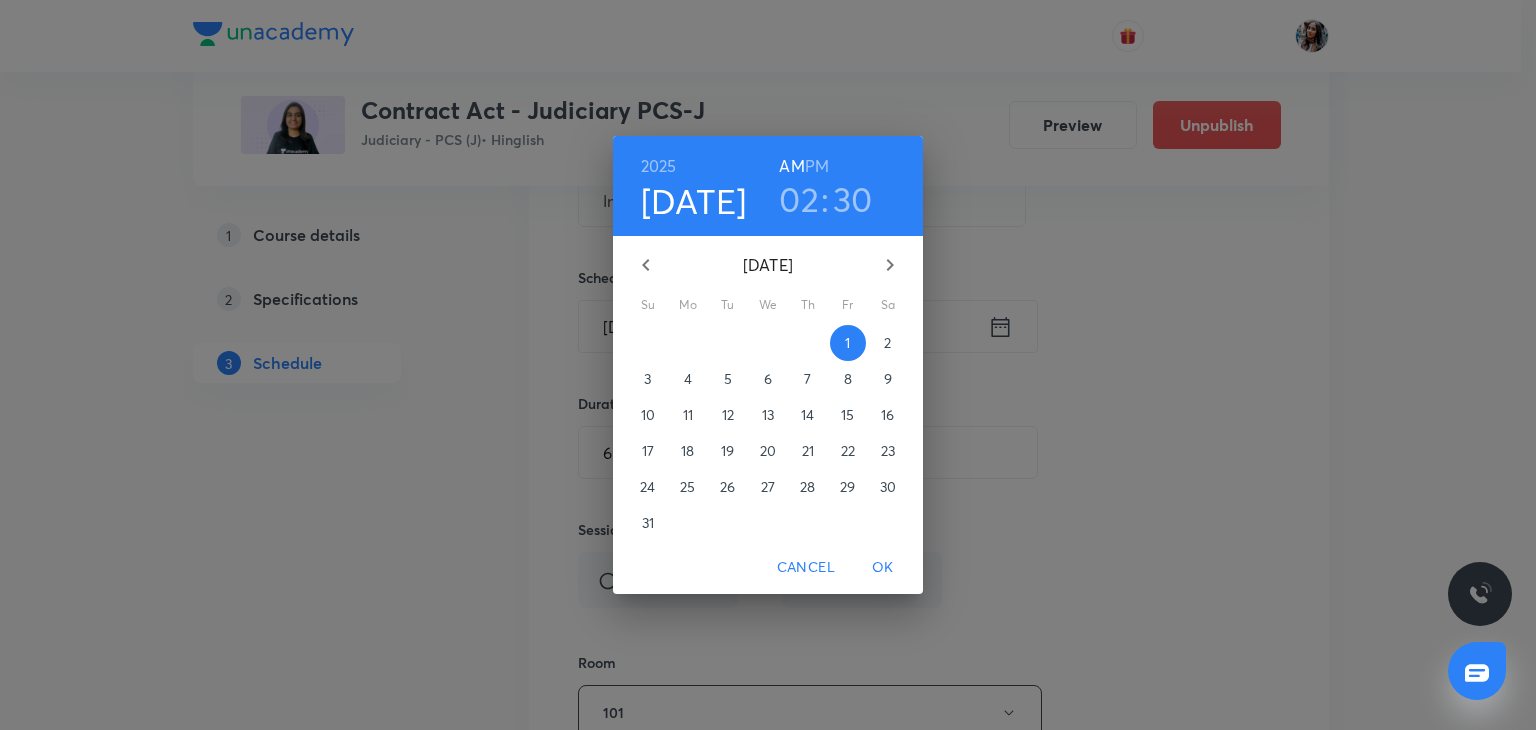 click on "02" at bounding box center [799, 199] 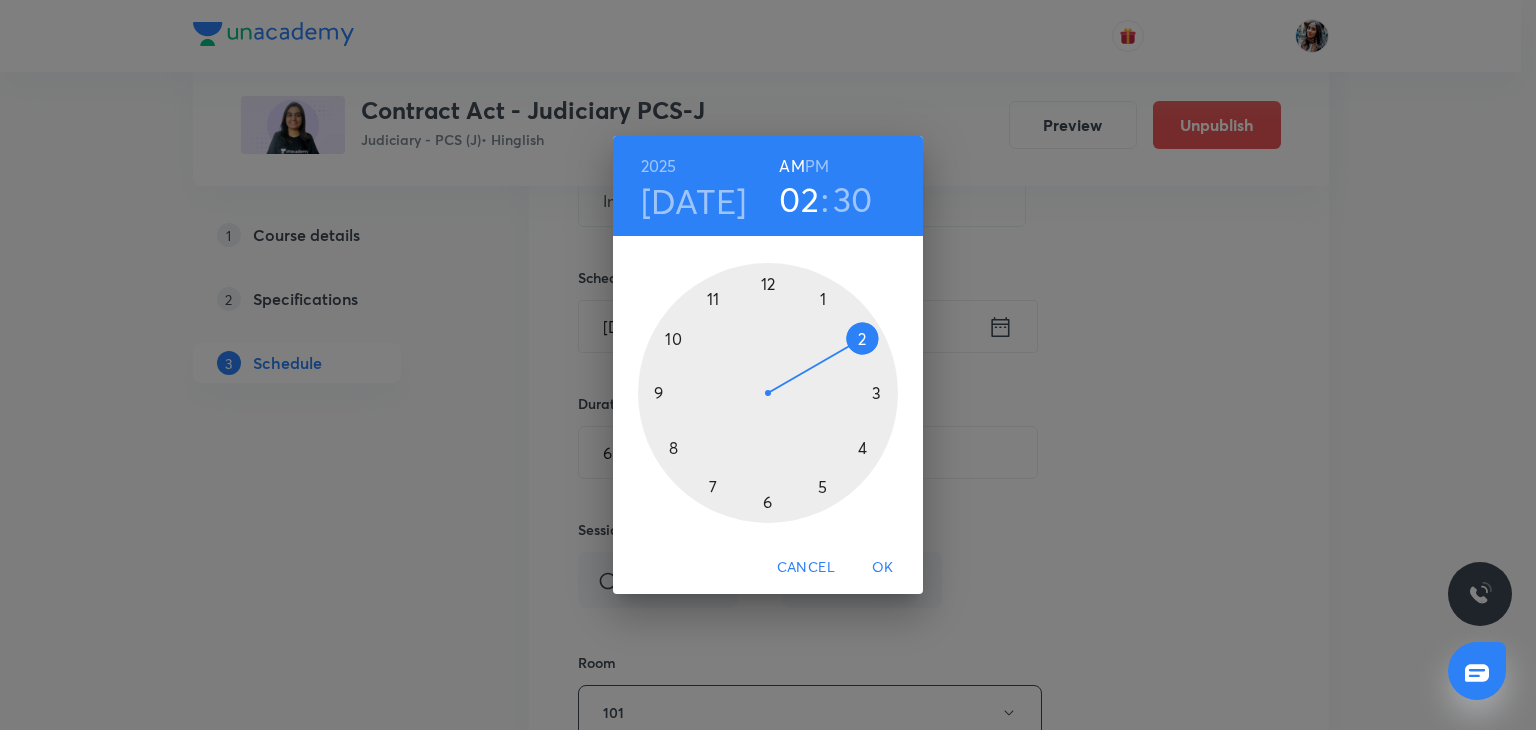 click at bounding box center (768, 393) 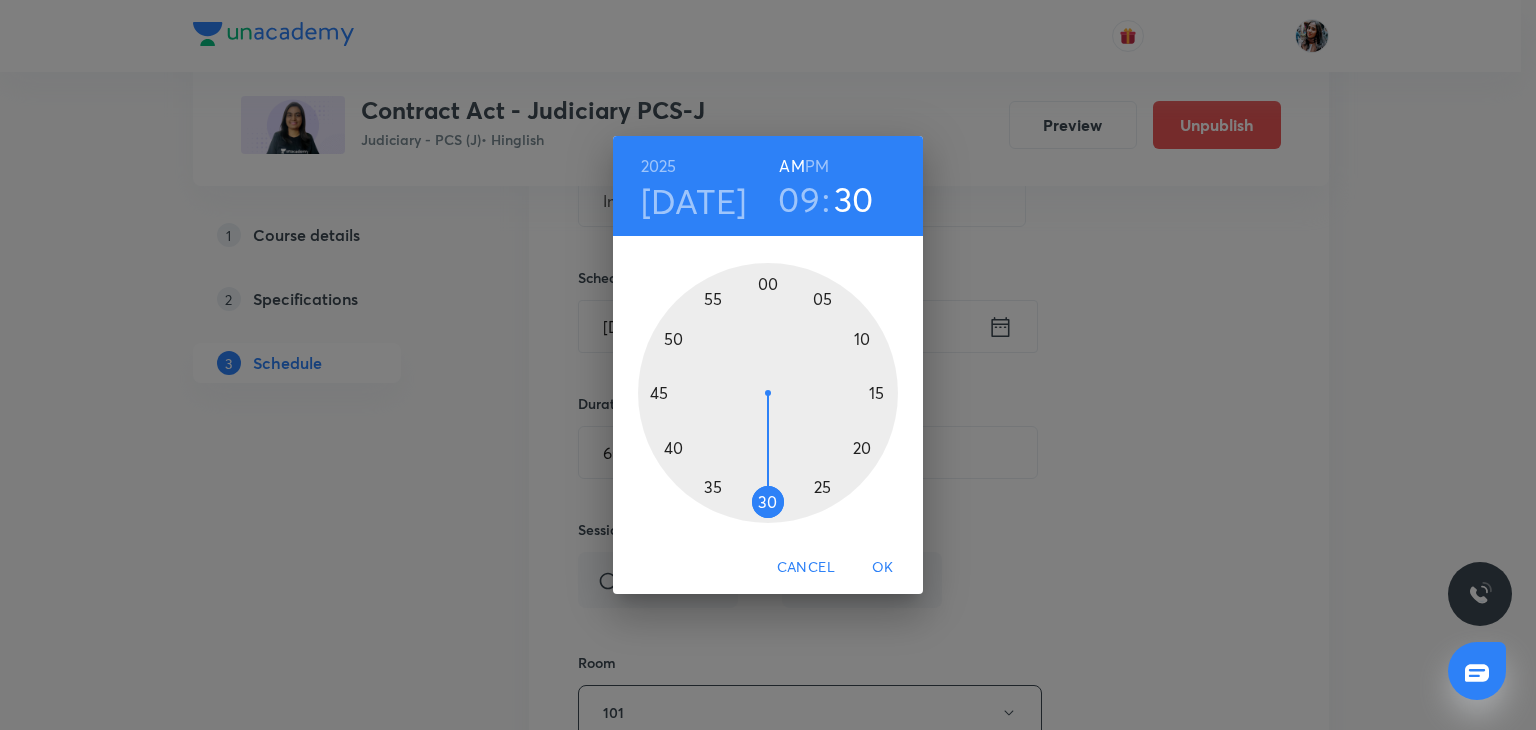 click at bounding box center [768, 393] 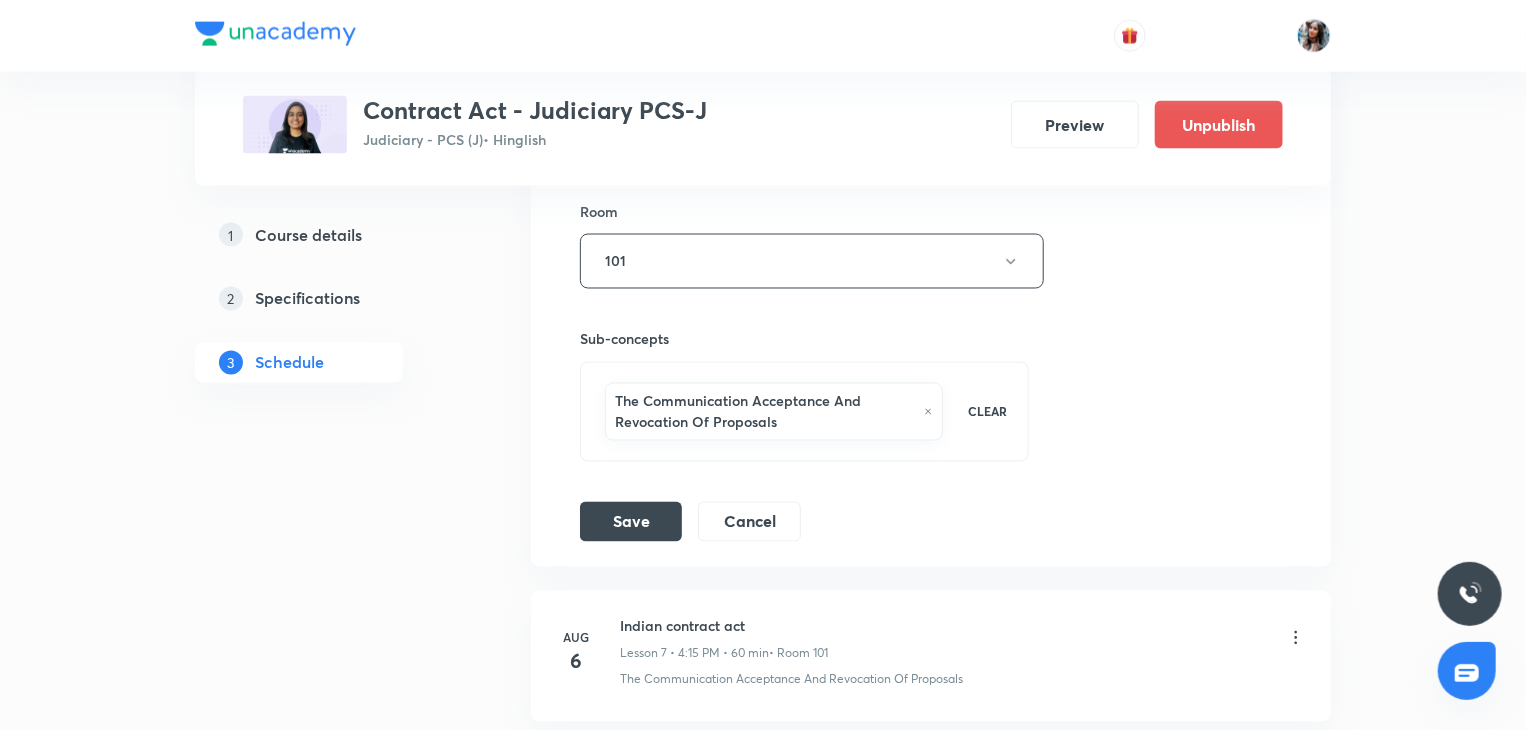 scroll, scrollTop: 1657, scrollLeft: 0, axis: vertical 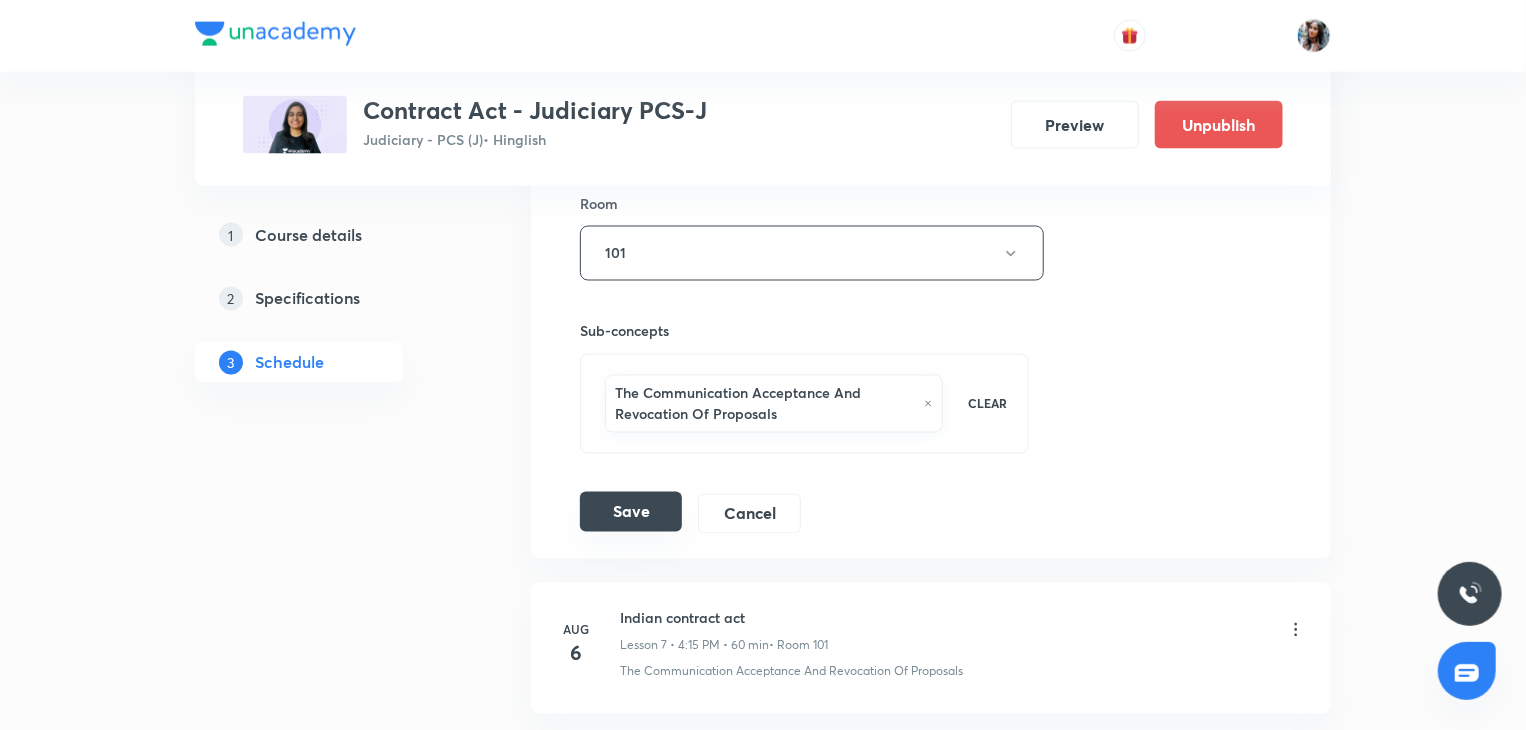 click on "Save" at bounding box center [631, 512] 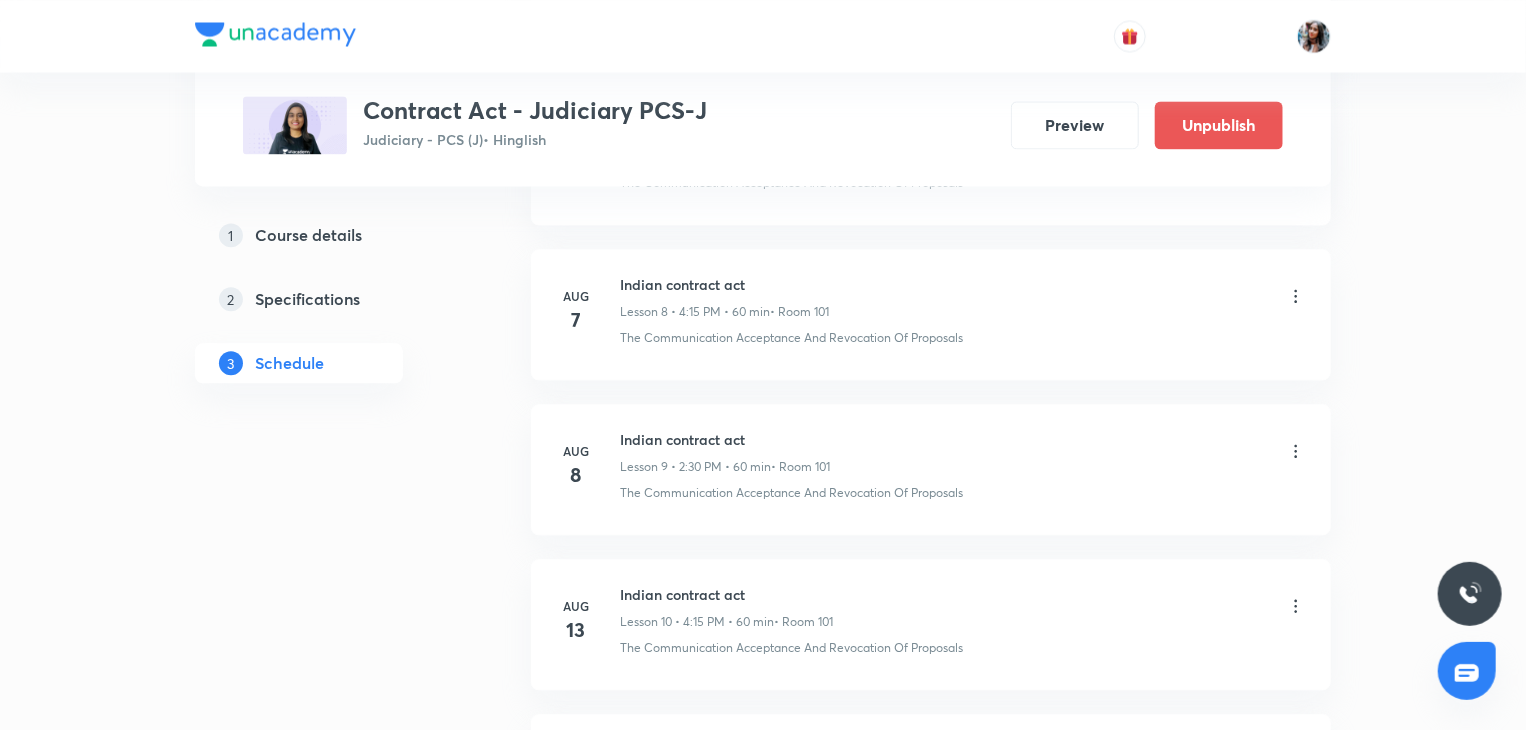 scroll, scrollTop: 2147, scrollLeft: 0, axis: vertical 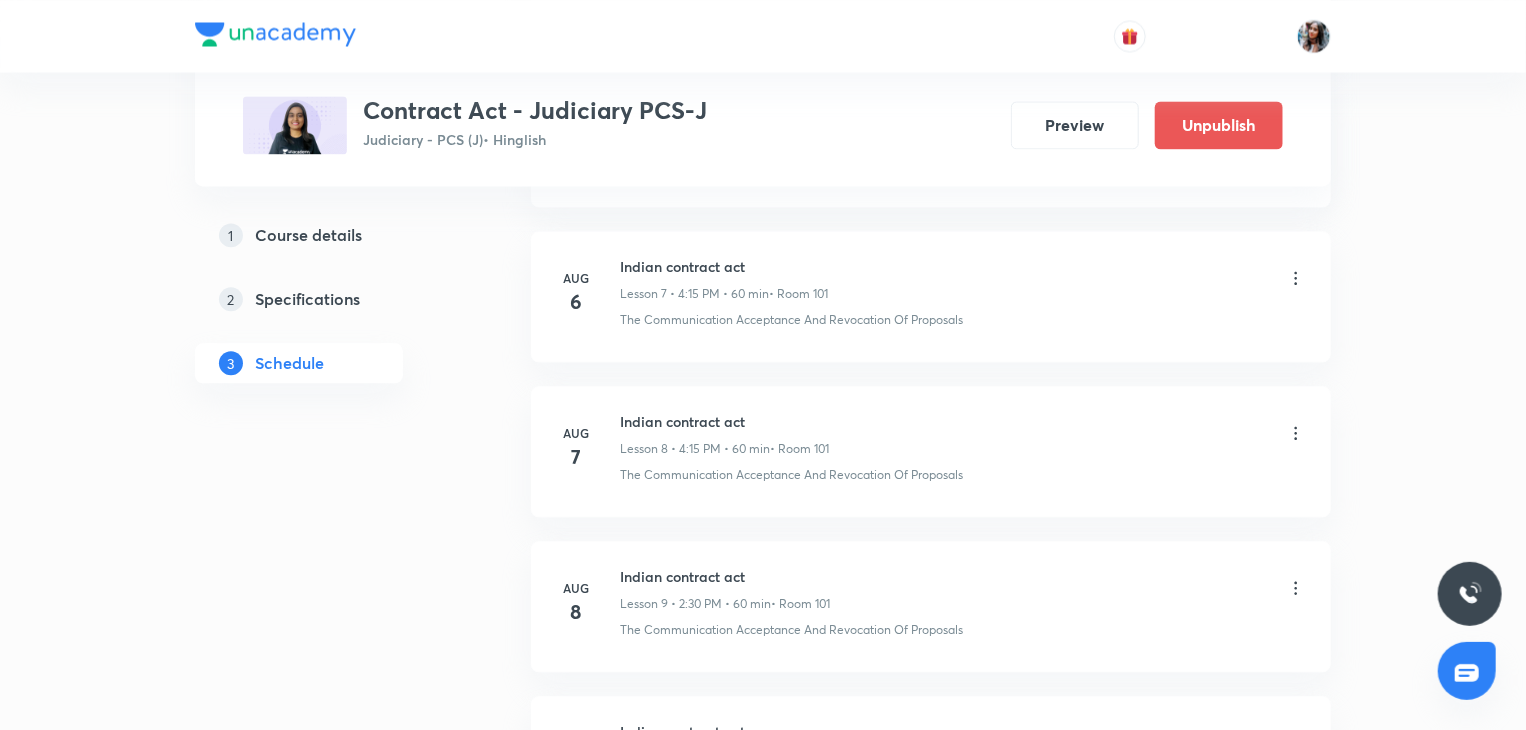 click on "Plus Courses Contract Act - Judiciary PCS-J Judiciary - PCS (J)  • Hinglish Preview Unpublish 1 Course details 2 Specifications 3 Schedule Schedule 18  classes Session  19 Live class Session title 0/99 ​ Schedule for [DATE] 12:09 PM ​ Duration (in minutes) ​   Session type Online Offline Room Select centre room Sub-concepts Select concepts that wil be covered in this session Add Cancel [DATE] Indian contract act Lesson 1 • 4:15 PM • 60 min  • Room 101 Preliminary [DATE] Indian contract act Lesson 2 • 4:15 PM • 60 min  • Room 101 Preliminary [DATE] Indian contract act Lesson 3 • 2:30 PM • 60 min  • Room 101 Preliminary [DATE] Indian contract act Lesson 4 • 4:15 PM • 60 min  • Room 101 Preliminary [DATE] Indian contract act Lesson 5 • 4:15 PM • 60 min  • Room 101 Preliminary [DATE] Indian contract act Lesson 6 • 9:45 AM • 60 min  • Room 101 The Communication Acceptance And Revocation Of Proposals [DATE] Indian contract act Lesson 7 • 4:15 PM • 60 min 7" at bounding box center [763, 97] 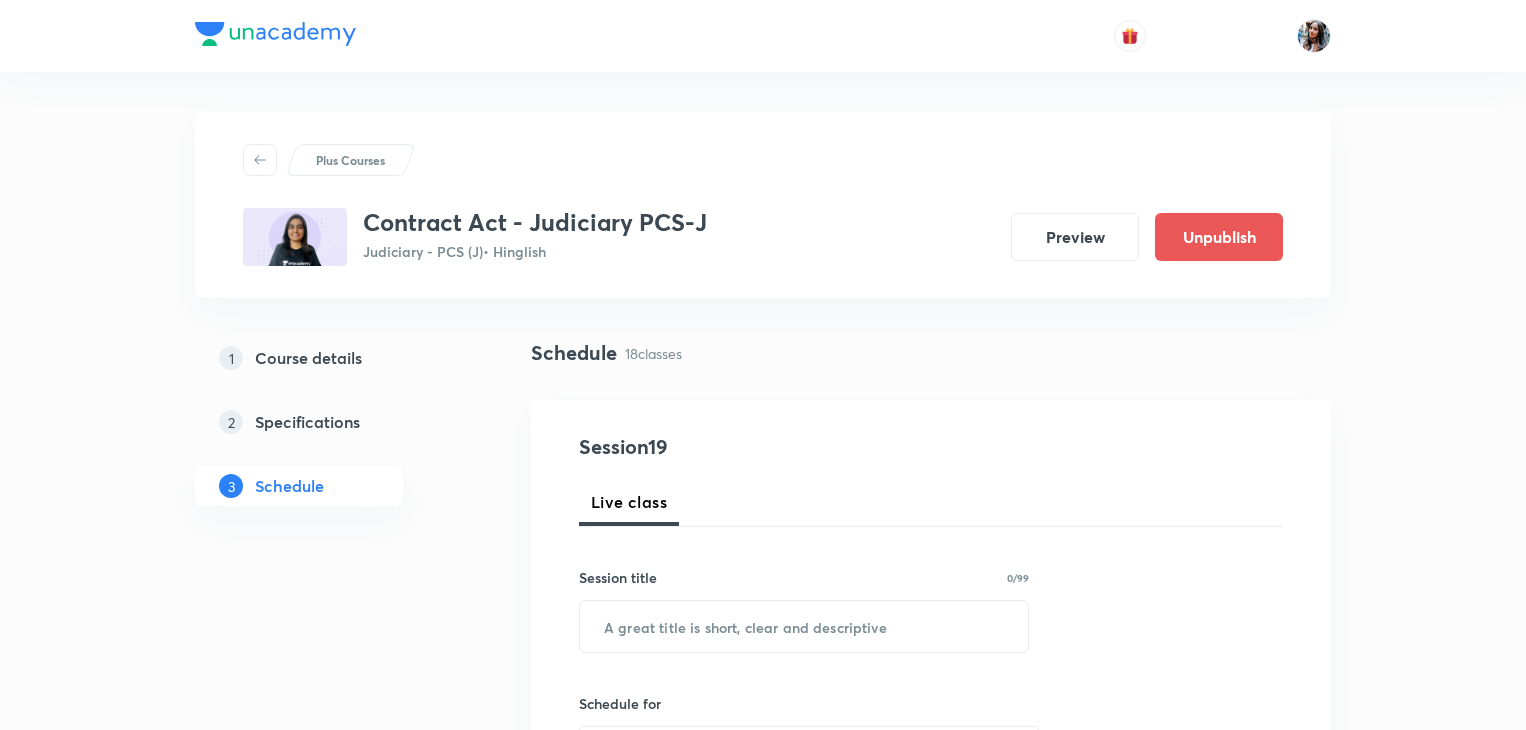 scroll, scrollTop: 2301, scrollLeft: 0, axis: vertical 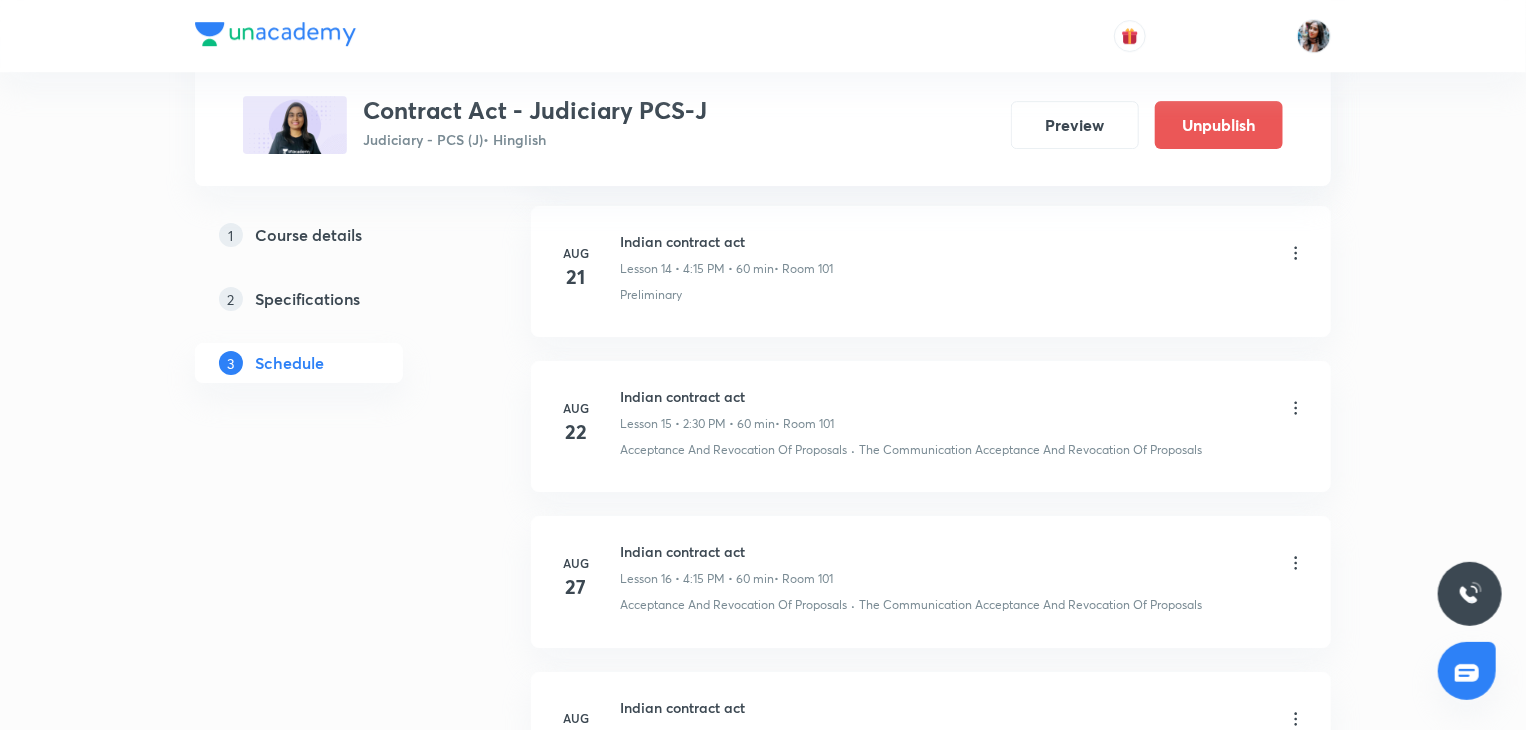 click on "Plus Courses Contract Act - Judiciary PCS-J Judiciary - PCS (J)  • Hinglish Preview Unpublish 1 Course details 2 Specifications 3 Schedule Schedule 18  classes Session  19 Live class Session title 0/99 ​ Schedule for [DATE] 12:10 PM ​ Duration (in minutes) ​   Session type Online Offline Room Select centre room Sub-concepts Select concepts that wil be covered in this session Add Cancel [DATE] Indian contract act Lesson 1 • 4:15 PM • 60 min  • Room 101 Preliminary [DATE] Indian contract act Lesson 2 • 4:15 PM • 60 min  • Room 101 Preliminary [DATE] Indian contract act Lesson 3 • 2:30 PM • 60 min  • Room 101 Preliminary [DATE] Indian contract act Lesson 4 • 4:15 PM • 60 min  • Room 101 Preliminary [DATE] Indian contract act Lesson 5 • 4:15 PM • 60 min  • Room 101 Preliminary [DATE] Indian contract act Lesson 6 • 9:45 AM • 60 min  • Room 101 The Communication Acceptance And Revocation Of Proposals [DATE] Indian contract act Lesson 7 • 4:15 PM • 60 min 7" at bounding box center [763, -1013] 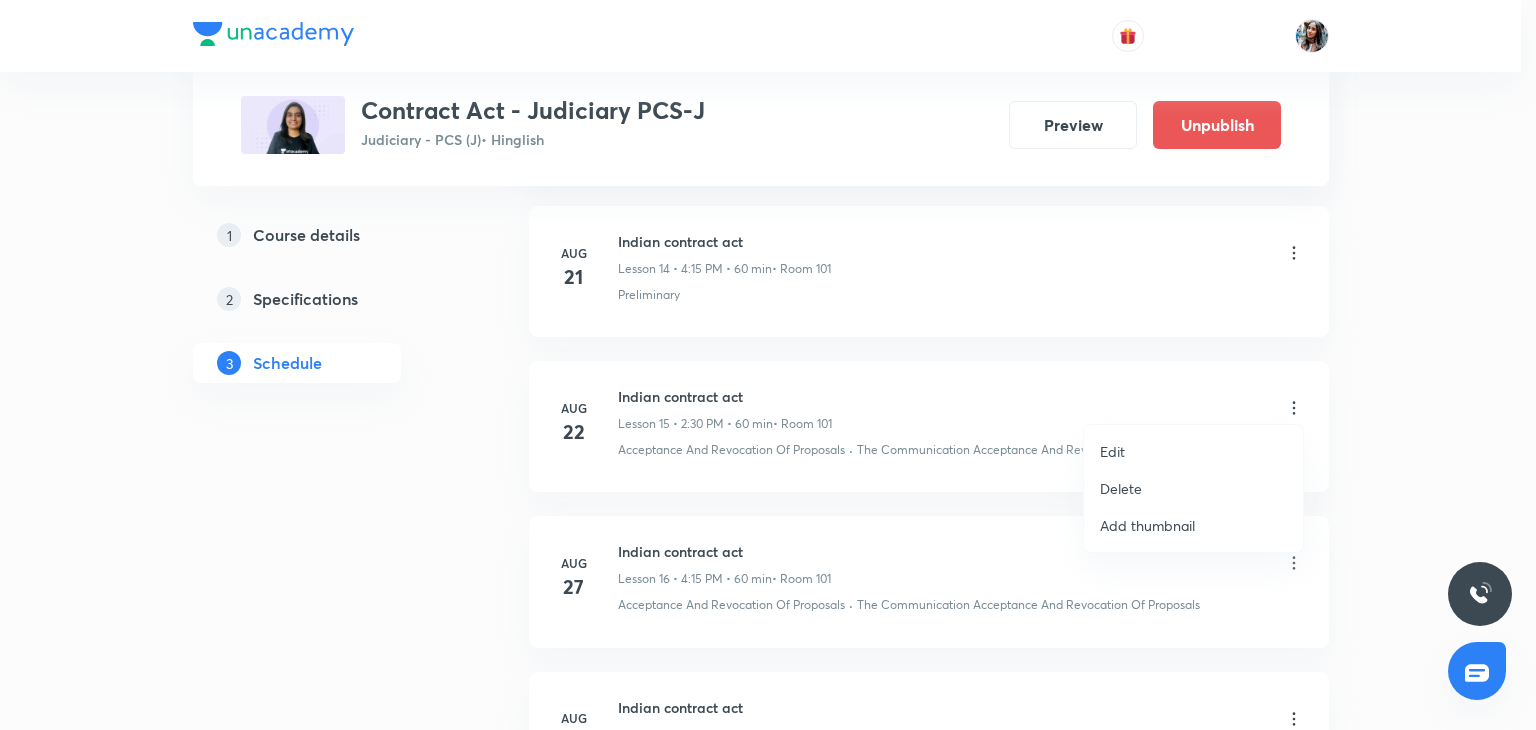 click on "Edit" at bounding box center [1193, 451] 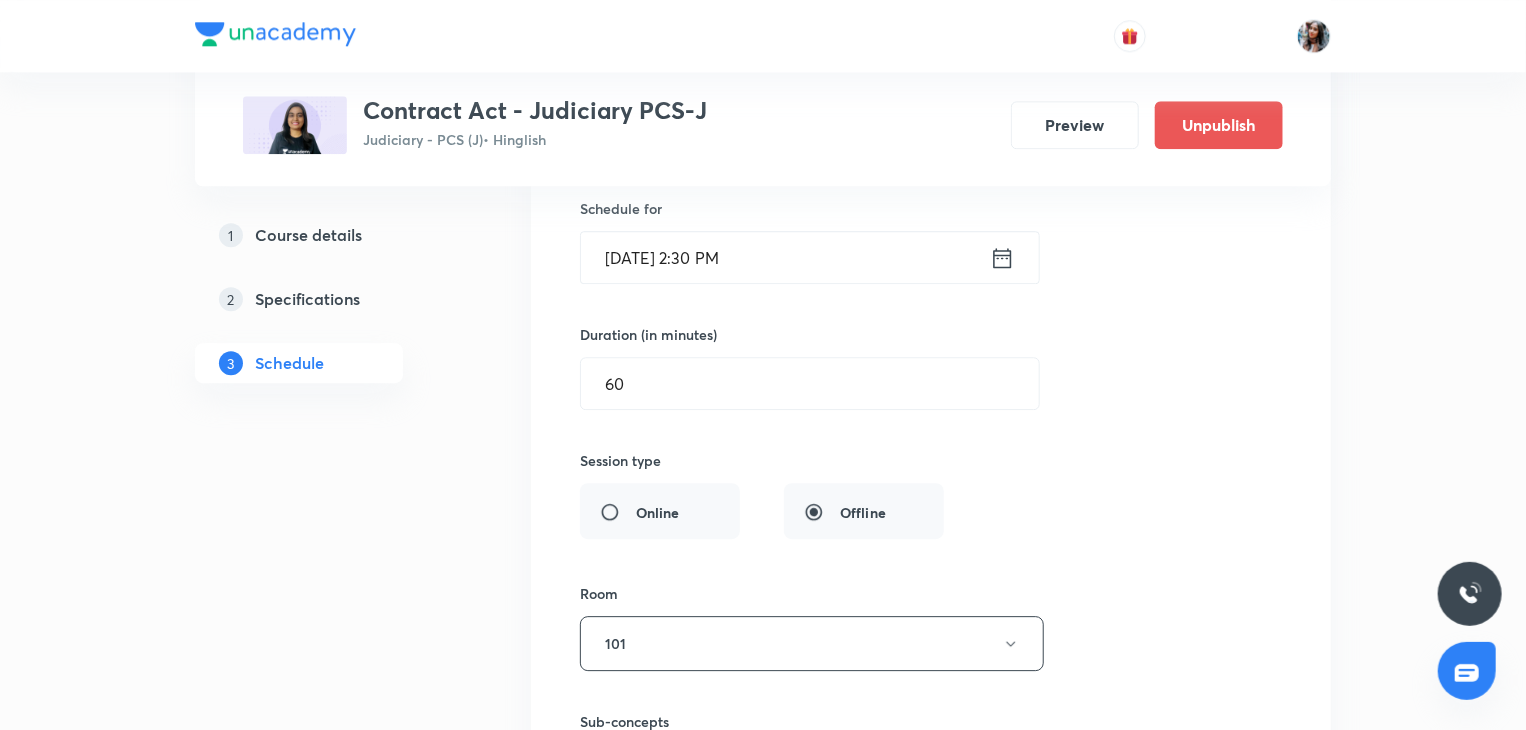 scroll, scrollTop: 2560, scrollLeft: 0, axis: vertical 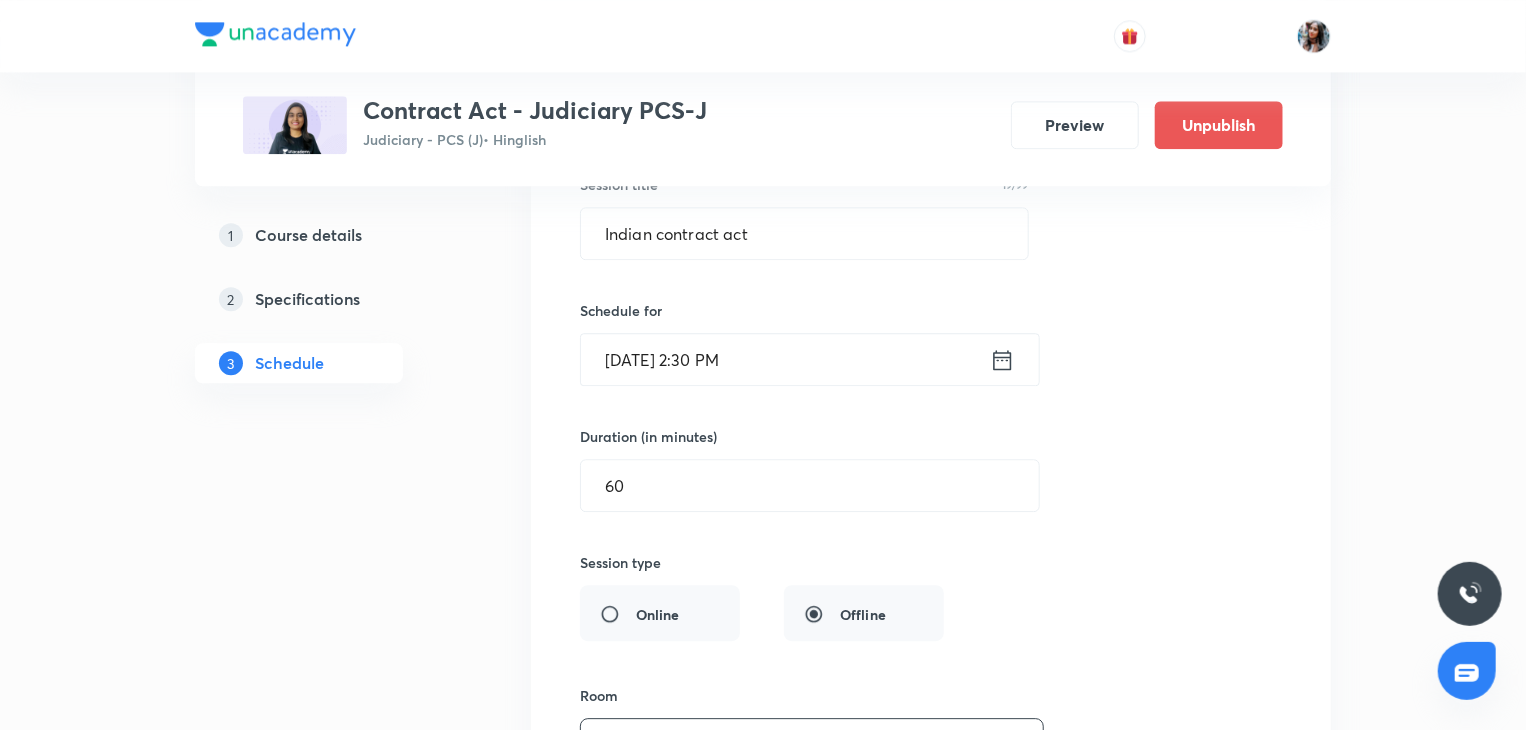 click on "[DATE] 2:30 PM" at bounding box center (785, 359) 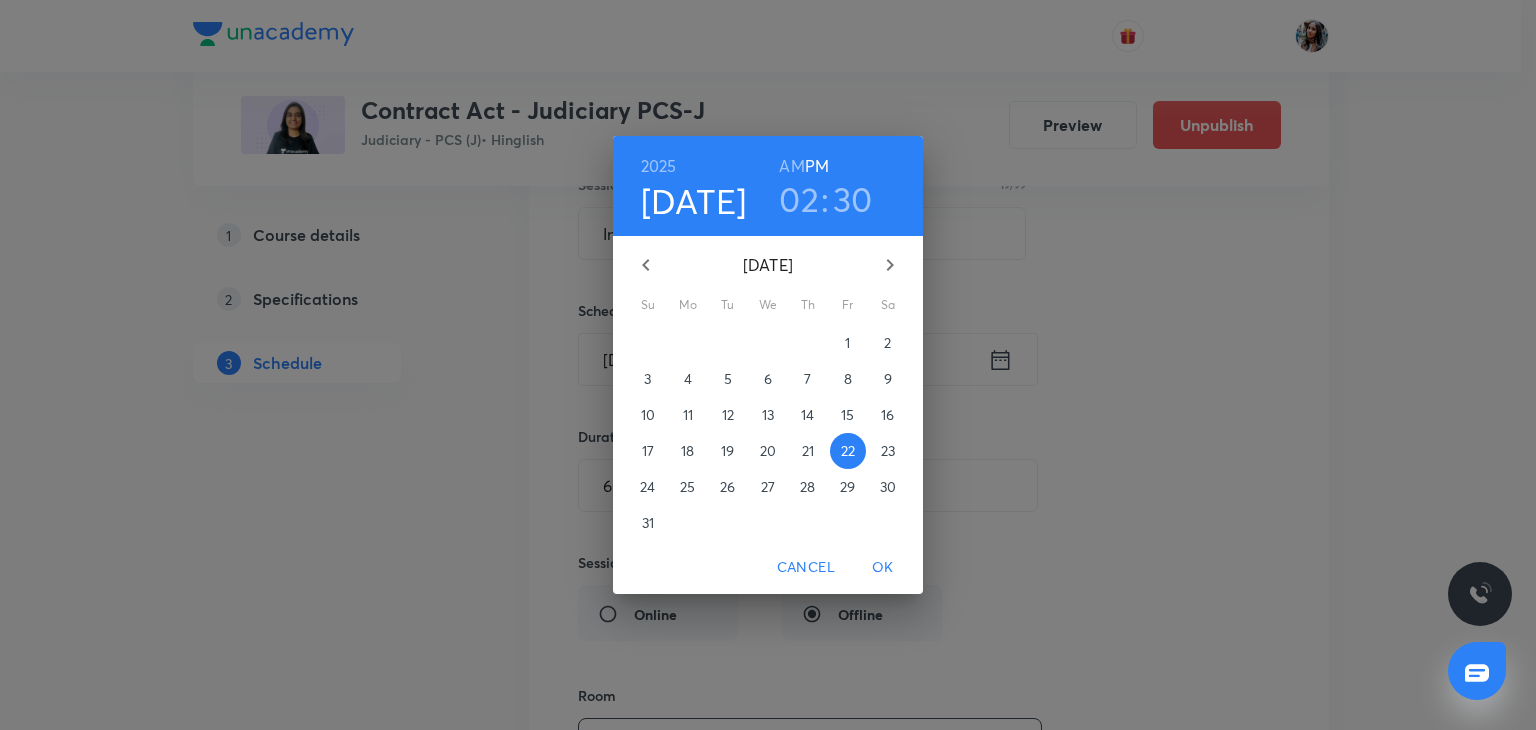 click on "AM" at bounding box center [791, 166] 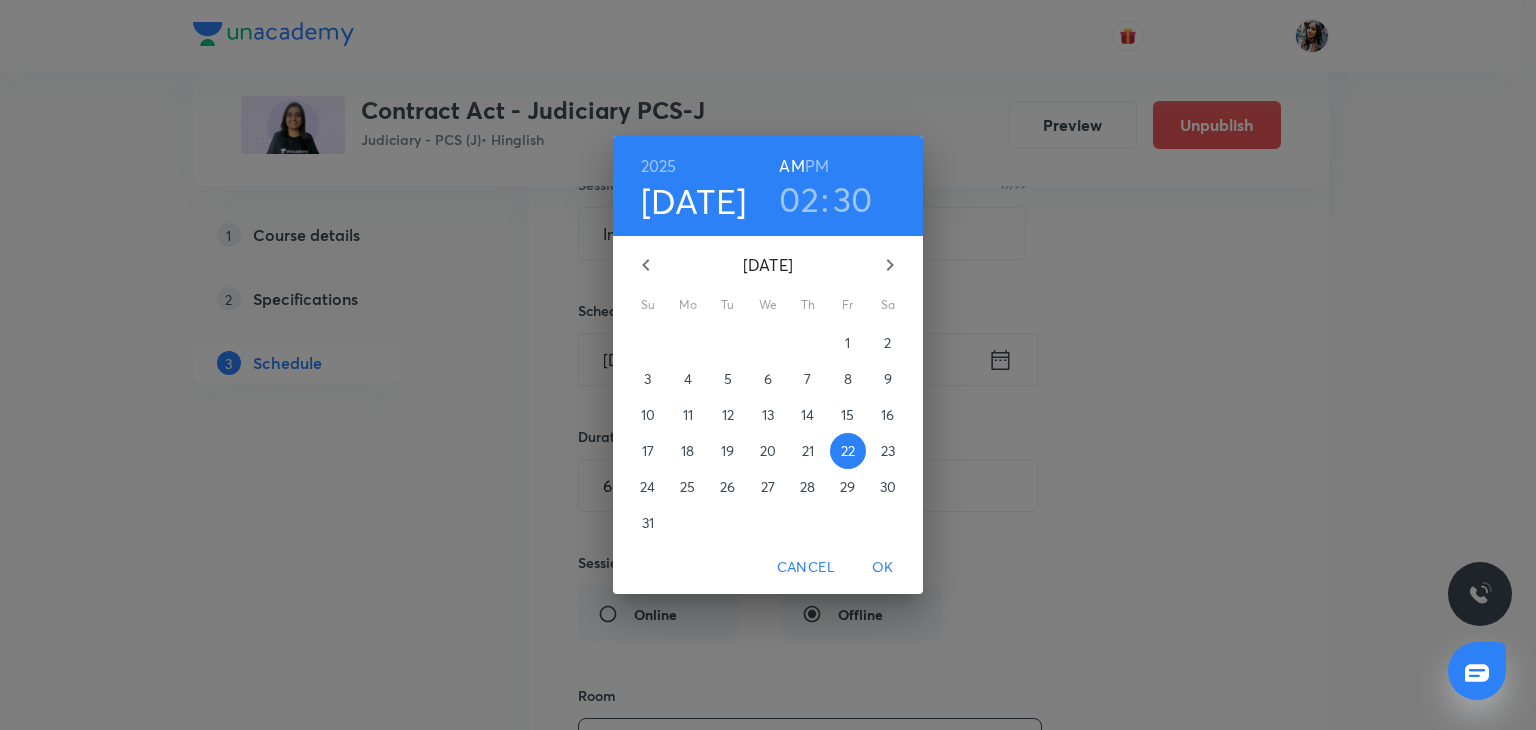 click on "02" at bounding box center [799, 199] 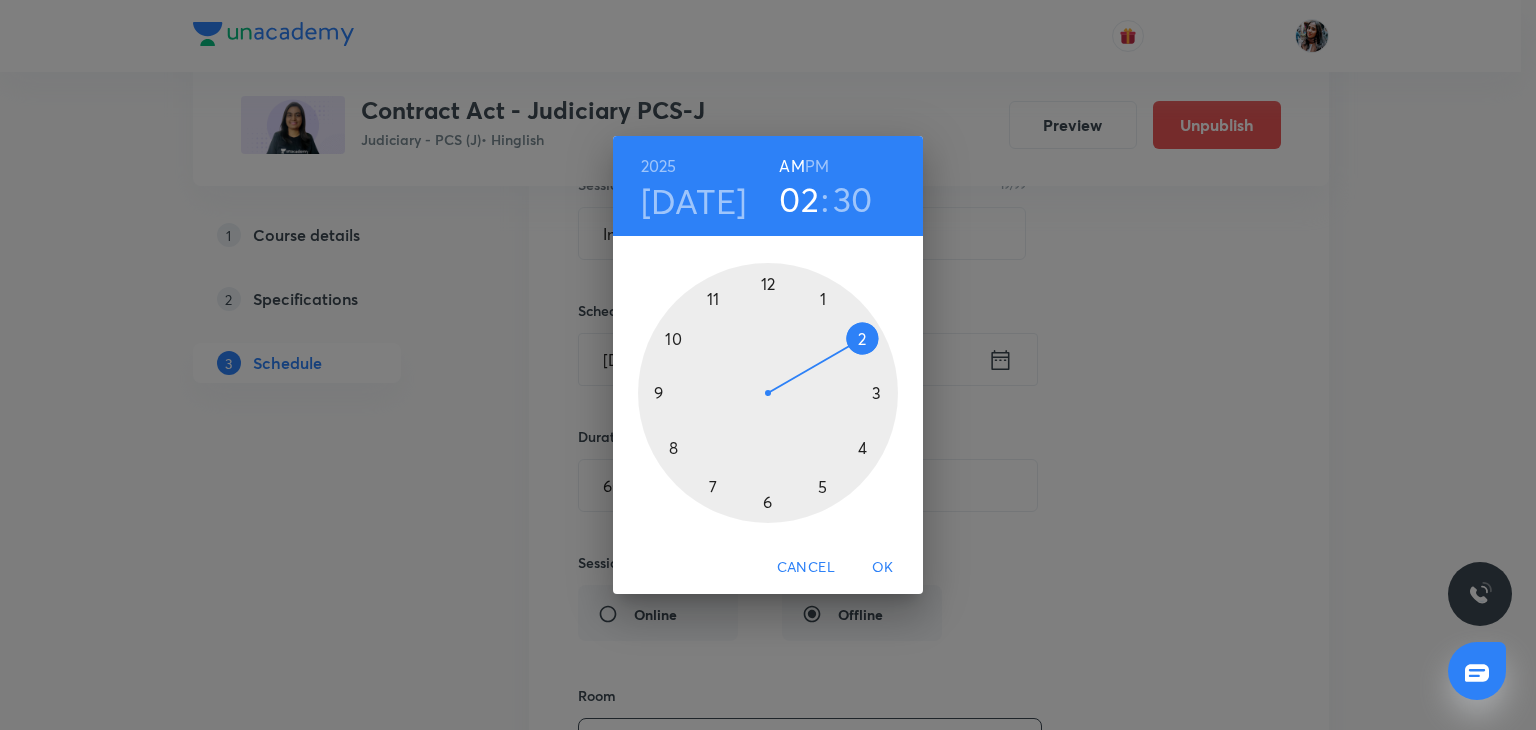 click at bounding box center [768, 393] 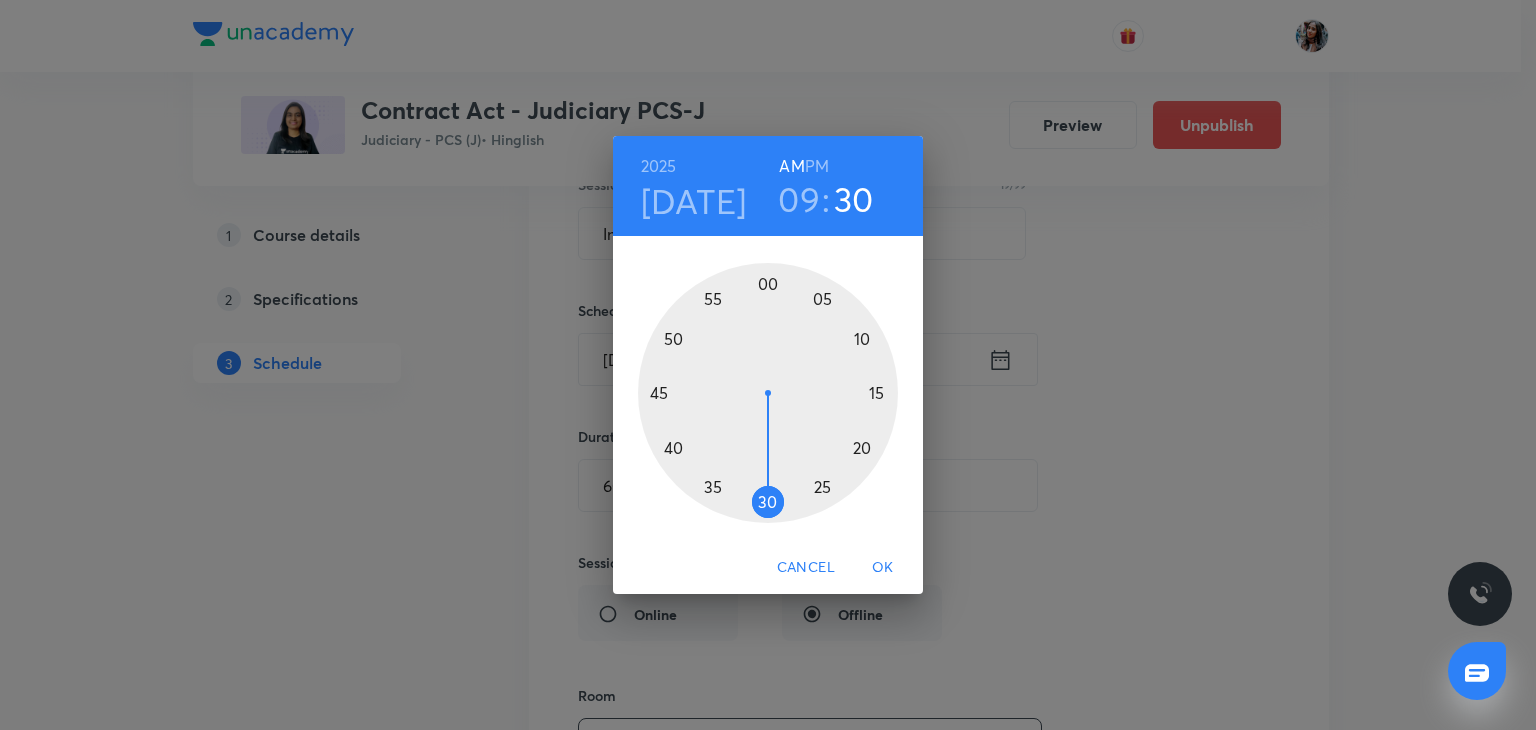 click at bounding box center [768, 393] 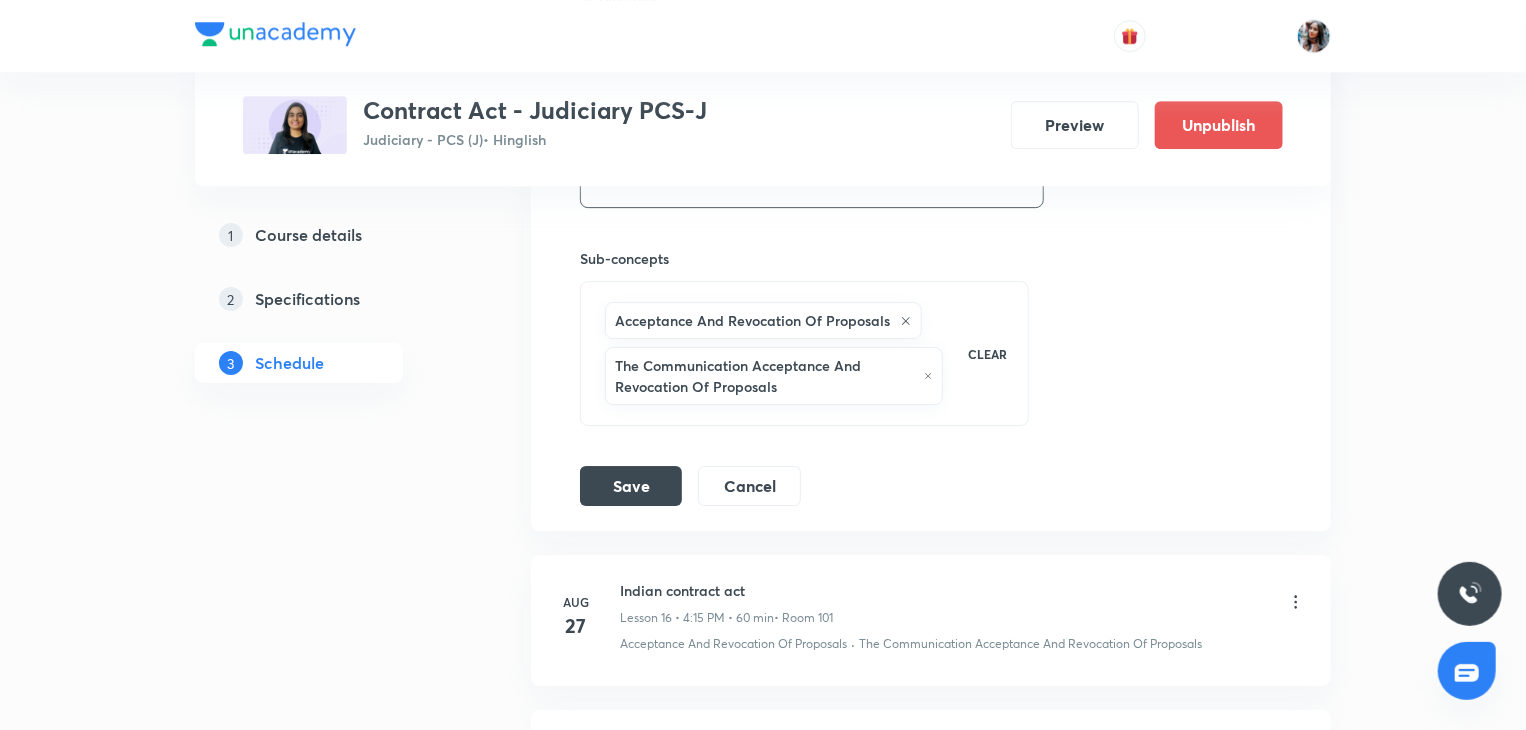 scroll, scrollTop: 3128, scrollLeft: 0, axis: vertical 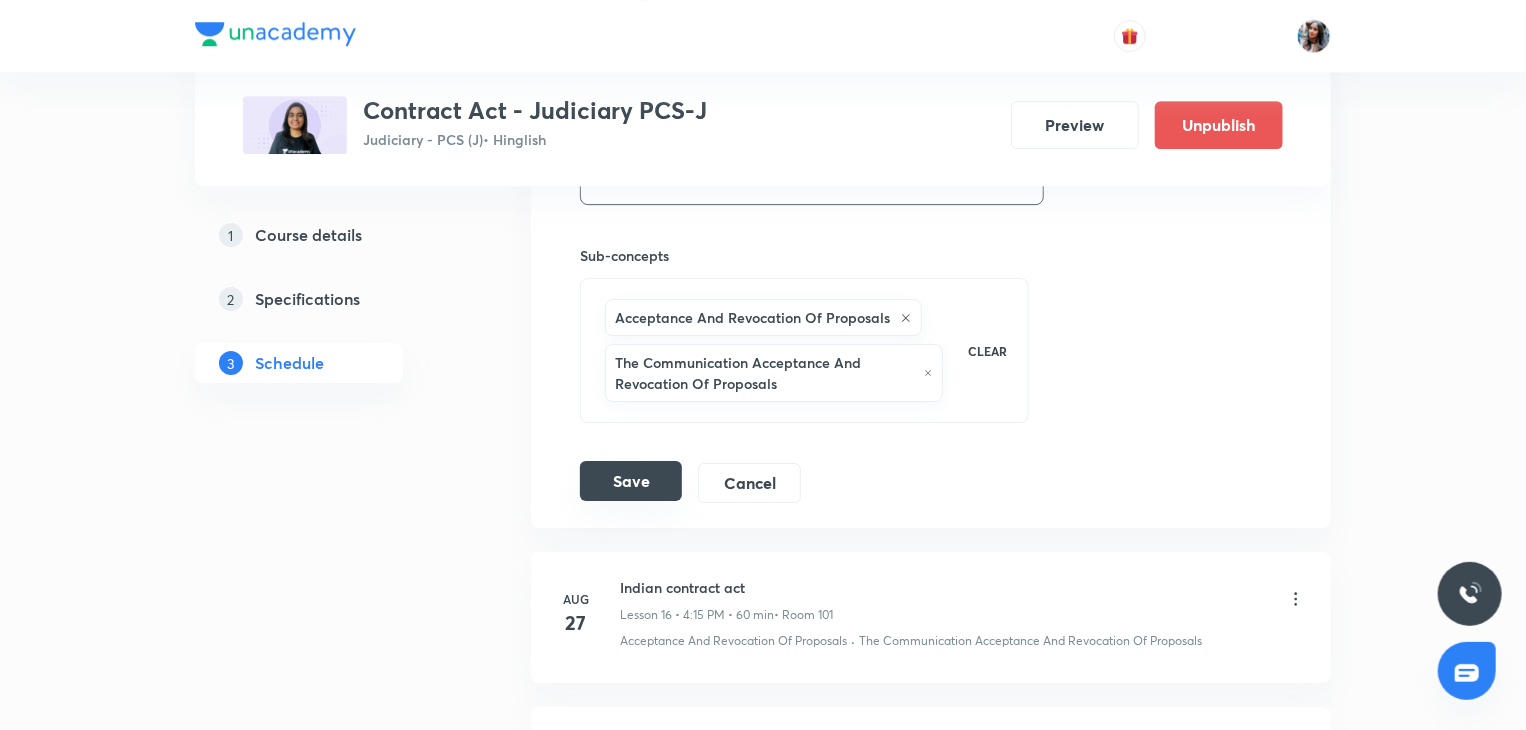 click on "Save" at bounding box center (631, 481) 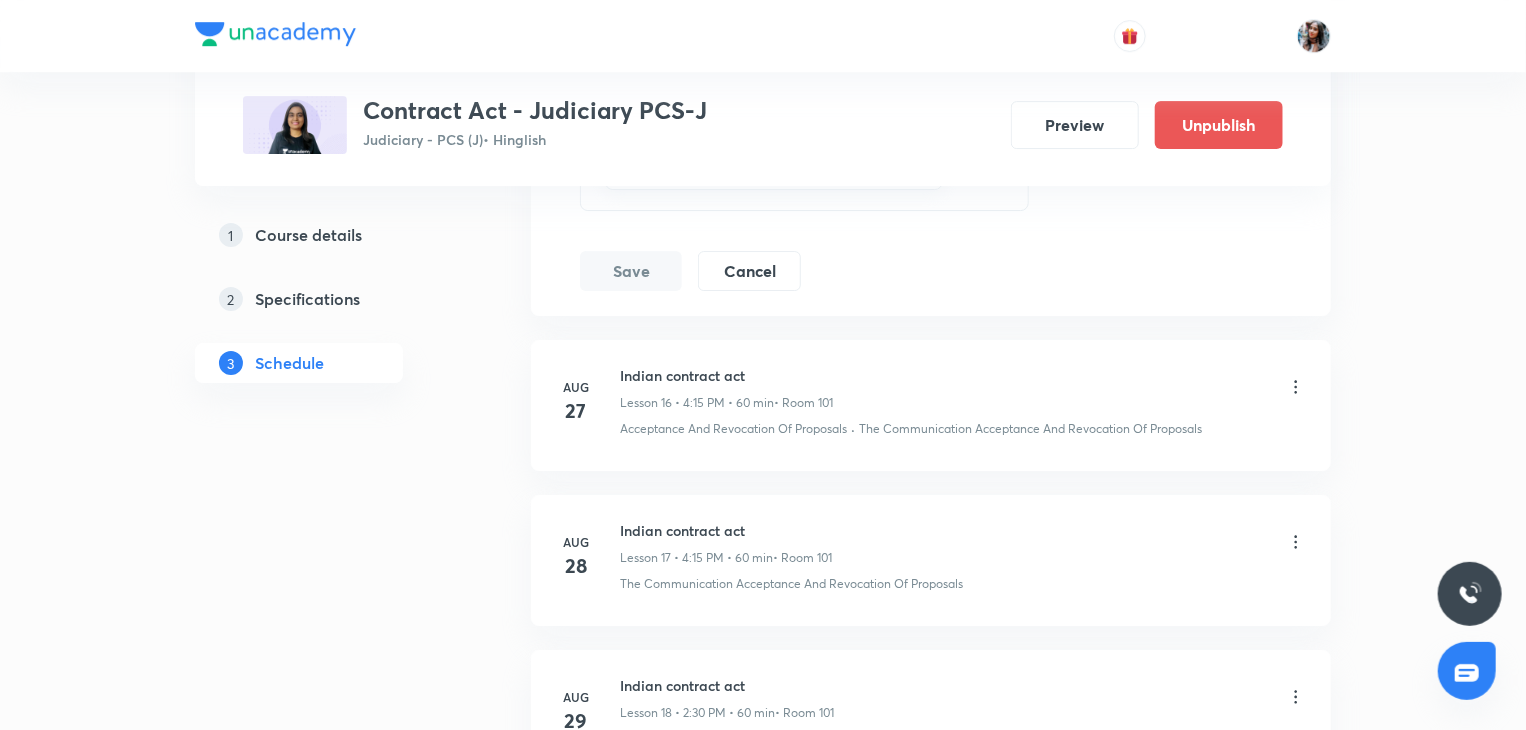 scroll, scrollTop: 3518, scrollLeft: 0, axis: vertical 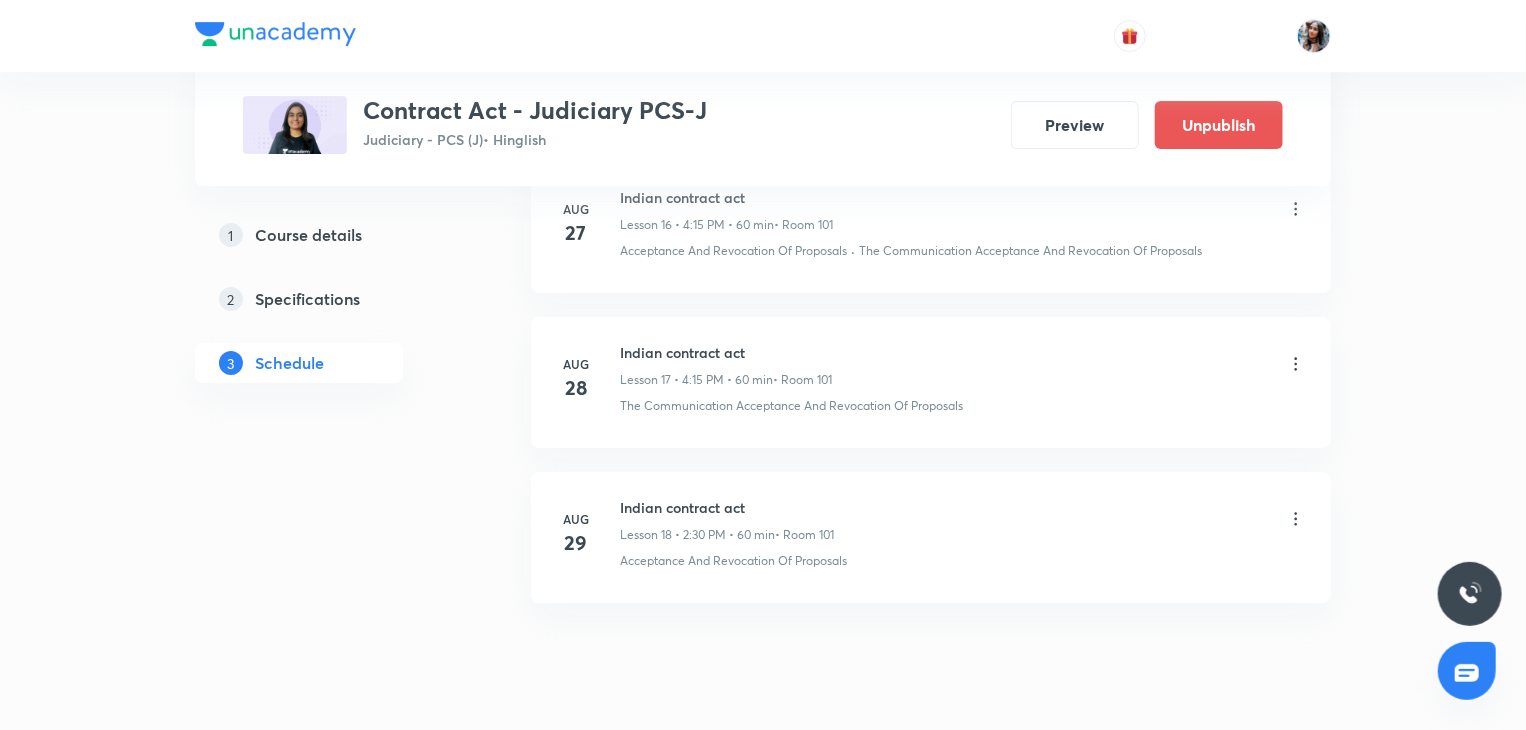 click 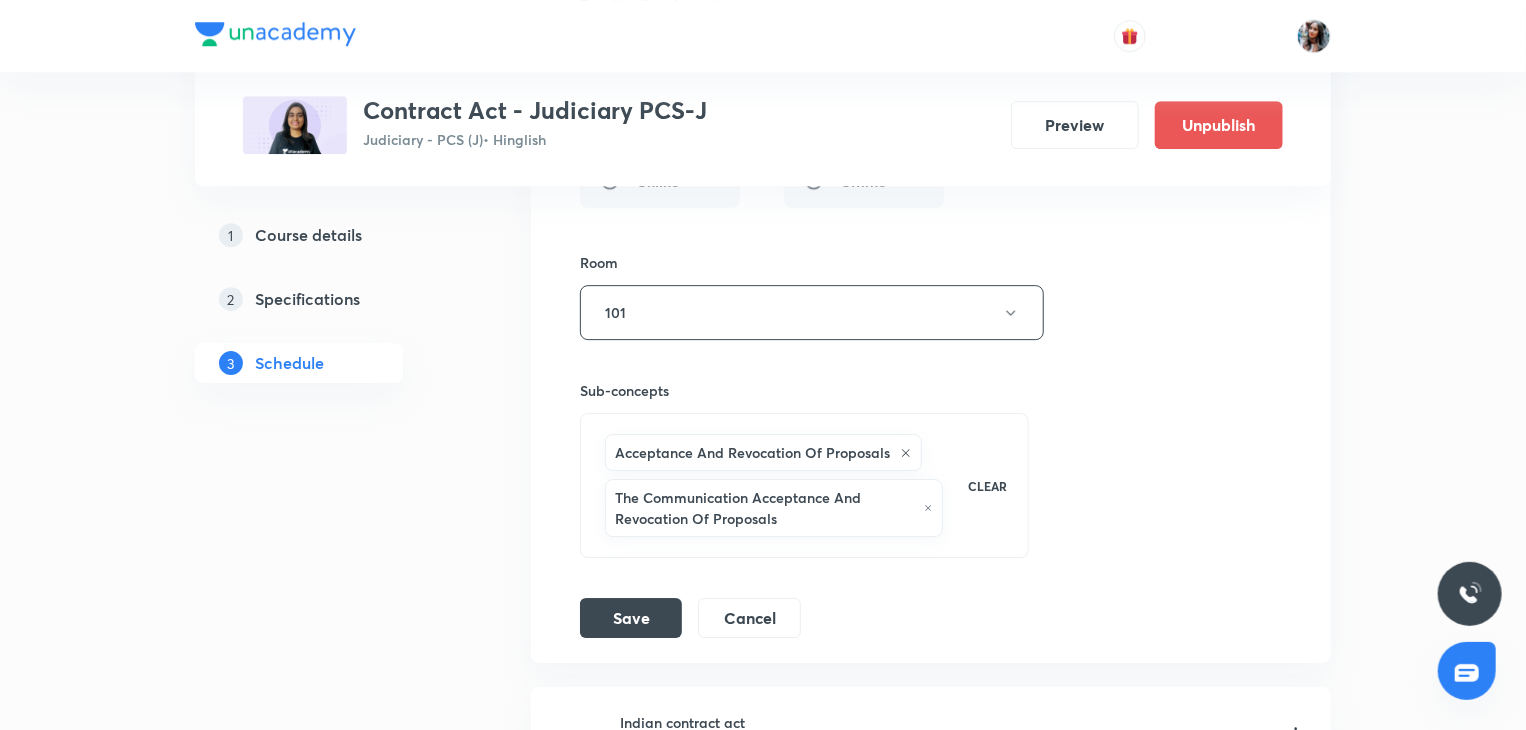 scroll, scrollTop: 2996, scrollLeft: 0, axis: vertical 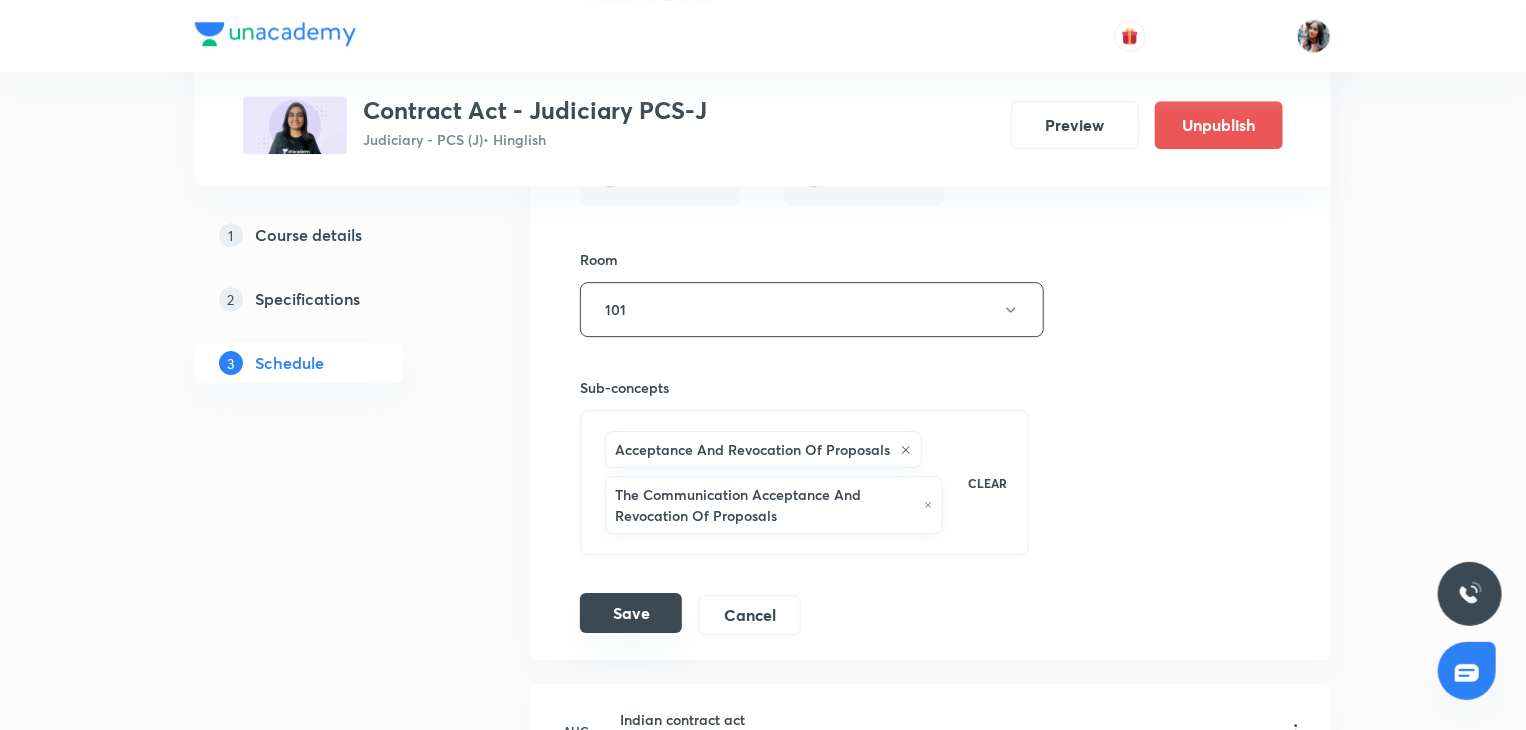 click on "Save" at bounding box center (631, 613) 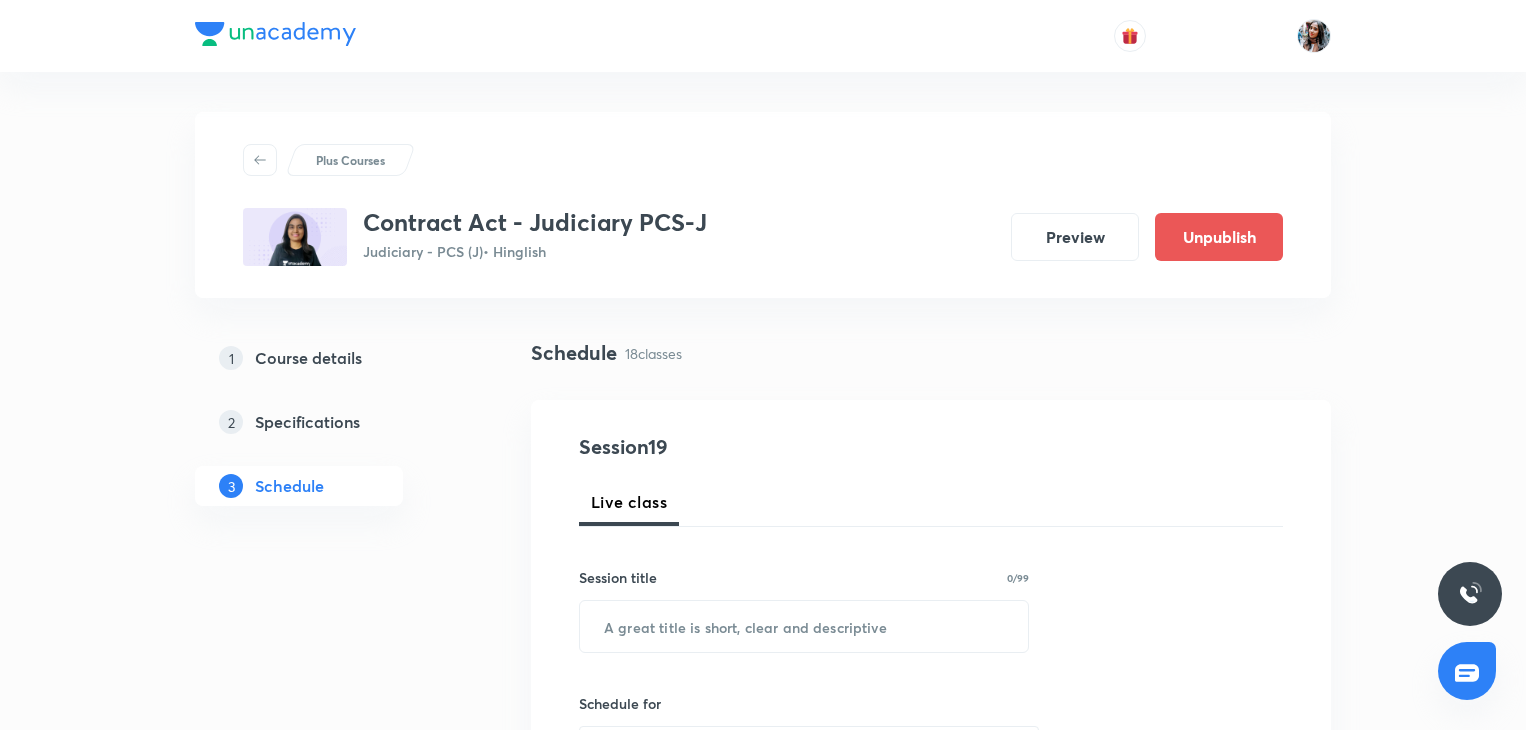 scroll, scrollTop: 2996, scrollLeft: 0, axis: vertical 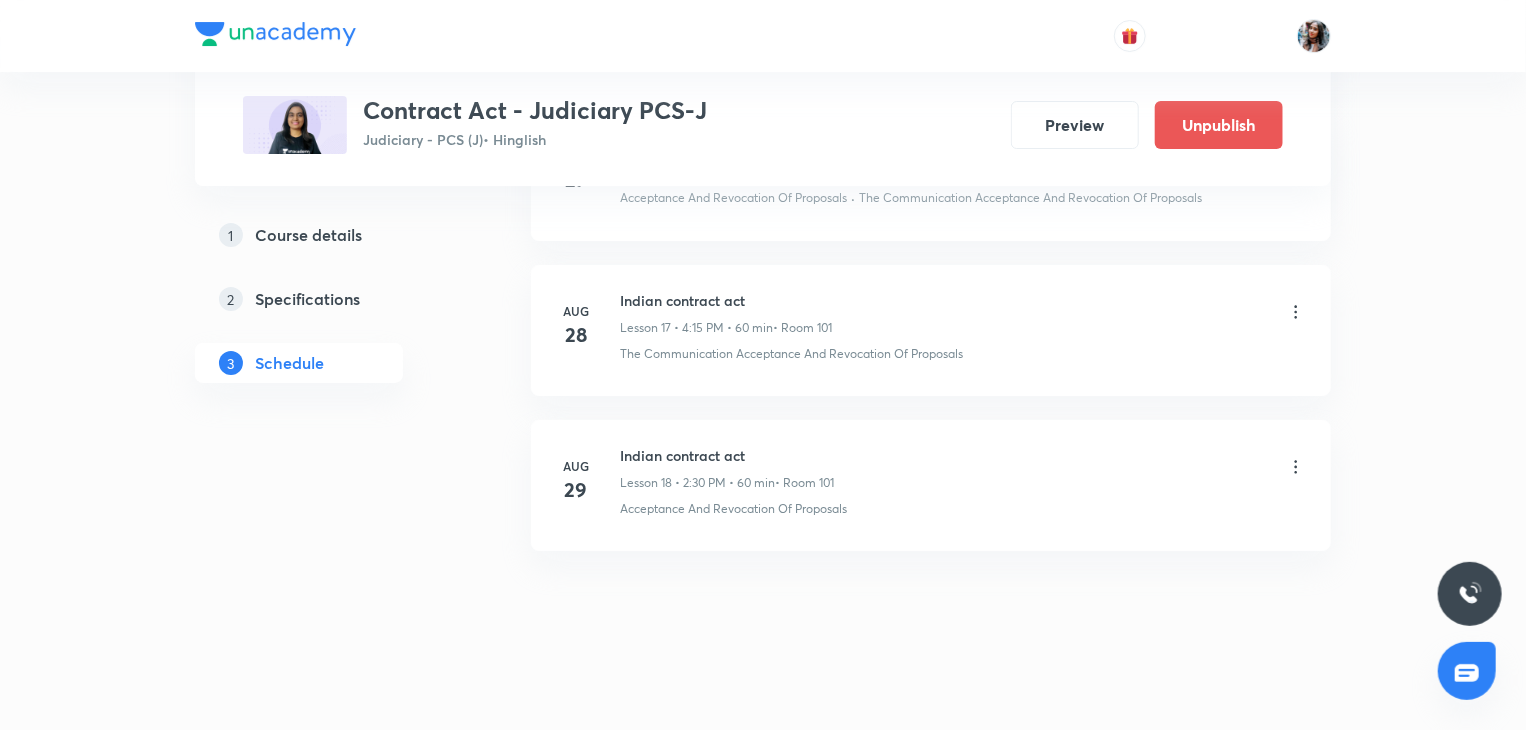 click 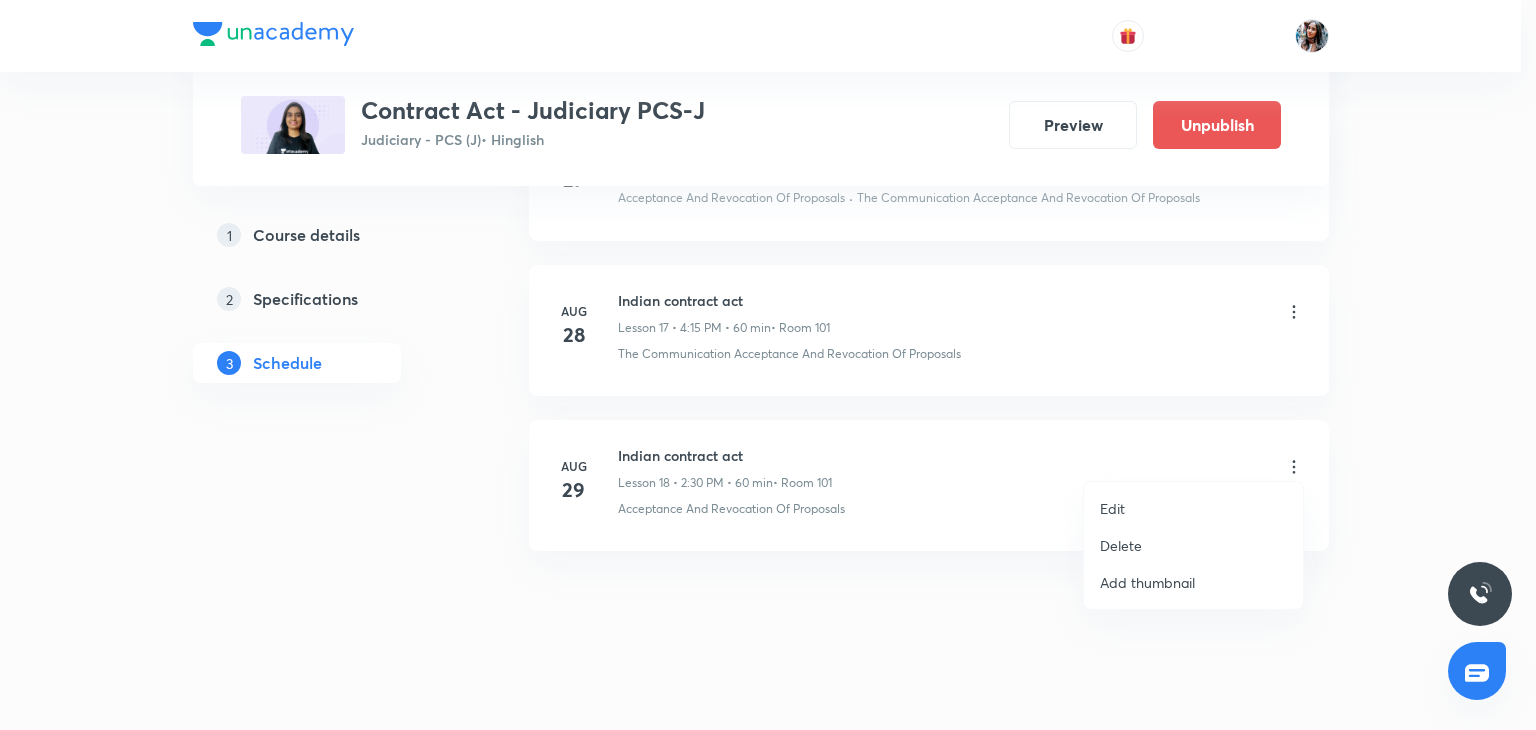 click on "Edit" at bounding box center (1193, 508) 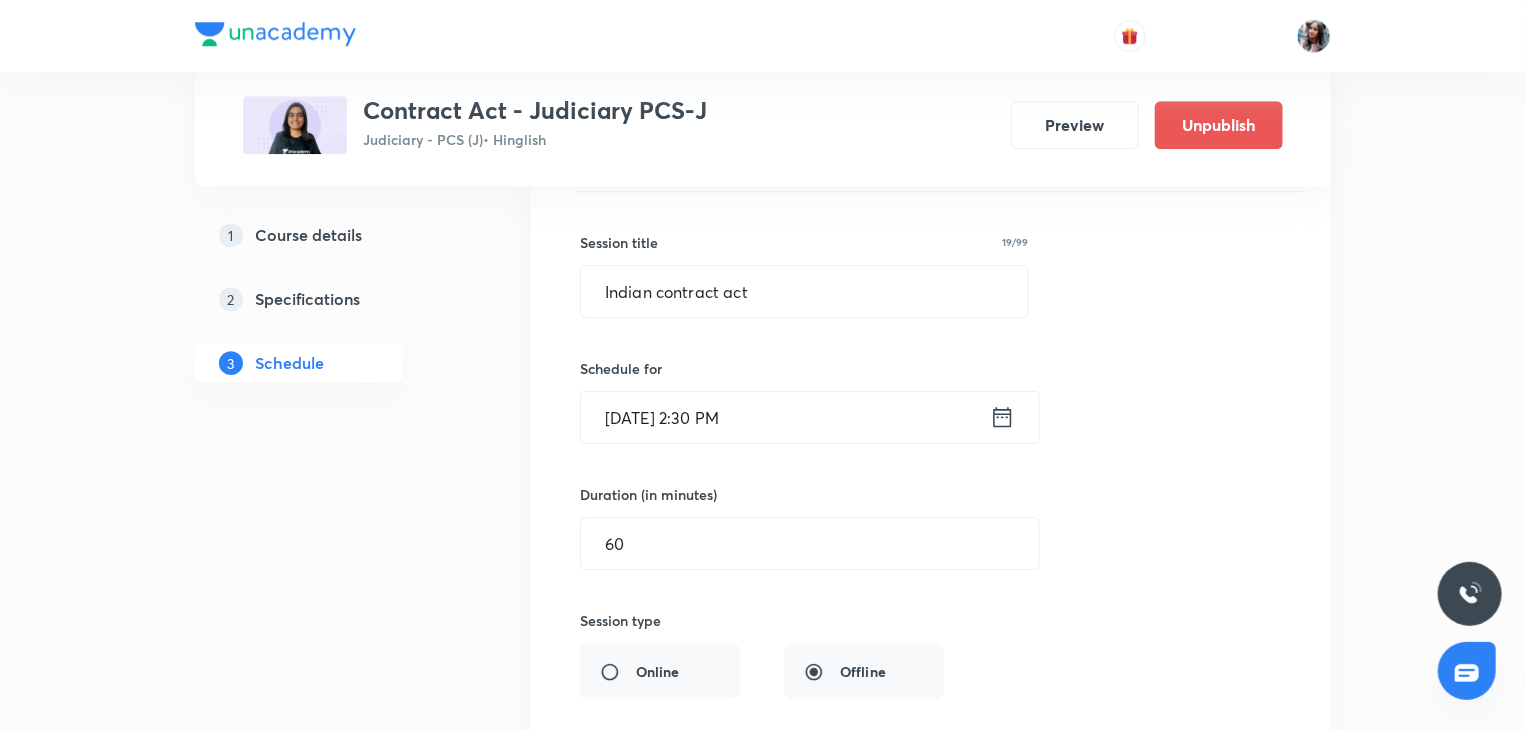 scroll, scrollTop: 2968, scrollLeft: 0, axis: vertical 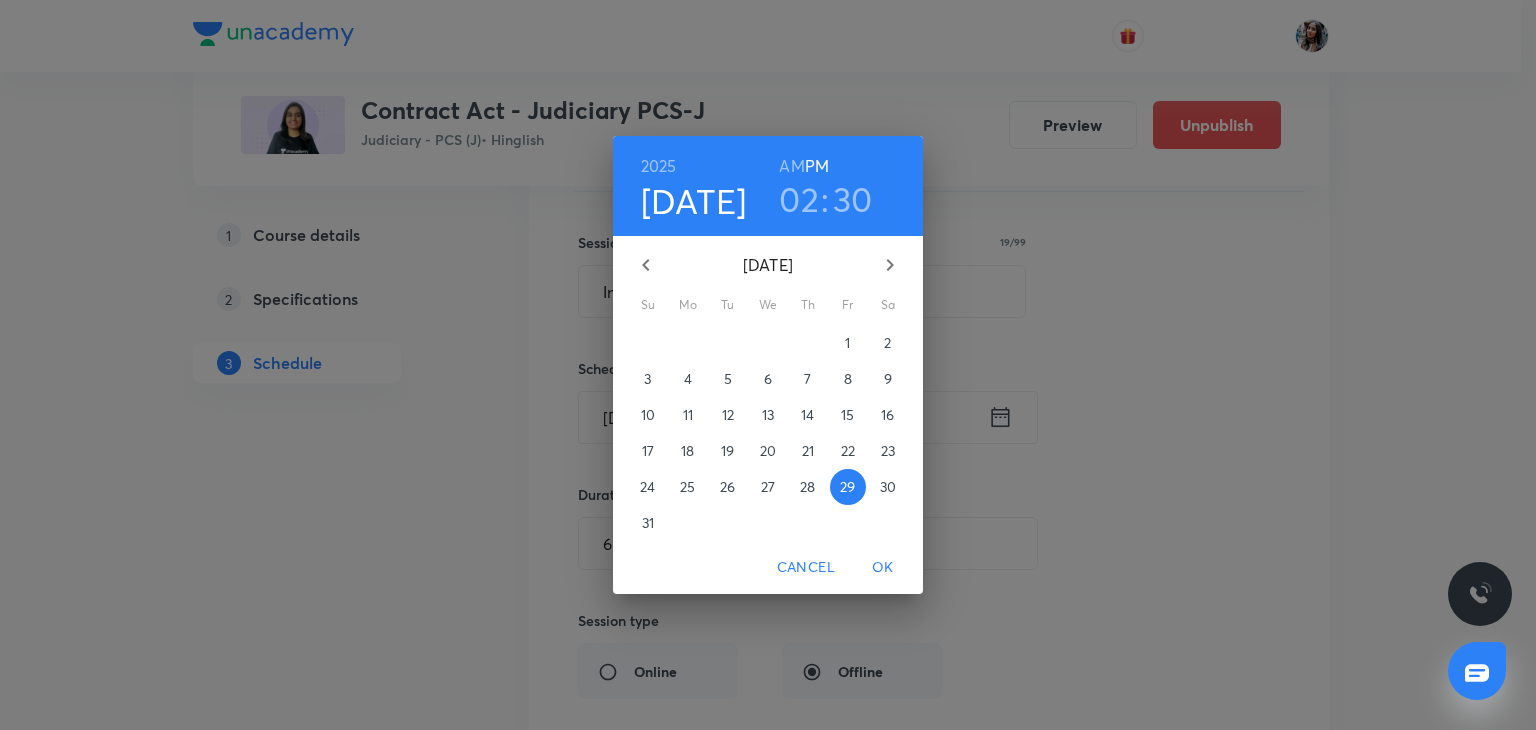 click on "02" at bounding box center [799, 199] 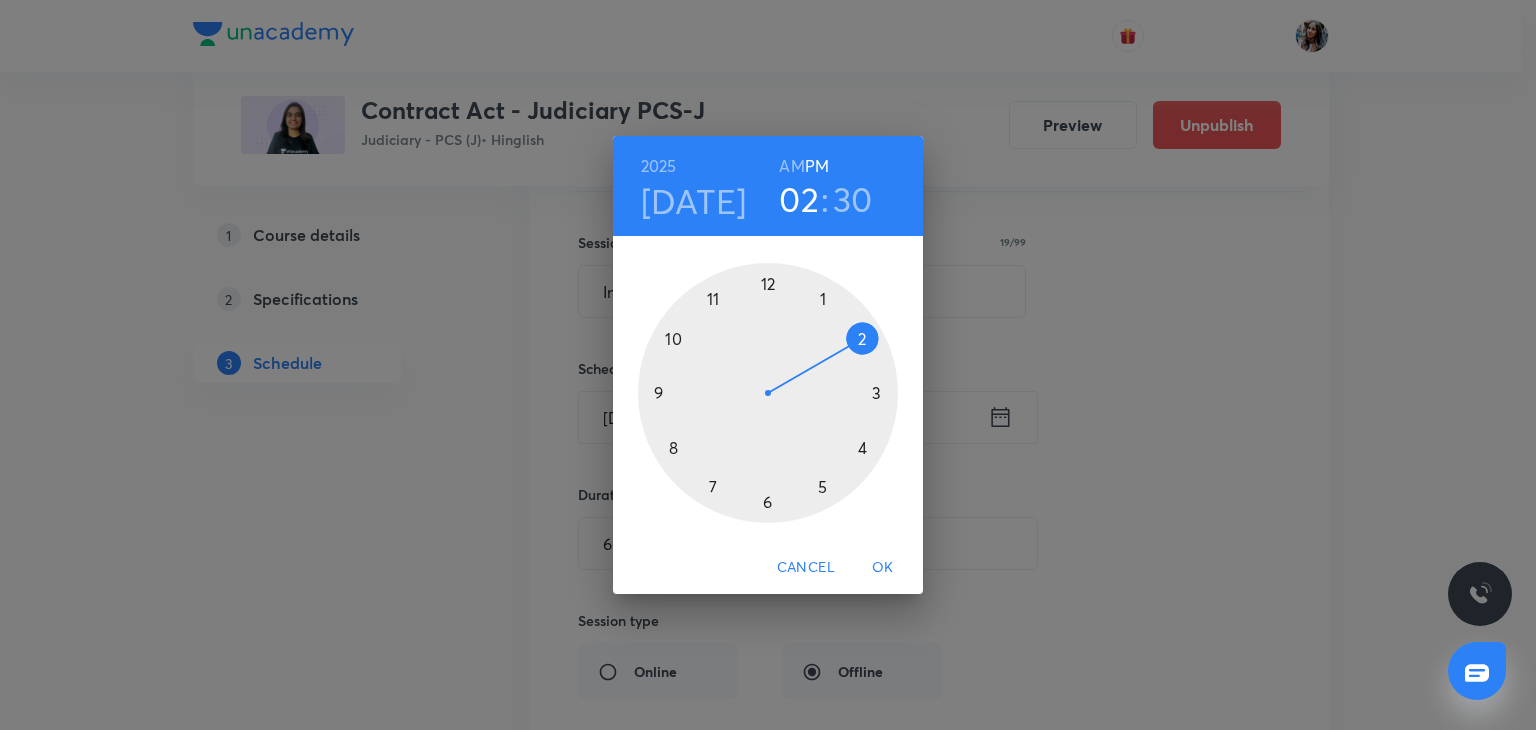 click on "AM" at bounding box center (791, 166) 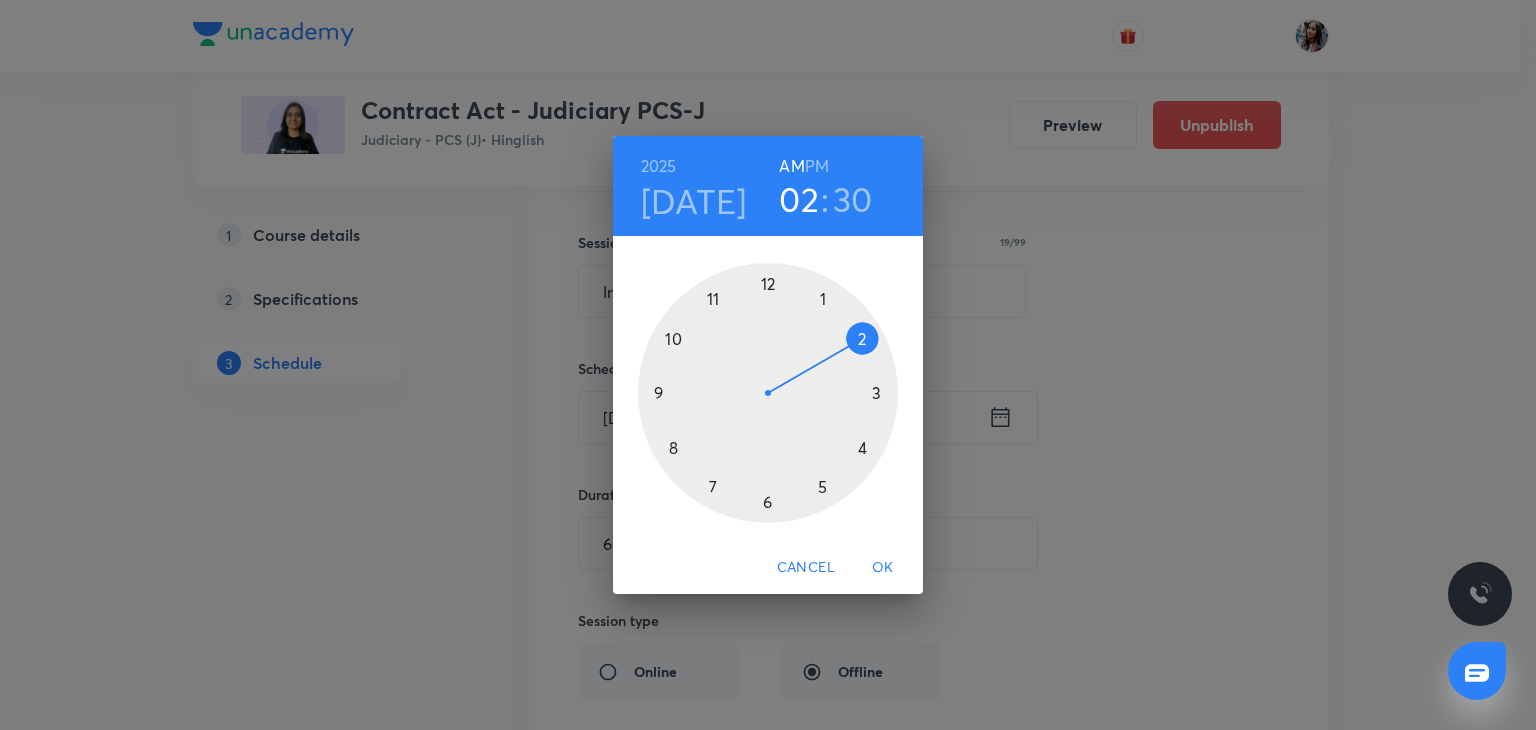 click at bounding box center [768, 393] 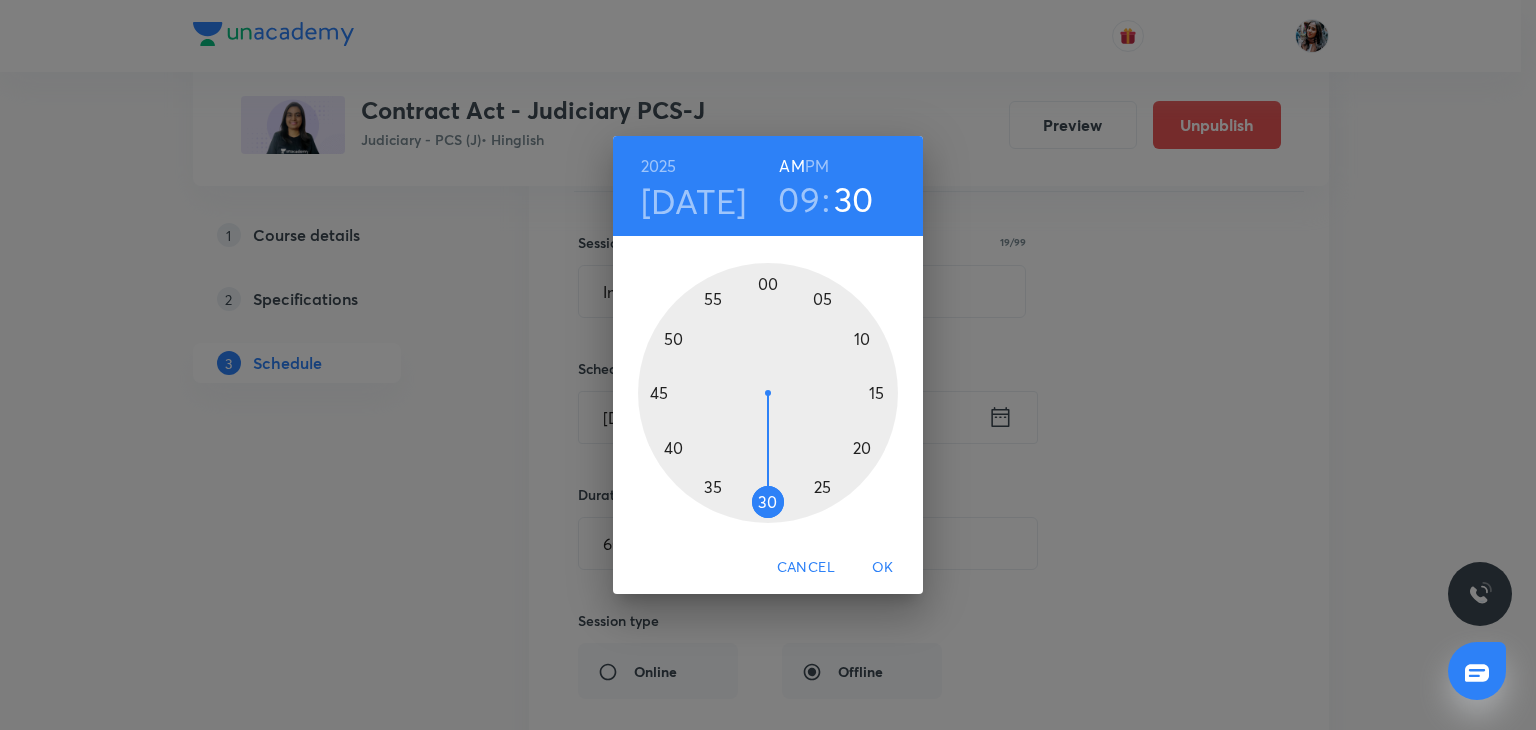click at bounding box center [768, 393] 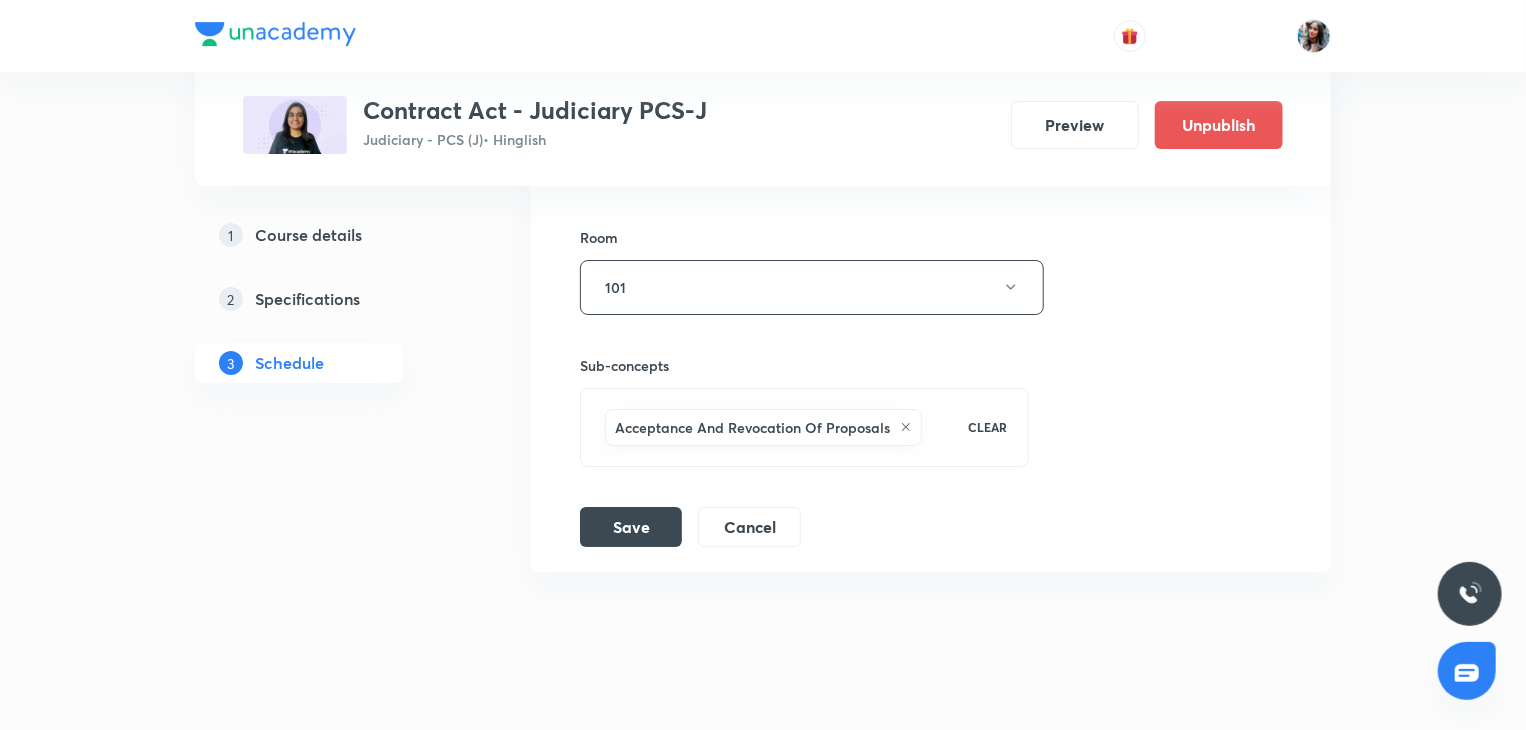 scroll, scrollTop: 3492, scrollLeft: 0, axis: vertical 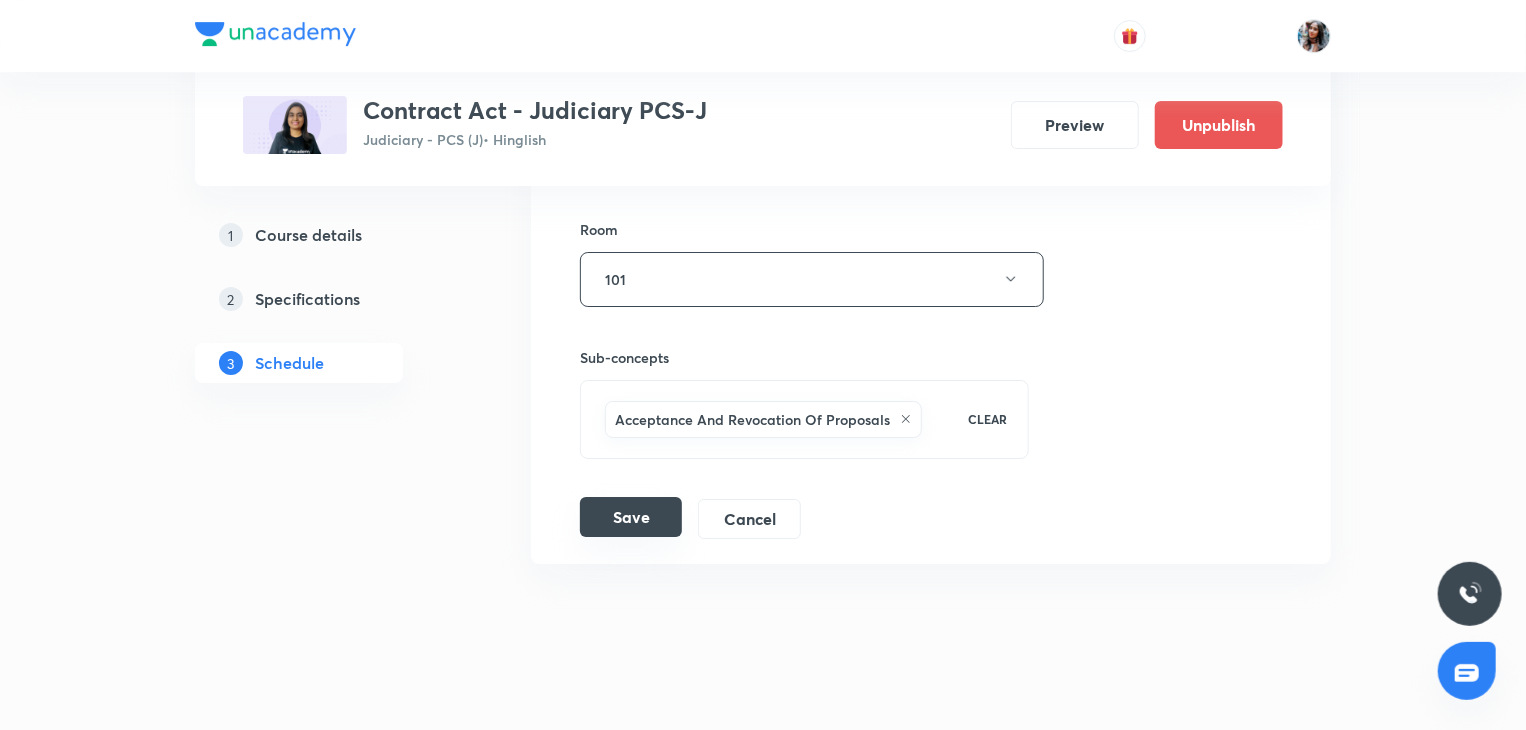 click on "Save" at bounding box center [631, 517] 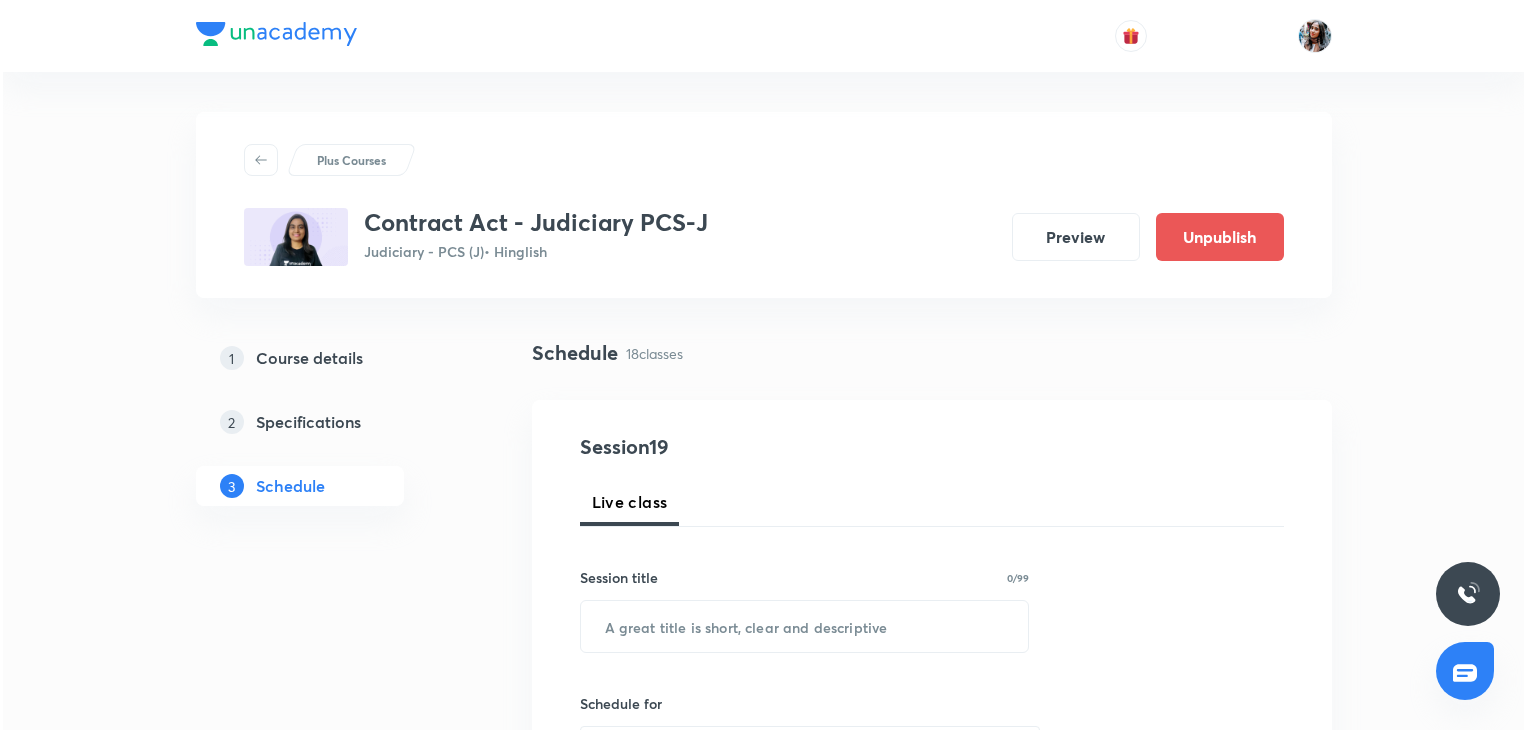 scroll, scrollTop: 3492, scrollLeft: 0, axis: vertical 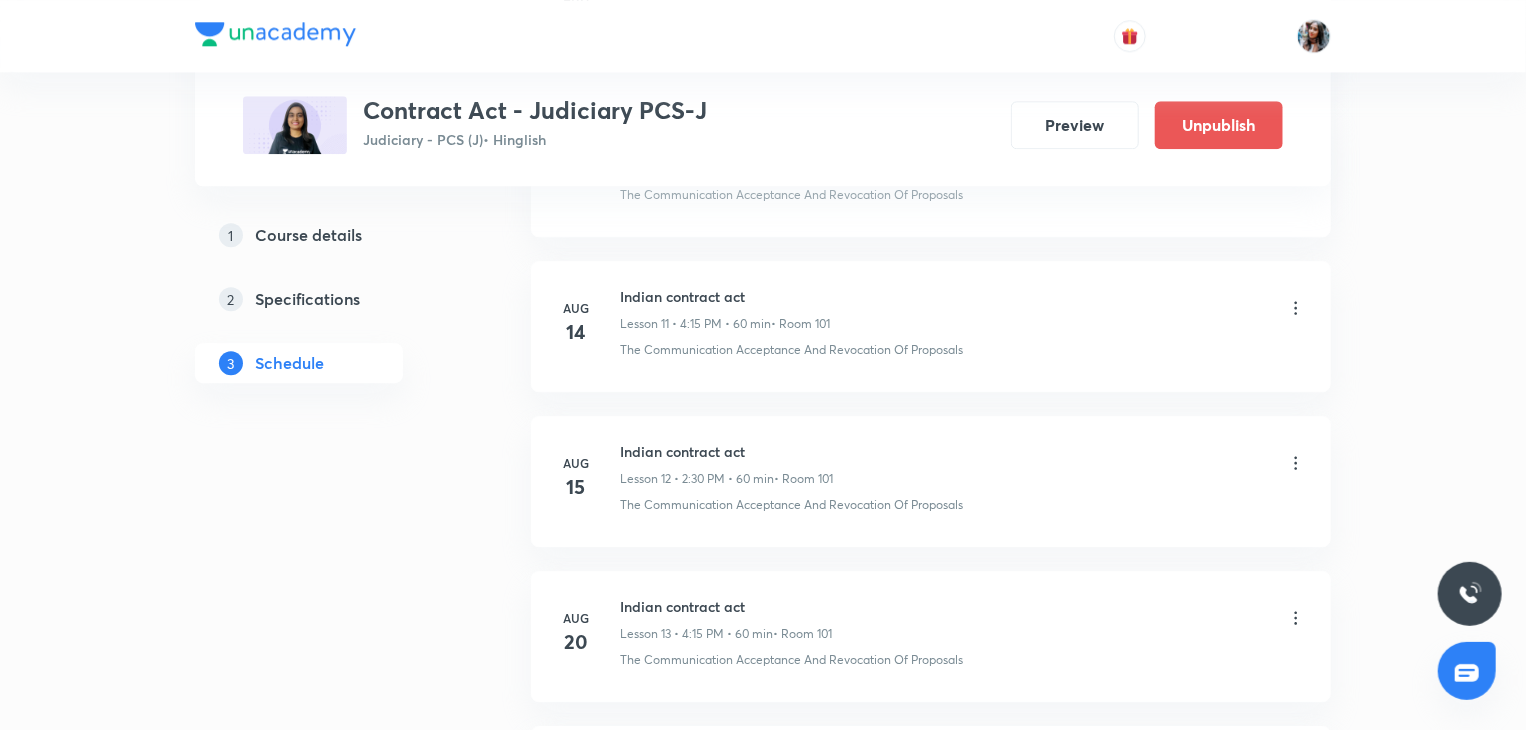click 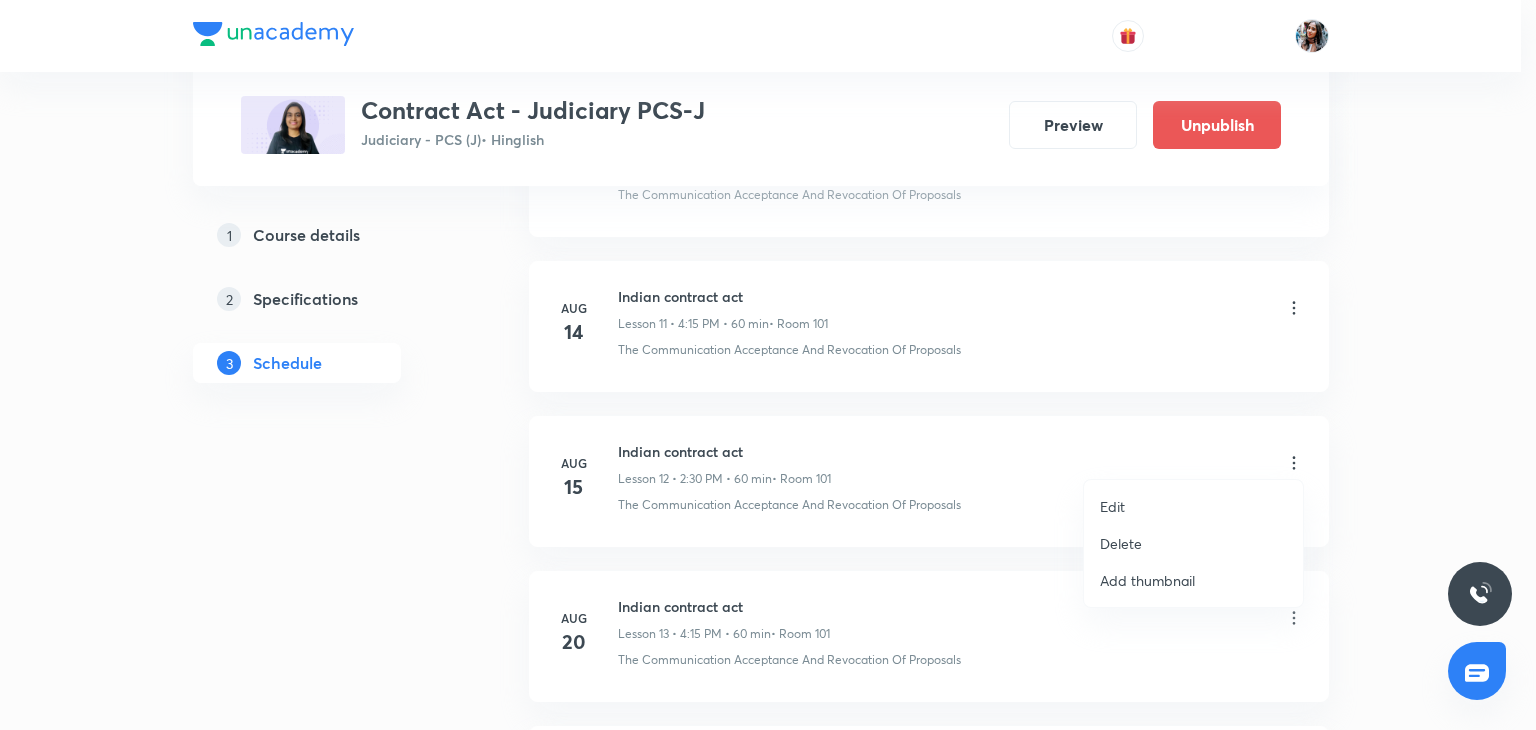 click on "Edit" at bounding box center [1193, 506] 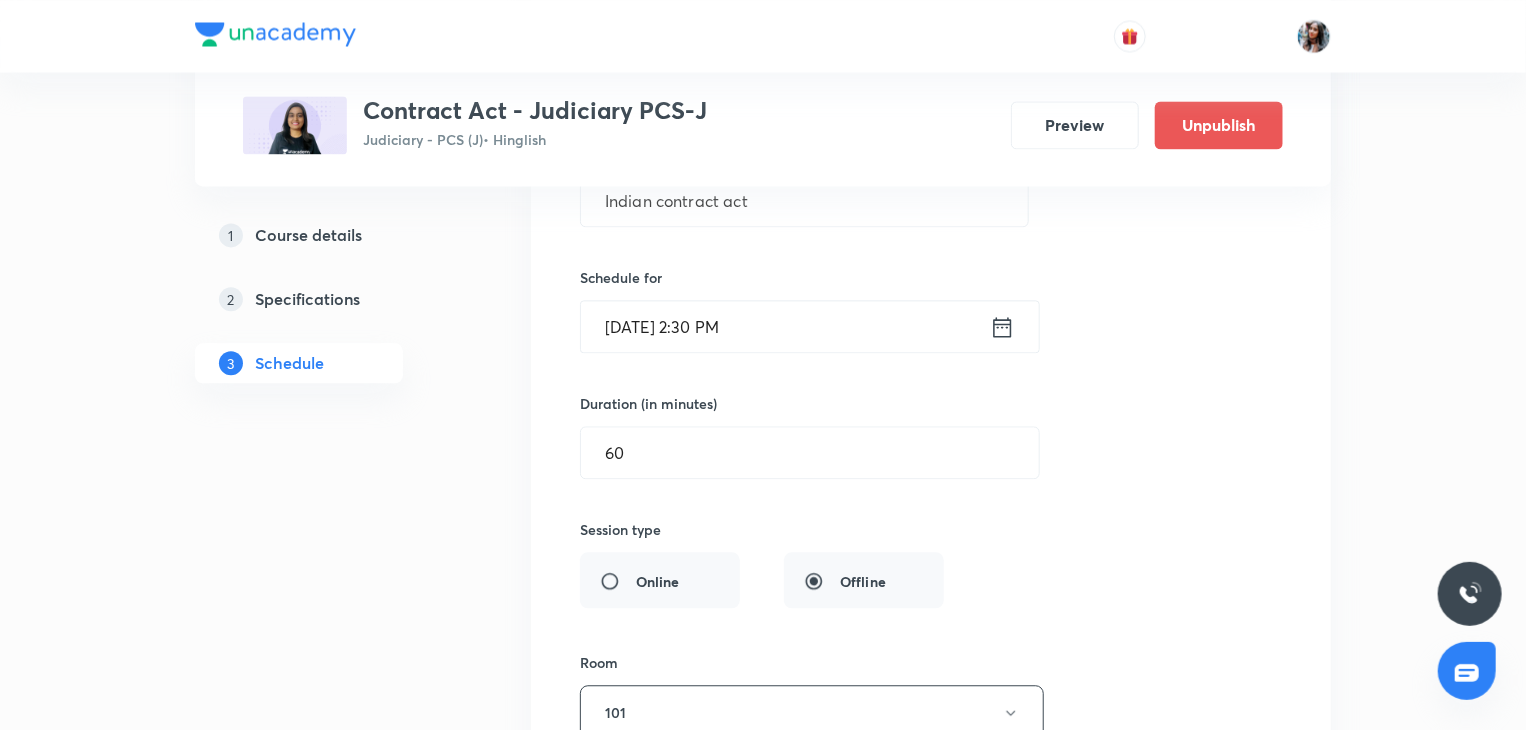 scroll, scrollTop: 2000, scrollLeft: 0, axis: vertical 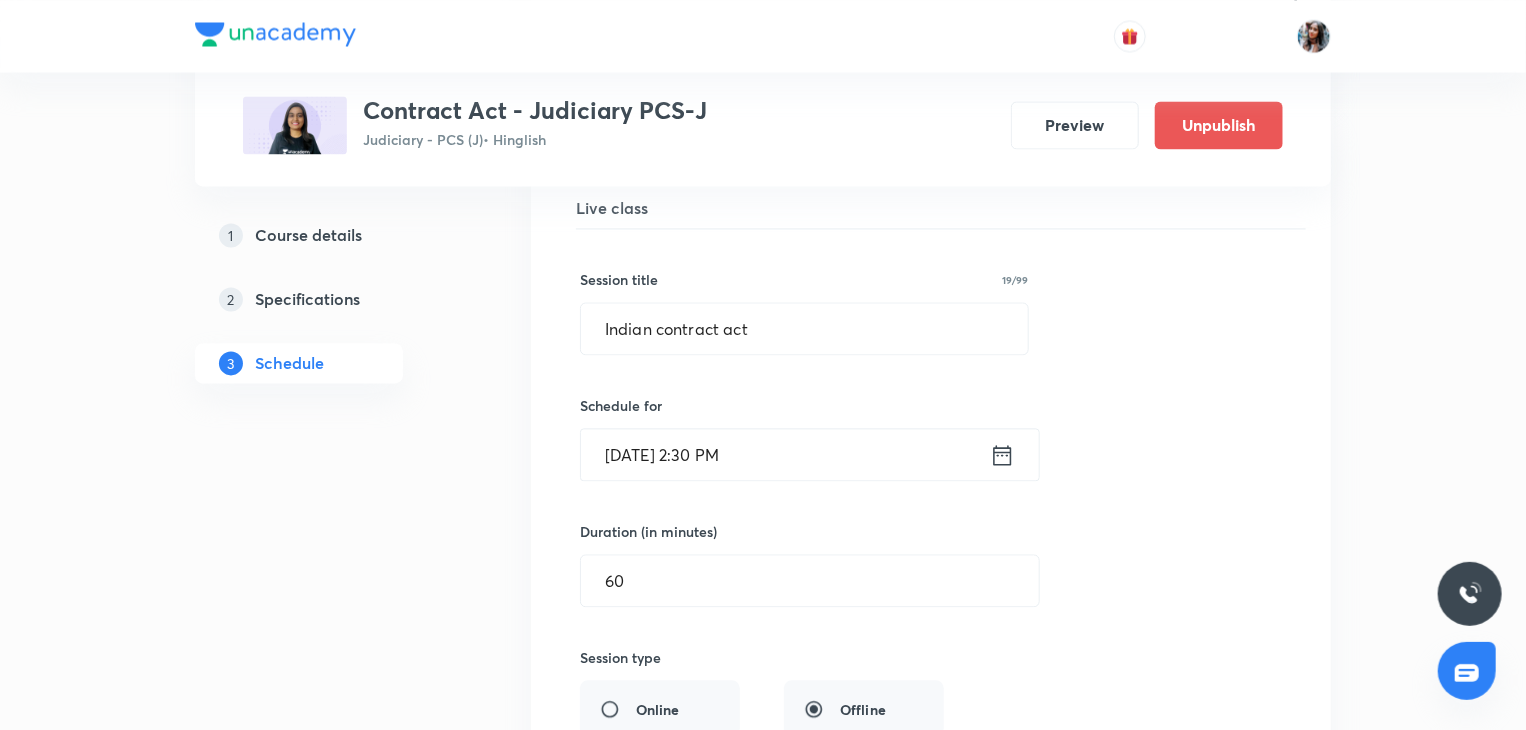 click on "[DATE] 2:30 PM" at bounding box center (785, 454) 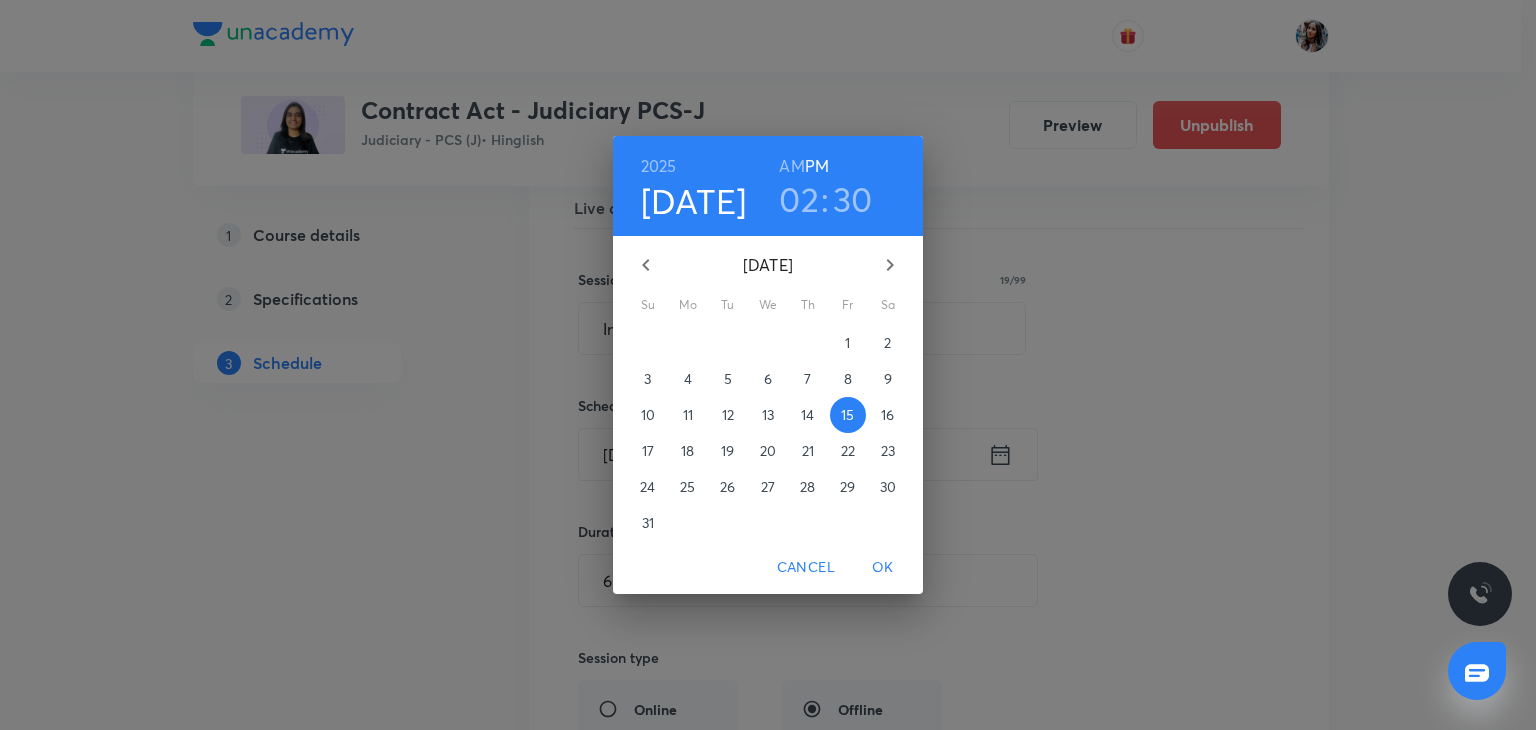 click on "AM" at bounding box center [791, 166] 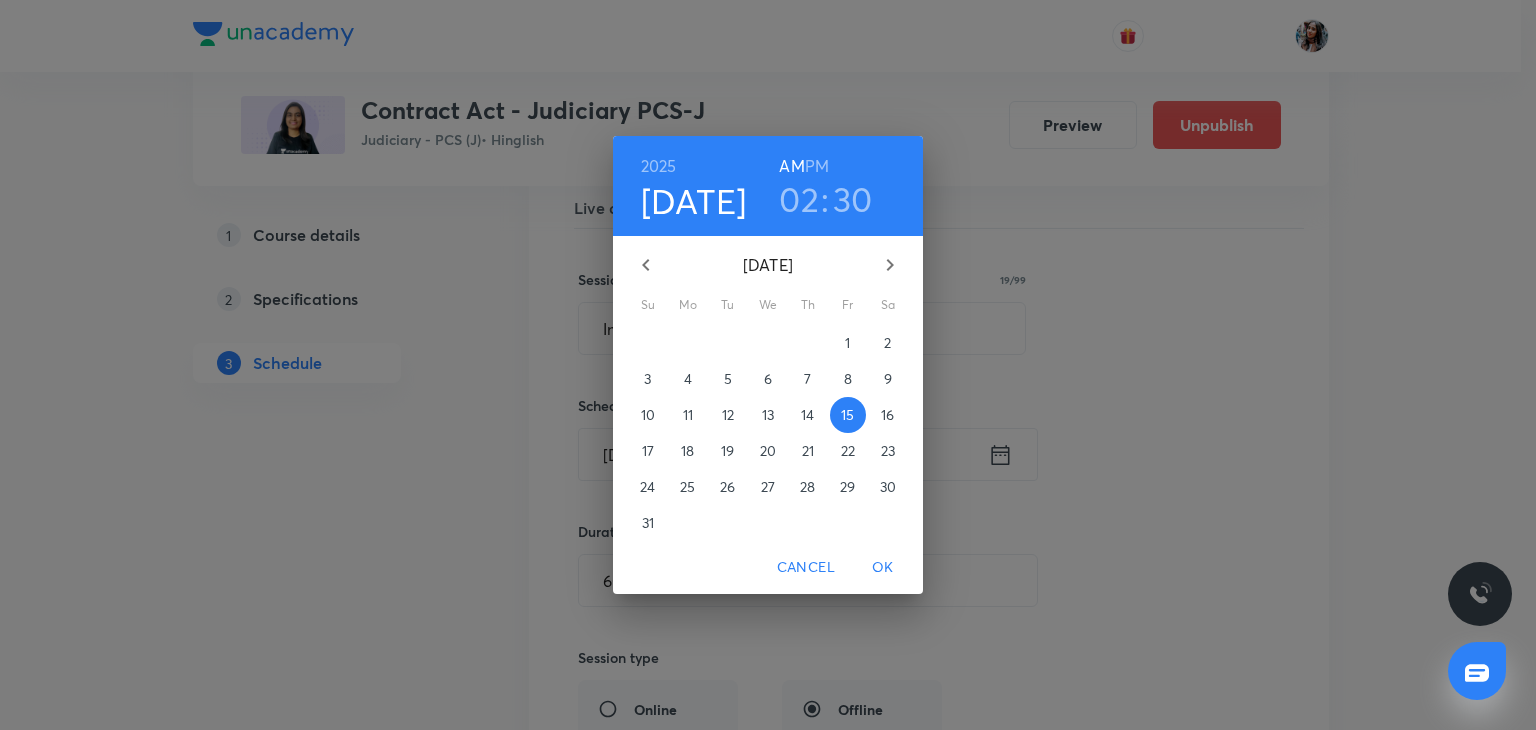 click on "02" at bounding box center [799, 199] 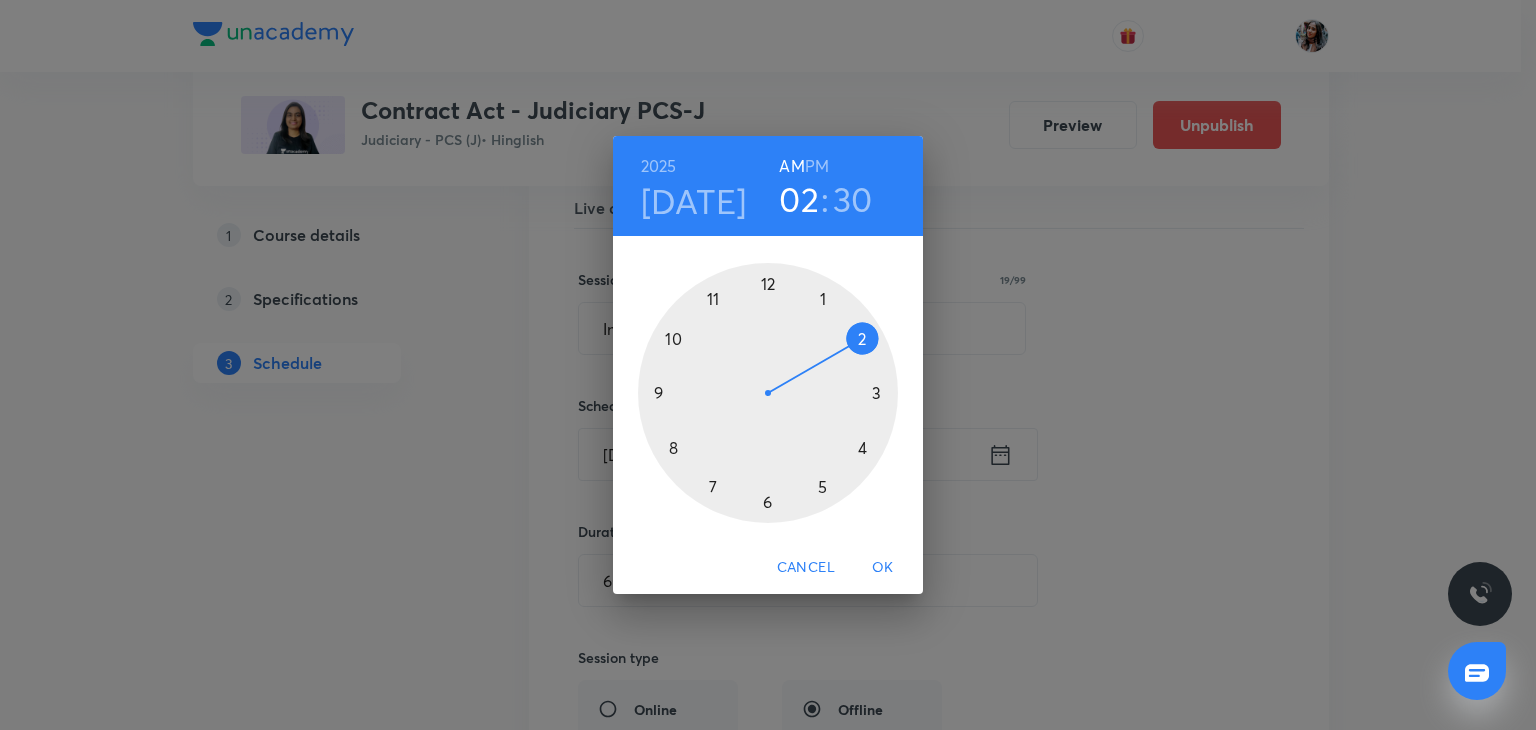 click at bounding box center [768, 393] 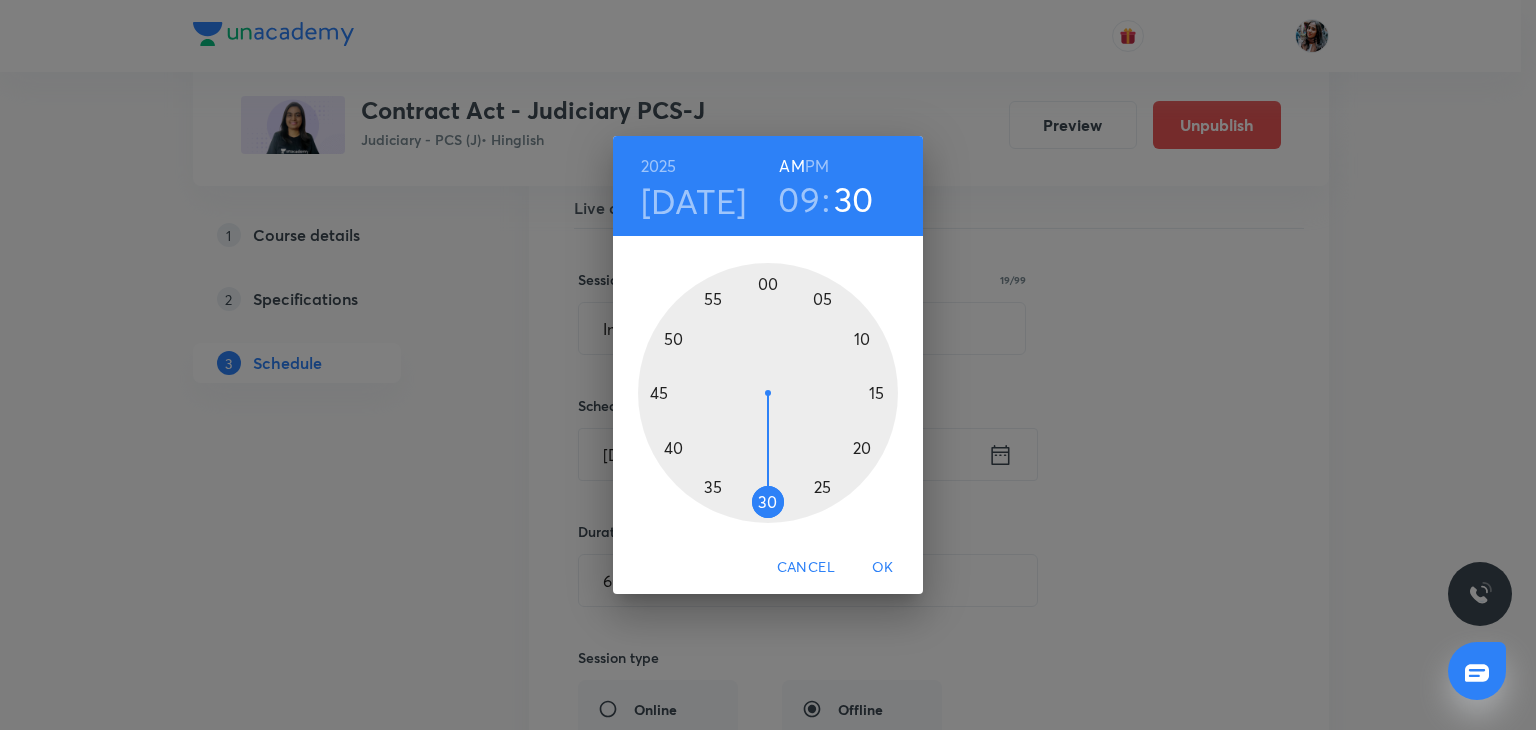 click at bounding box center [768, 393] 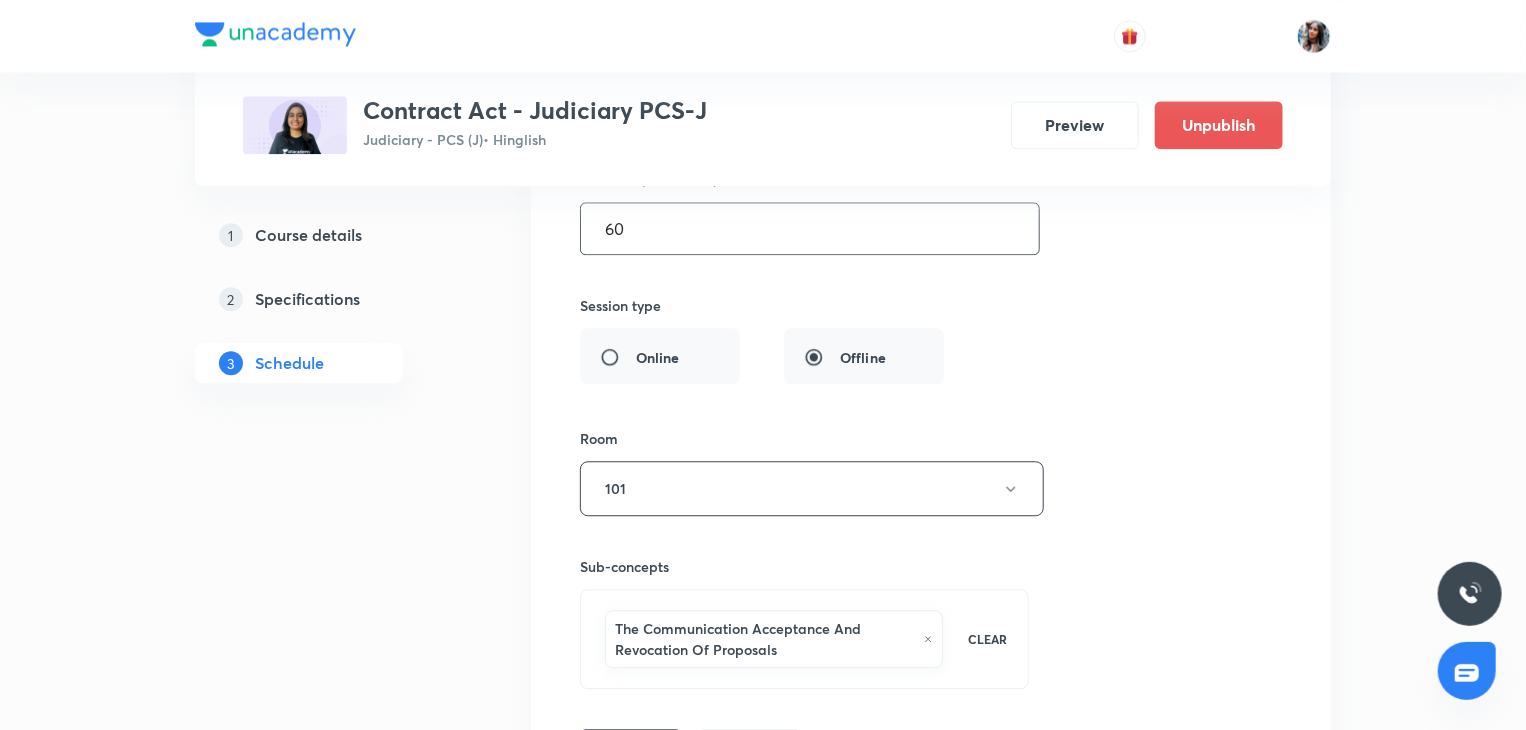scroll, scrollTop: 2452, scrollLeft: 0, axis: vertical 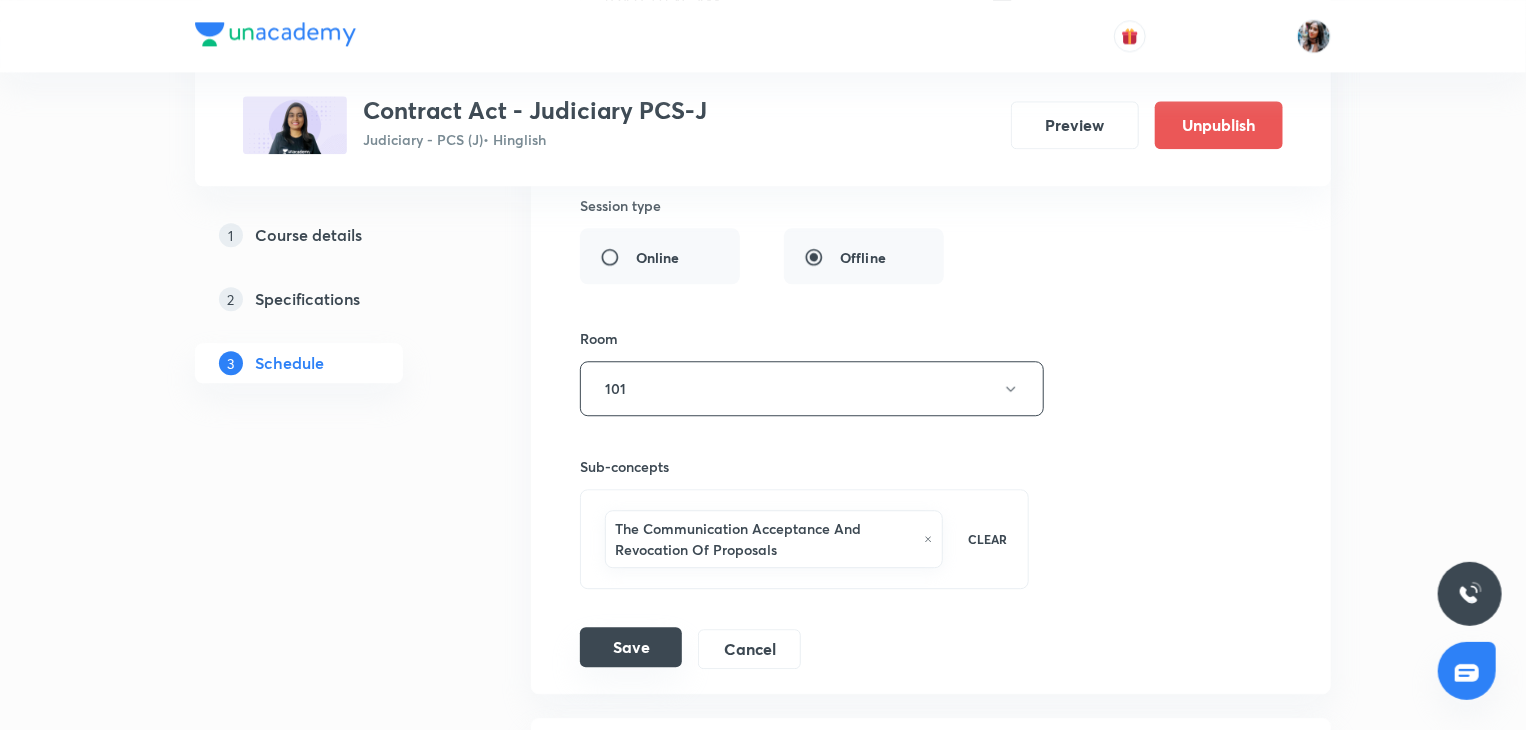 click on "Save" at bounding box center [631, 647] 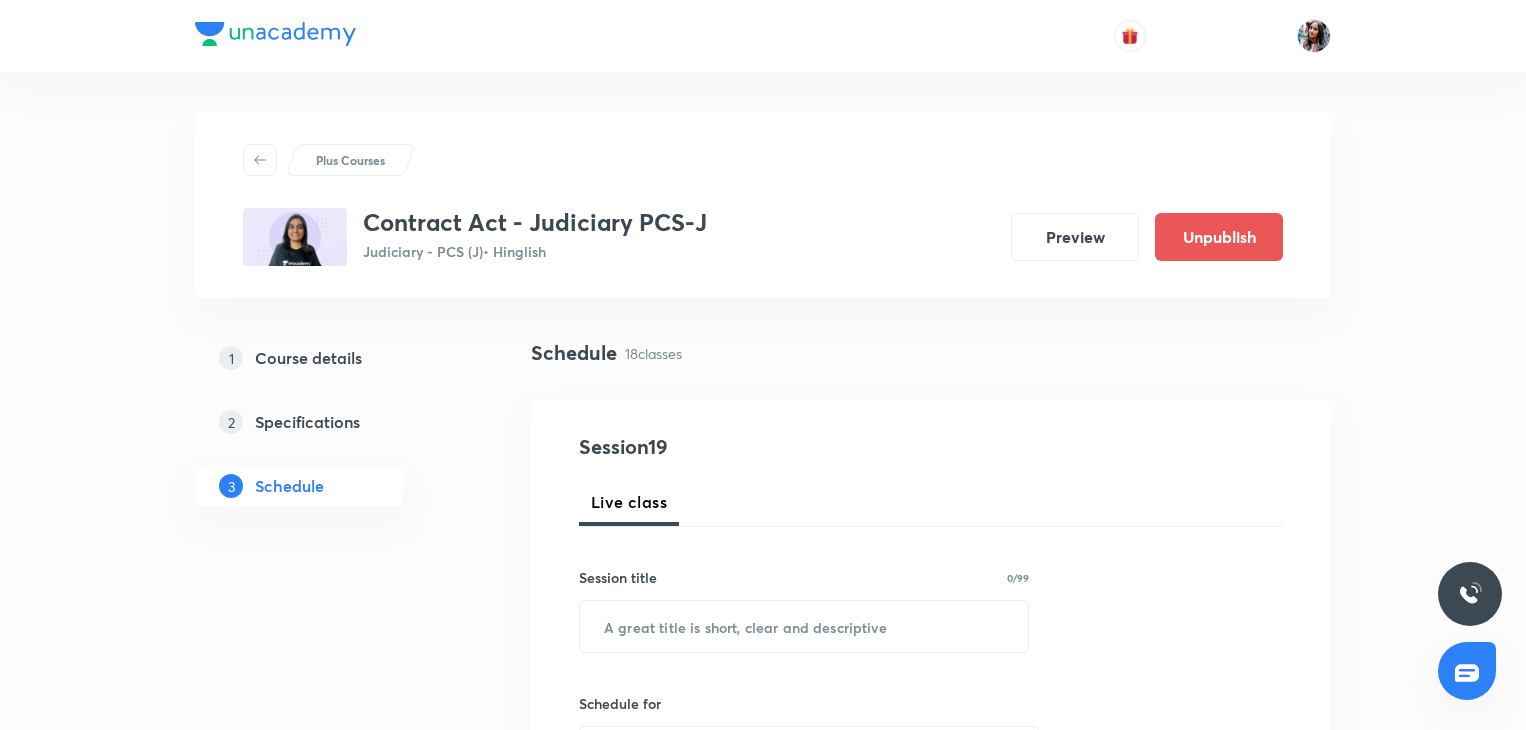 scroll, scrollTop: 2452, scrollLeft: 0, axis: vertical 